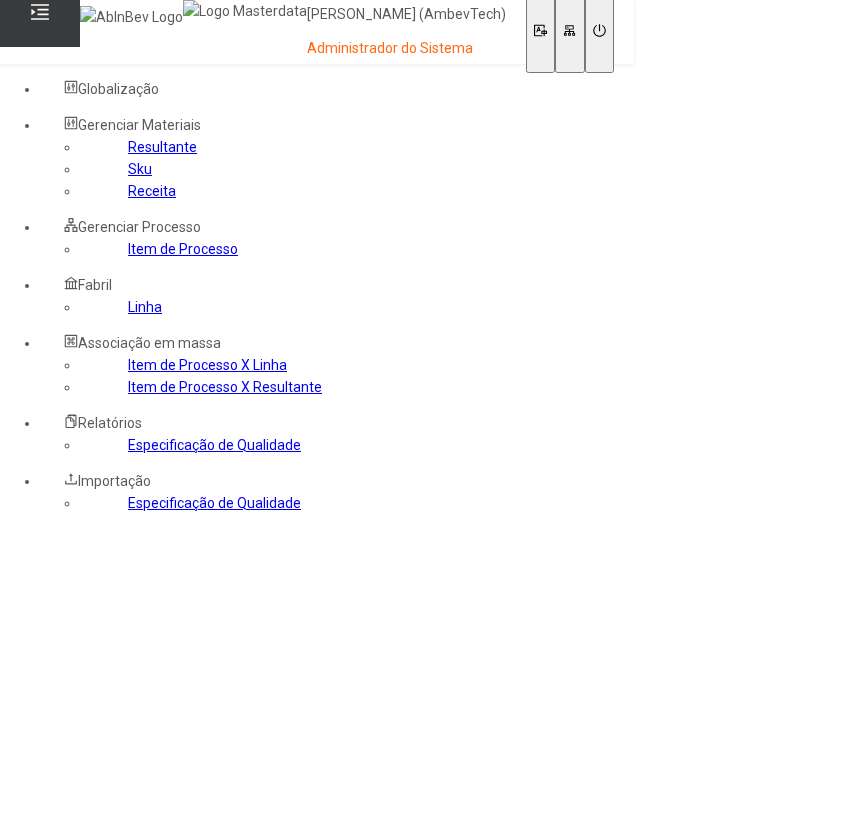 scroll, scrollTop: 0, scrollLeft: 0, axis: both 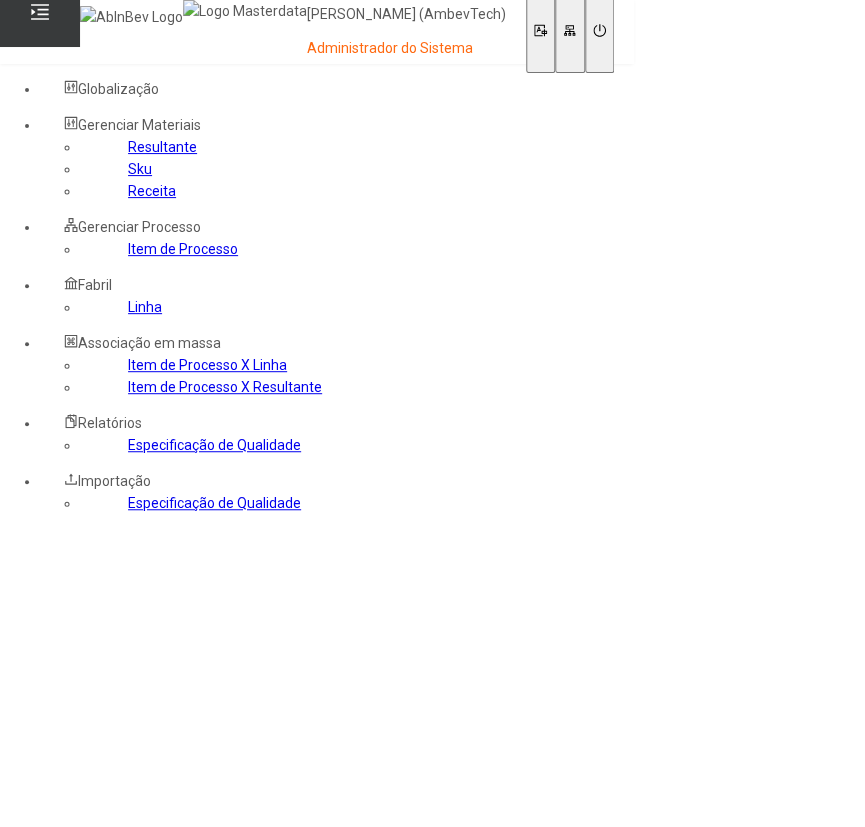 click on "Item de Processo" 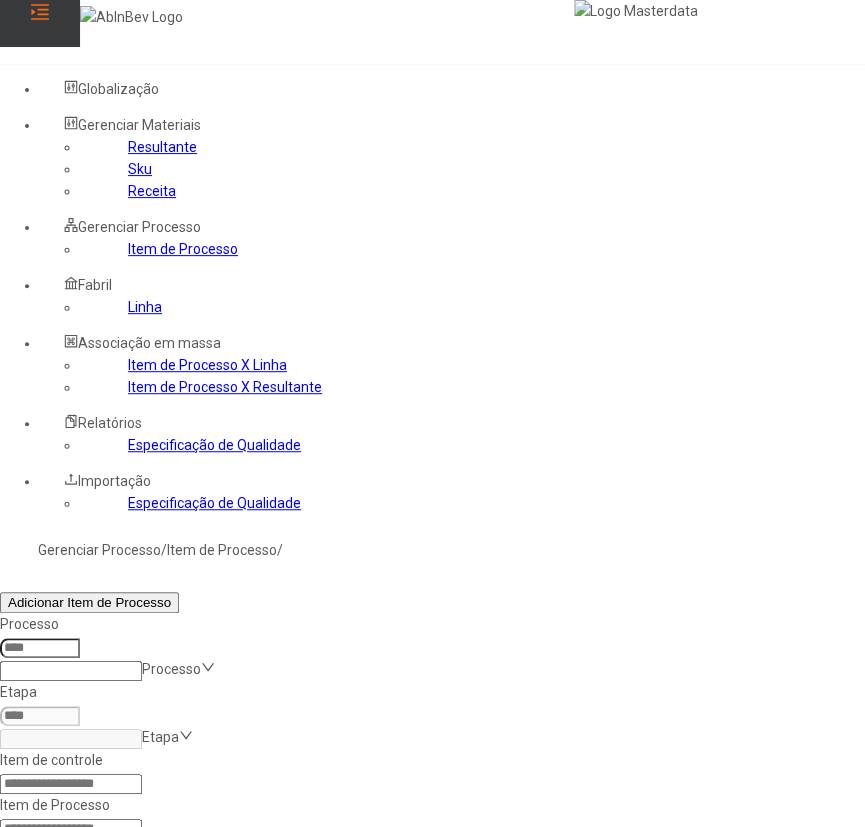 click 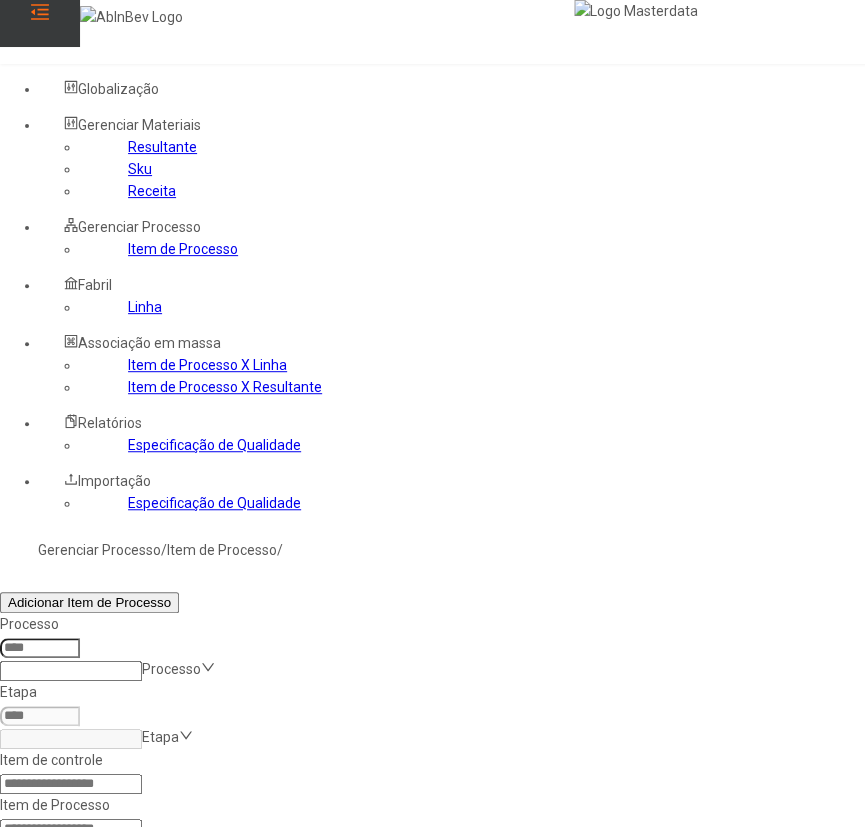 click 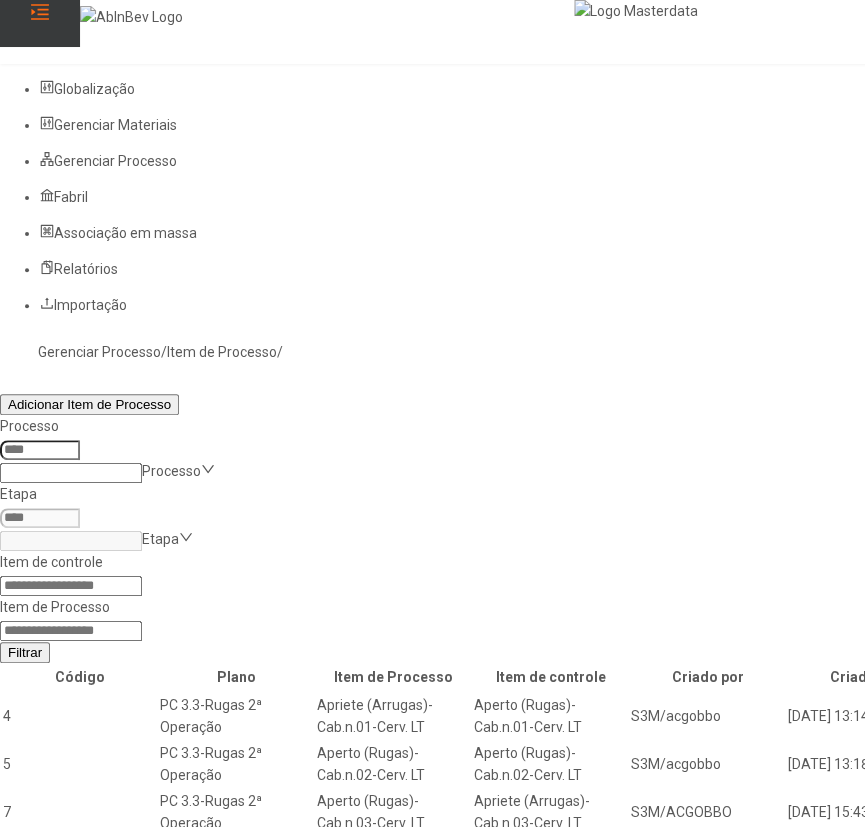 click 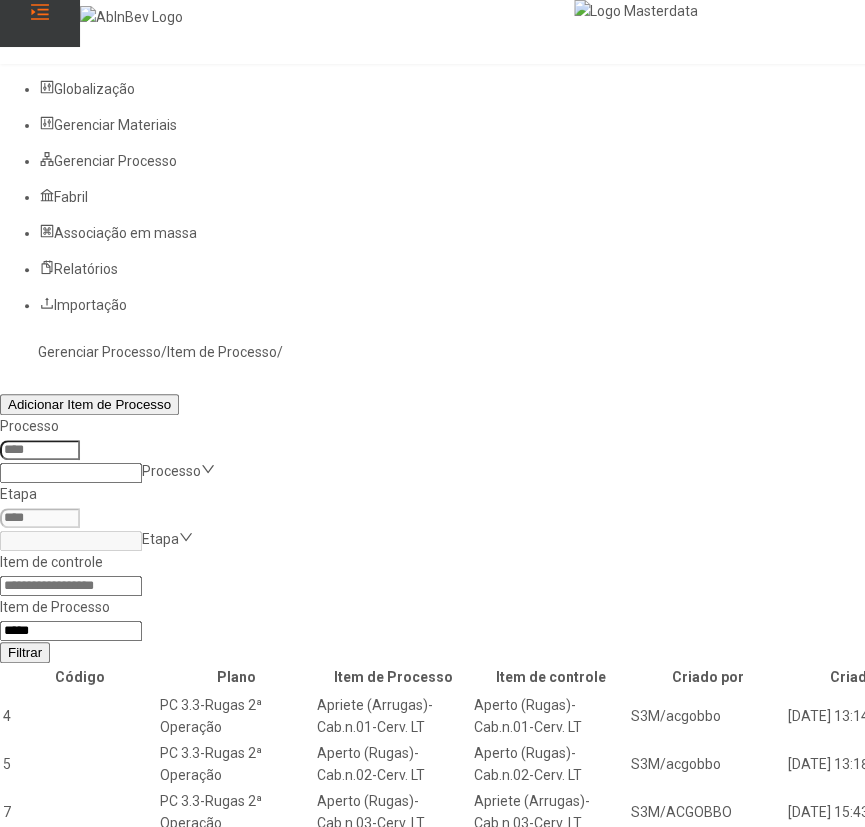 type on "*****" 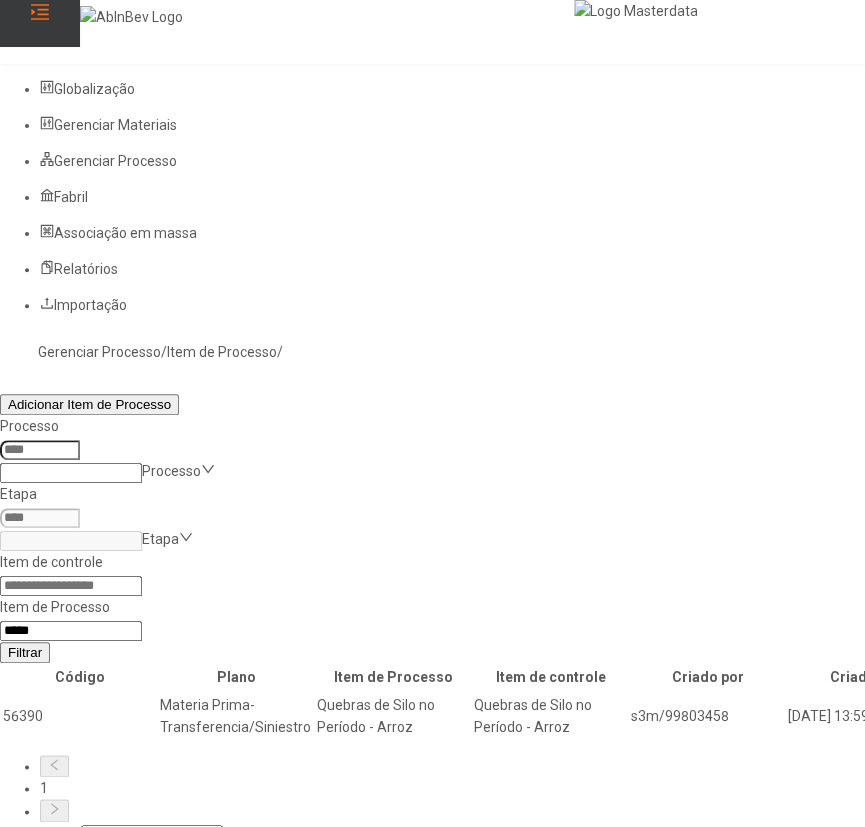 click 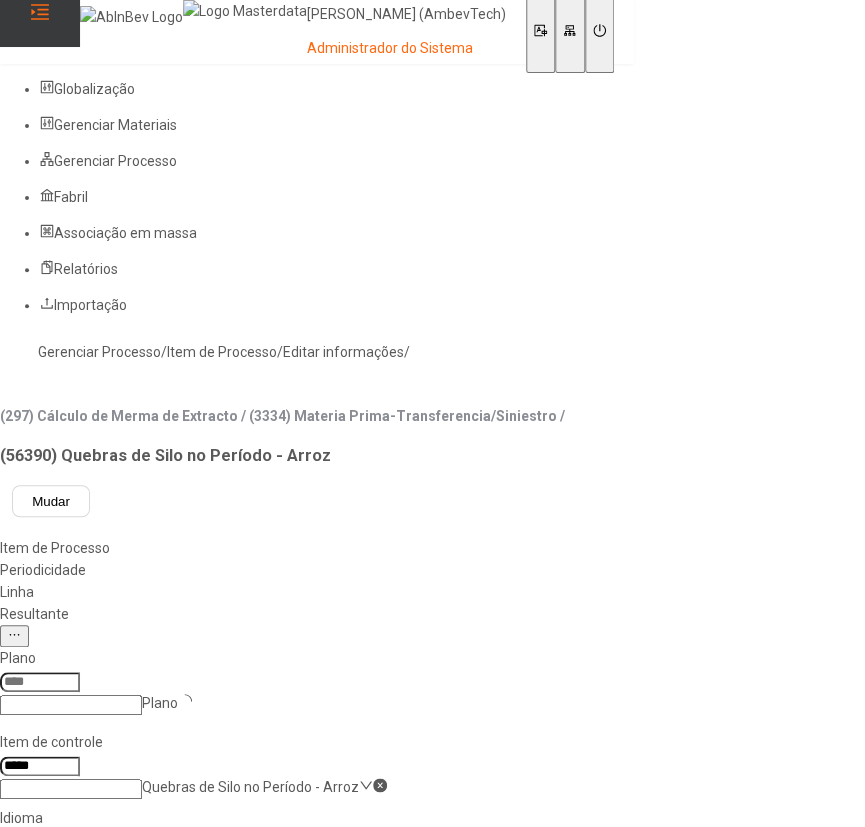 type on "****" 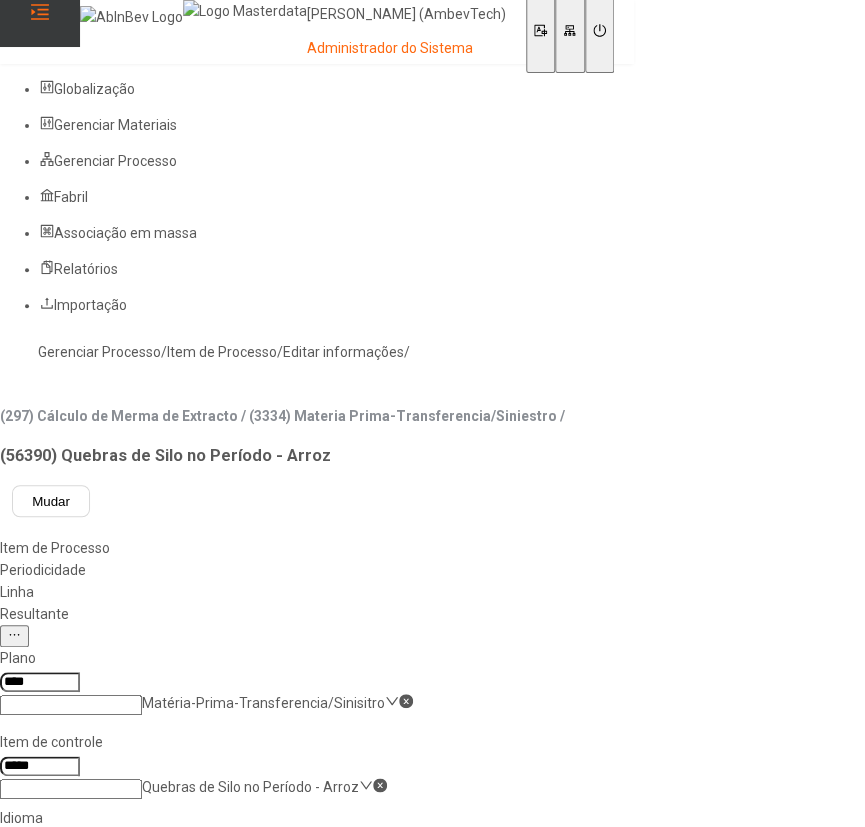 click on "Linha" 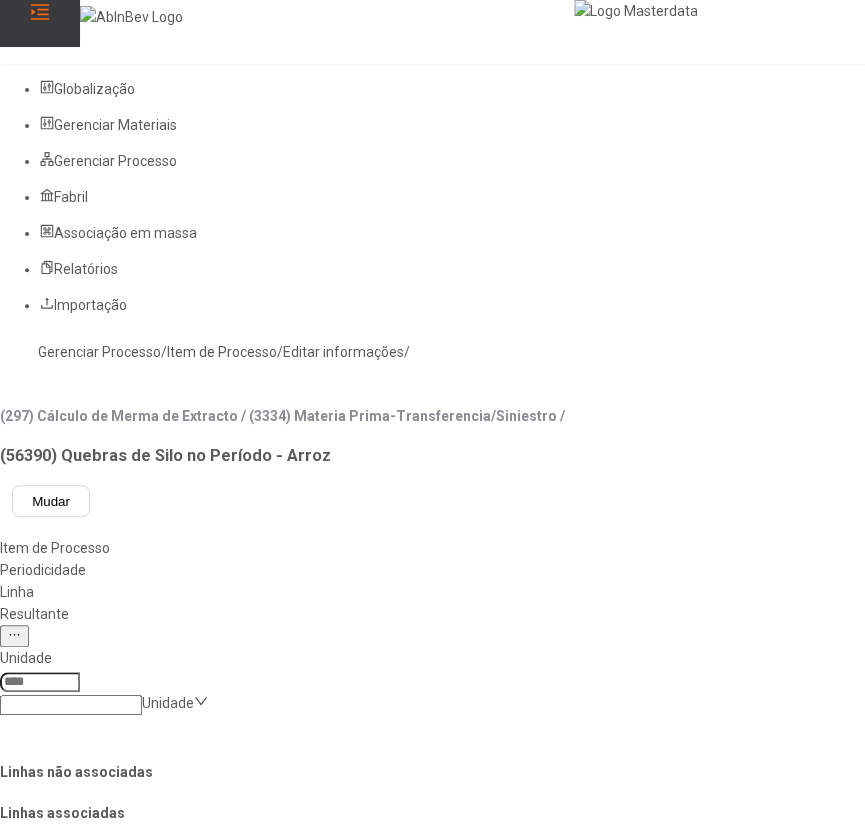 click 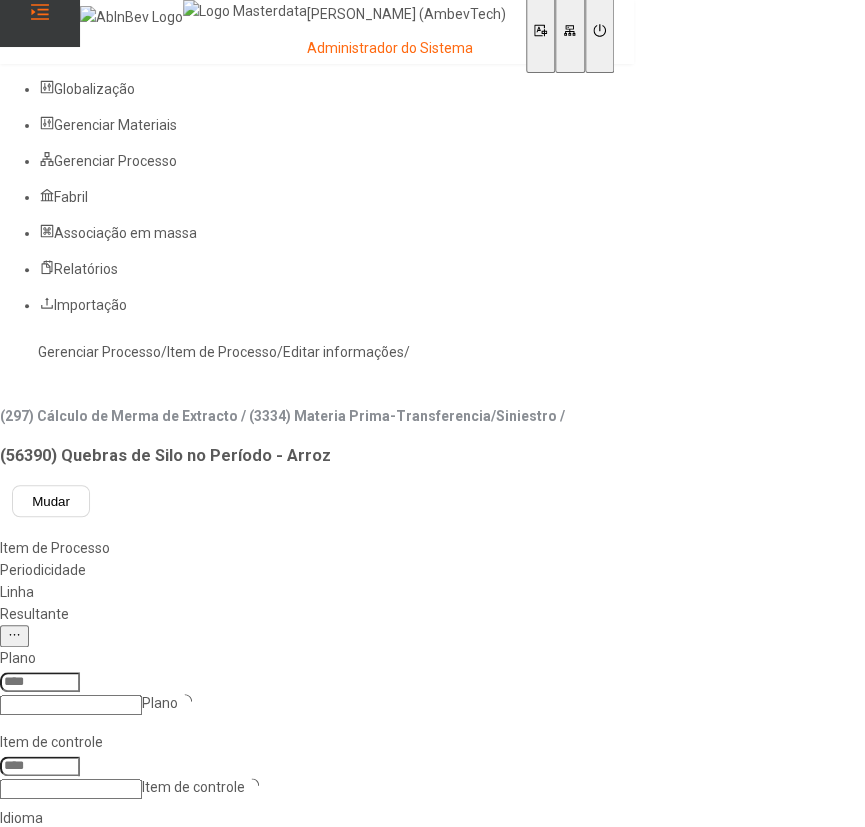 type on "****" 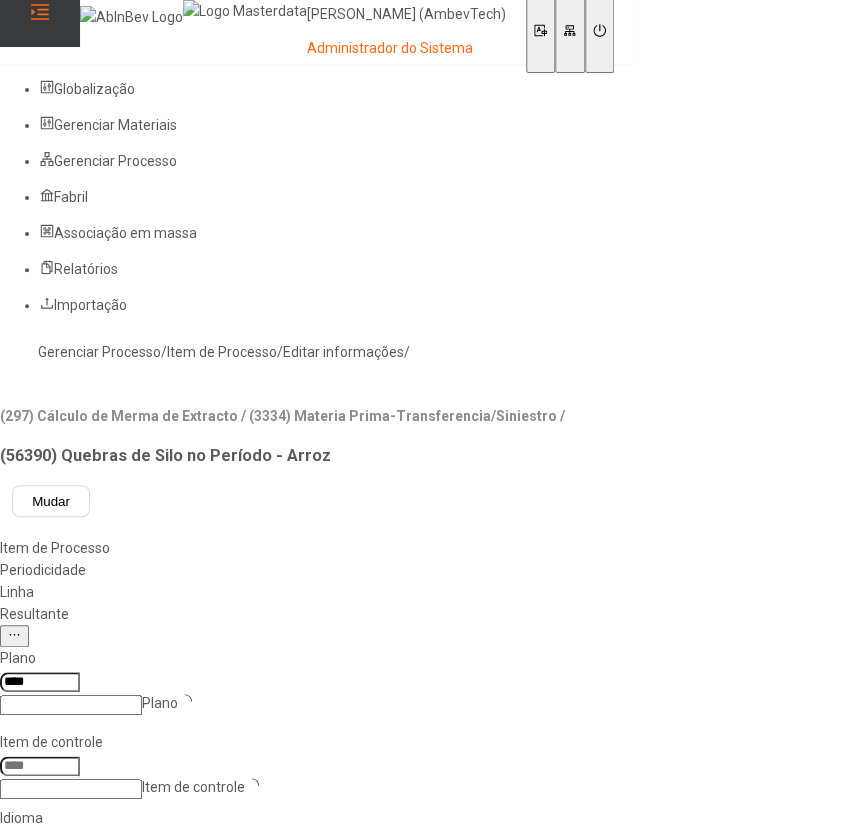 type on "*****" 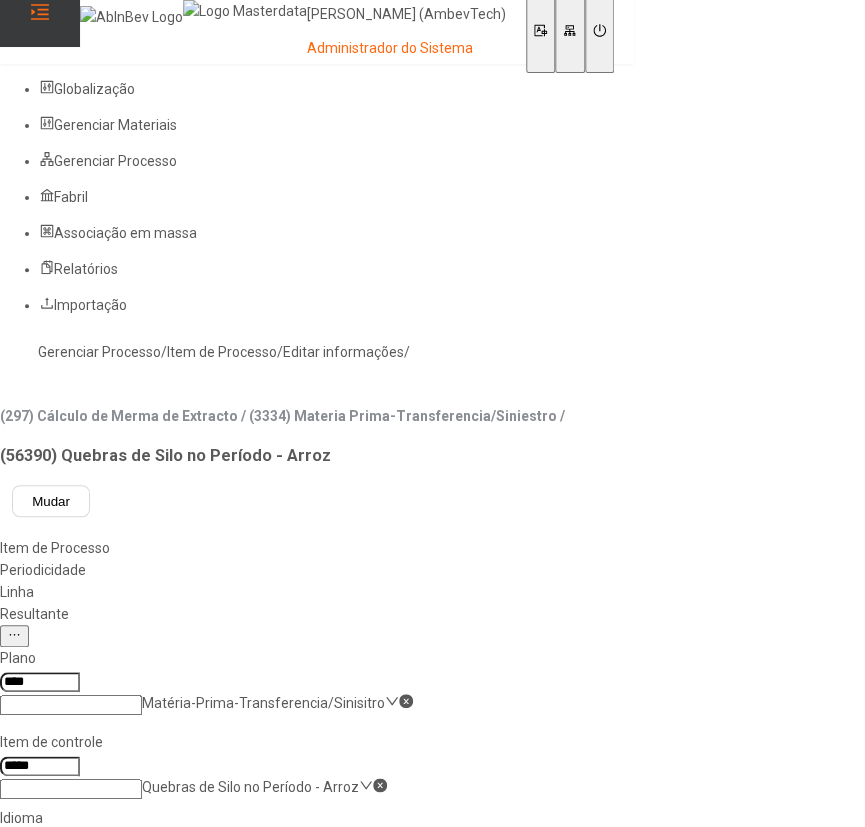 click on "pt-BR" 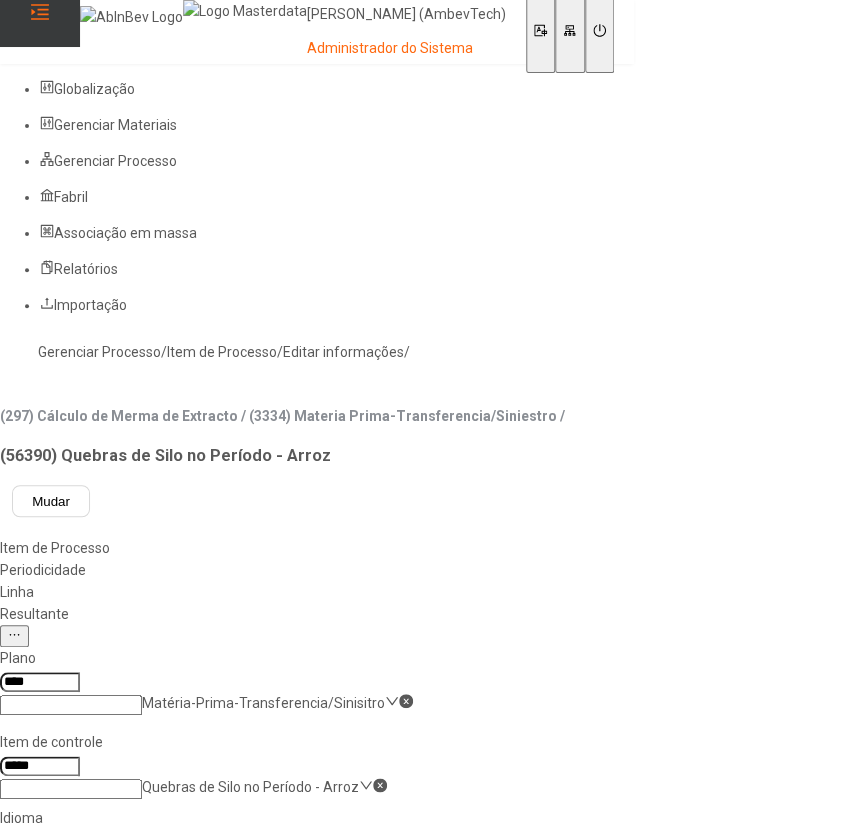 drag, startPoint x: 304, startPoint y: 407, endPoint x: 515, endPoint y: 406, distance: 211.00237 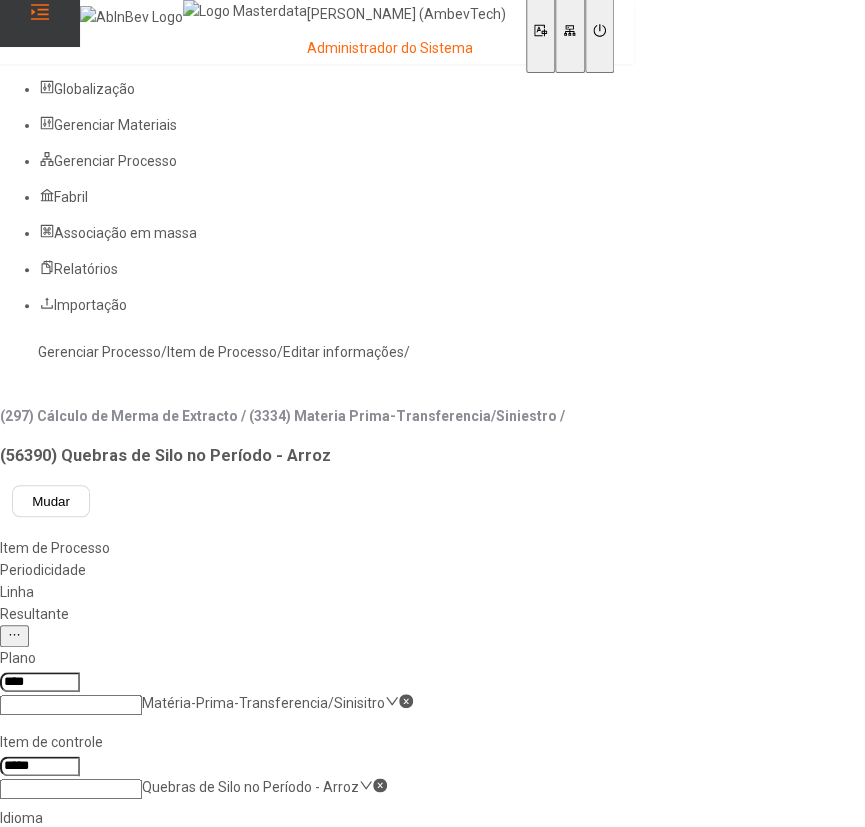 click on "**********" 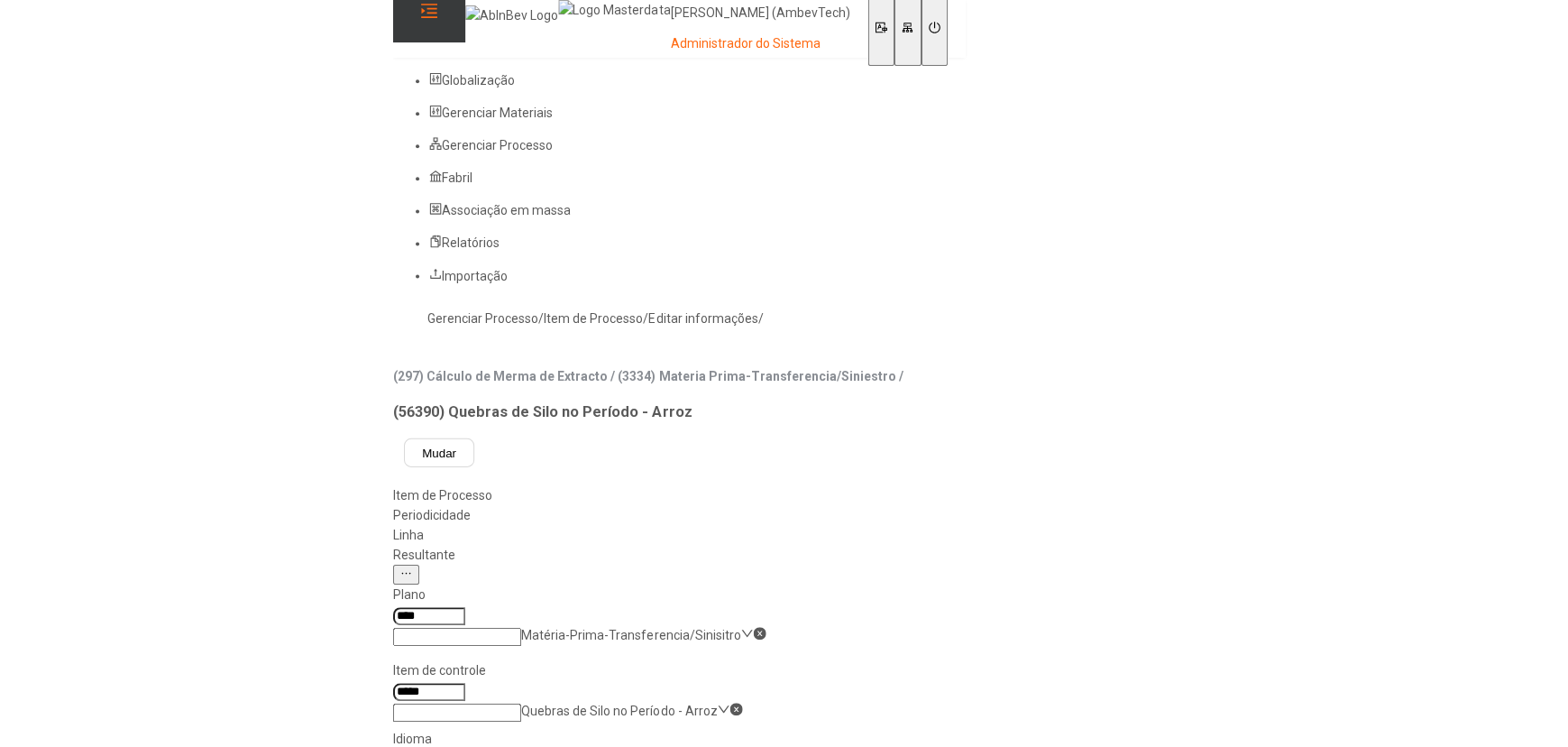 scroll, scrollTop: 0, scrollLeft: 0, axis: both 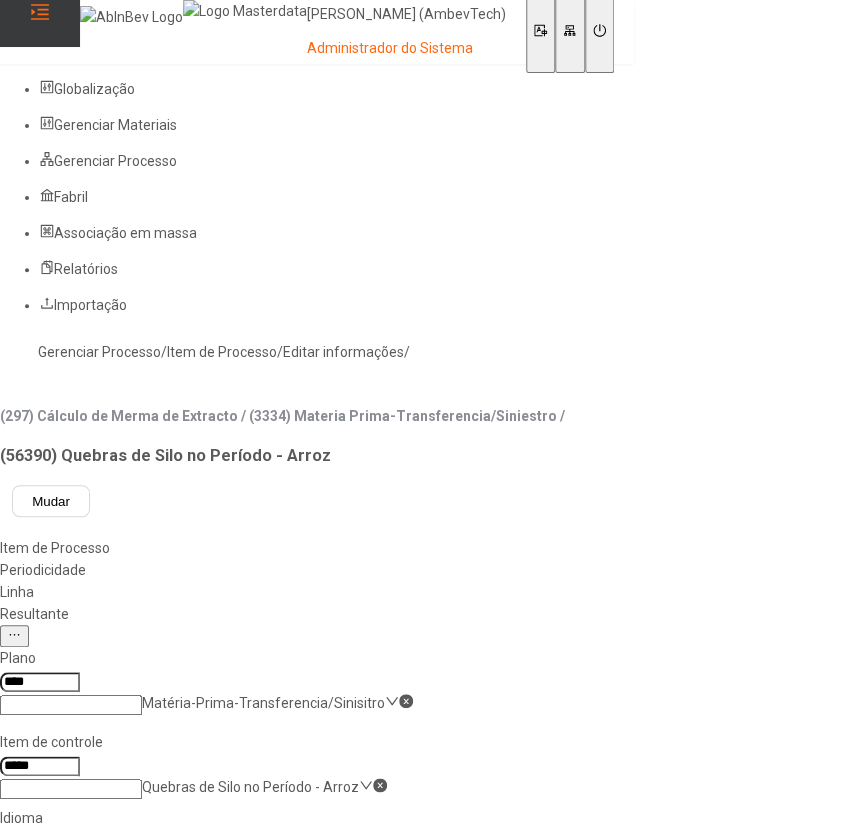click on "Linha" 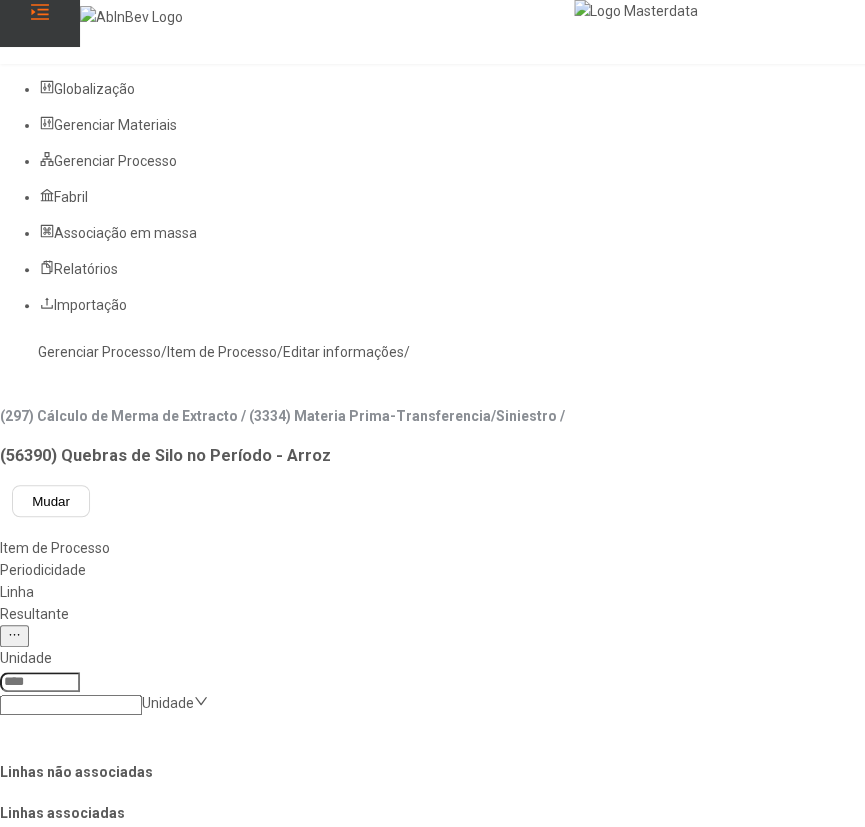 click on "Resultante" 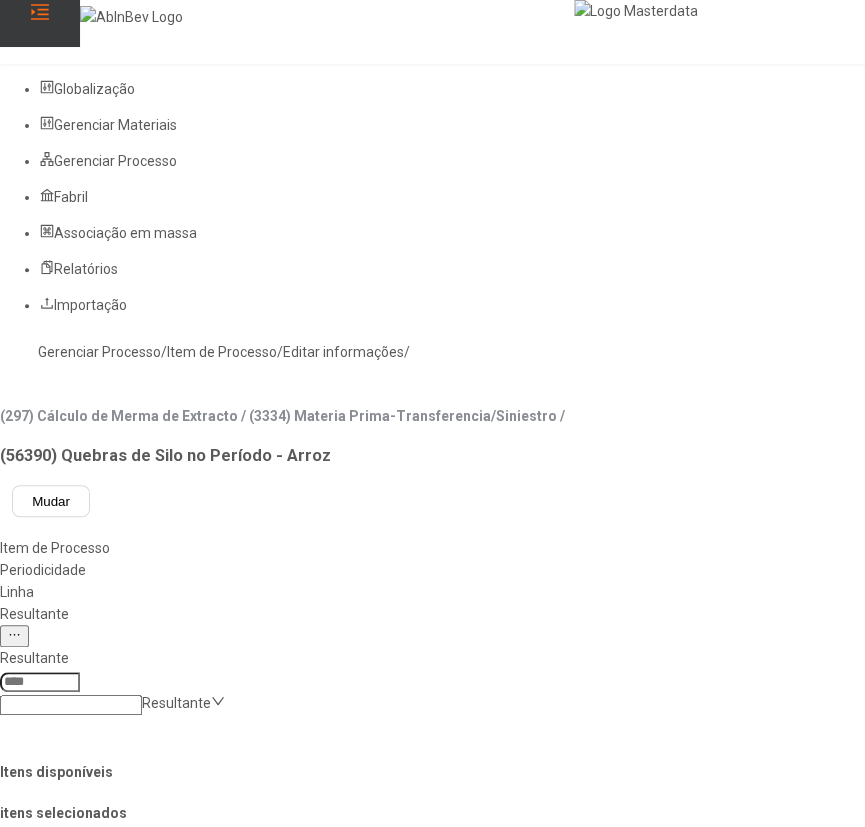 click on "Gerenciar Processo" 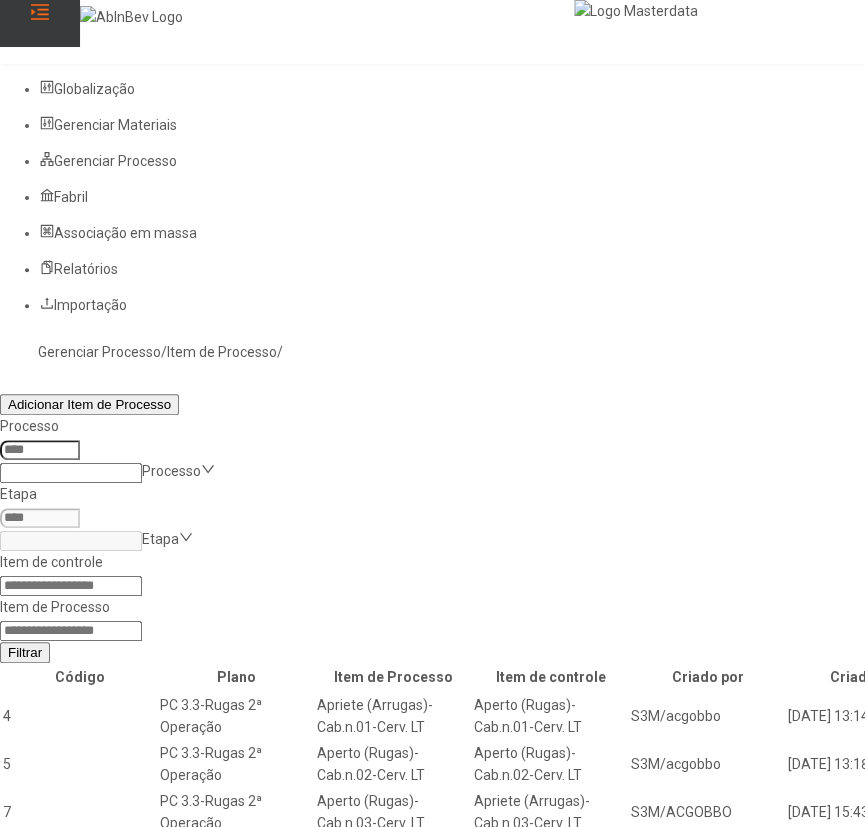 click 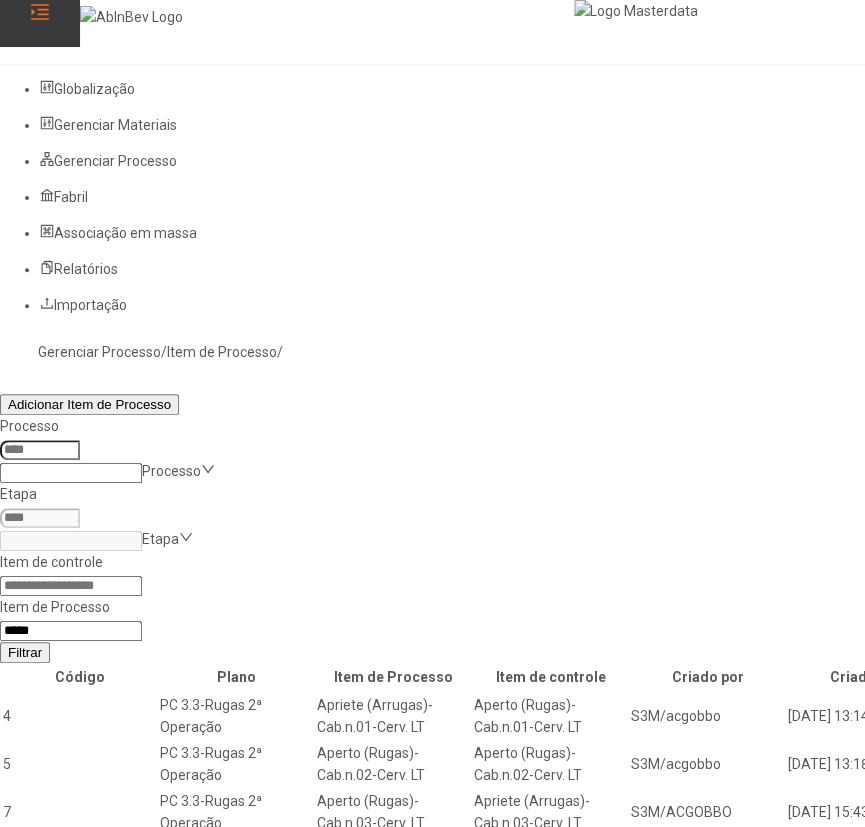 type on "*****" 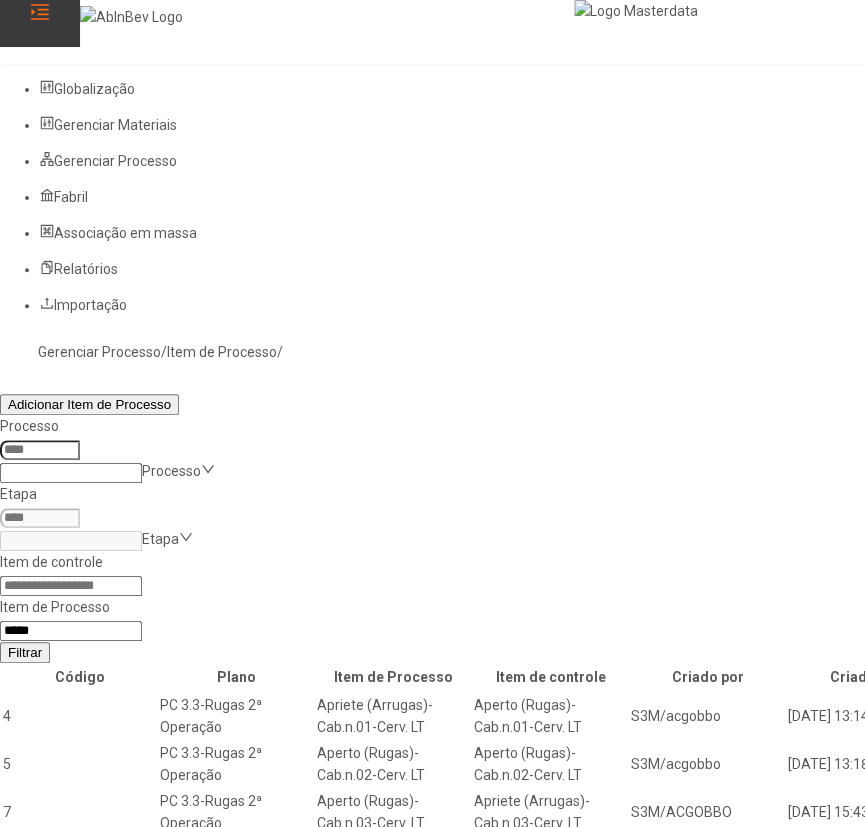 click on "Filtrar" 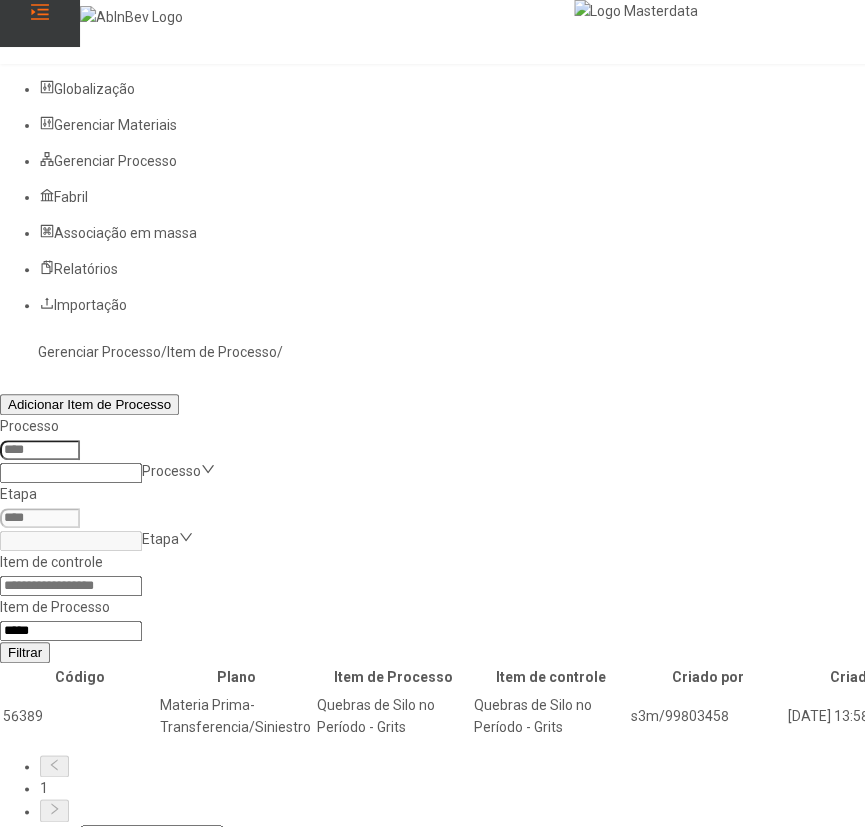 click 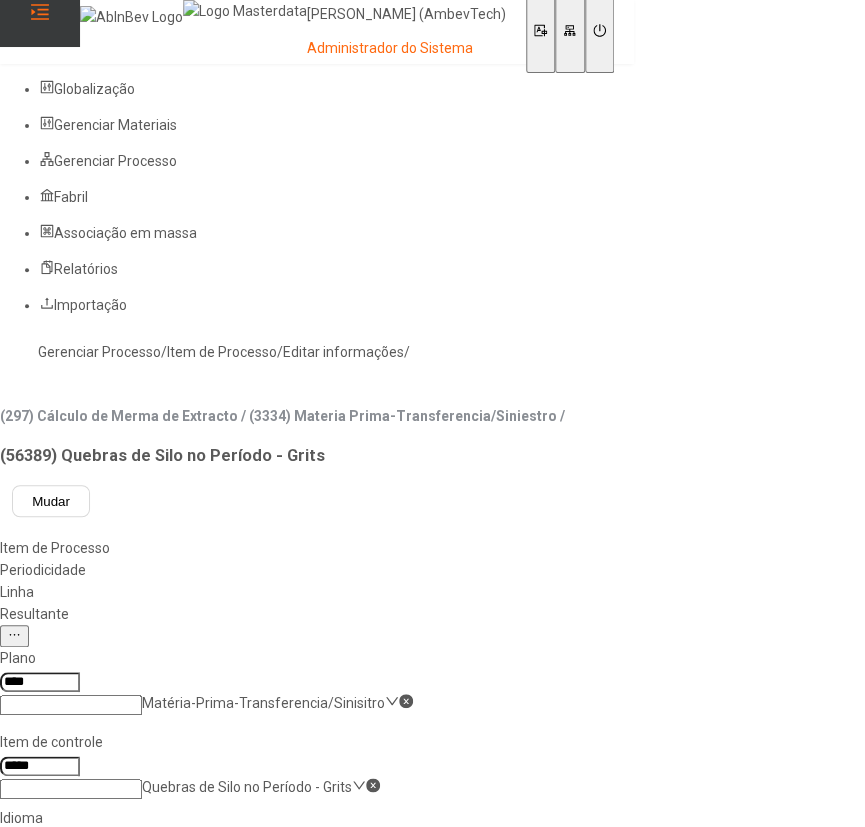 click on "Linha" 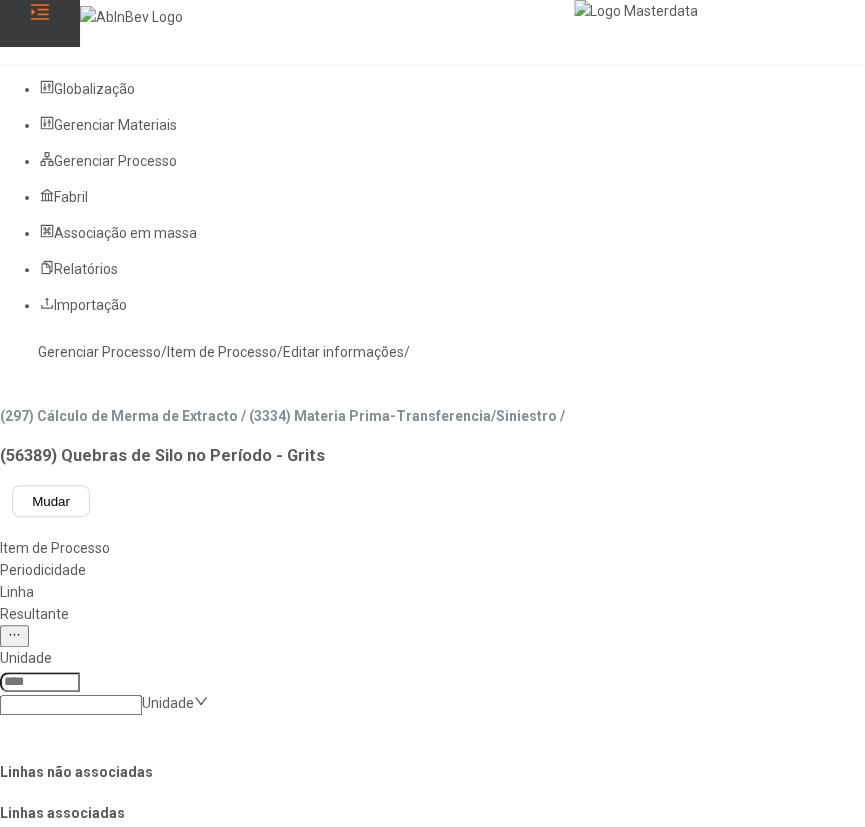 click on "Resultante" 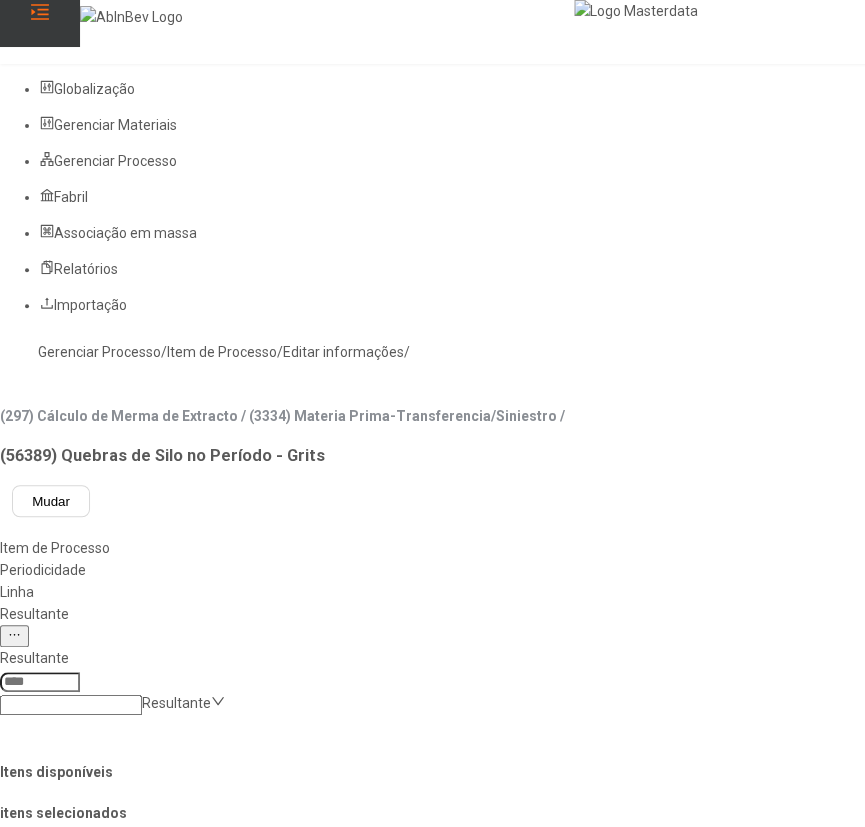 click on "Linha" 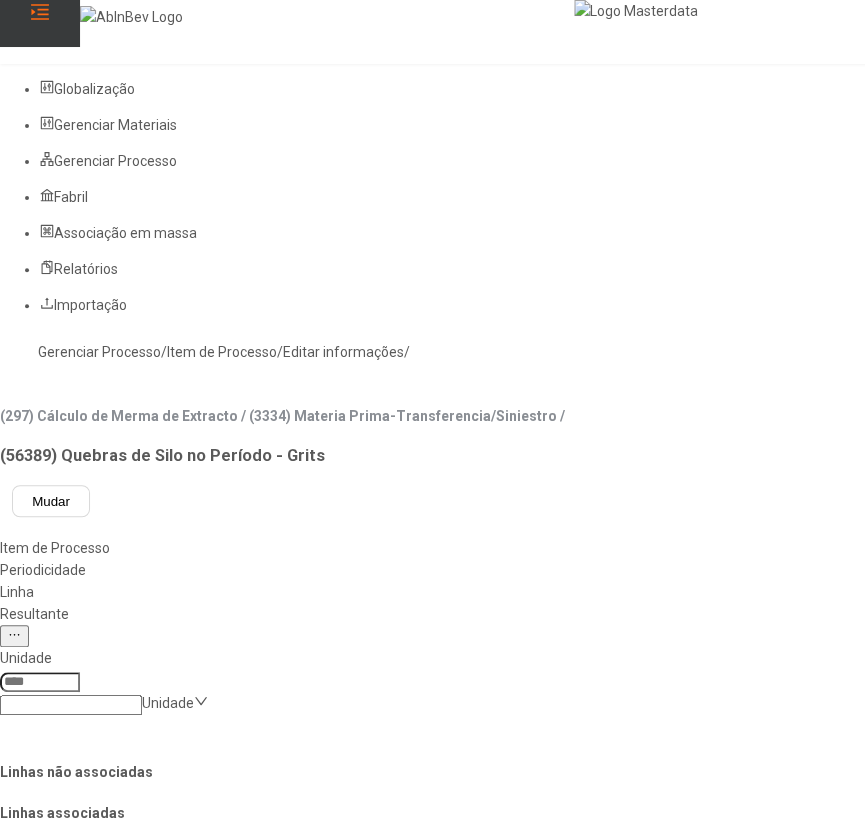 click on "Item de Processo" 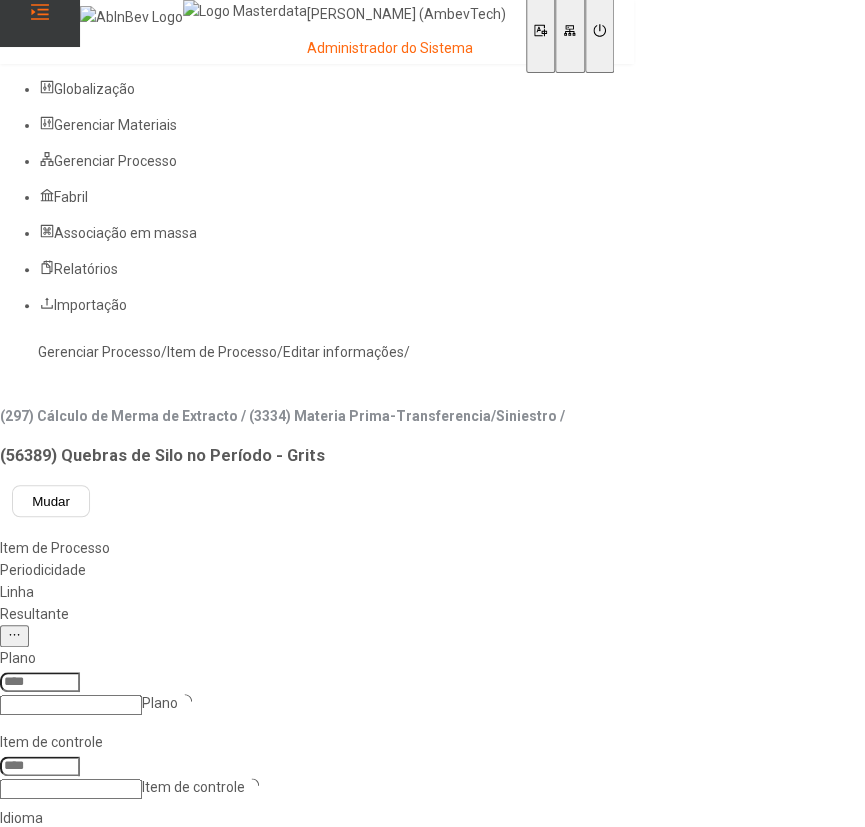 type on "****" 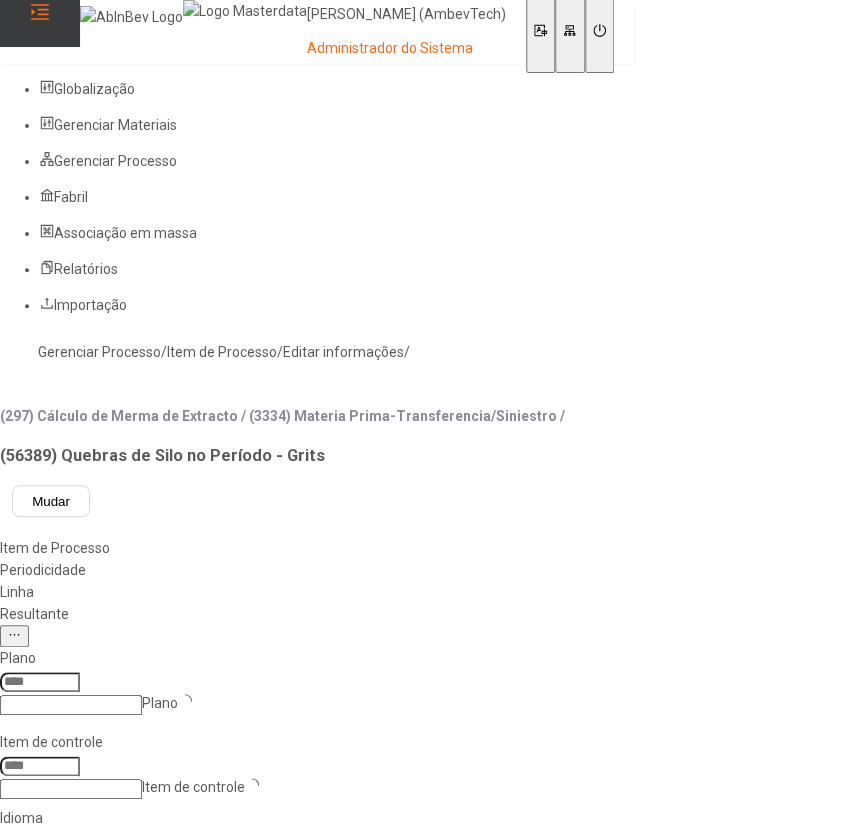 type on "*****" 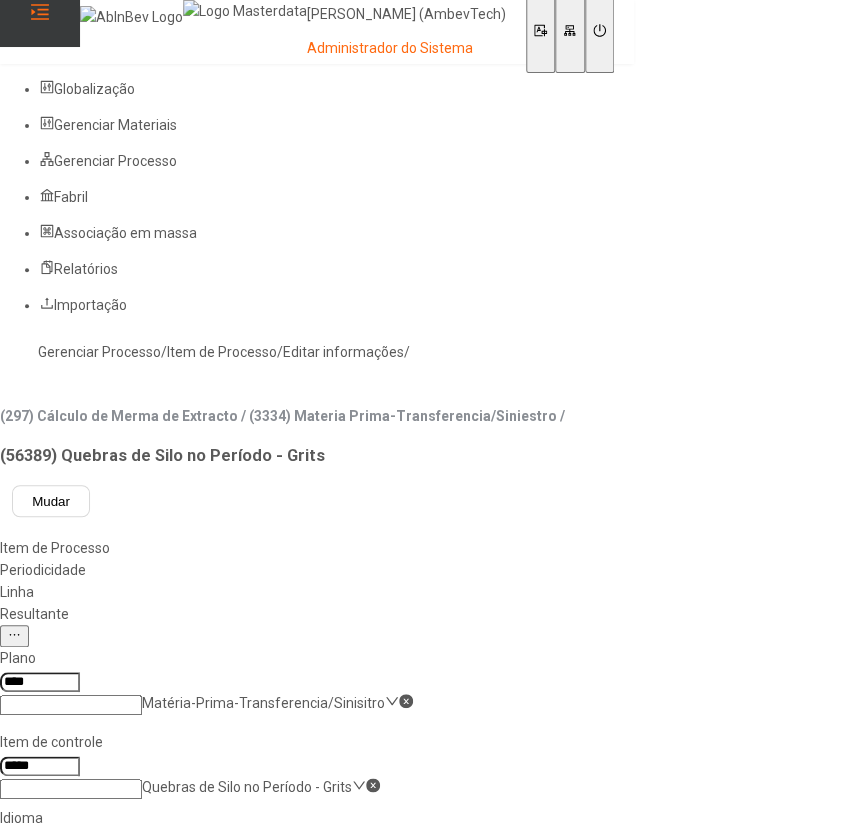click on "pt-BR" 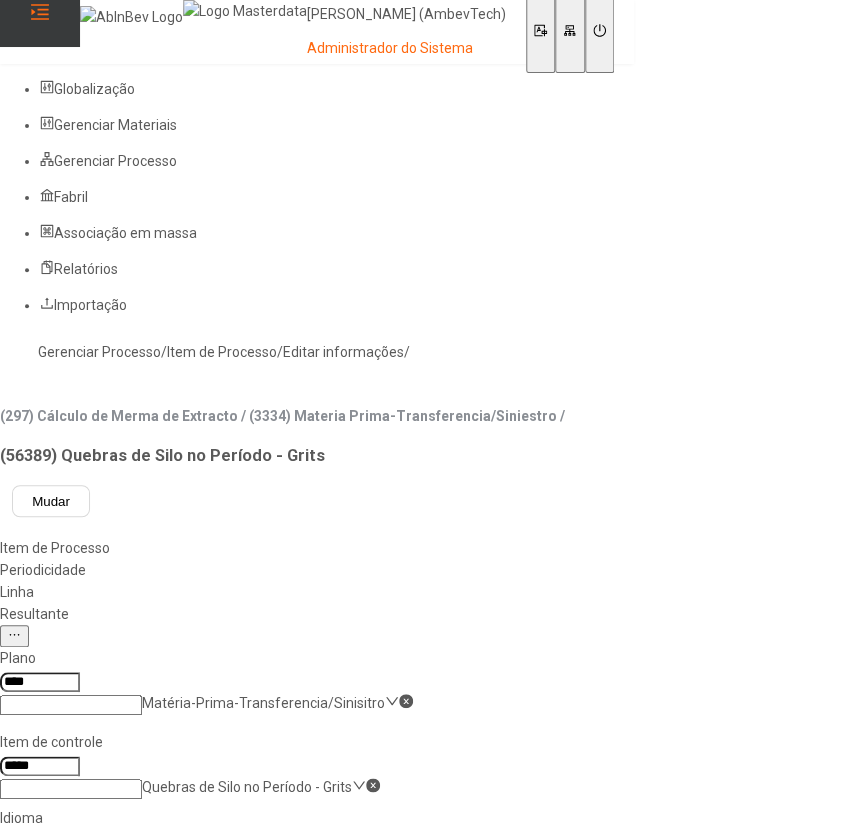 click on "Gerenciar Processo" 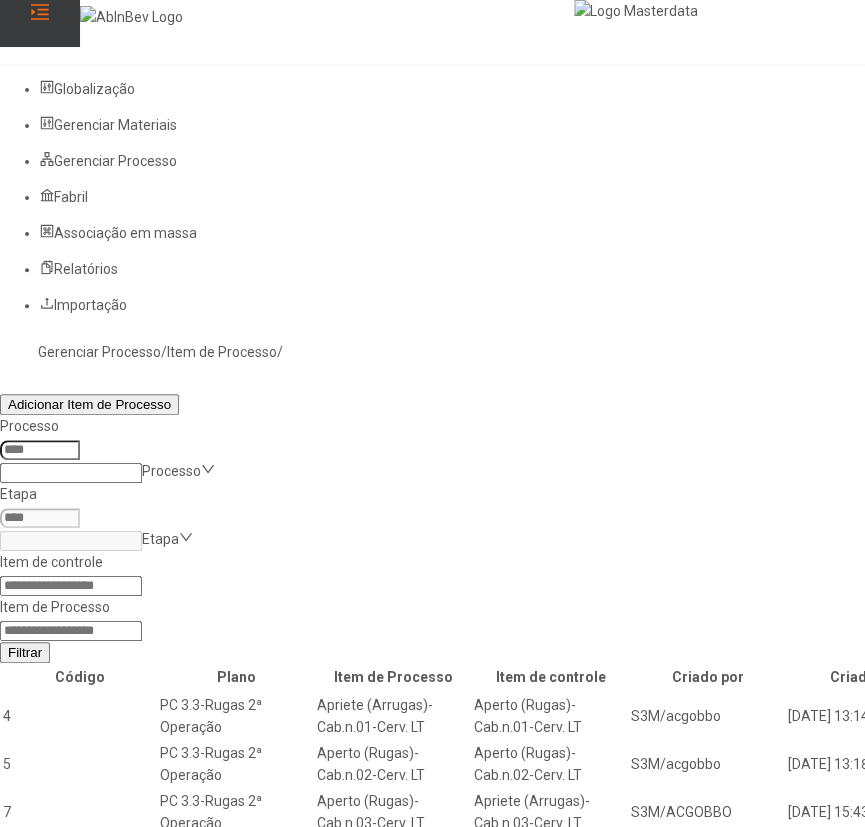 click 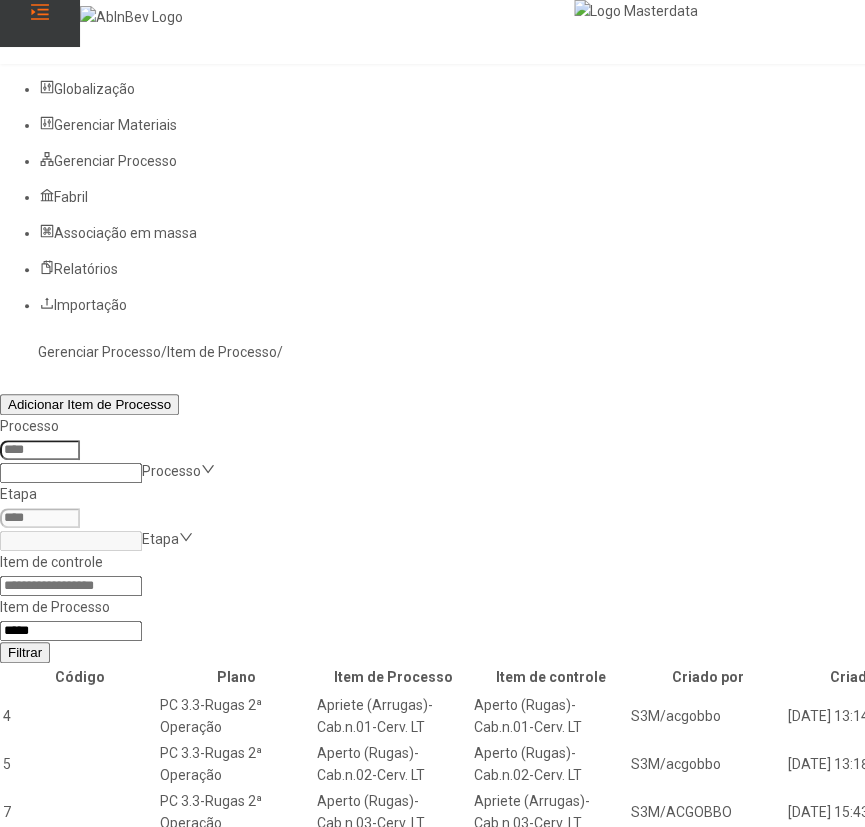 type on "*****" 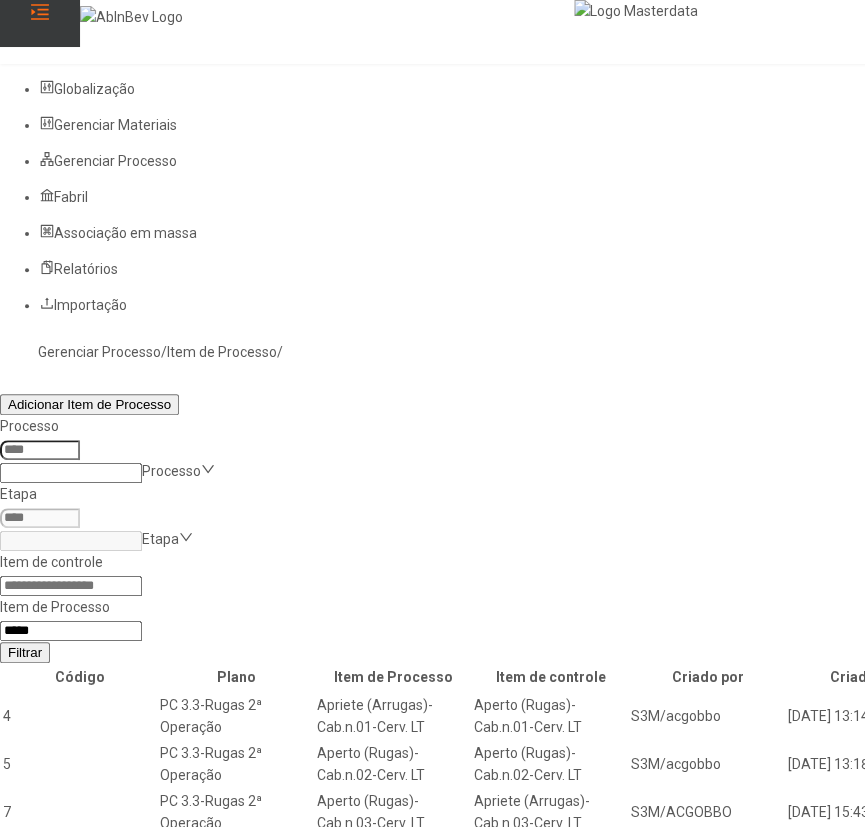 click on "Filtrar" 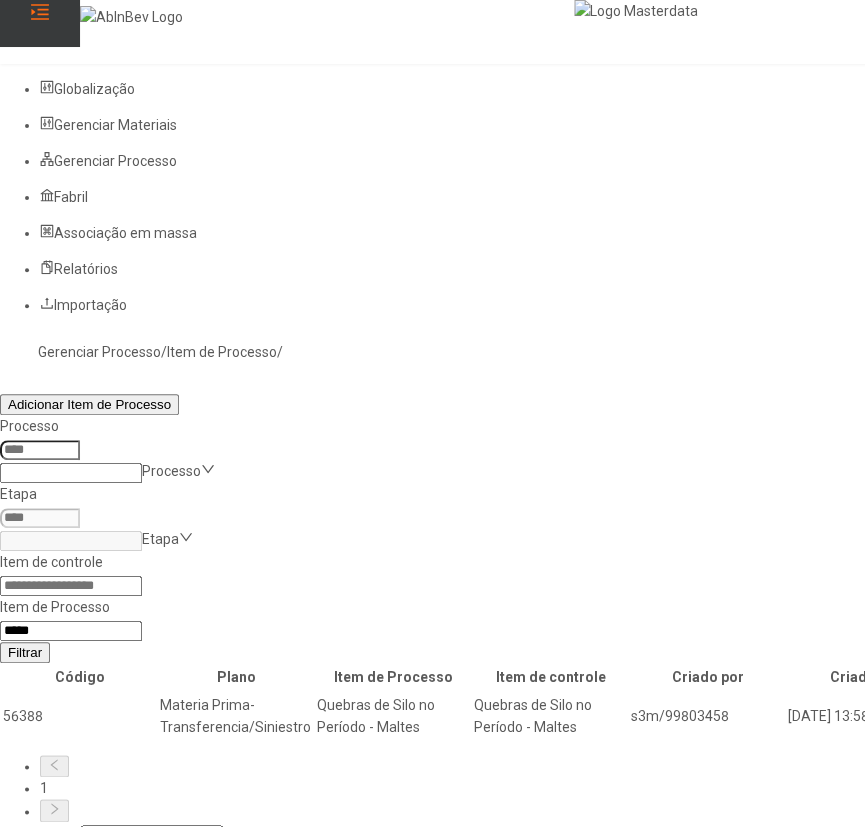 click 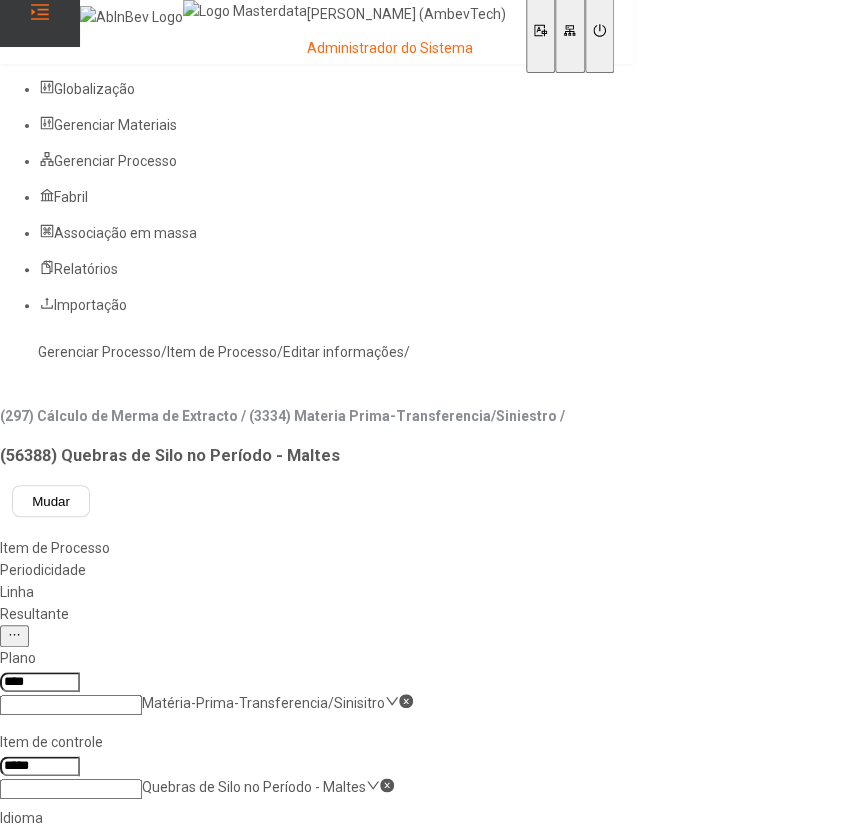 click on "pt-BR" 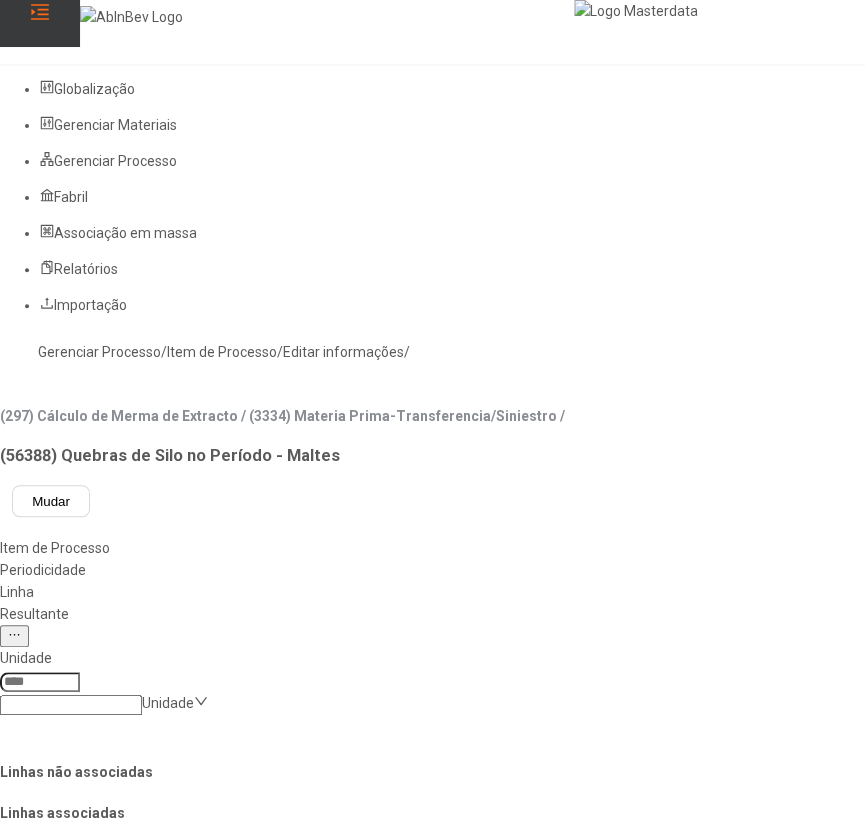 click on "Item de Processo" 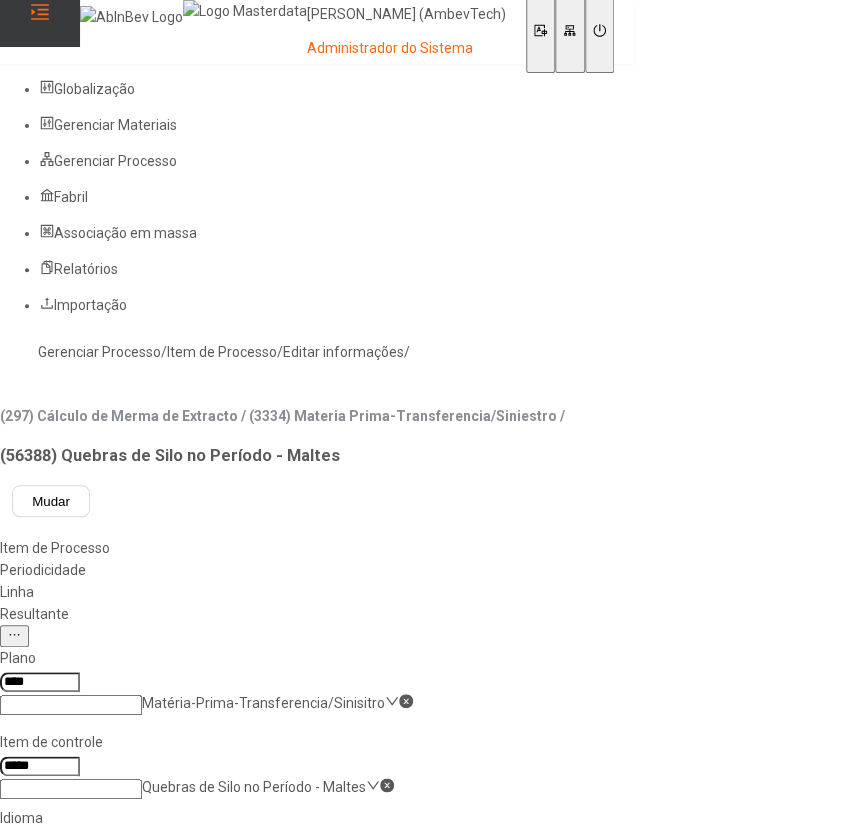 click on "*****" at bounding box center [40, 766] 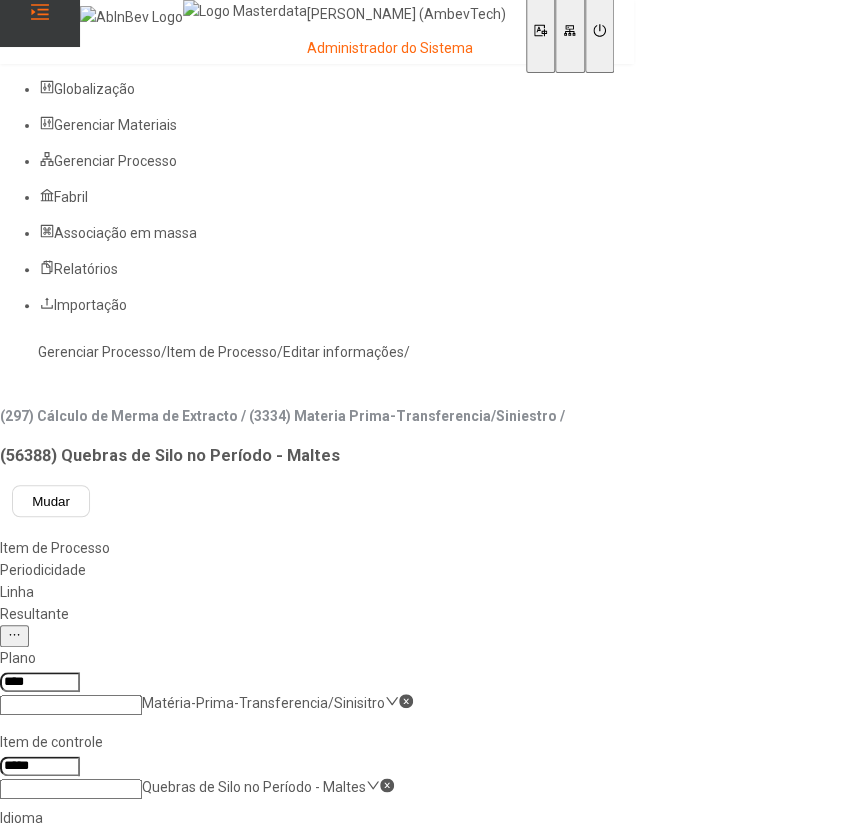 type on "**********" 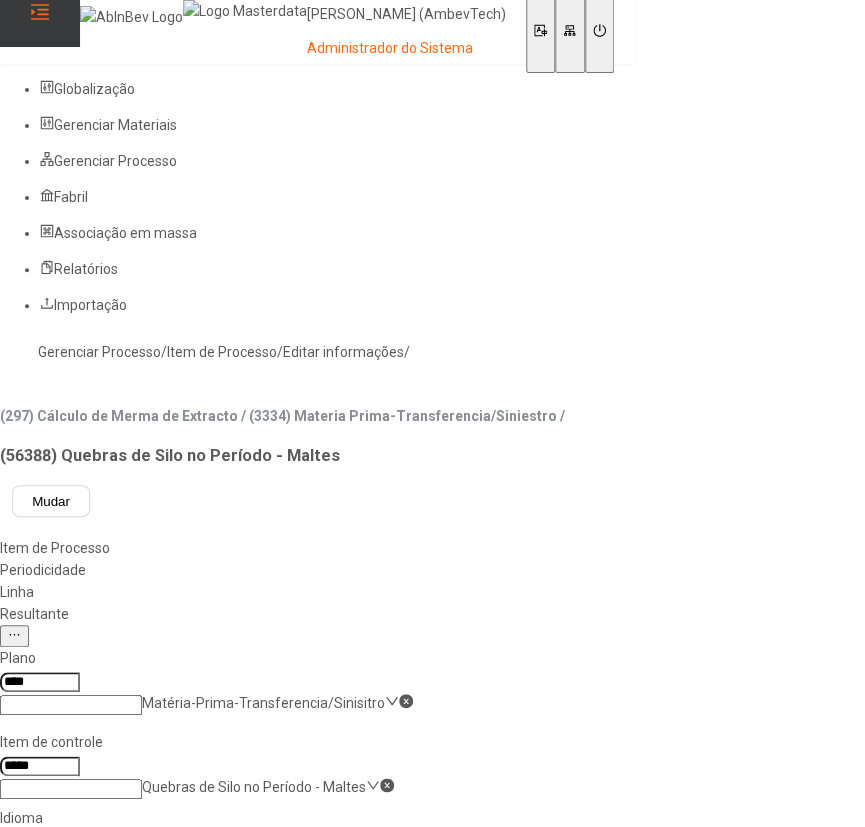 click on "**********" 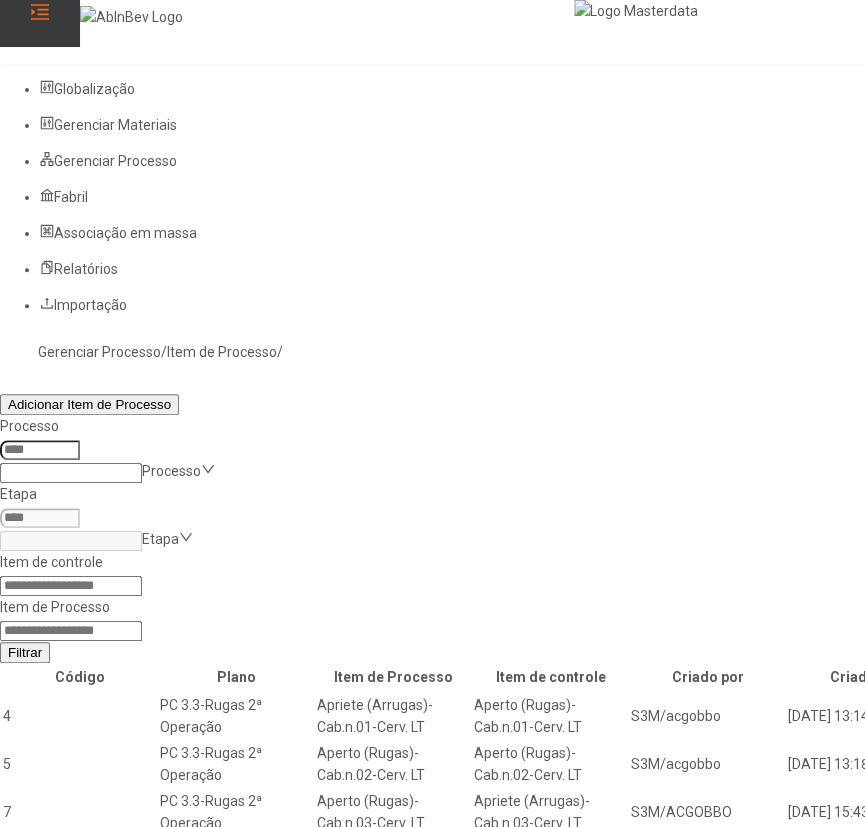 click 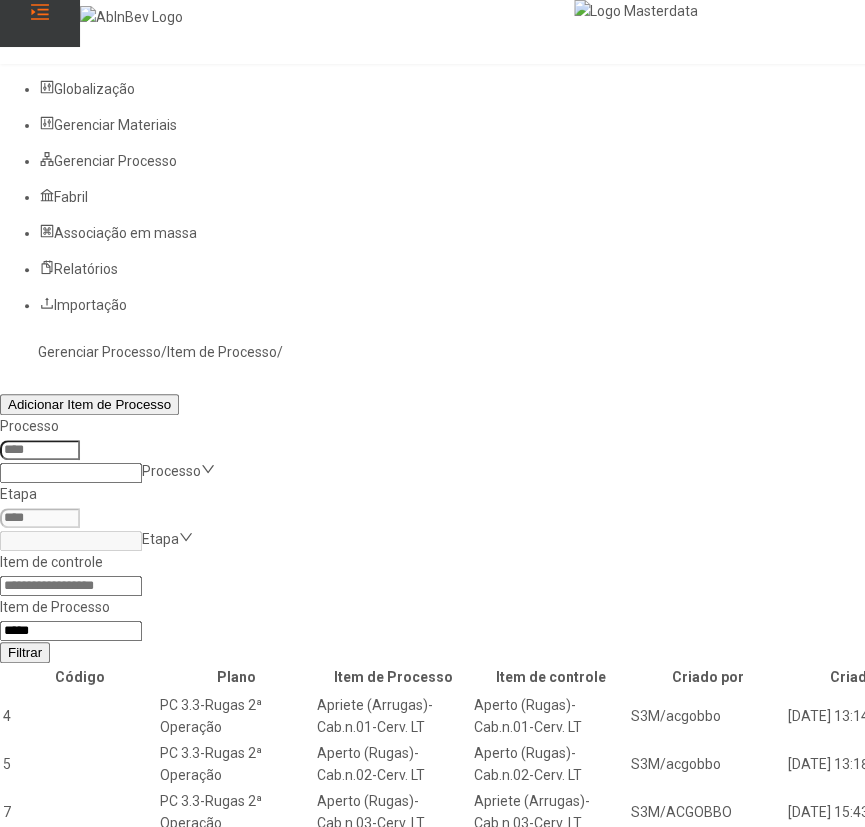 type on "*****" 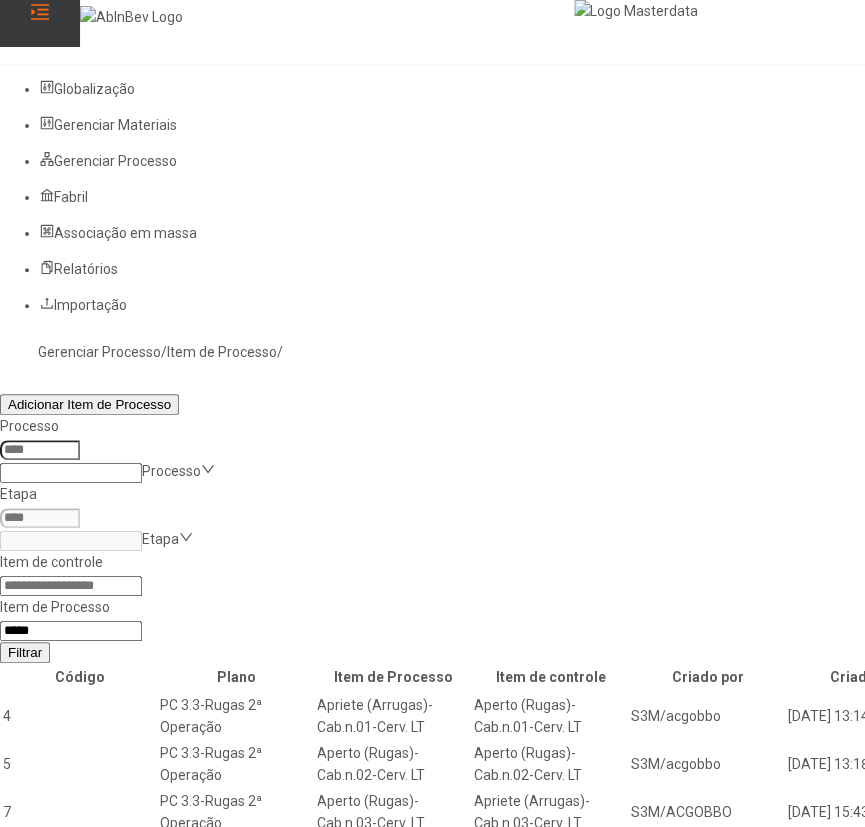 click on "Filtrar" 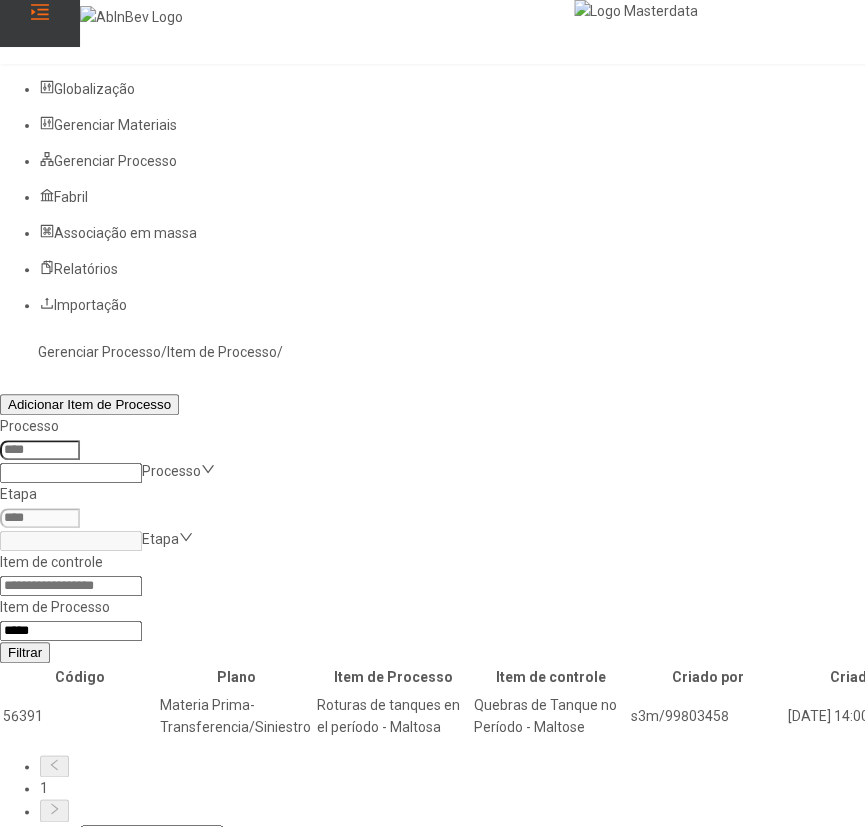 click 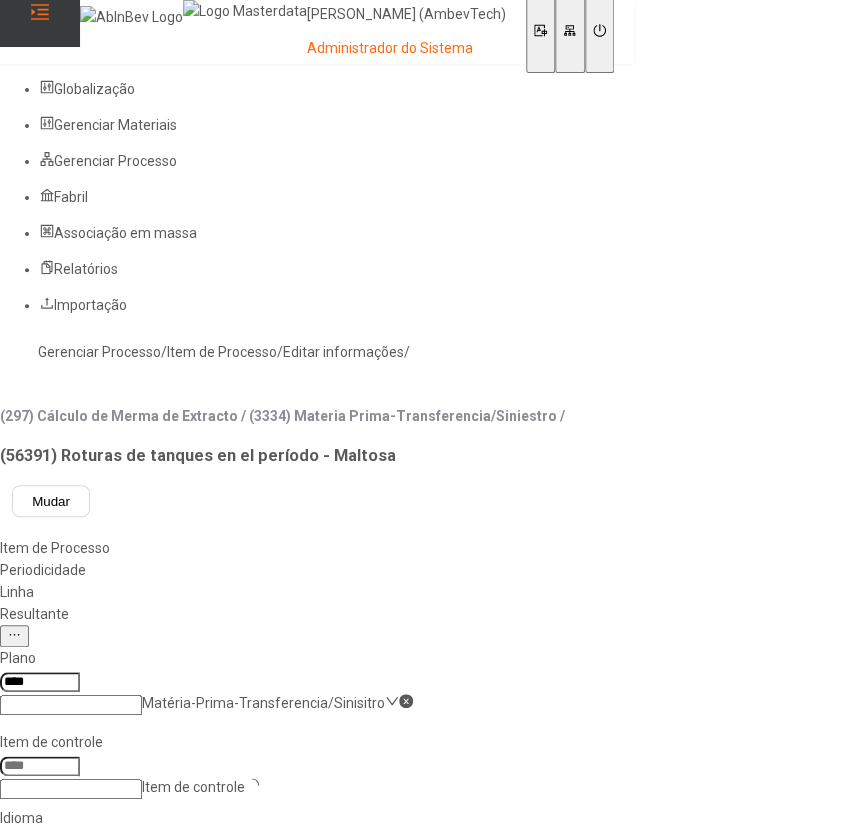 type on "*****" 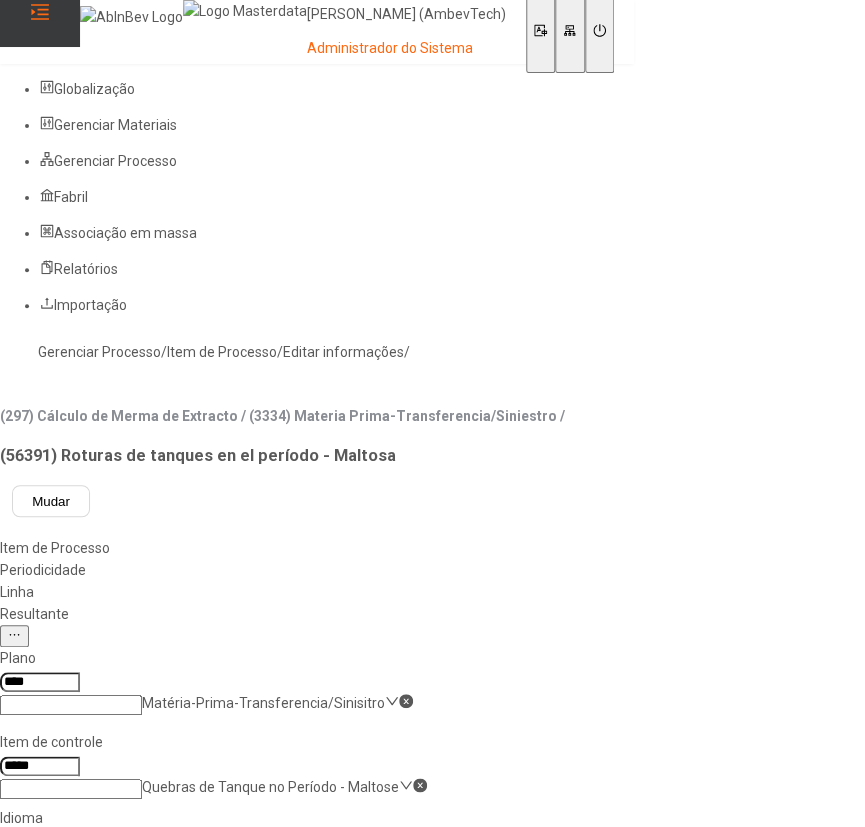 click on "es-ES" 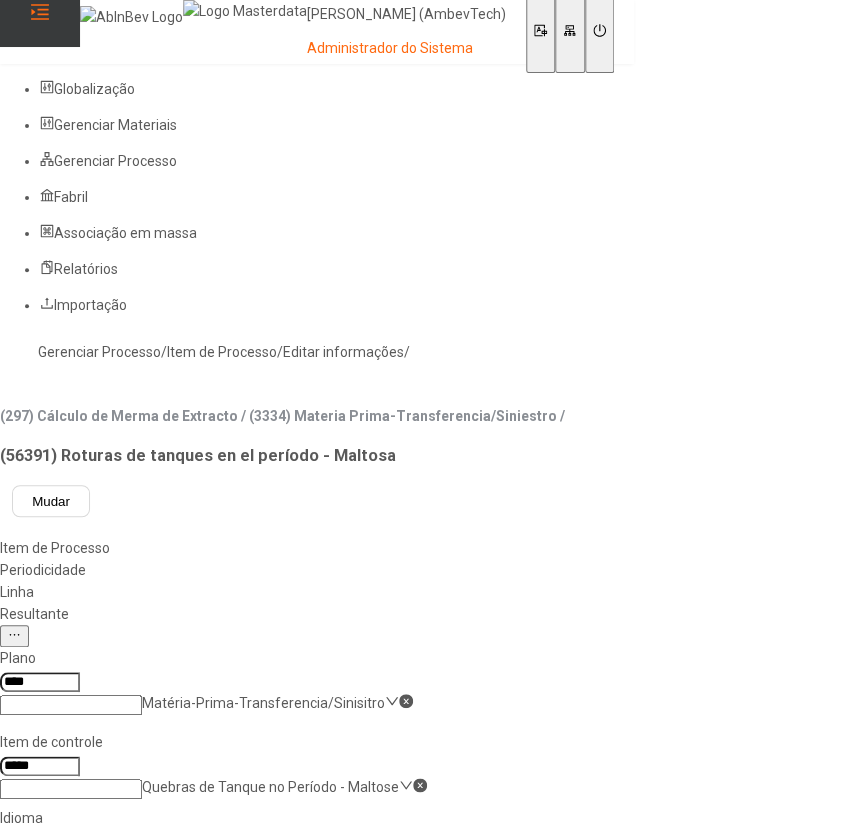 click on "*****" at bounding box center (40, 766) 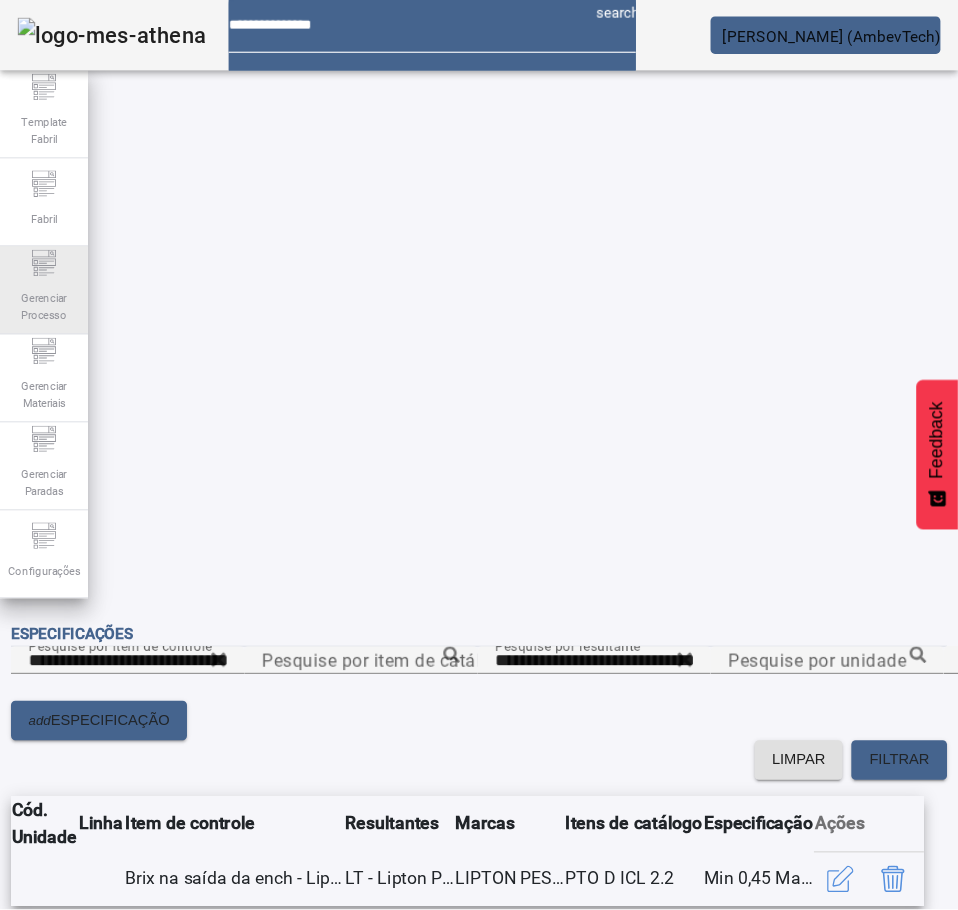 scroll, scrollTop: 0, scrollLeft: 0, axis: both 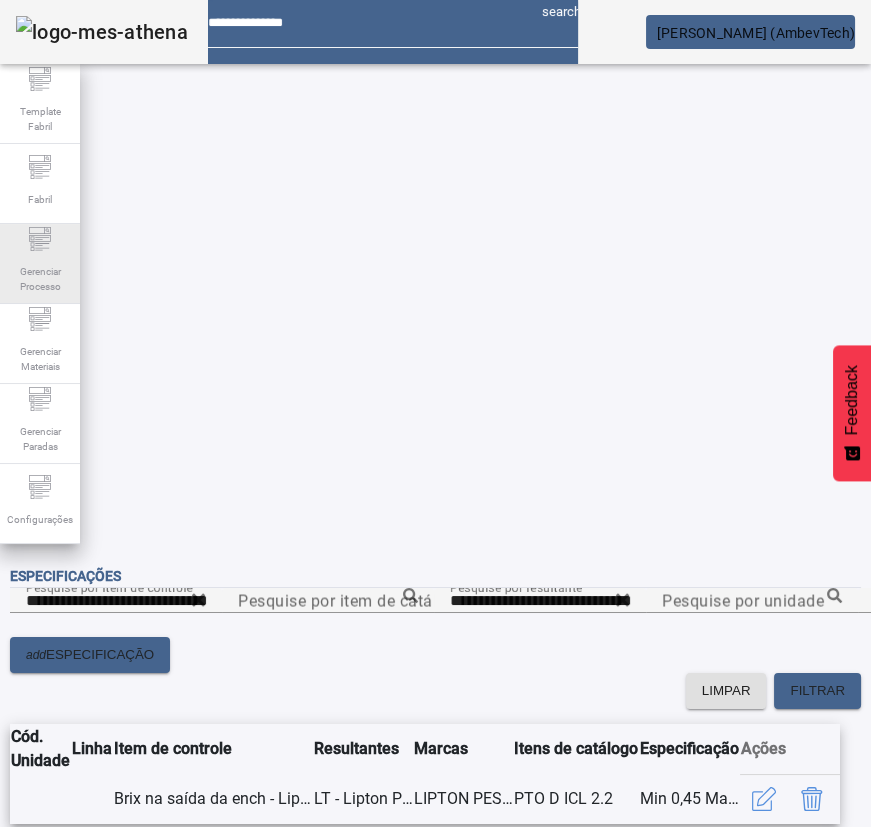 click 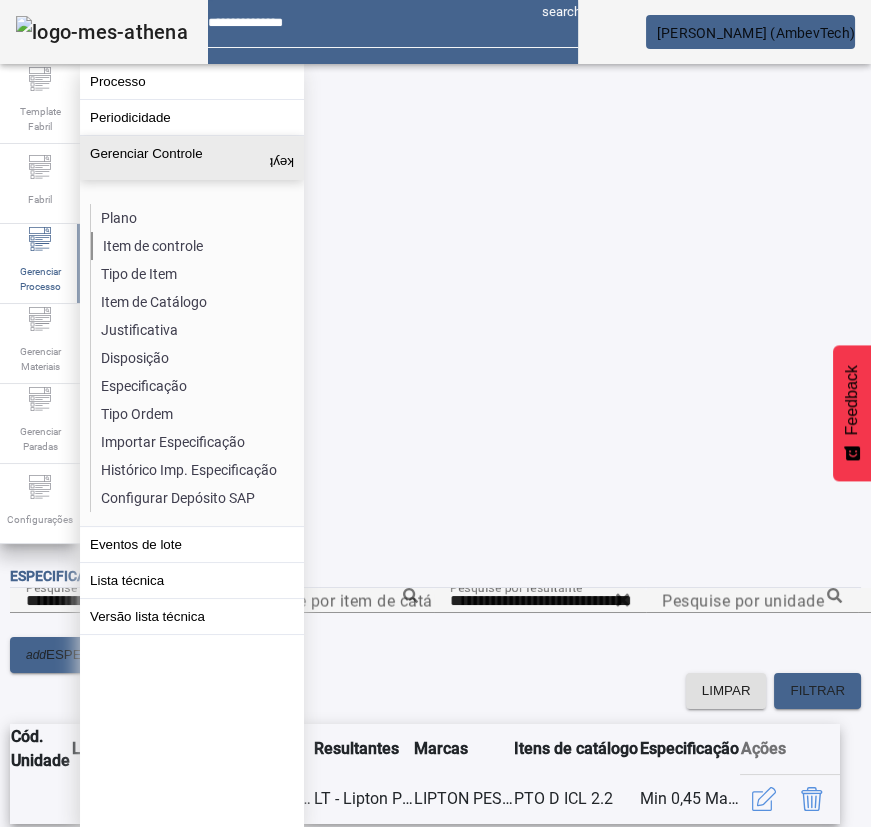 click on "Item de controle" 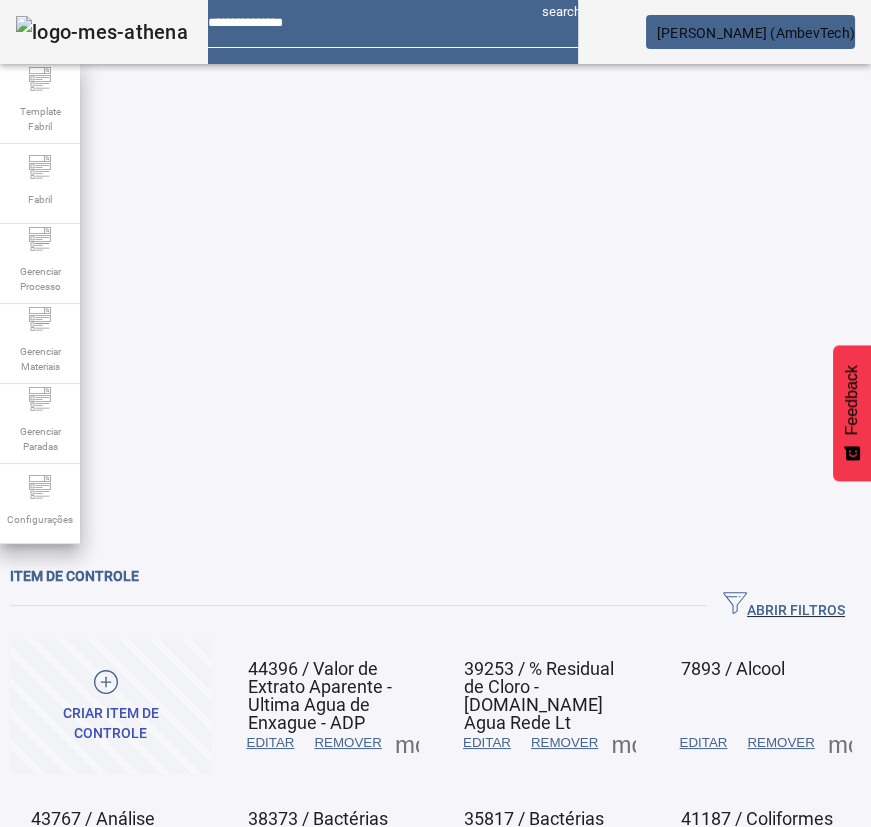 click 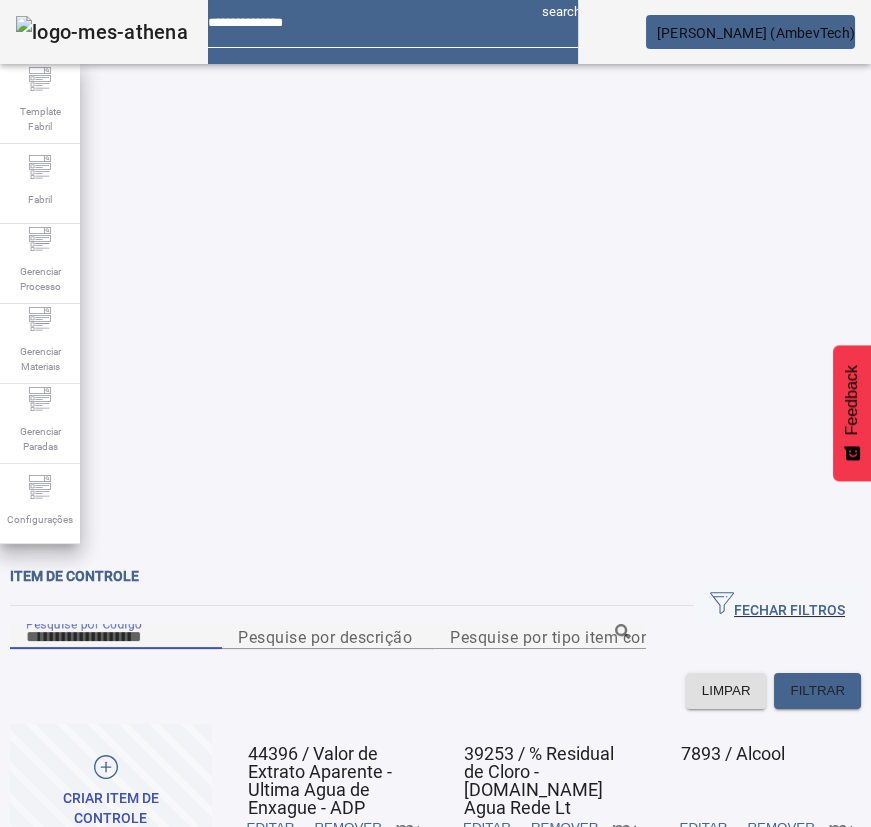 click on "Pesquise por Código" at bounding box center [116, 637] 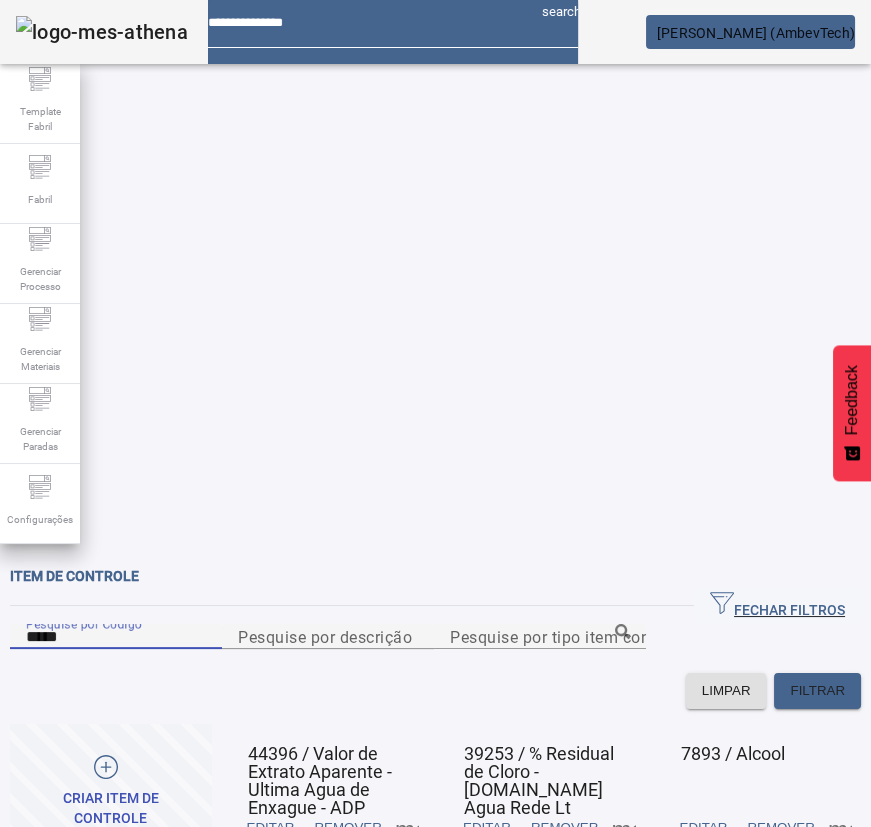 type on "*****" 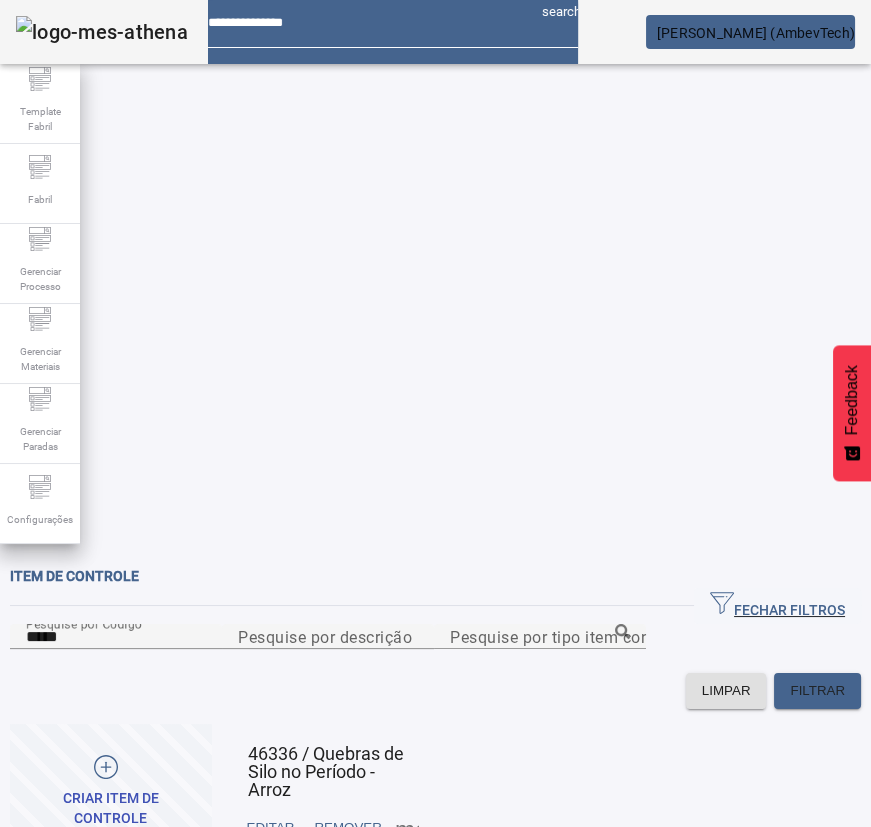 click on "EDITAR" at bounding box center [271, 828] 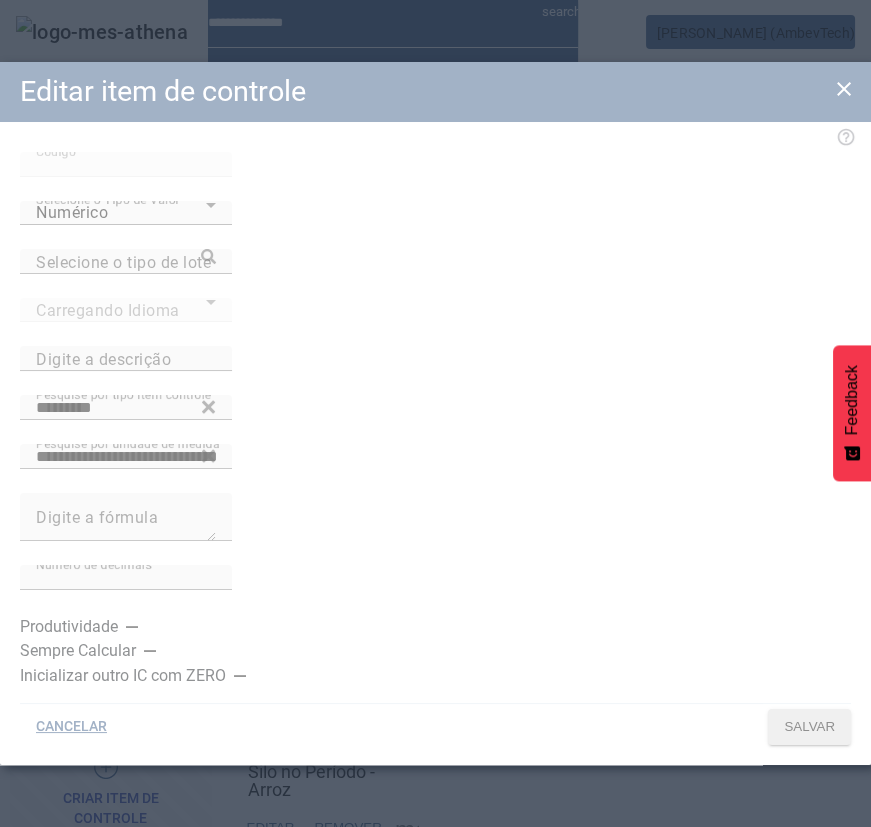 type on "**********" 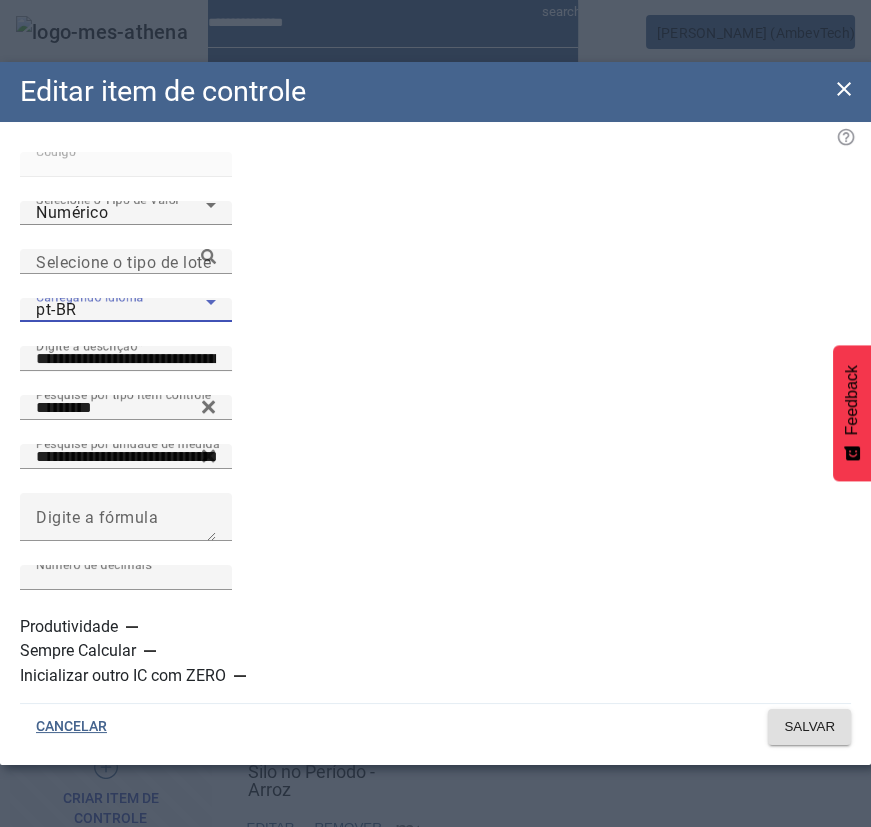 click on "pt-BR" at bounding box center [121, 310] 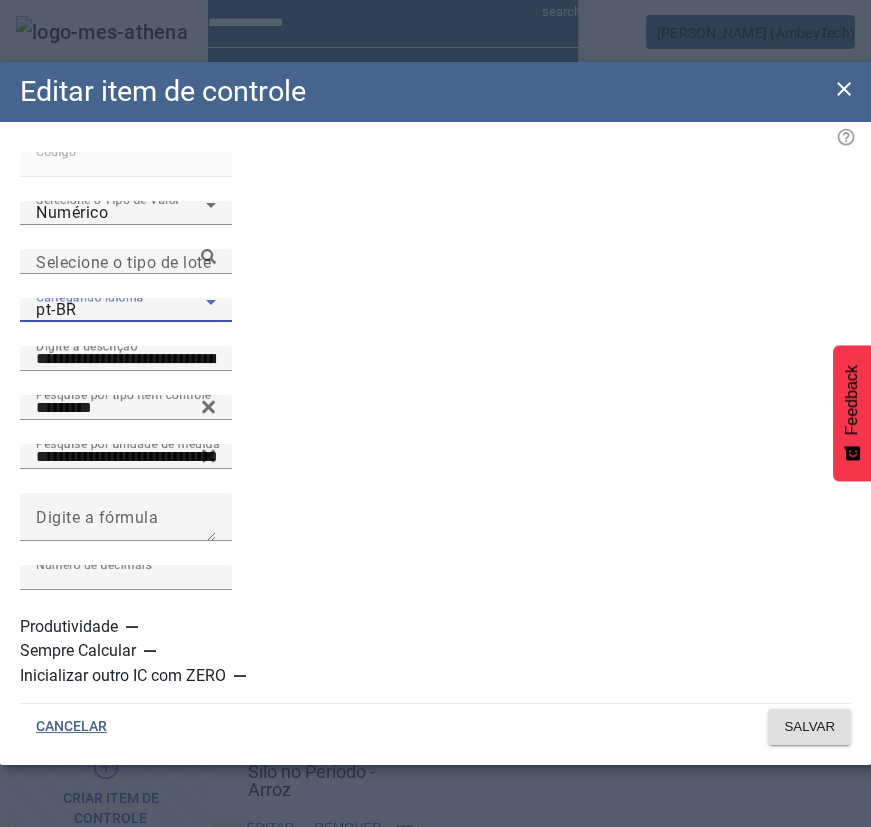 click on "es-ES" at bounding box center (126, 955) 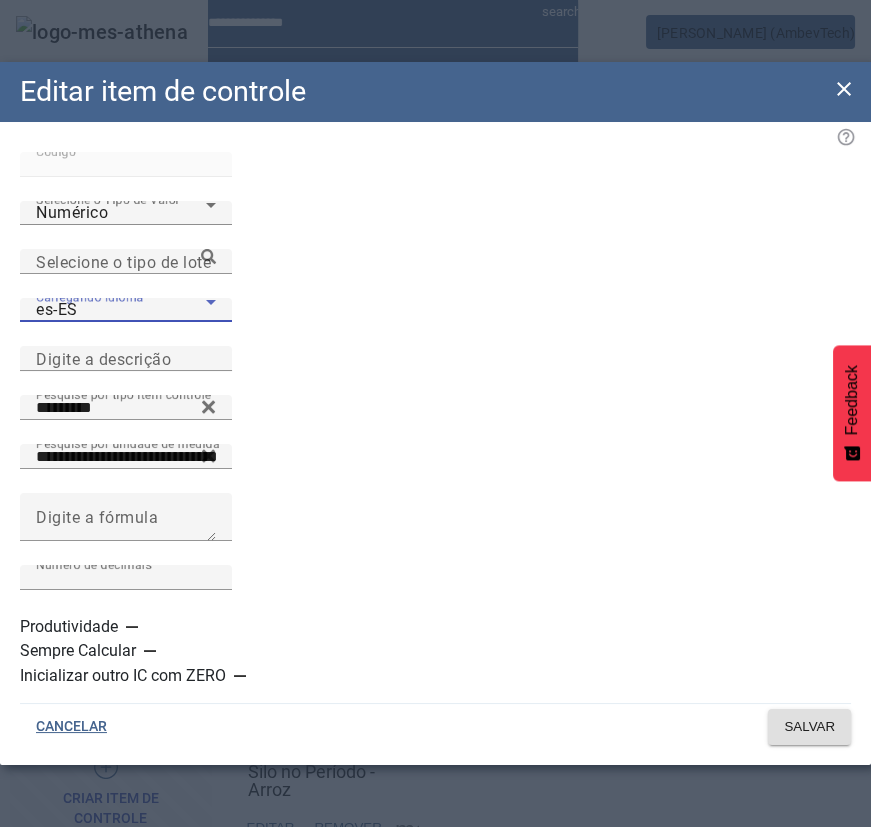 click on "es-ES" at bounding box center [121, 310] 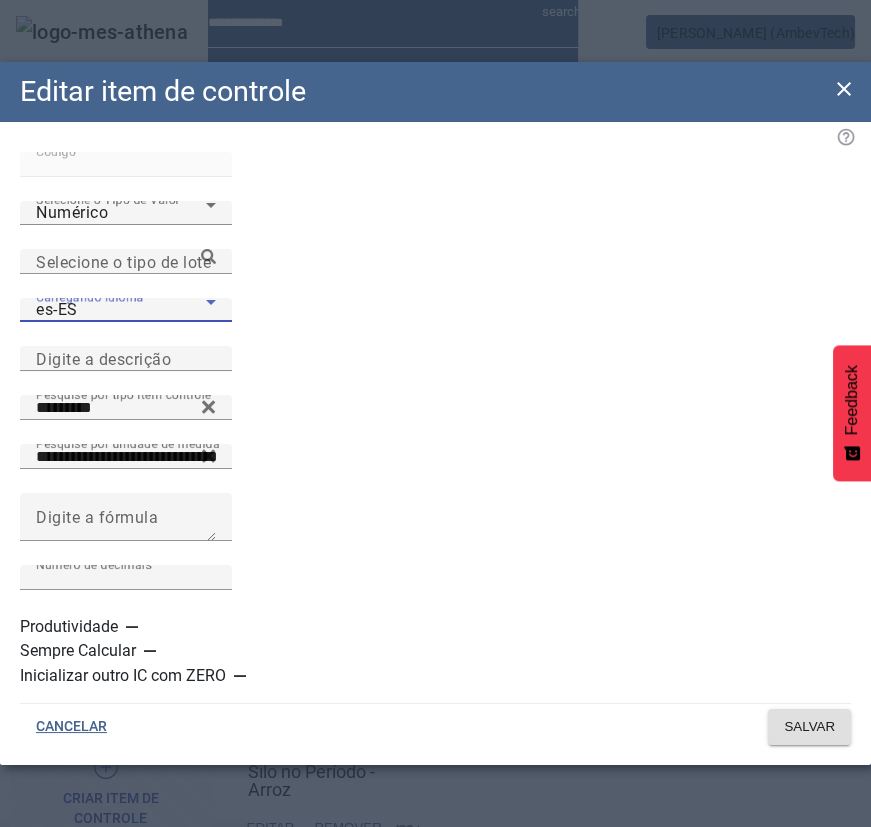 click on "pt-BR" at bounding box center (126, 859) 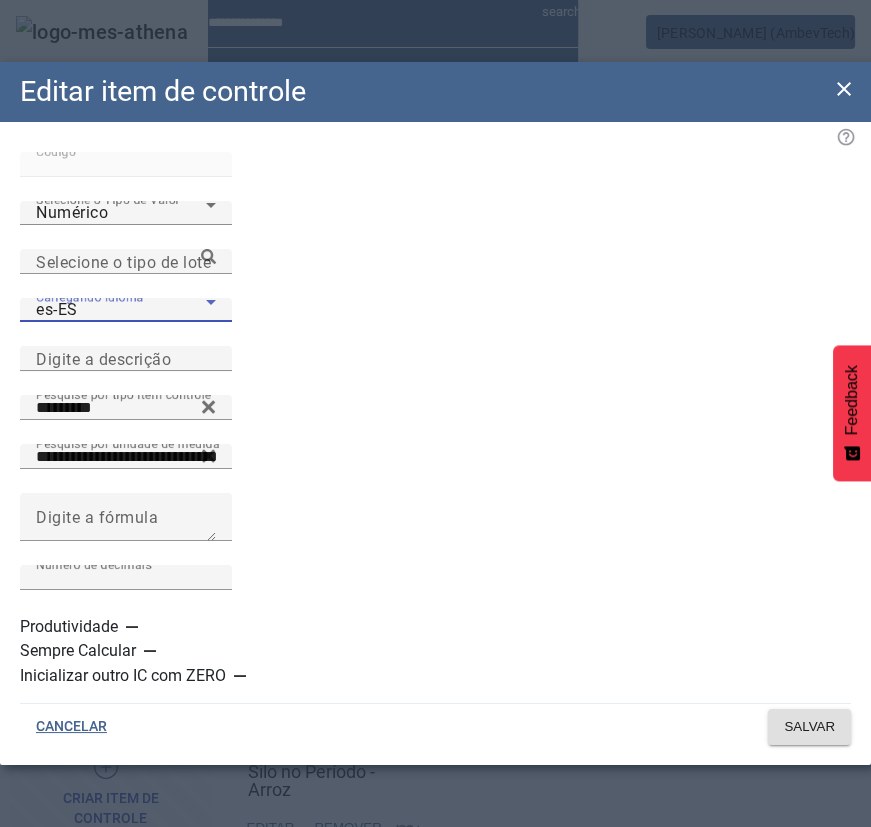 type on "**********" 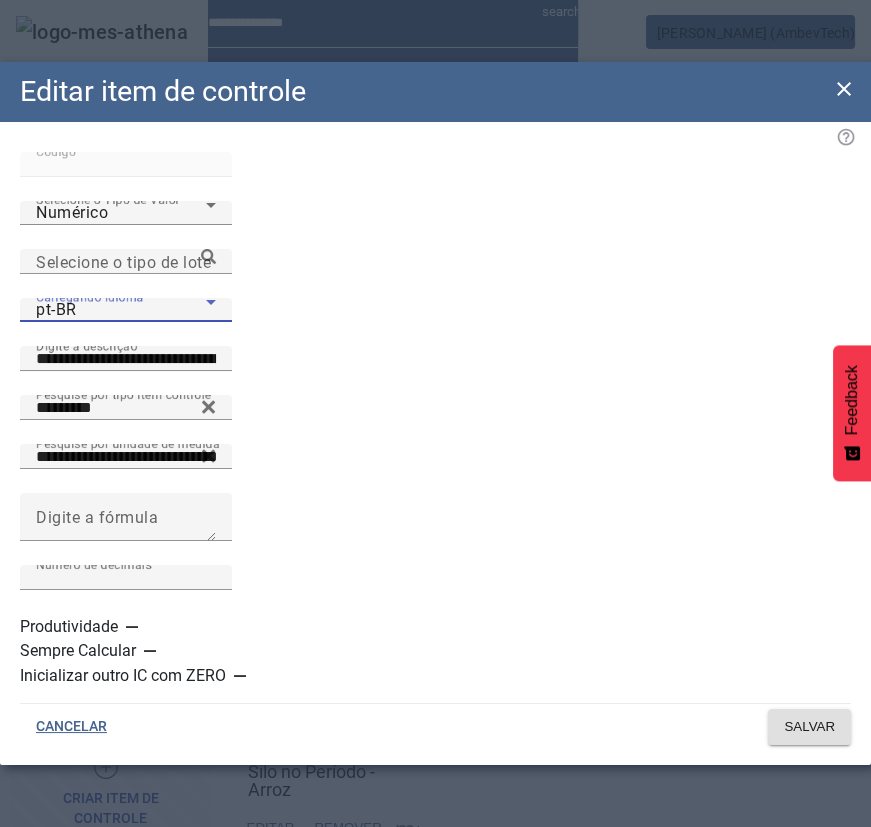 click on "pt-BR" at bounding box center (121, 310) 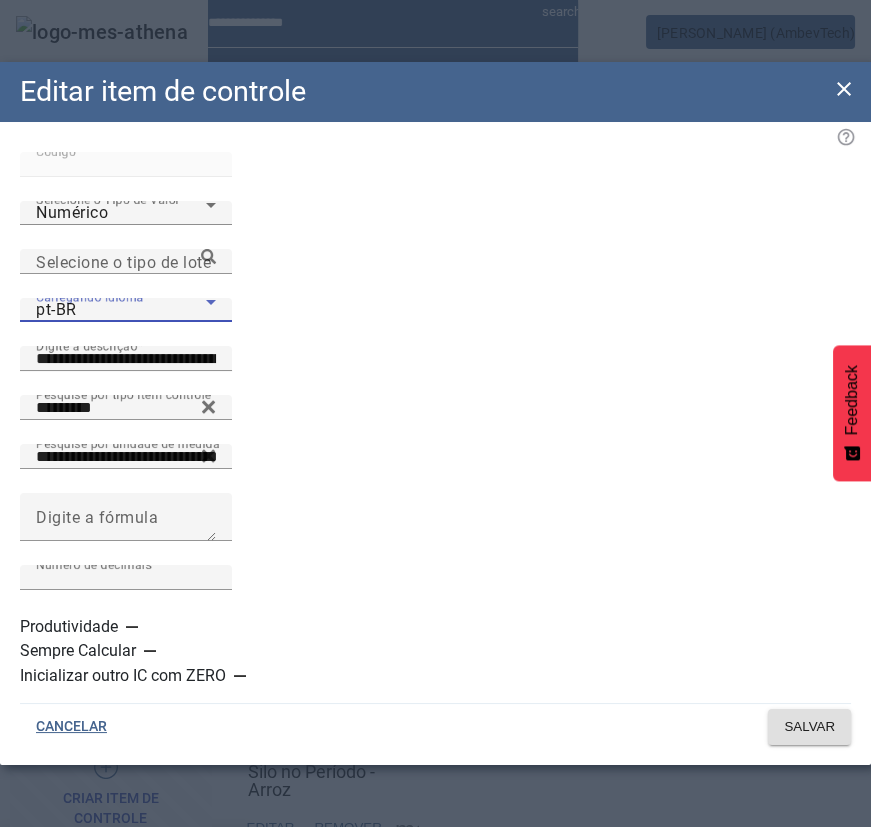 click on "es-ES" at bounding box center (126, 955) 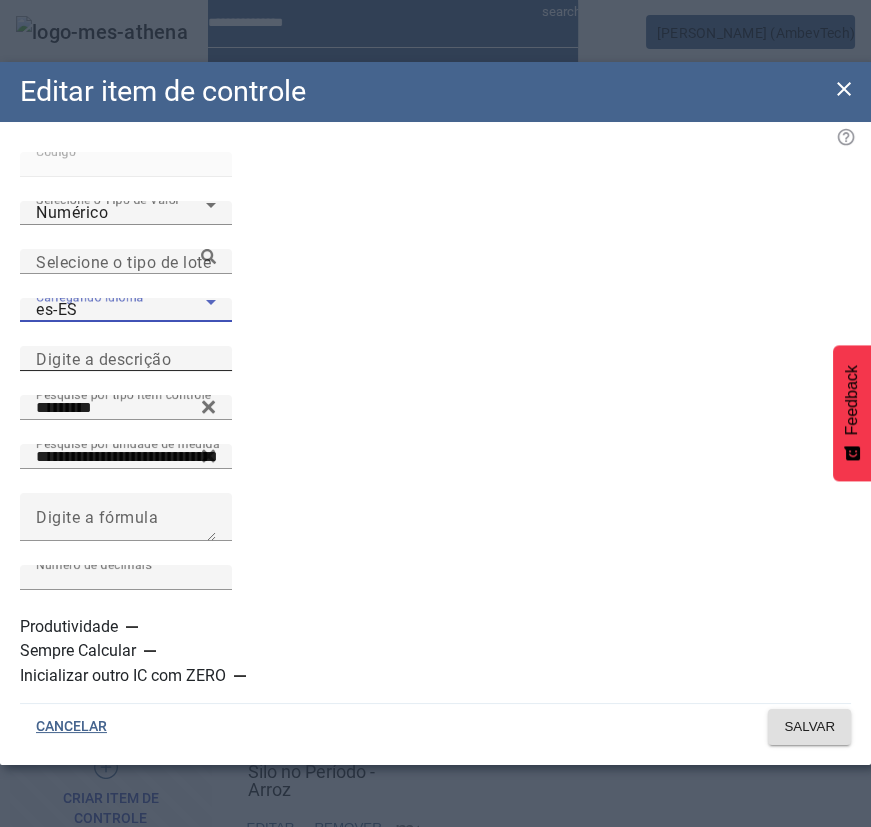 click on "Digite a descrição" at bounding box center [103, 358] 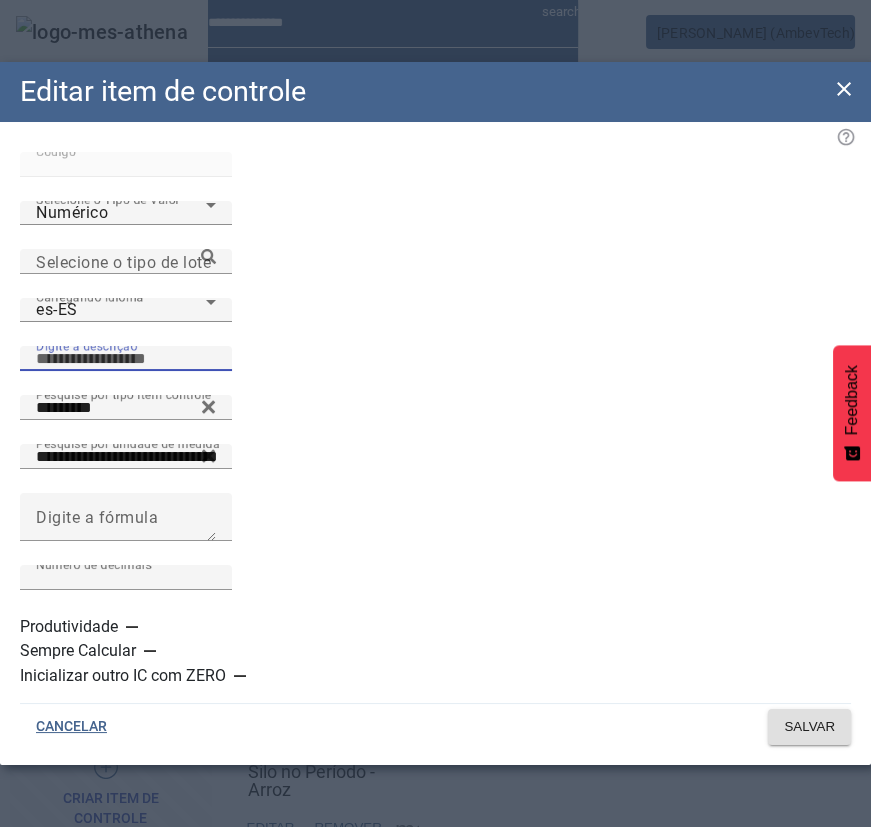 paste on "**********" 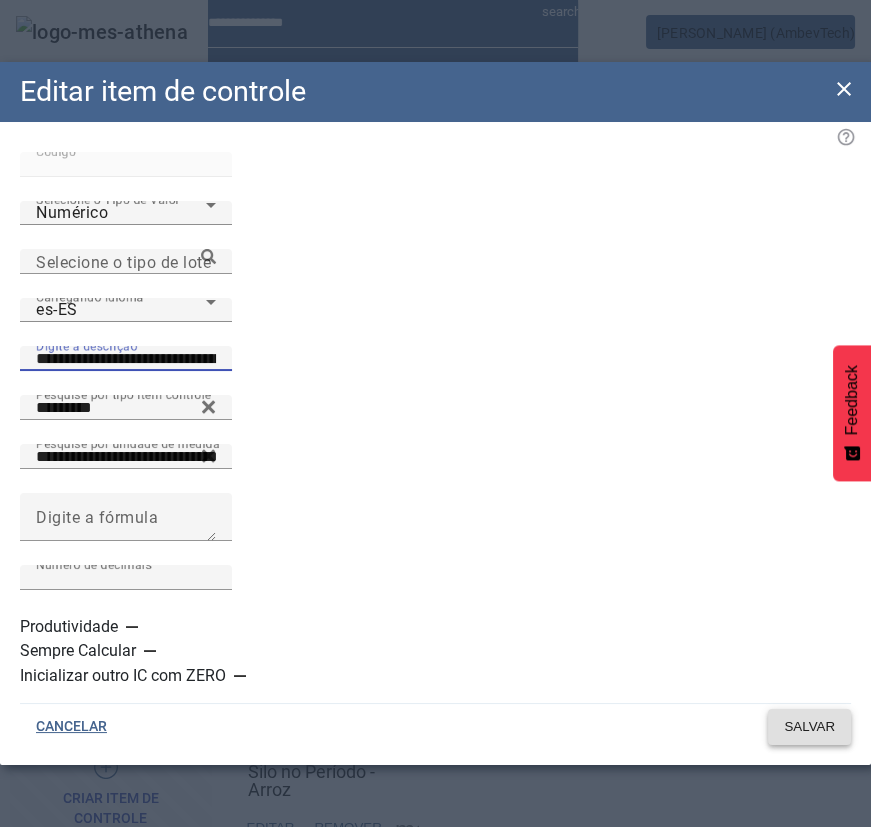 type on "**********" 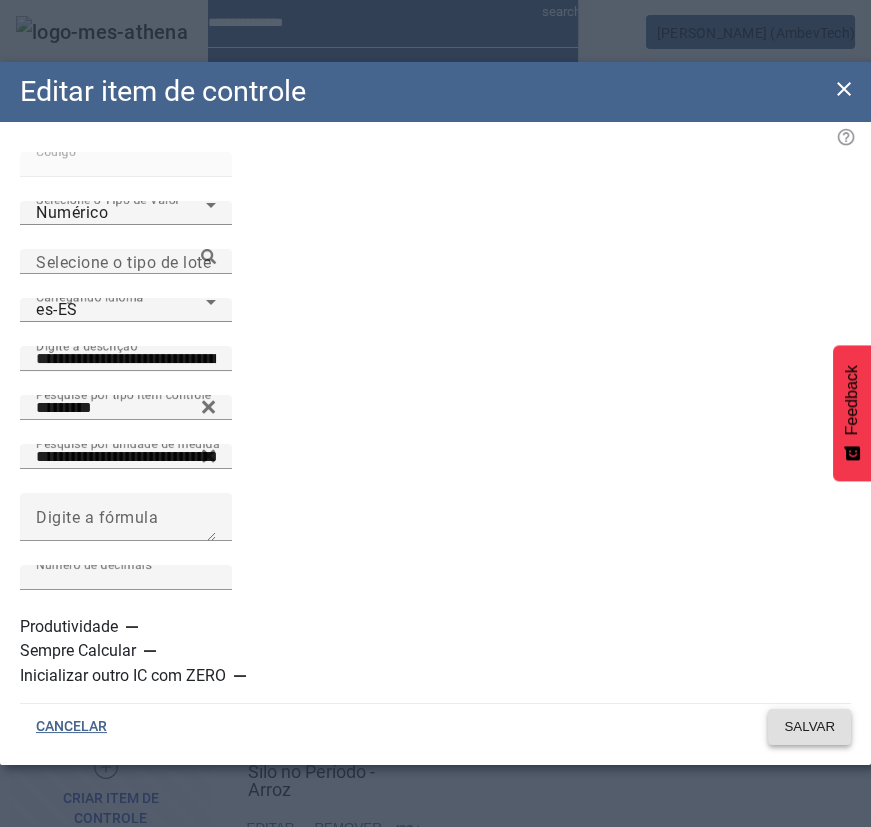 click on "SALVAR" 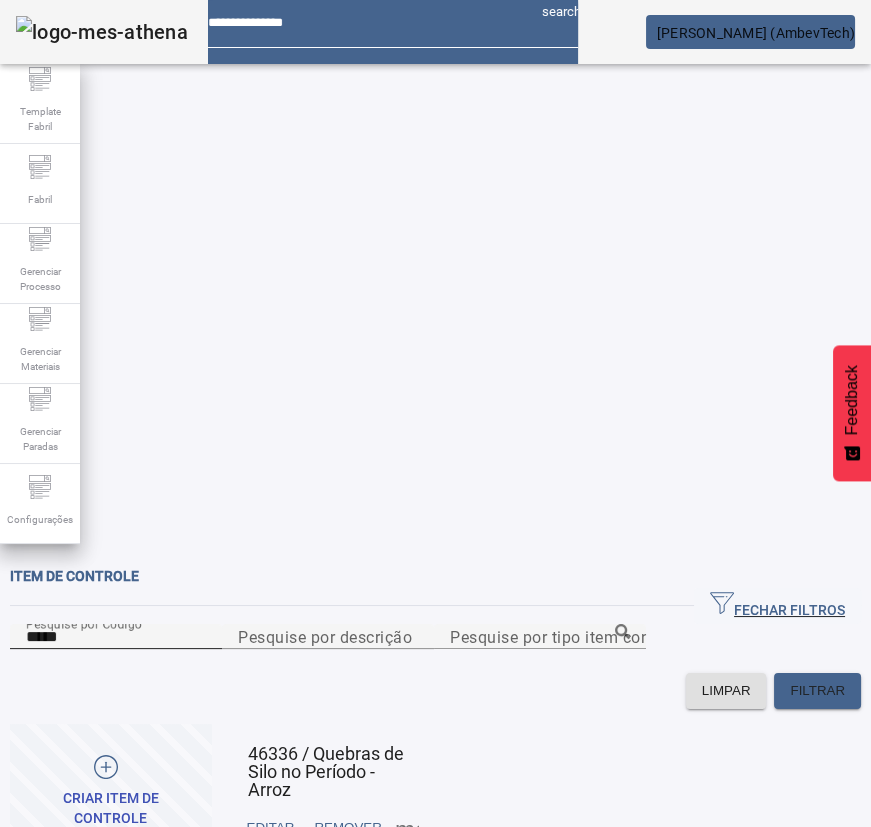 click on "*****" at bounding box center (116, 637) 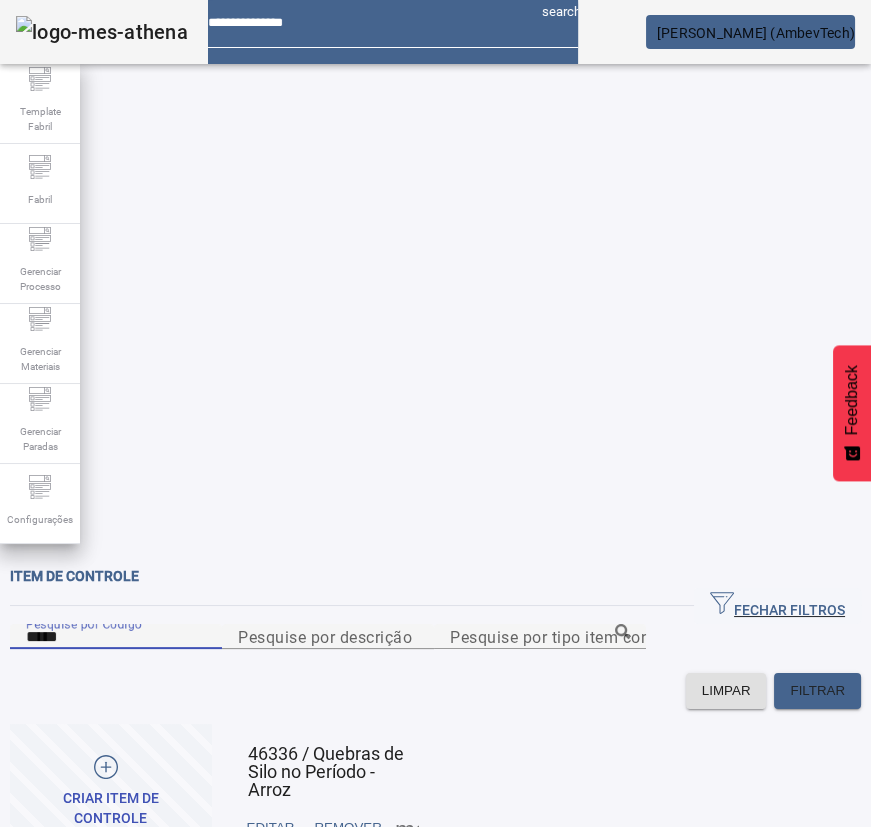 click on "*****" at bounding box center (116, 637) 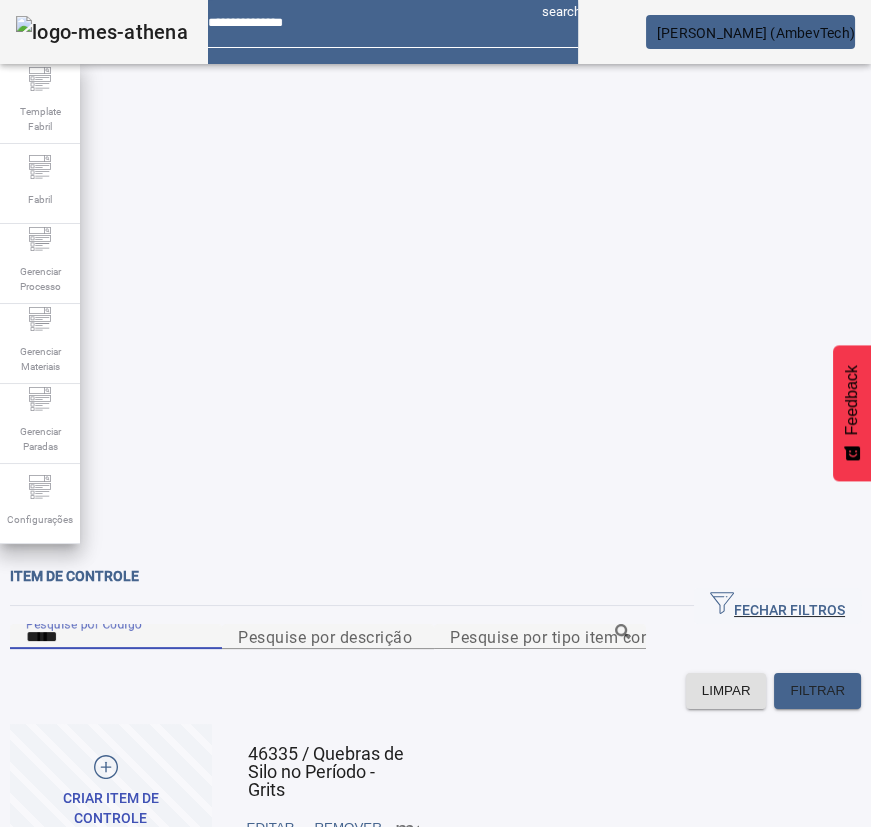 click at bounding box center [271, 828] 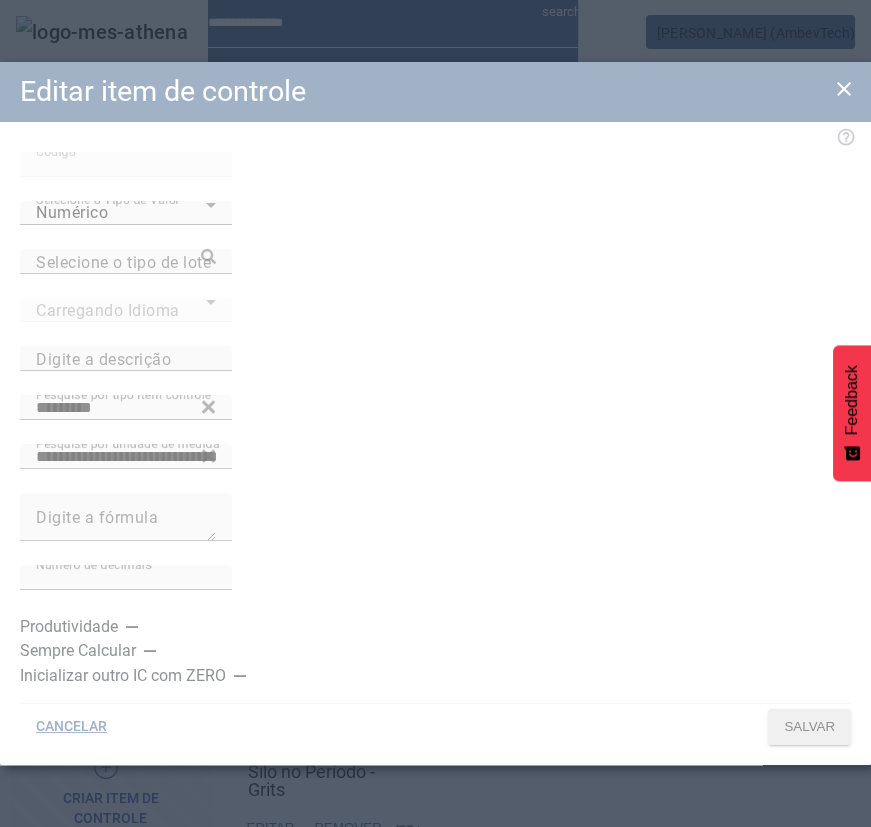 type on "**********" 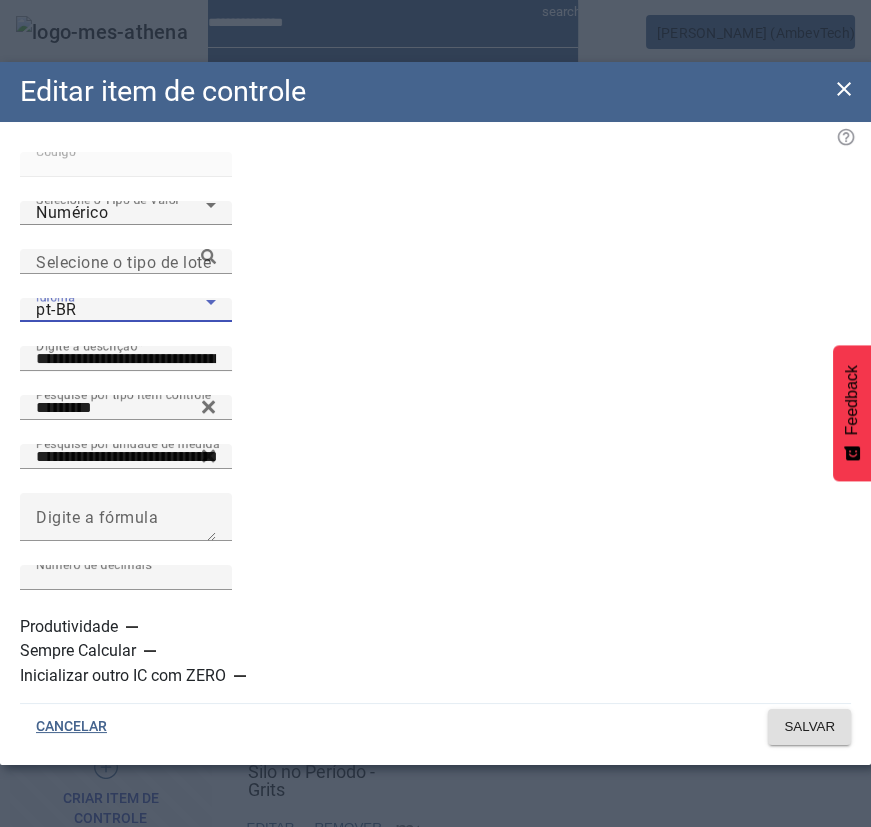 click on "pt-BR" at bounding box center (121, 310) 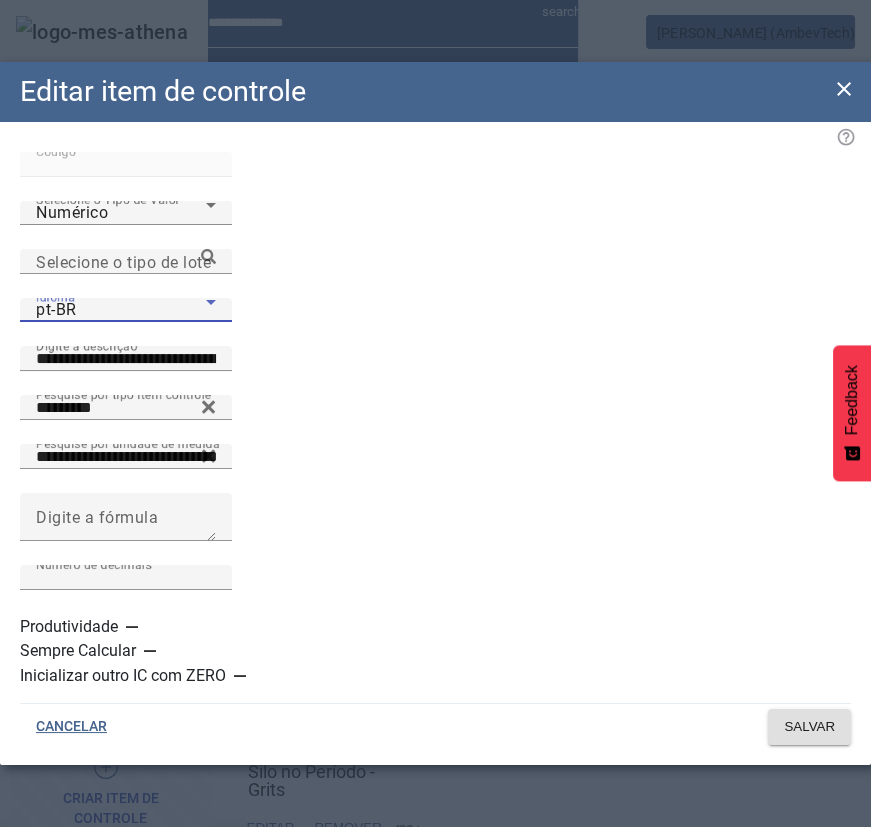 click on "es-ES" at bounding box center (126, 955) 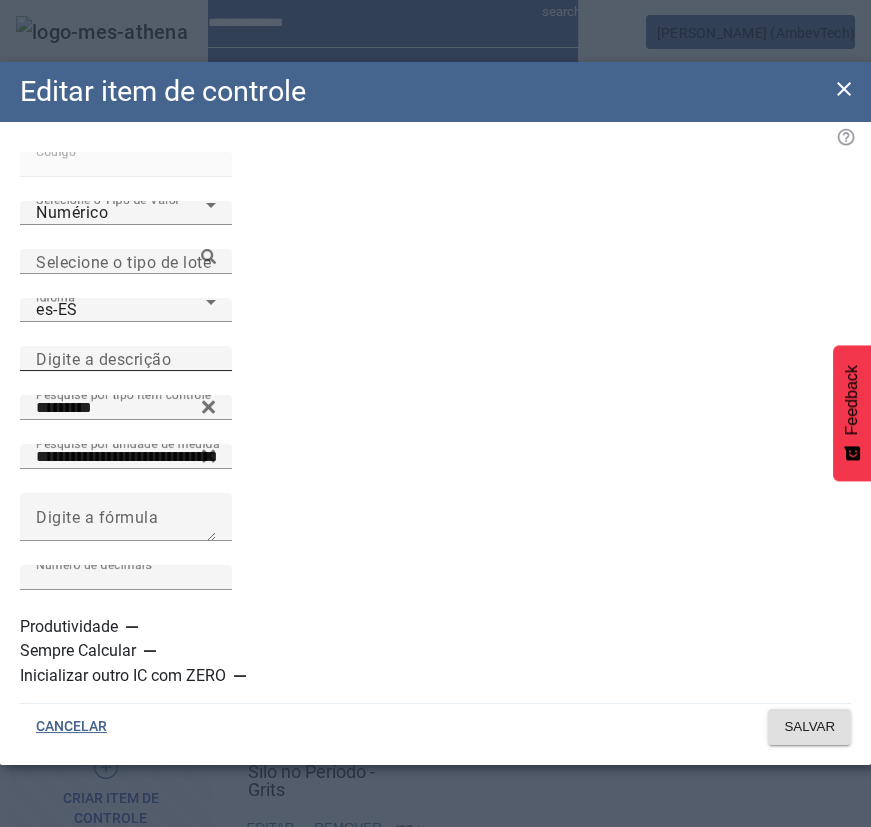click on "Digite a descrição" at bounding box center (103, 358) 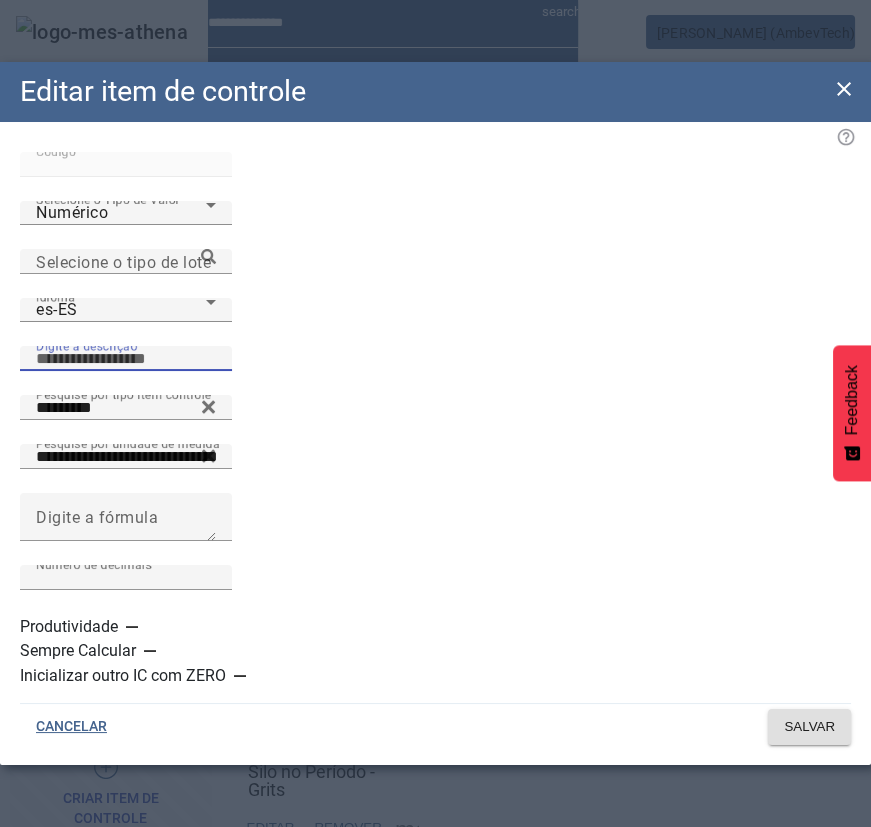 paste on "**********" 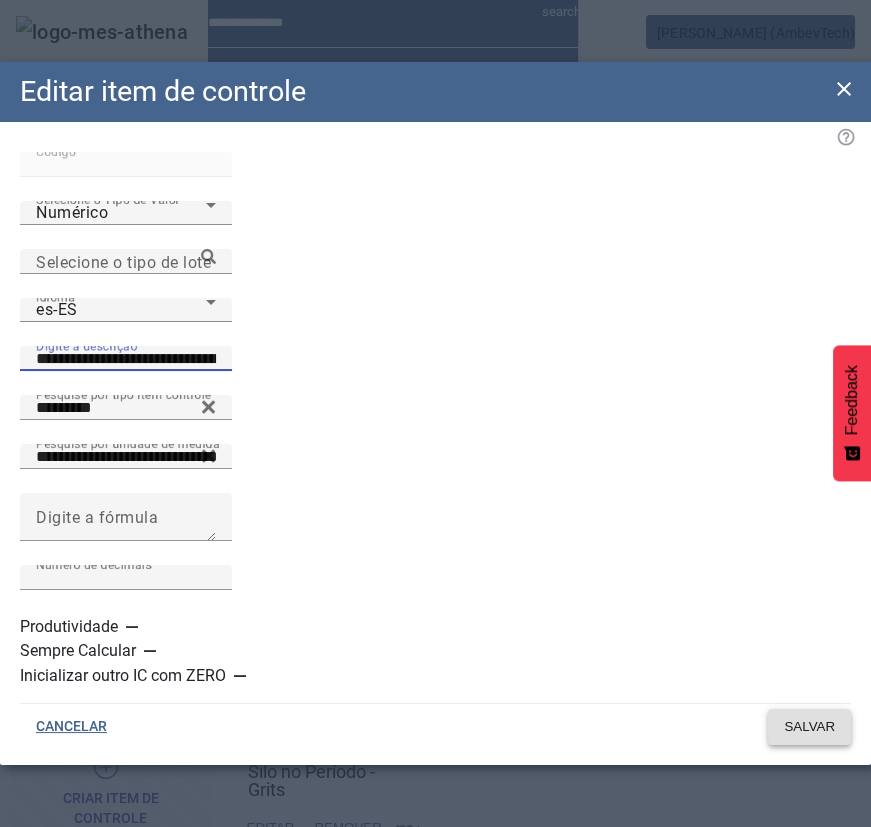 type on "**********" 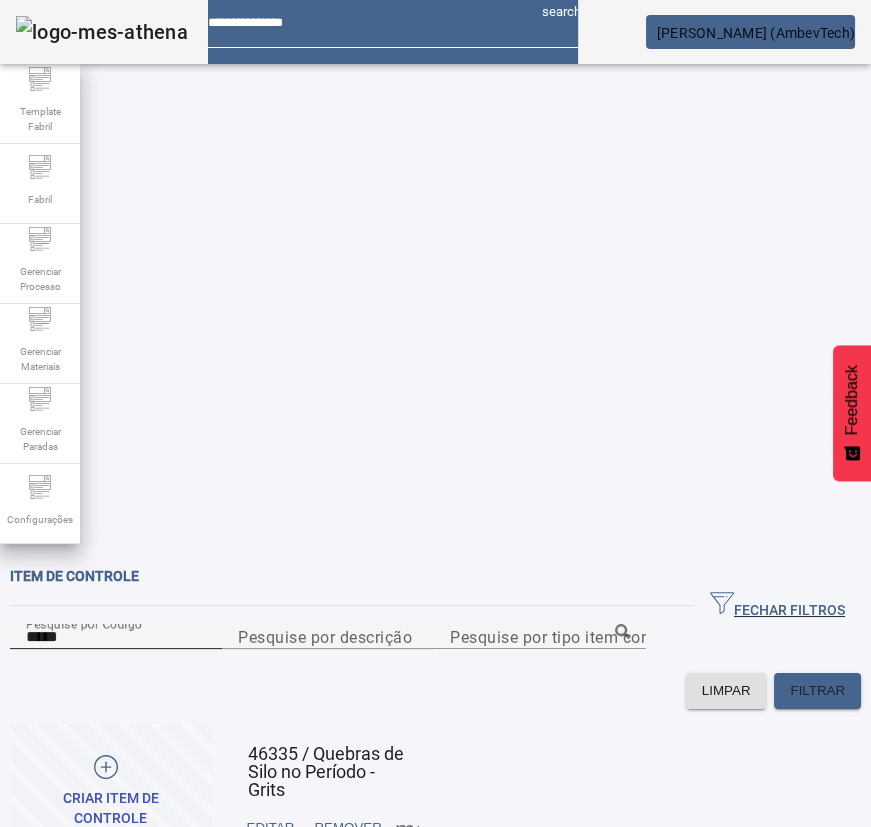 click on "*****" at bounding box center [116, 637] 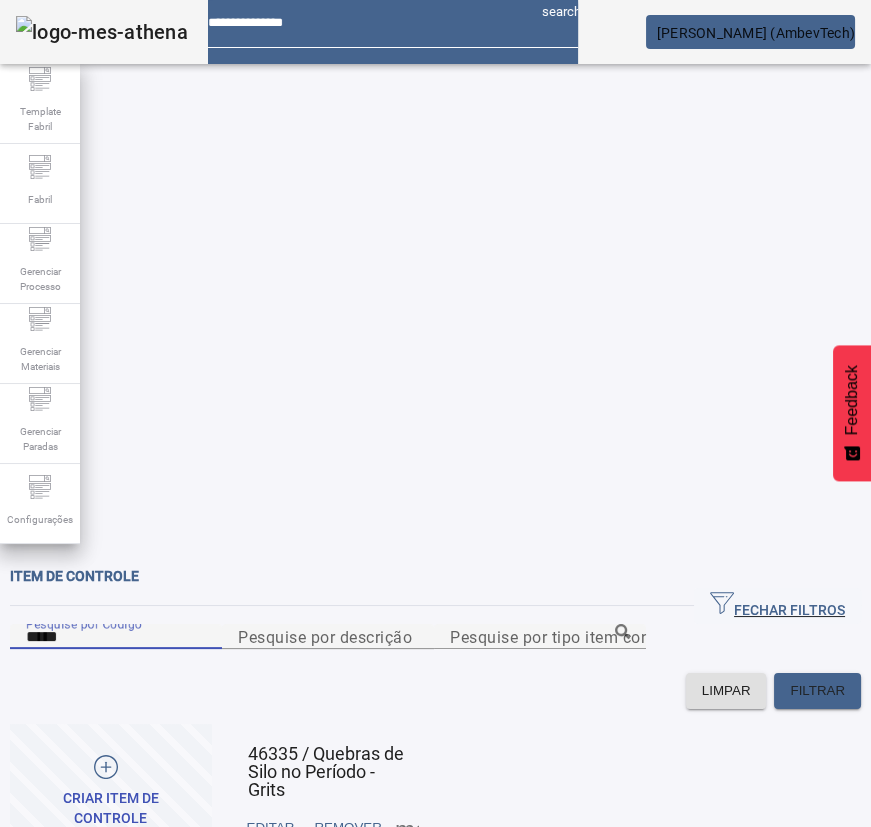 click on "*****" at bounding box center (116, 637) 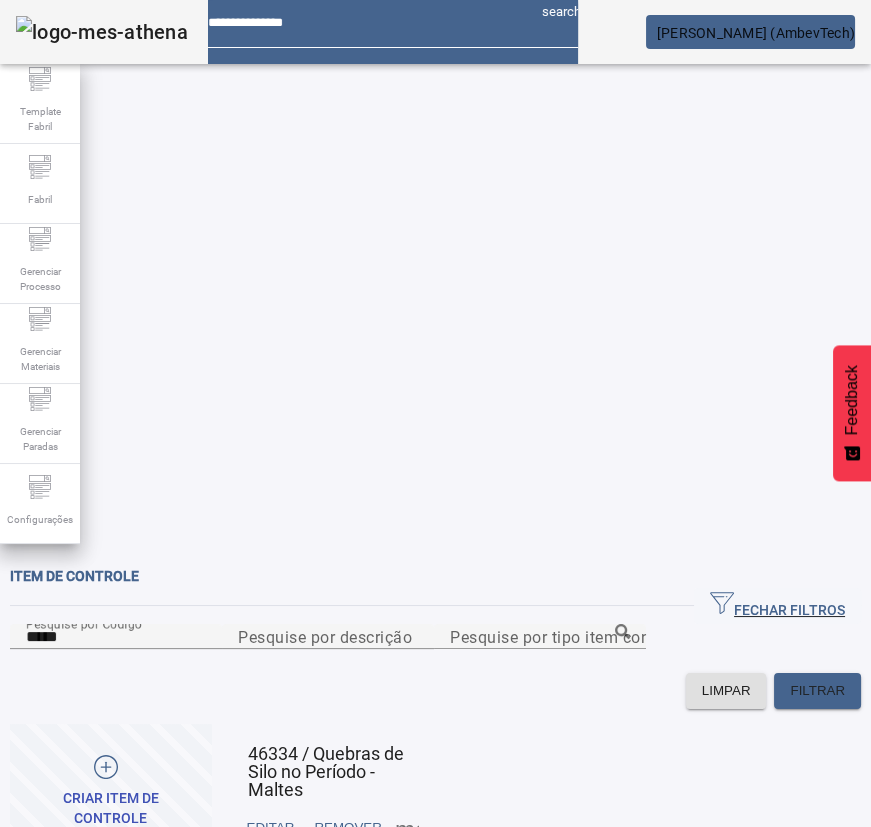 click on "EDITAR" at bounding box center (271, 828) 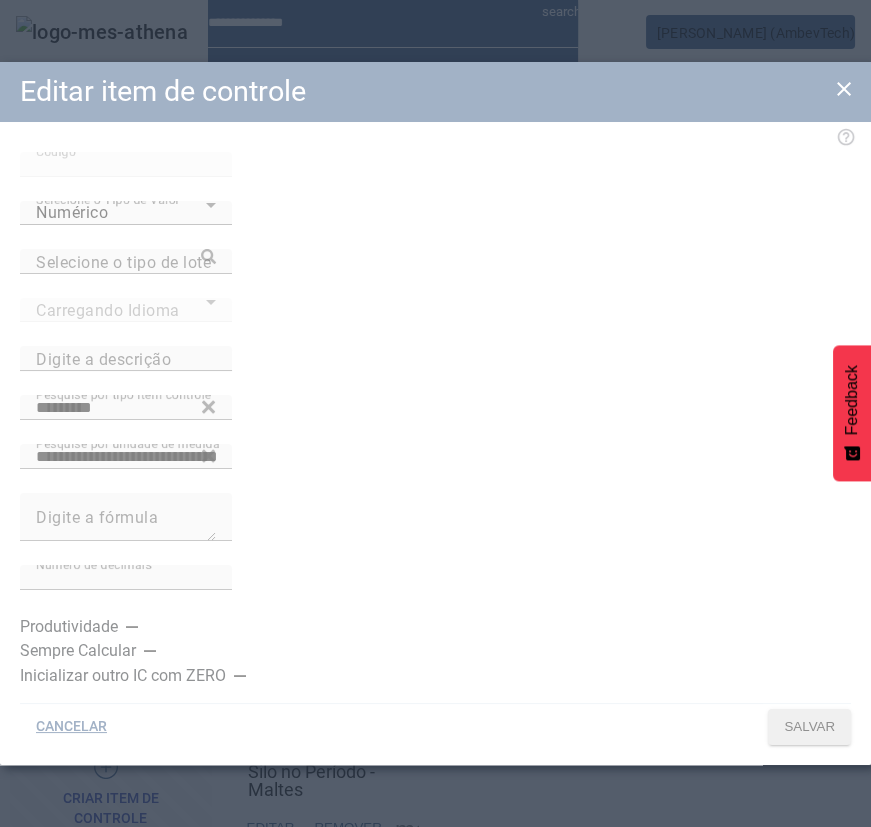 type on "**********" 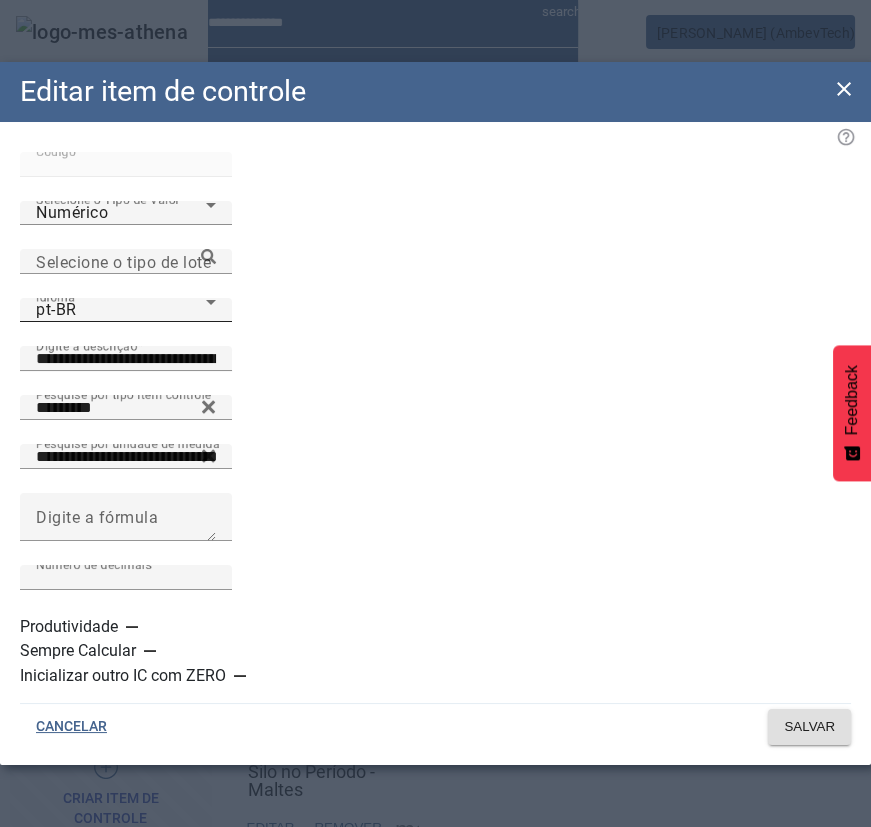 click on "pt-BR" at bounding box center [121, 310] 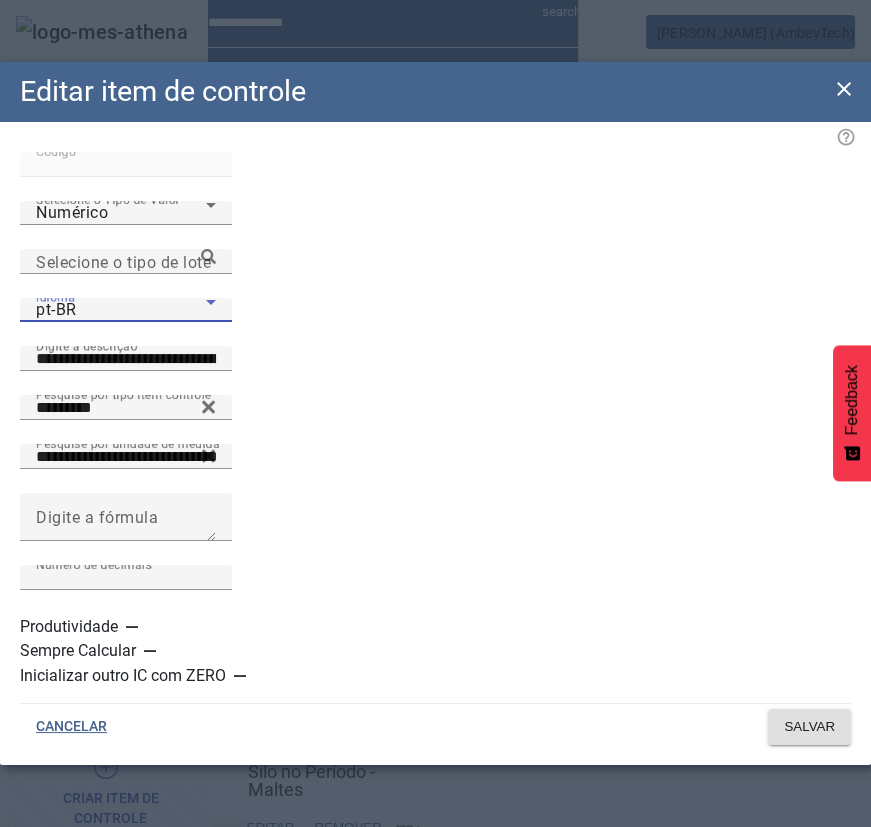 click on "es-ES" at bounding box center [126, 955] 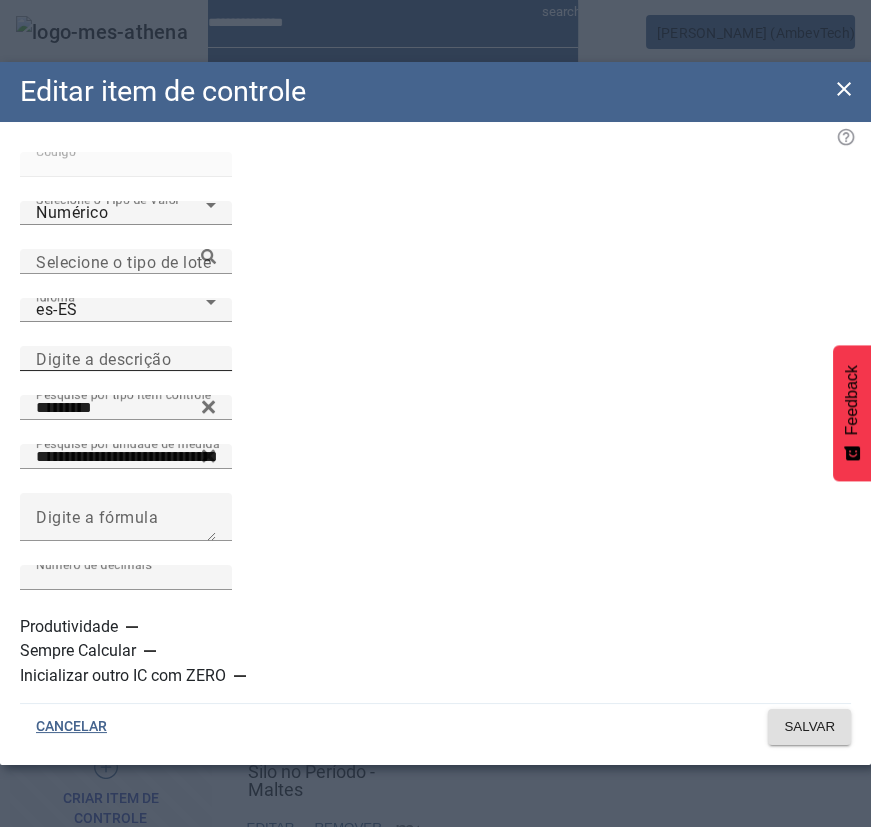 click on "Digite a descrição" at bounding box center [103, 358] 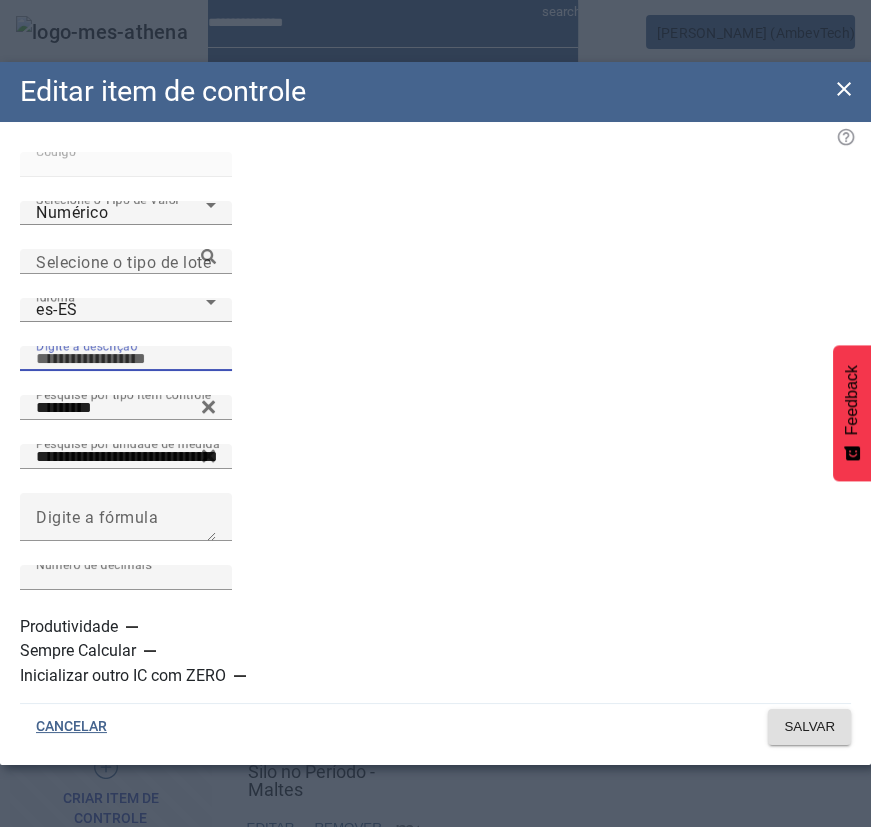 paste on "**********" 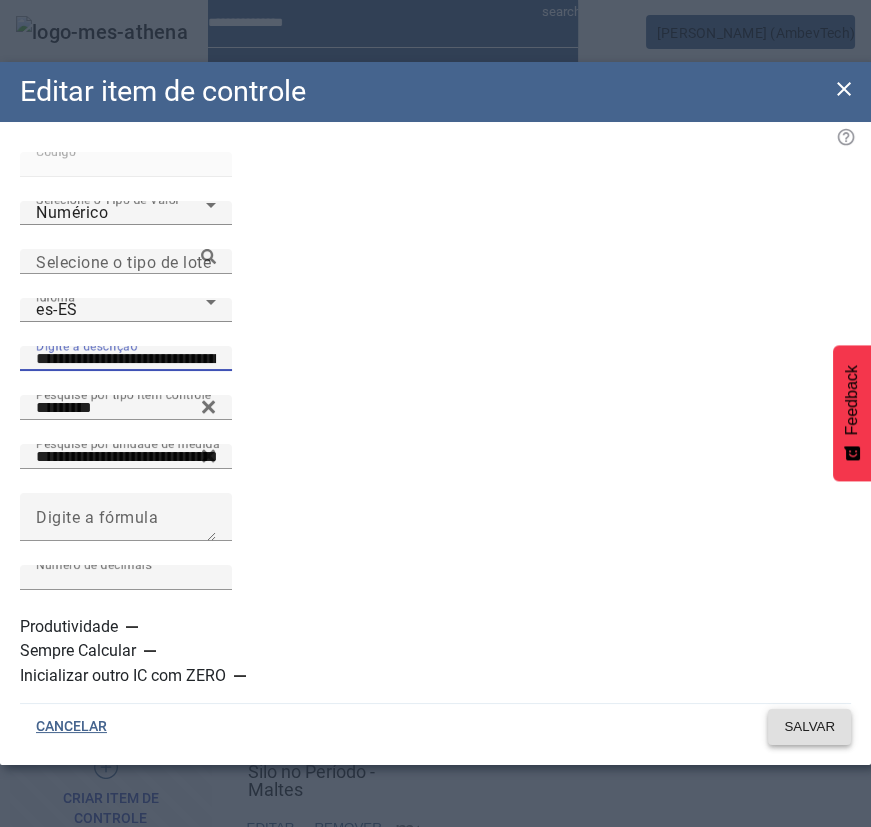 type on "**********" 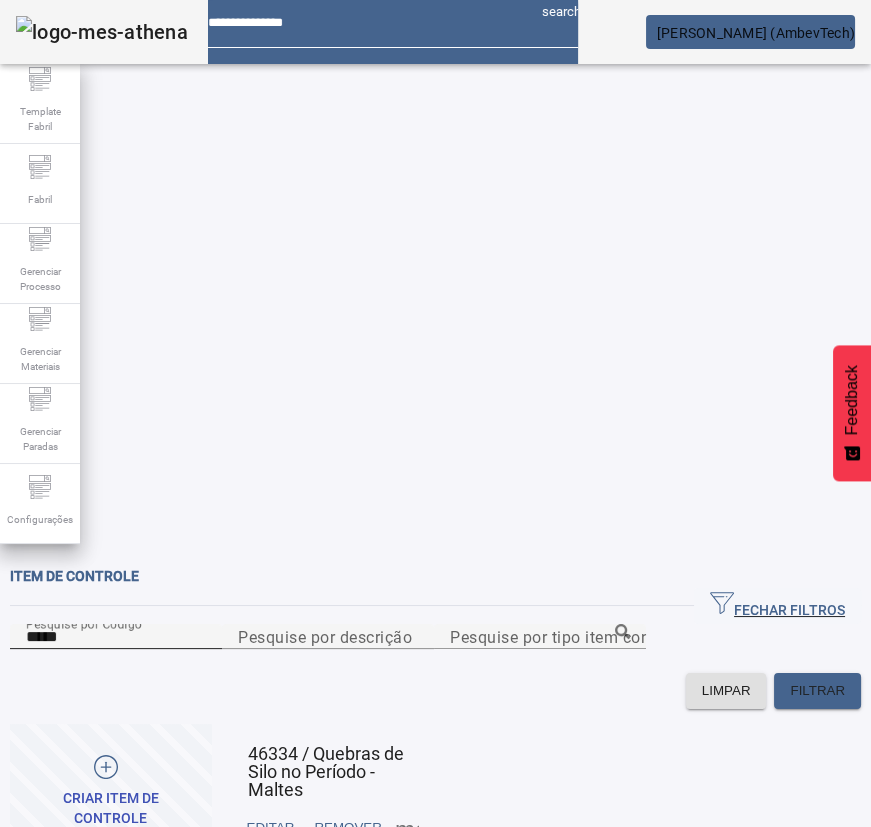 click on "*****" at bounding box center (116, 637) 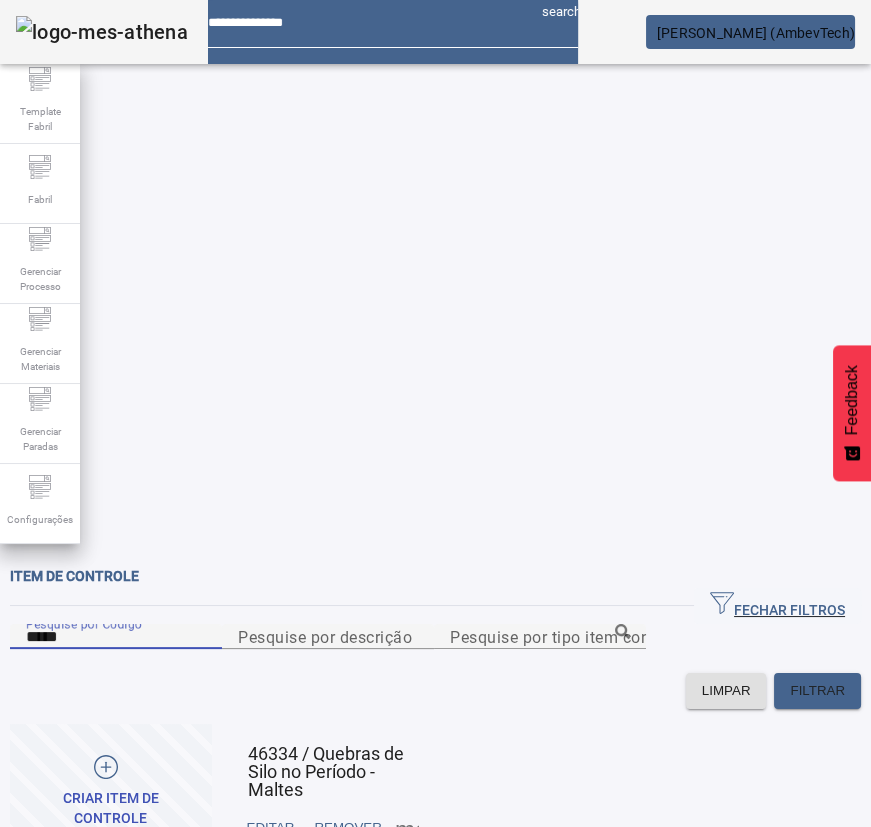 click on "*****" at bounding box center (116, 637) 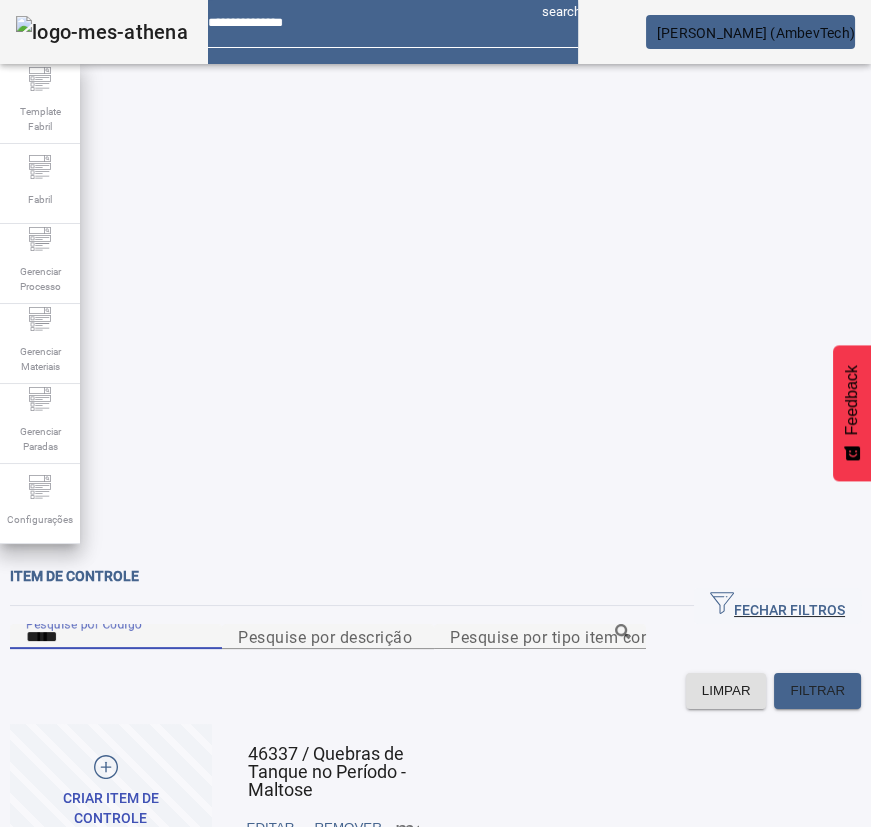 click on "EDITAR" at bounding box center [271, 828] 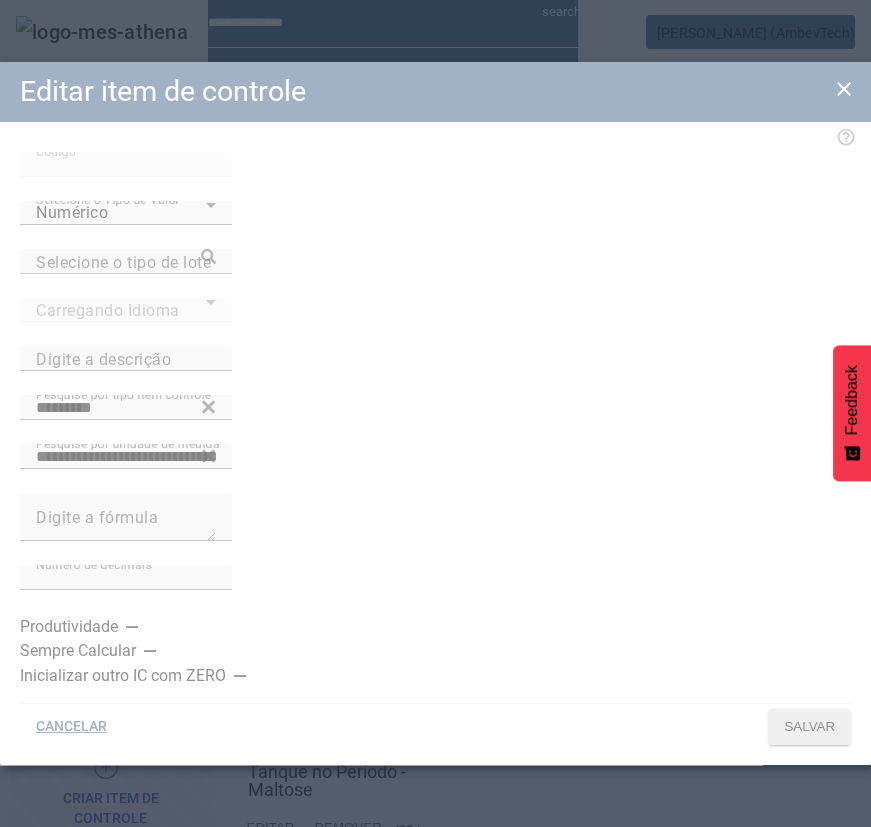 type on "**********" 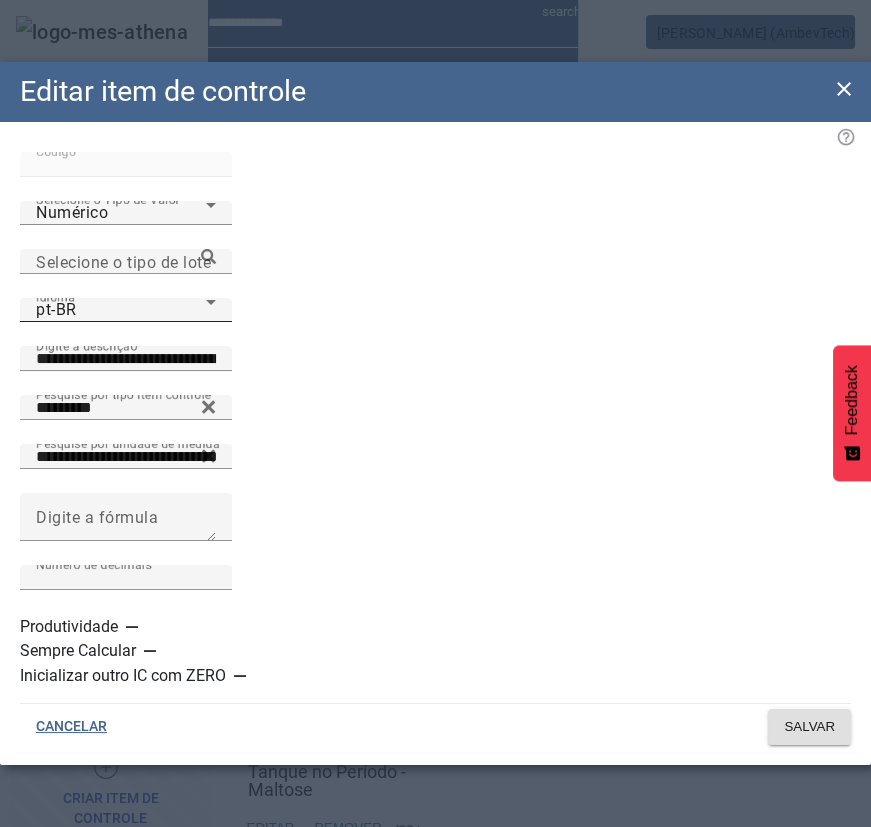 click on "pt-BR" at bounding box center (121, 310) 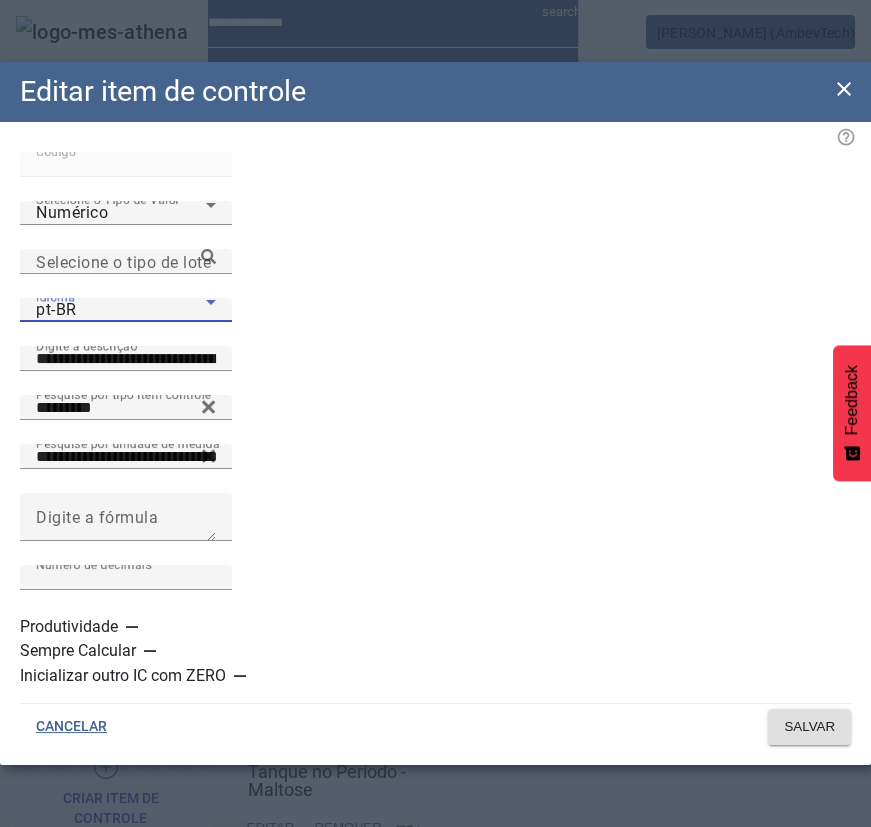 click on "es-ES" at bounding box center (126, 955) 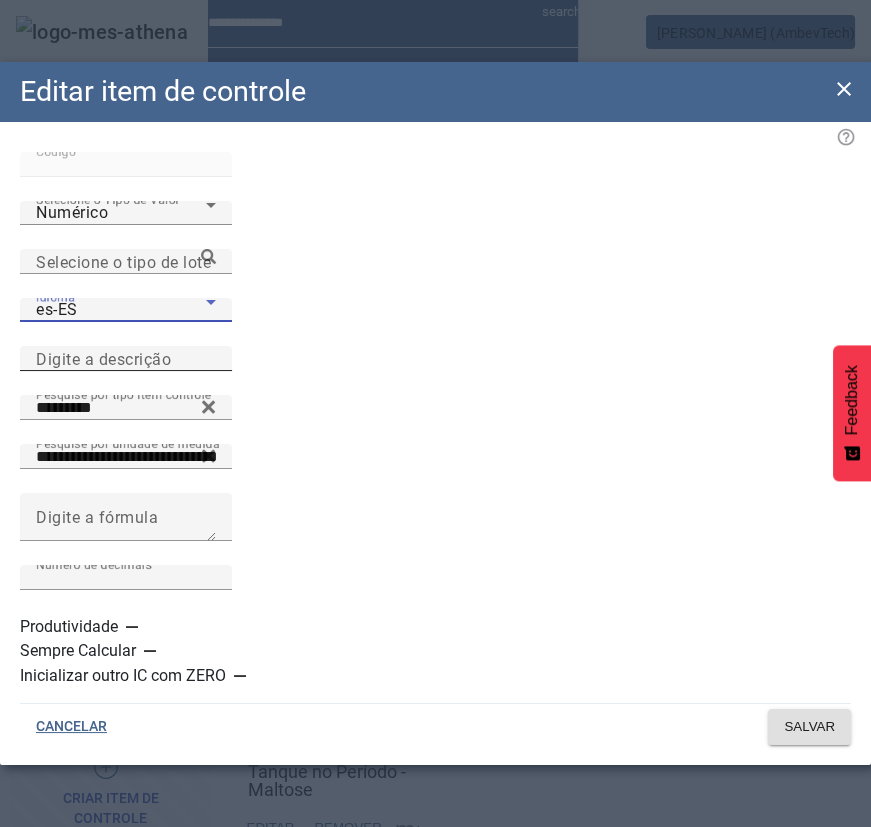 click on "Digite a descrição" at bounding box center [126, 359] 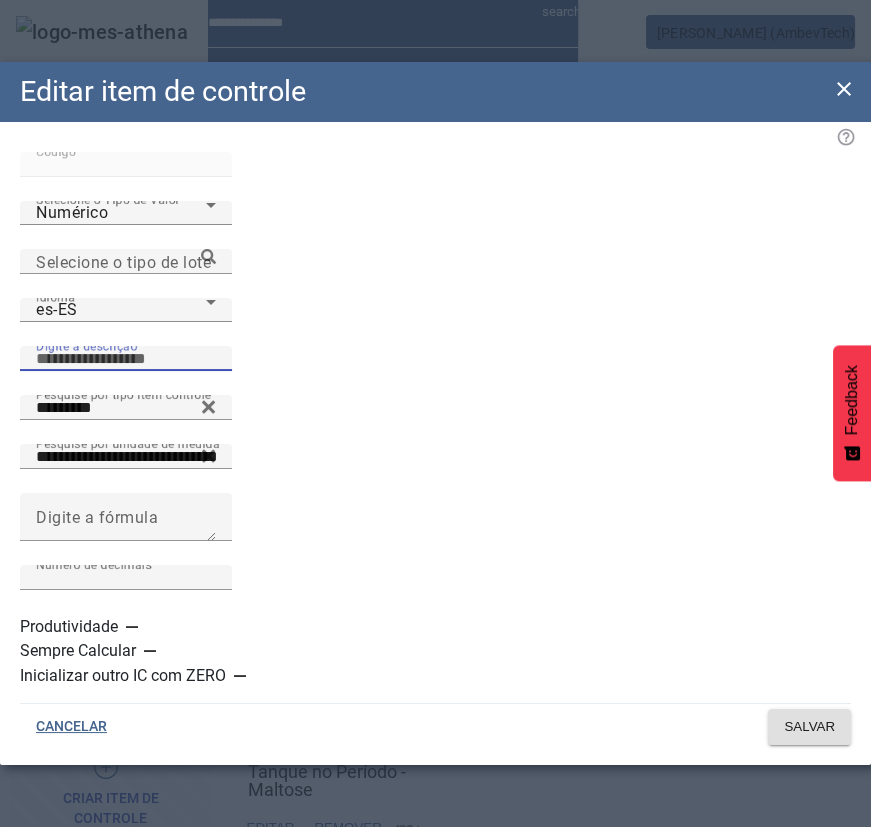paste on "**********" 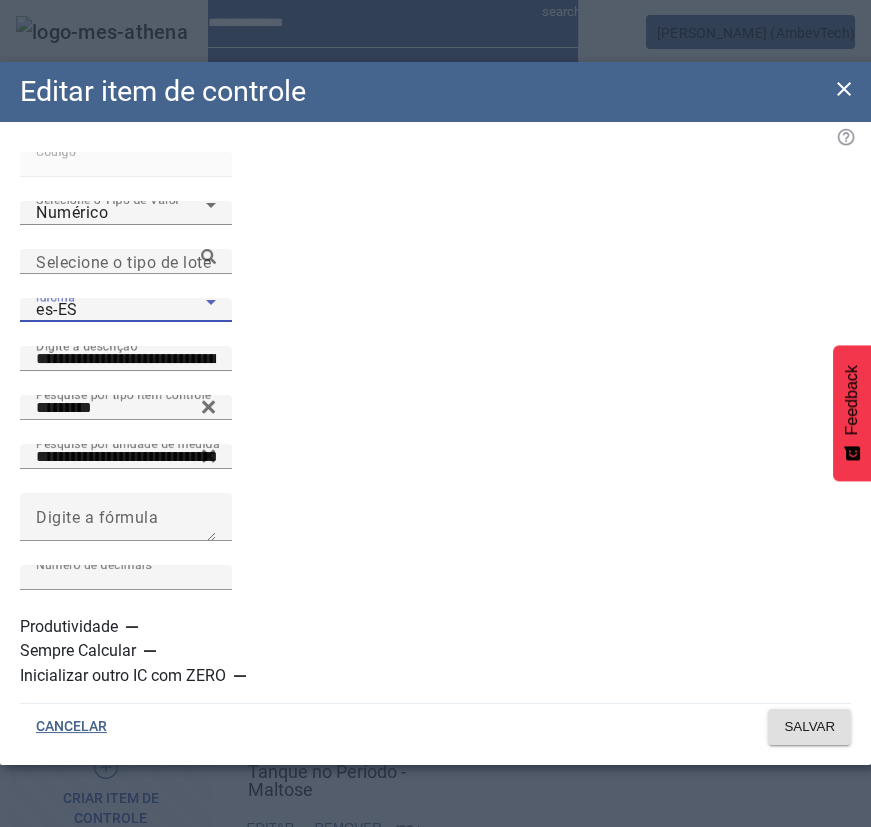 click on "es-ES" at bounding box center (121, 310) 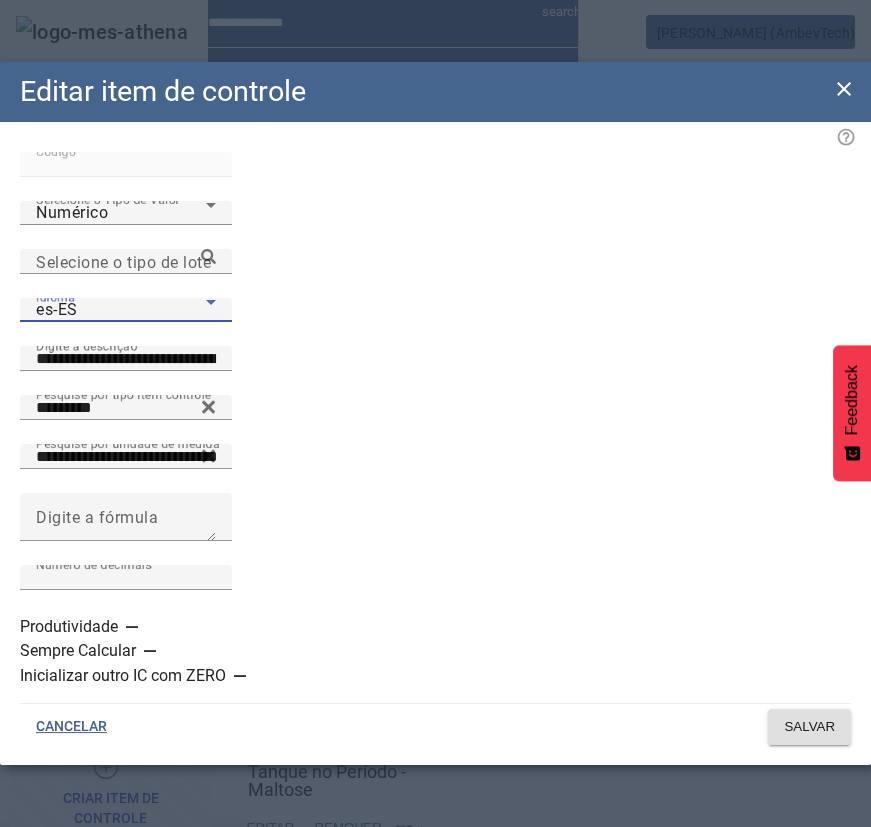 click on "pt-BR" at bounding box center (126, 859) 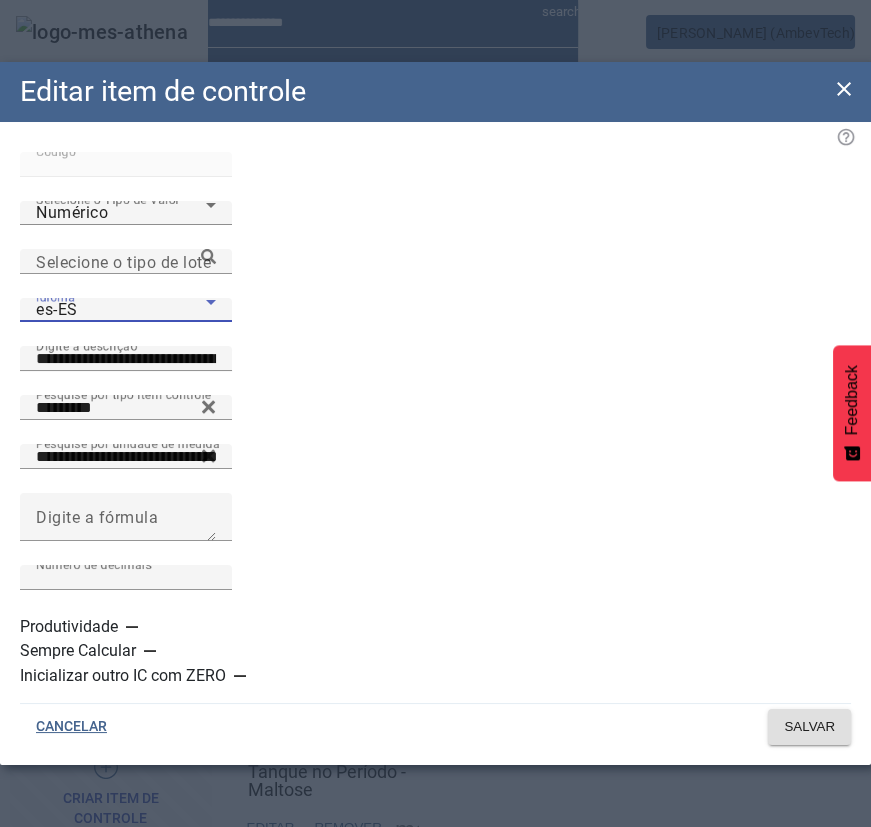 type on "**********" 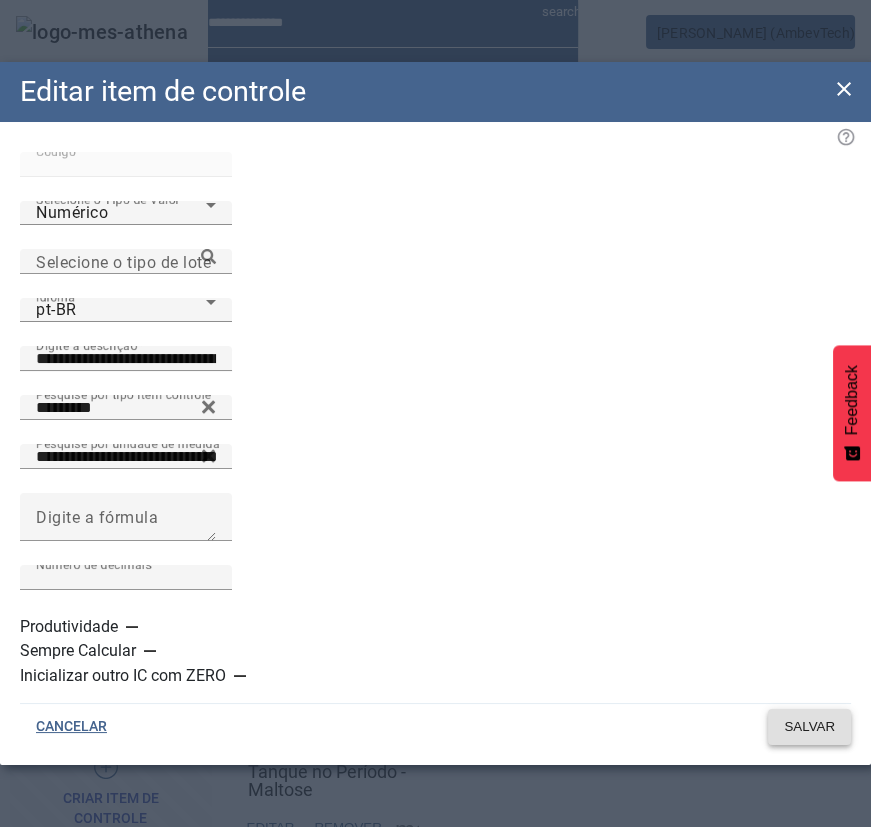 click 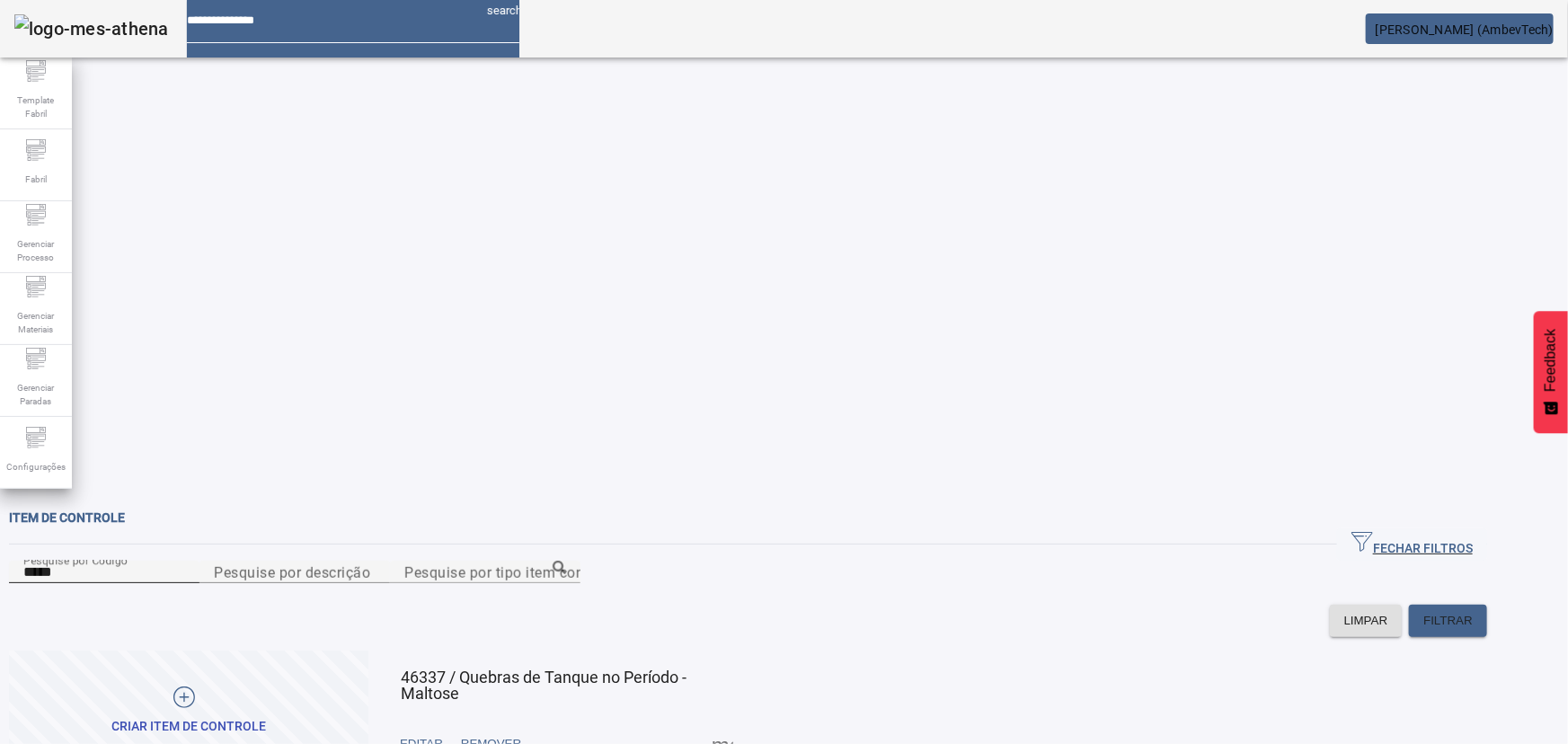 click on "*****" at bounding box center (104, 572) 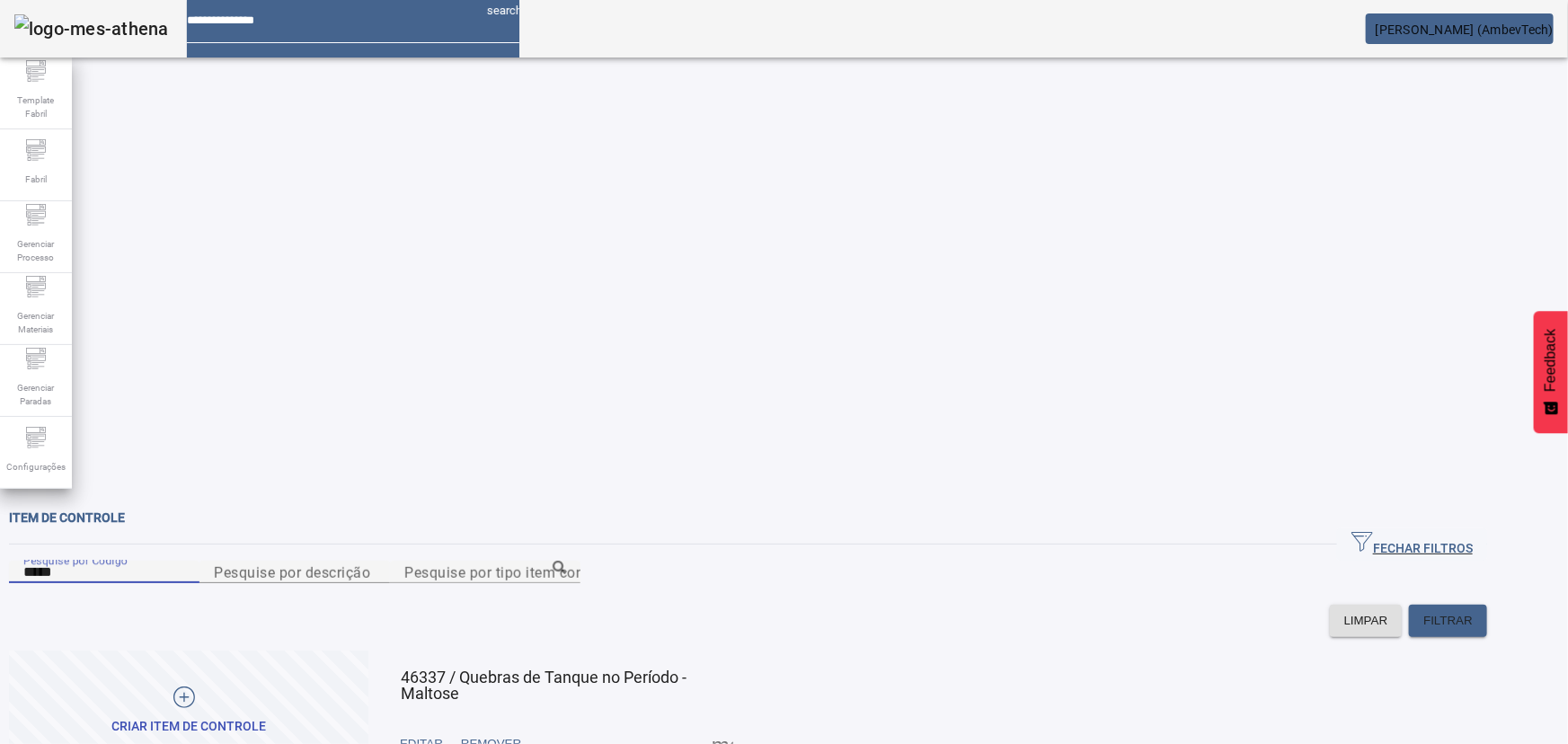click on "*****" at bounding box center (104, 572) 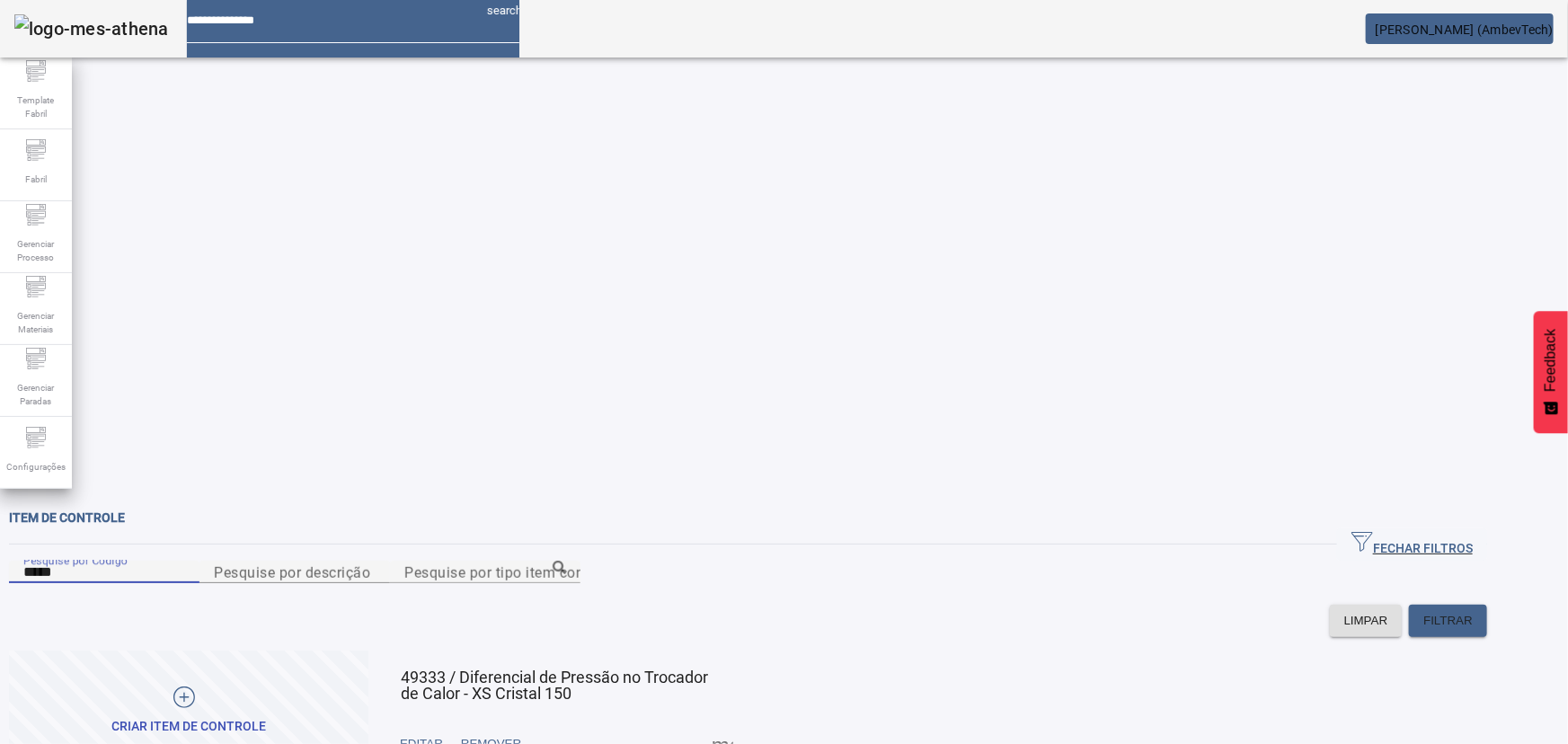 click at bounding box center (722, 744) 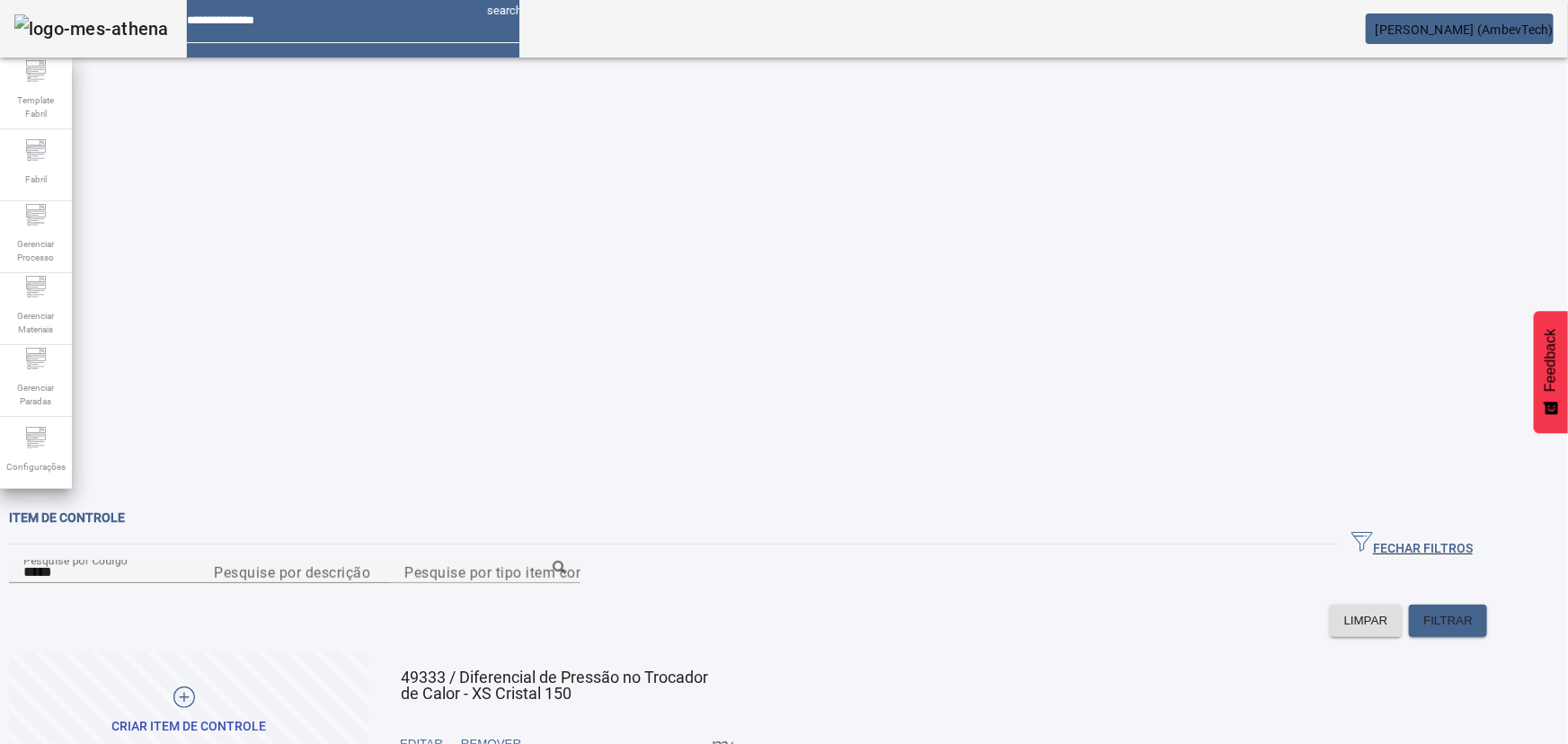 click on "JUSTIFICATIVAS" at bounding box center (126, 773) 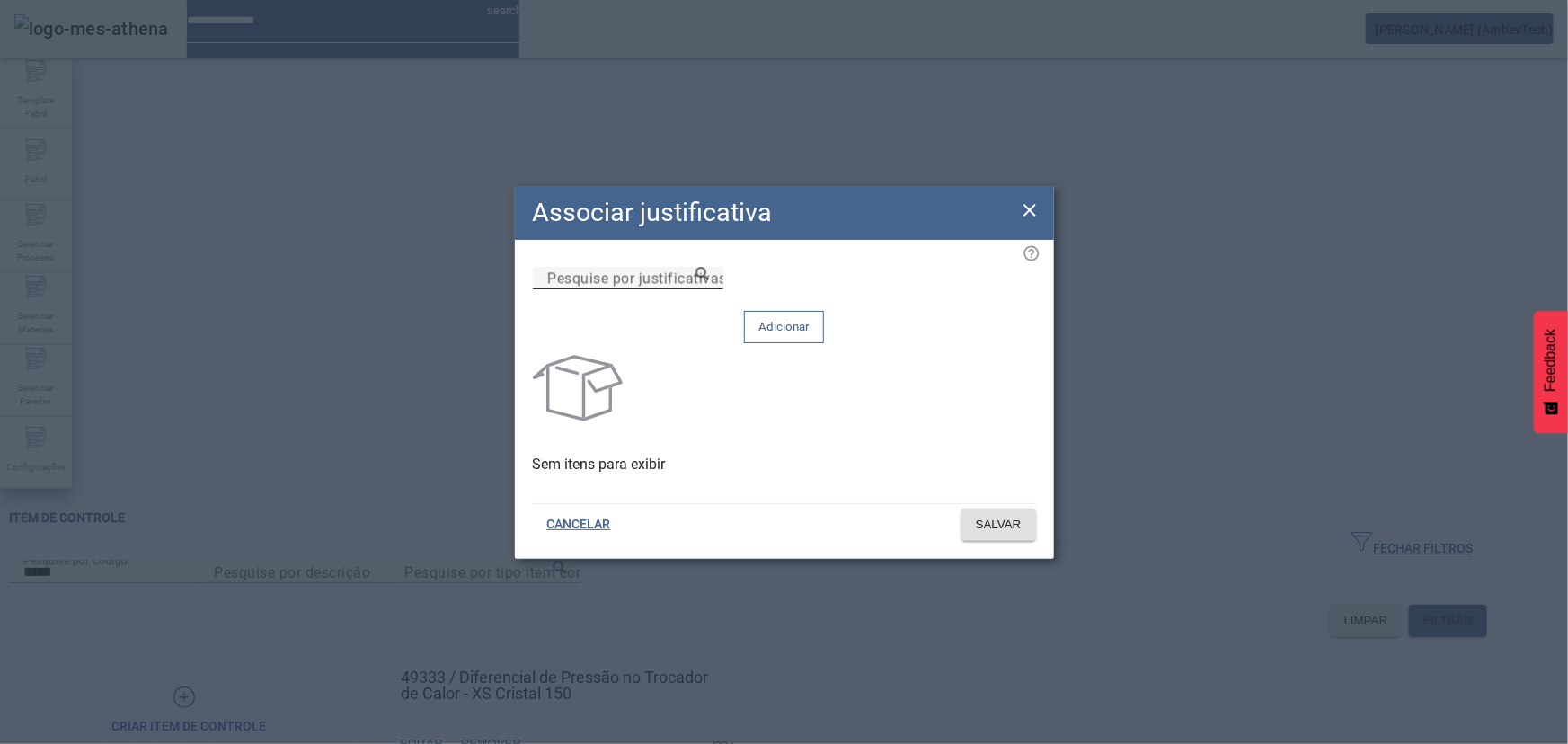 click on "Pesquise por justificativas" at bounding box center (637, 278) 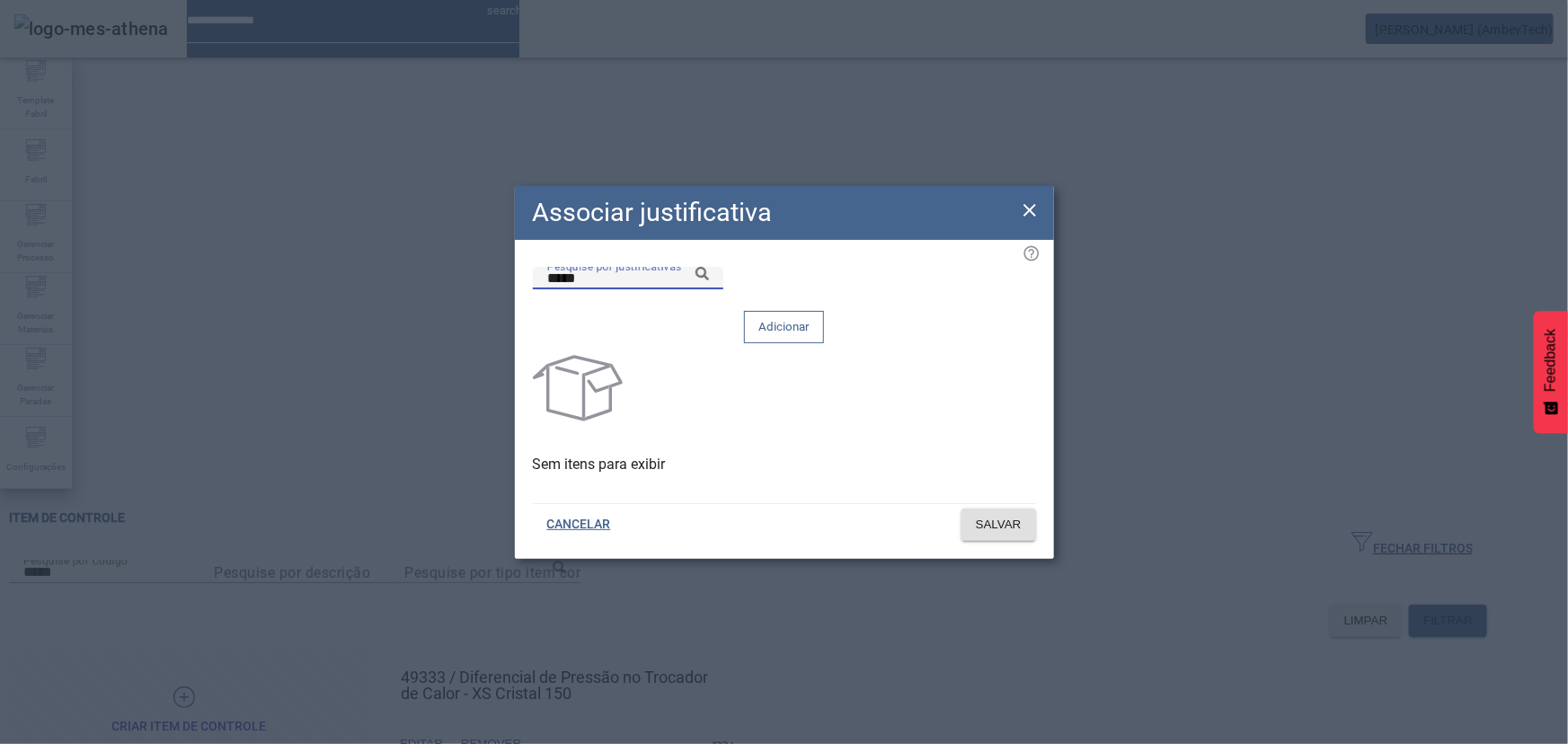 click 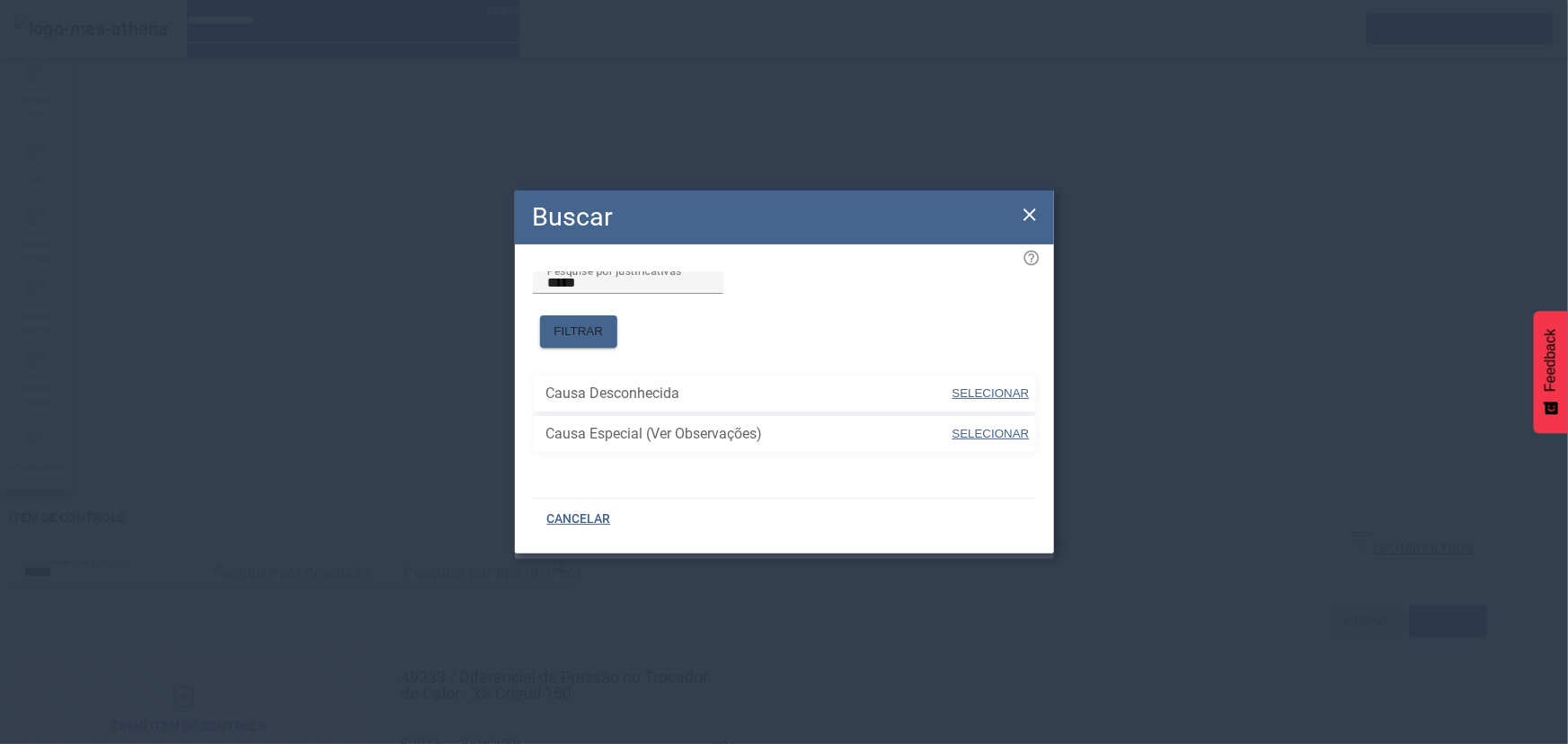 click on "SELECIONAR" at bounding box center [991, 433] 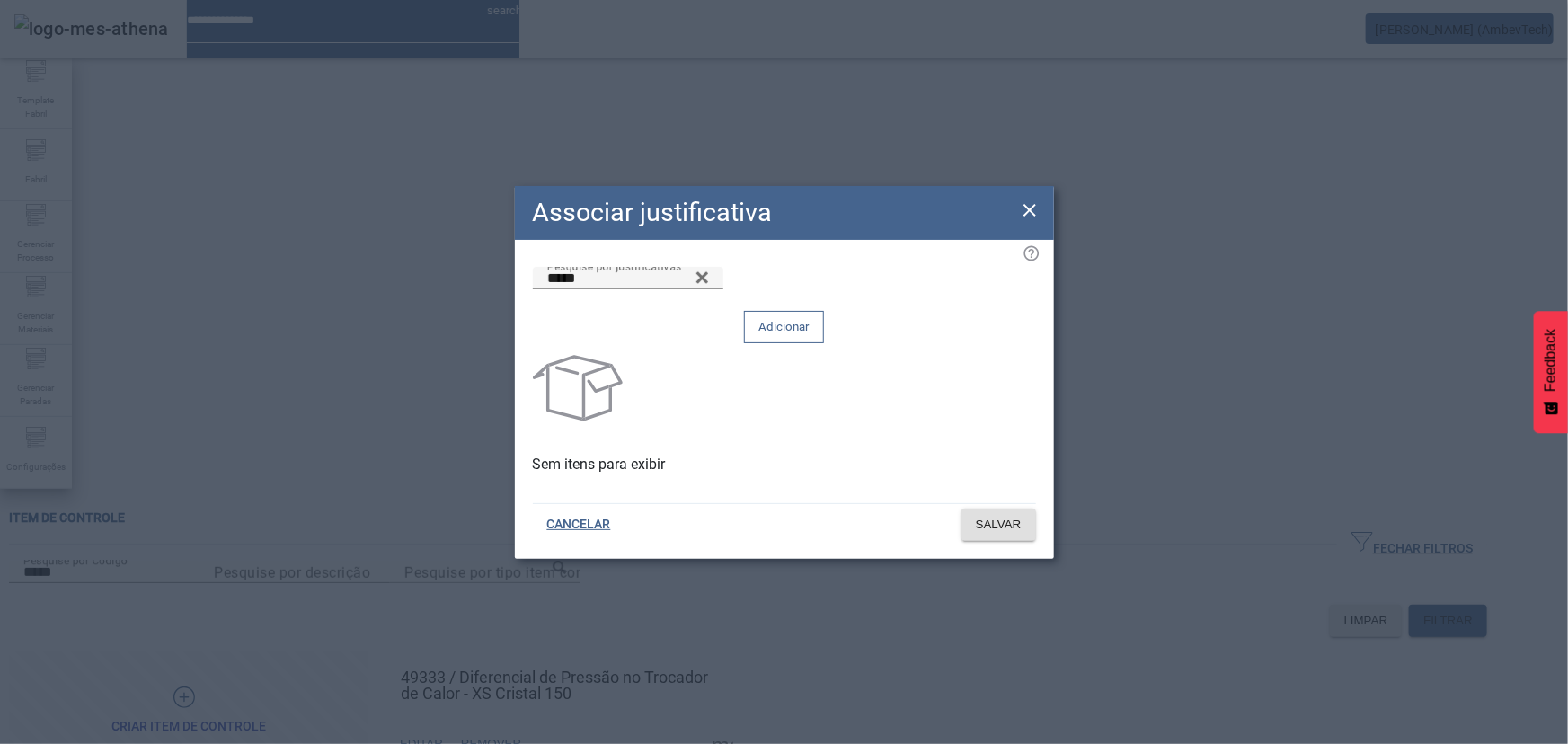type on "**********" 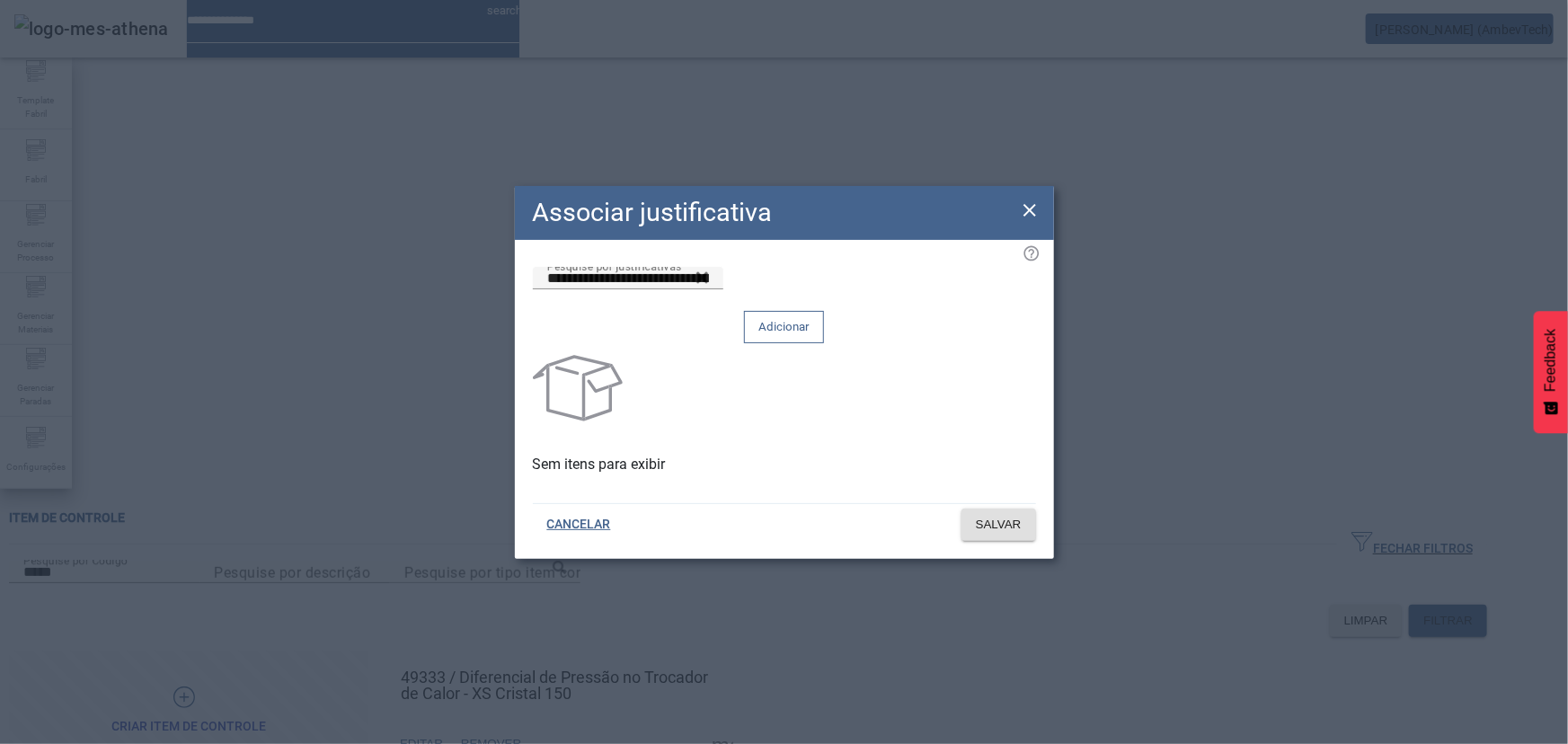 click on "Adicionar" 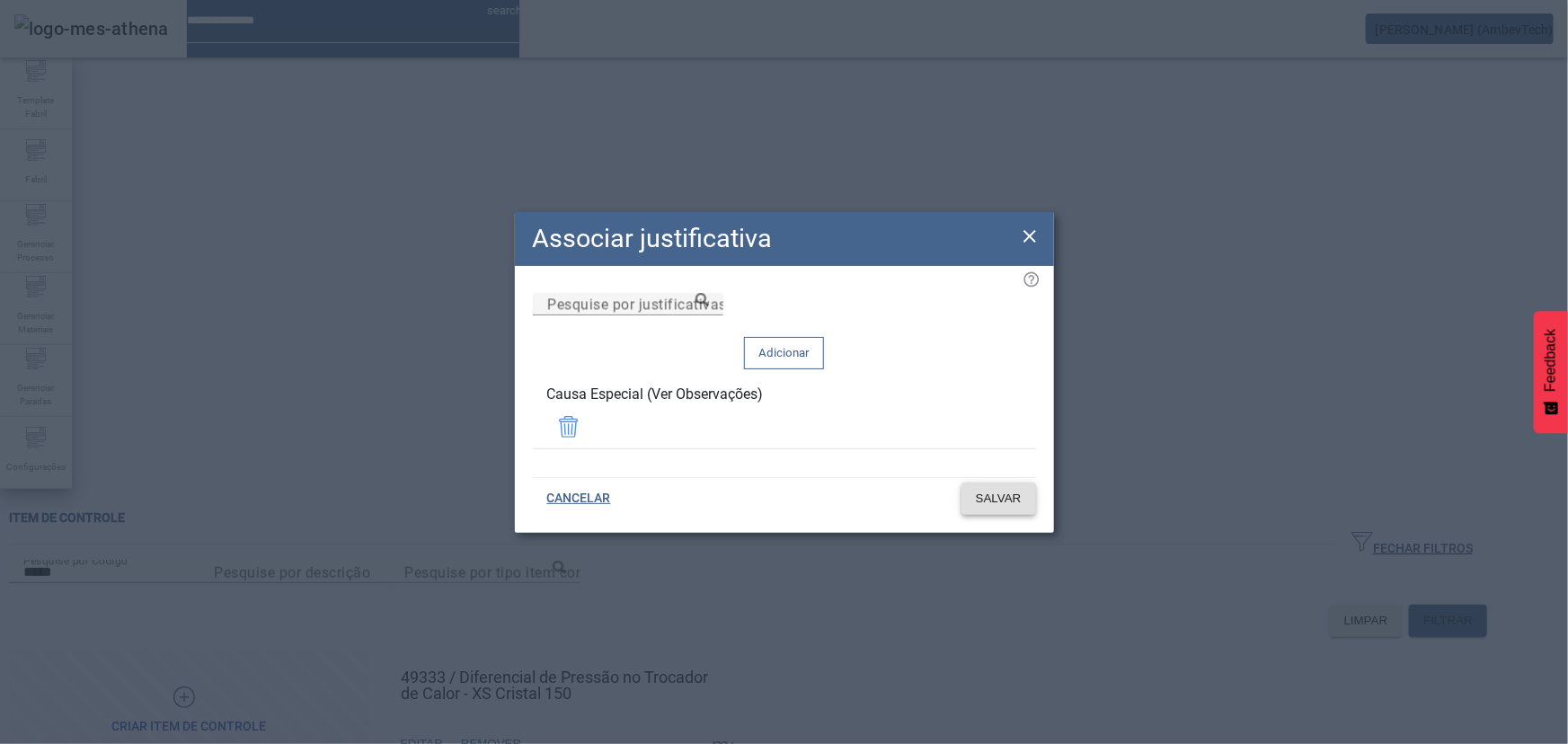 click on "SALVAR" 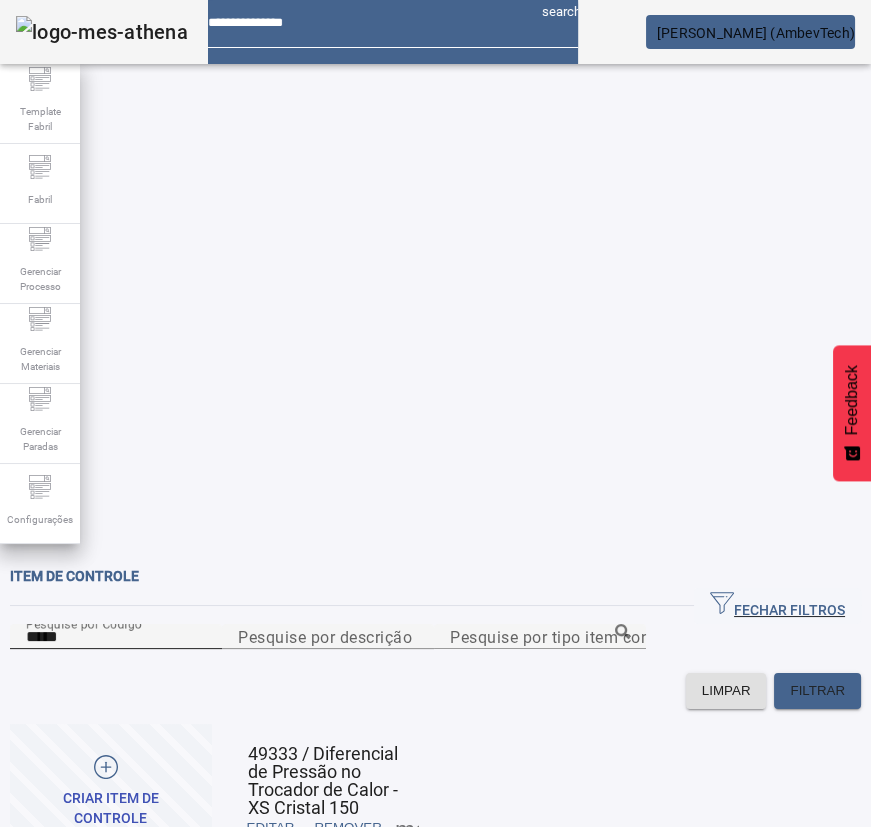 click on "*****" at bounding box center [116, 637] 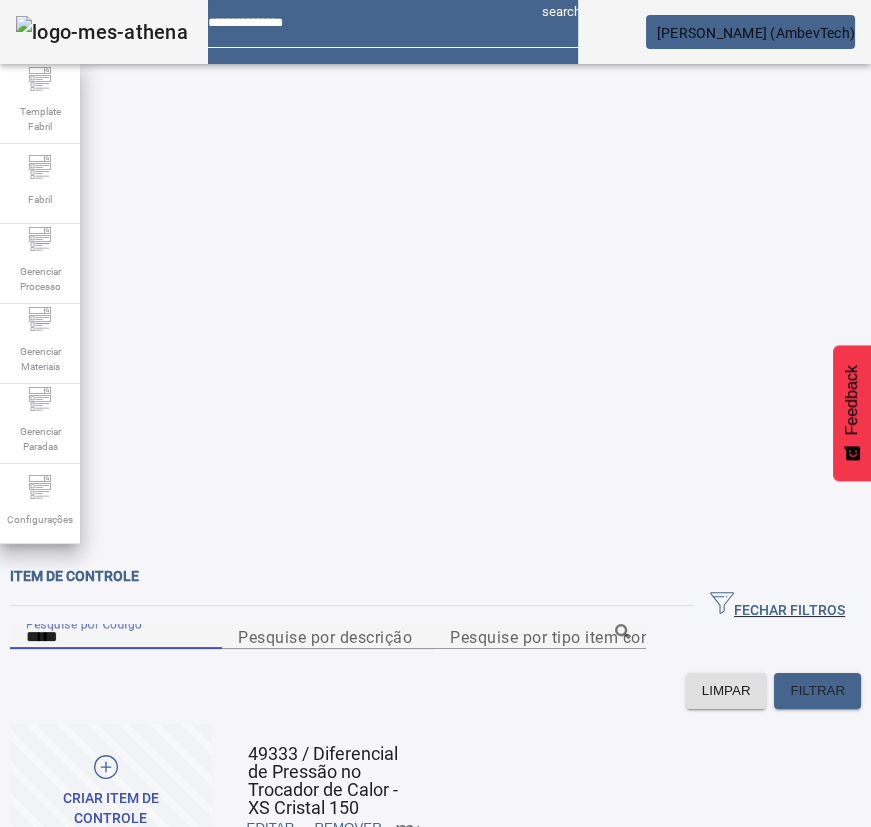 click on "*****" at bounding box center [116, 637] 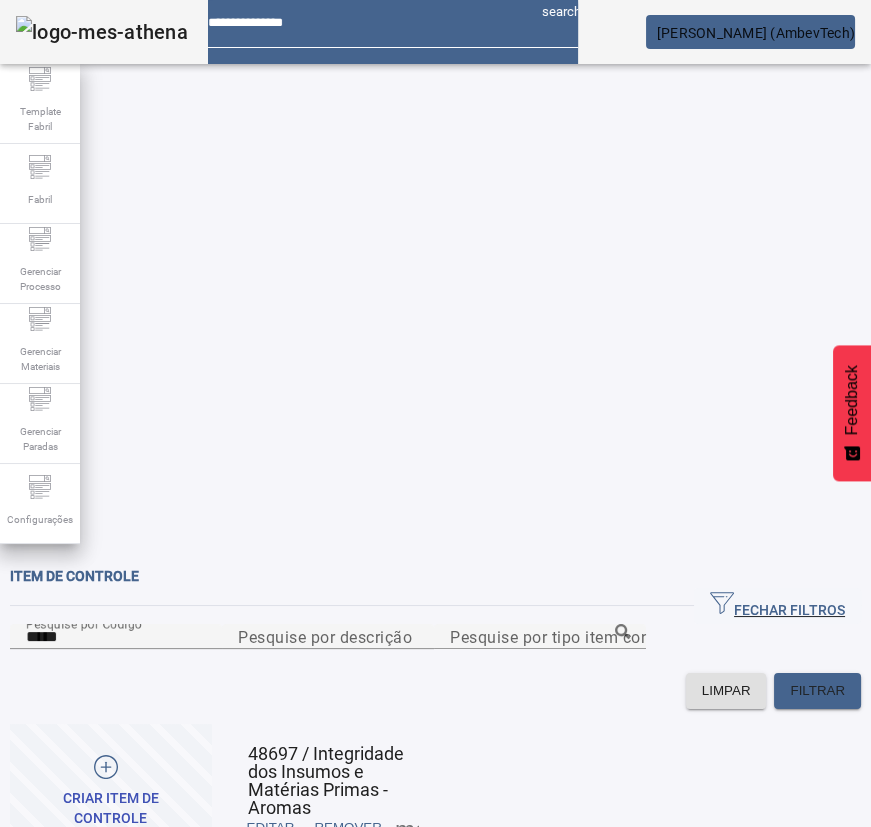click at bounding box center [407, 828] 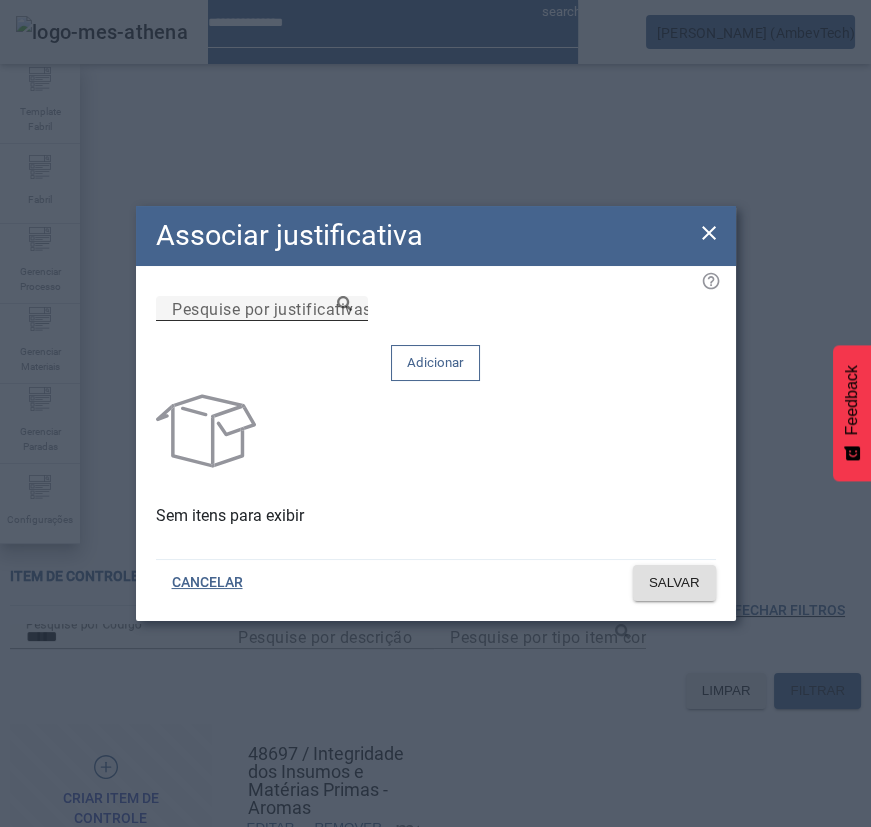 click on "Pesquise por justificativas" at bounding box center (272, 308) 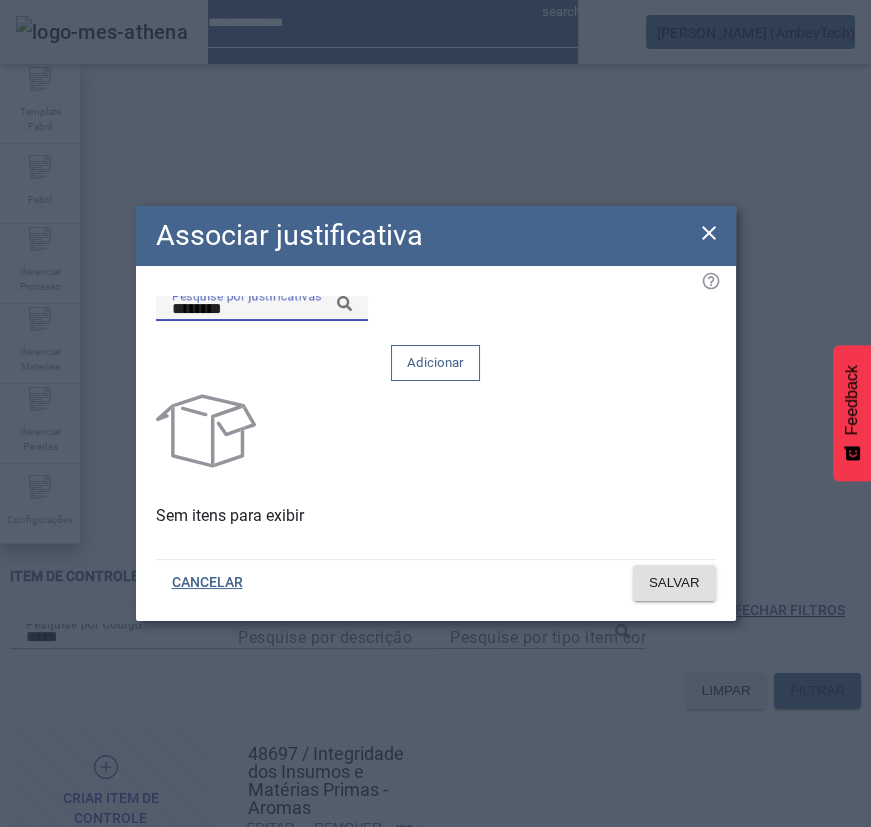click 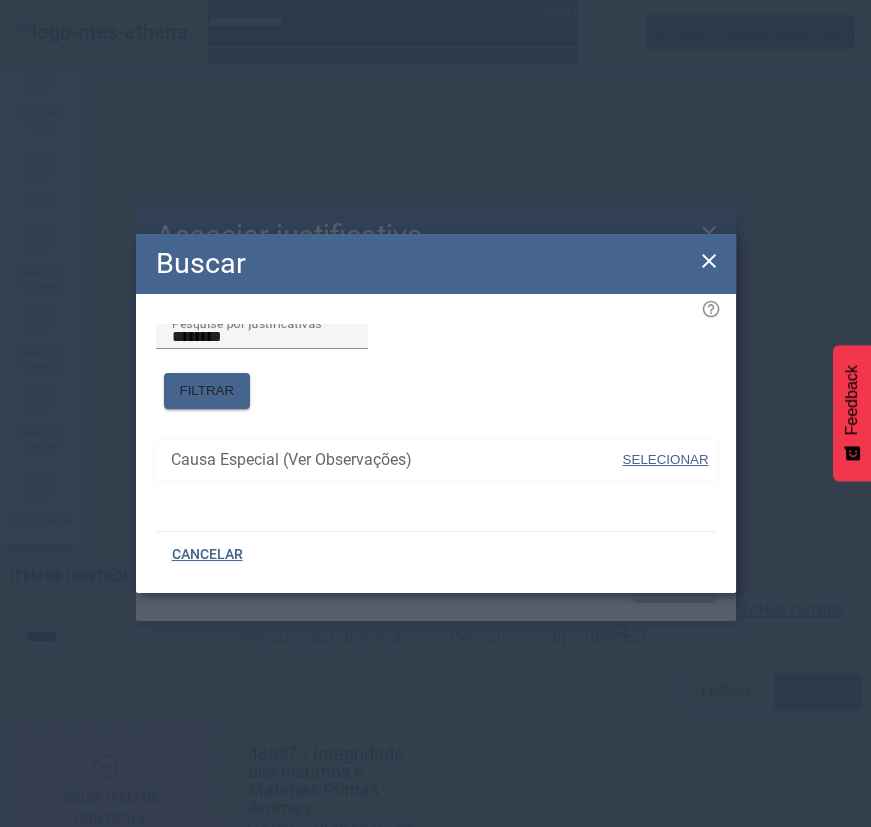 click on "SELECIONAR" at bounding box center [666, 459] 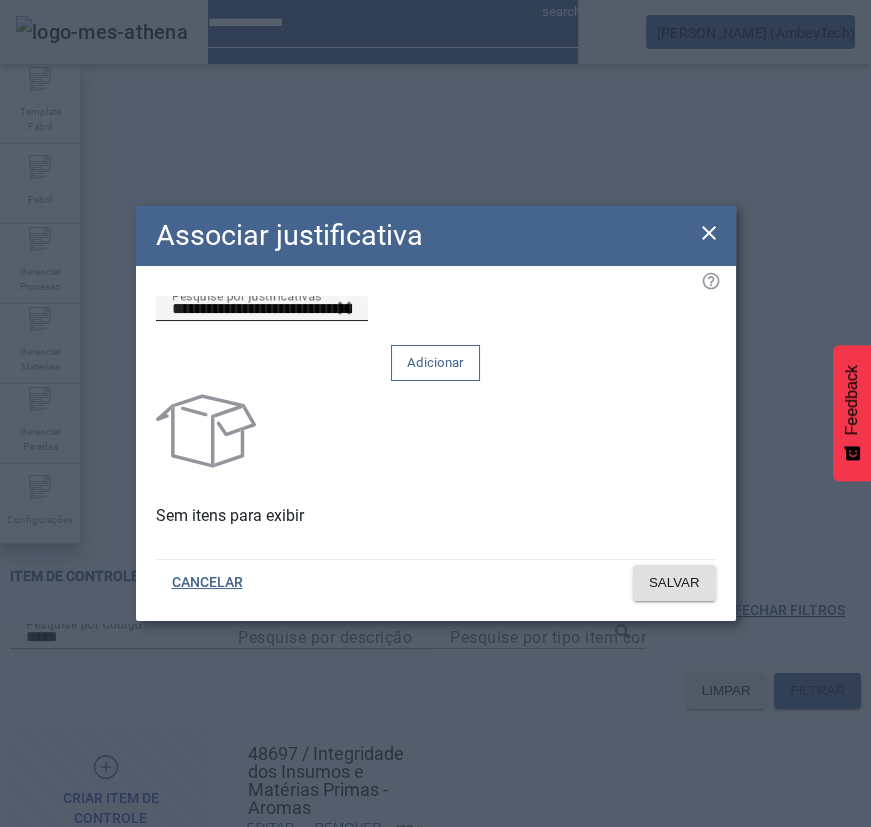 click 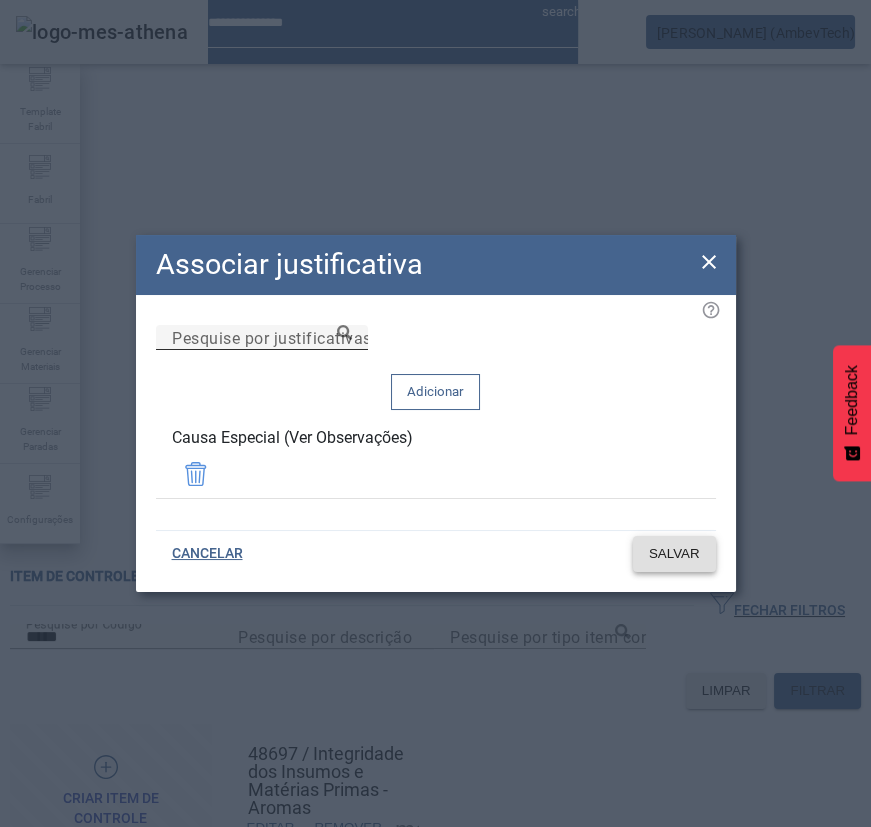 click on "SALVAR" 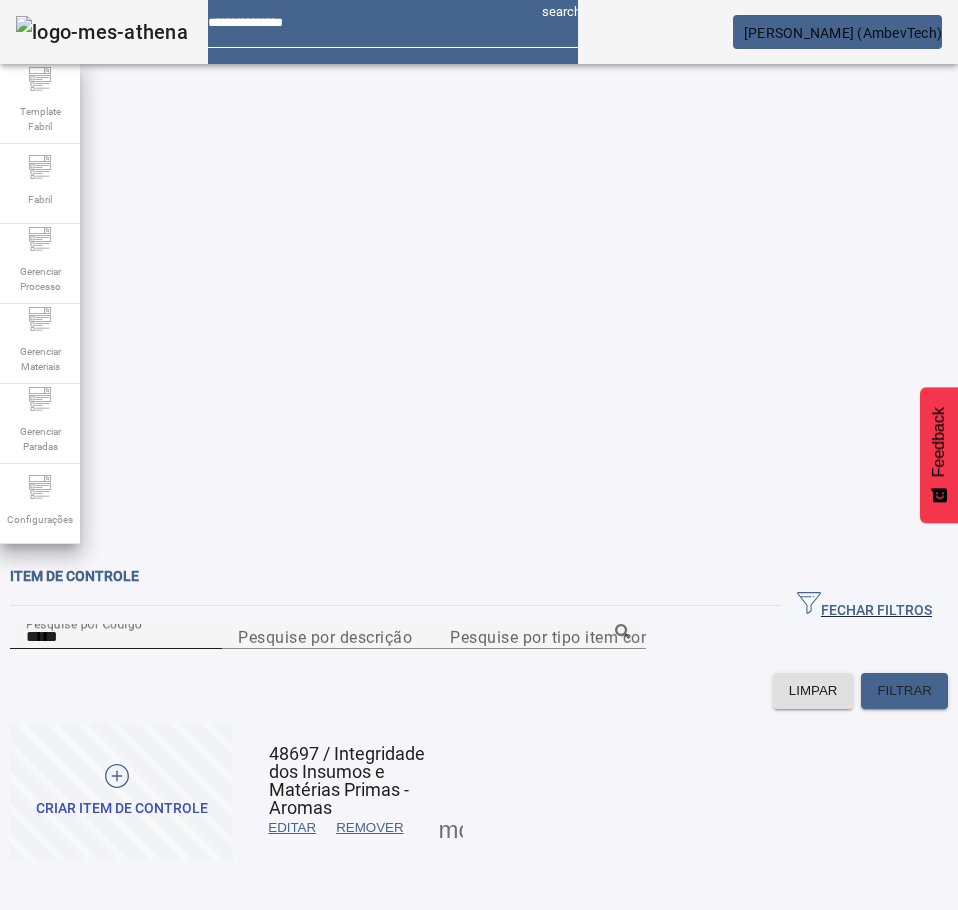 click on "*****" at bounding box center (116, 637) 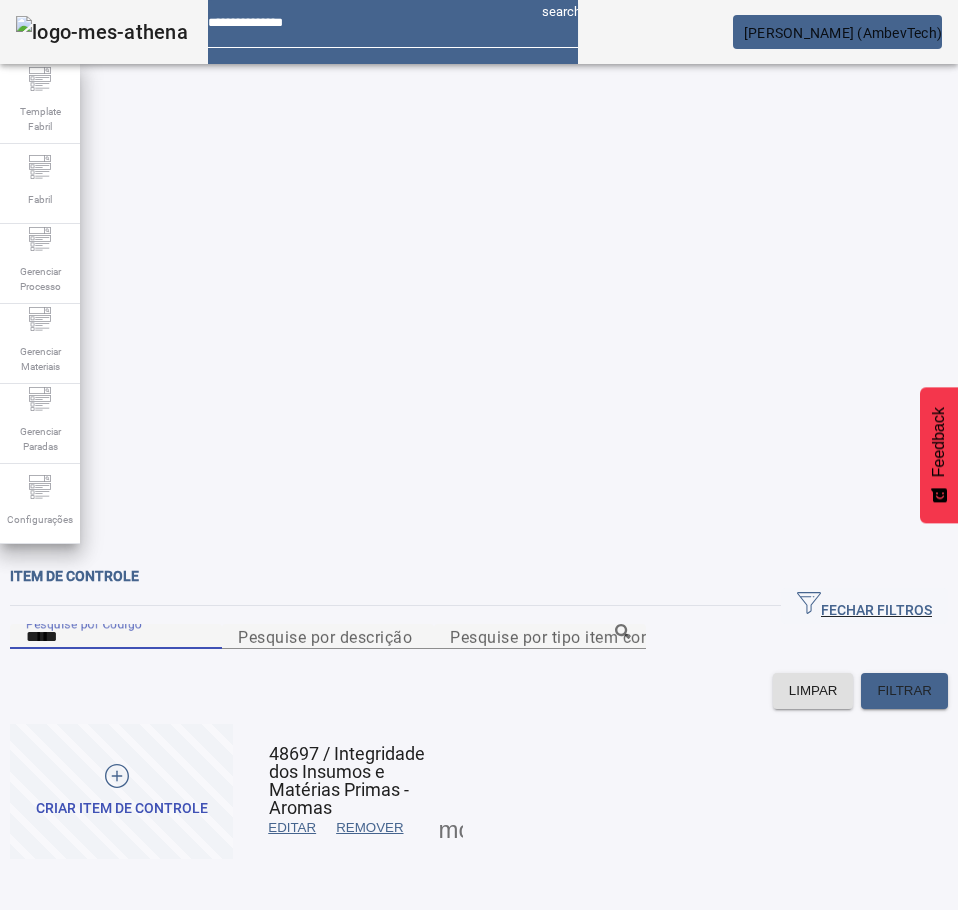 click on "*****" at bounding box center [116, 637] 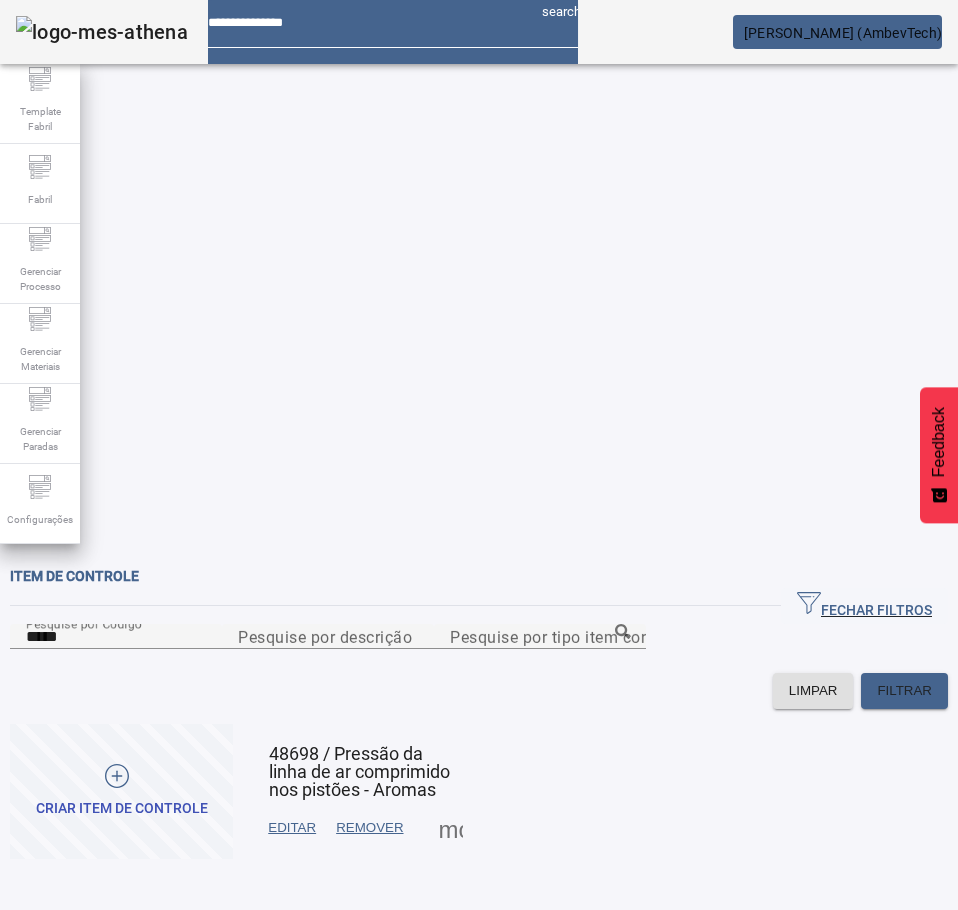 click at bounding box center [451, 828] 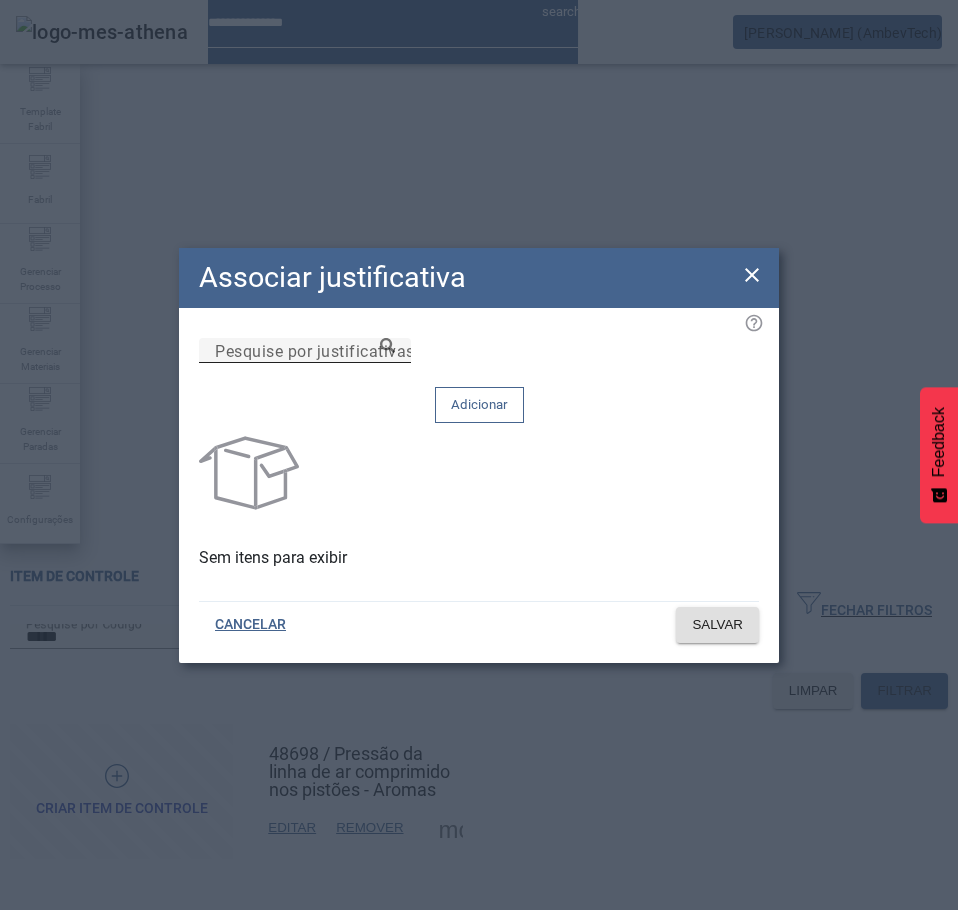 click on "Pesquise por justificativas" at bounding box center [315, 350] 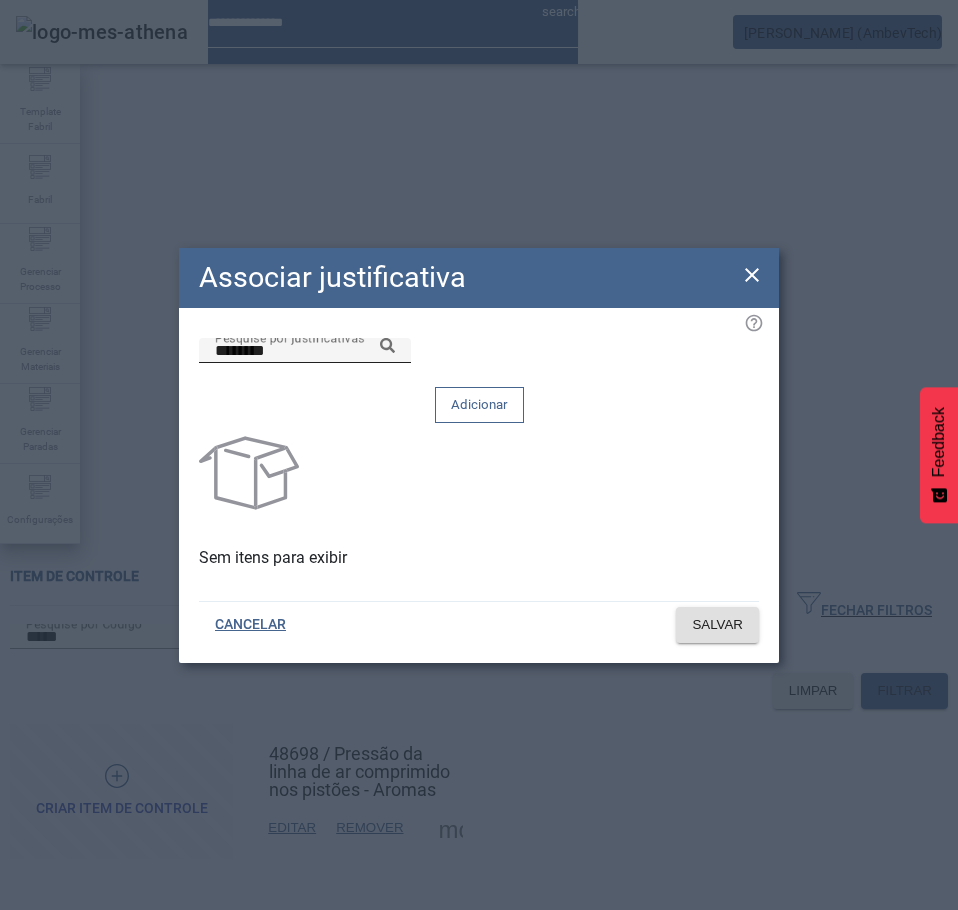 click 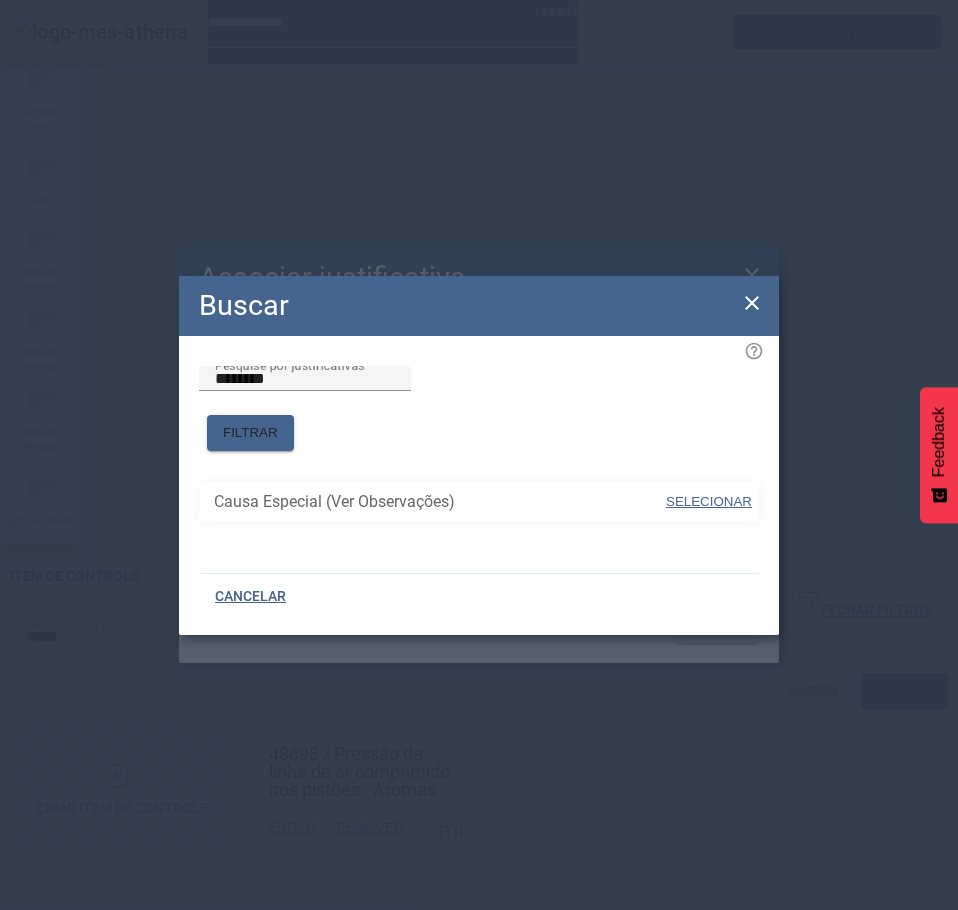 click on "SELECIONAR" at bounding box center [709, 501] 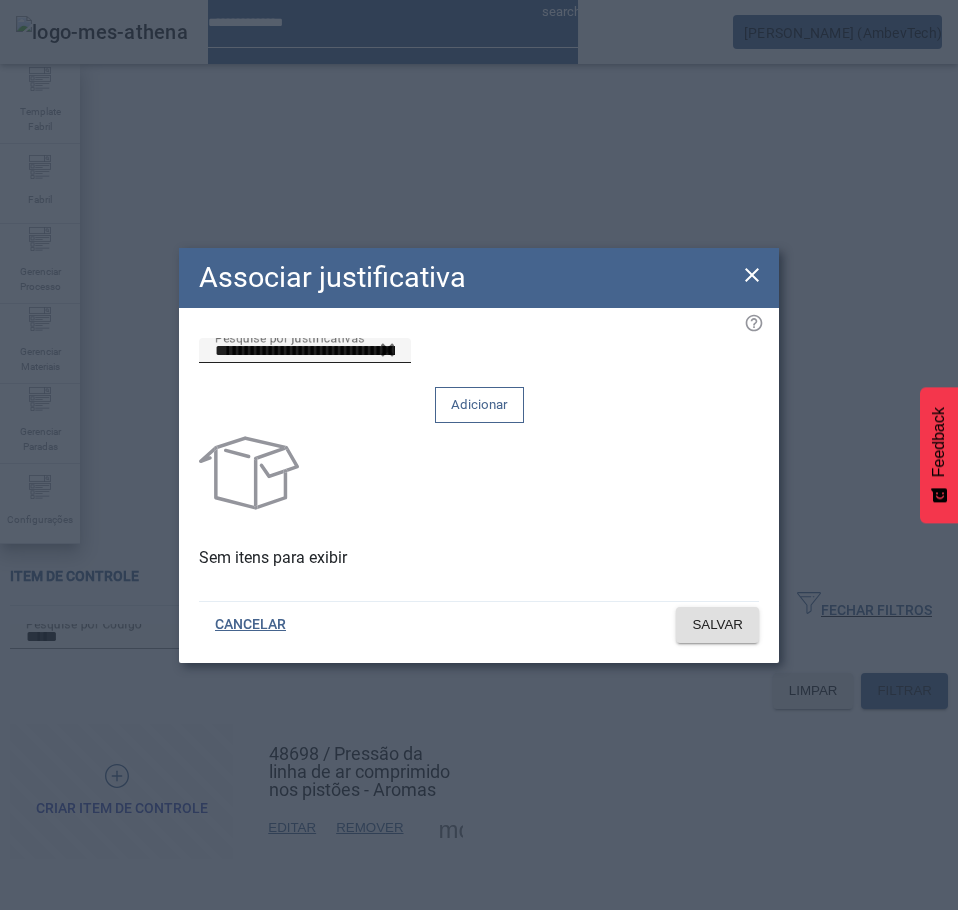 click 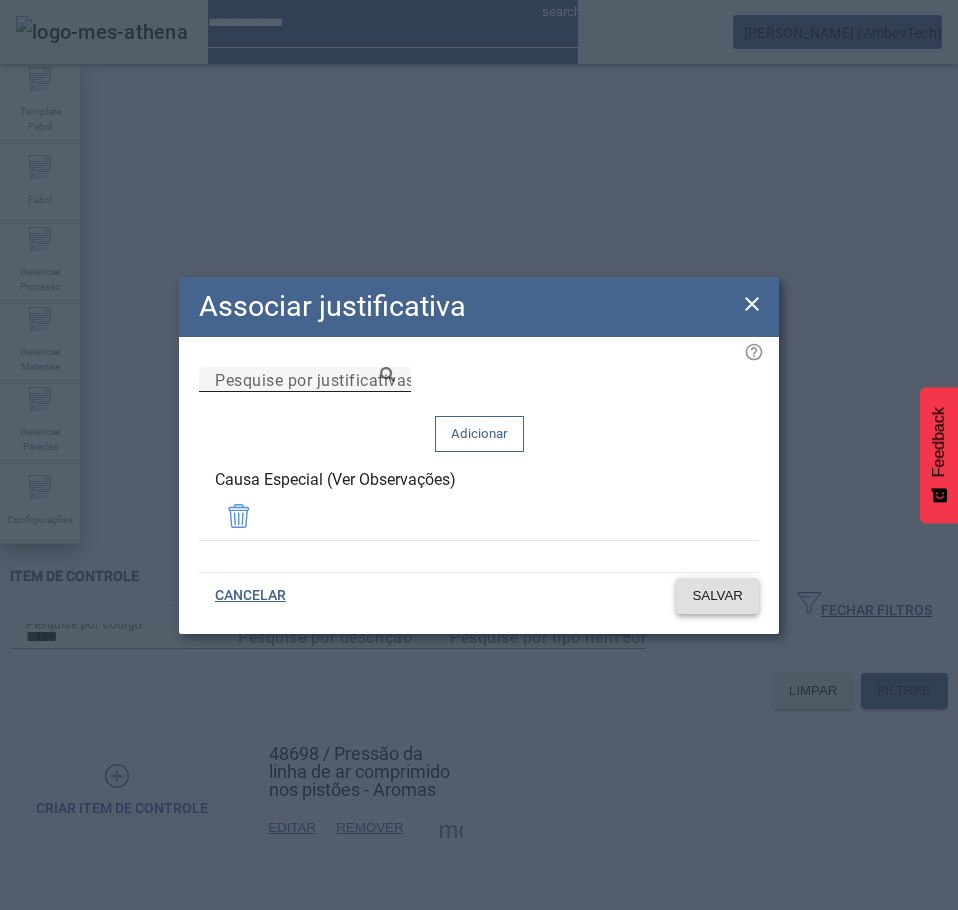 click on "SALVAR" 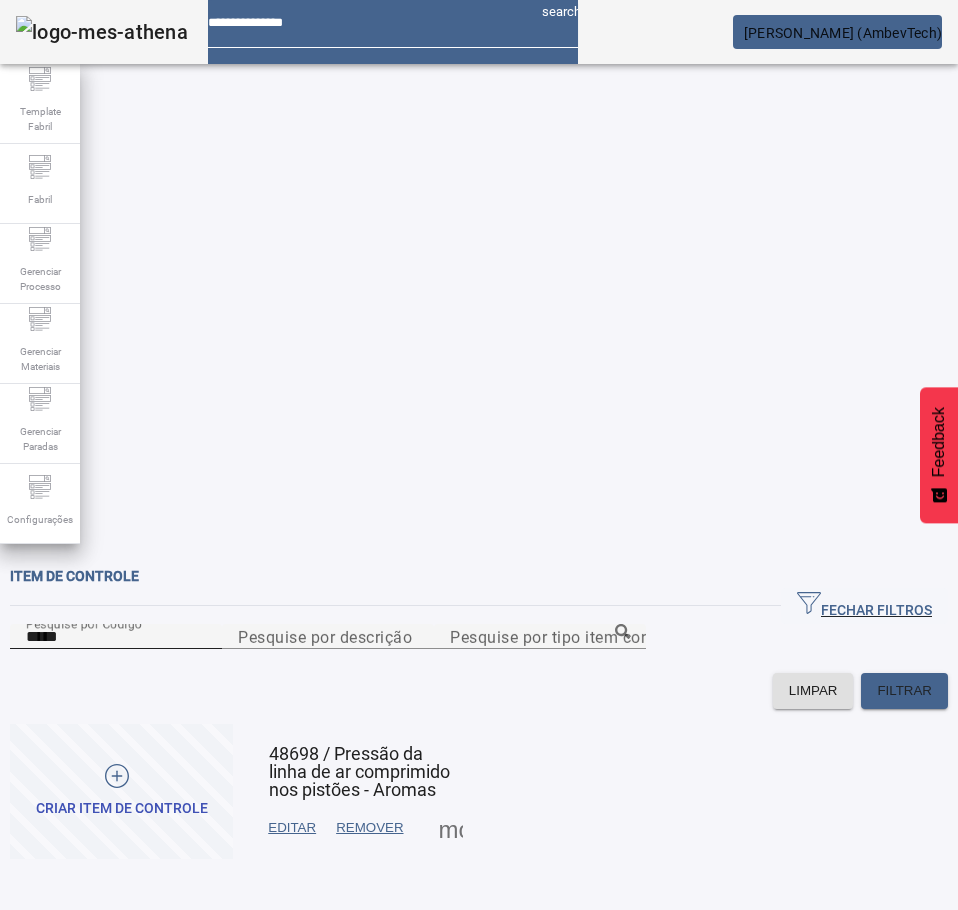click on "*****" at bounding box center [116, 637] 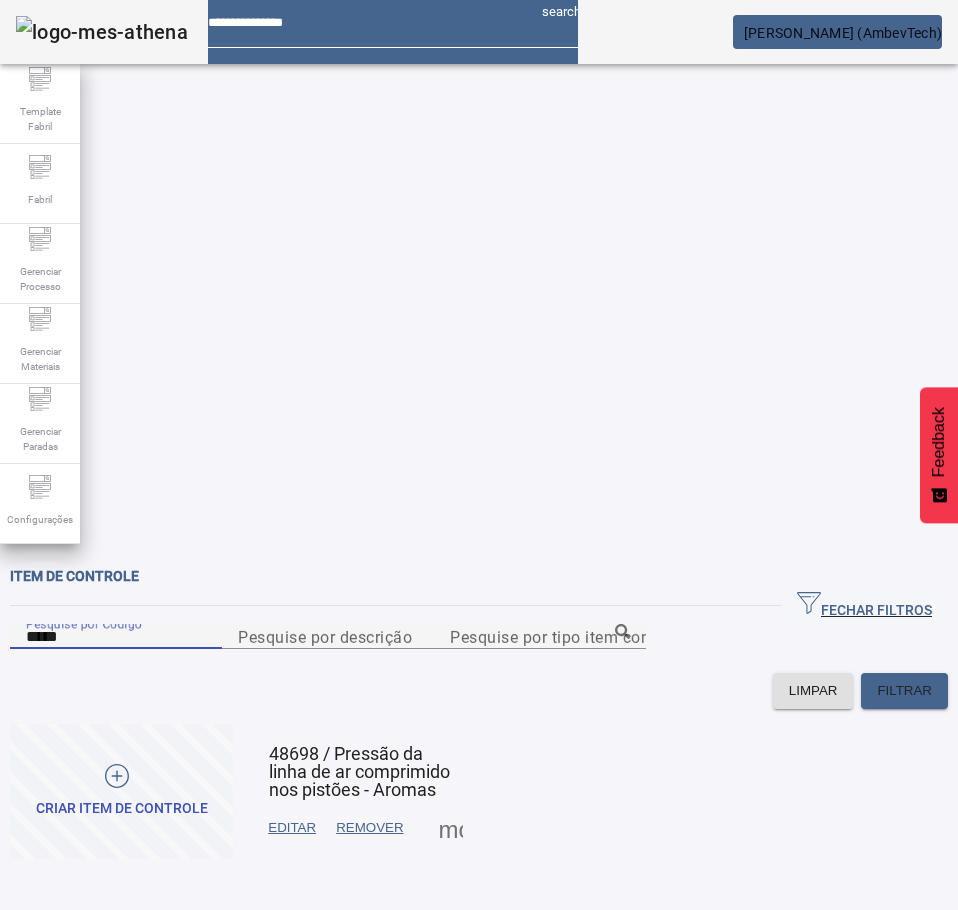 click on "*****" at bounding box center (116, 637) 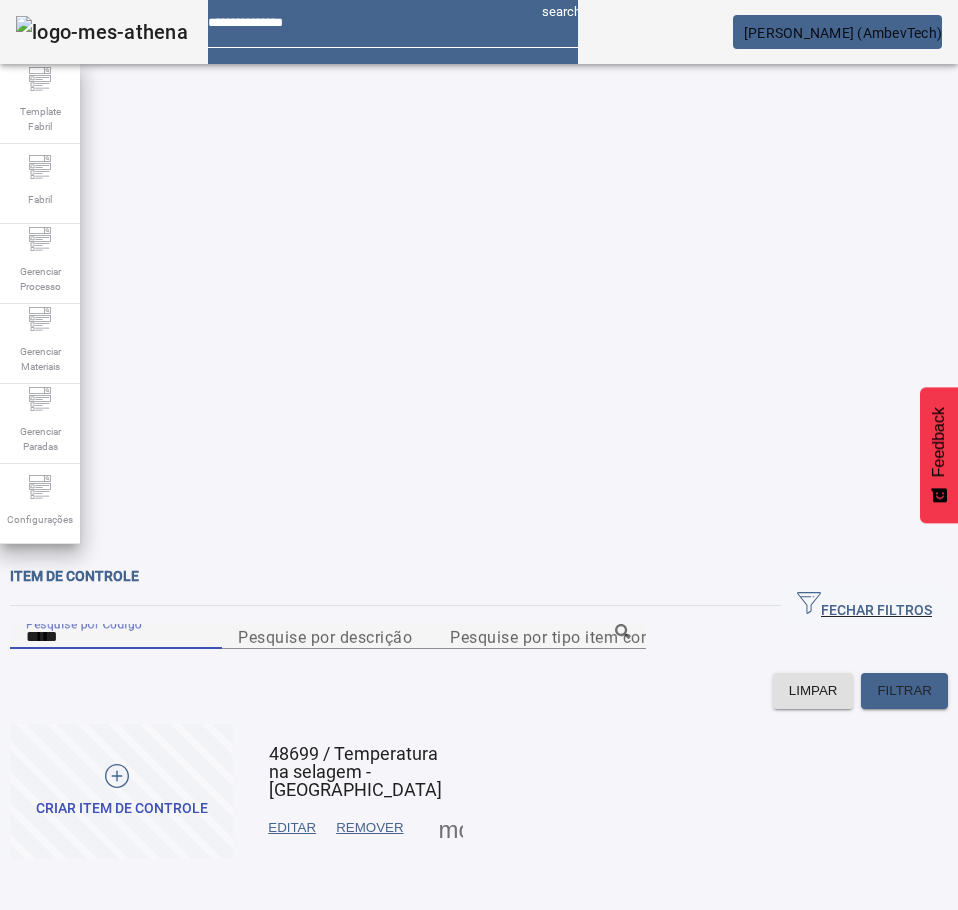 click at bounding box center (451, 828) 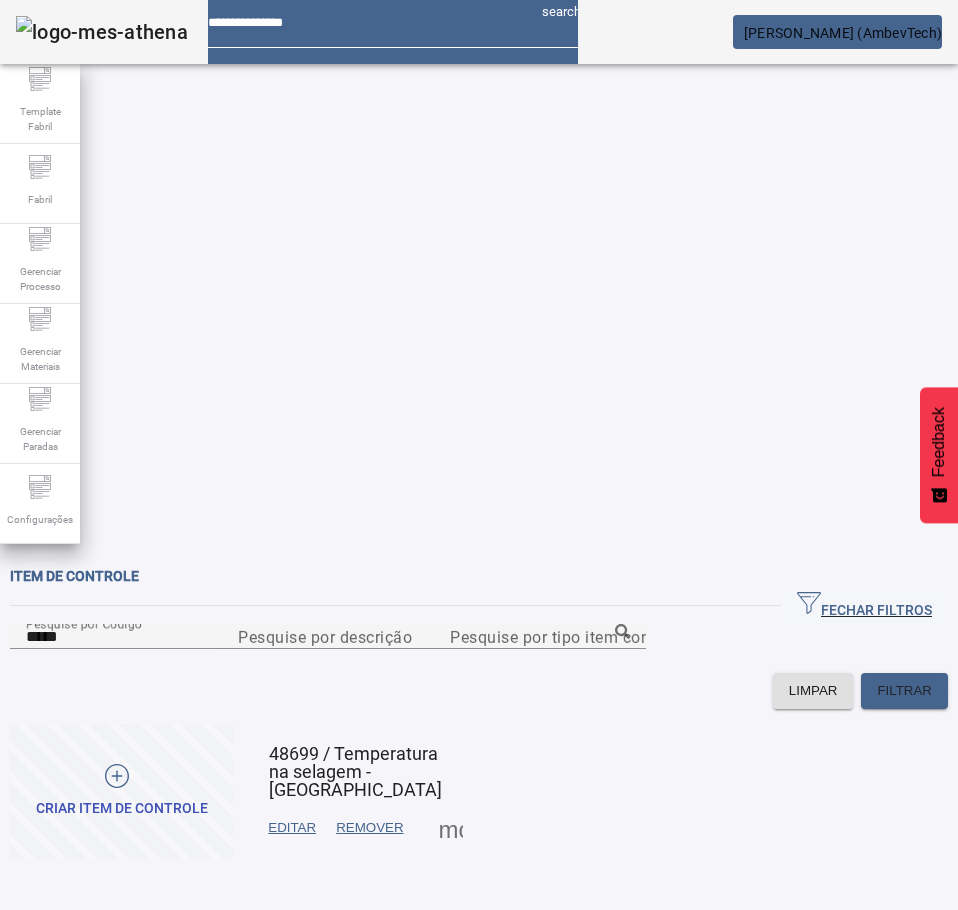 click on "TIPO DE EQUIPAMENTO" at bounding box center [108, 990] 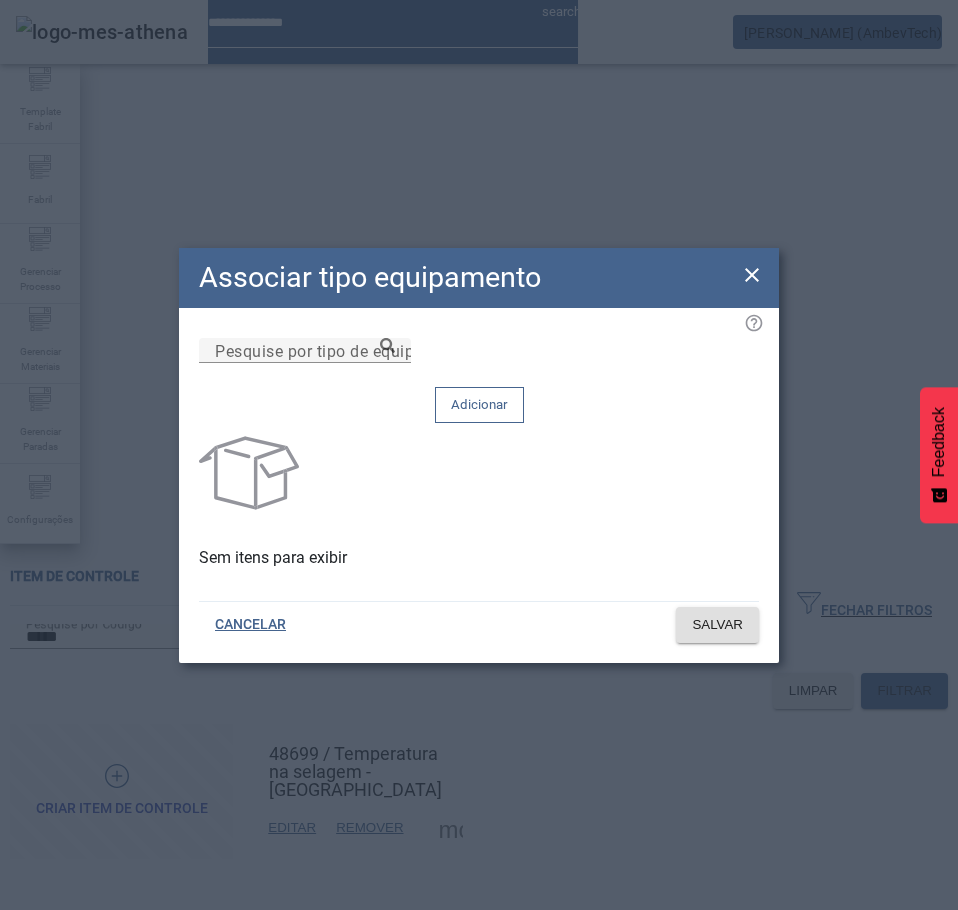 click 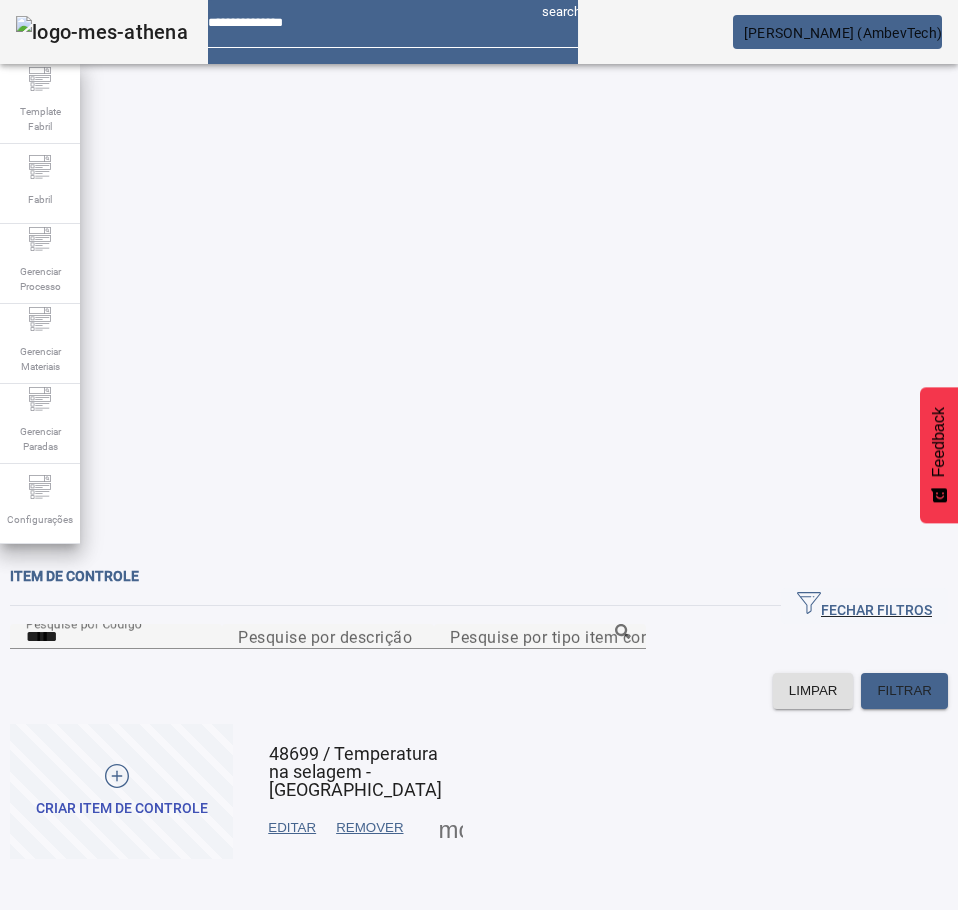 click at bounding box center [451, 828] 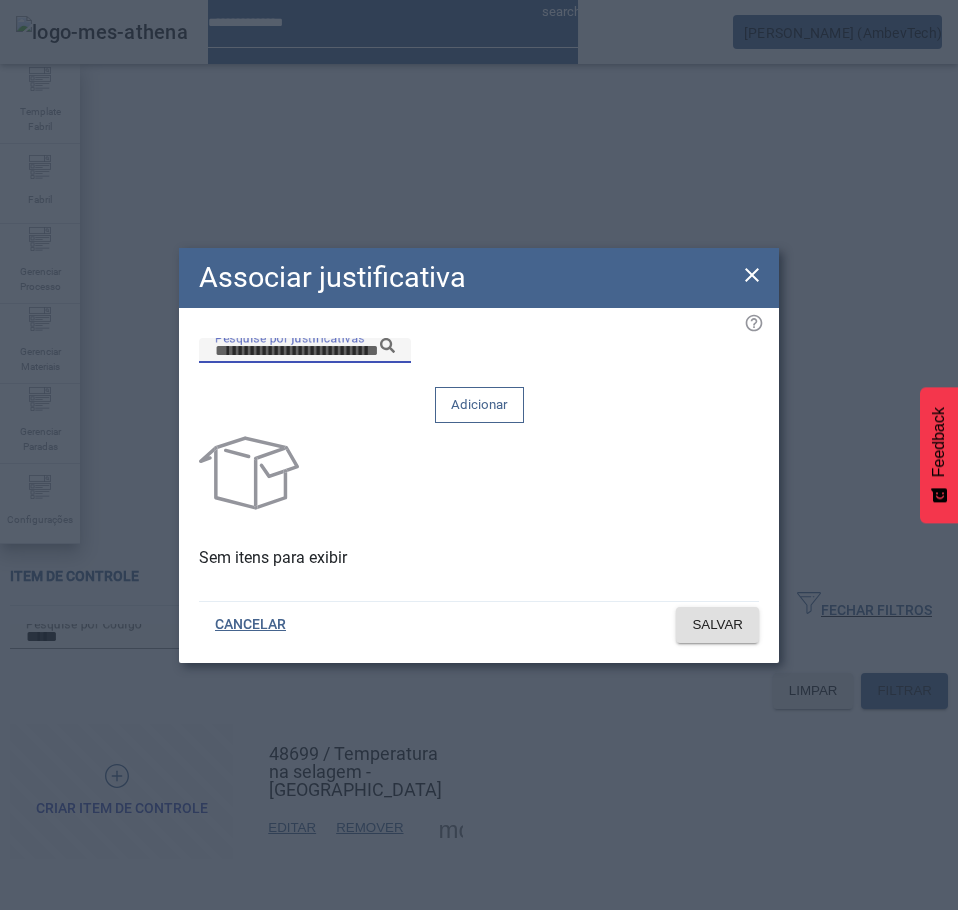 click on "Pesquise por justificativas" at bounding box center [305, 351] 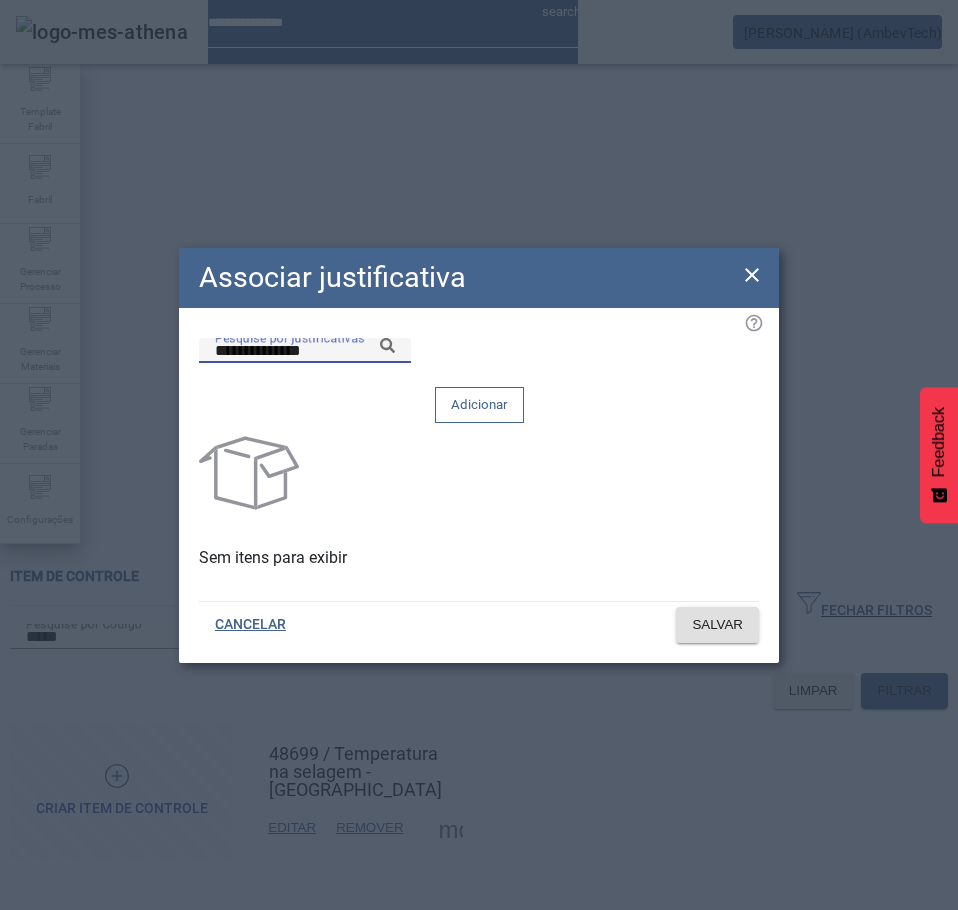 click 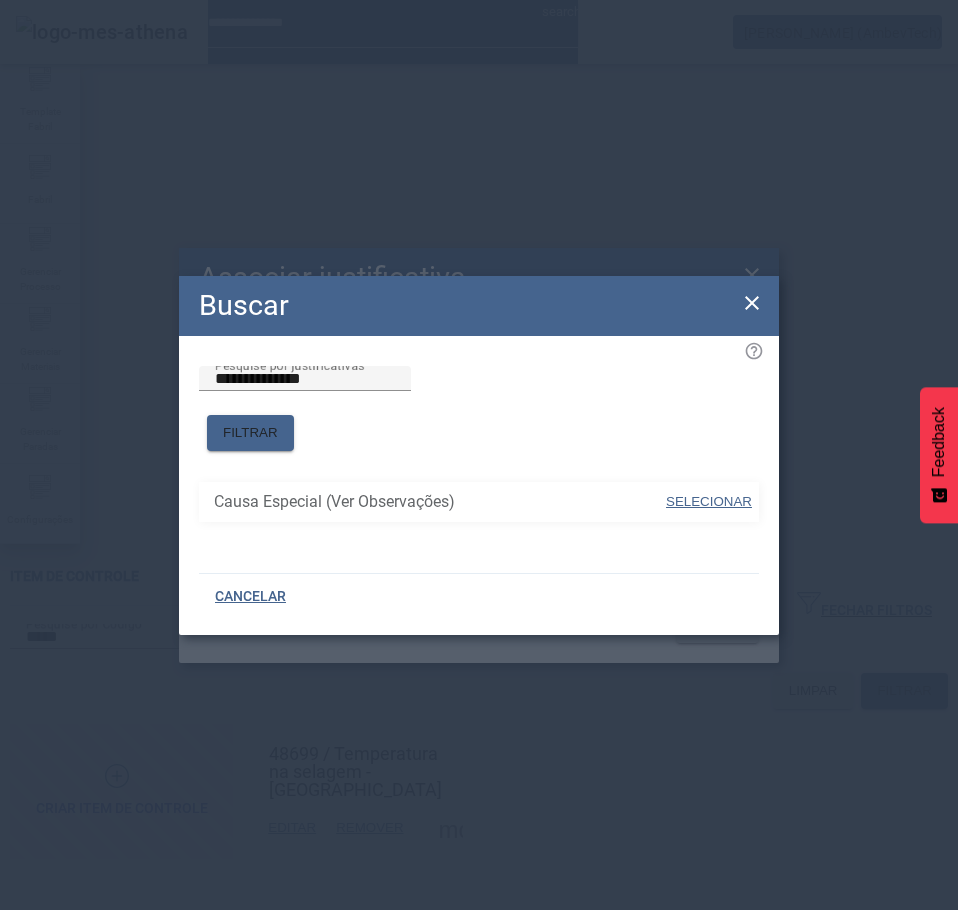 click on "SELECIONAR" at bounding box center (709, 501) 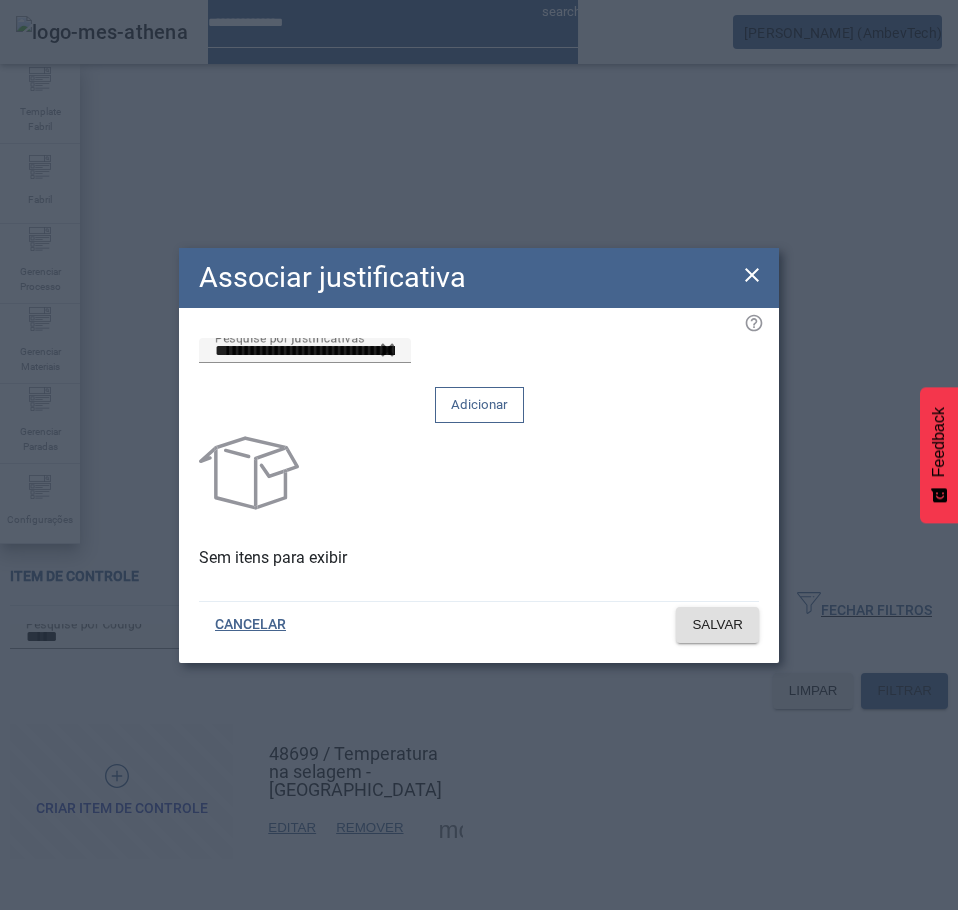 click on "Adicionar" 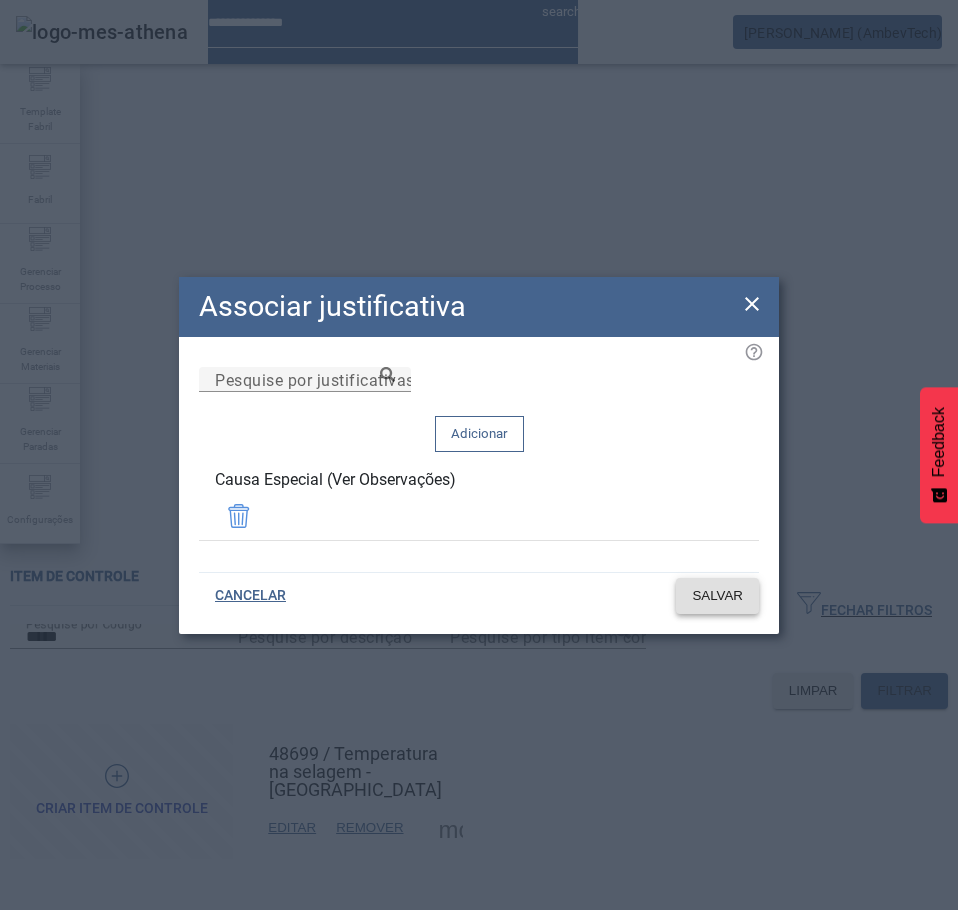 click on "SALVAR" 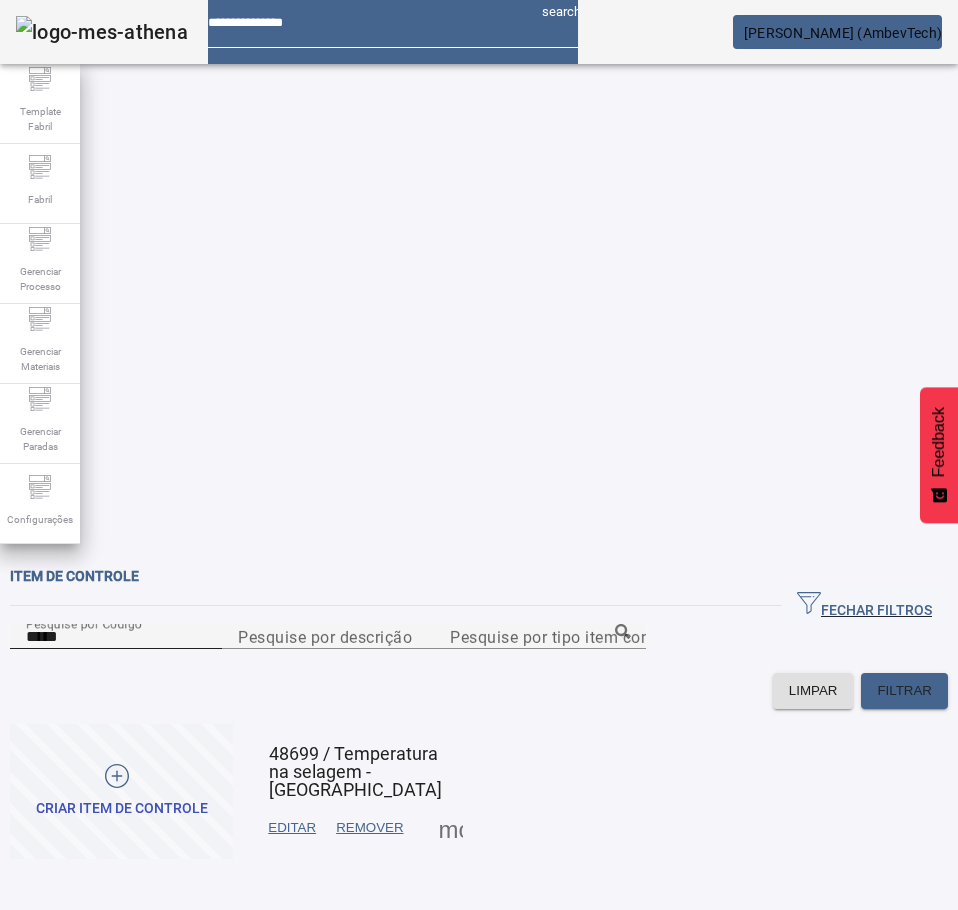 click on "*****" at bounding box center [116, 637] 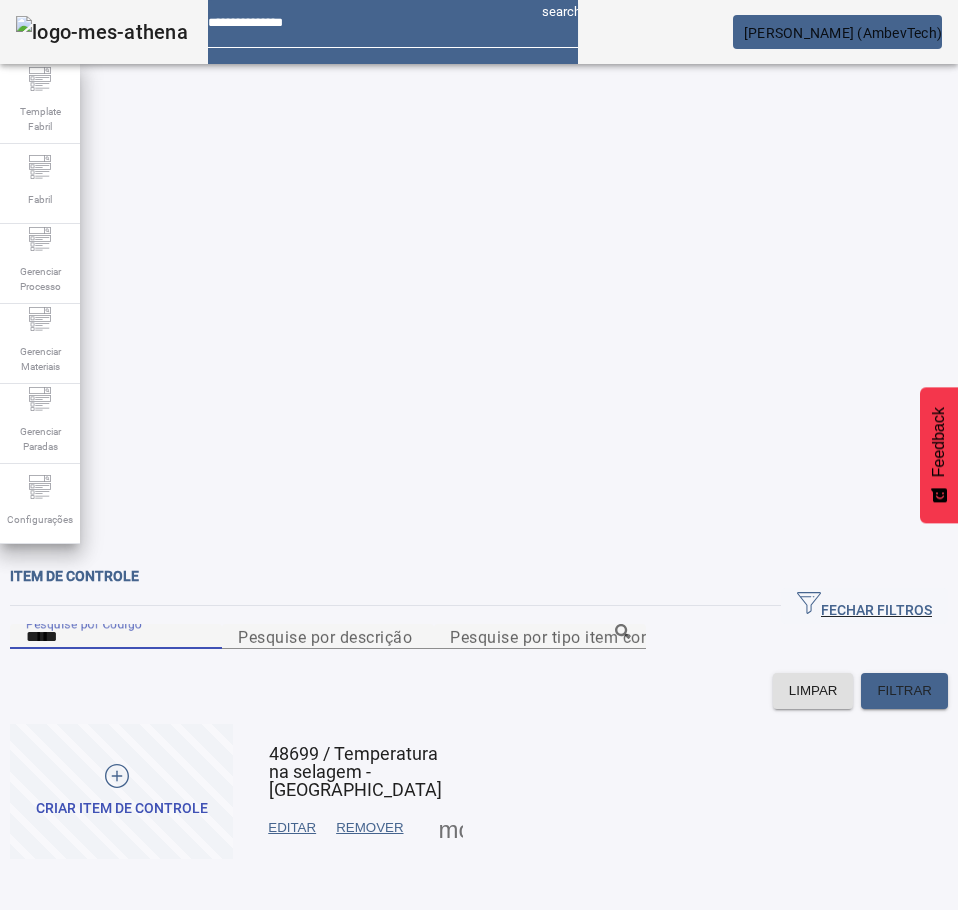 click on "*****" at bounding box center (116, 637) 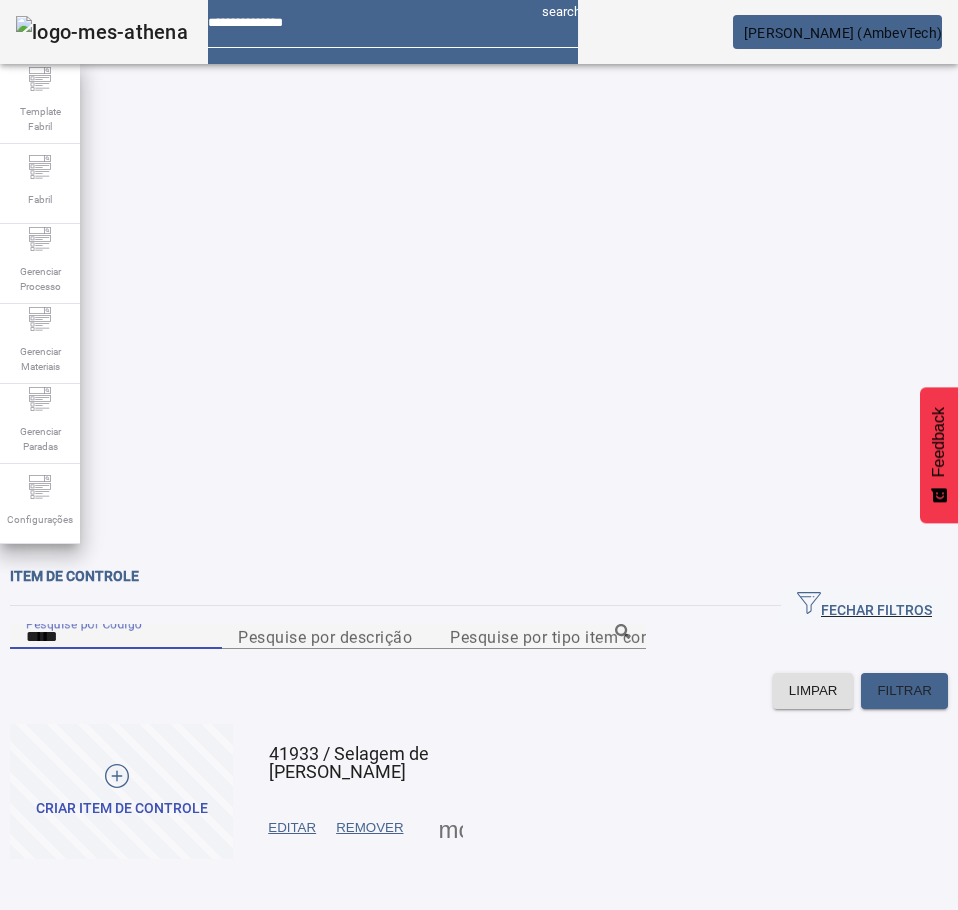 click at bounding box center (451, 828) 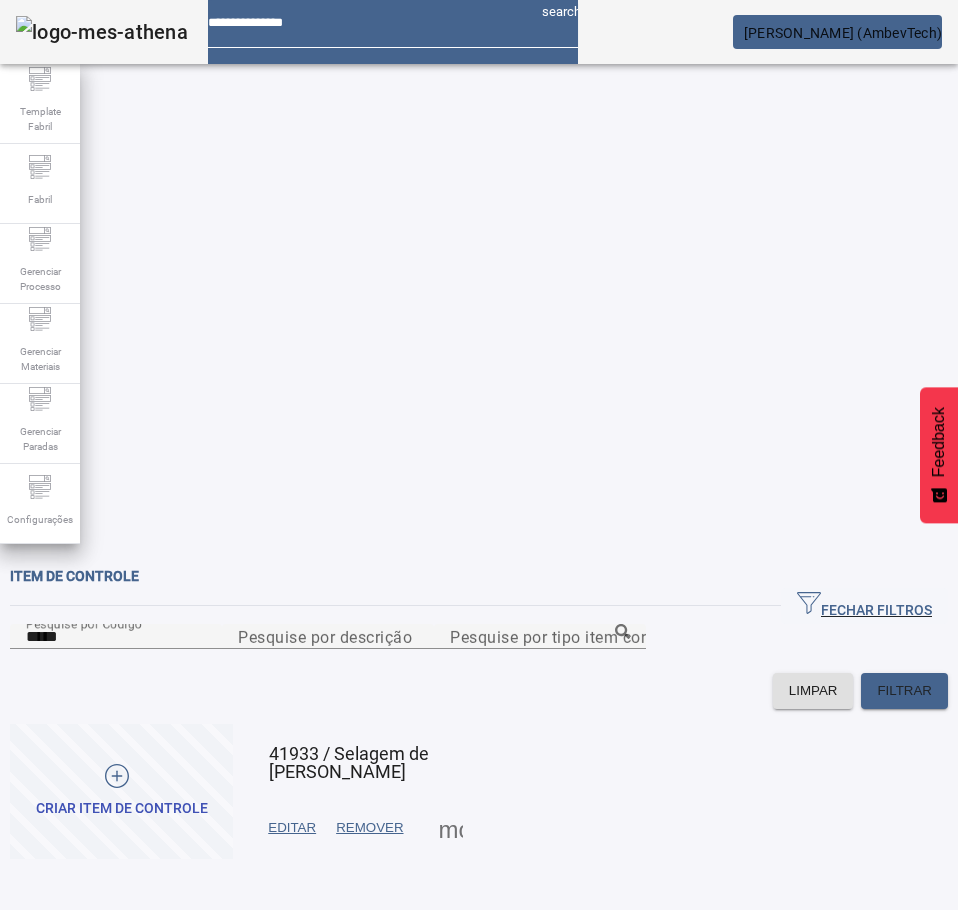 drag, startPoint x: 535, startPoint y: 573, endPoint x: 536, endPoint y: 514, distance: 59.008472 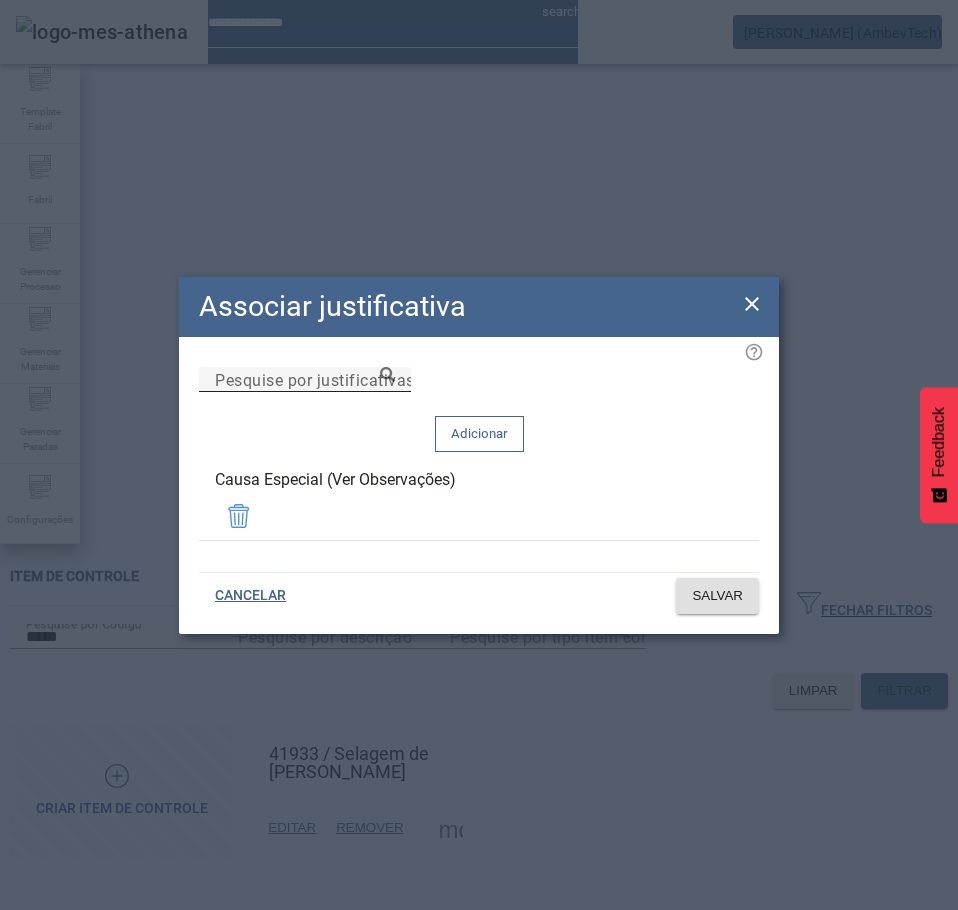 click on "Pesquise por justificativas" 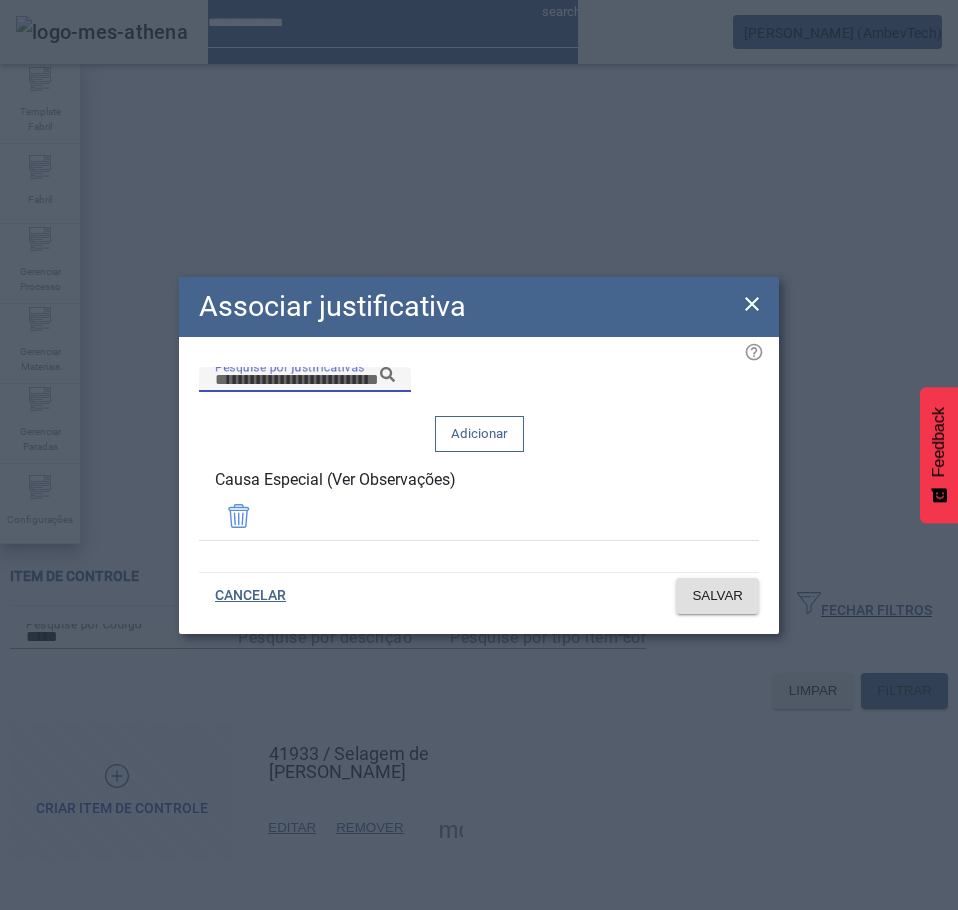 click 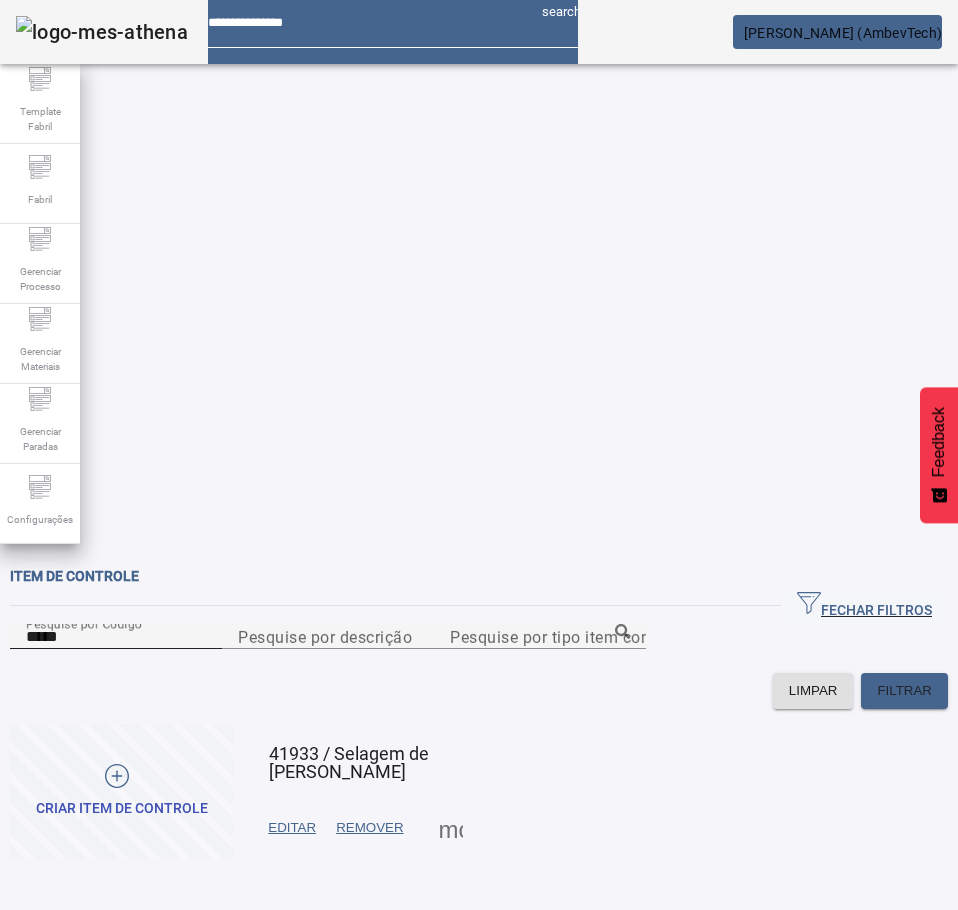 click on "*****" at bounding box center (116, 637) 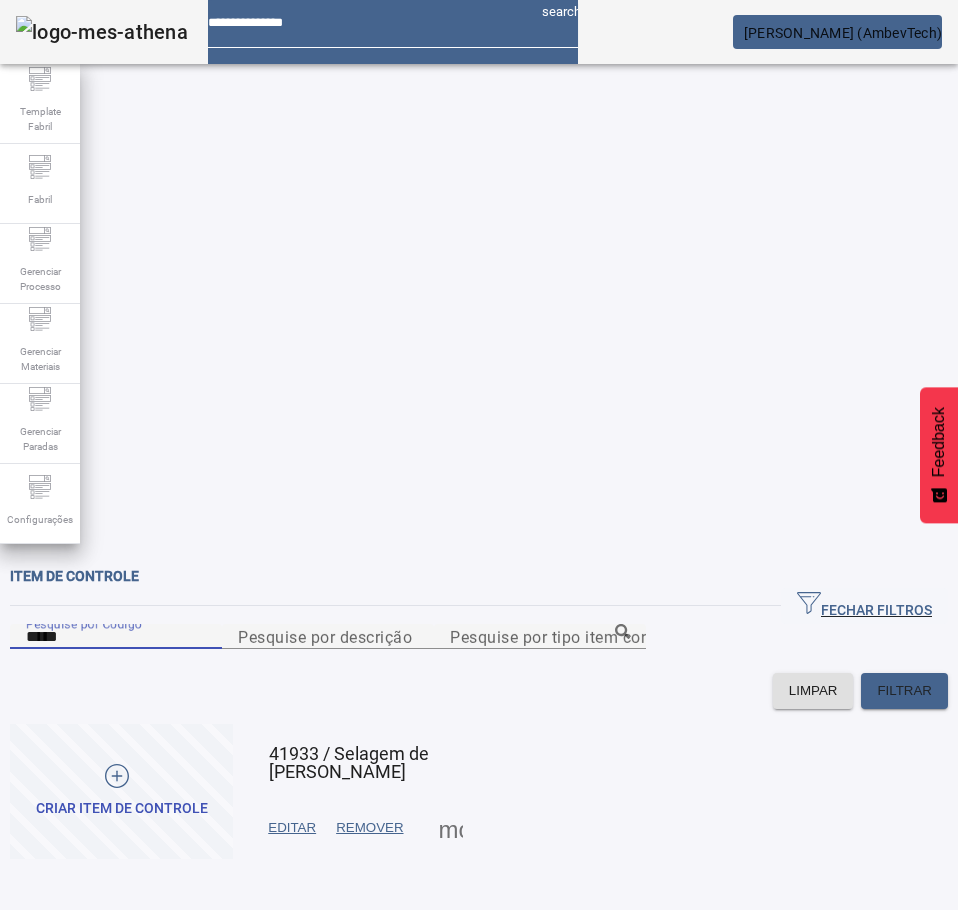 type on "*****" 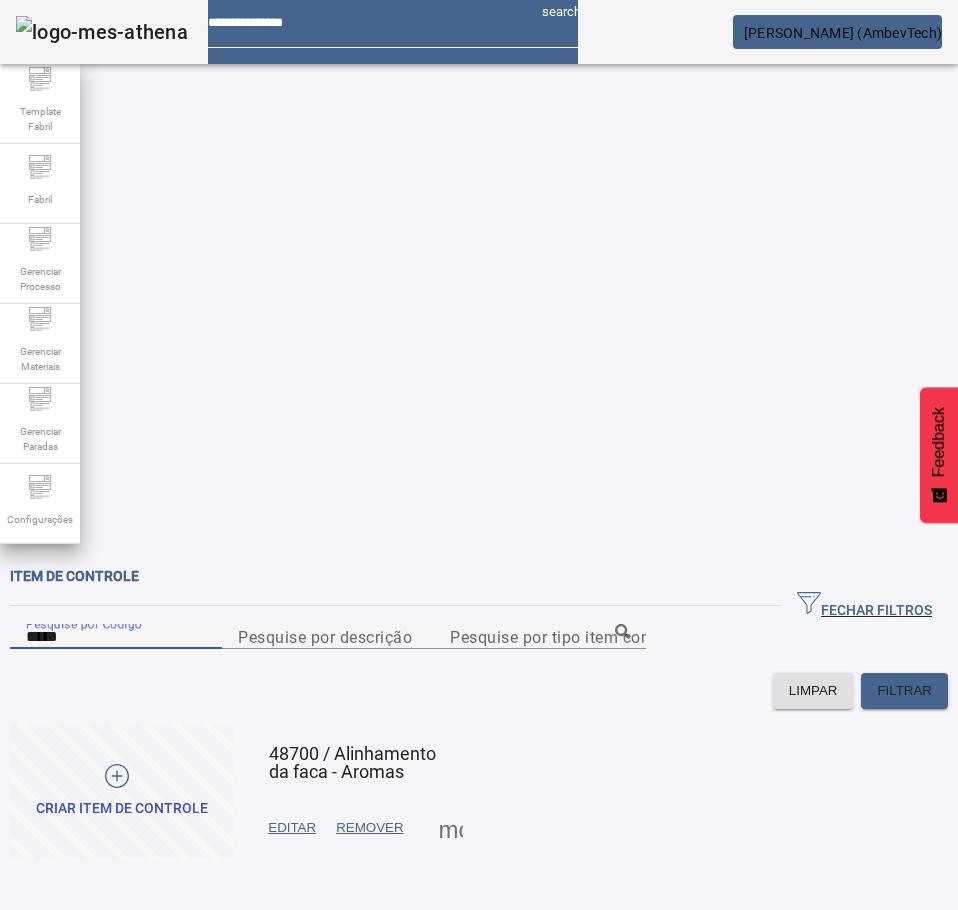 click at bounding box center (451, 828) 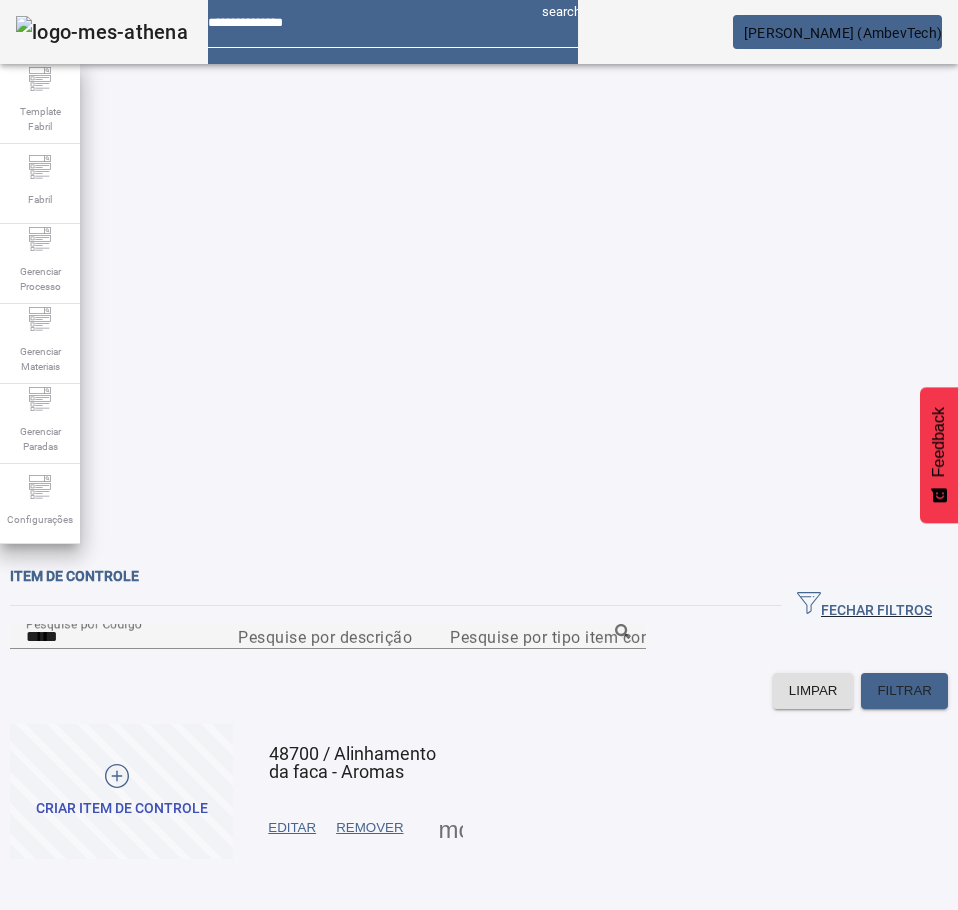 click on "JUSTIFICATIVAS" at bounding box center [78, 942] 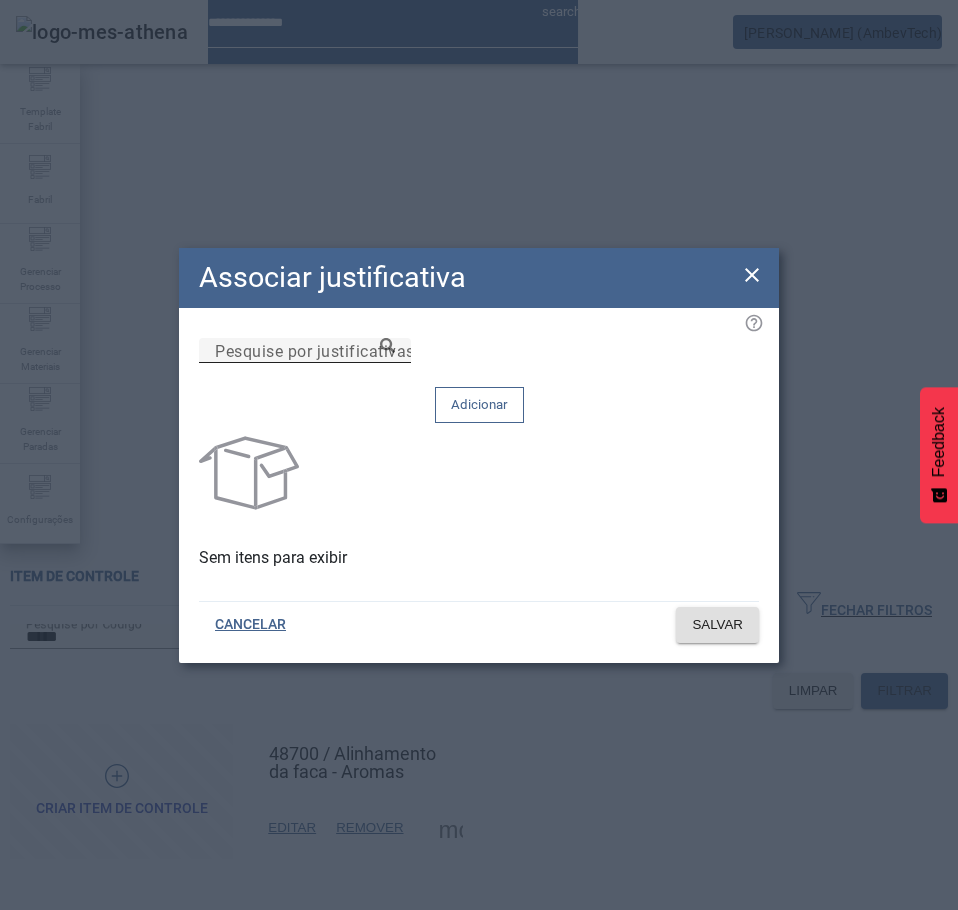 click on "Pesquise por justificativas" 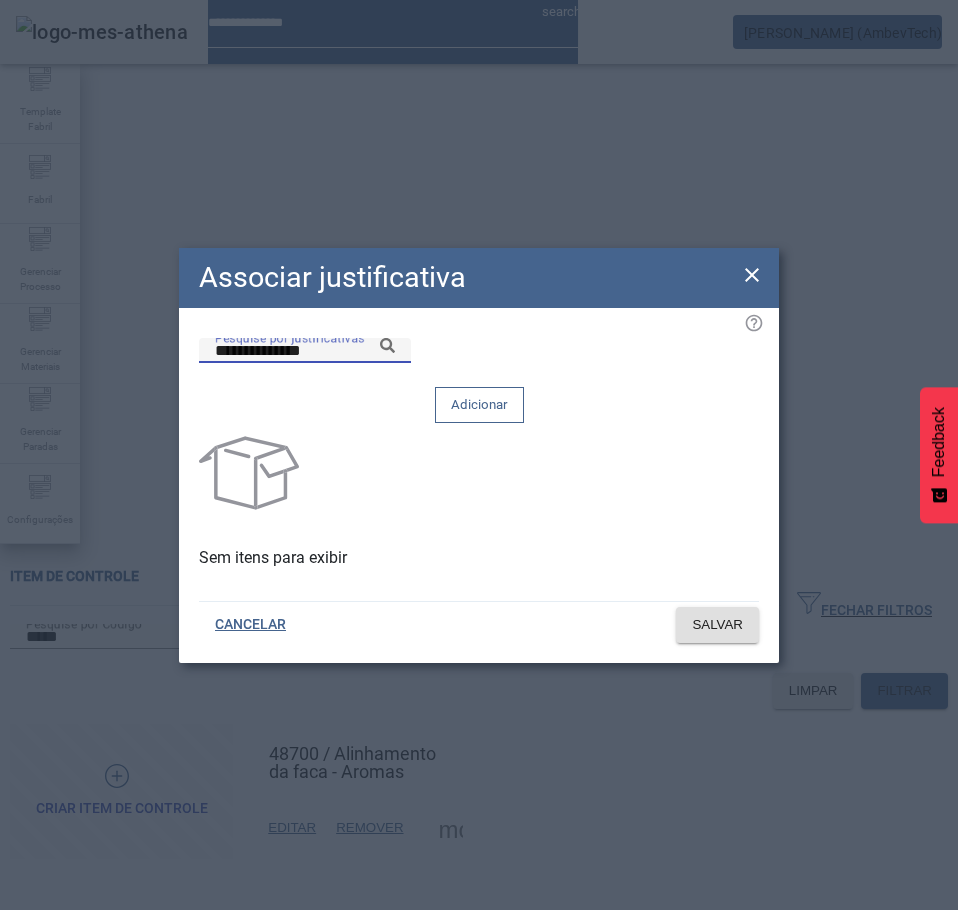 click 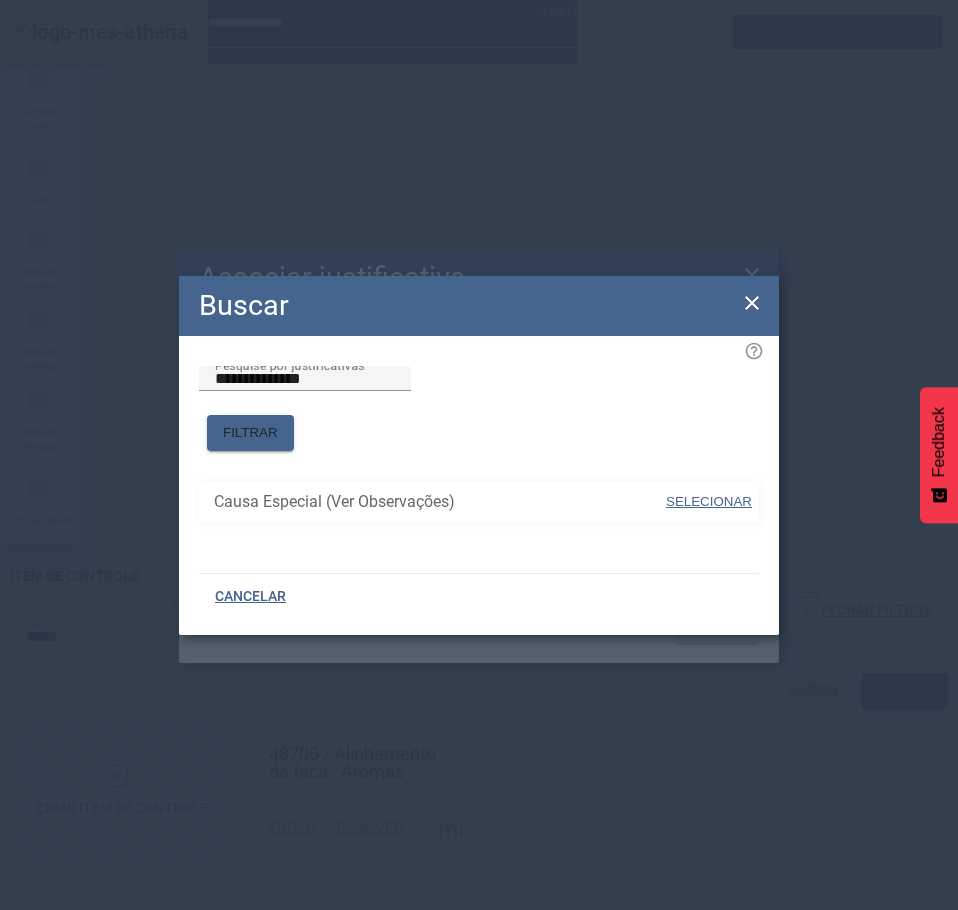 click on "SELECIONAR" at bounding box center [709, 501] 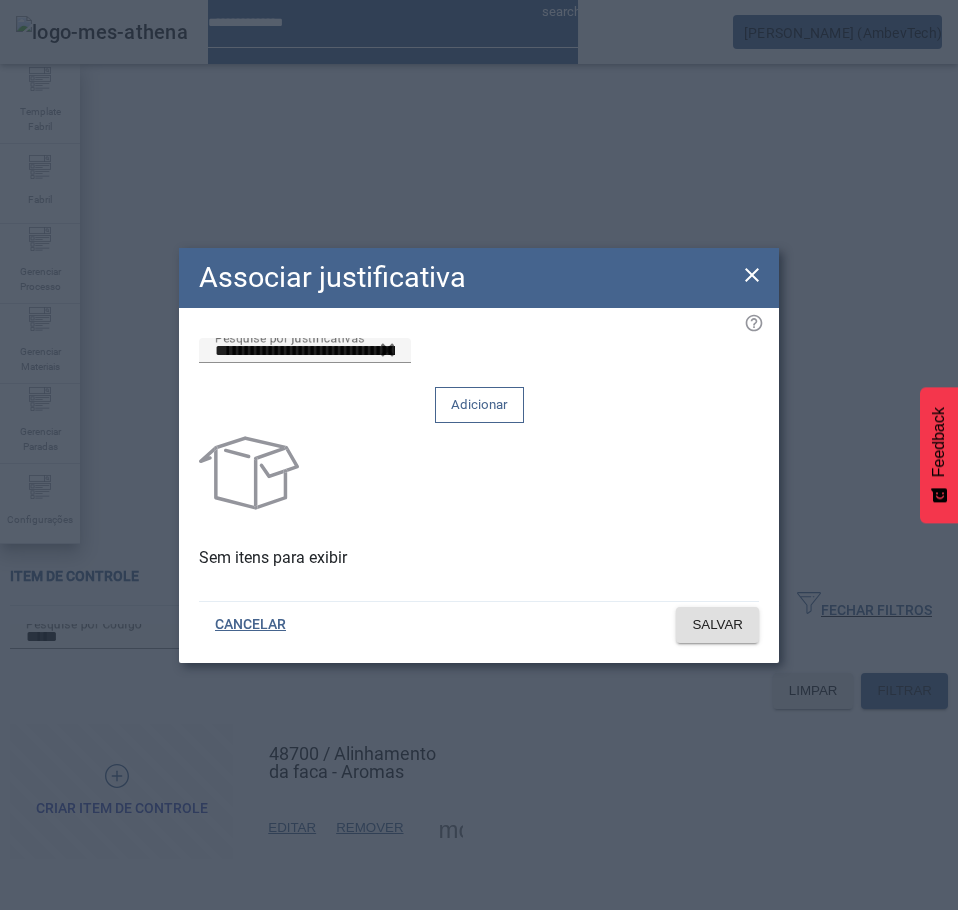 click 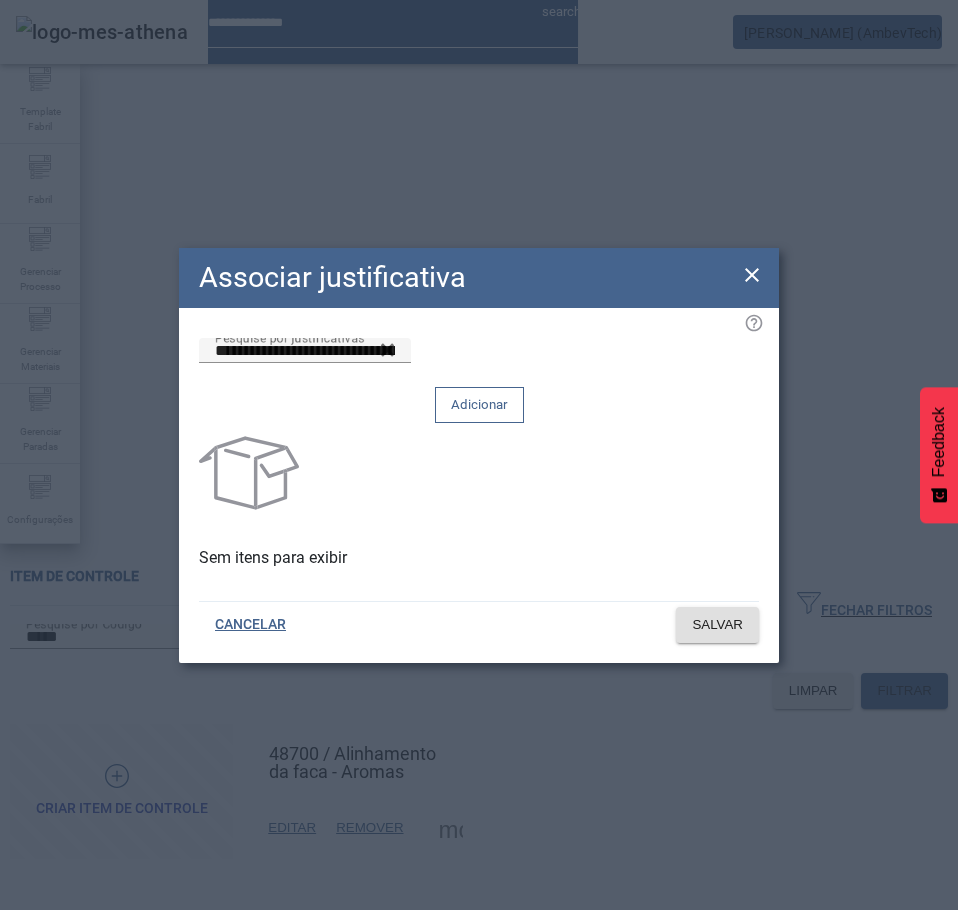 type 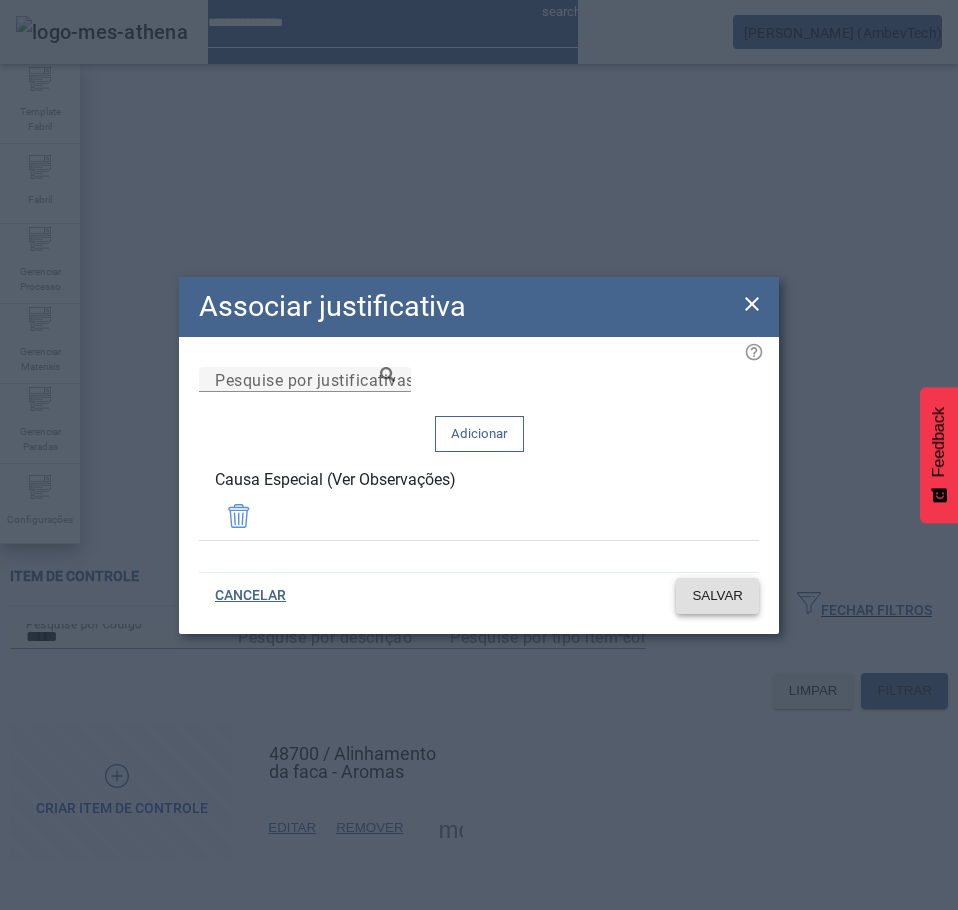 click on "SALVAR" 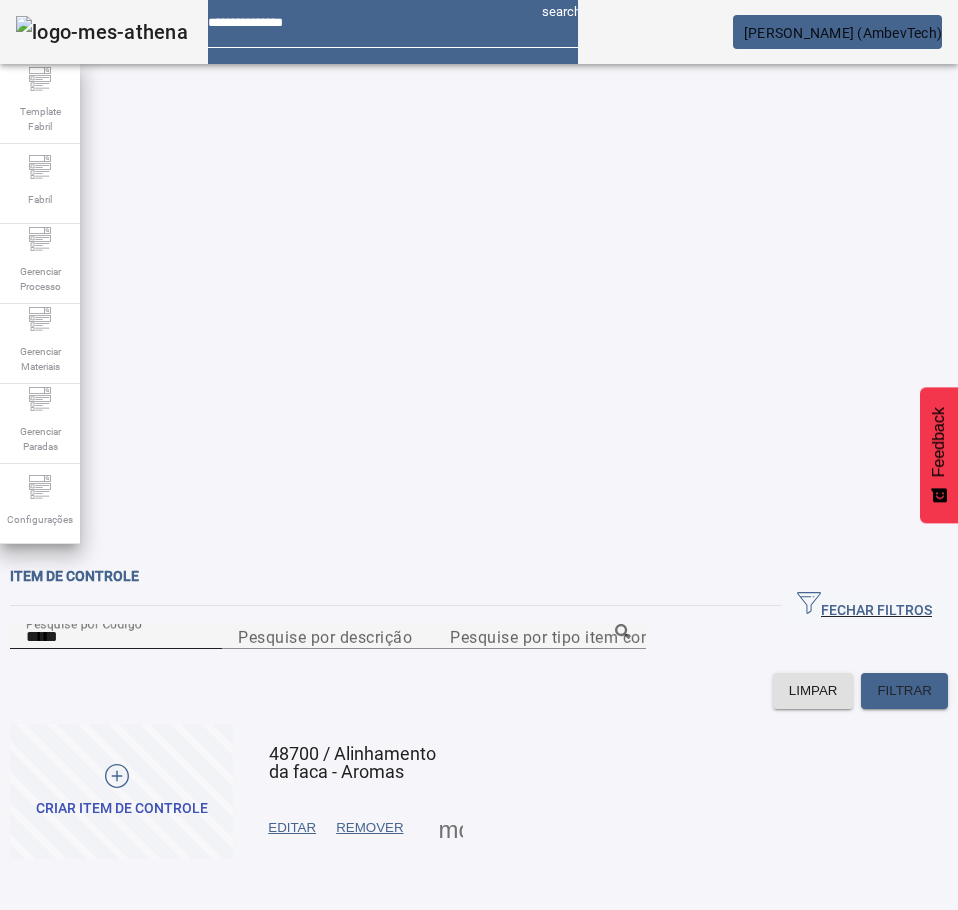 click on "Pesquise por Código" at bounding box center [84, 623] 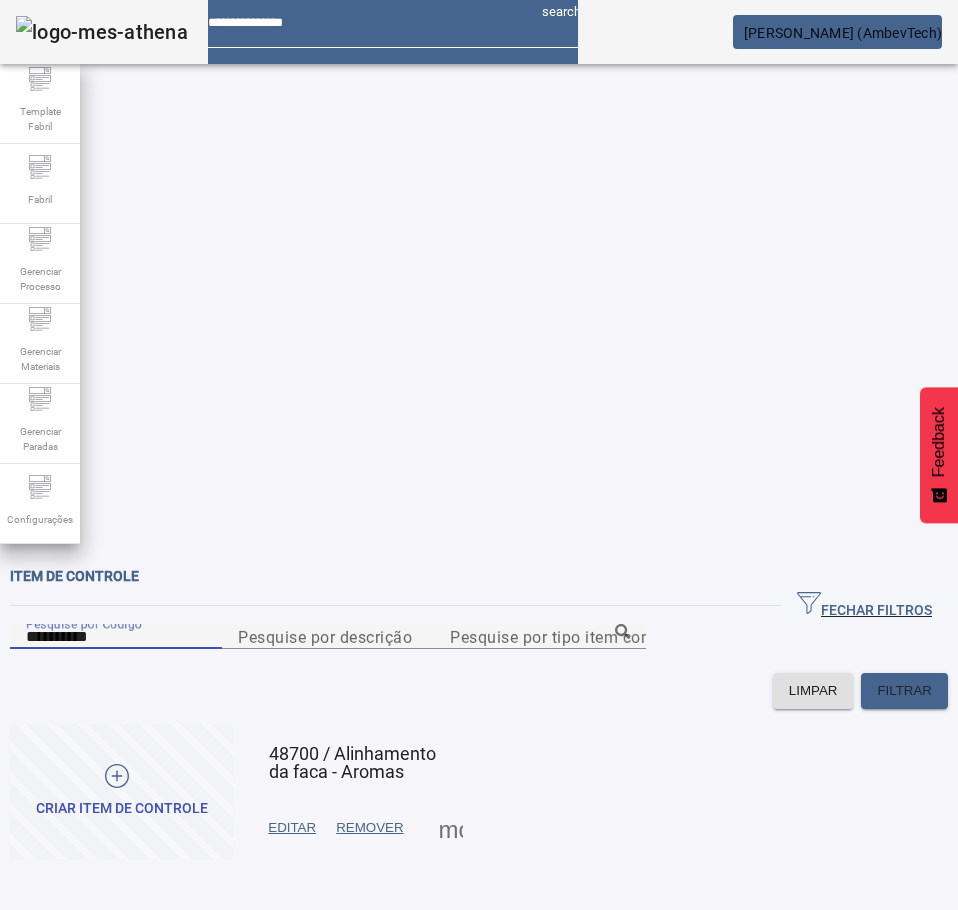 paste 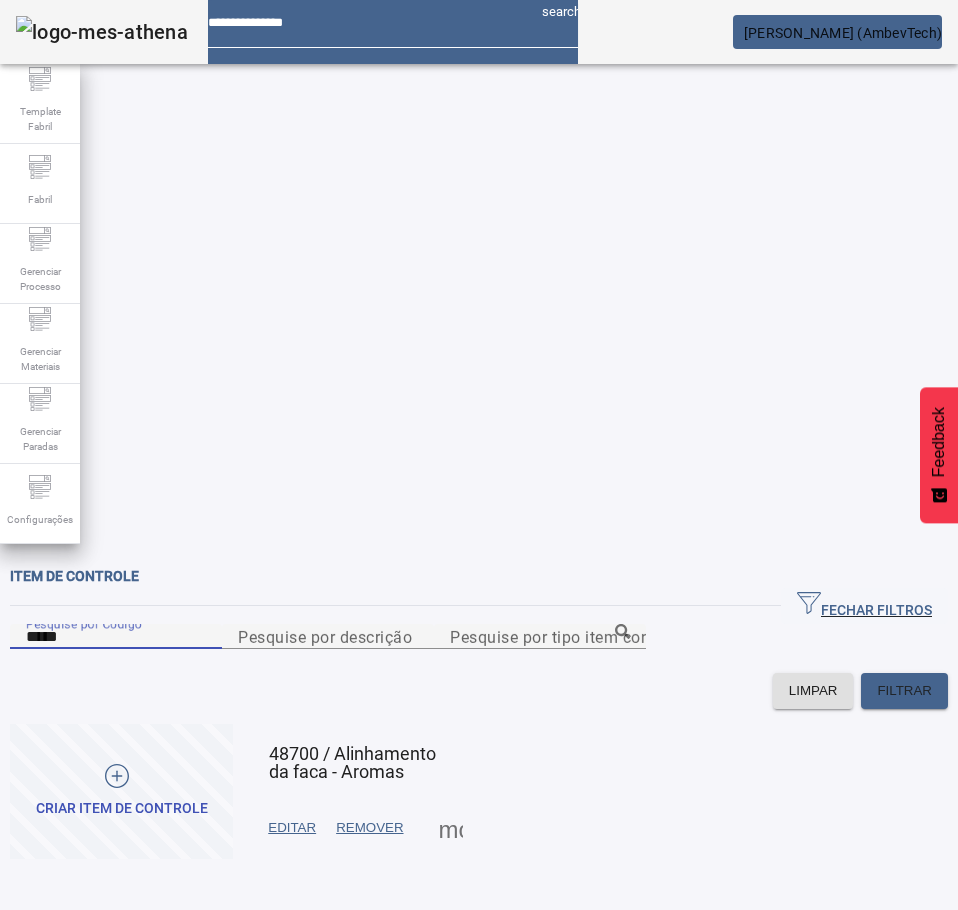 type on "*****" 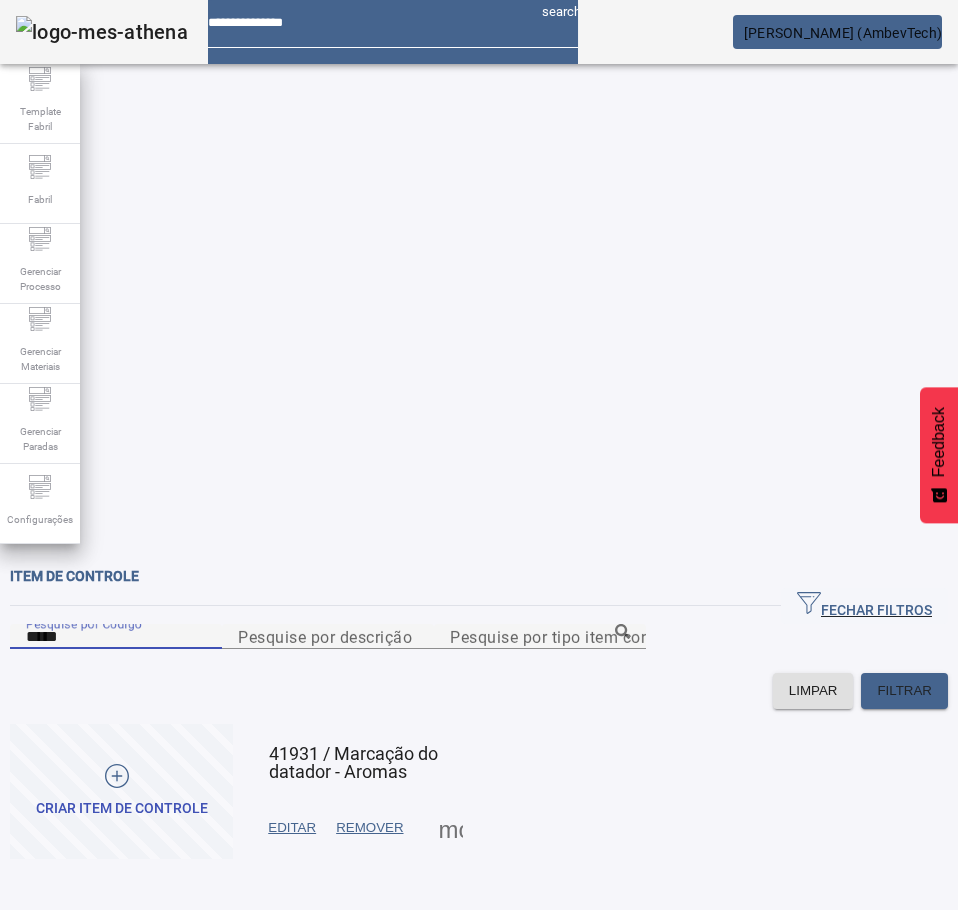 click at bounding box center (451, 828) 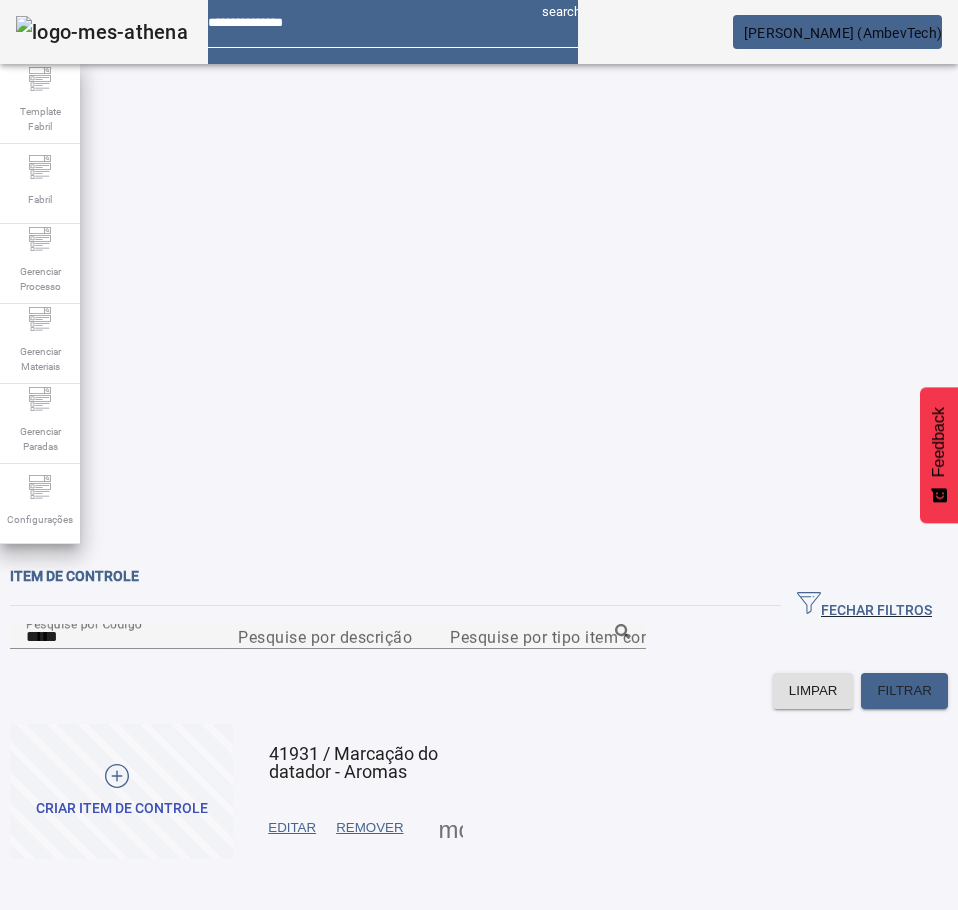 click on "TIPO DE EQUIPAMENTO" at bounding box center [108, 990] 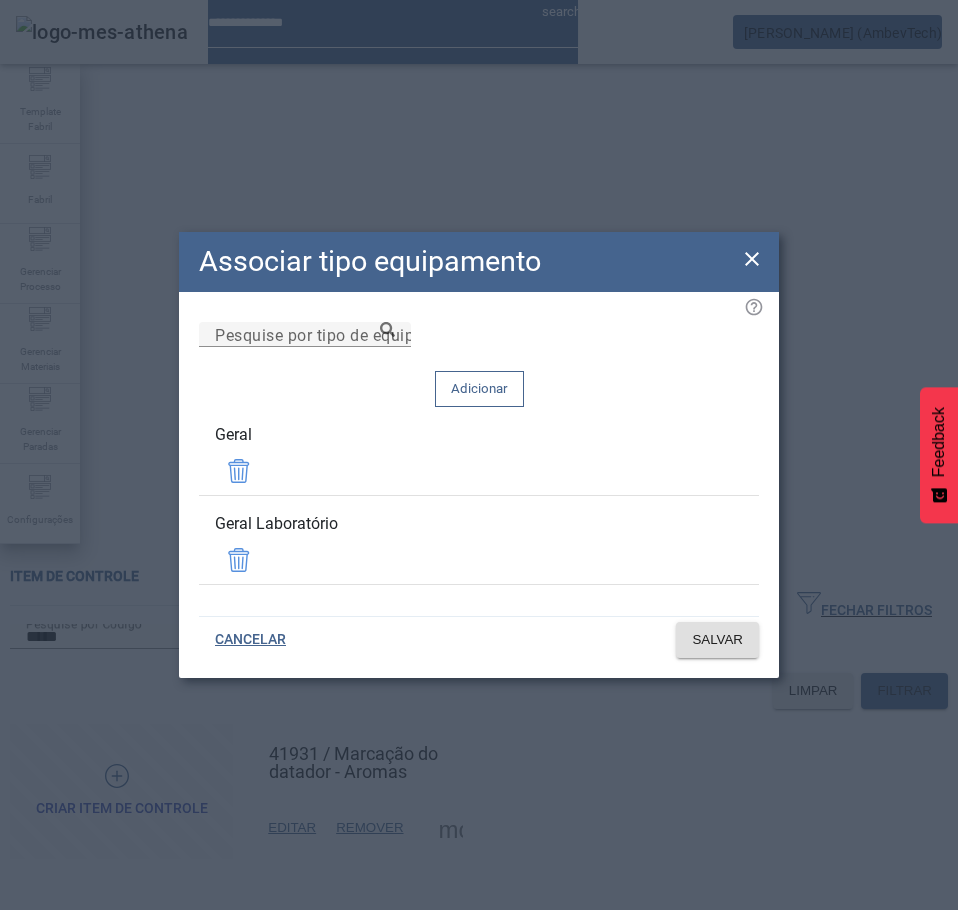 click 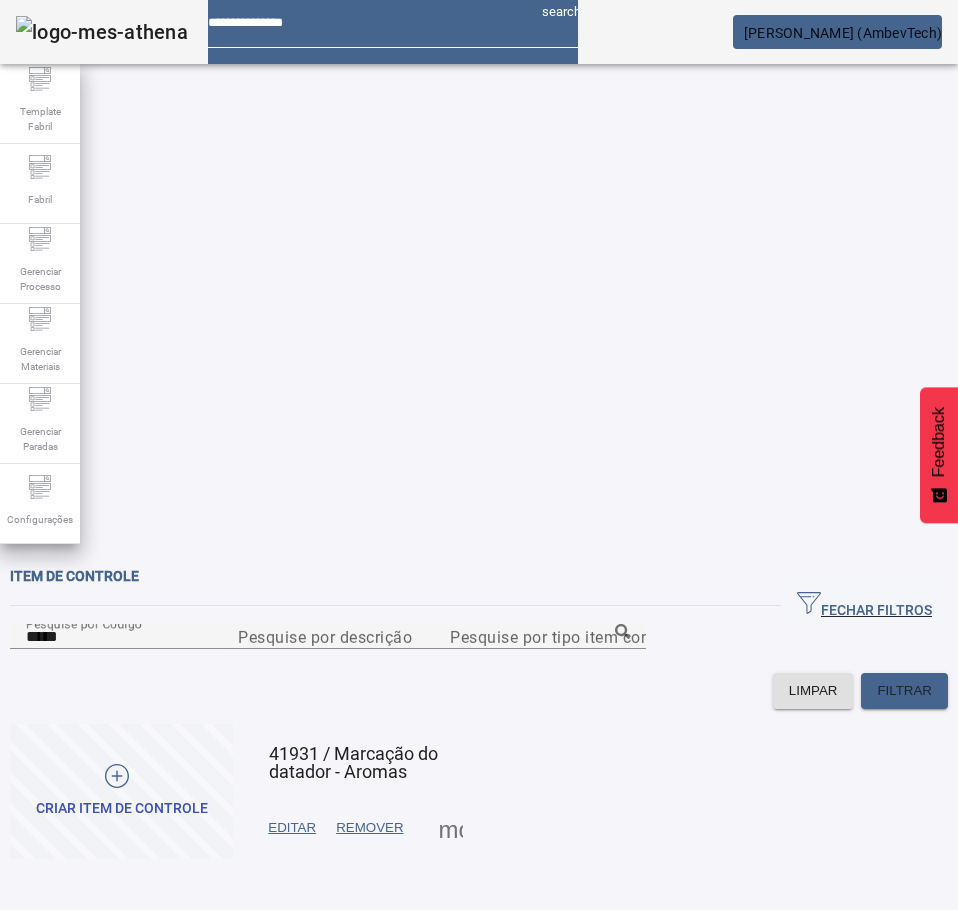 click at bounding box center (451, 828) 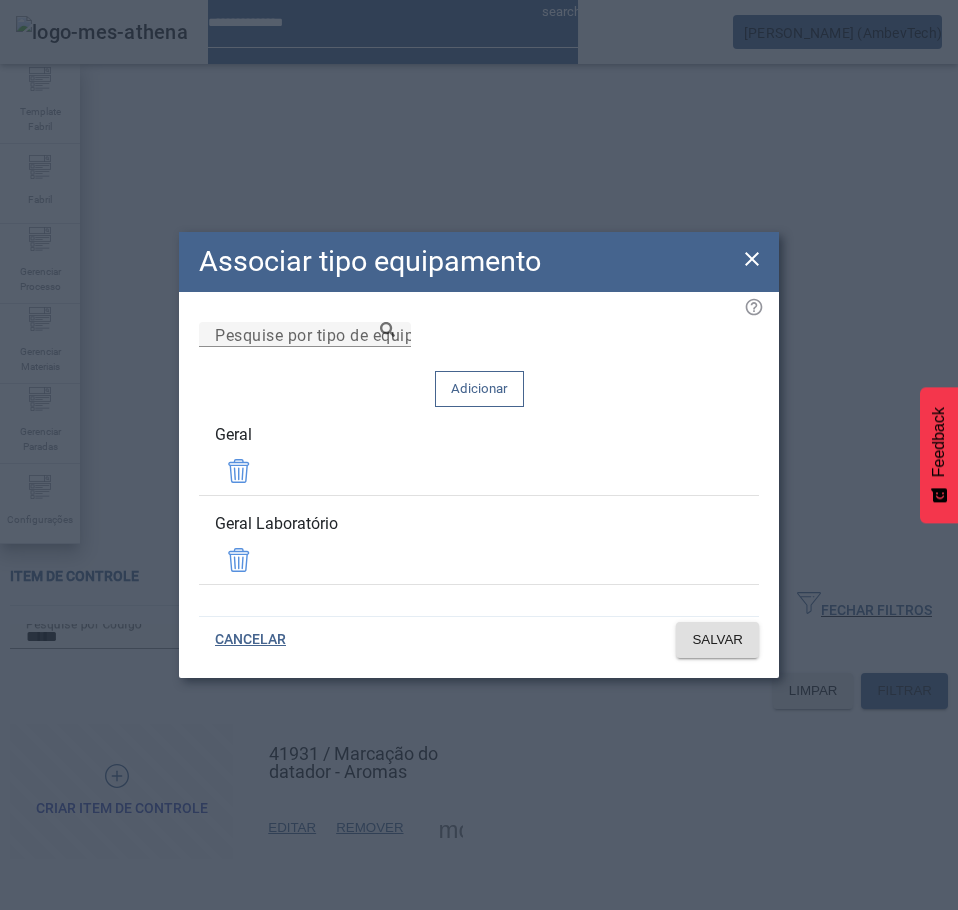 click 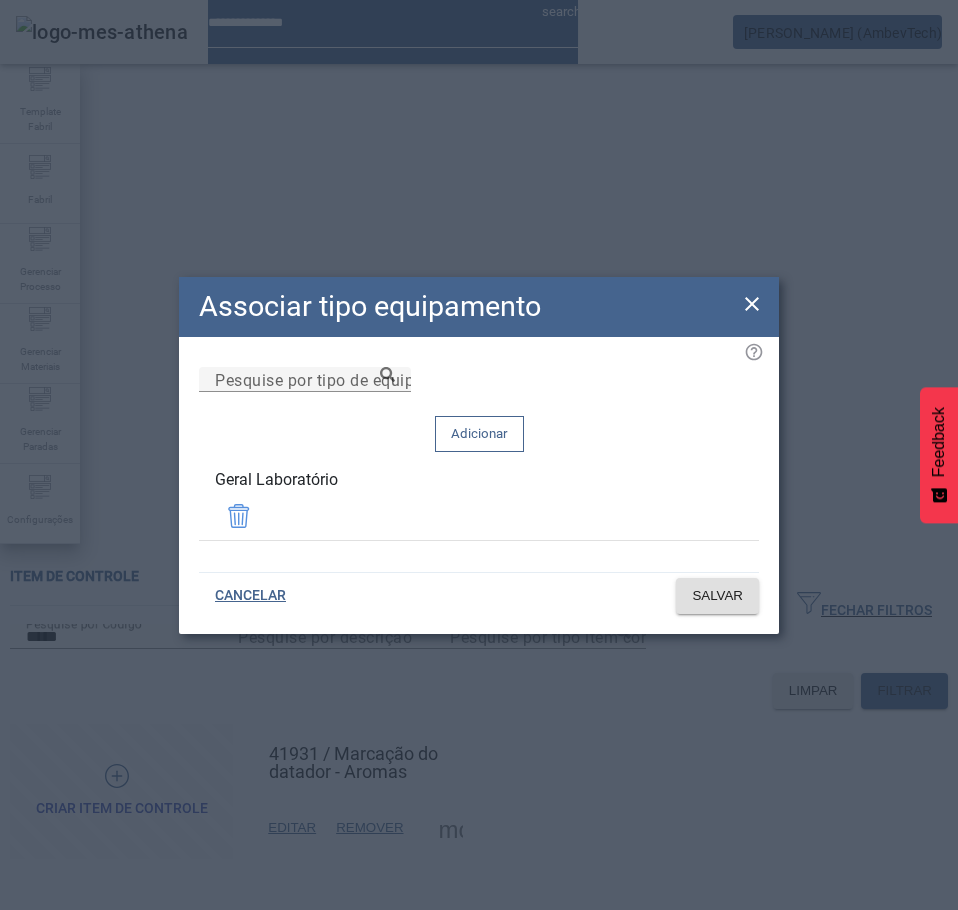 click 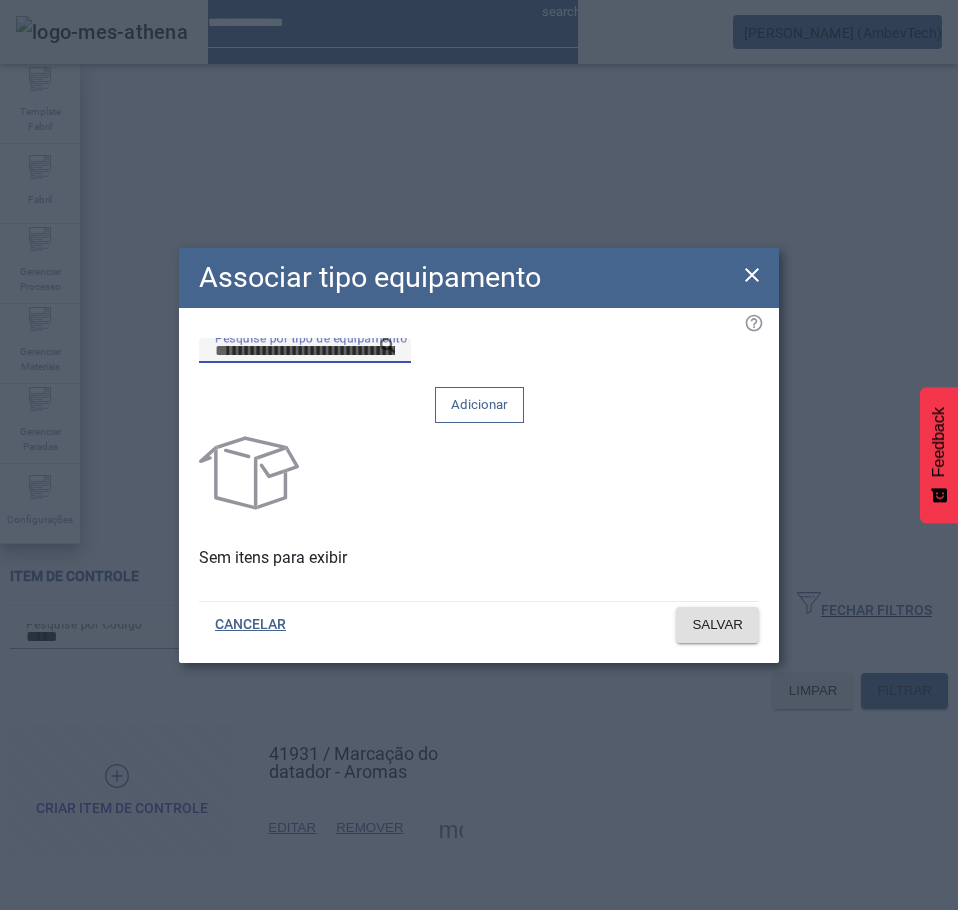 click on "Pesquise por tipo de equipamento" at bounding box center (305, 351) 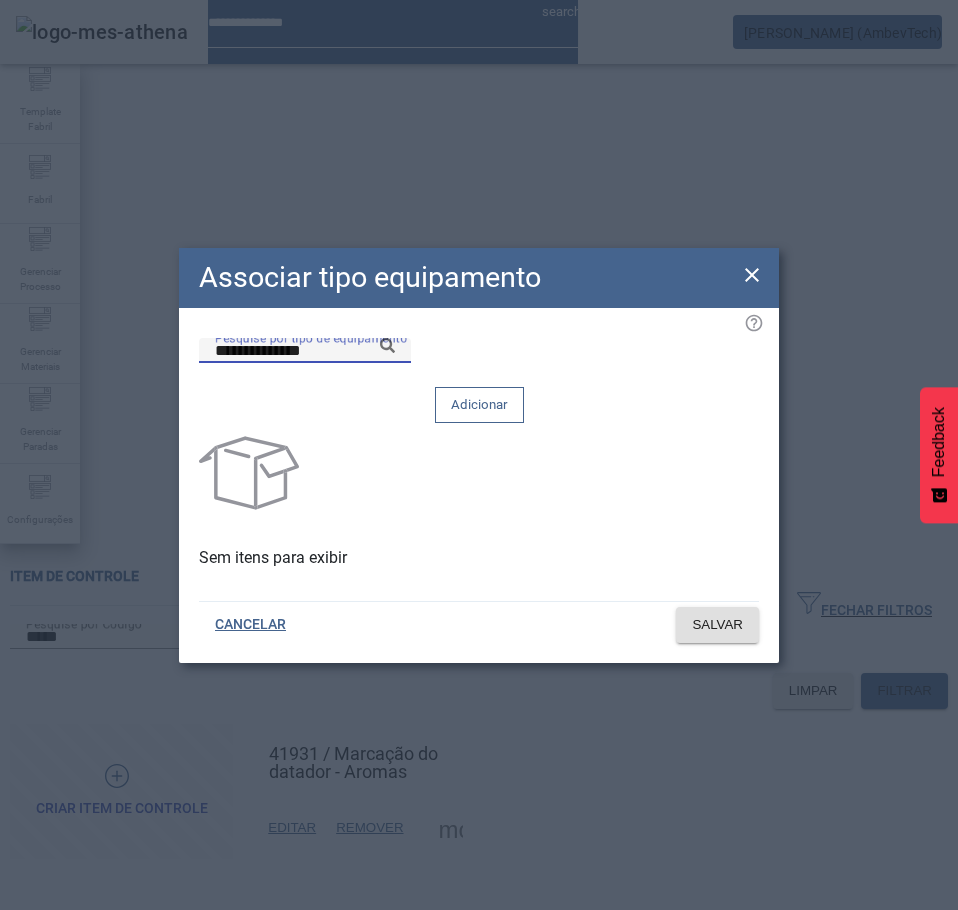 type on "**********" 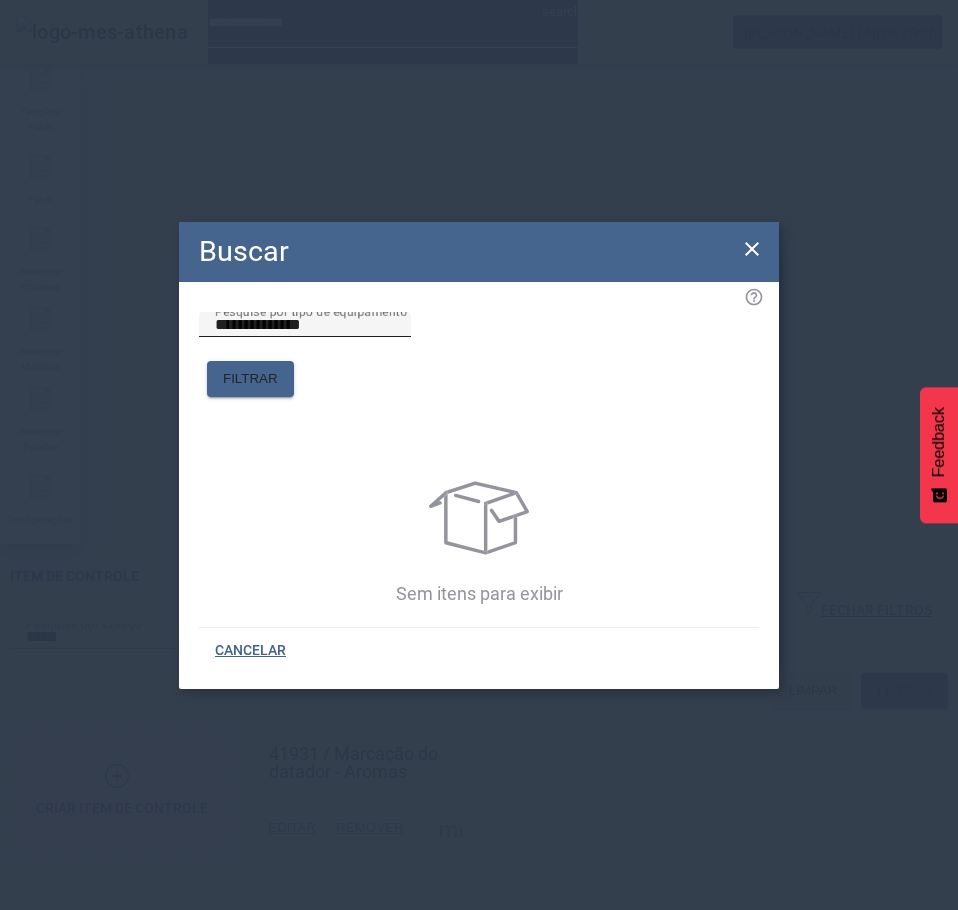 click on "**********" at bounding box center (305, 325) 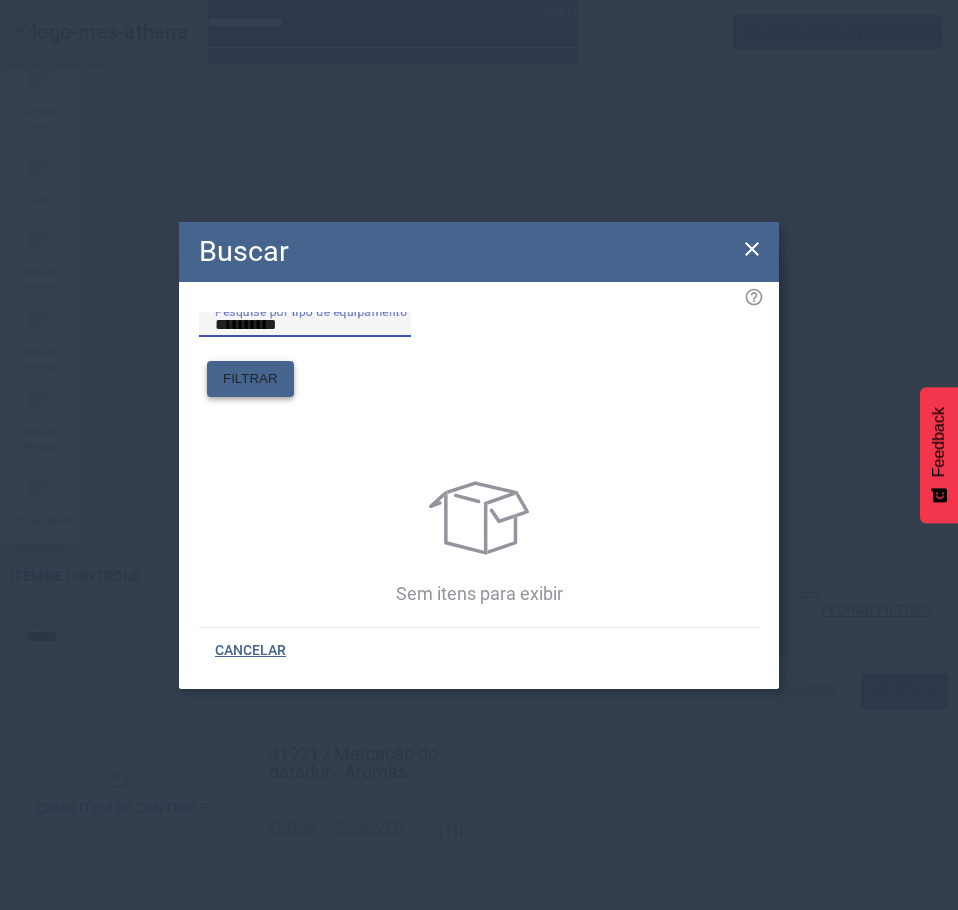type on "**********" 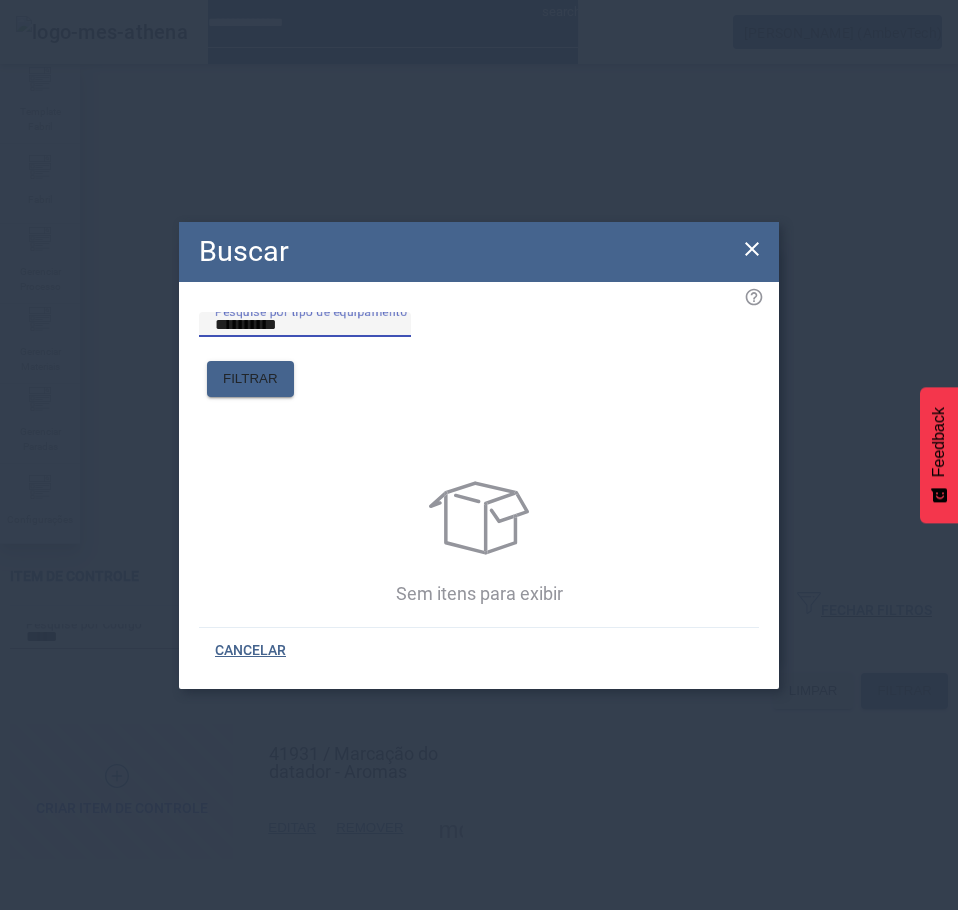 click on "**********" at bounding box center [305, 325] 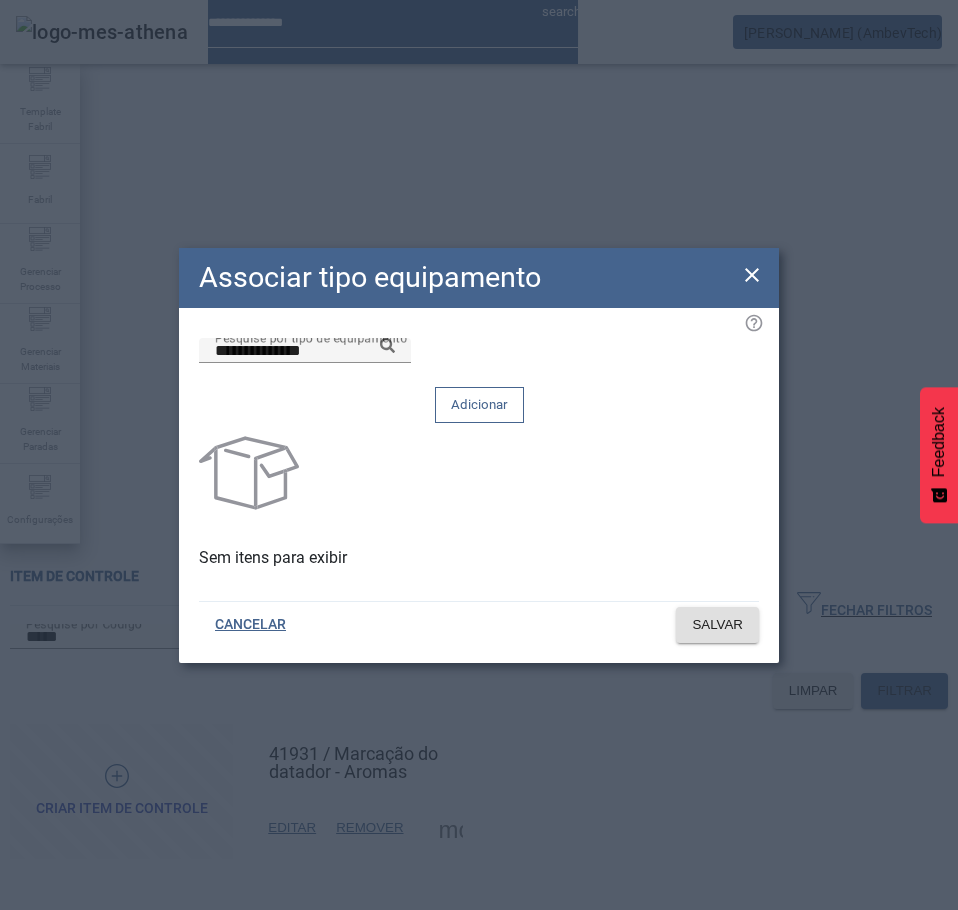 click 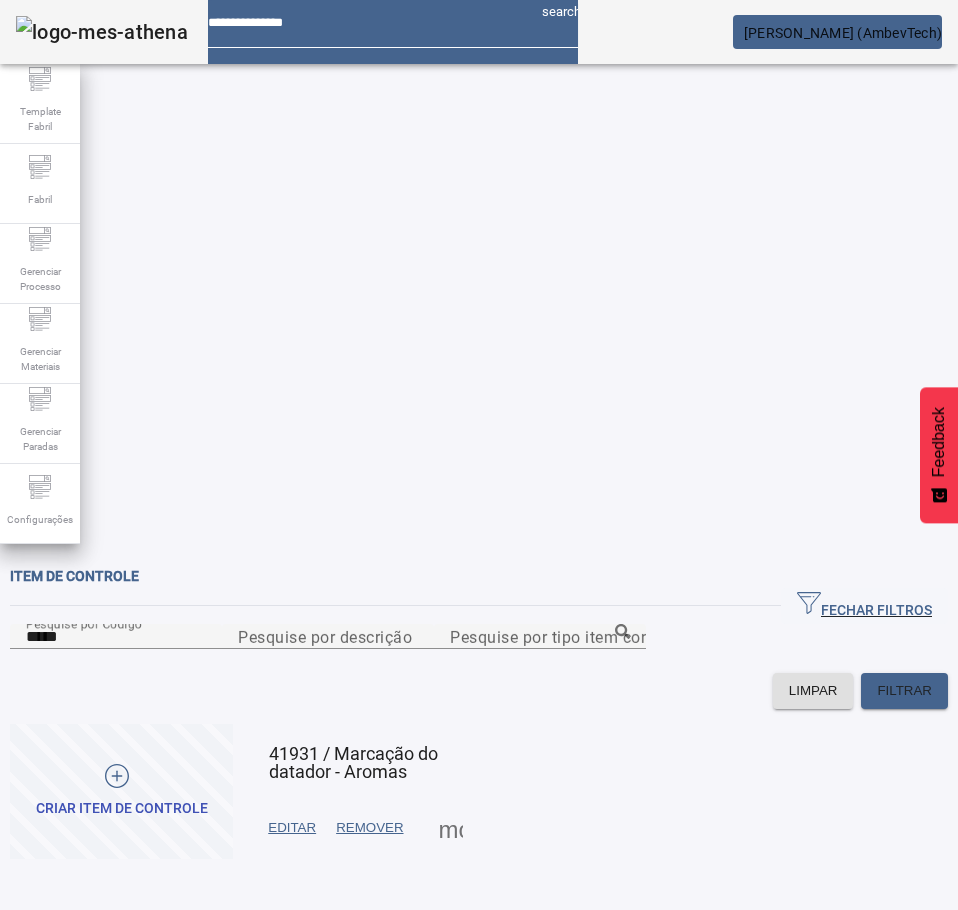 click at bounding box center (451, 828) 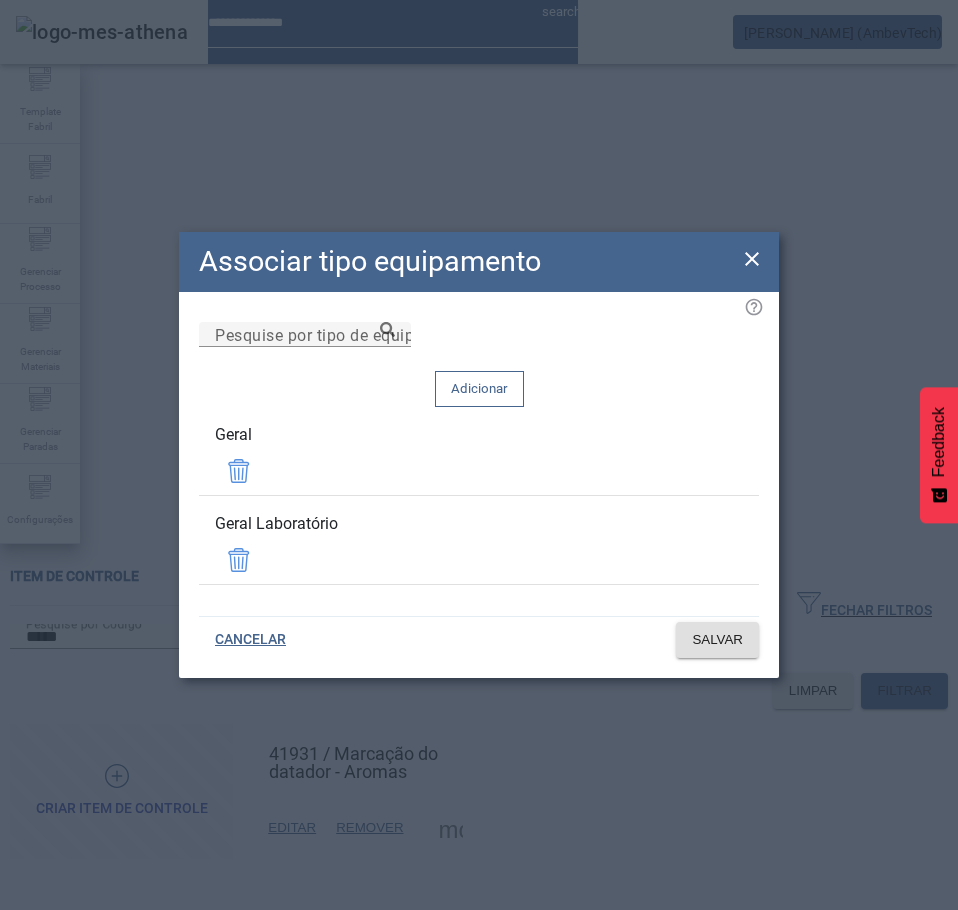 click 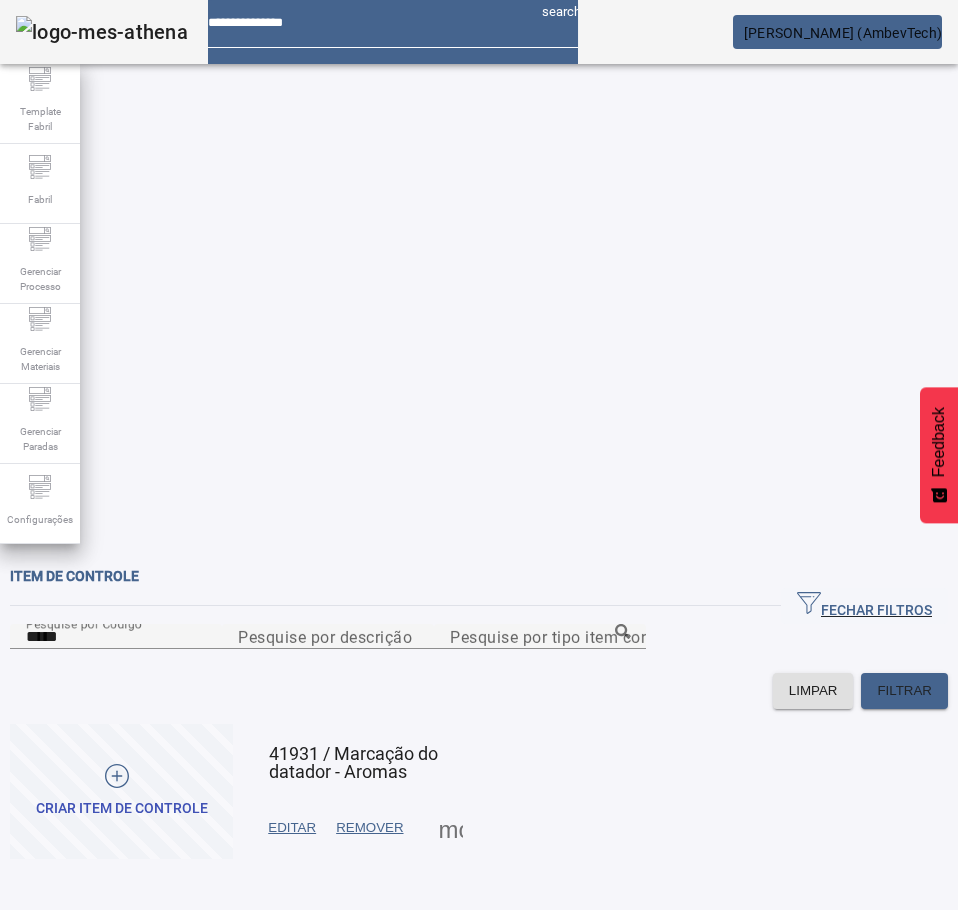 click at bounding box center (451, 828) 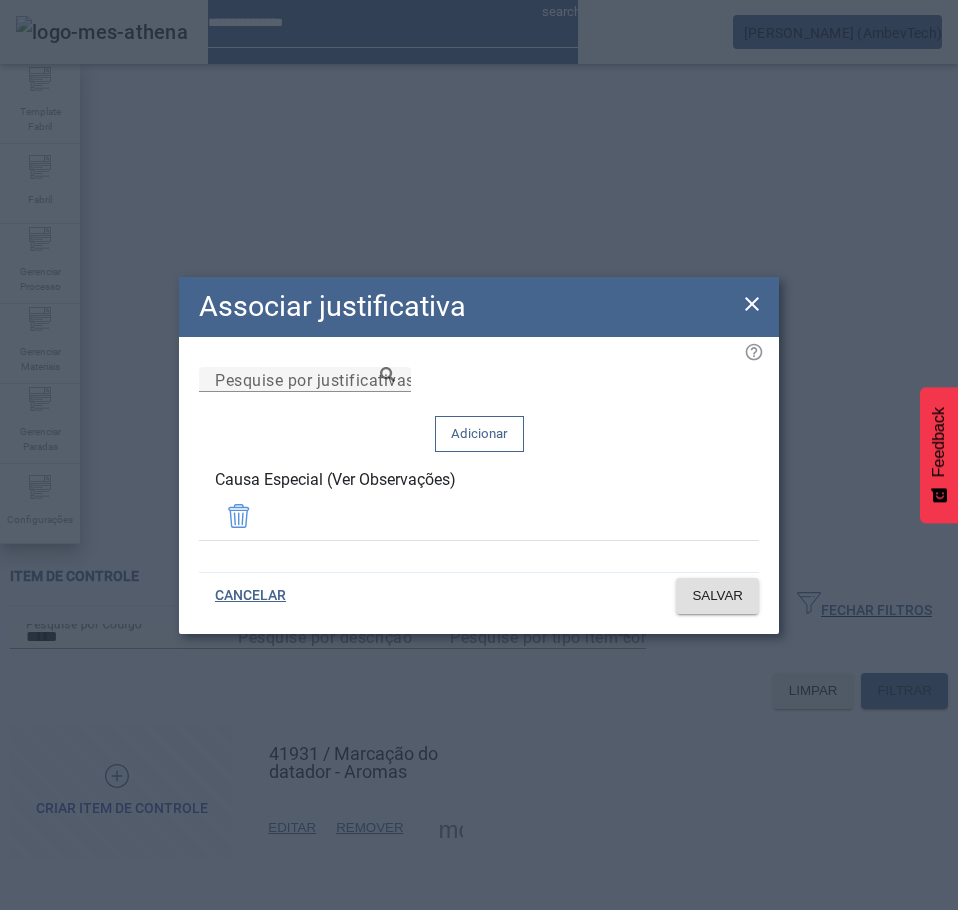 click 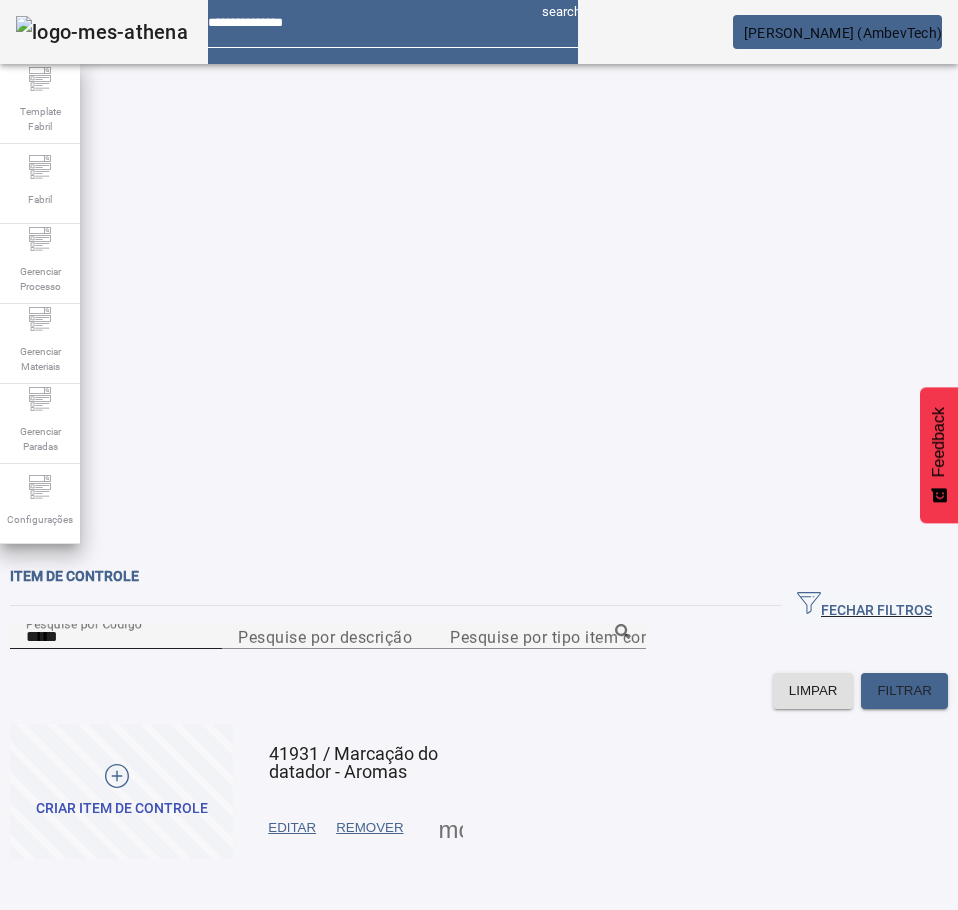 click on "Pesquise por Código *****" 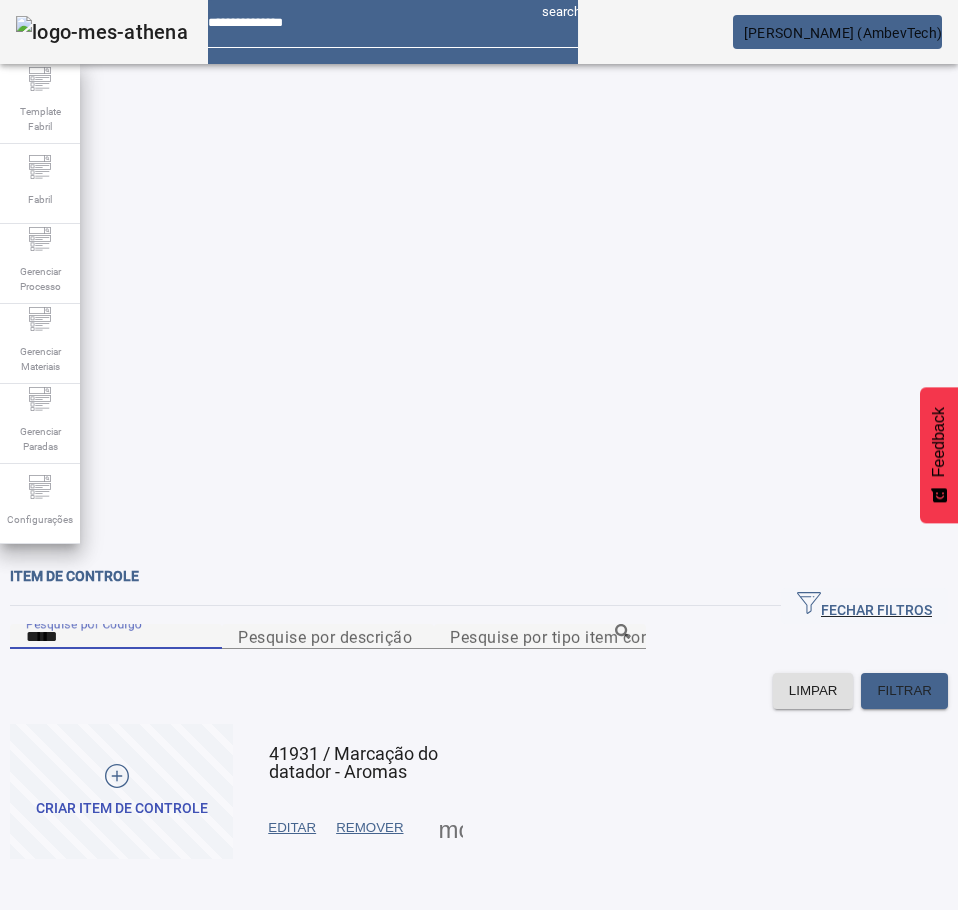 paste on "*****" 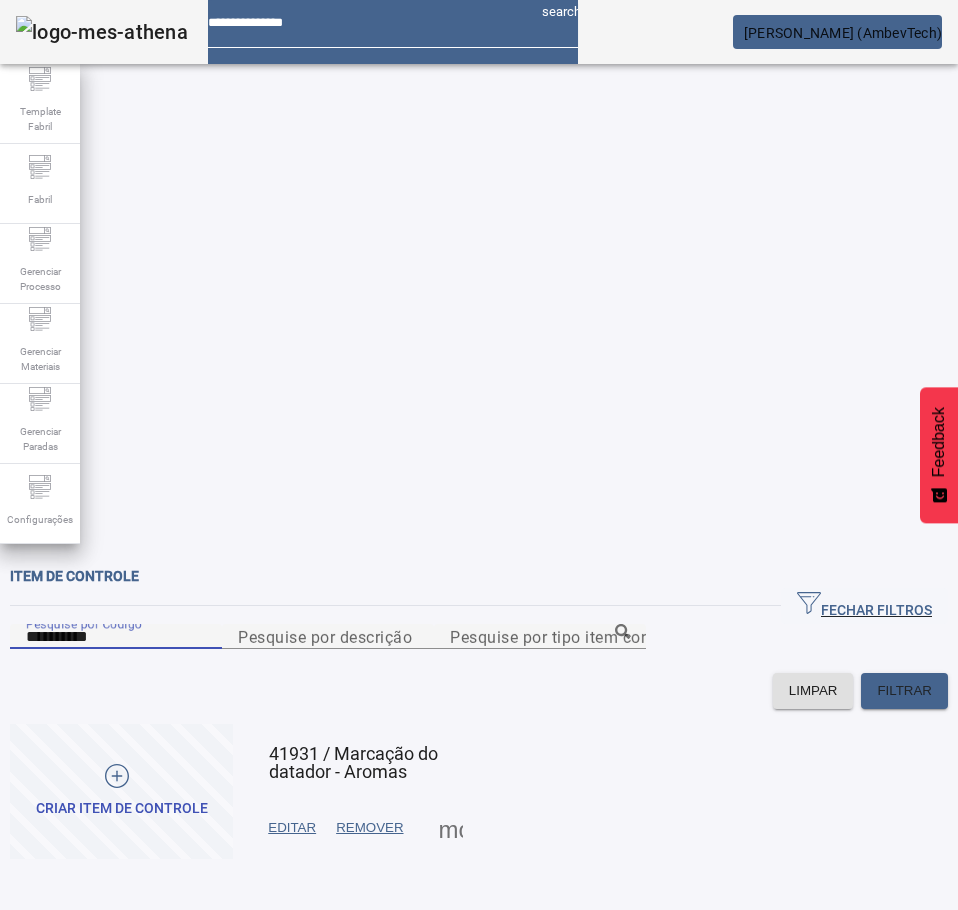 paste 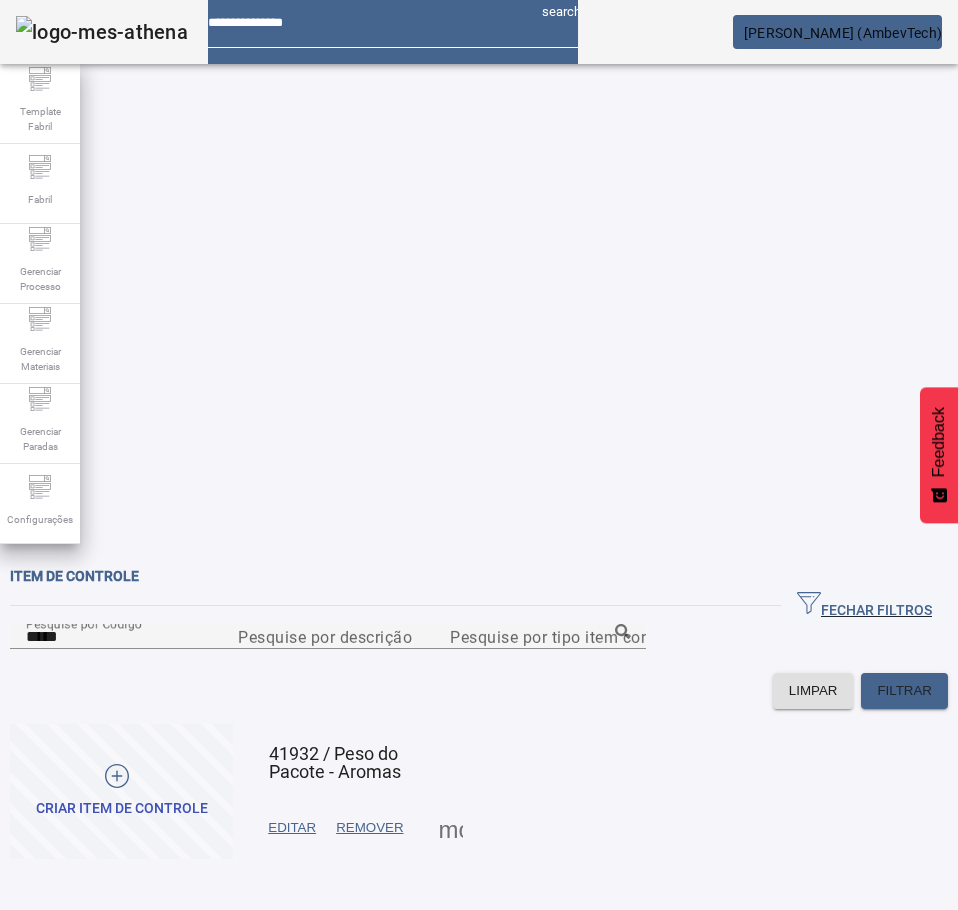 click at bounding box center [451, 828] 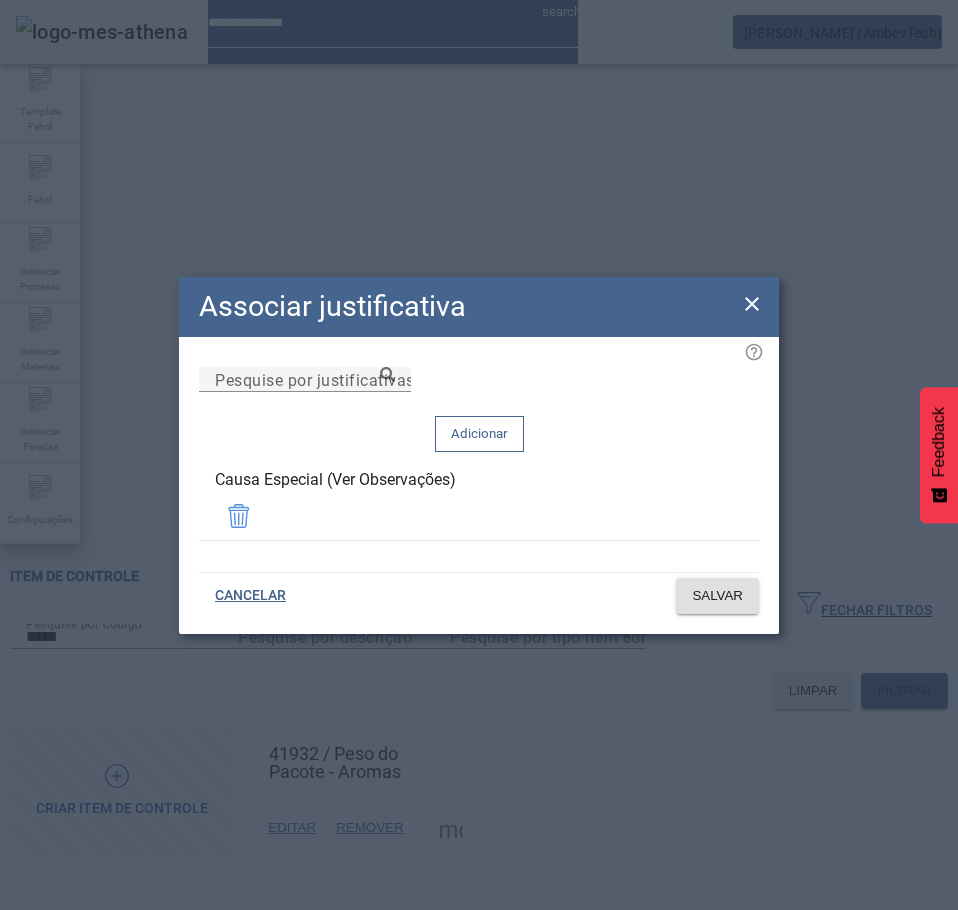 click 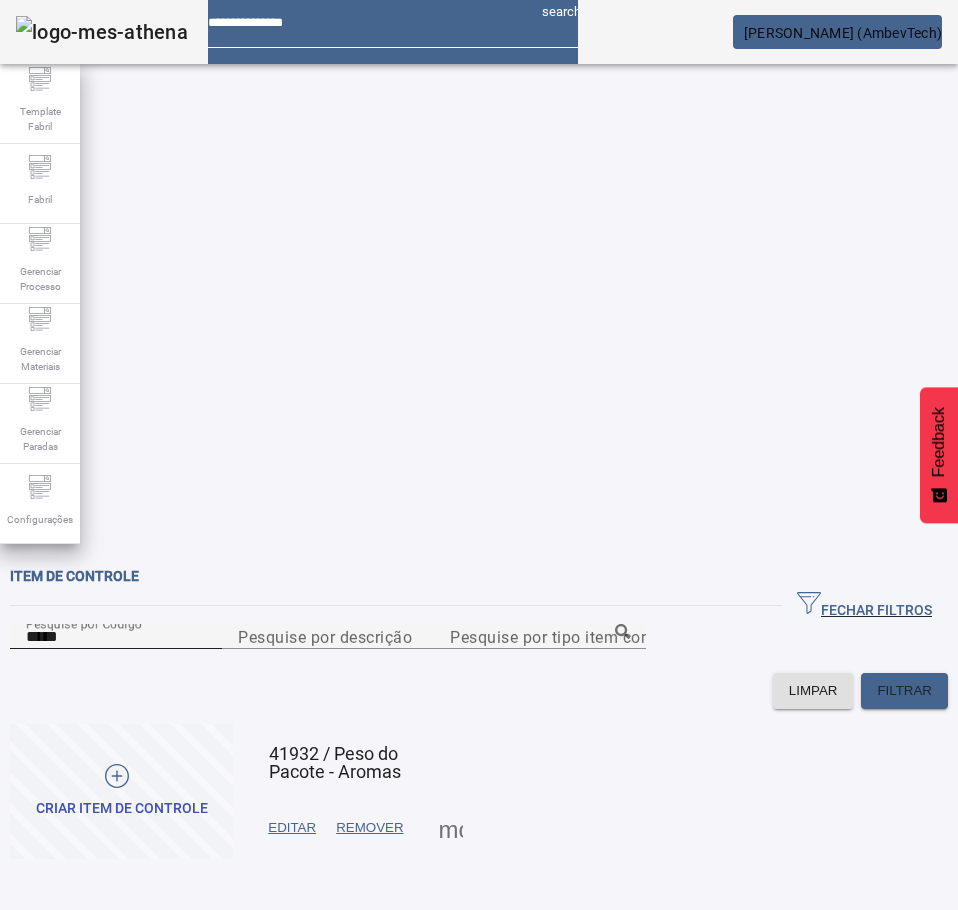 click on "*****" at bounding box center (116, 637) 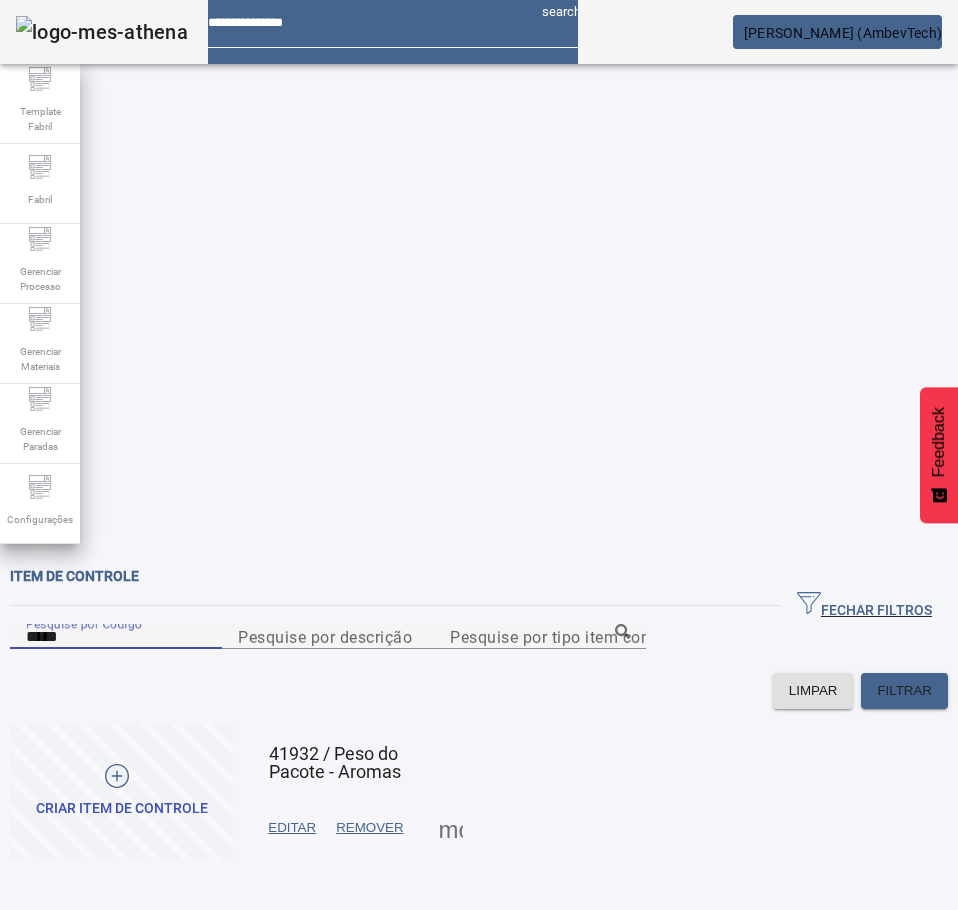 paste 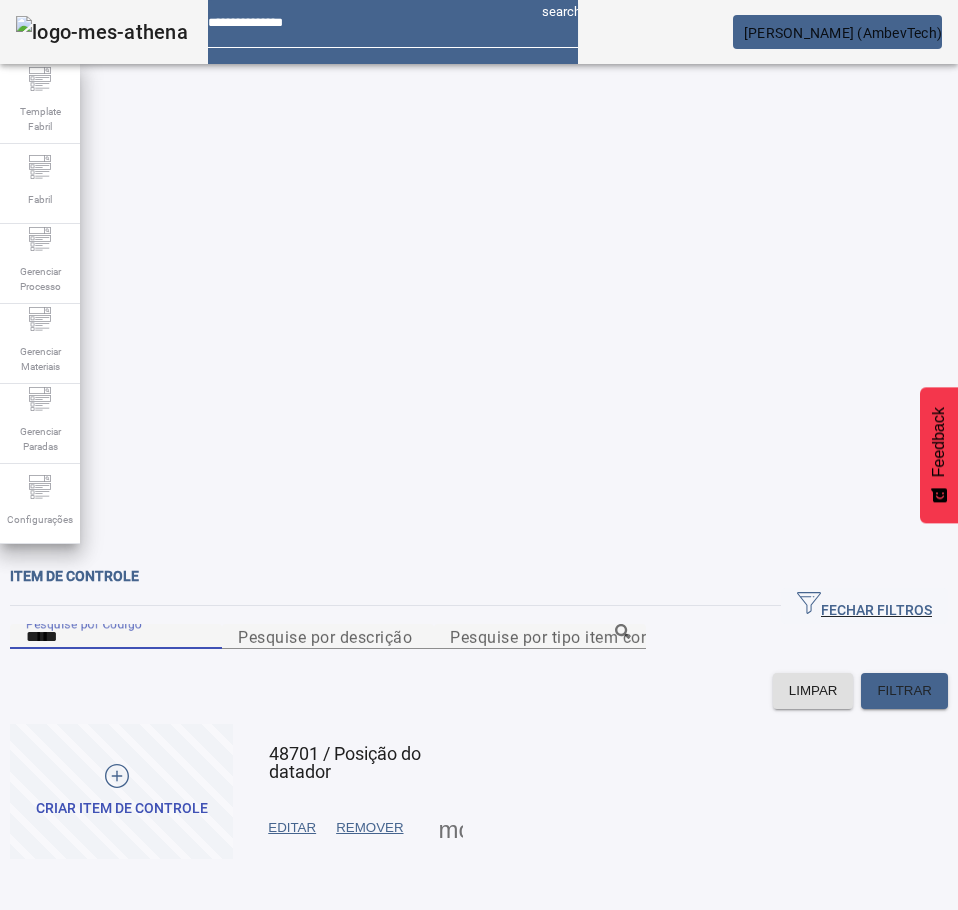 click at bounding box center (451, 828) 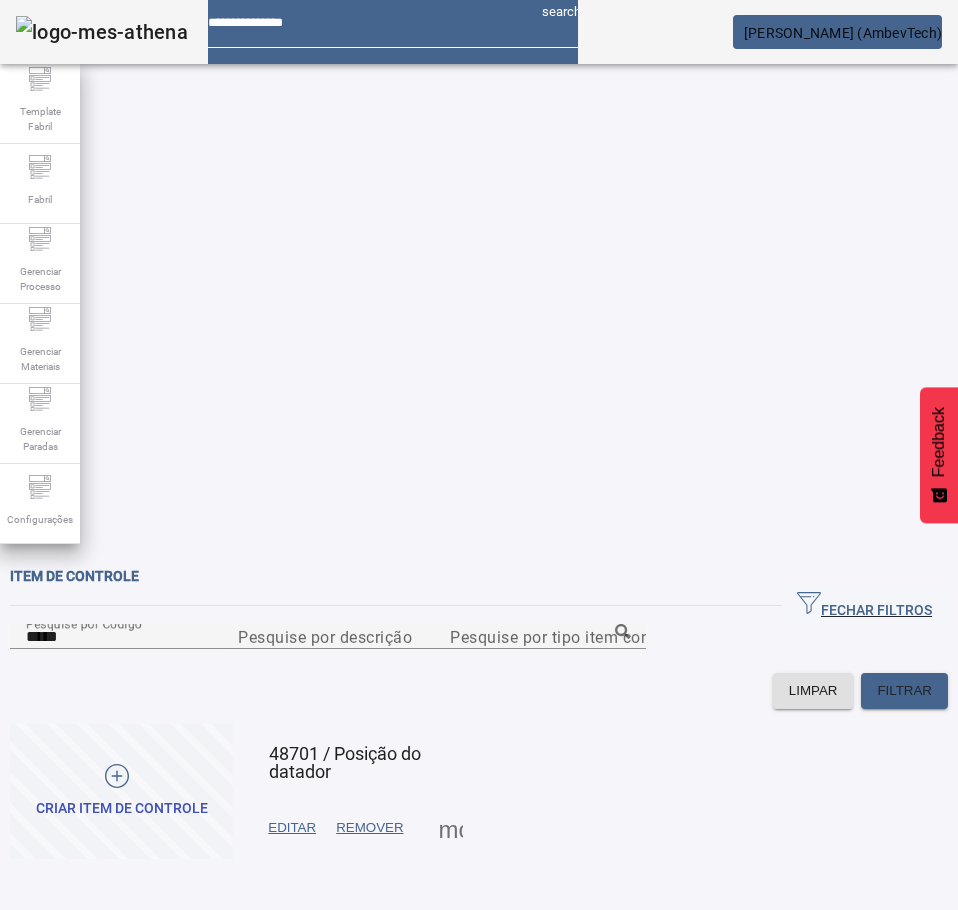 click on "JUSTIFICATIVAS" at bounding box center [78, 942] 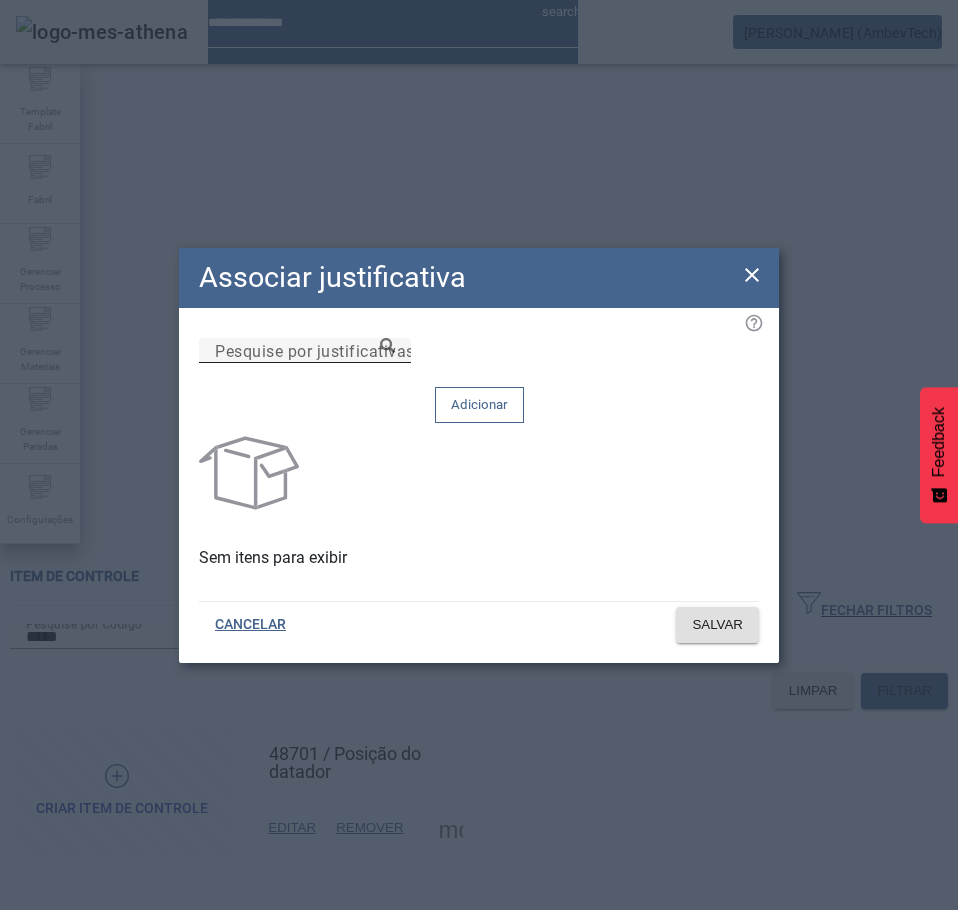 click on "Pesquise por justificativas" at bounding box center (305, 351) 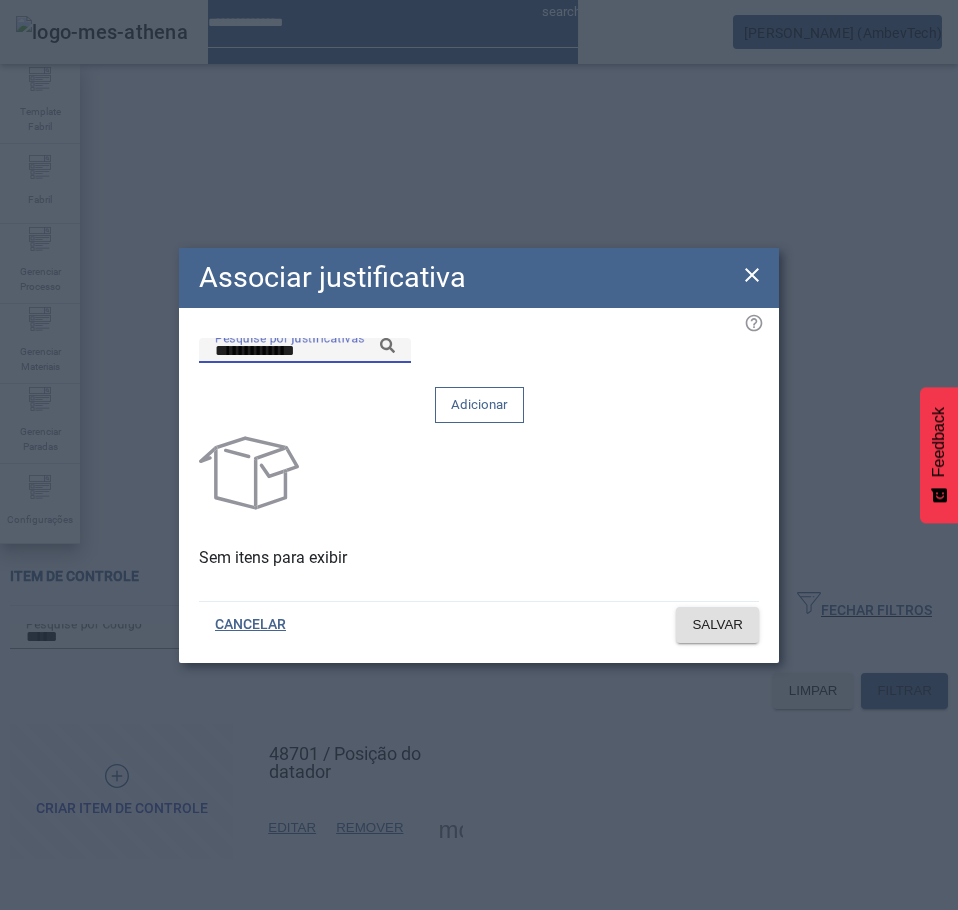 click 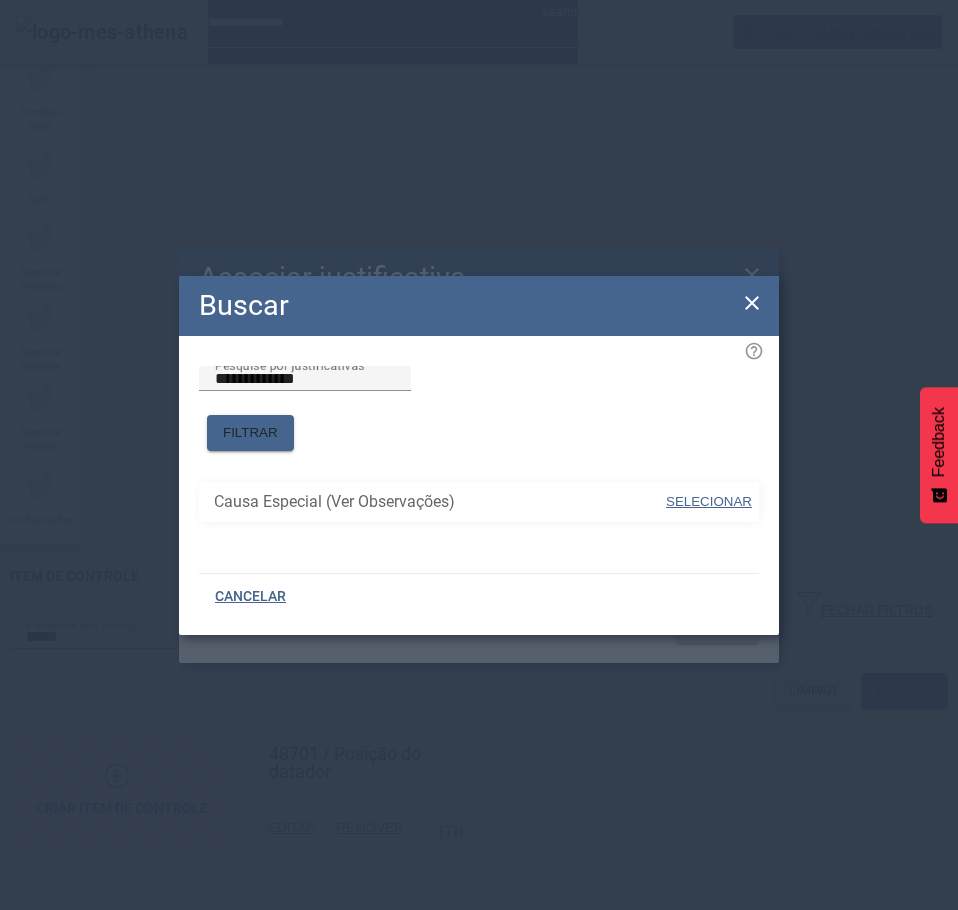 click at bounding box center (709, 502) 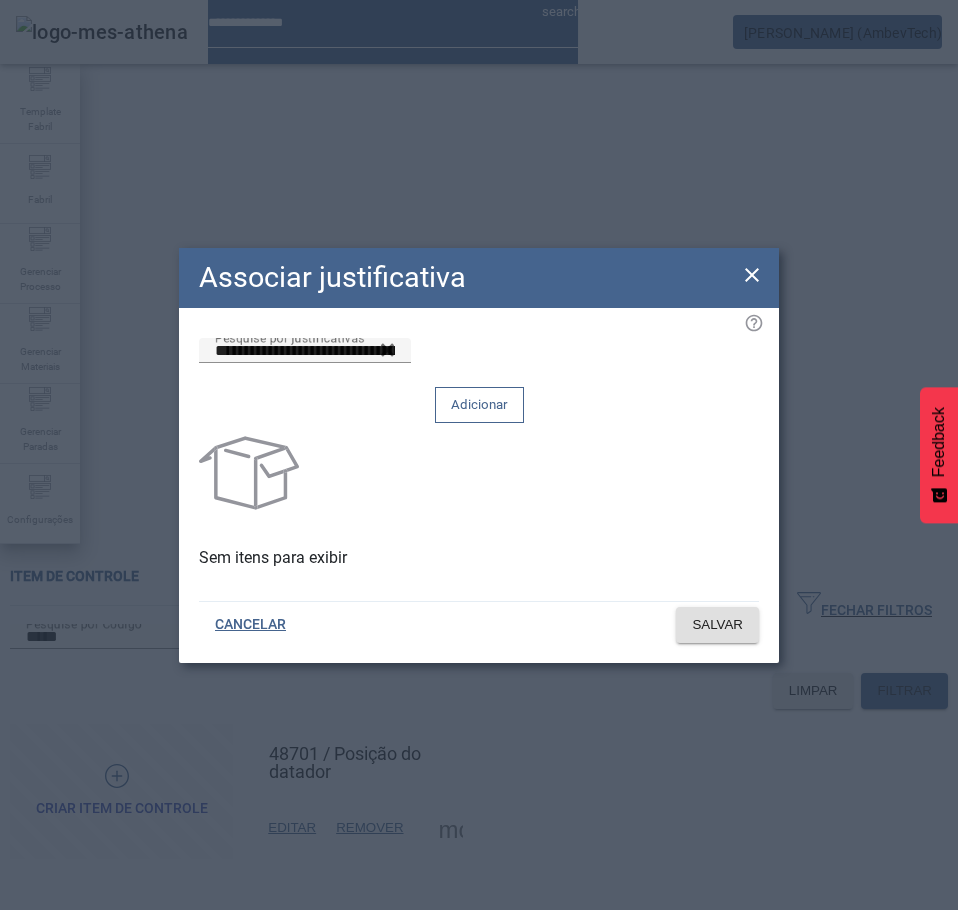 click on "Adicionar" 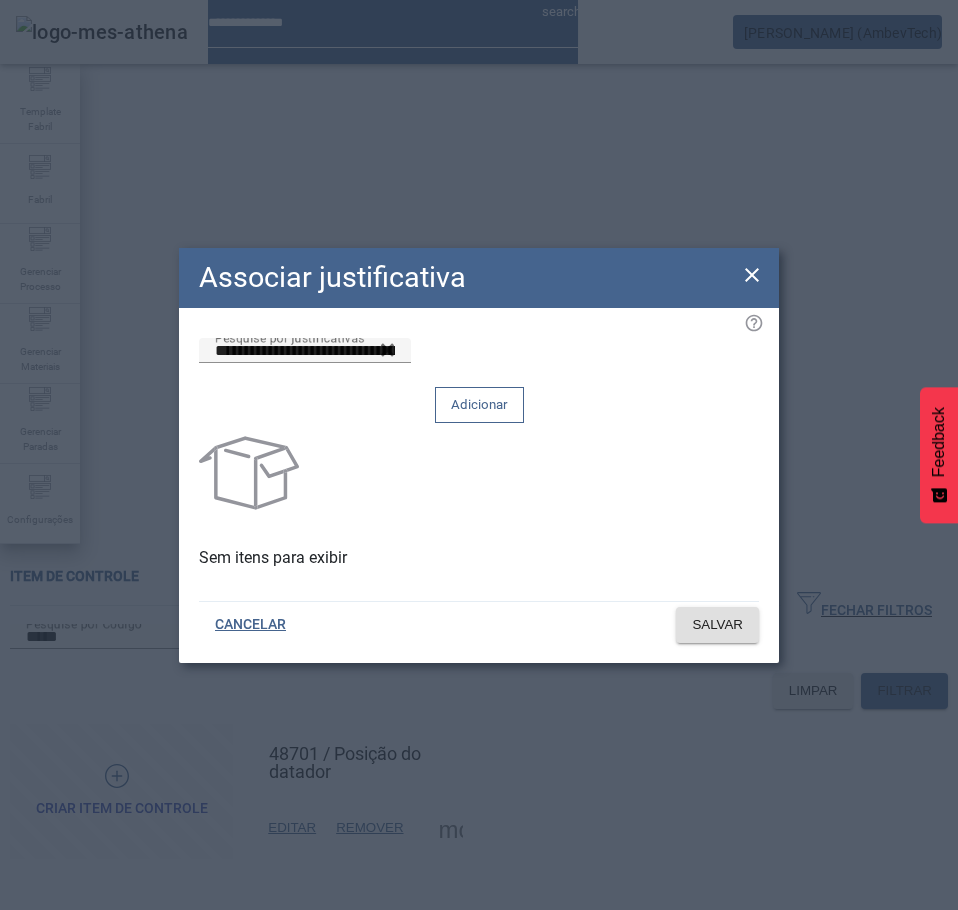 type 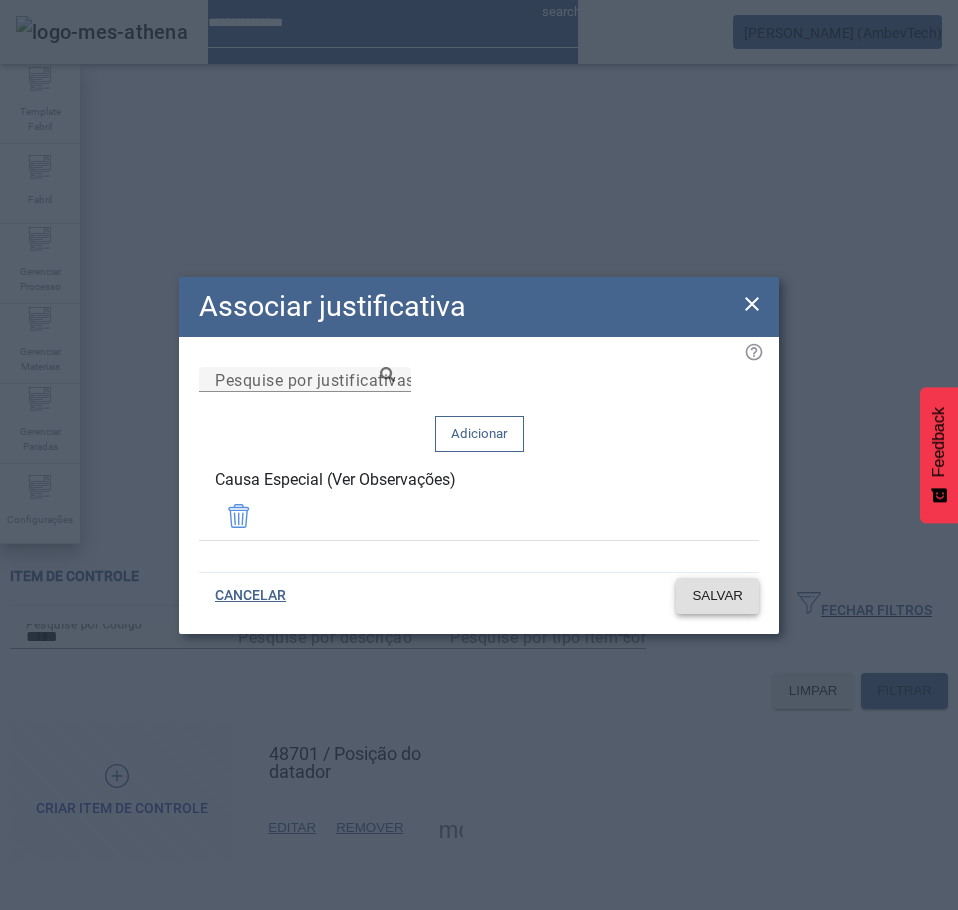 click on "SALVAR" 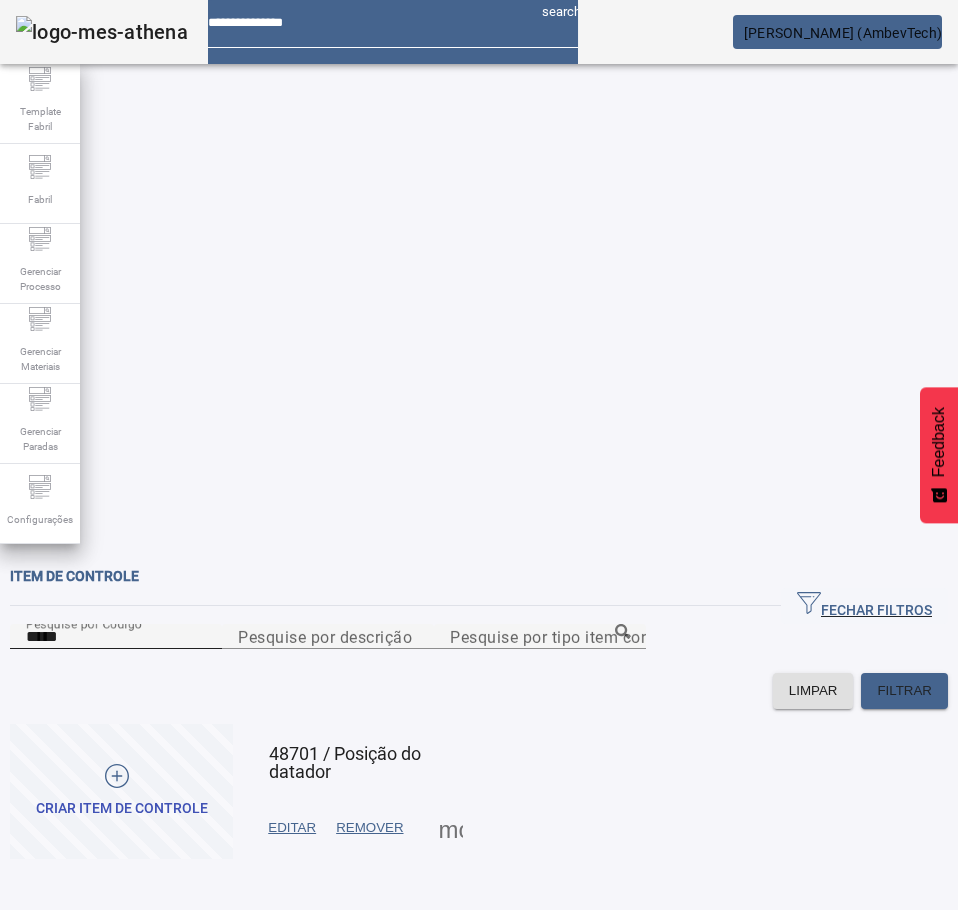 click on "*****" at bounding box center [116, 637] 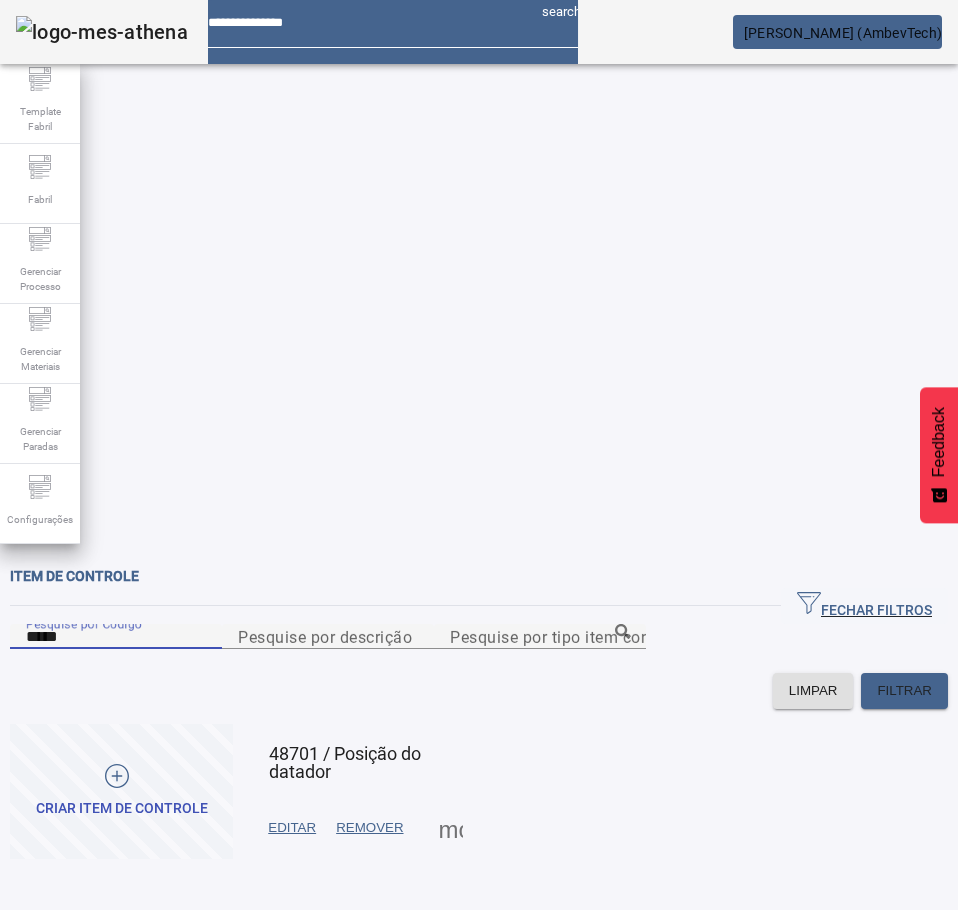 click on "*****" at bounding box center [116, 637] 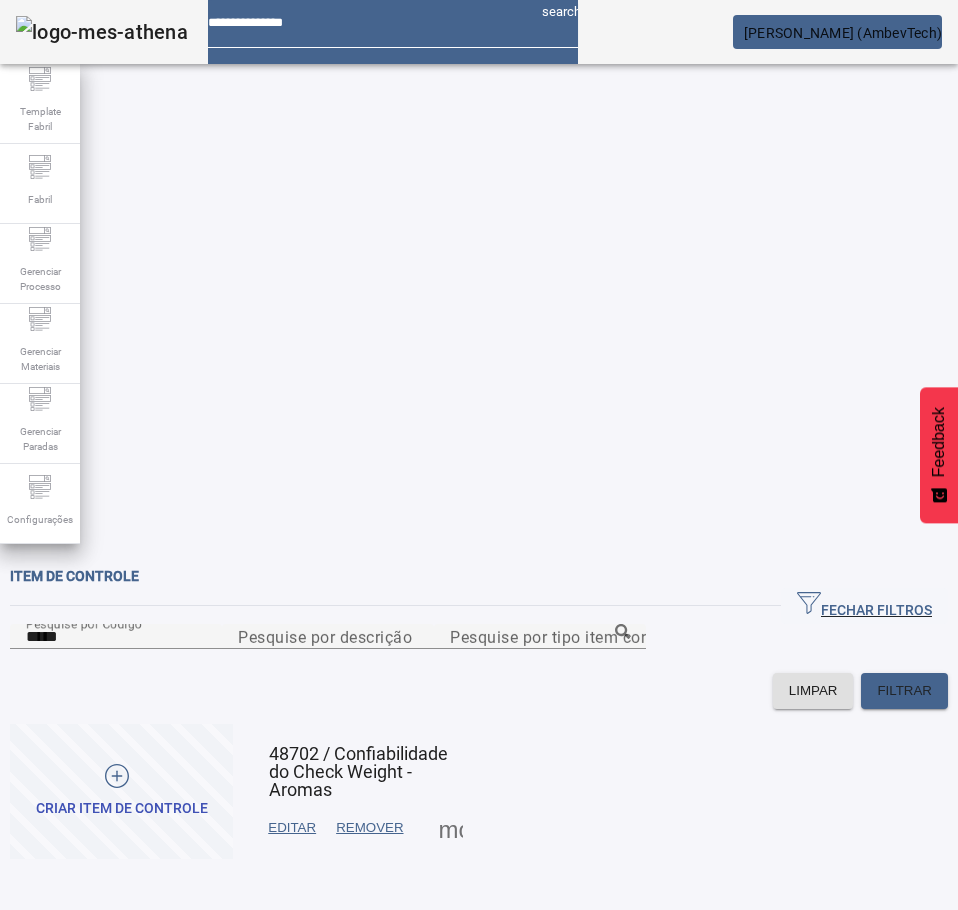 click at bounding box center (451, 828) 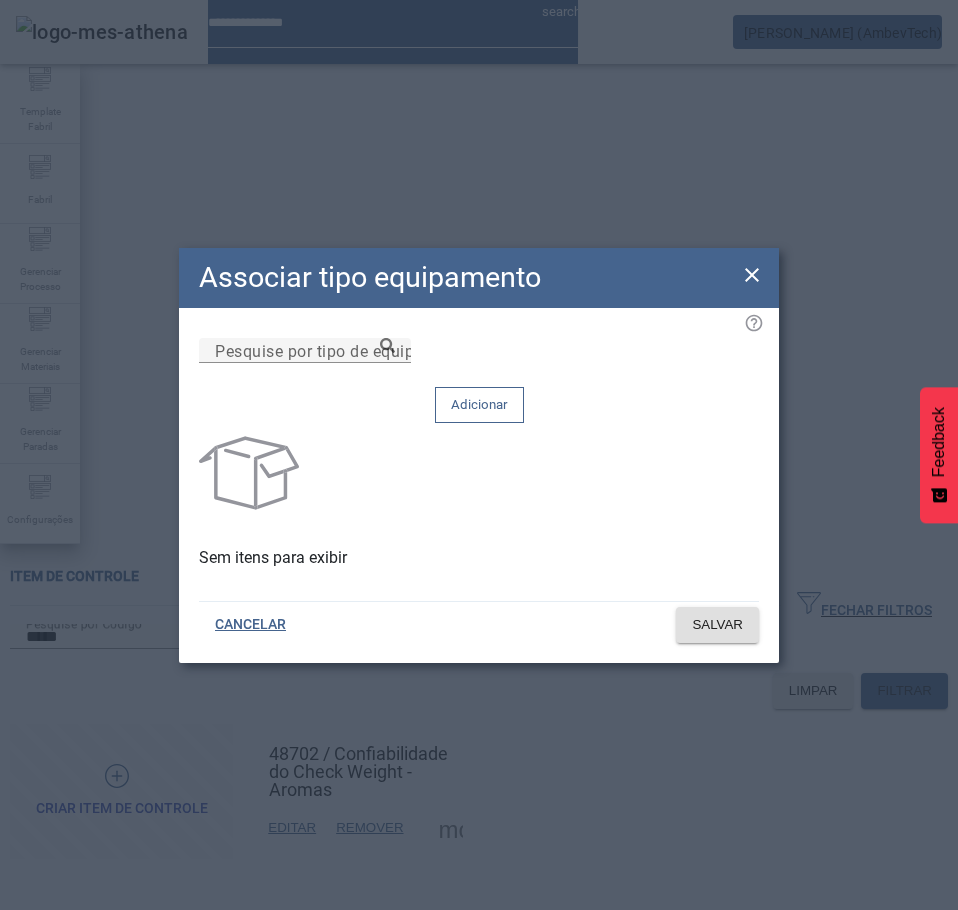 click 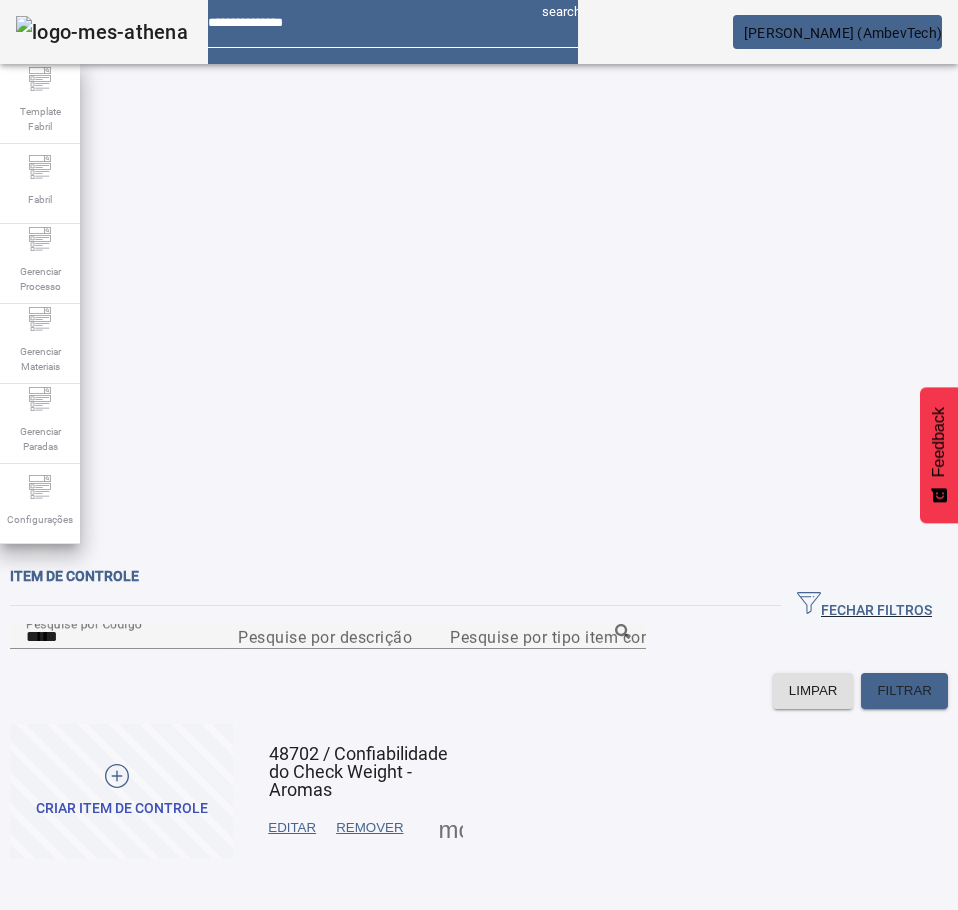 click at bounding box center (451, 828) 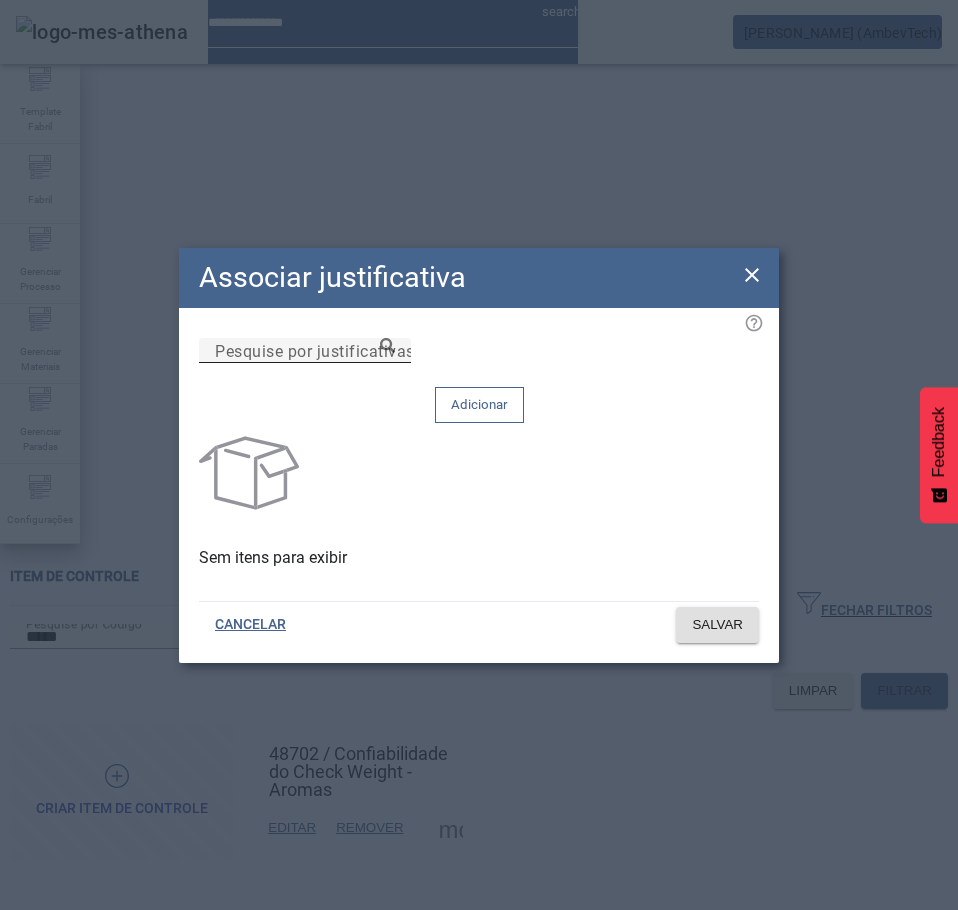 click on "Pesquise por justificativas" at bounding box center (315, 350) 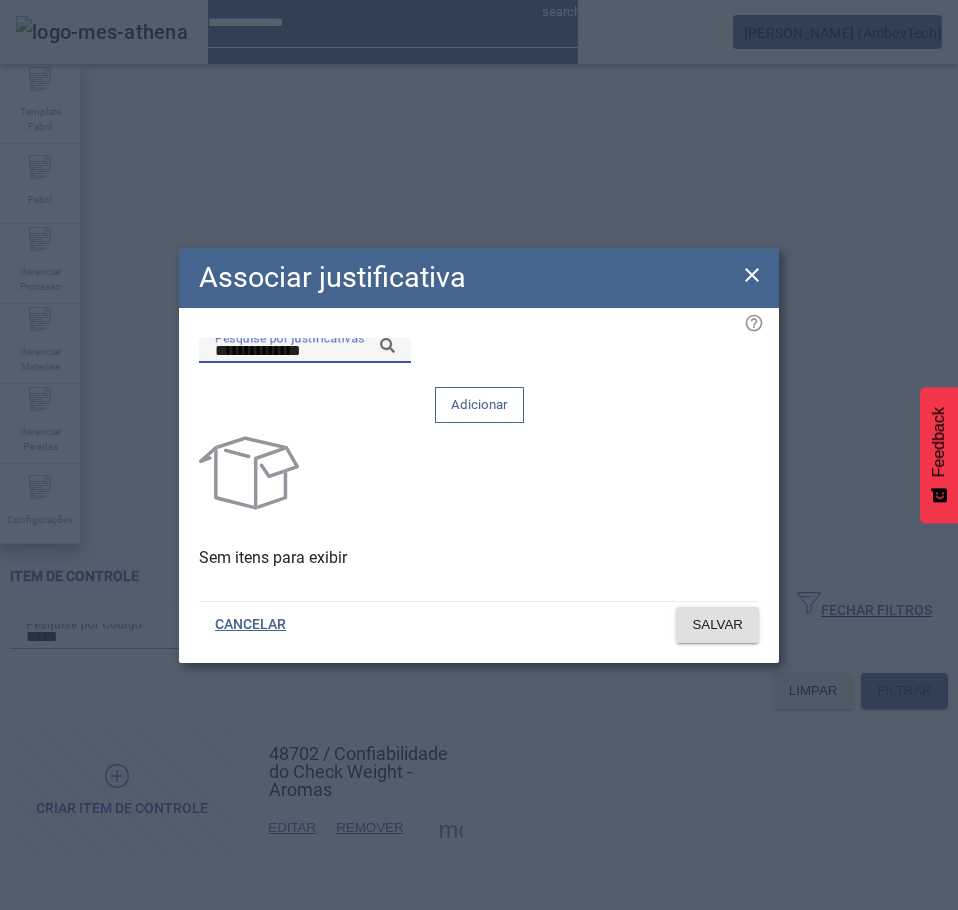 click 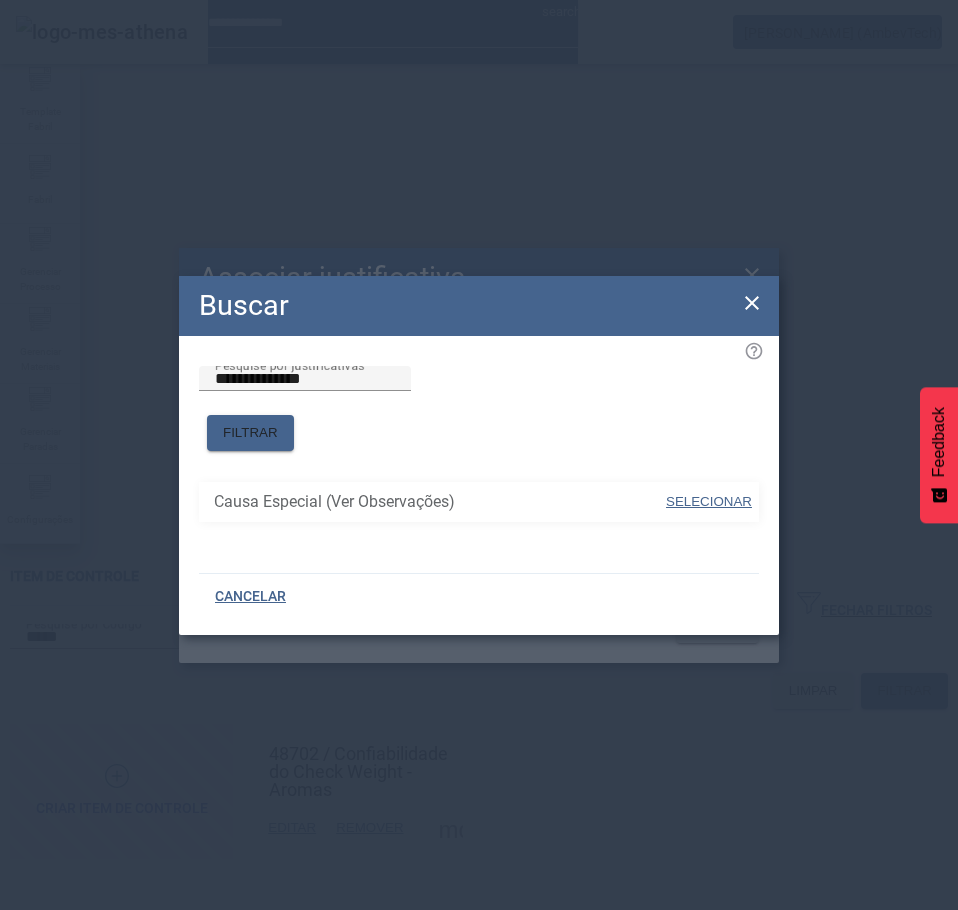 click on "SELECIONAR" at bounding box center (709, 502) 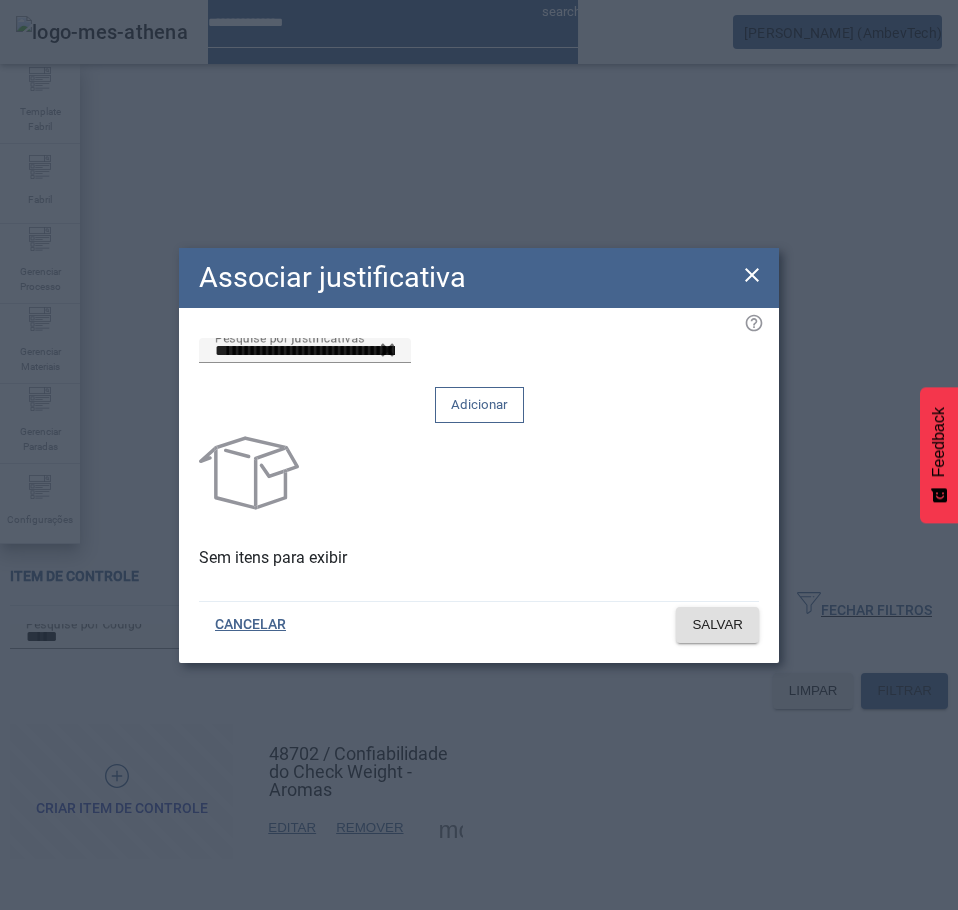 click on "Adicionar" 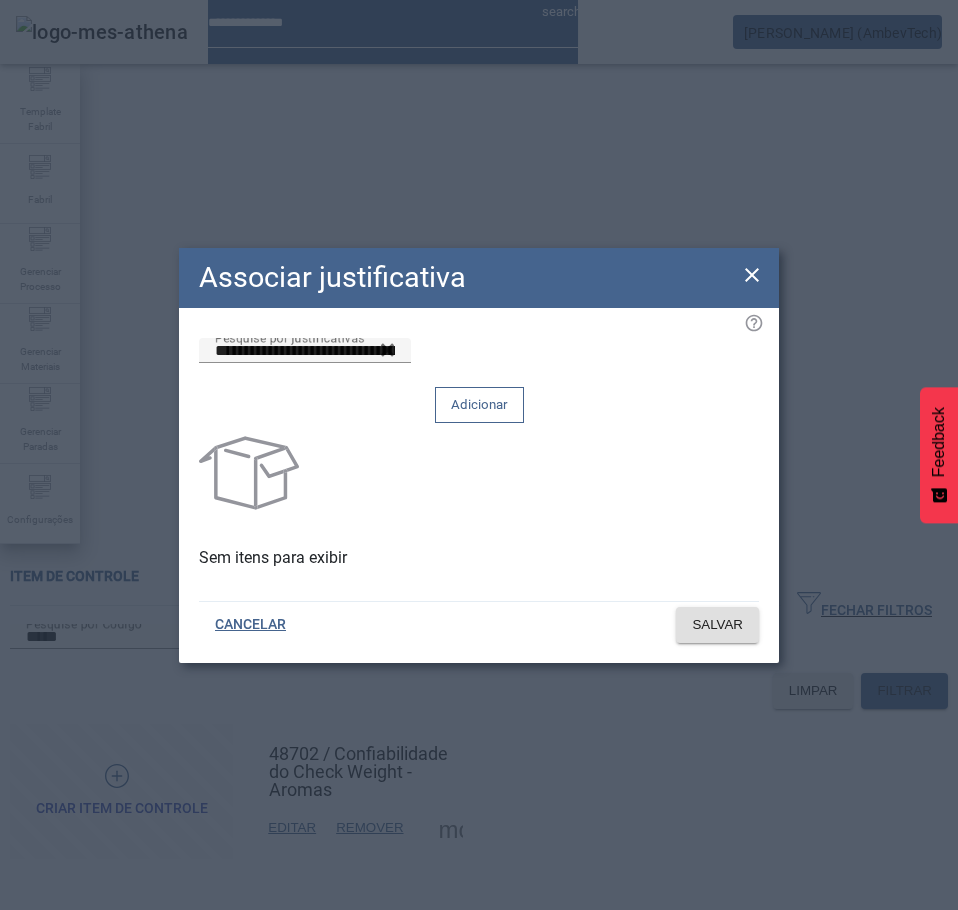 type 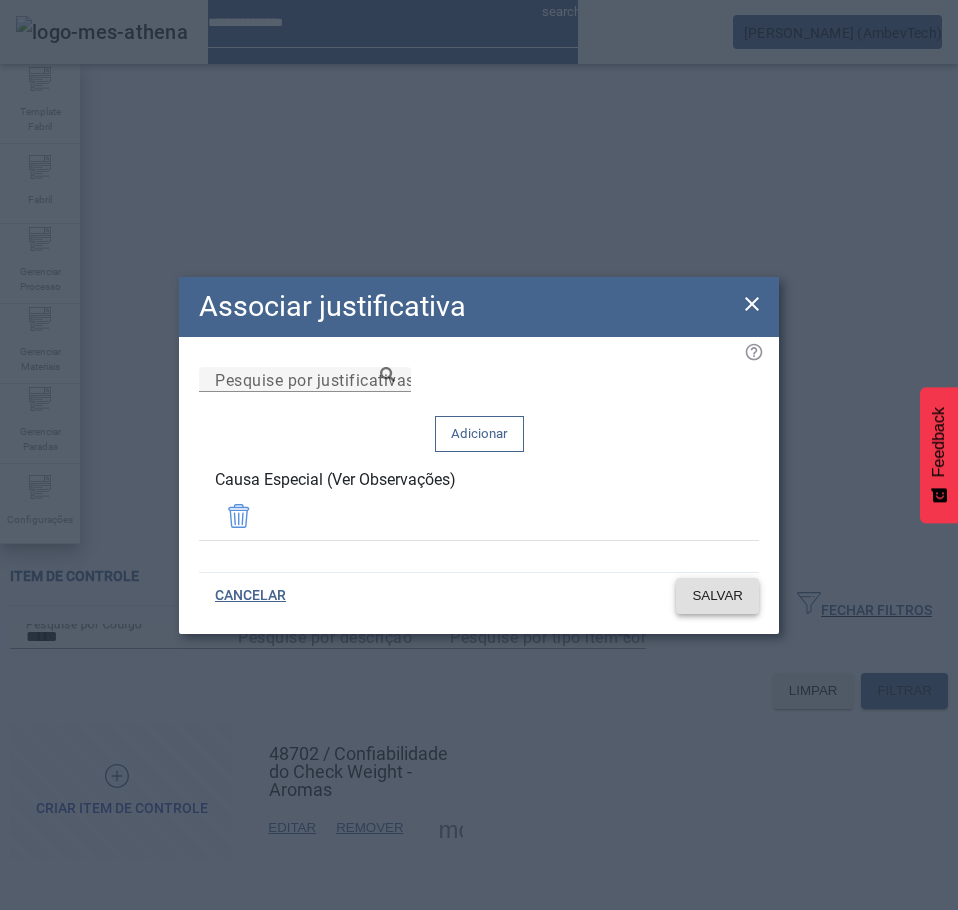 click 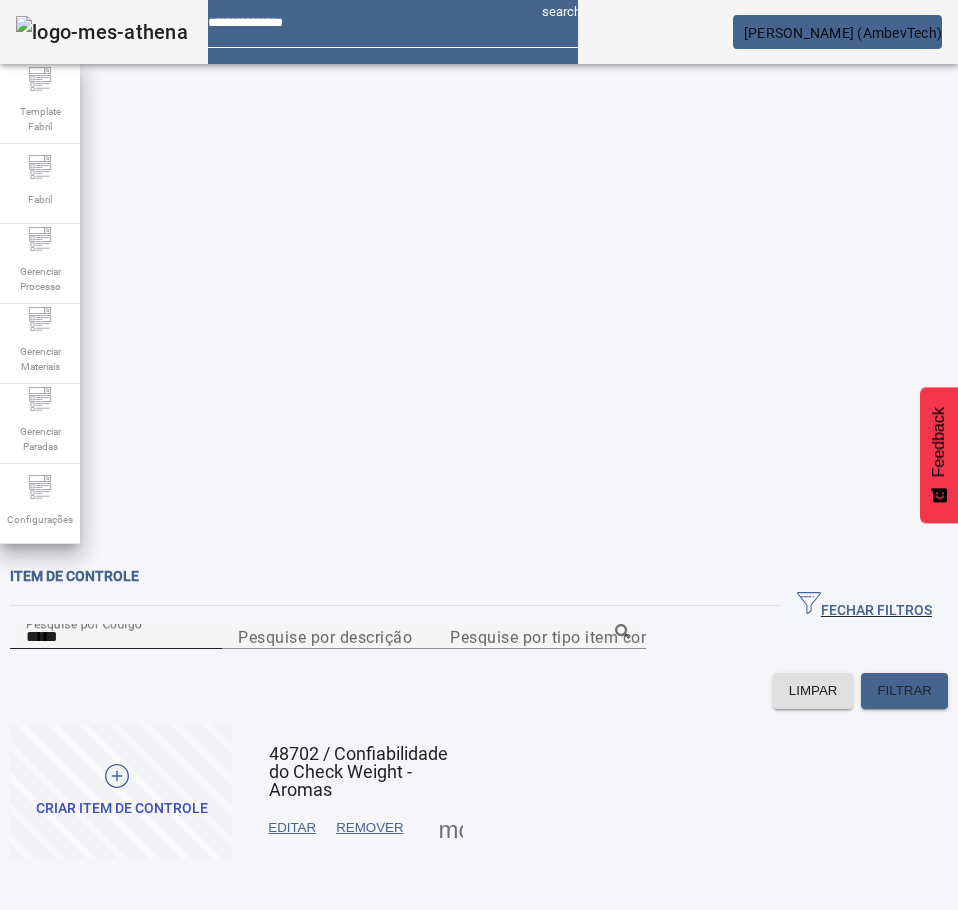 click on "*****" at bounding box center [116, 637] 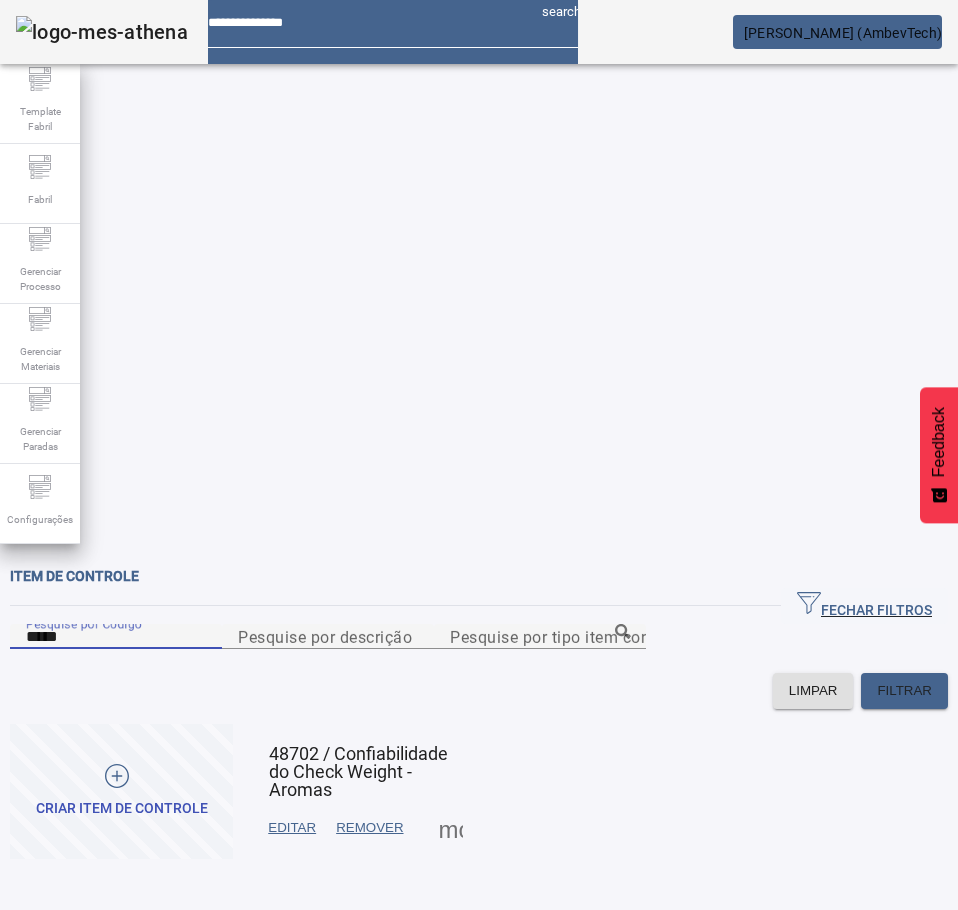 click on "*****" at bounding box center [116, 637] 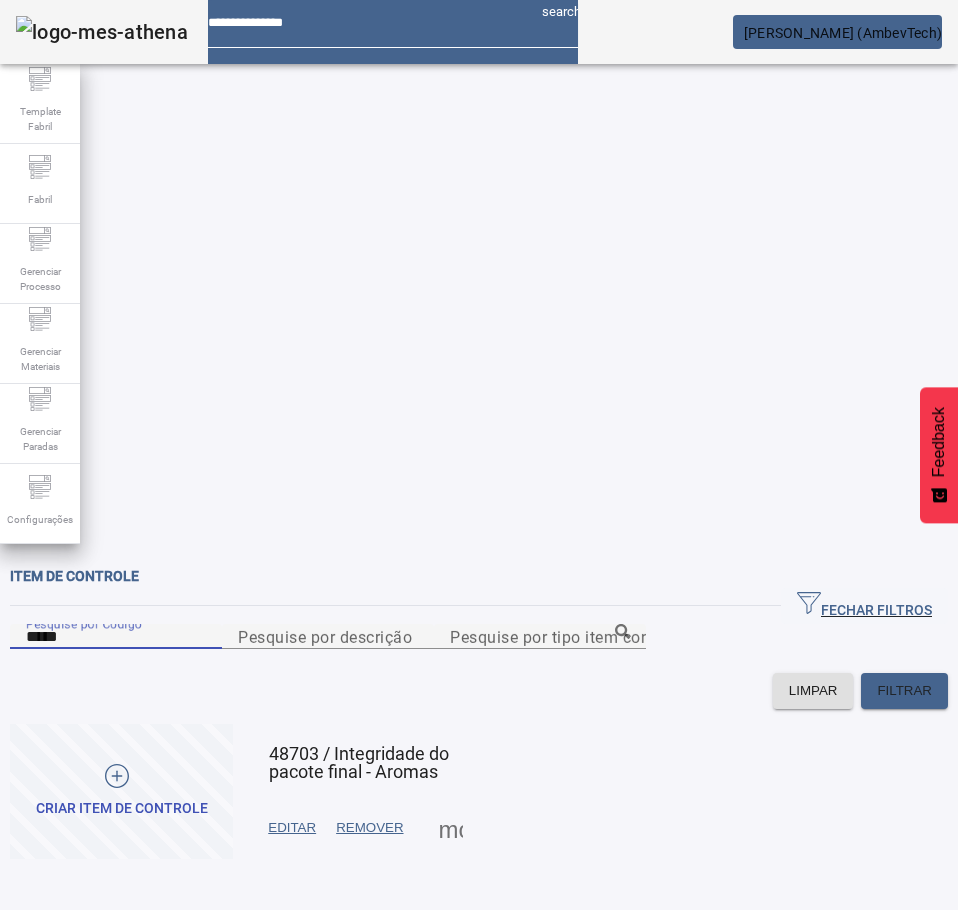 click on "Criar item de controle  48703 / Integridade do pacote final - Aromas EDITAR REMOVER  more_vert" at bounding box center (479, 791) 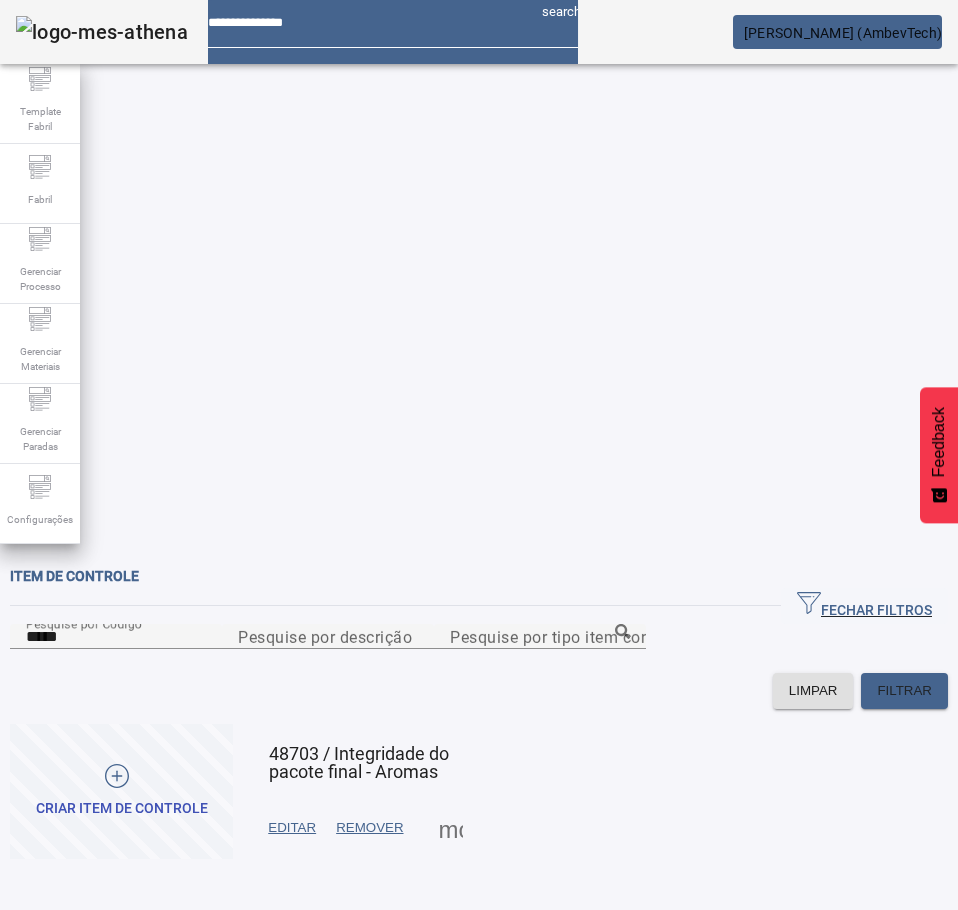 click at bounding box center [451, 828] 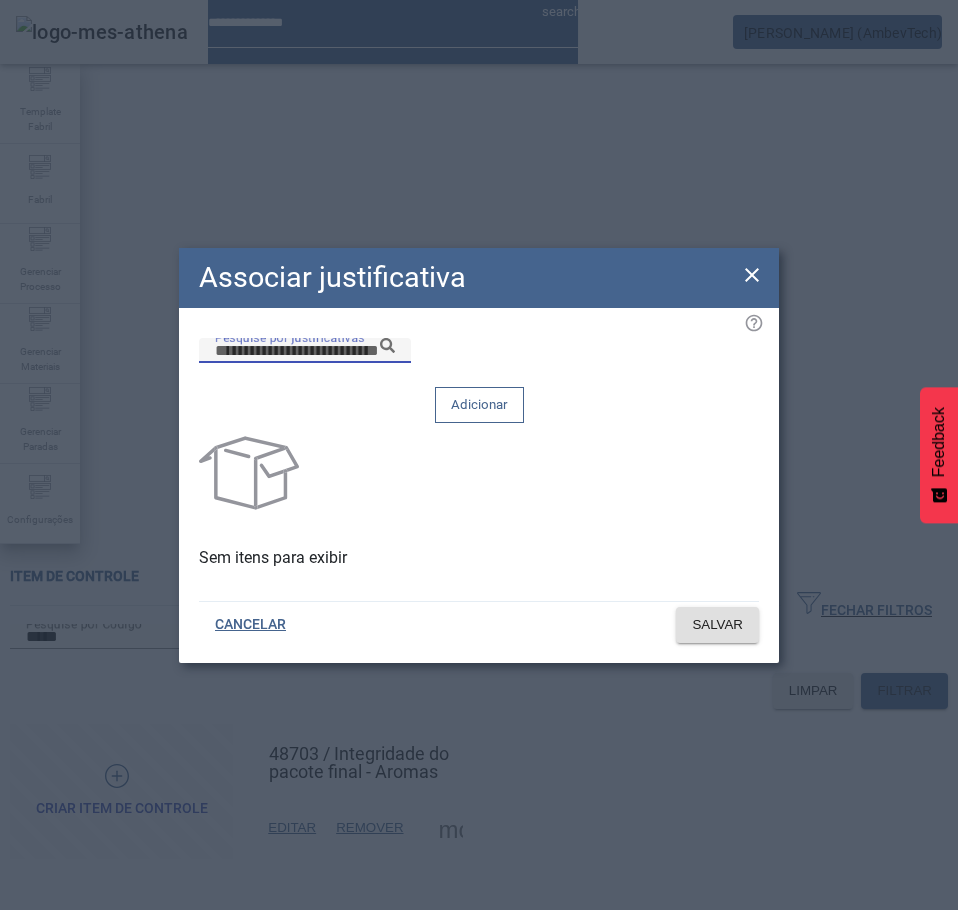 click on "Pesquise por justificativas" at bounding box center (305, 351) 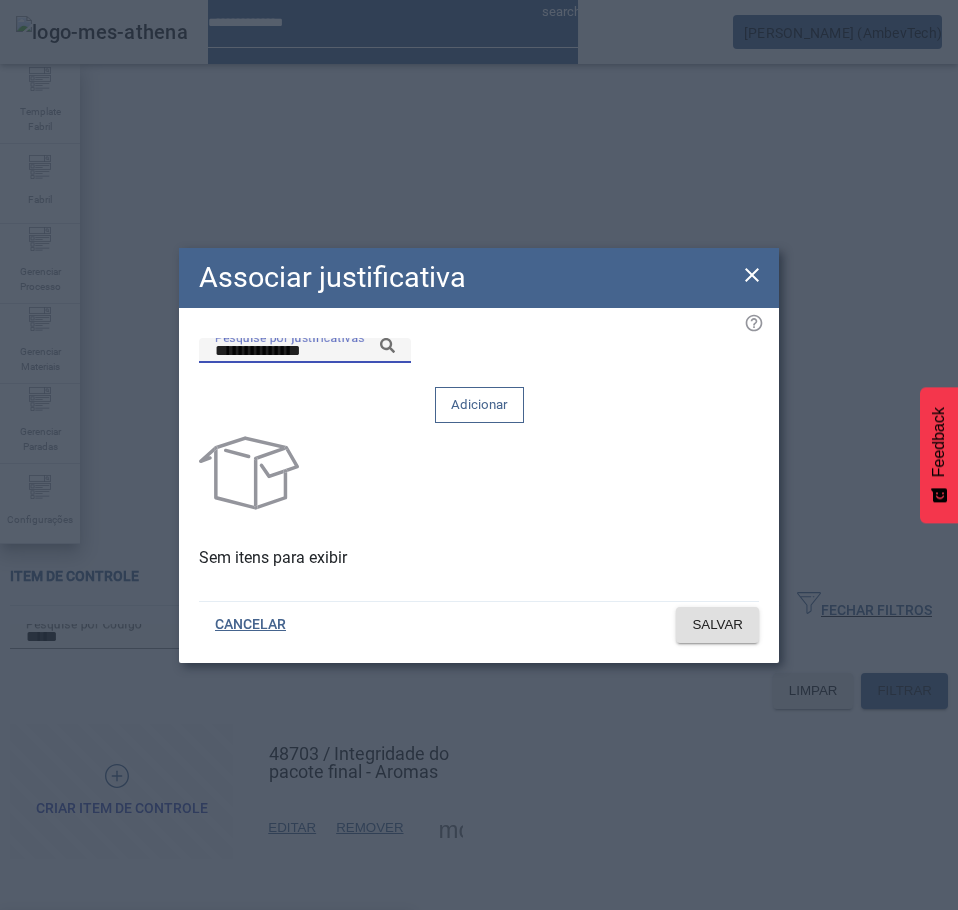 click on "Causa Especial (Ver Observações)" at bounding box center [206, 942] 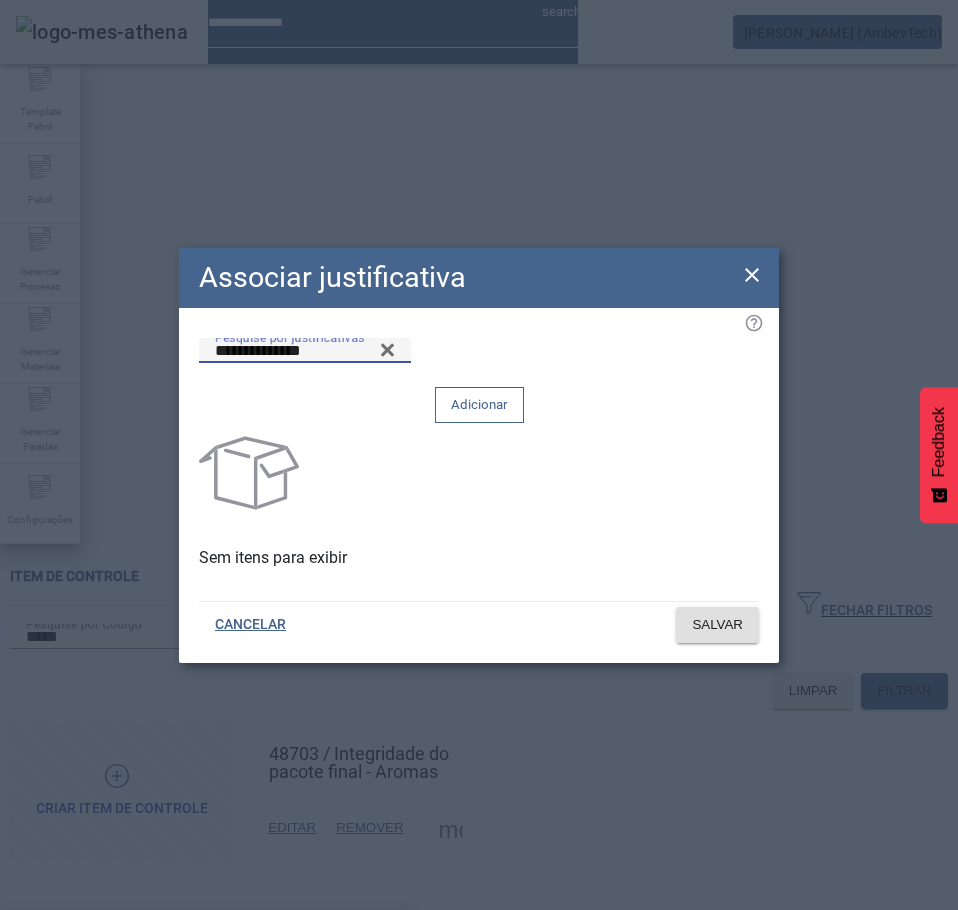 type on "**********" 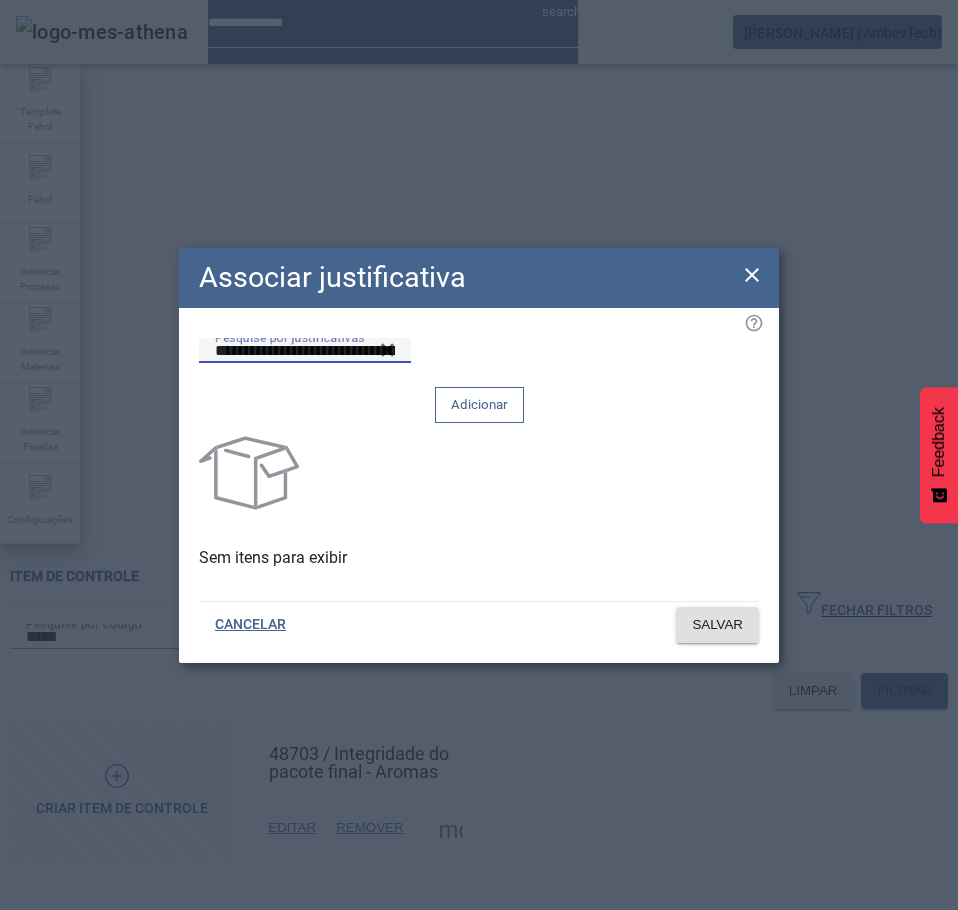 click on "Adicionar" 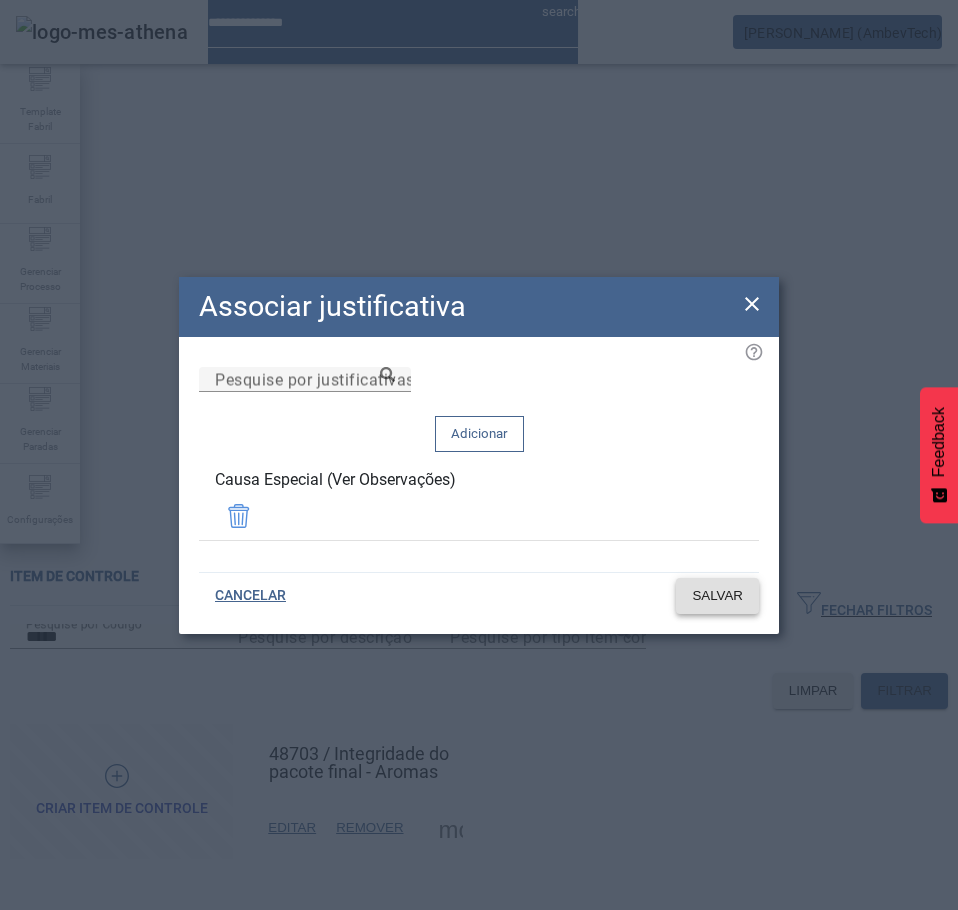 click on "SALVAR" 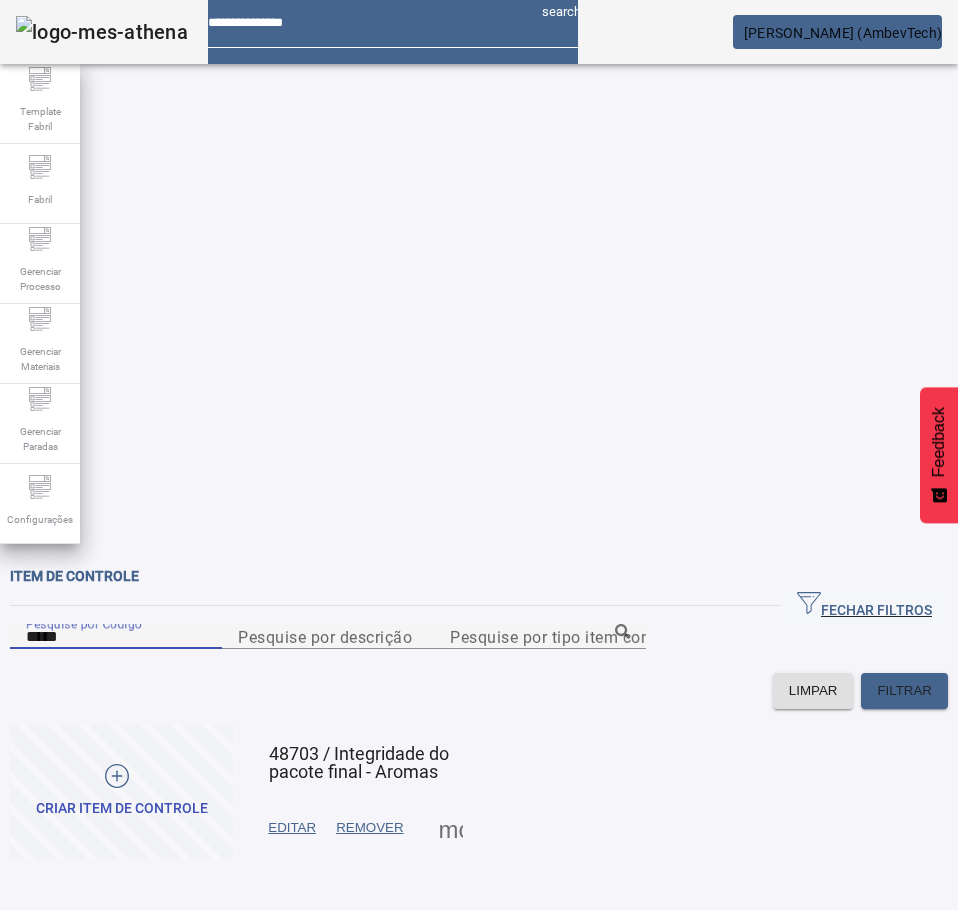 click on "*****" at bounding box center (116, 637) 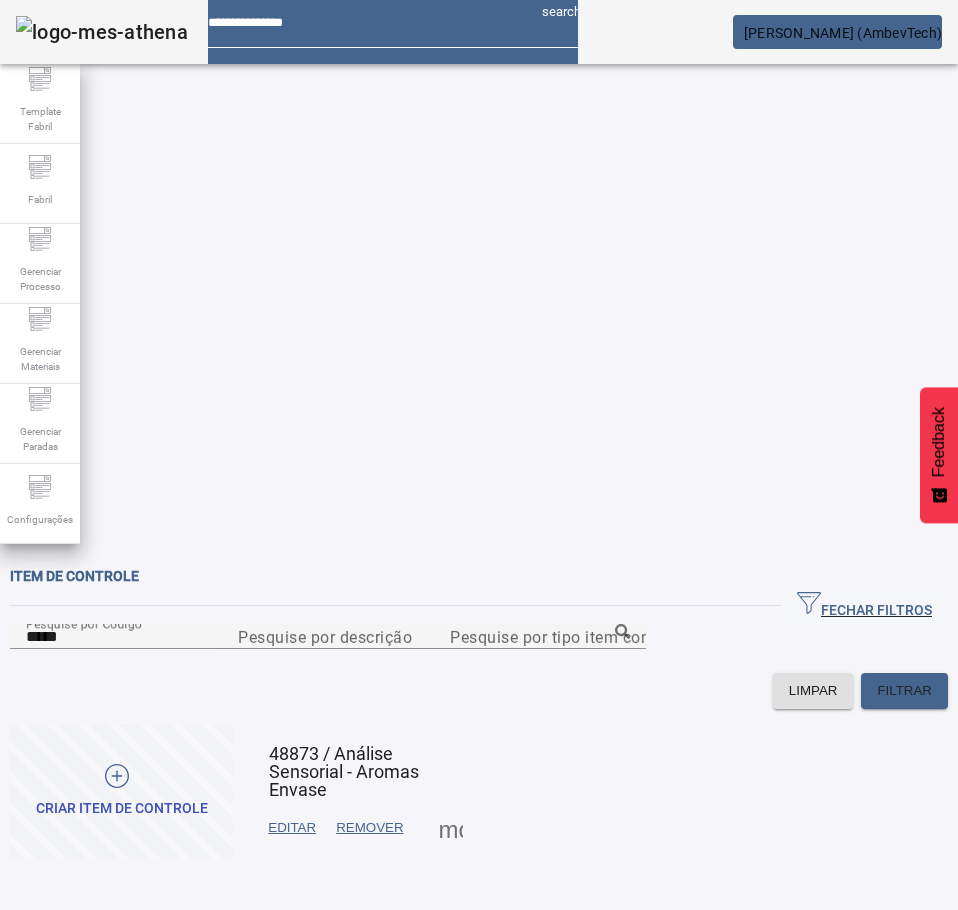 click at bounding box center (451, 828) 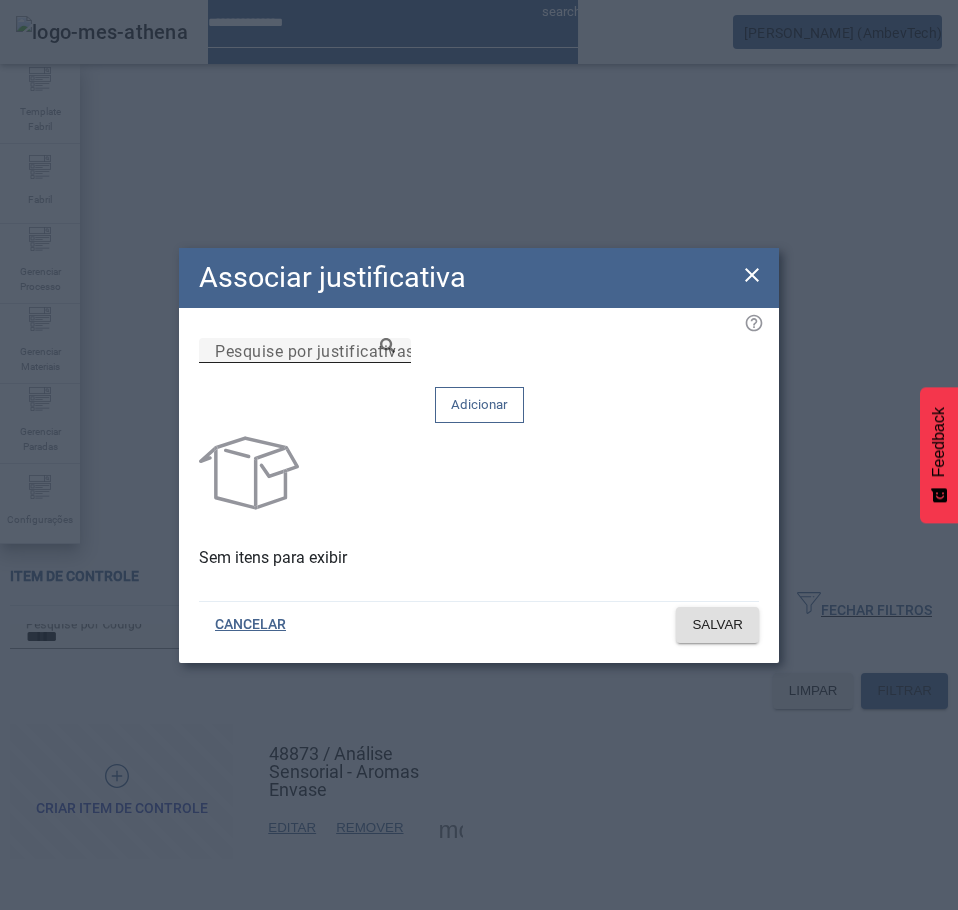 click on "Pesquise por justificativas" at bounding box center [305, 351] 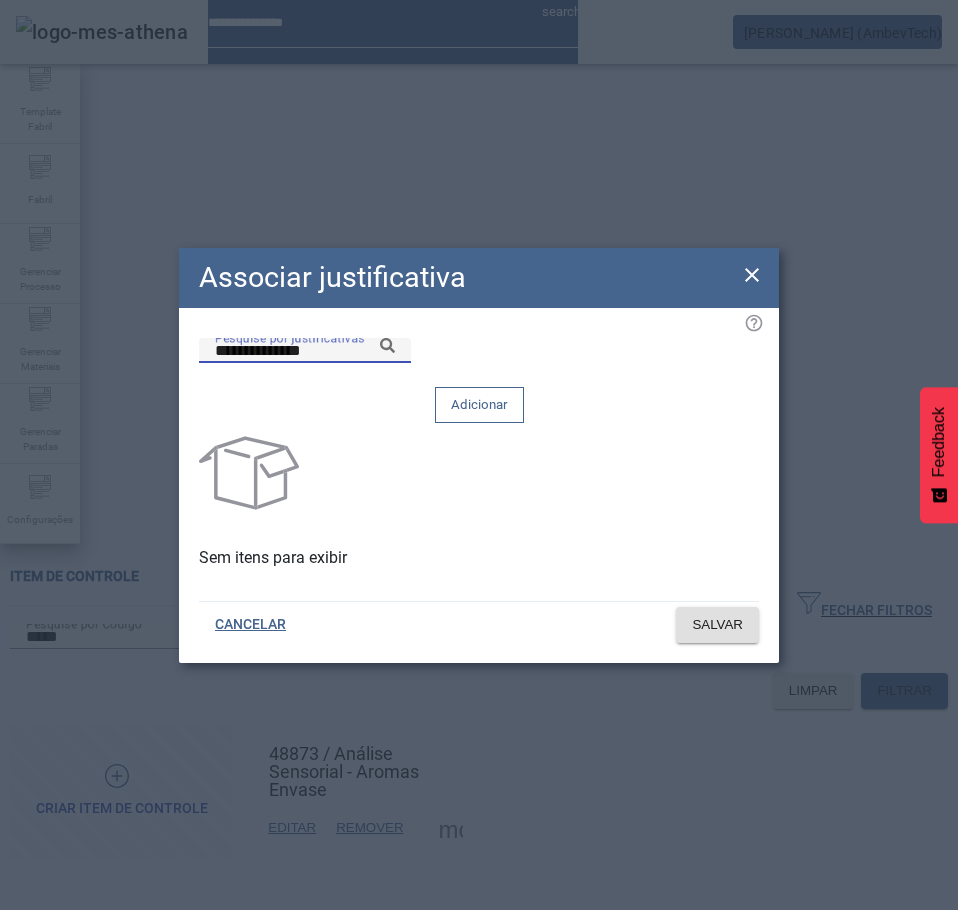 click 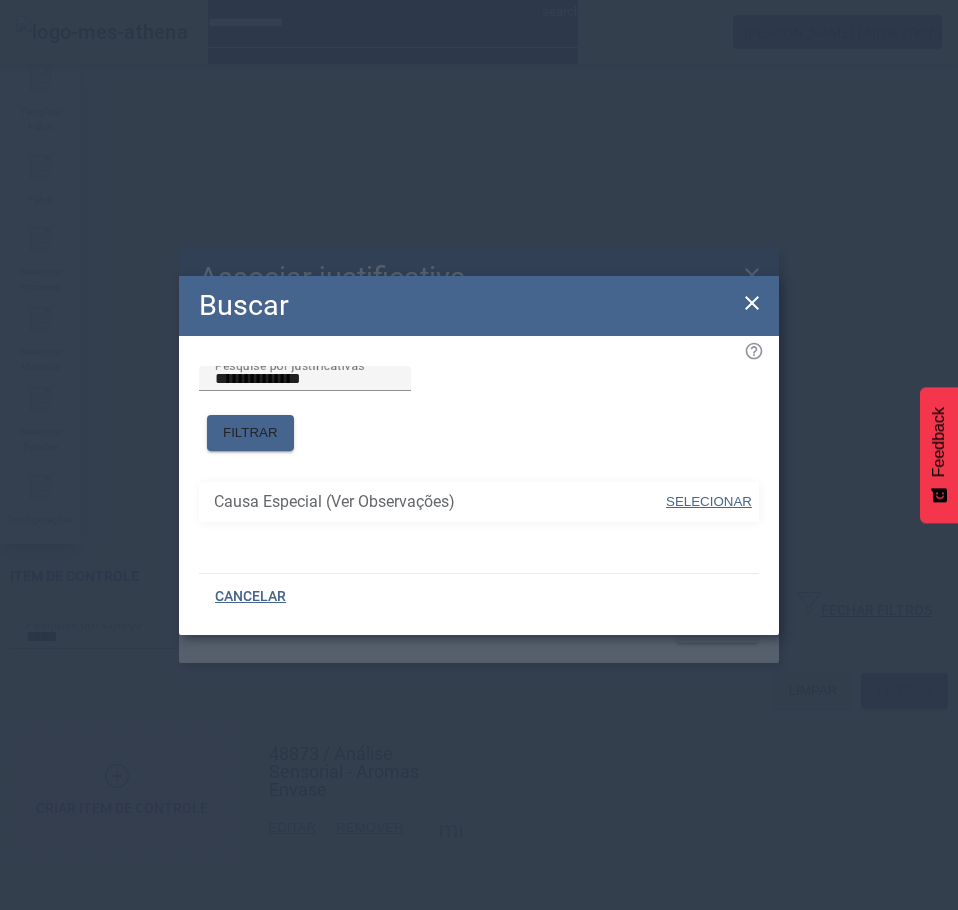 click on "Causa Especial (Ver Observações)" at bounding box center [439, 502] 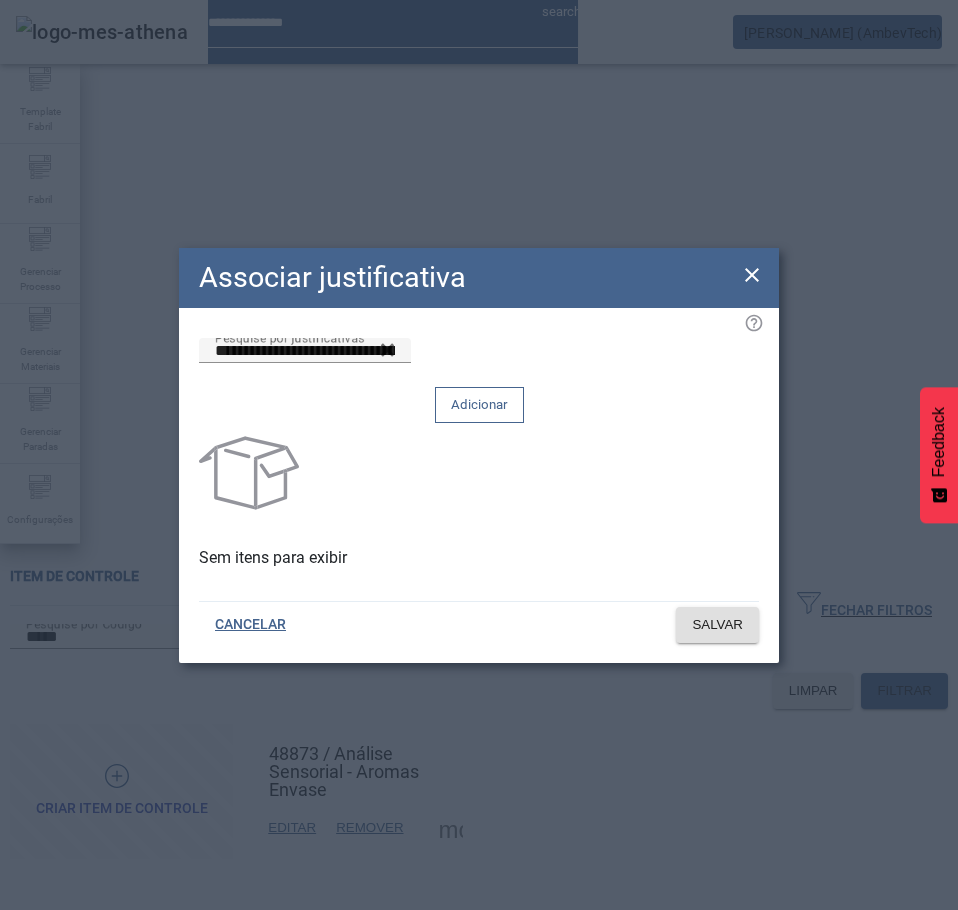 click on "Adicionar" 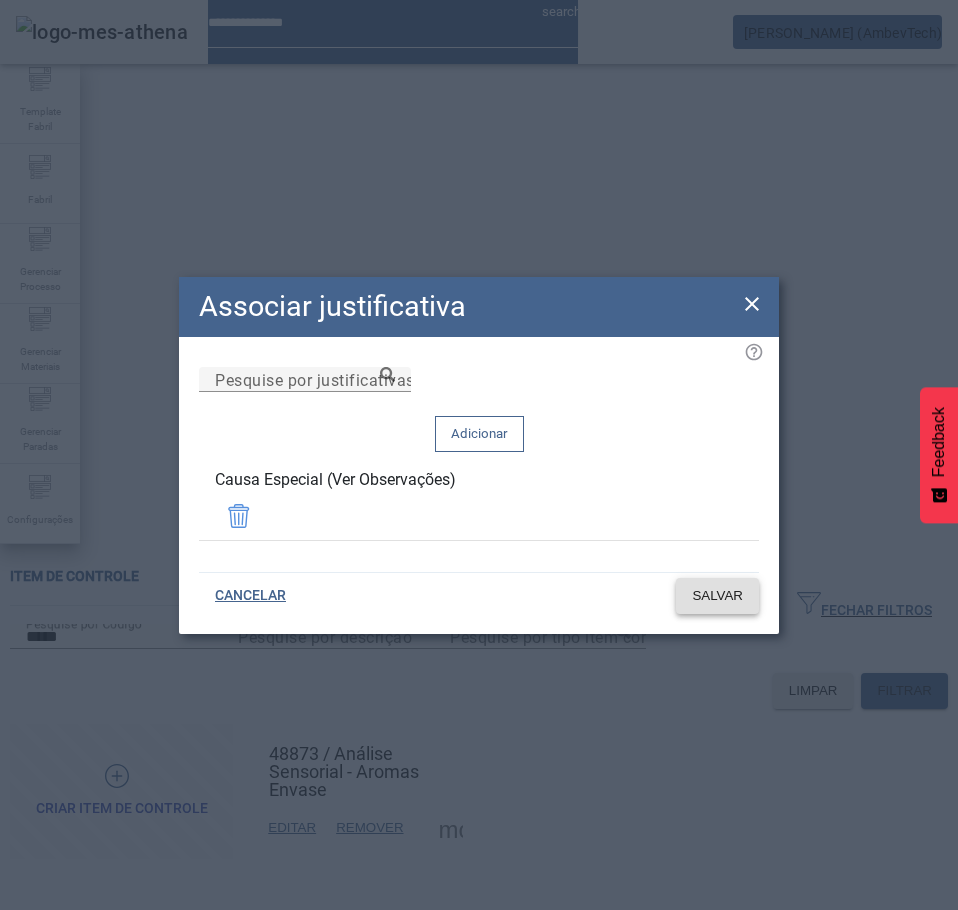 click on "SALVAR" 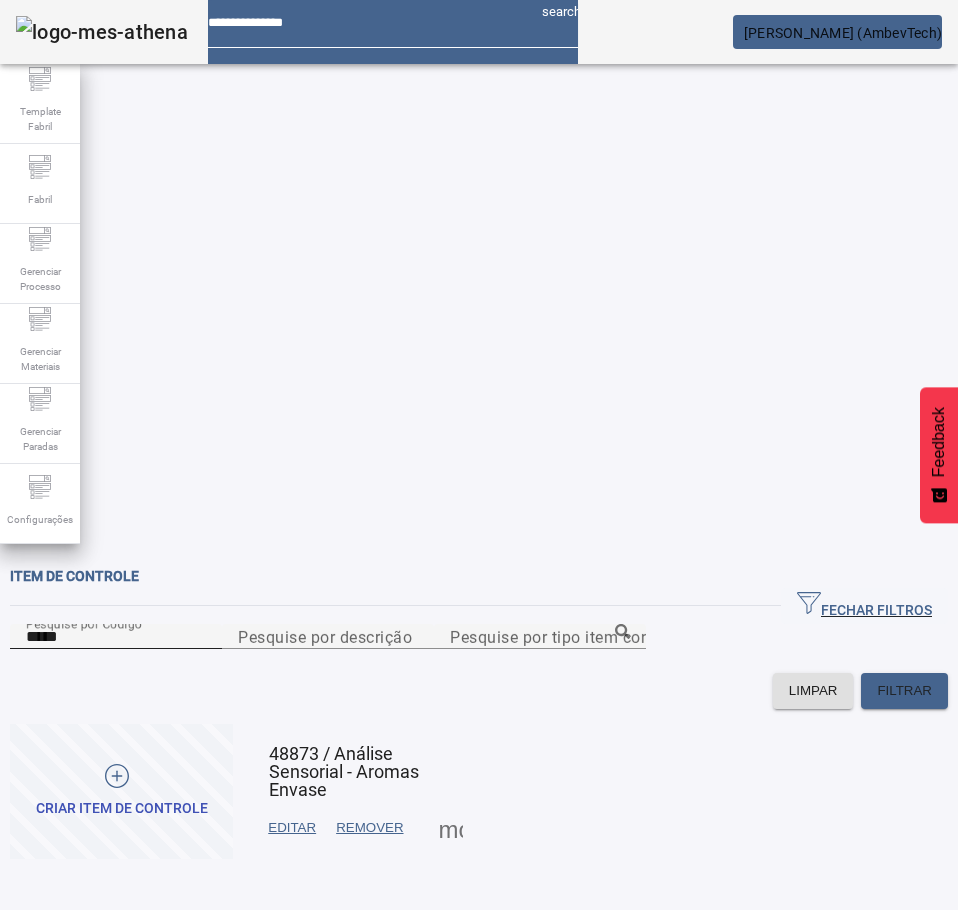 click on "*****" at bounding box center (116, 637) 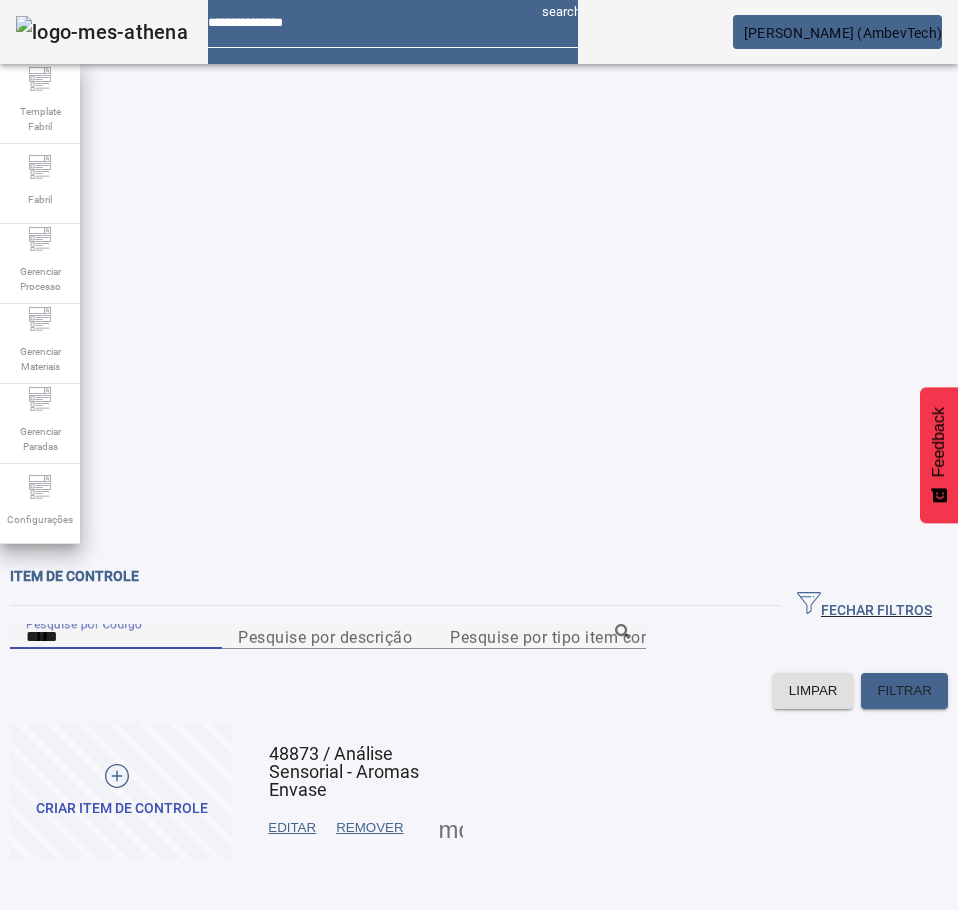 paste 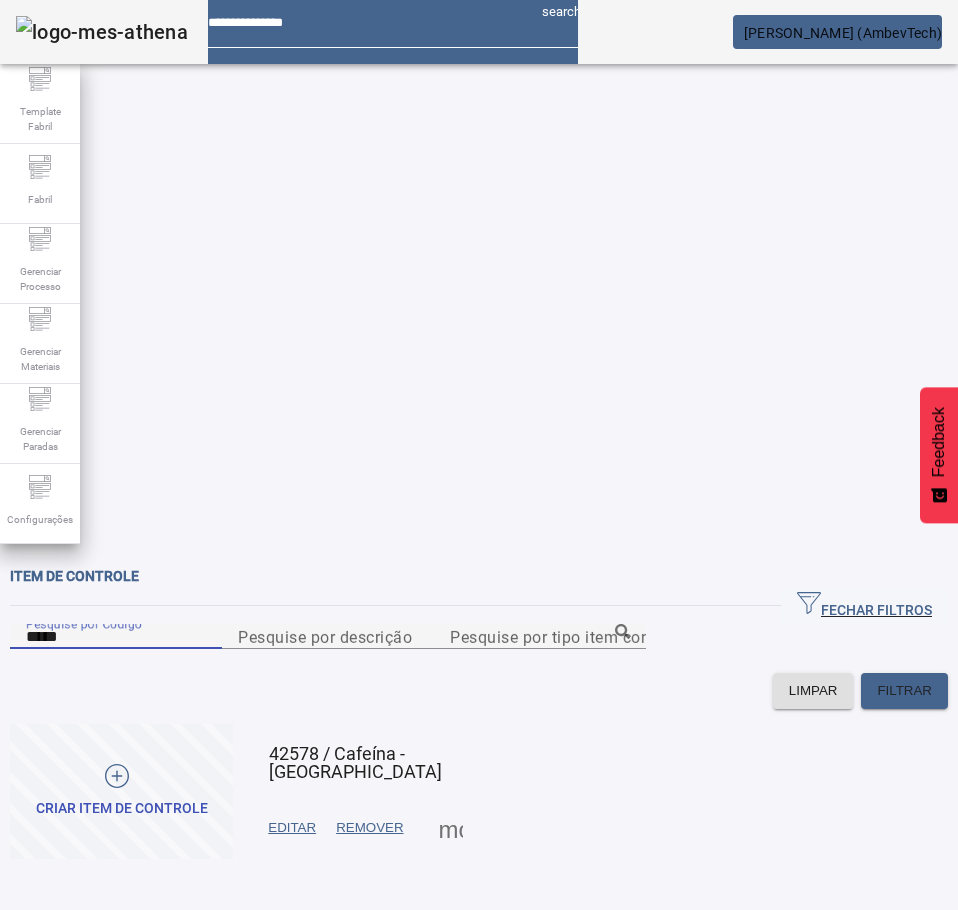 click at bounding box center [451, 828] 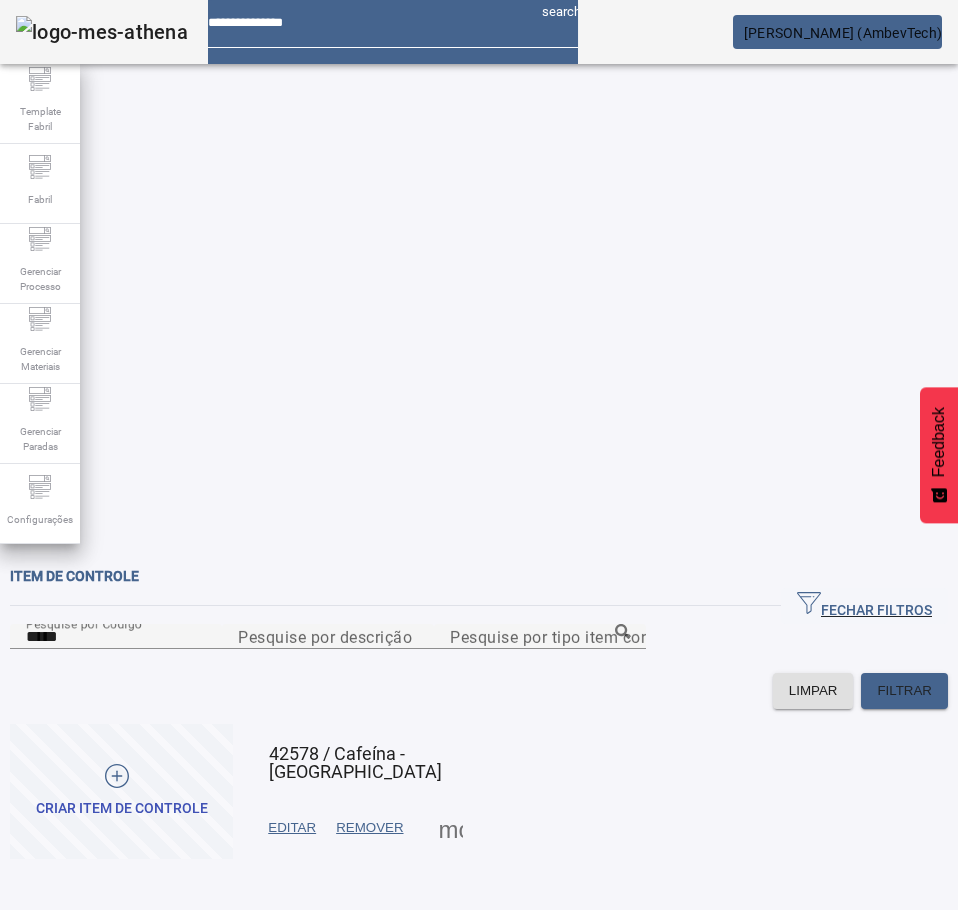click on "JUSTIFICATIVAS" at bounding box center (78, 942) 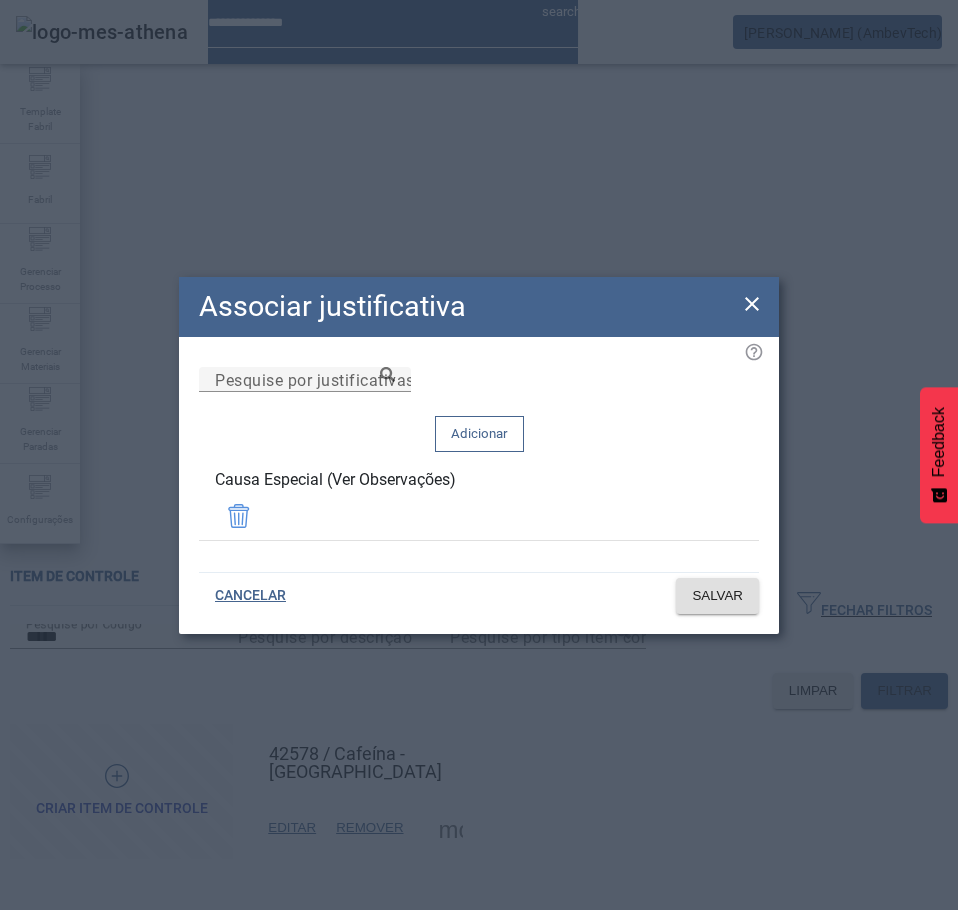 click on "Associar justificativa" 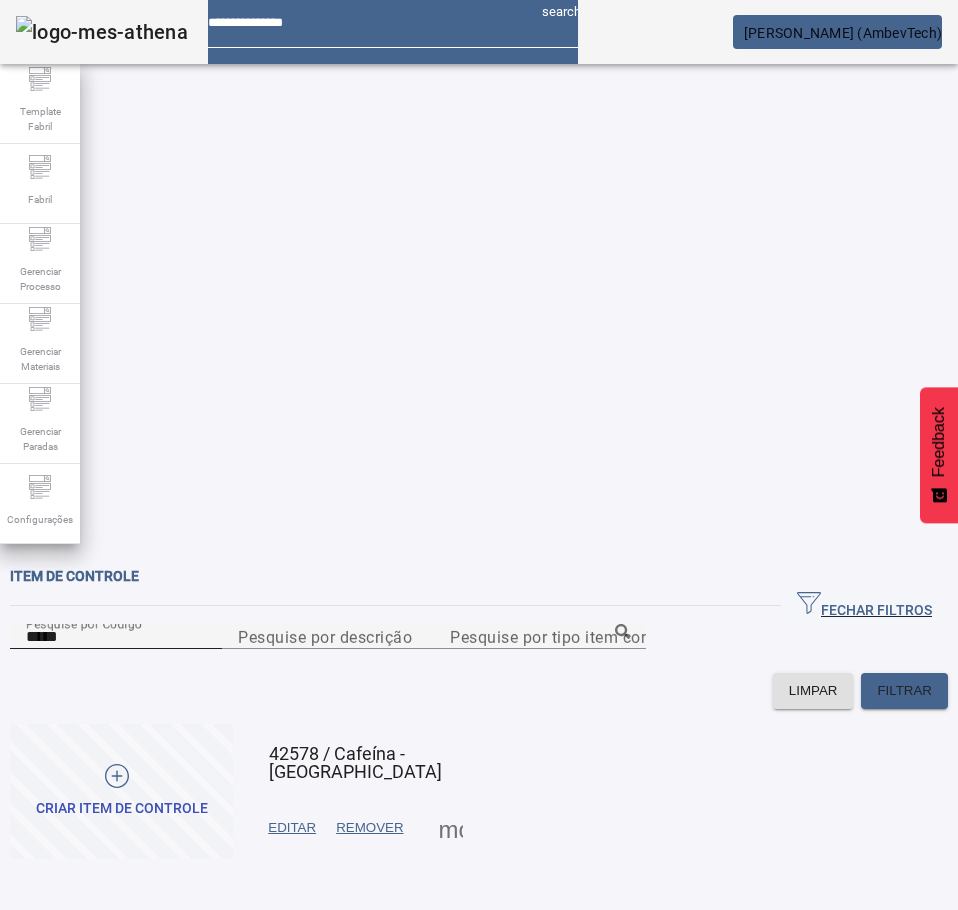 click on "*****" at bounding box center [116, 637] 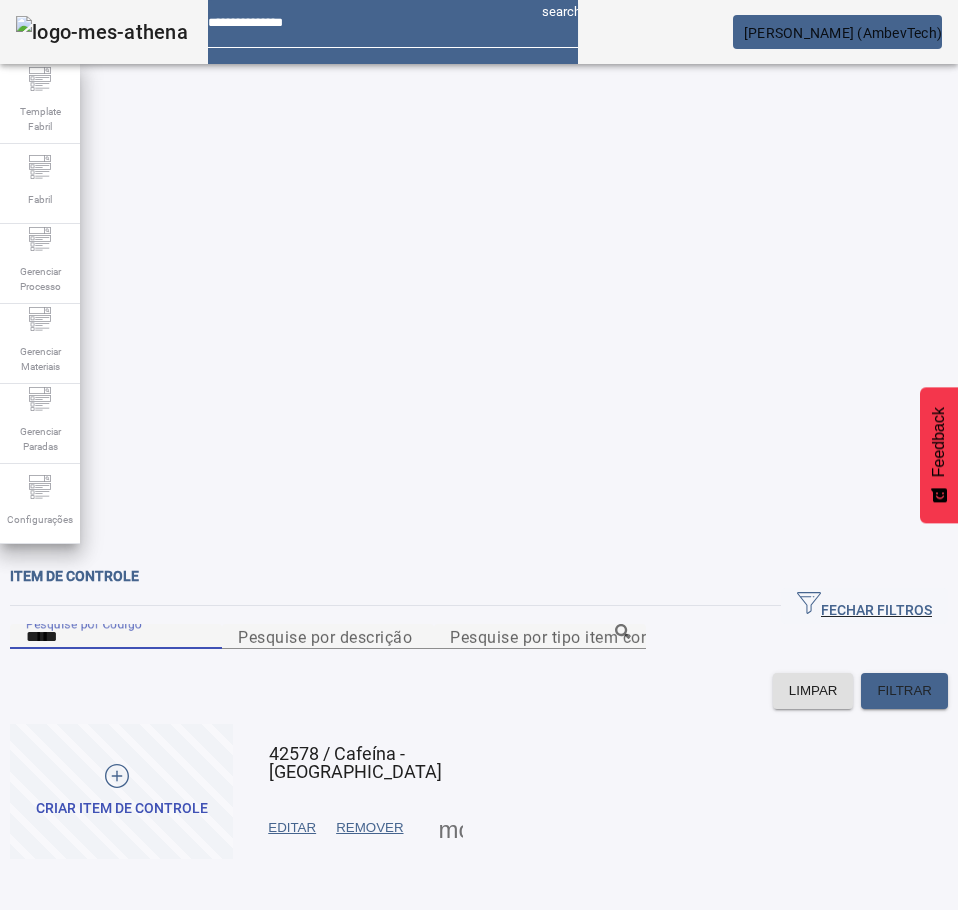 paste 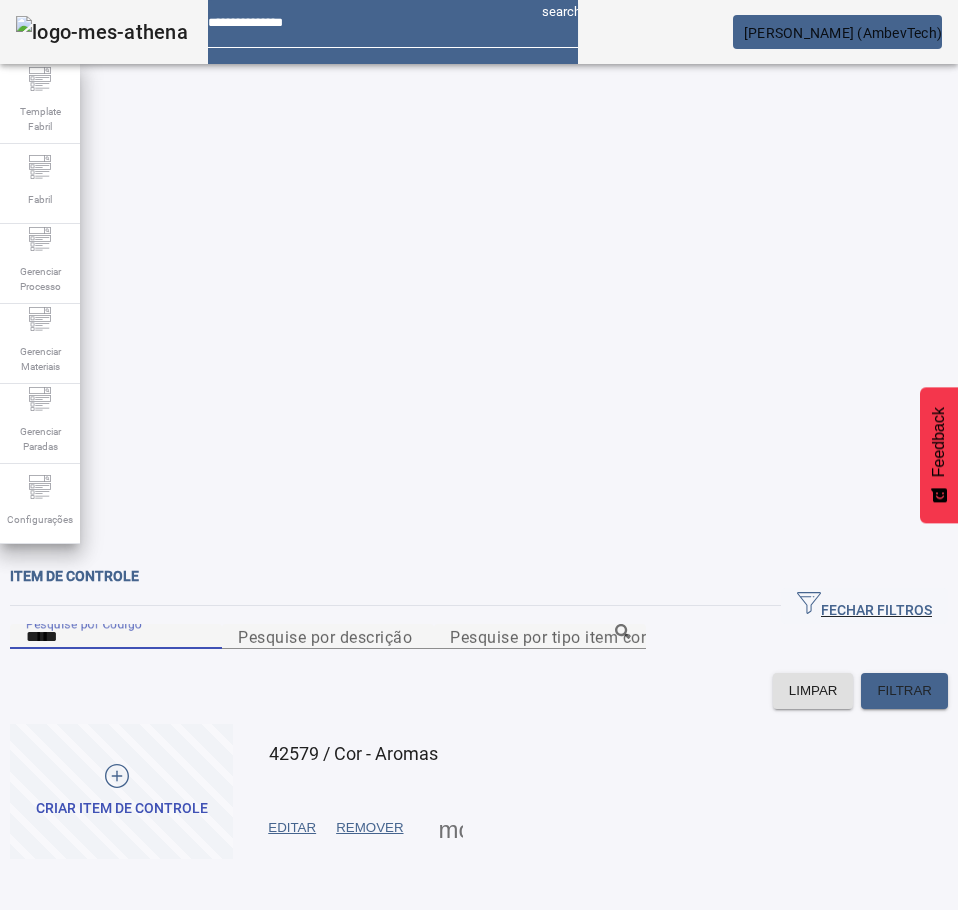 click at bounding box center [451, 828] 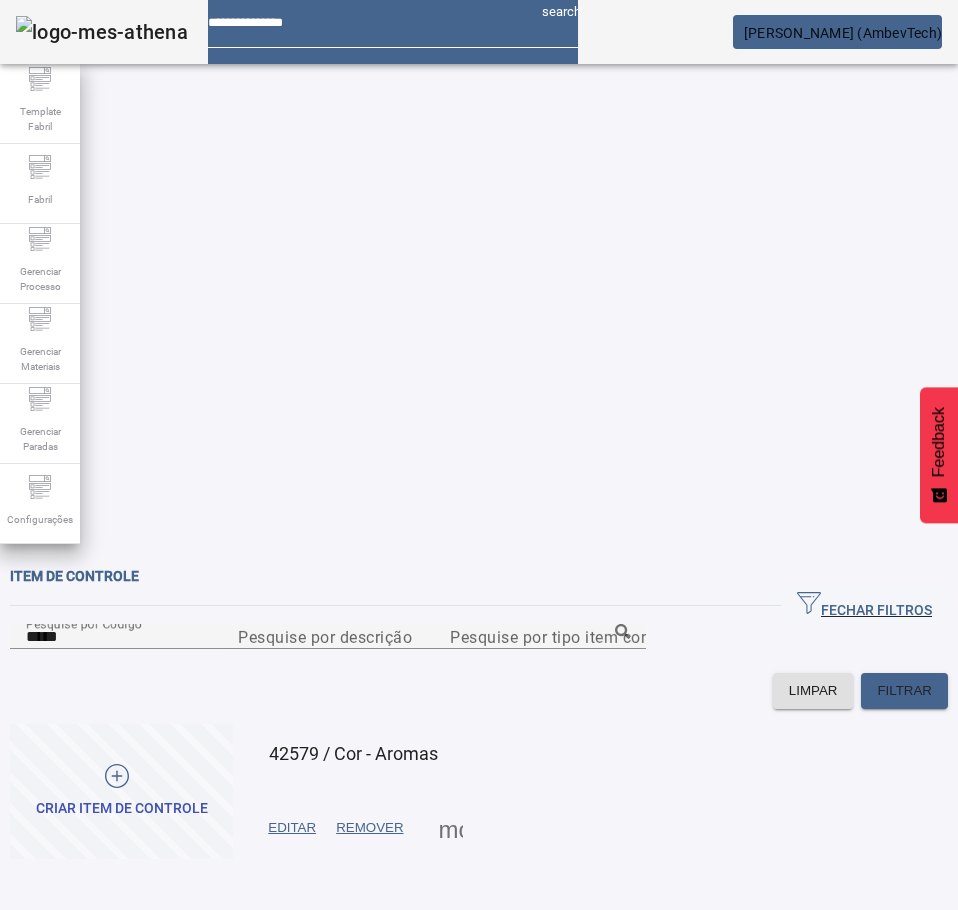 click on "JUSTIFICATIVAS" at bounding box center (78, 942) 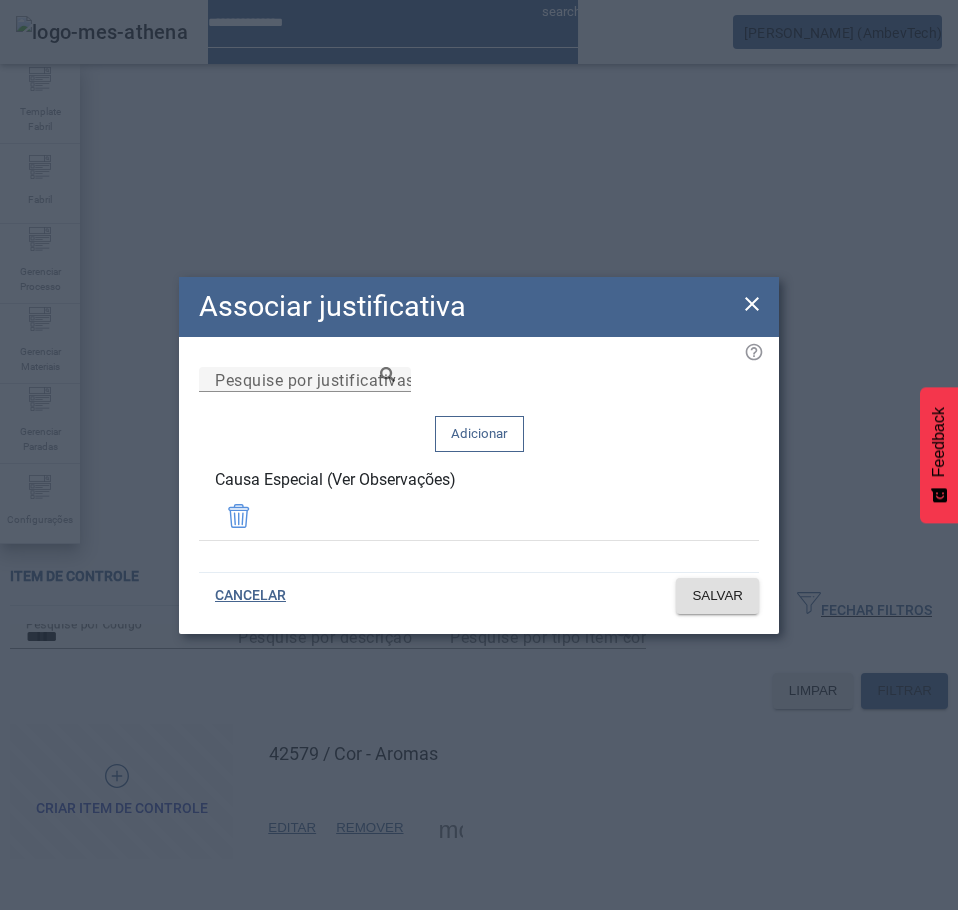 click 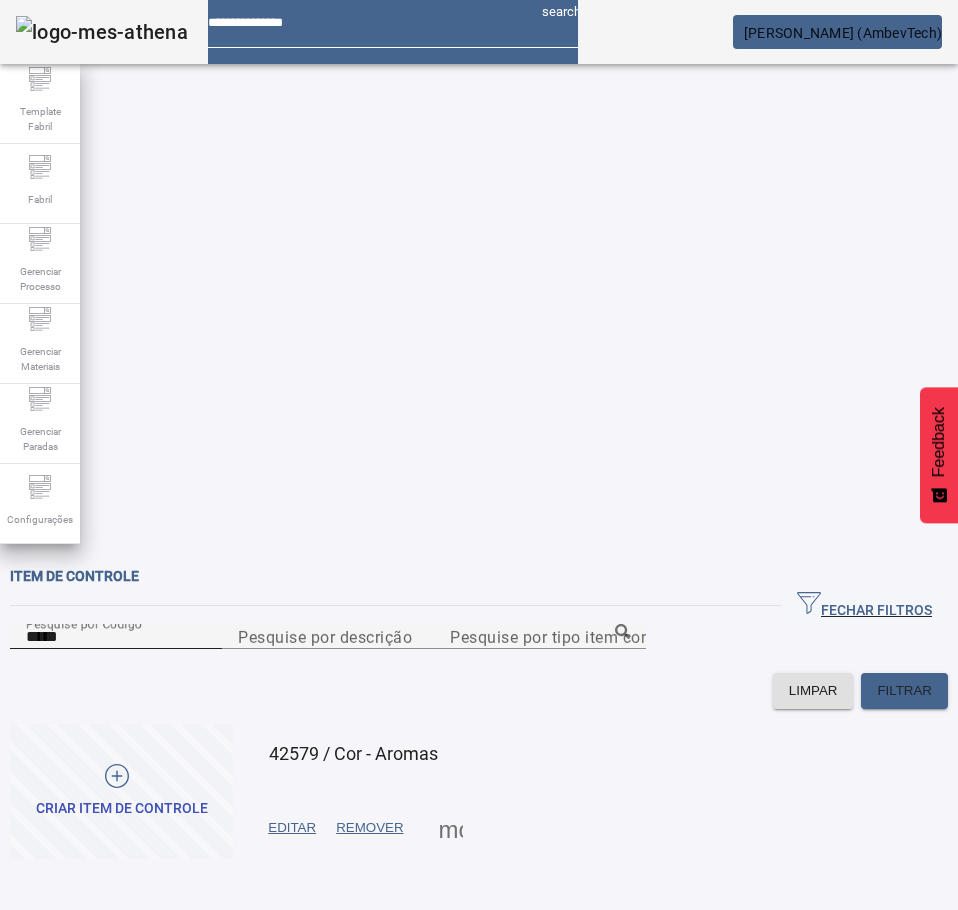 click on "*****" at bounding box center [116, 637] 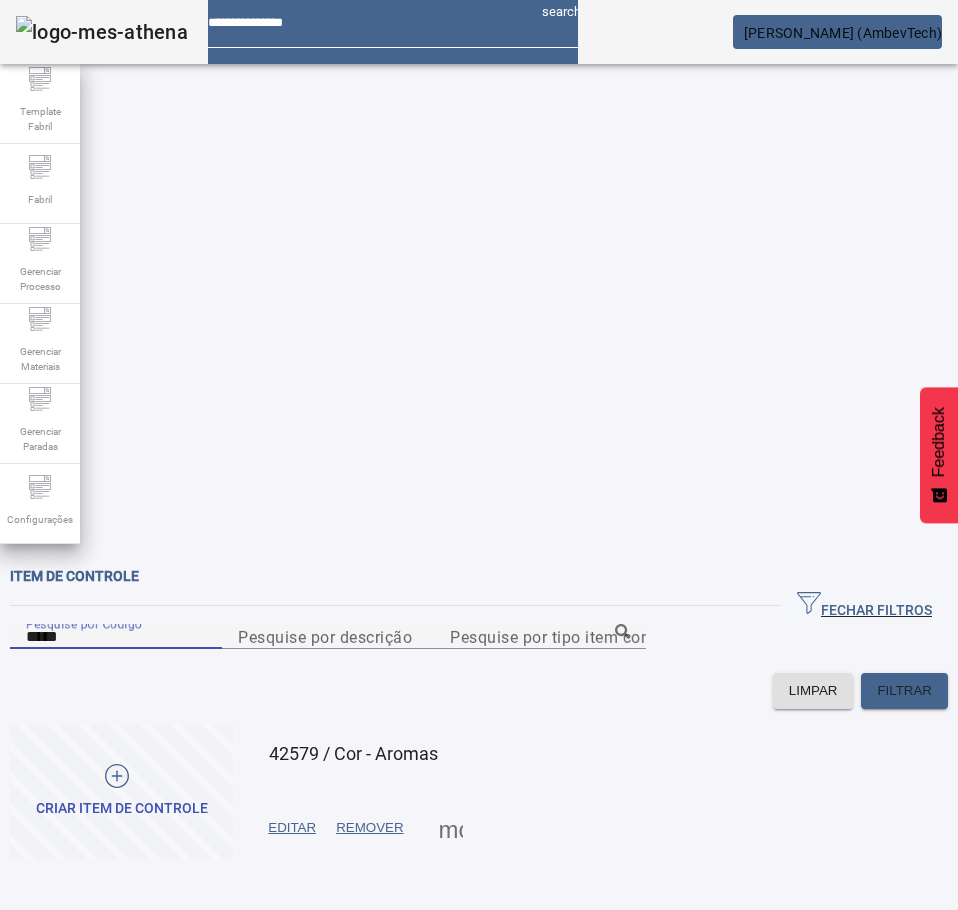 click on "*****" at bounding box center (116, 637) 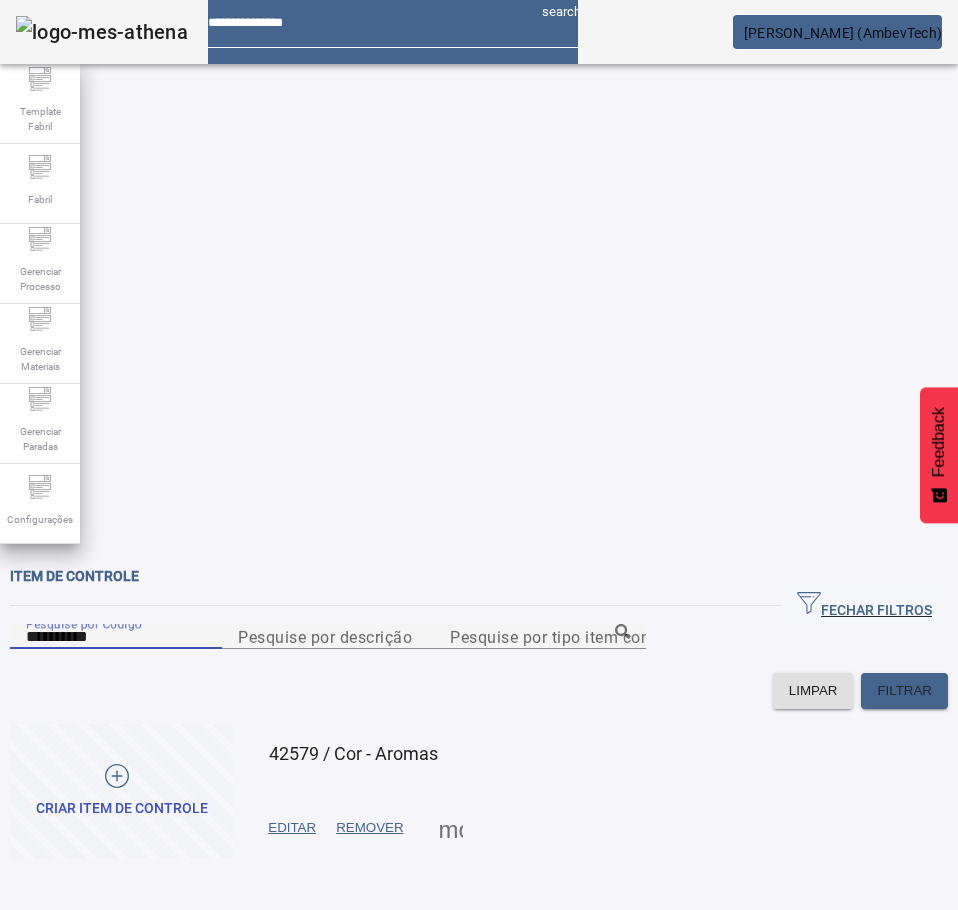 paste 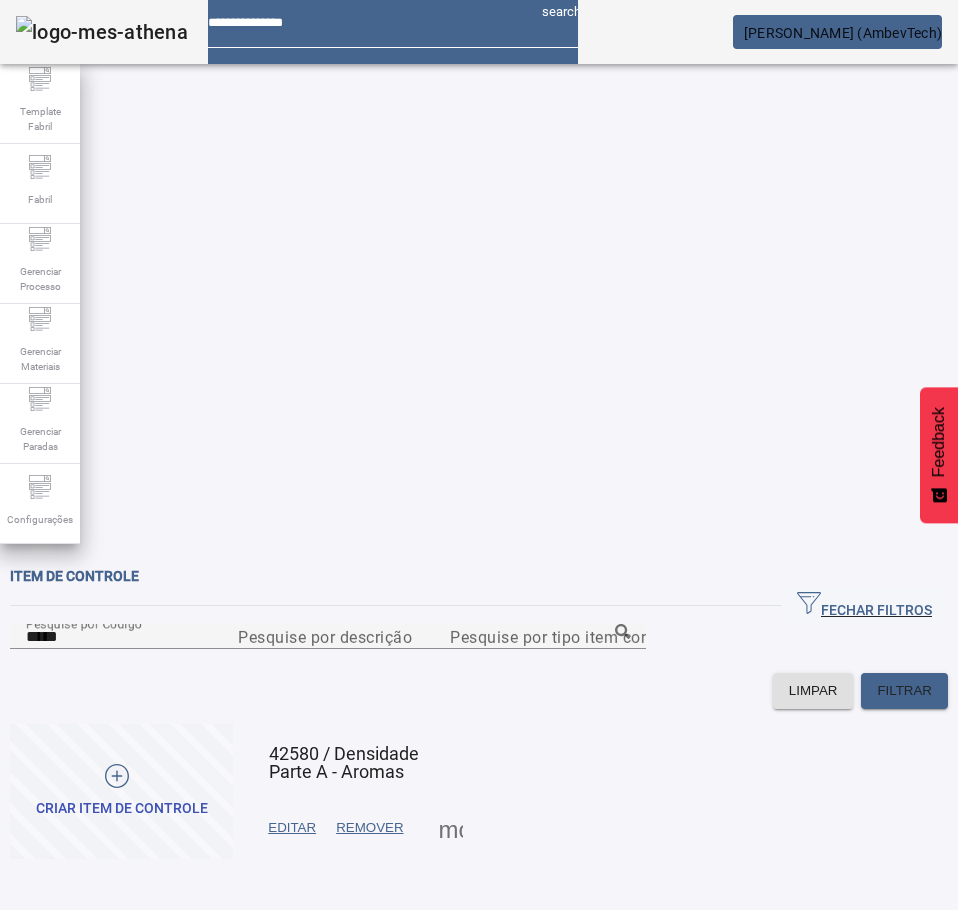 click at bounding box center [451, 828] 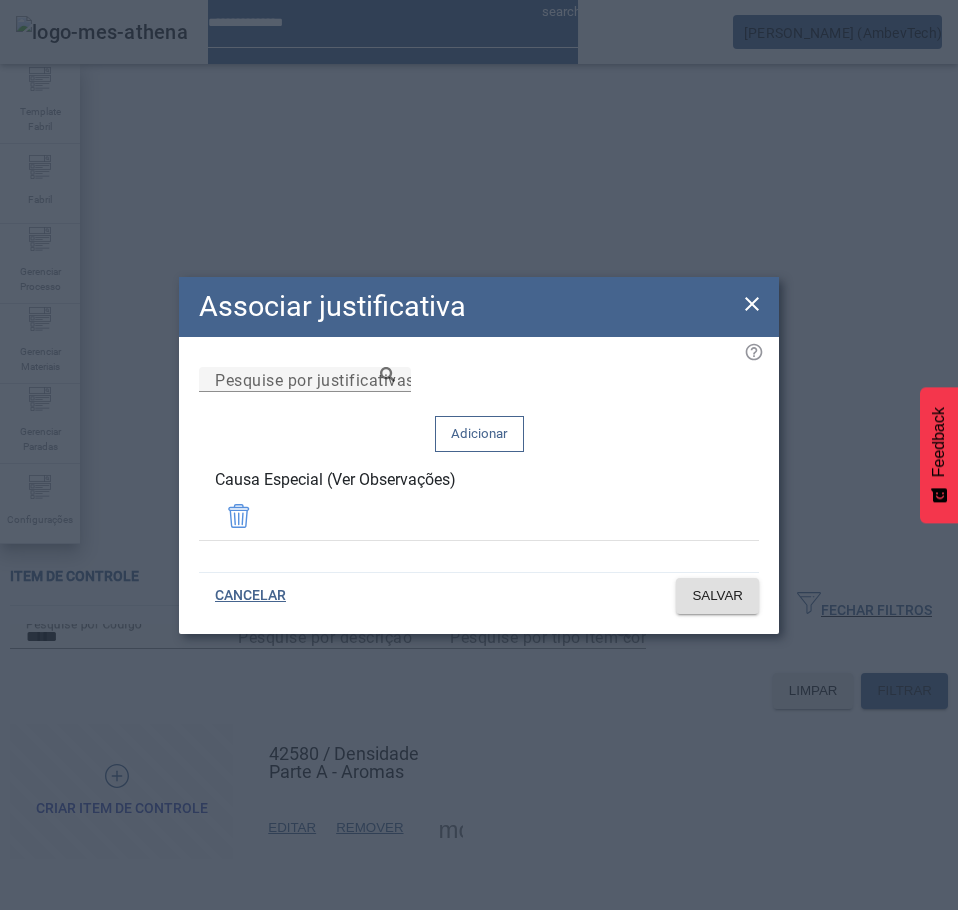 click 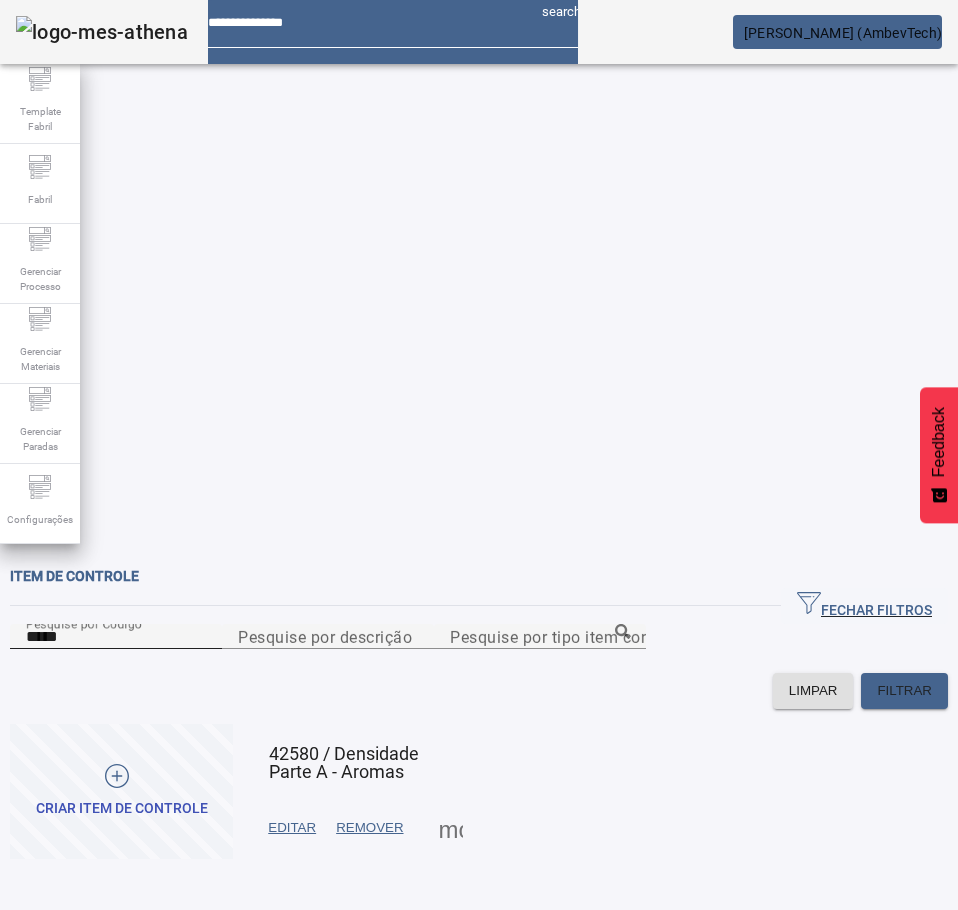 click on "*****" at bounding box center [116, 637] 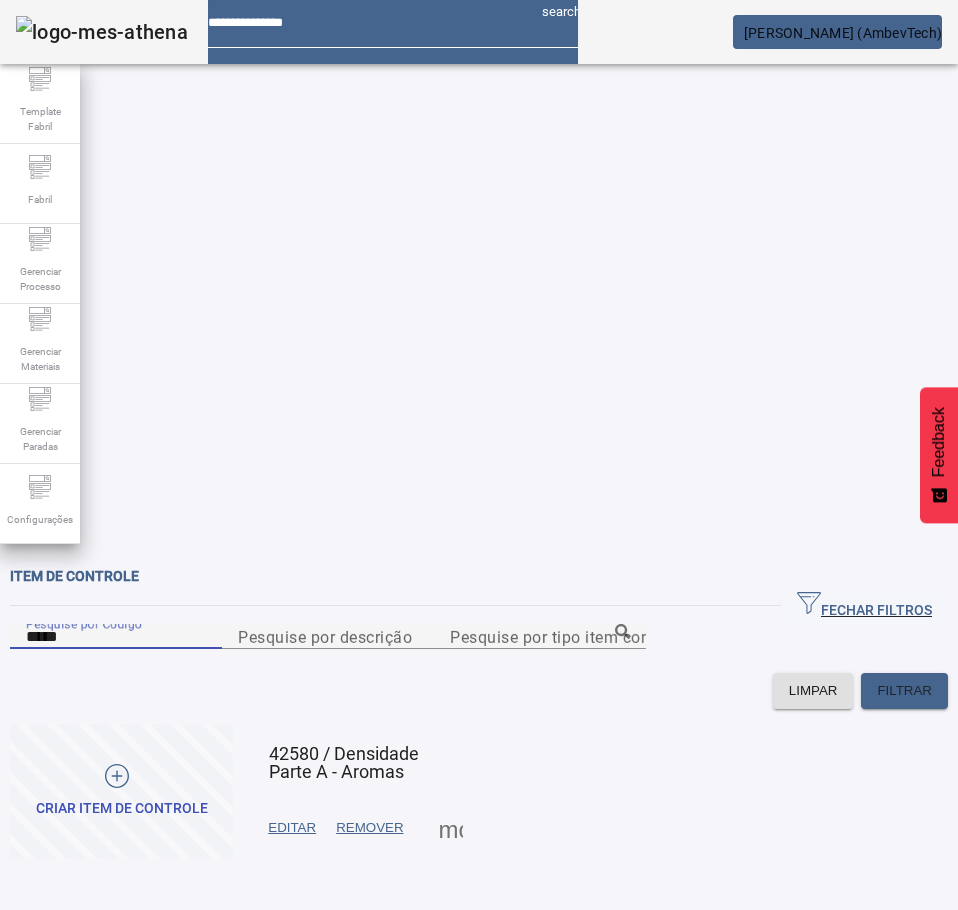 click on "*****" at bounding box center (116, 637) 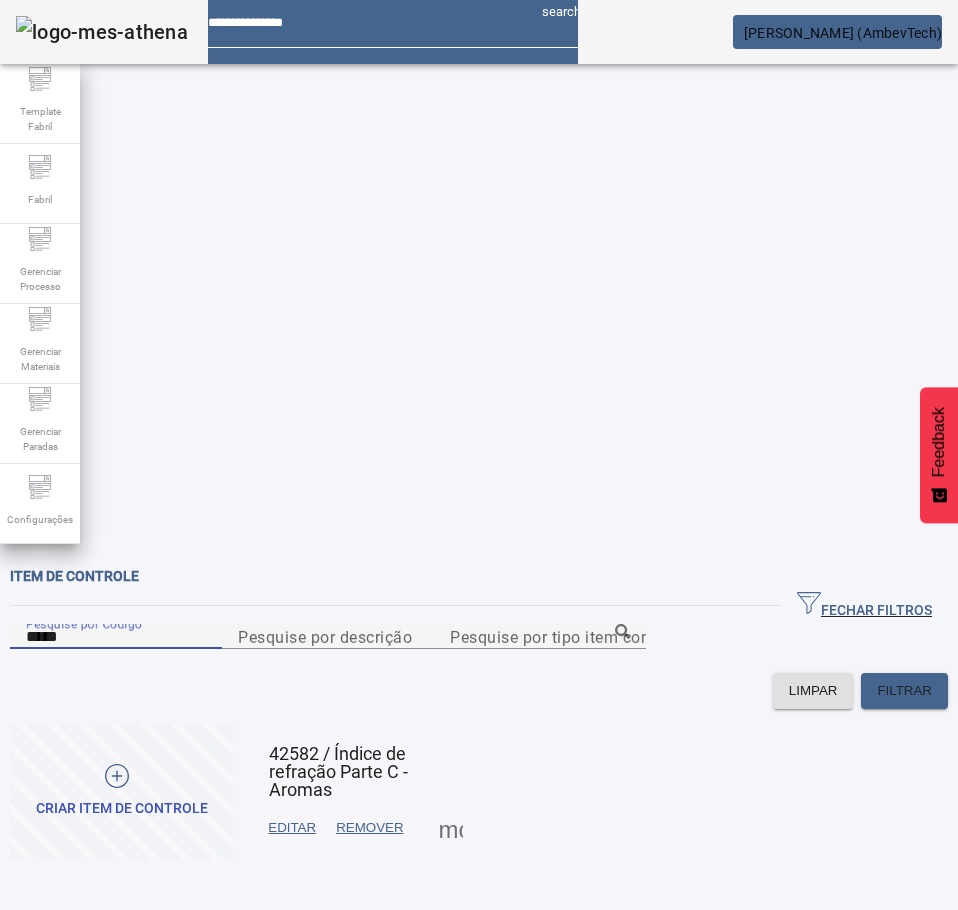 click at bounding box center [451, 828] 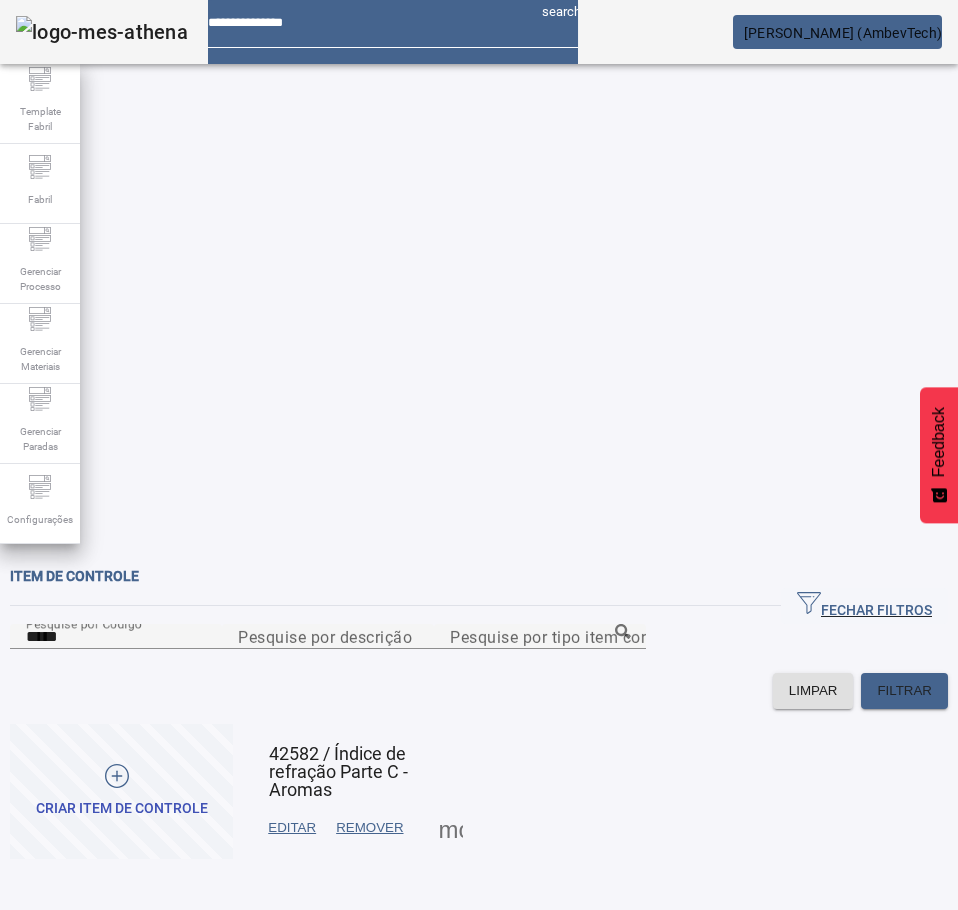 click on "JUSTIFICATIVAS" at bounding box center [78, 942] 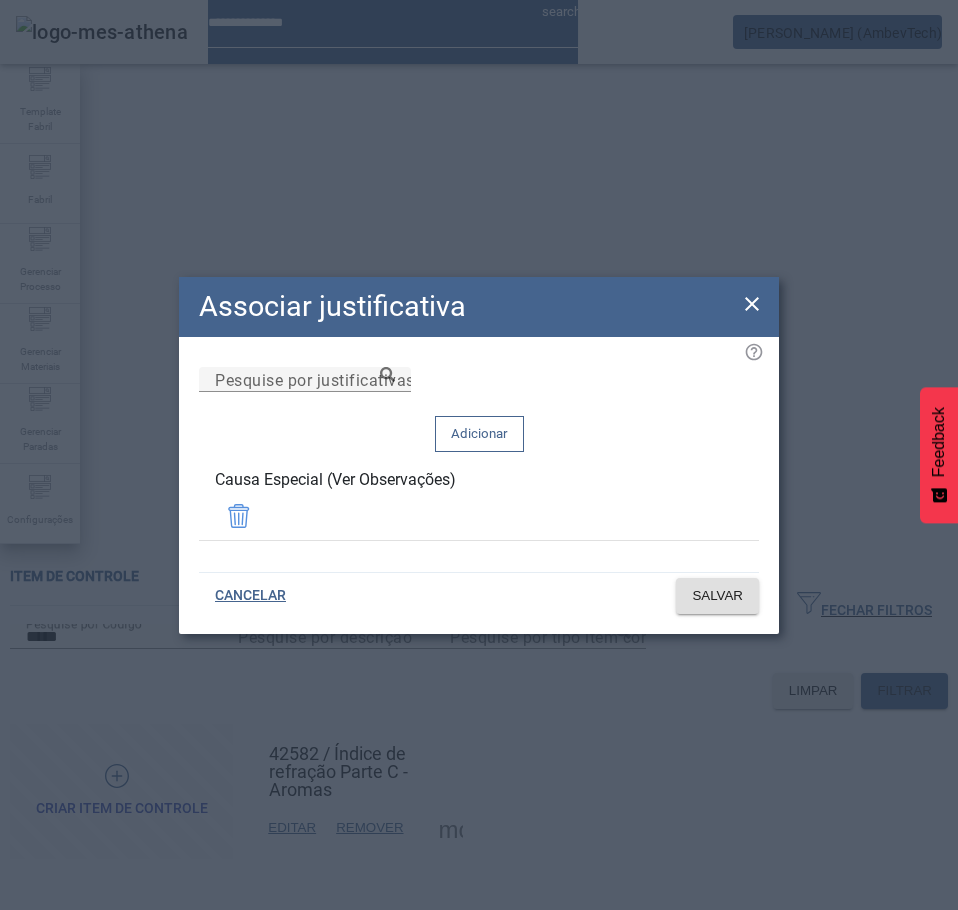 click 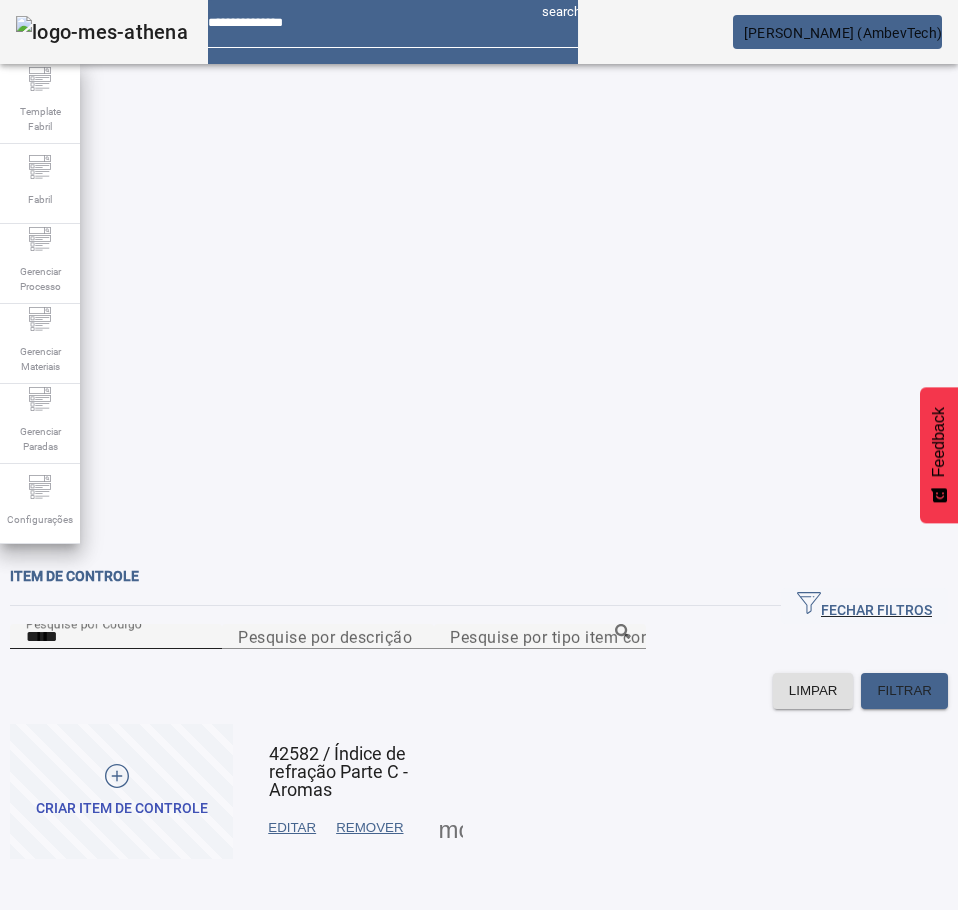 click on "*****" at bounding box center (116, 637) 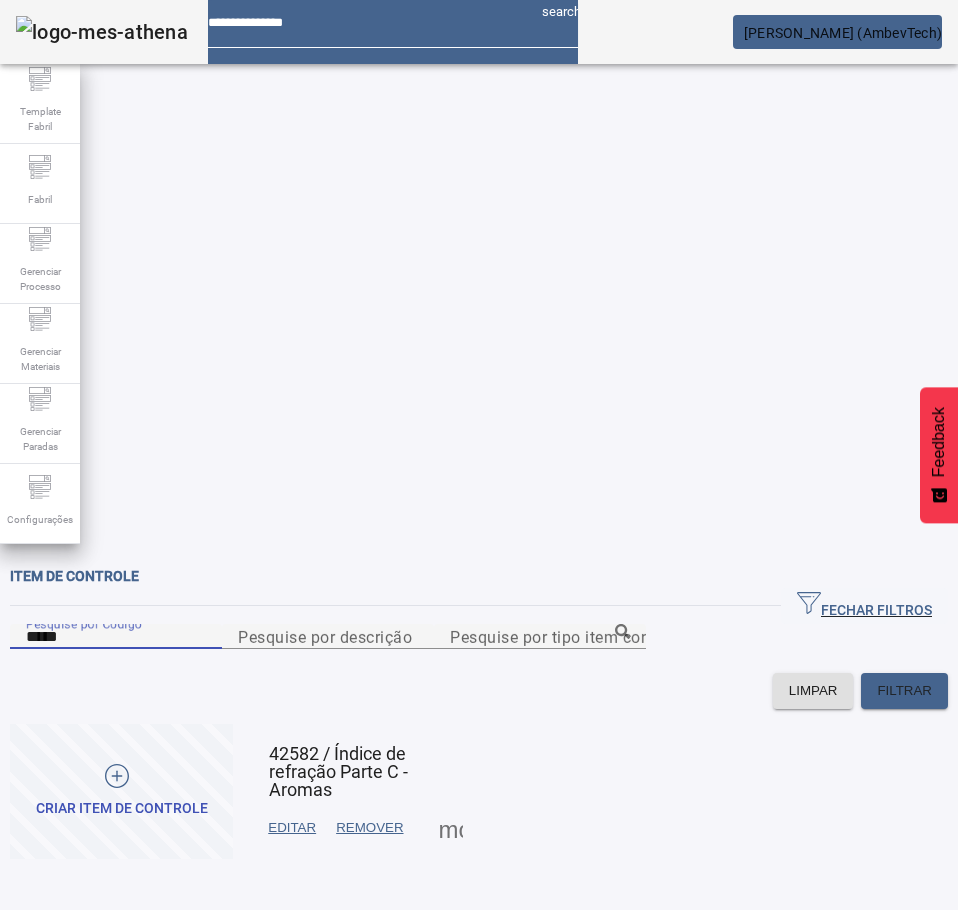 click on "*****" at bounding box center [116, 637] 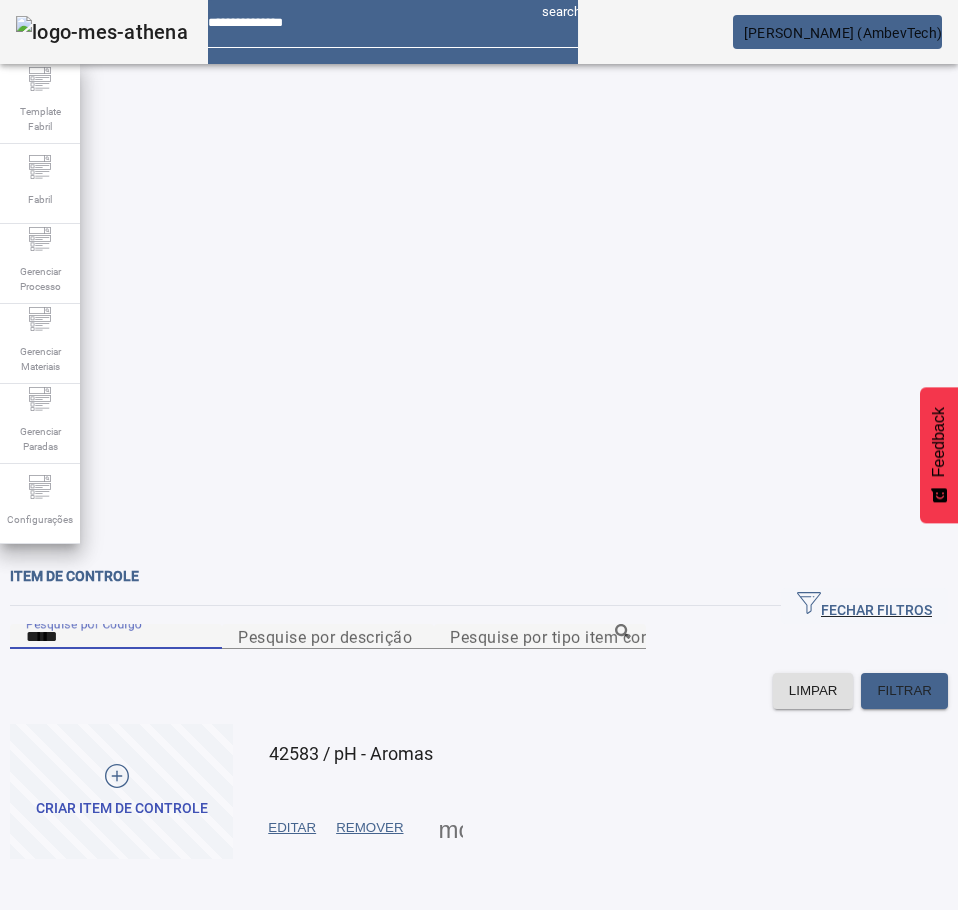click at bounding box center (451, 828) 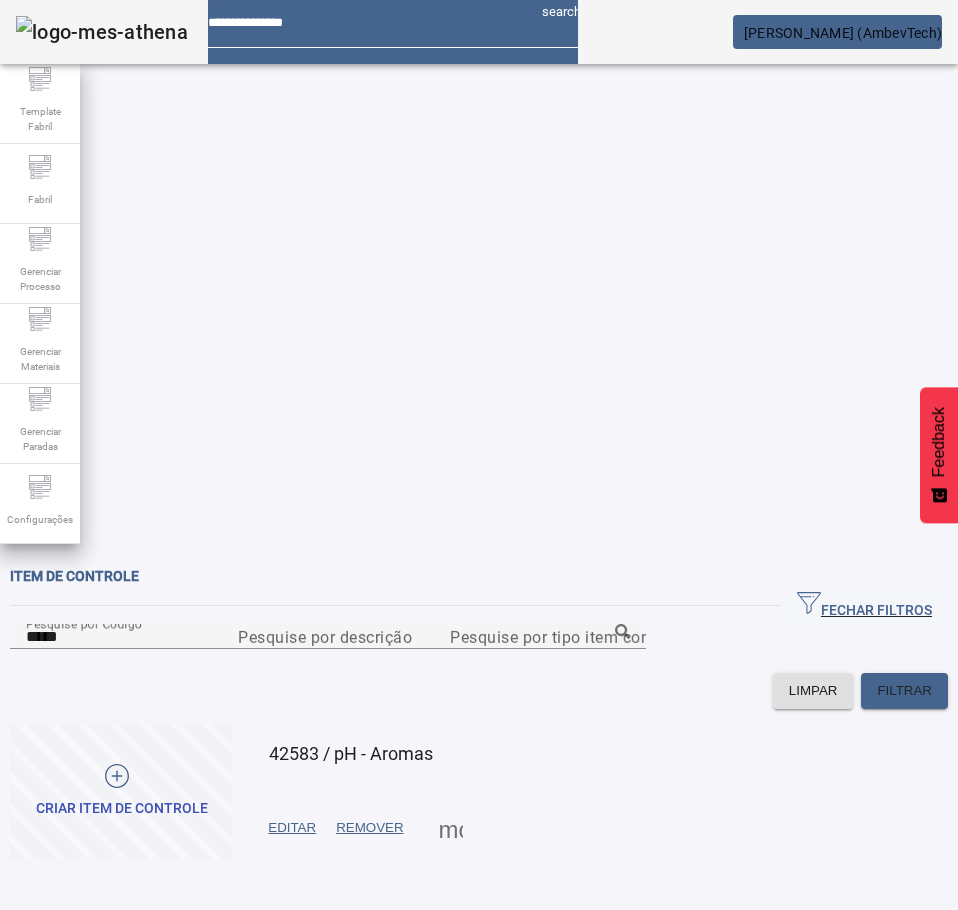 click on "JUSTIFICATIVAS" at bounding box center [140, 942] 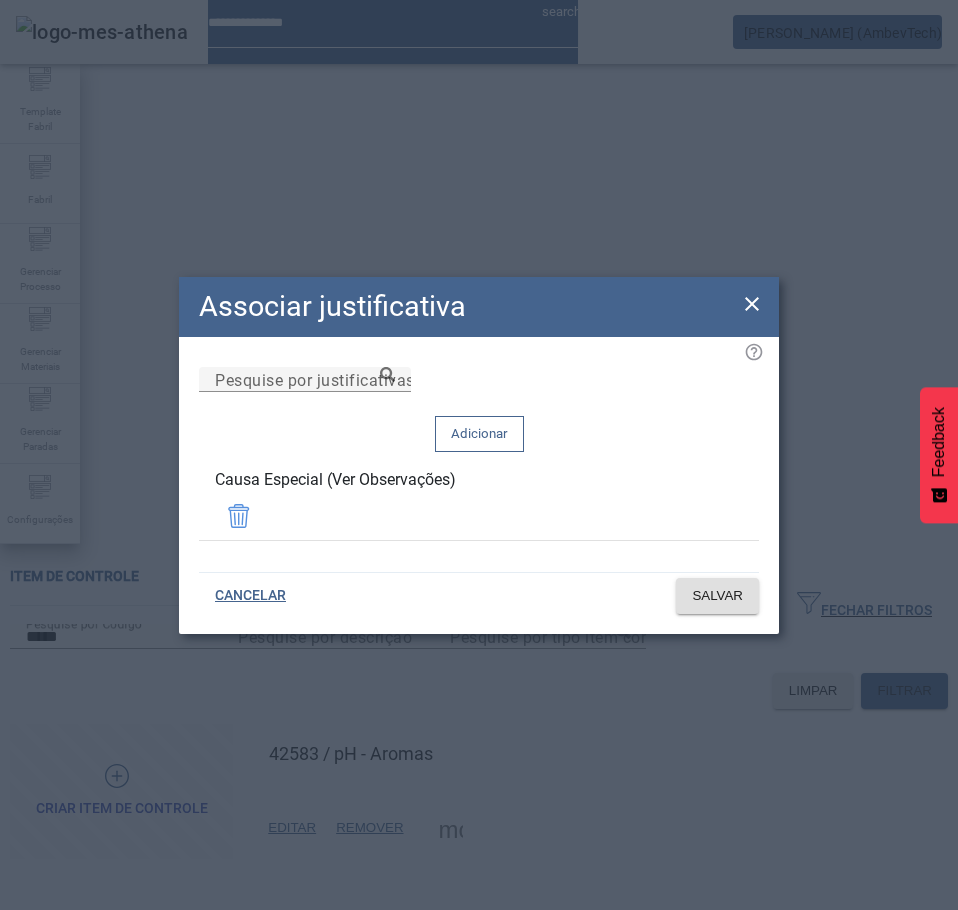 click 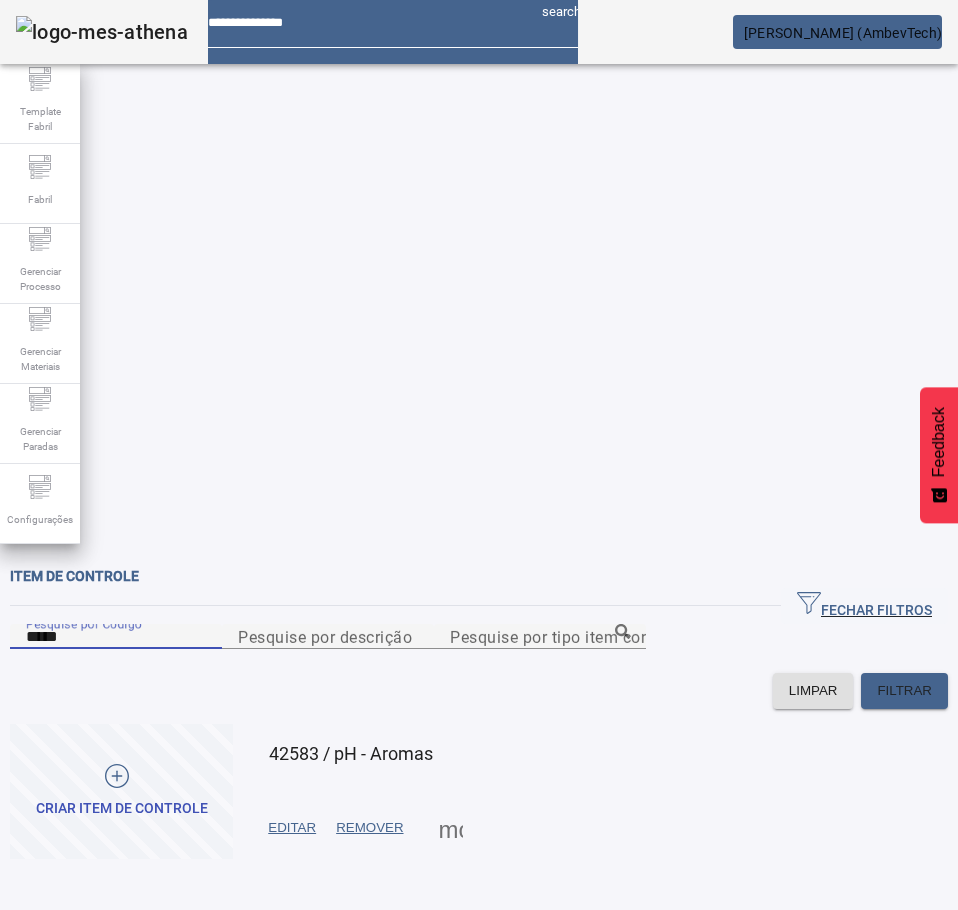 click on "*****" at bounding box center [116, 637] 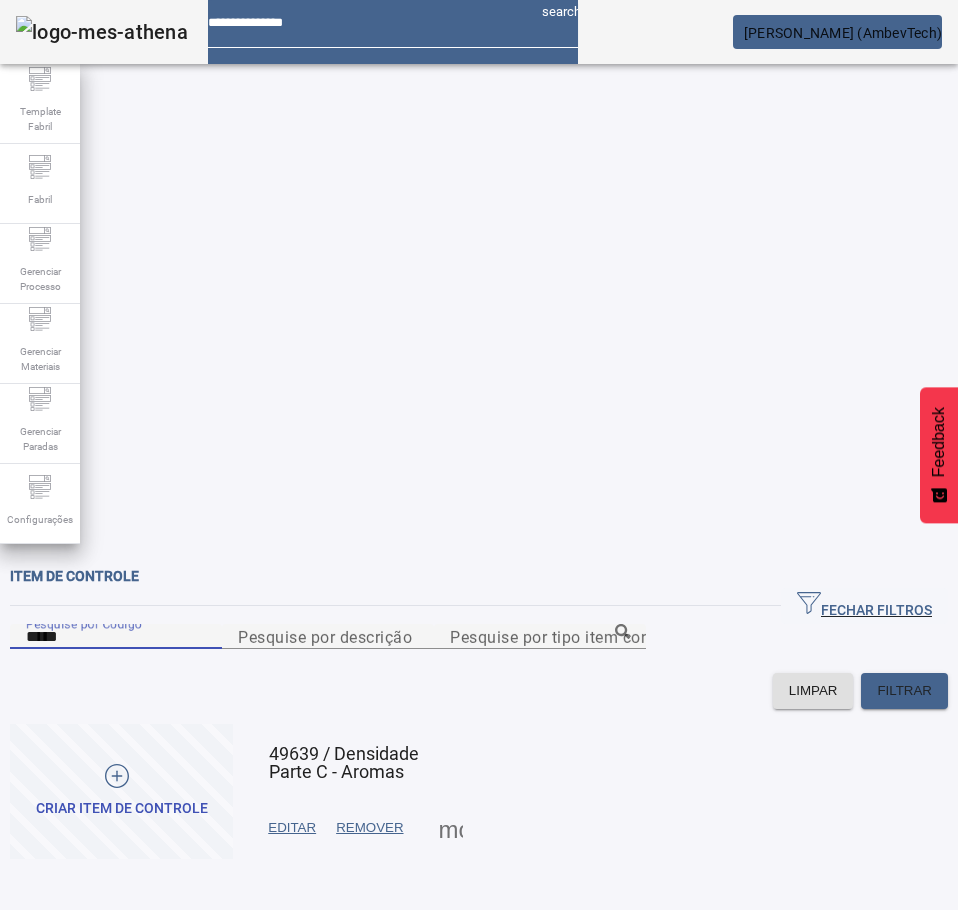 click at bounding box center [451, 828] 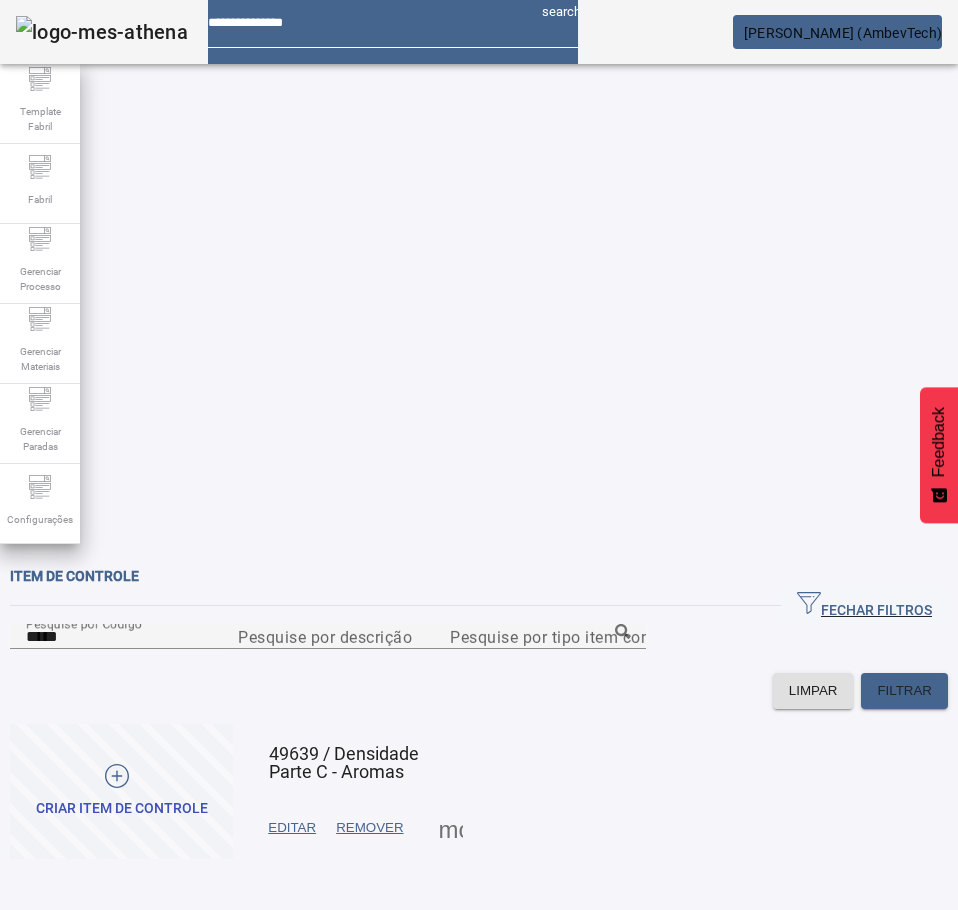 click on "JUSTIFICATIVAS" at bounding box center [78, 942] 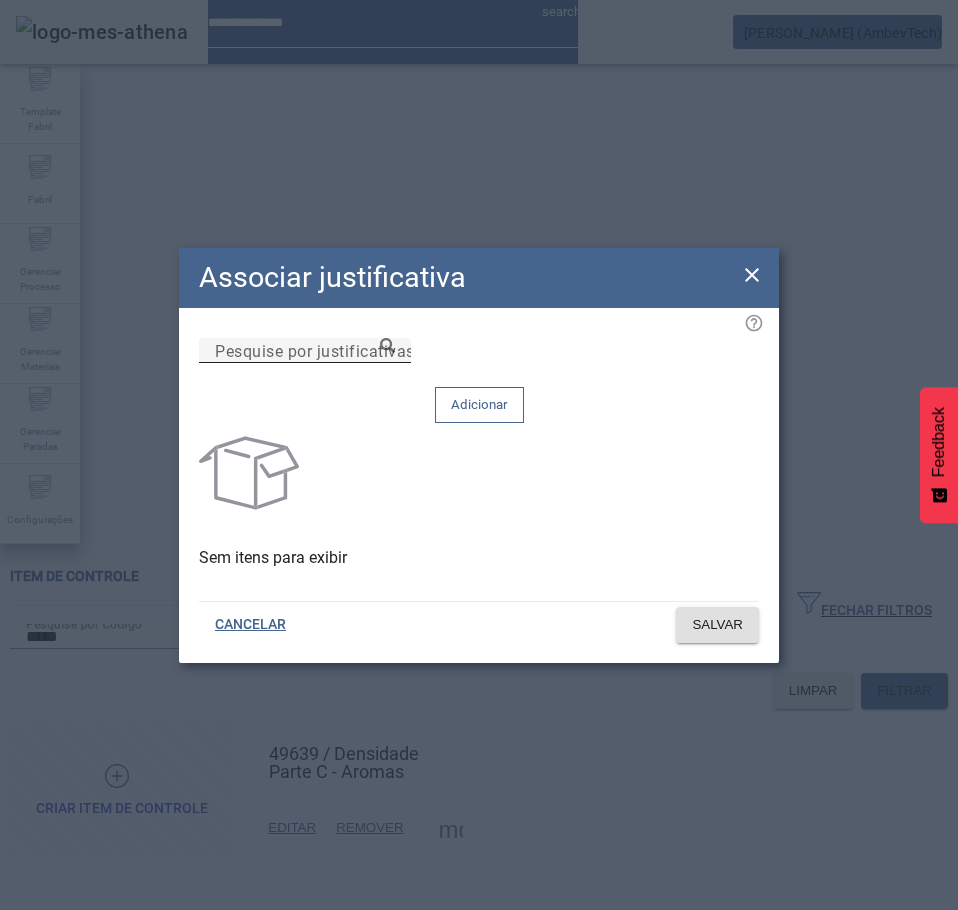 click on "Pesquise por justificativas" 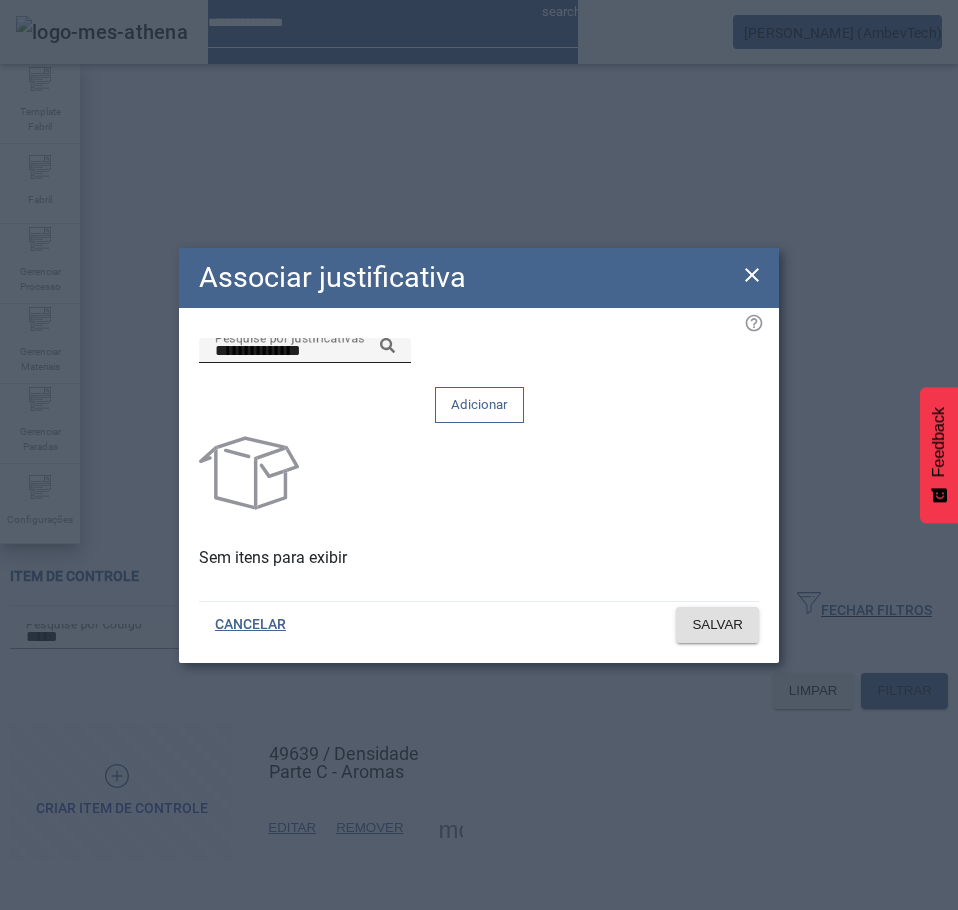 click 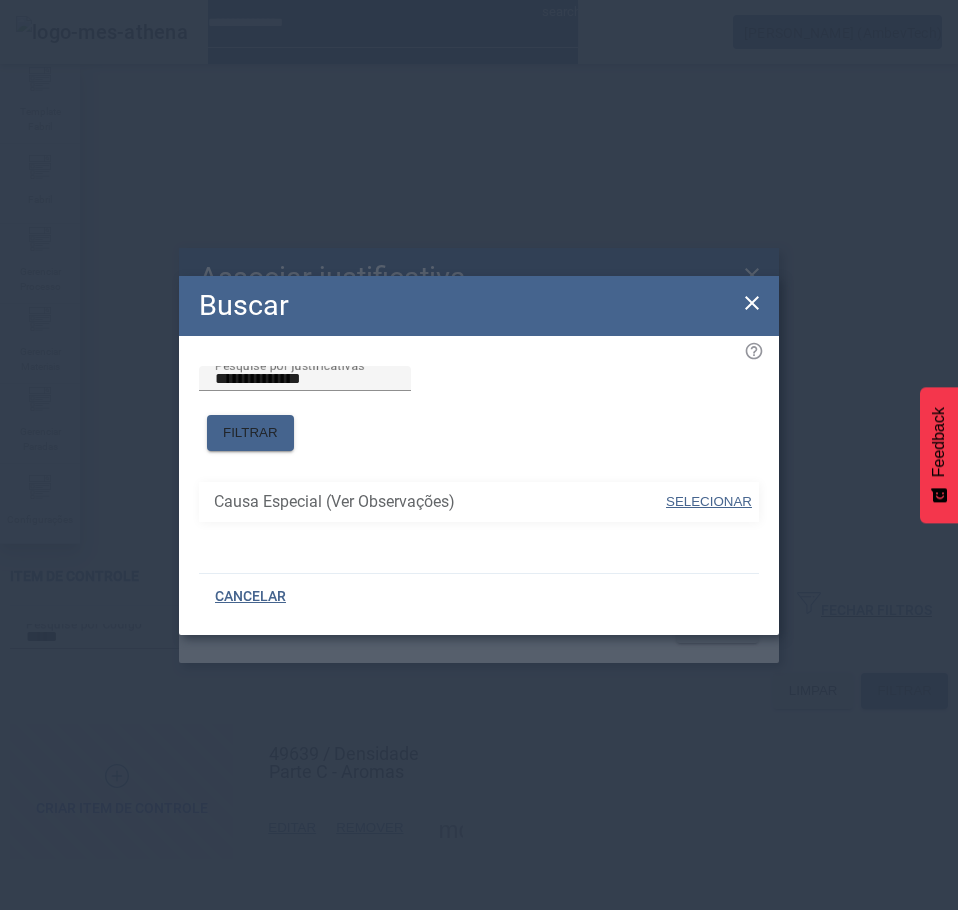 click on "SELECIONAR" at bounding box center [709, 502] 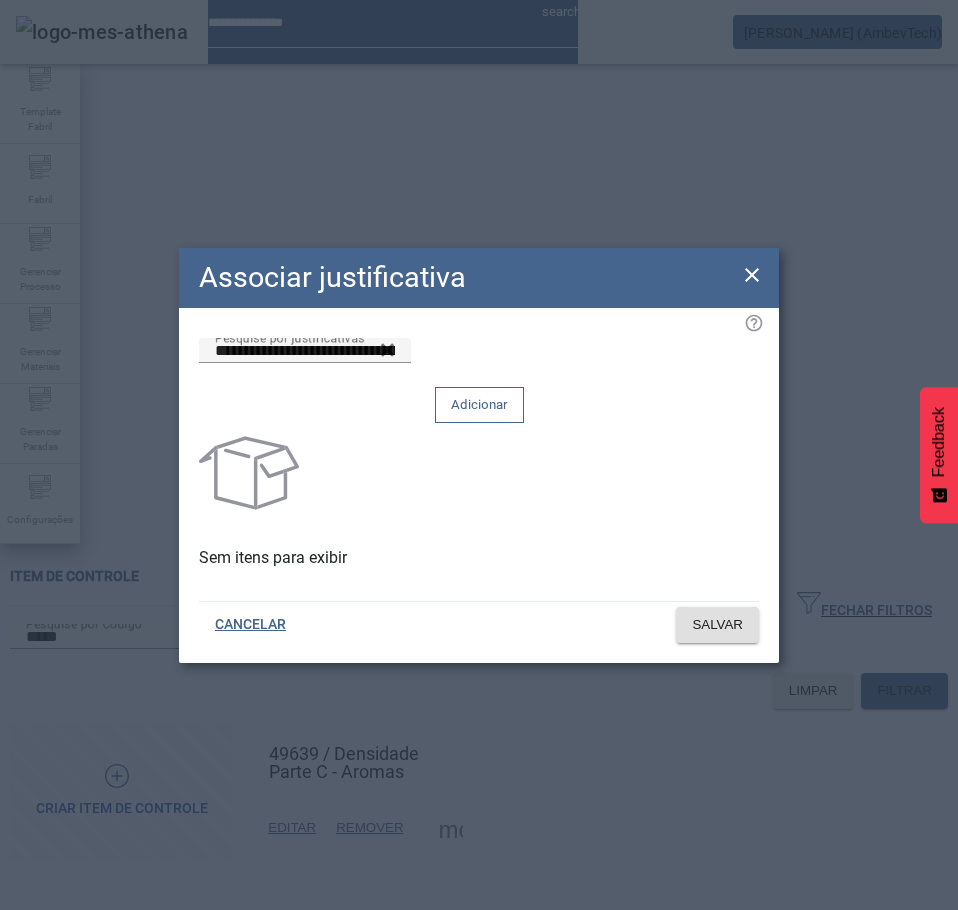 click on "Adicionar" 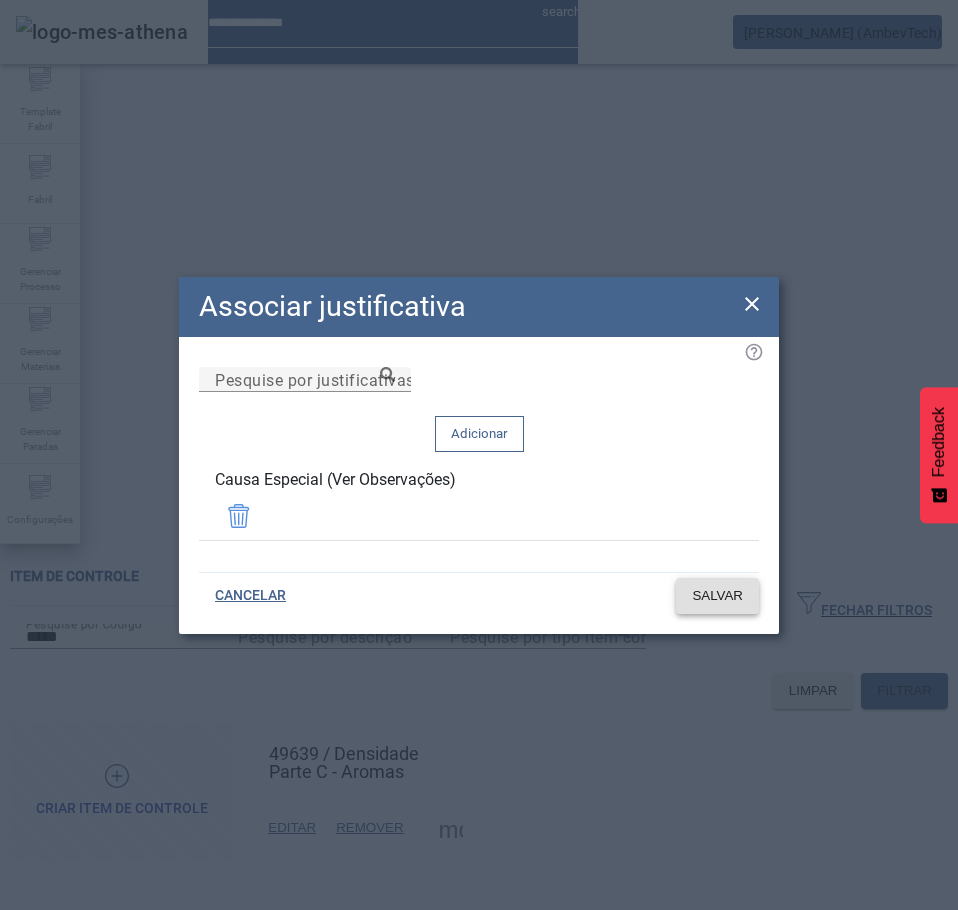 click on "SALVAR" 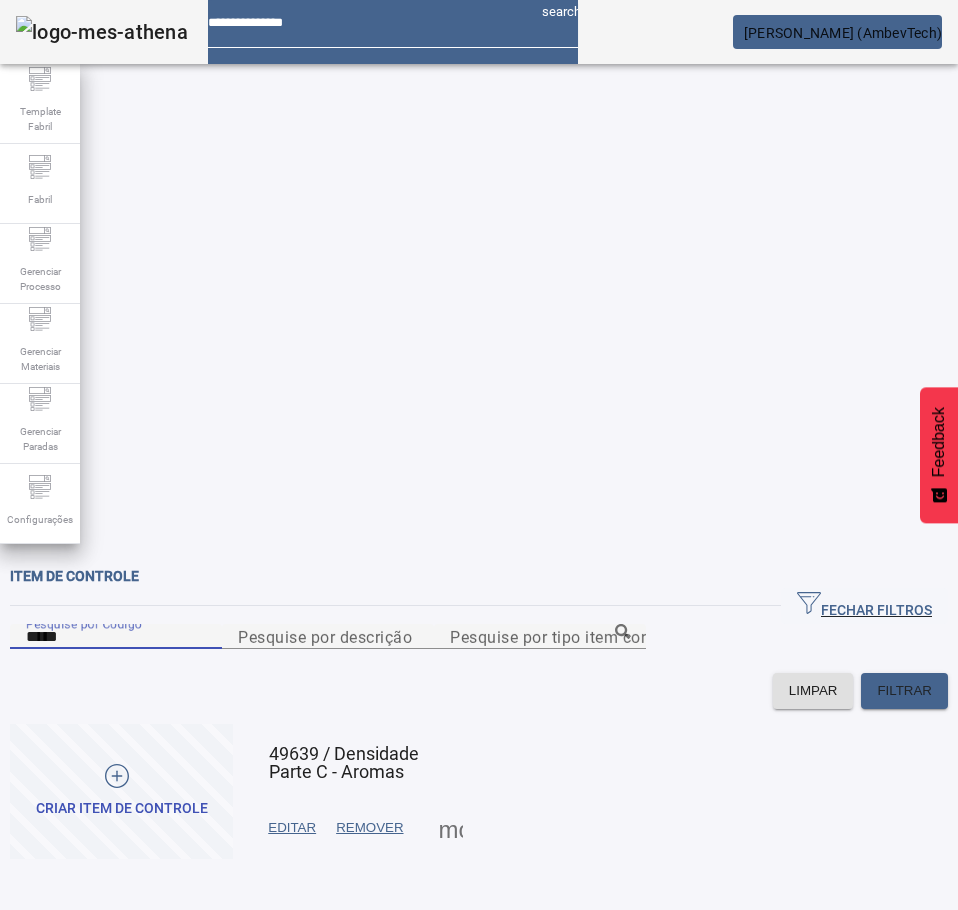 click on "*****" at bounding box center [116, 637] 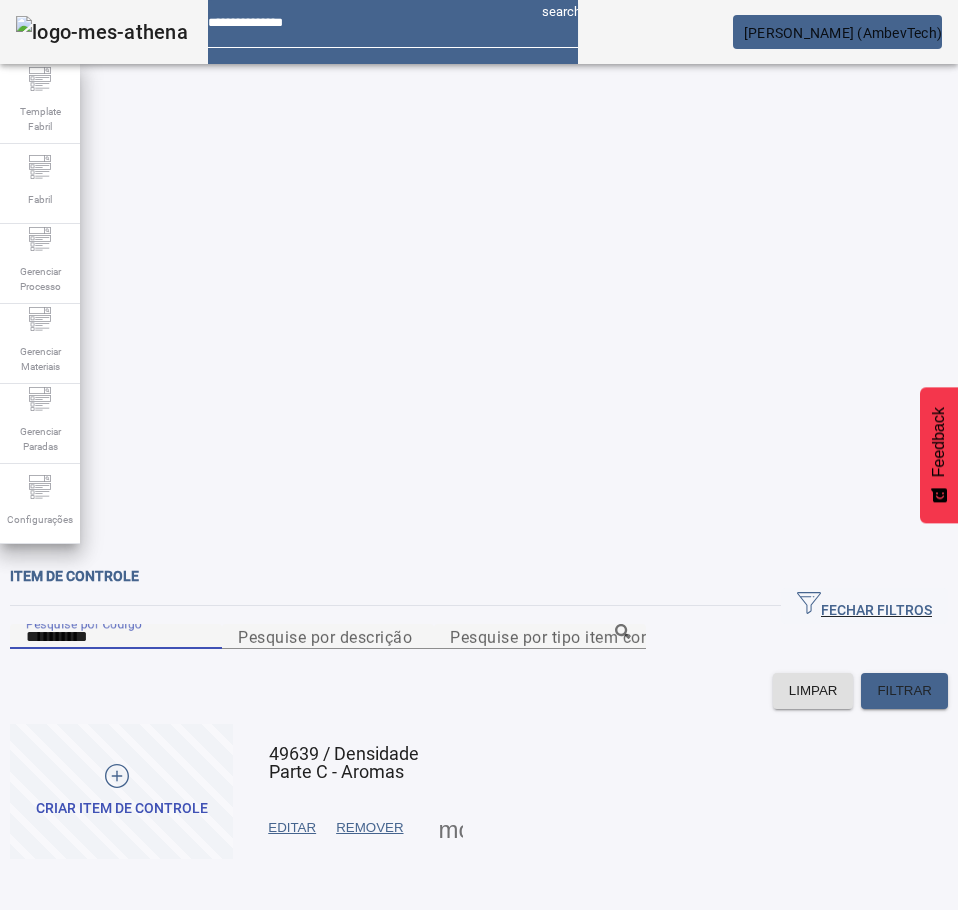 paste 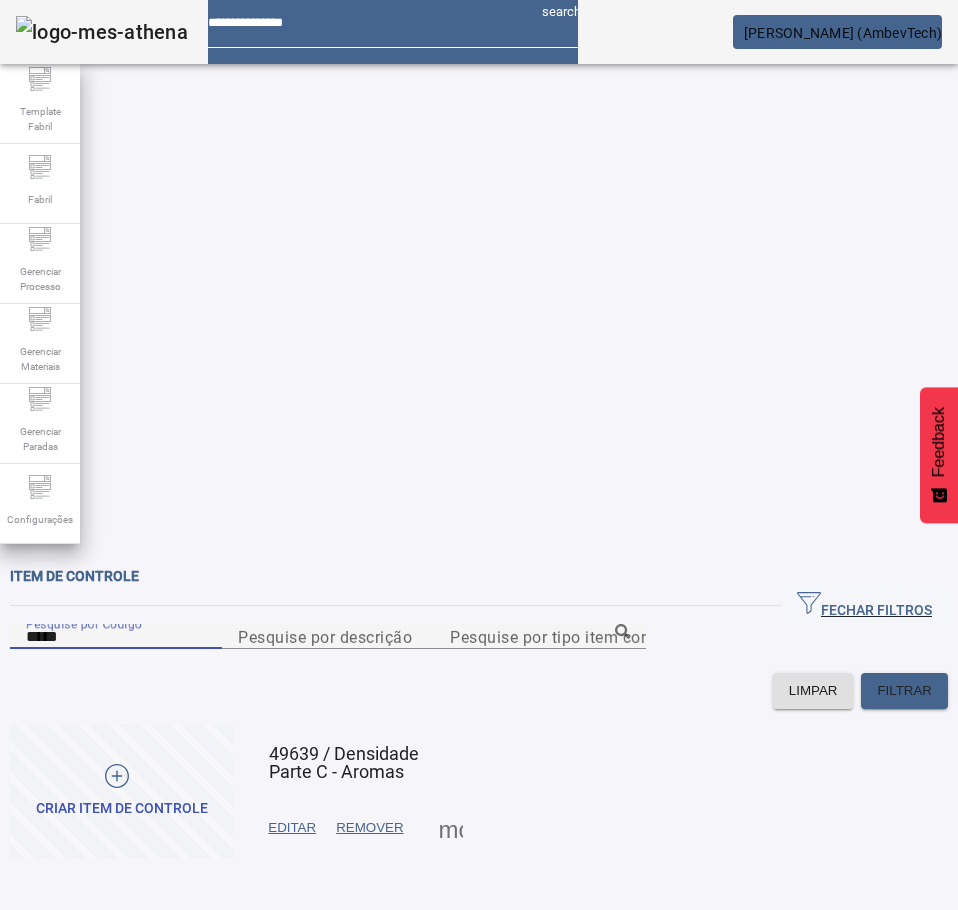 type on "*****" 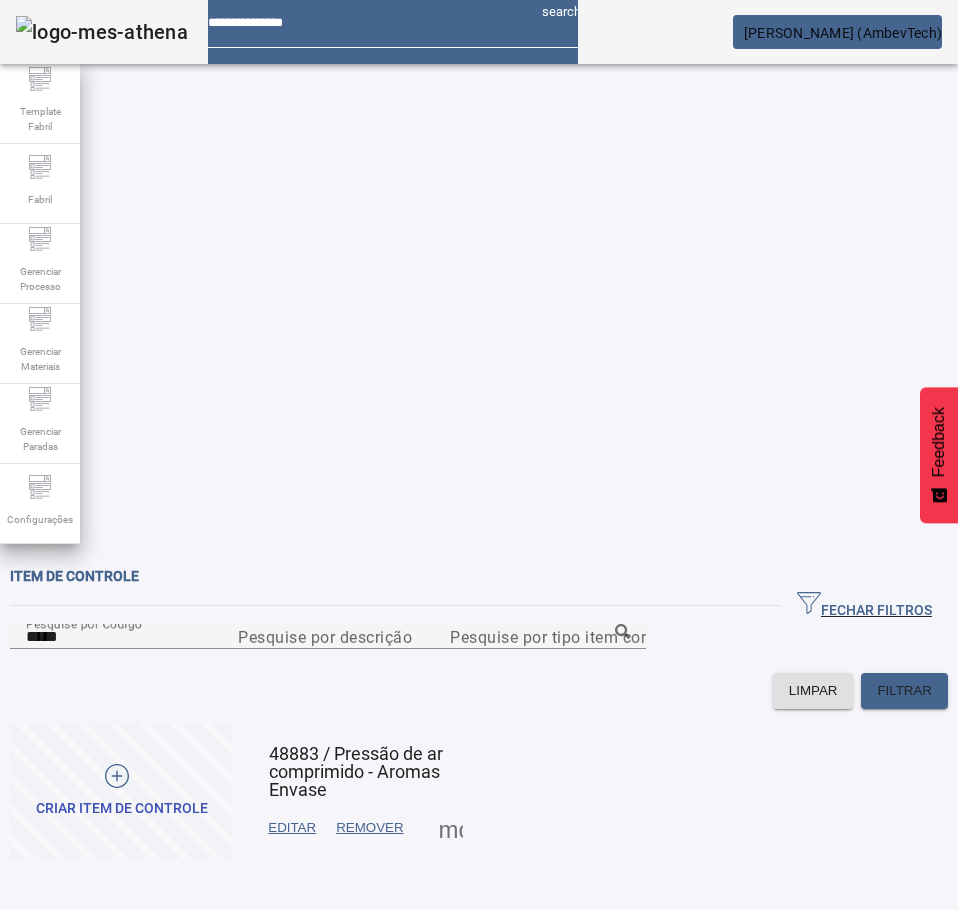 click at bounding box center (451, 828) 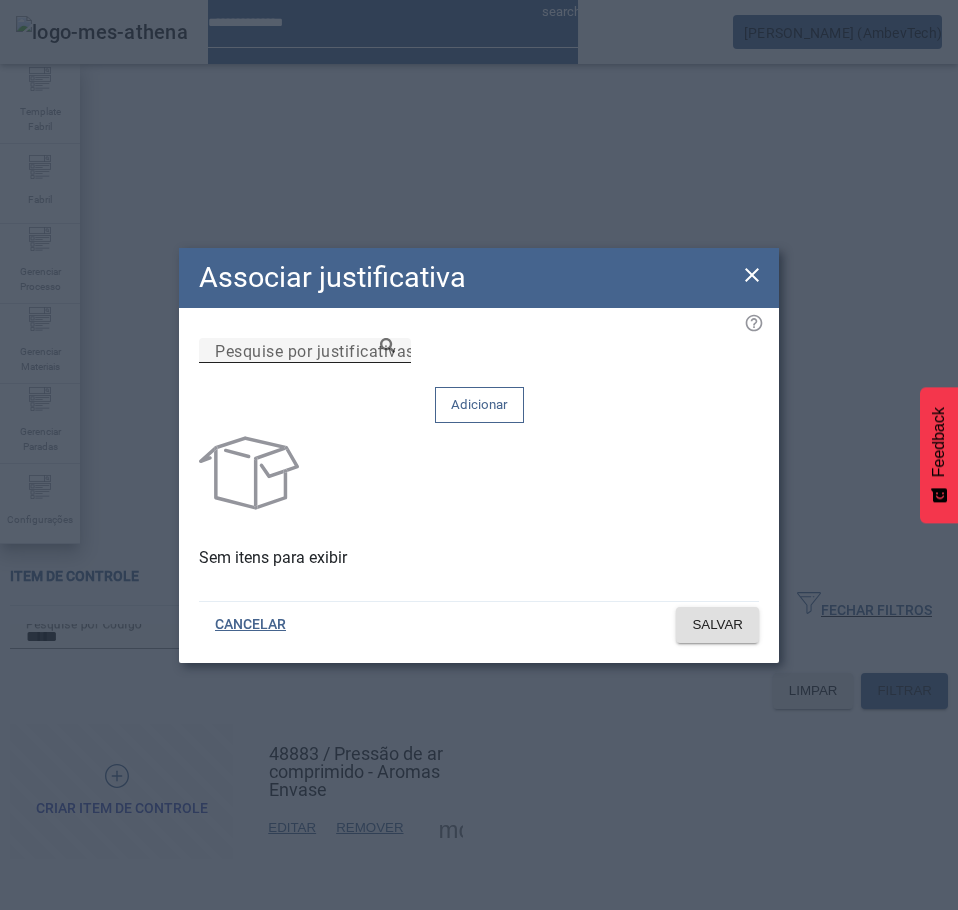 click on "Pesquise por justificativas" at bounding box center (315, 350) 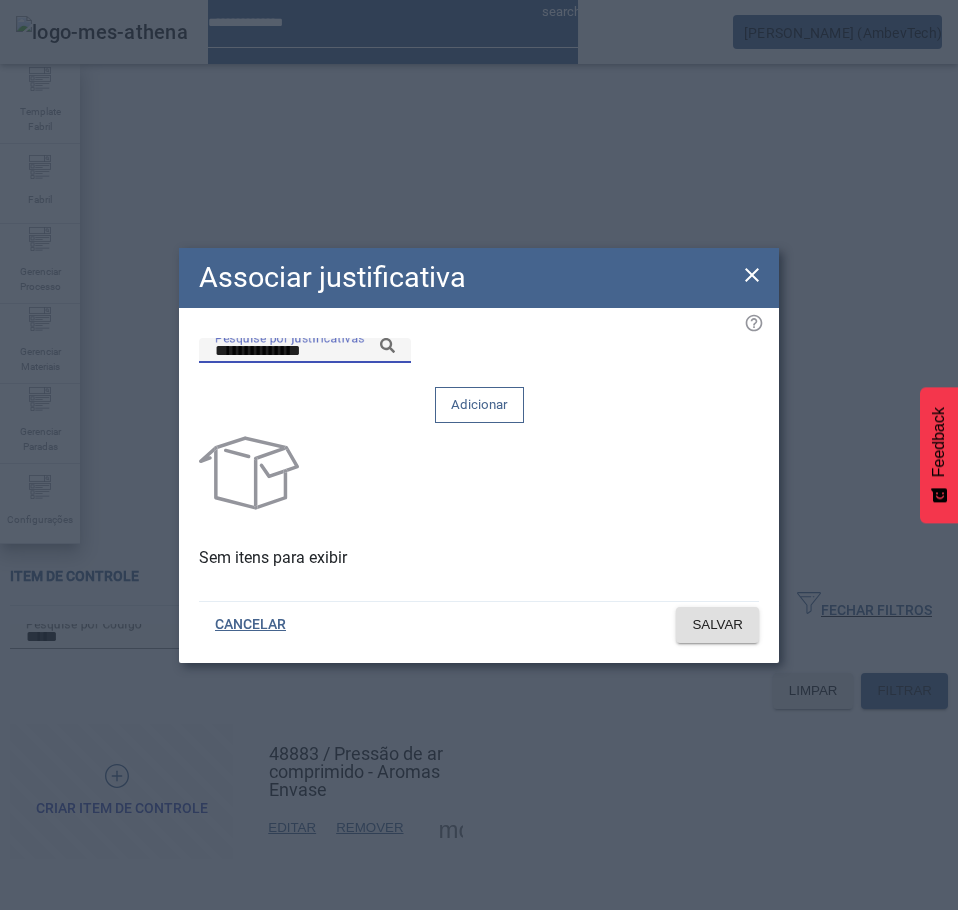 click 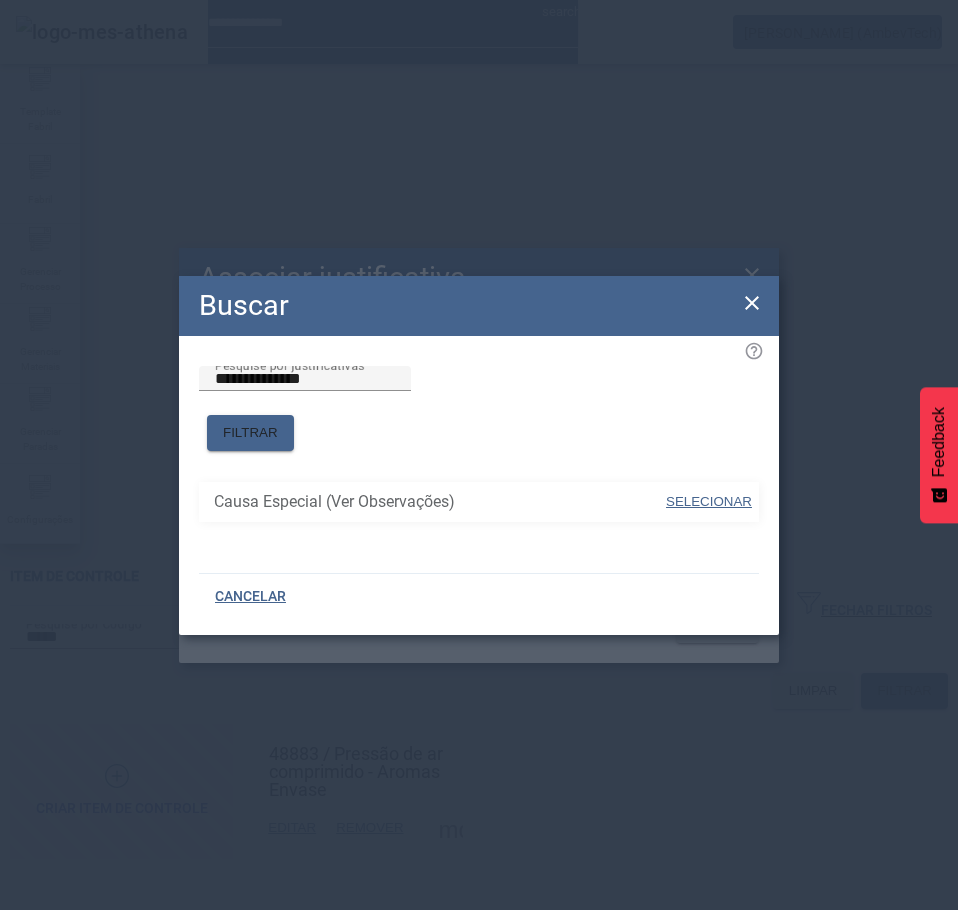 click on "SELECIONAR" at bounding box center [709, 501] 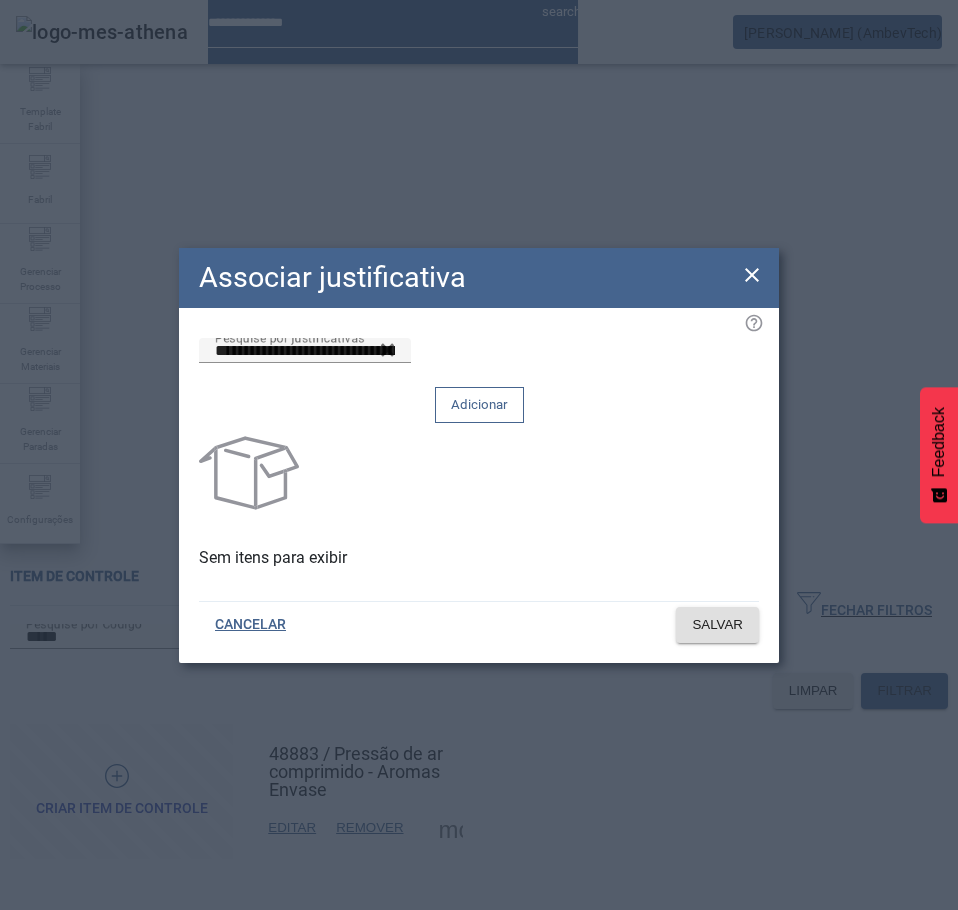 click 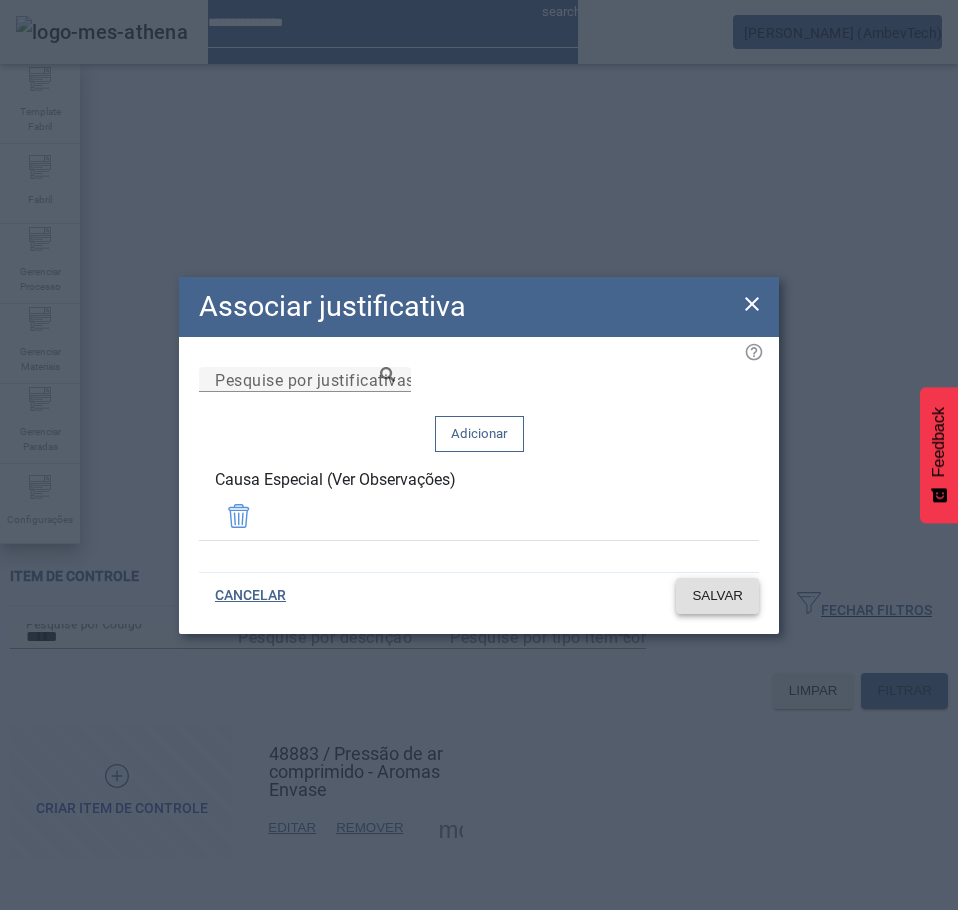 click on "SALVAR" 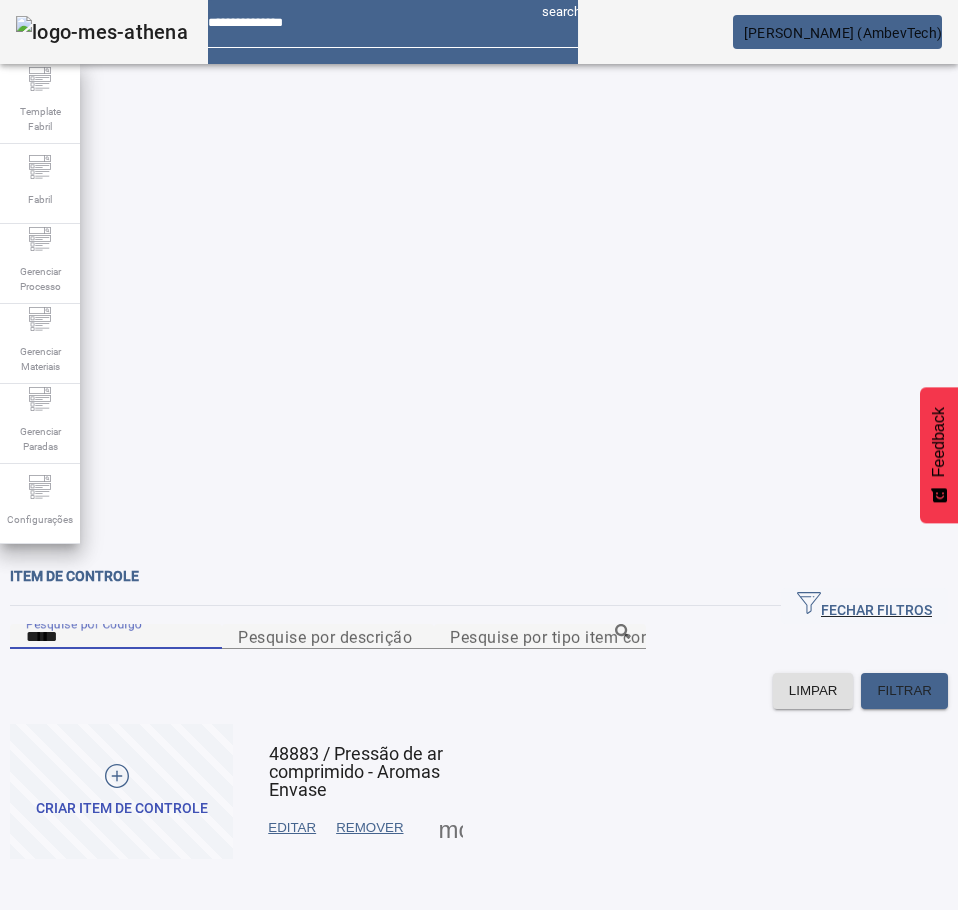 click on "*****" at bounding box center [116, 637] 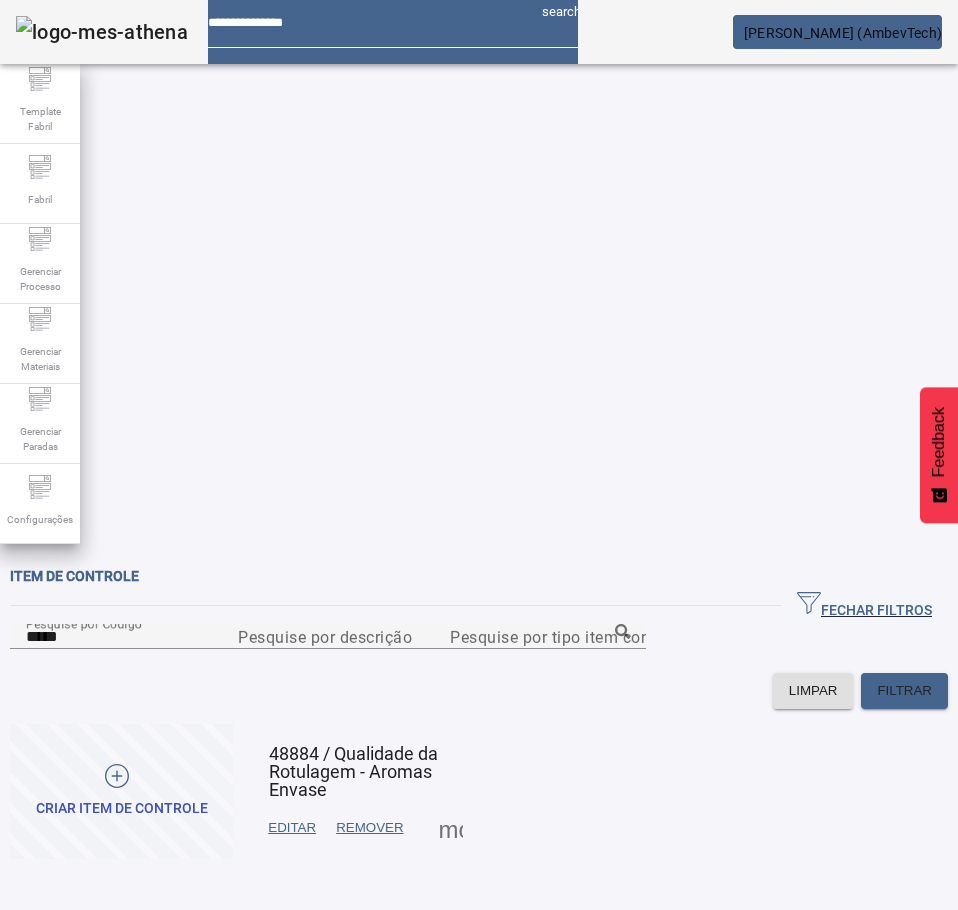 click at bounding box center (451, 828) 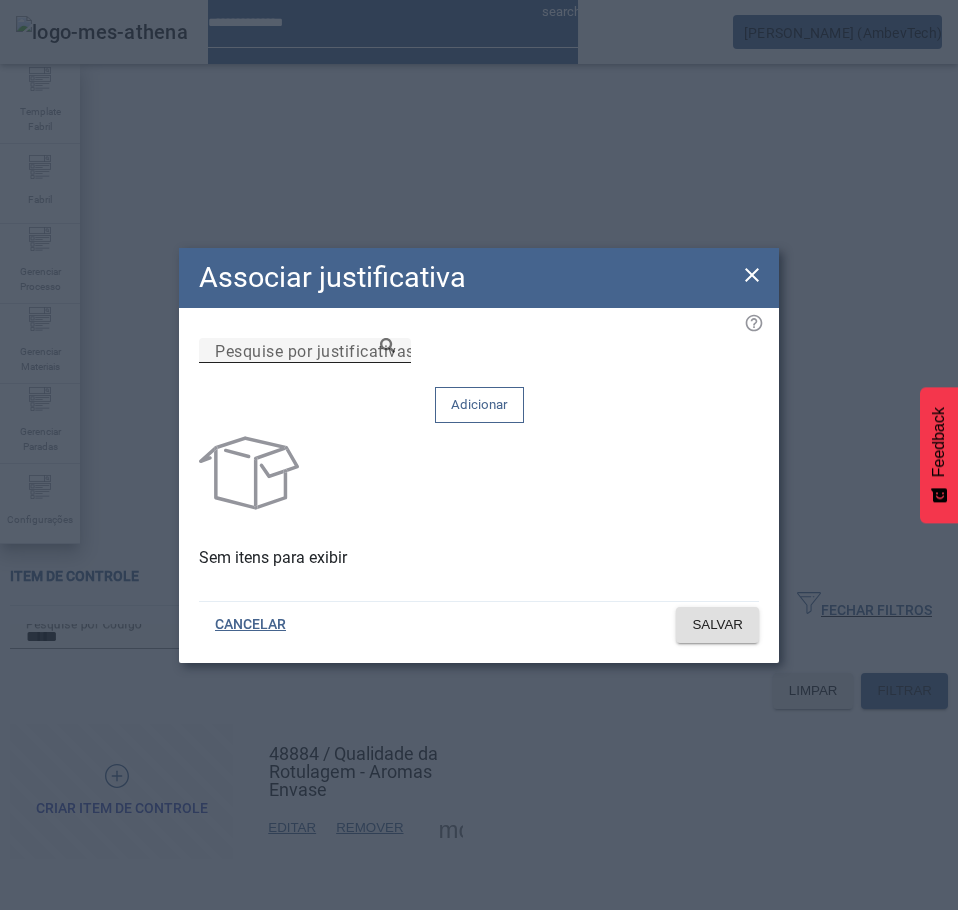 click on "Pesquise por justificativas" at bounding box center [305, 351] 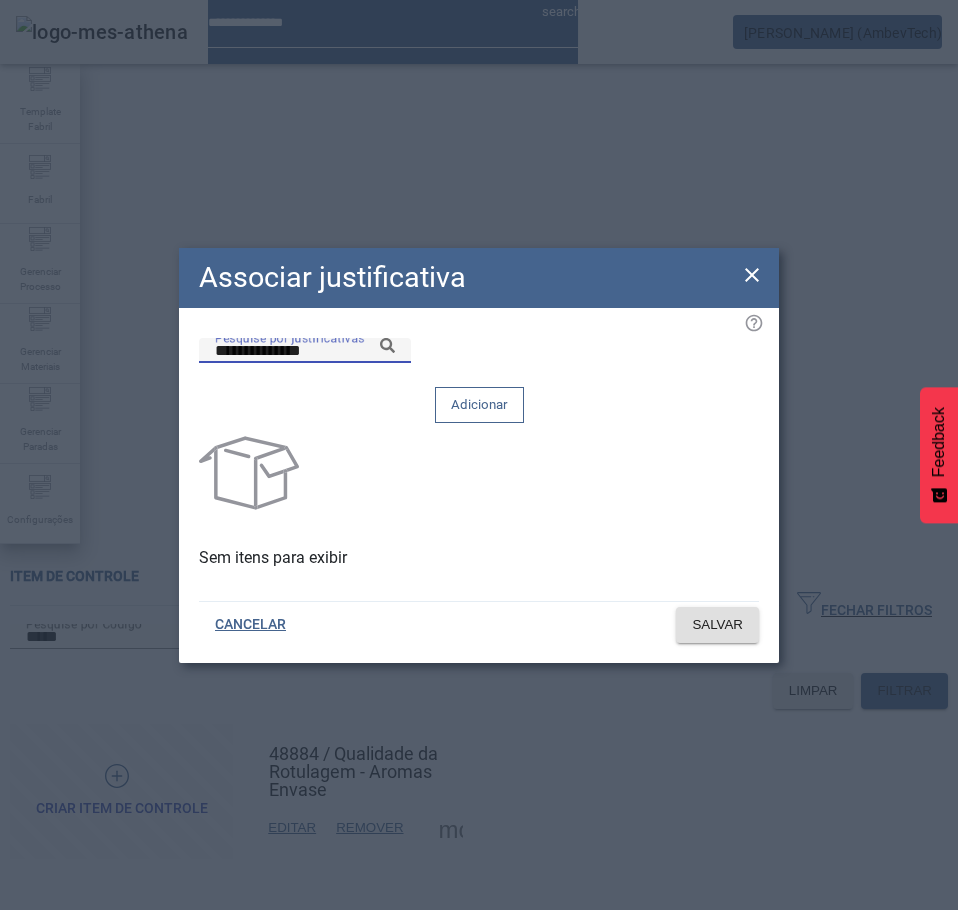 click 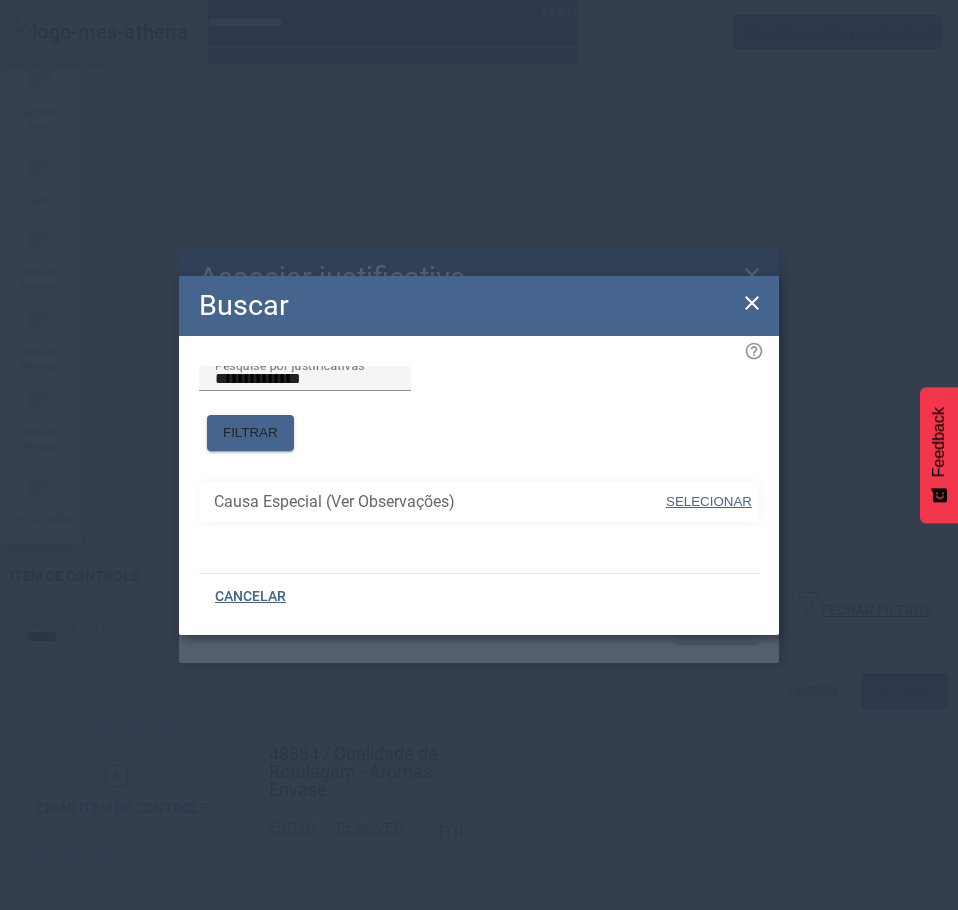 click on "SELECIONAR" at bounding box center [709, 501] 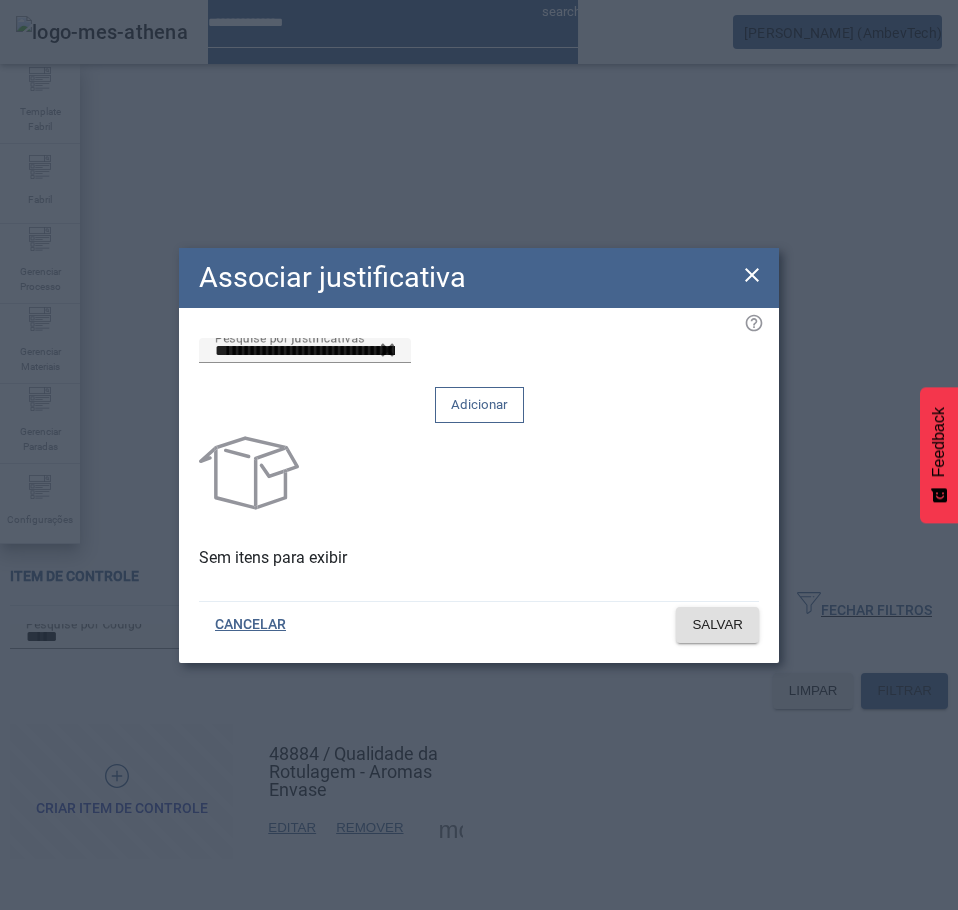 click on "Adicionar" 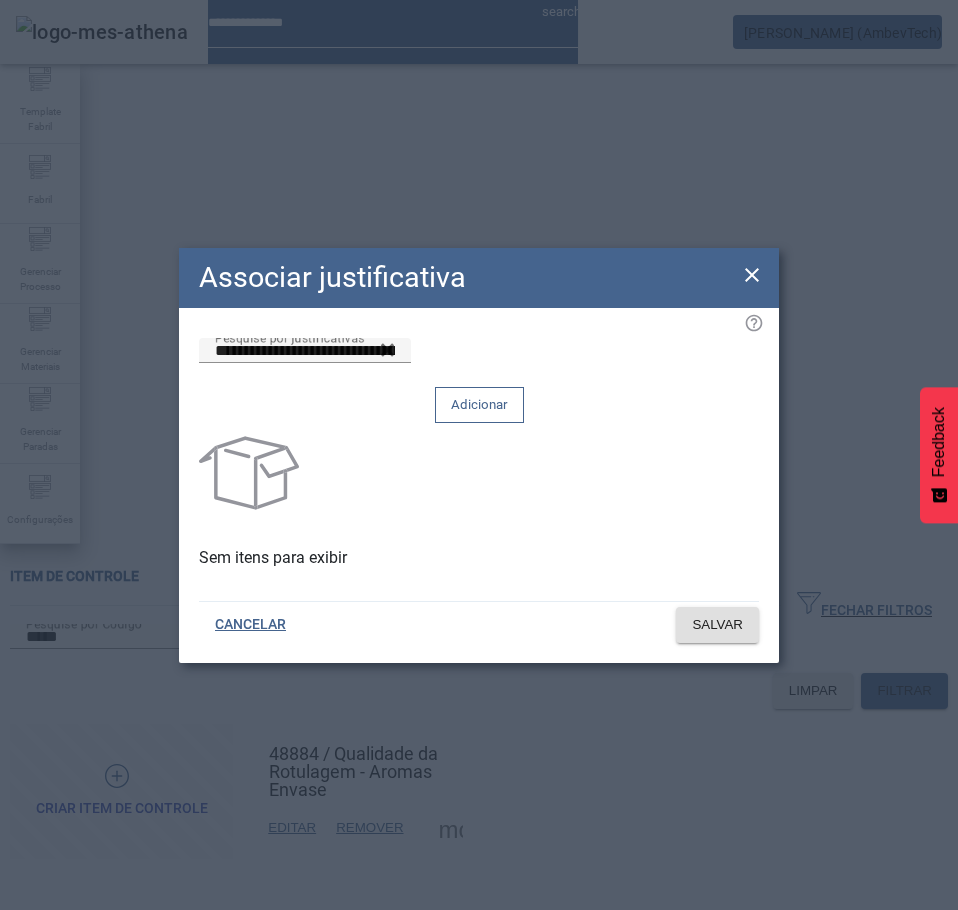 type 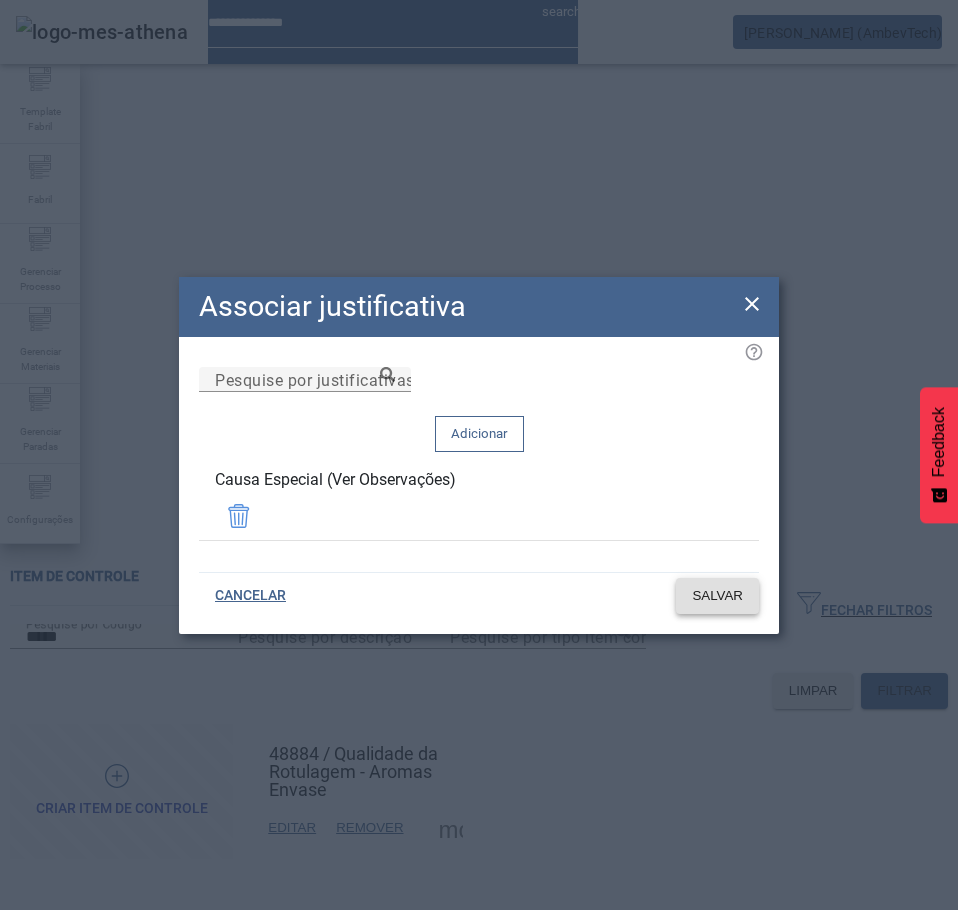 click on "SALVAR" 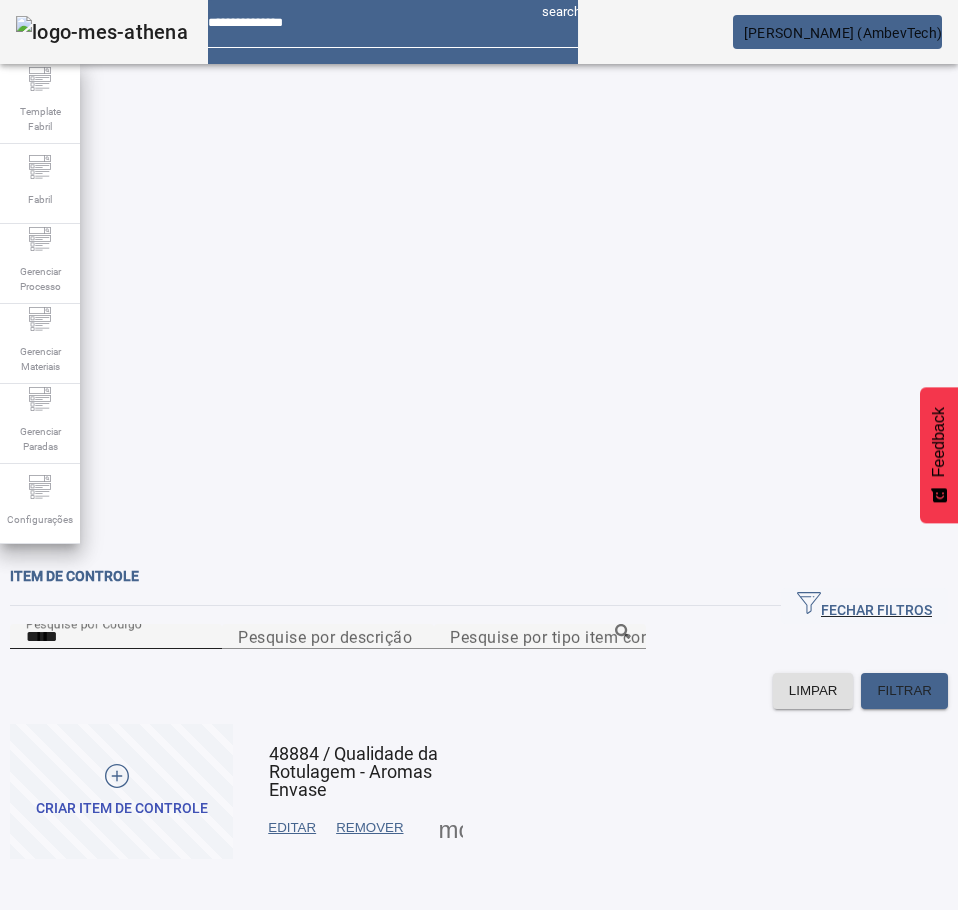 click on "*****" at bounding box center (116, 637) 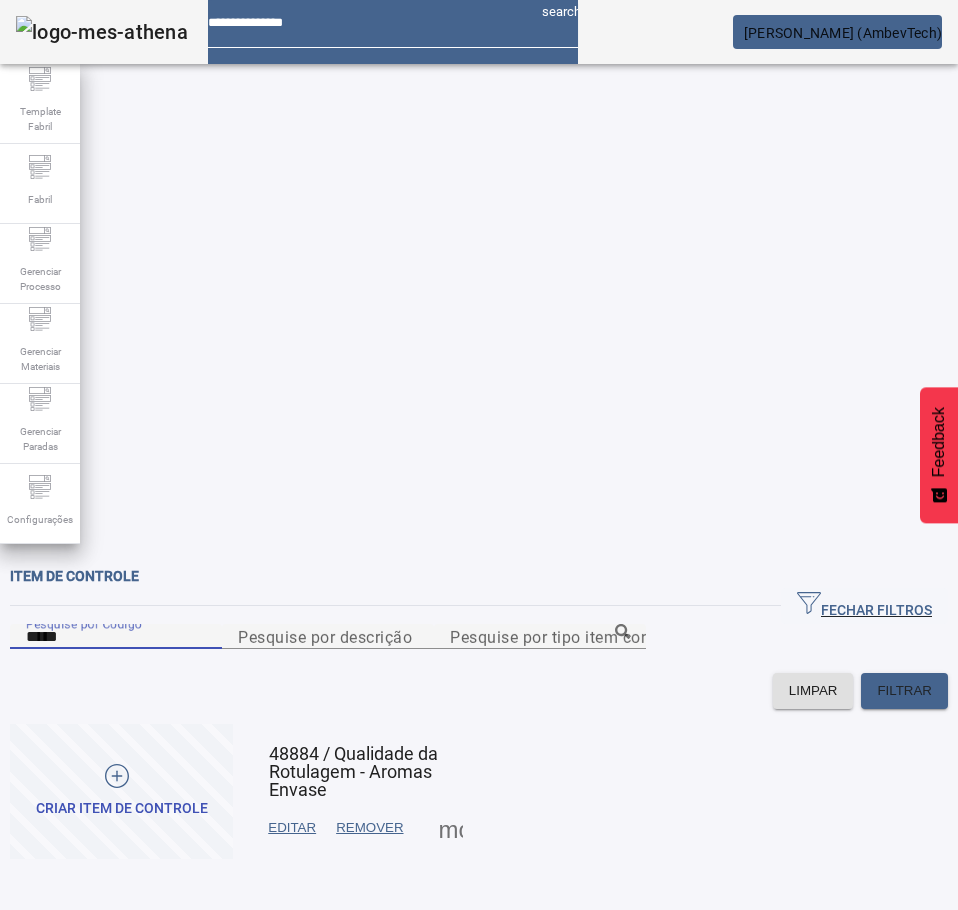 click on "*****" at bounding box center (116, 637) 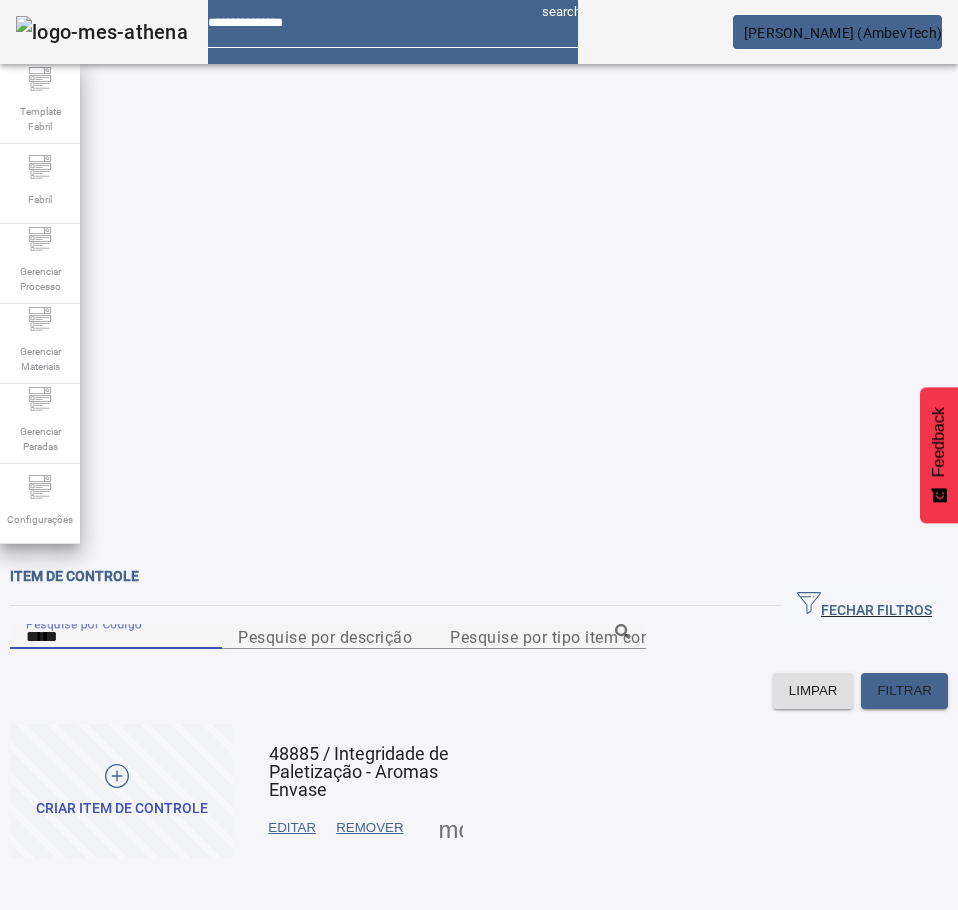click at bounding box center [451, 828] 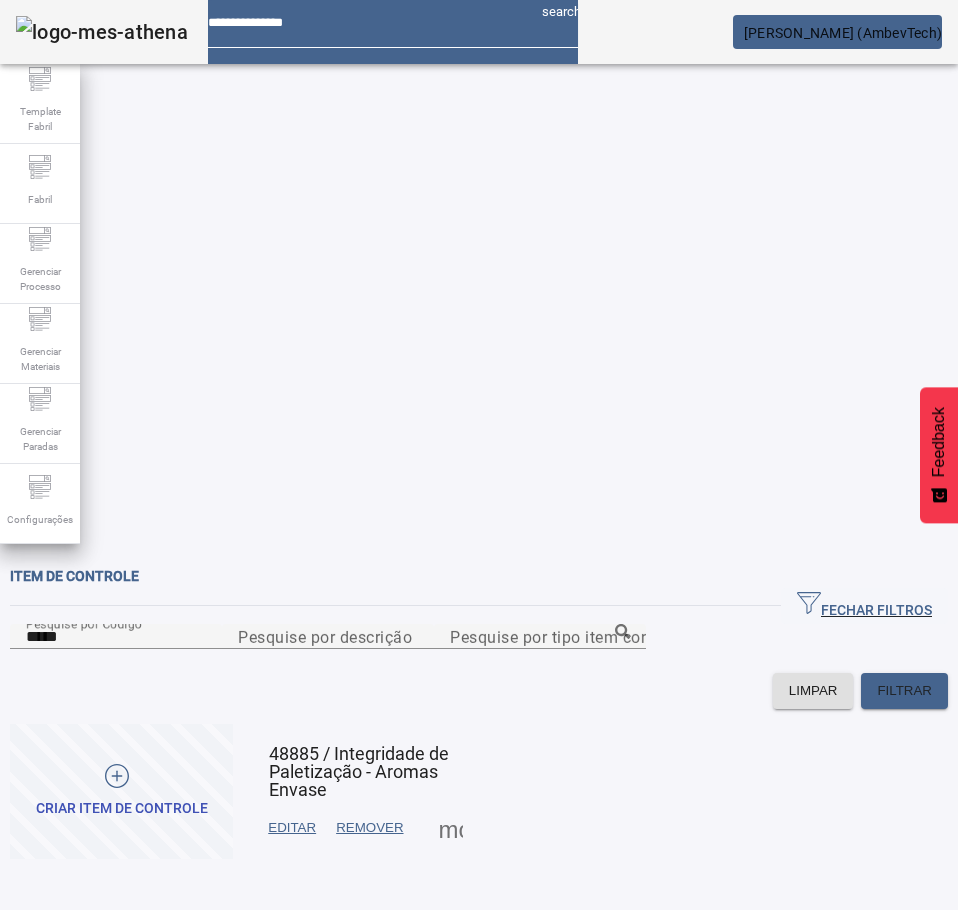 click on "JUSTIFICATIVAS" at bounding box center (78, 942) 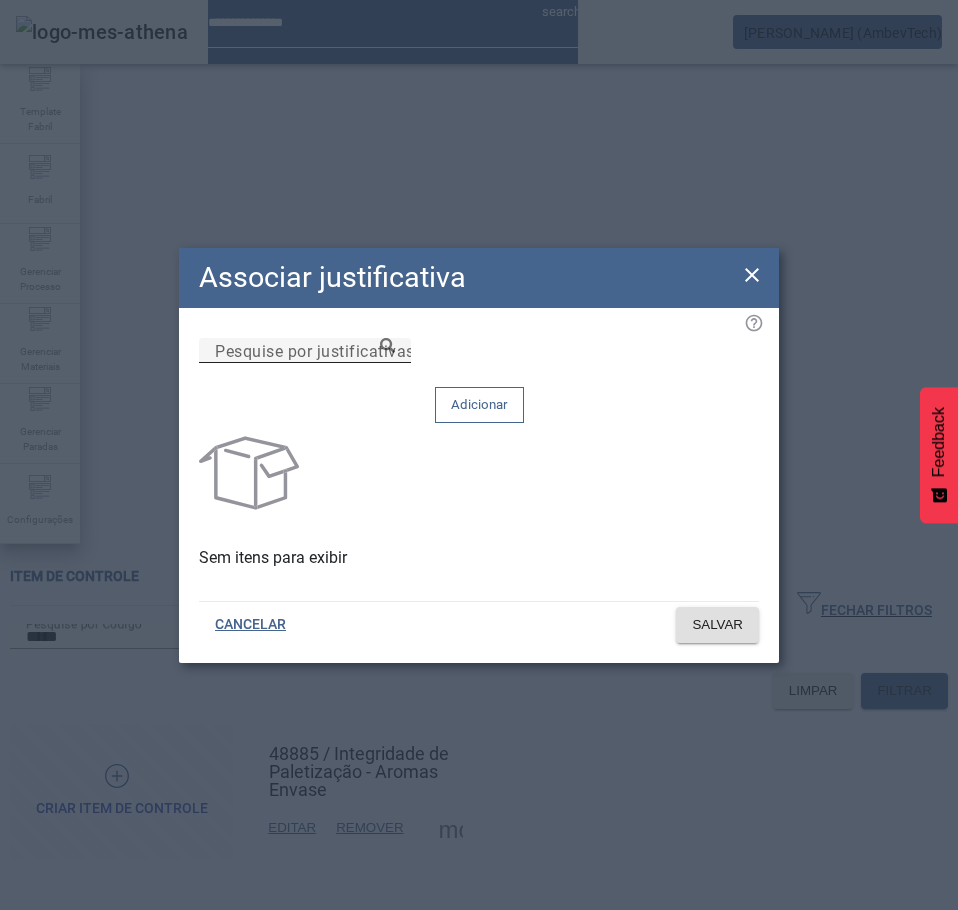 click on "Pesquise por justificativas" 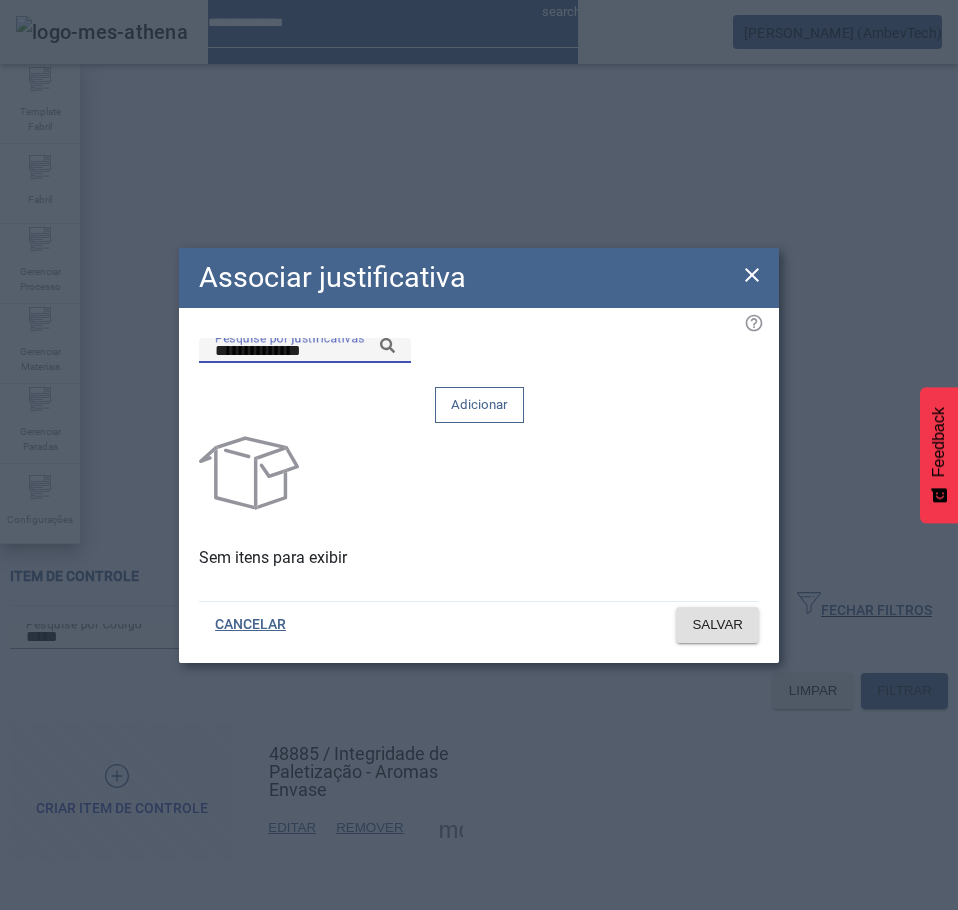 click 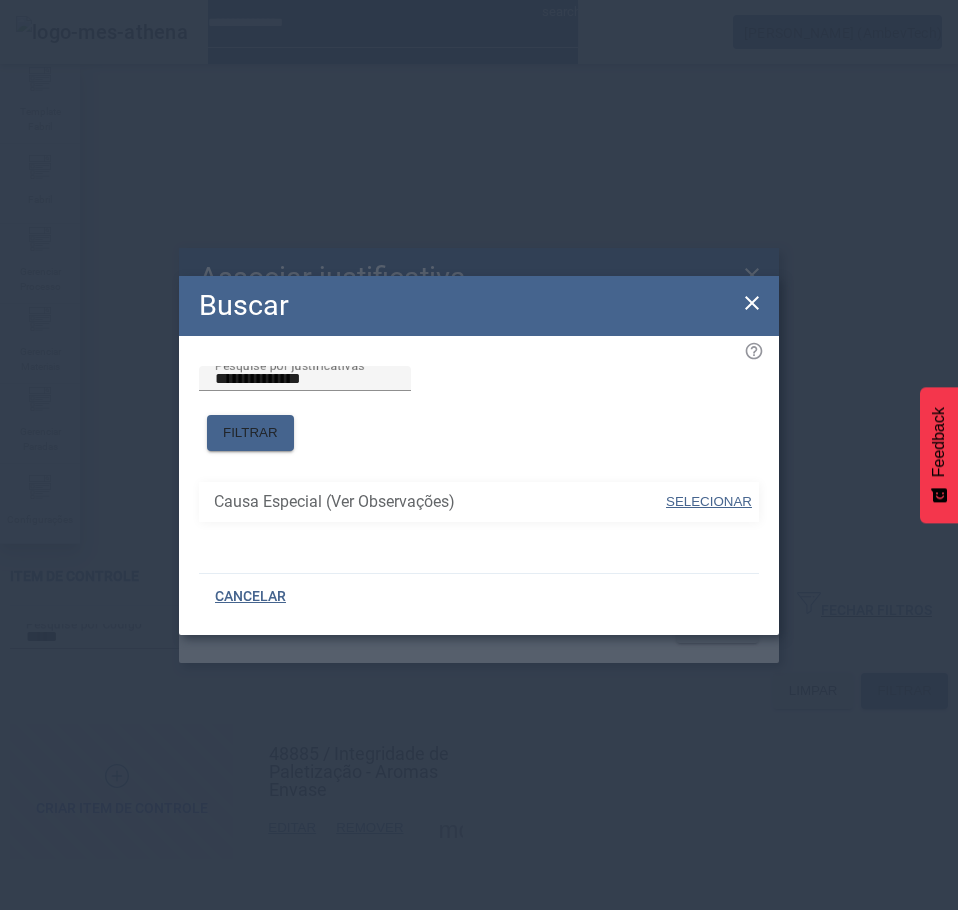 click on "SELECIONAR" at bounding box center (709, 501) 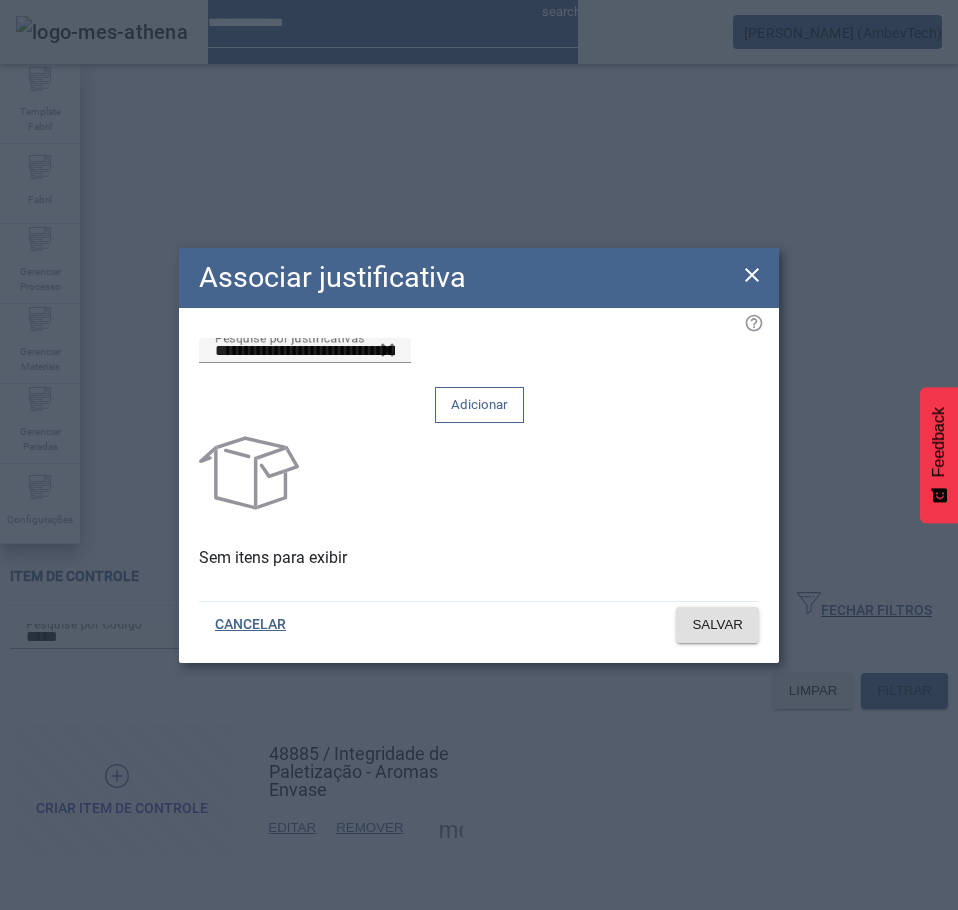 click on "Adicionar" 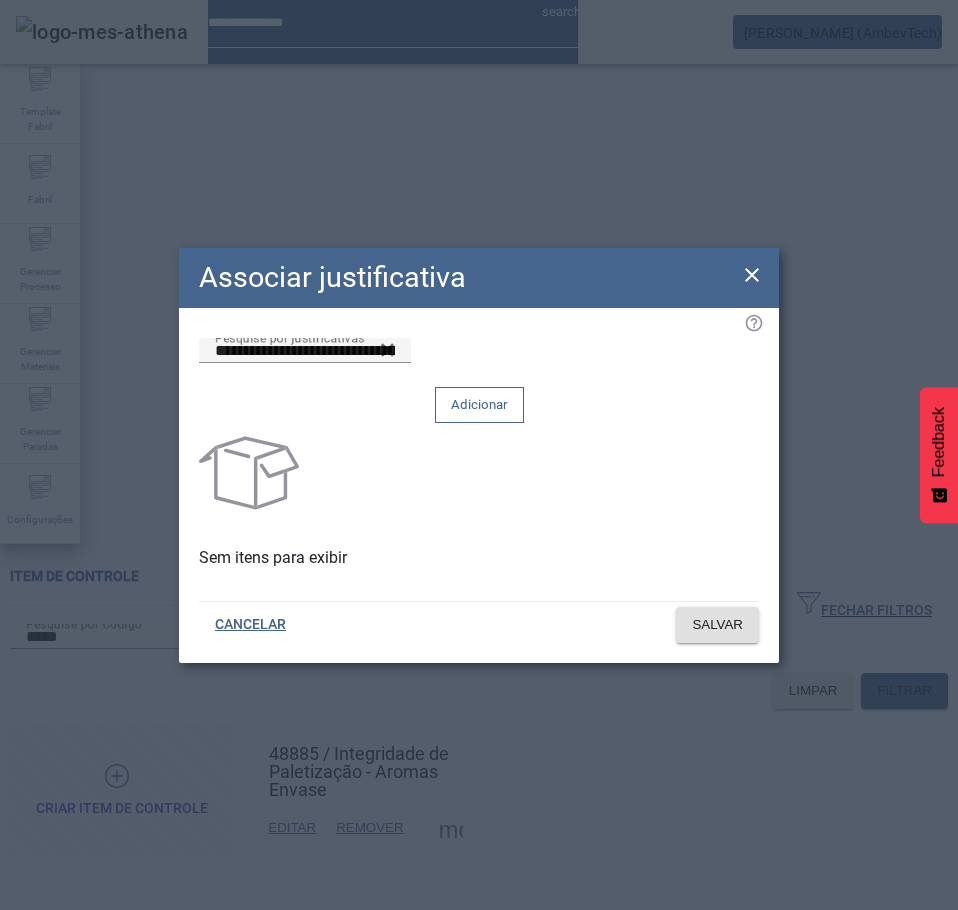 type 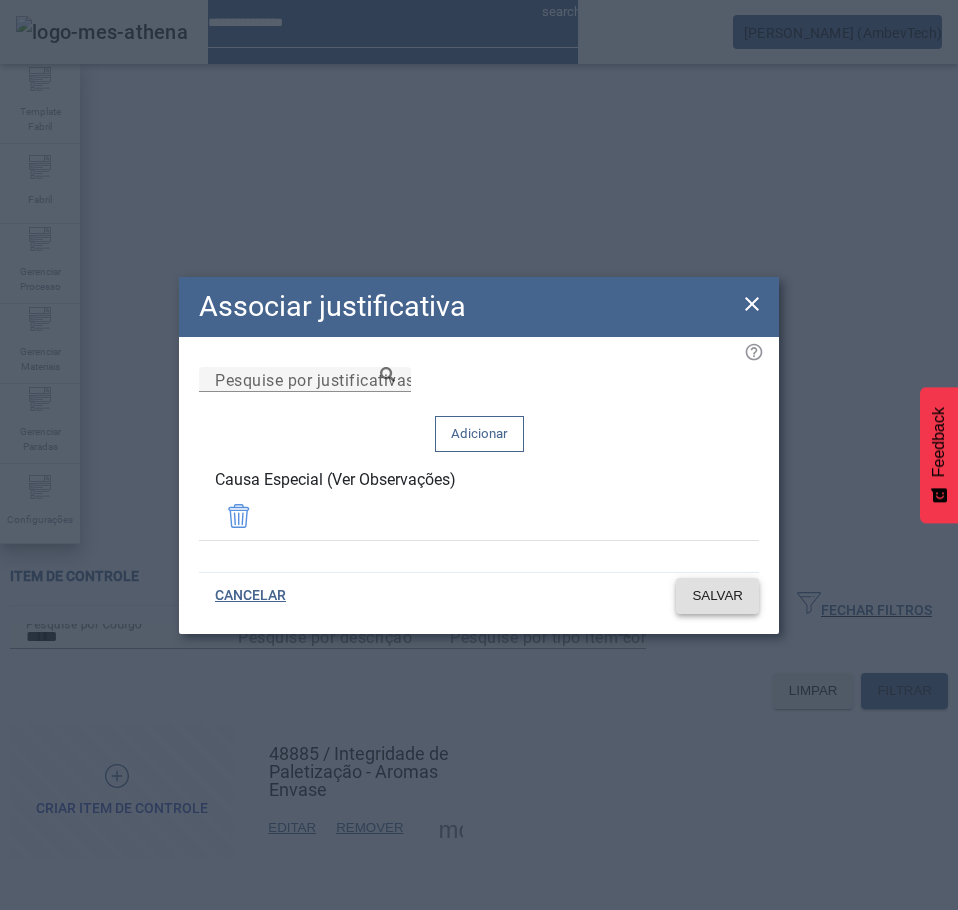 click 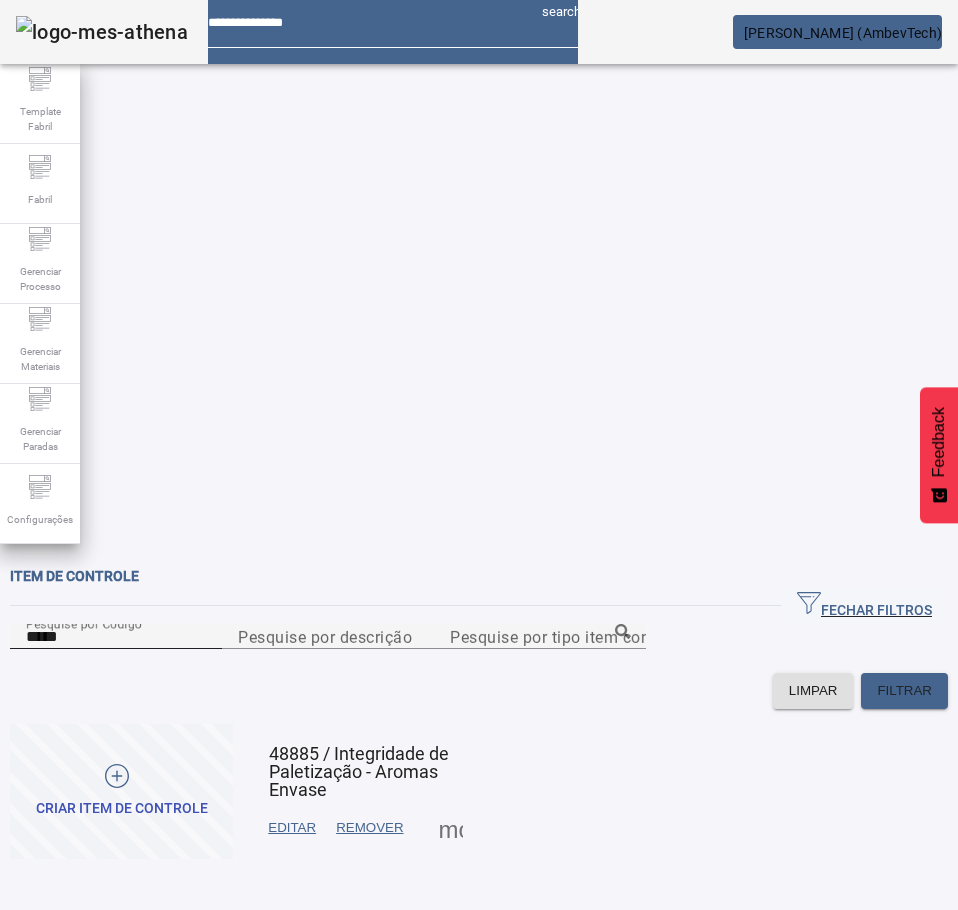 click on "*****" at bounding box center [116, 637] 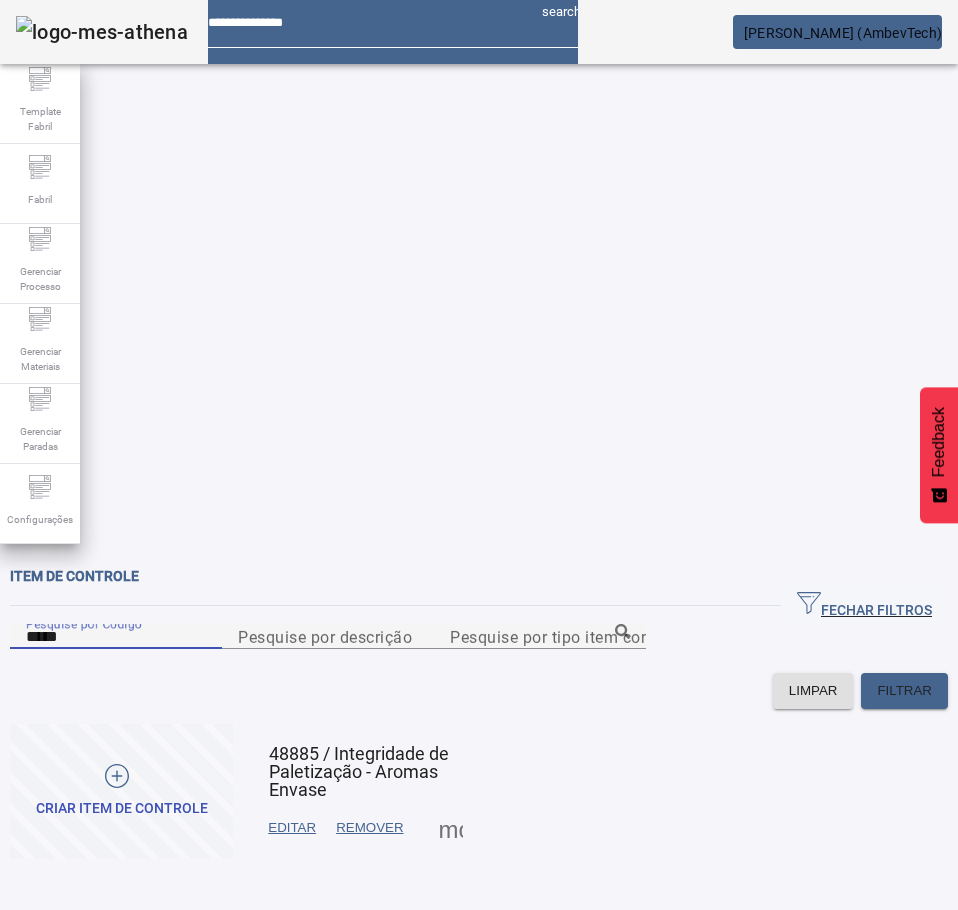 paste 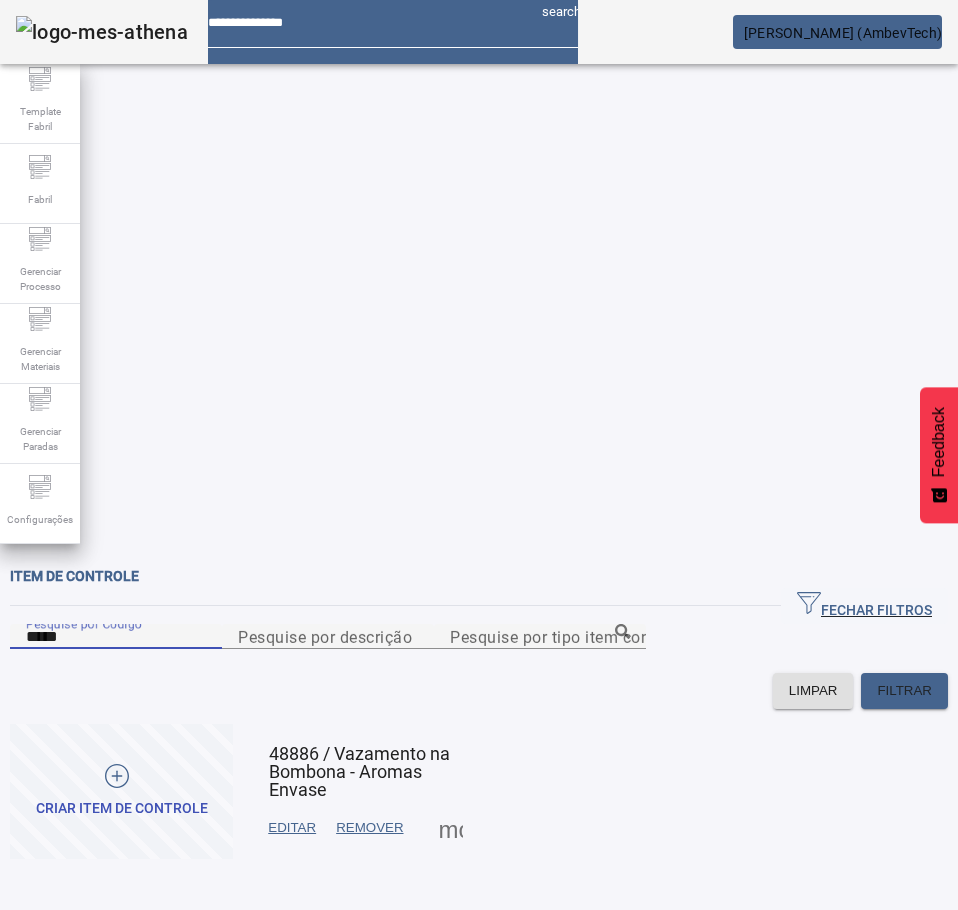 click at bounding box center [451, 828] 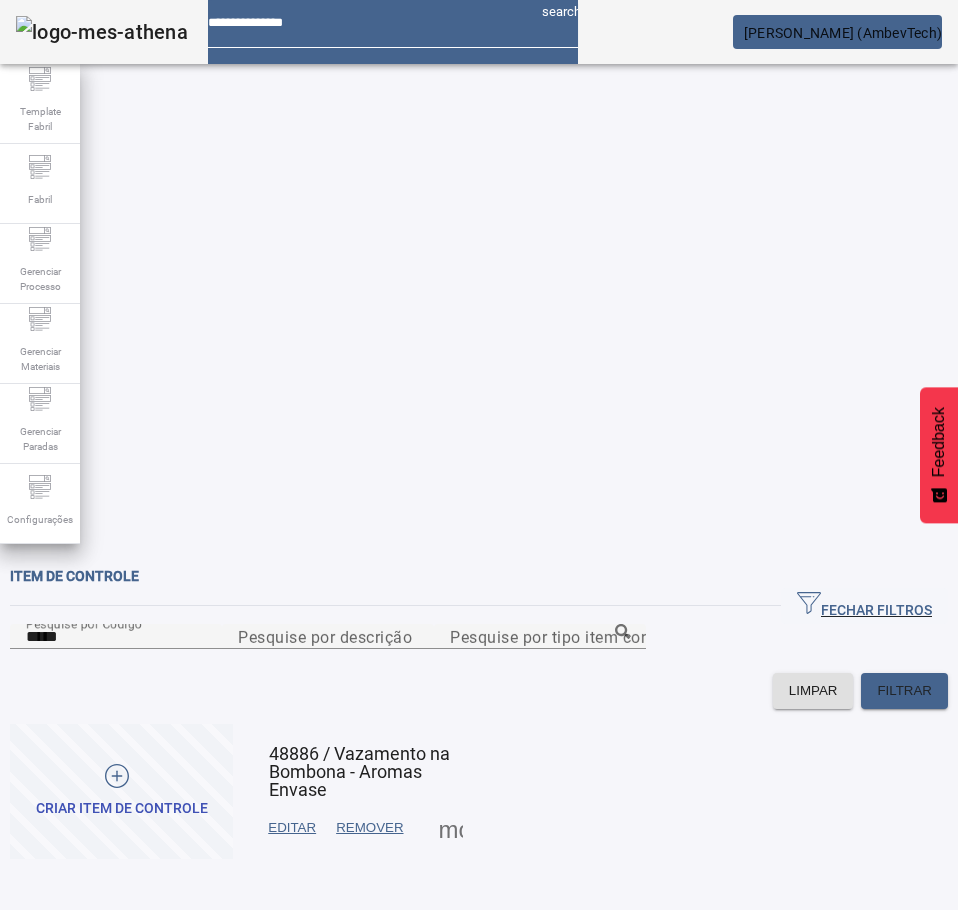 click on "JUSTIFICATIVAS" at bounding box center [140, 942] 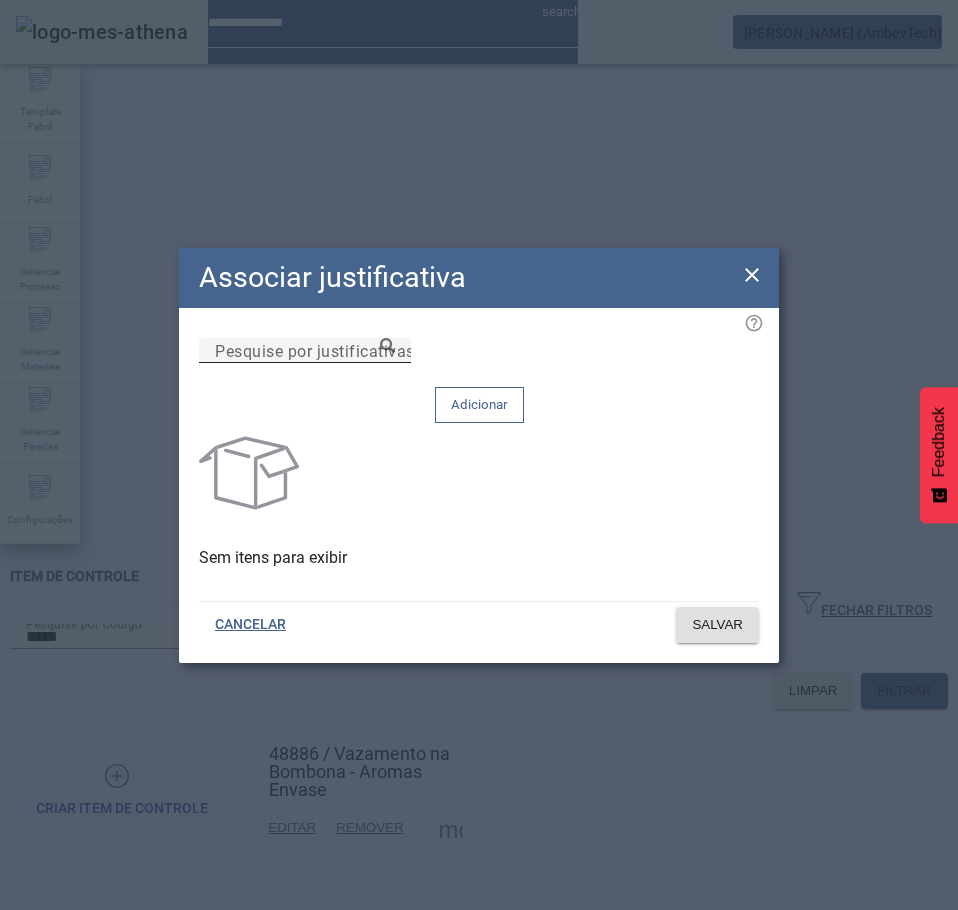 click on "Pesquise por justificativas" at bounding box center (315, 350) 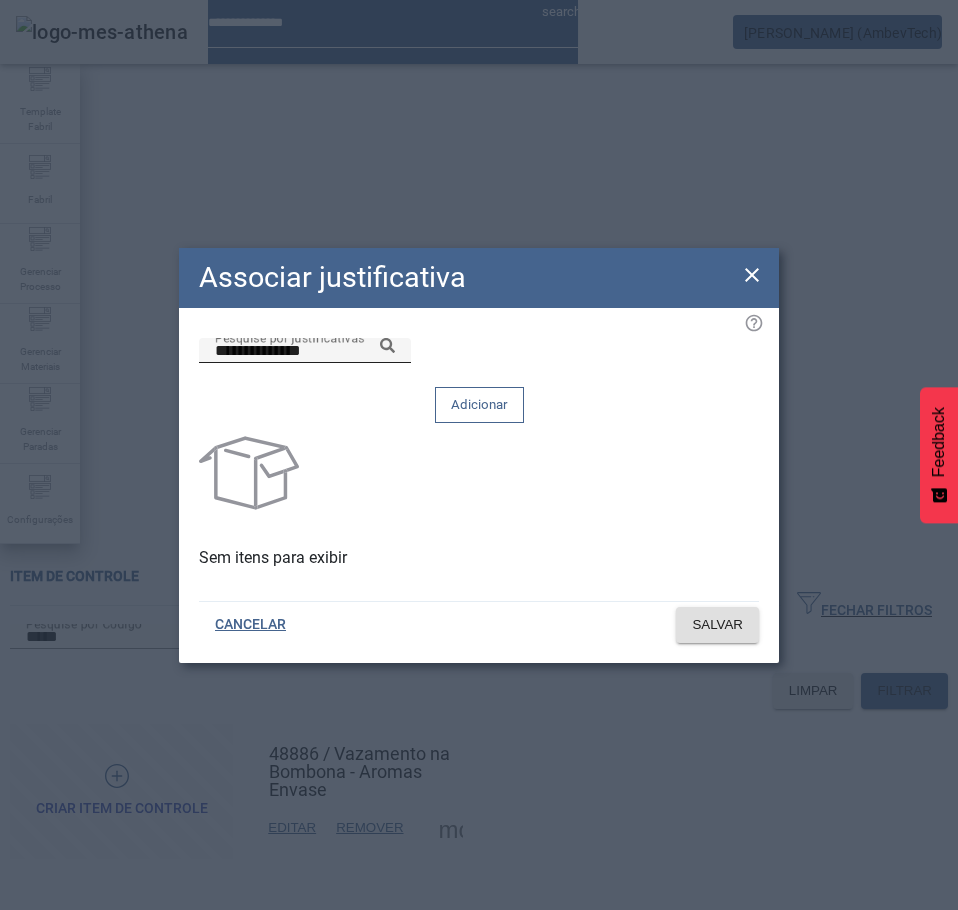 click 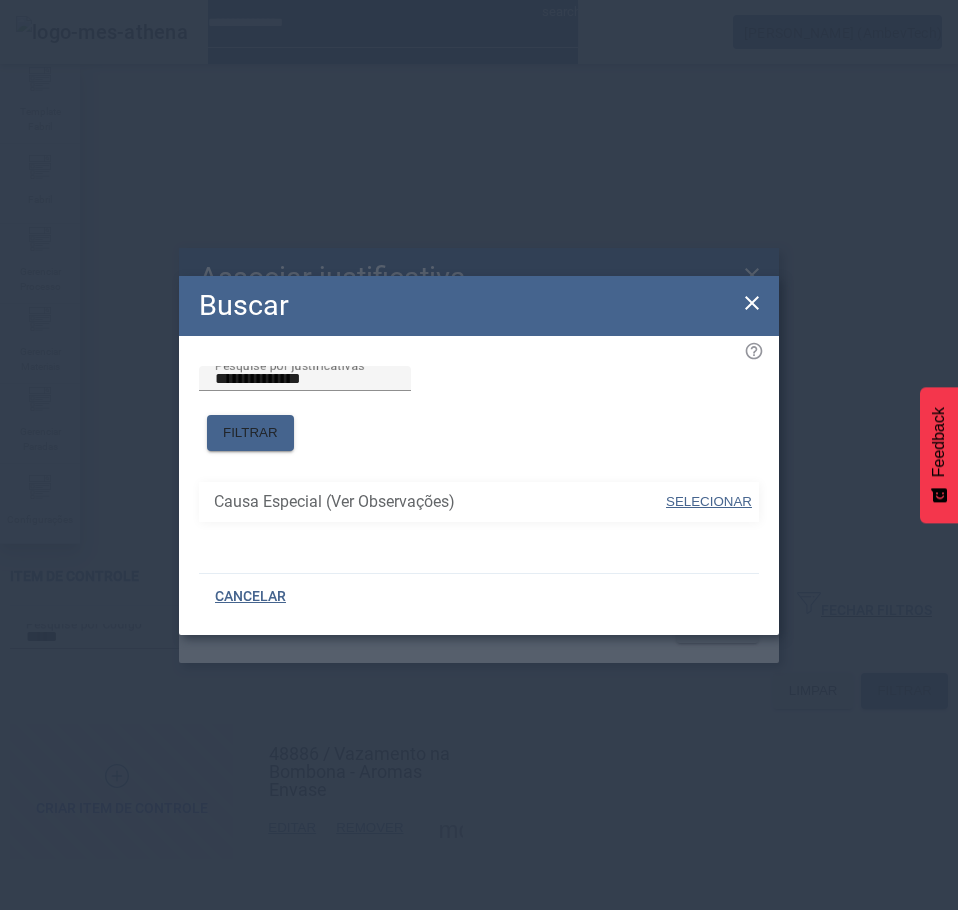 click on "SELECIONAR" at bounding box center [709, 501] 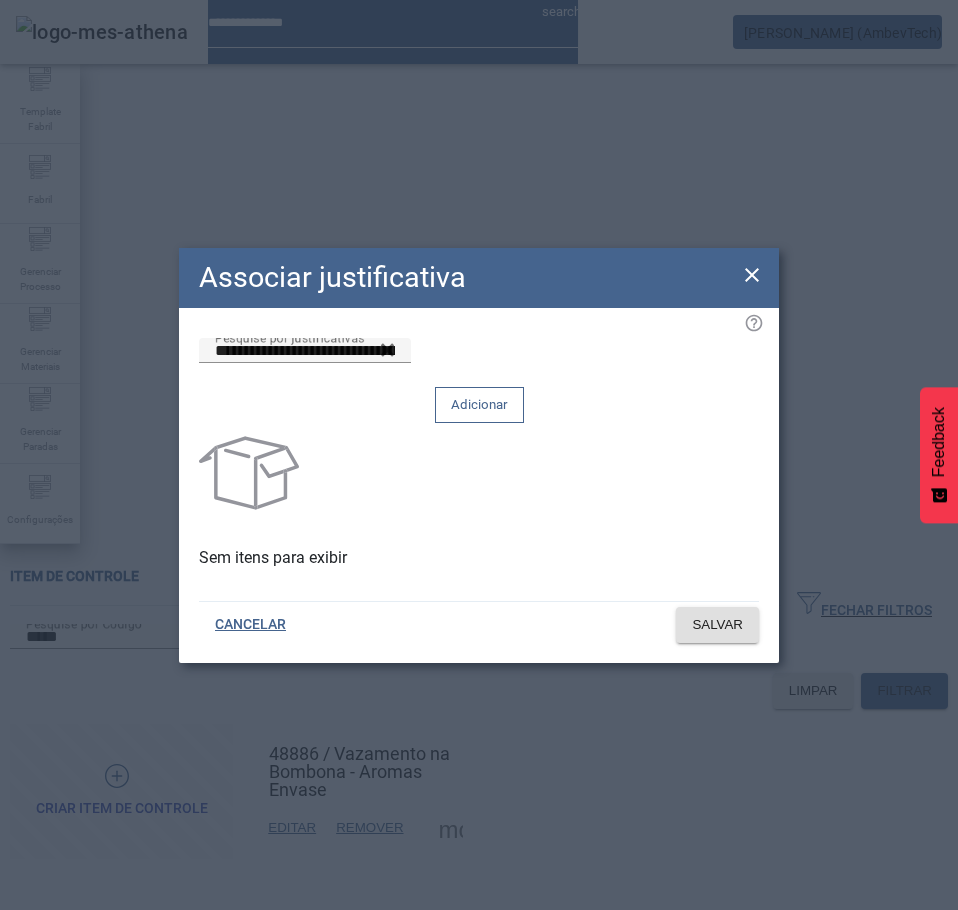 click on "Adicionar" 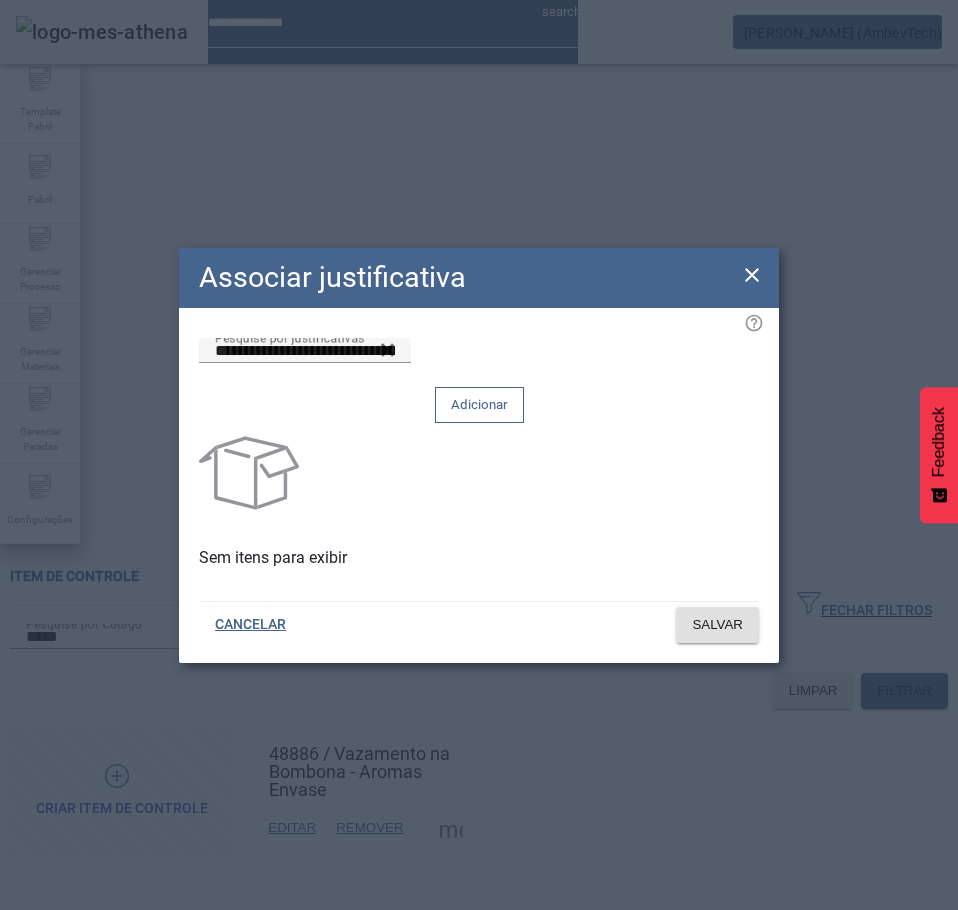 type 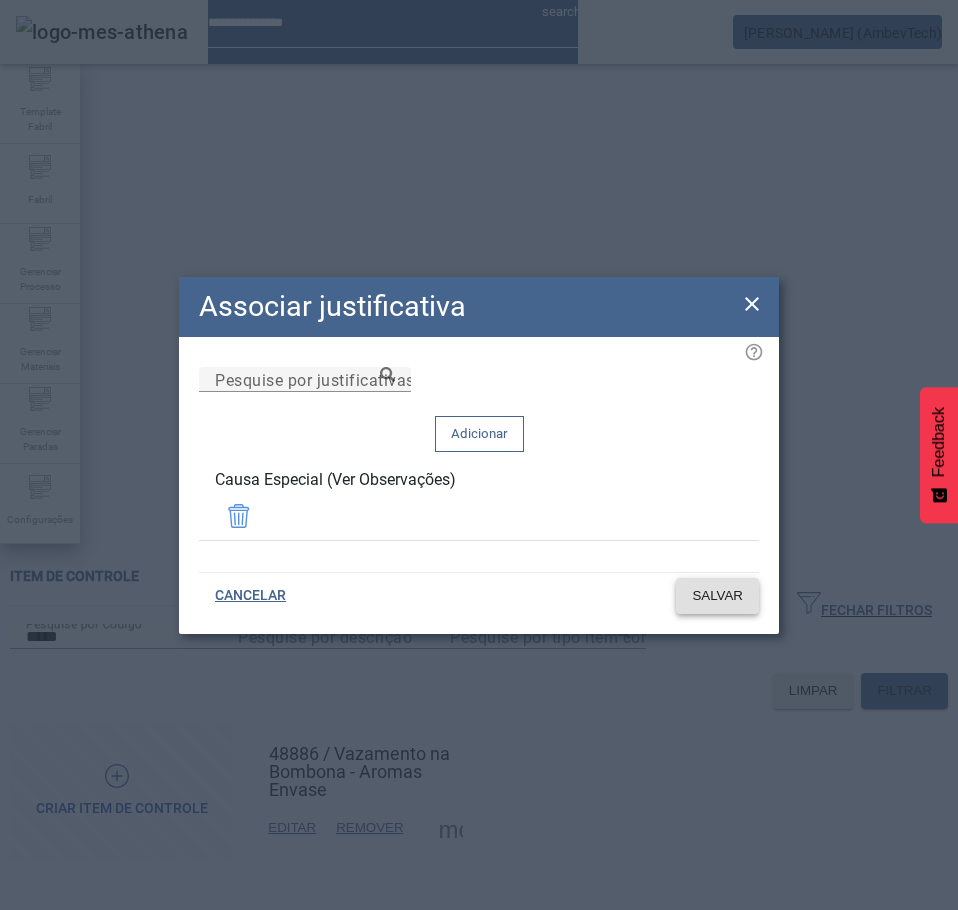 click 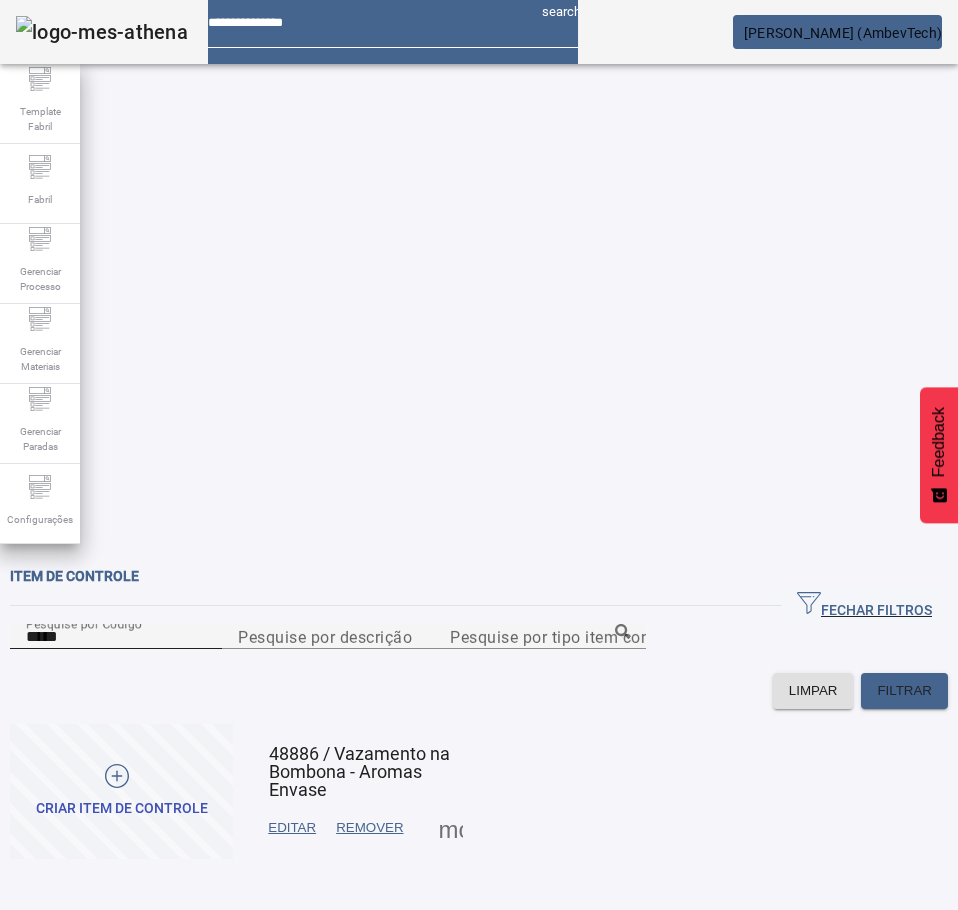 click on "*****" at bounding box center (116, 637) 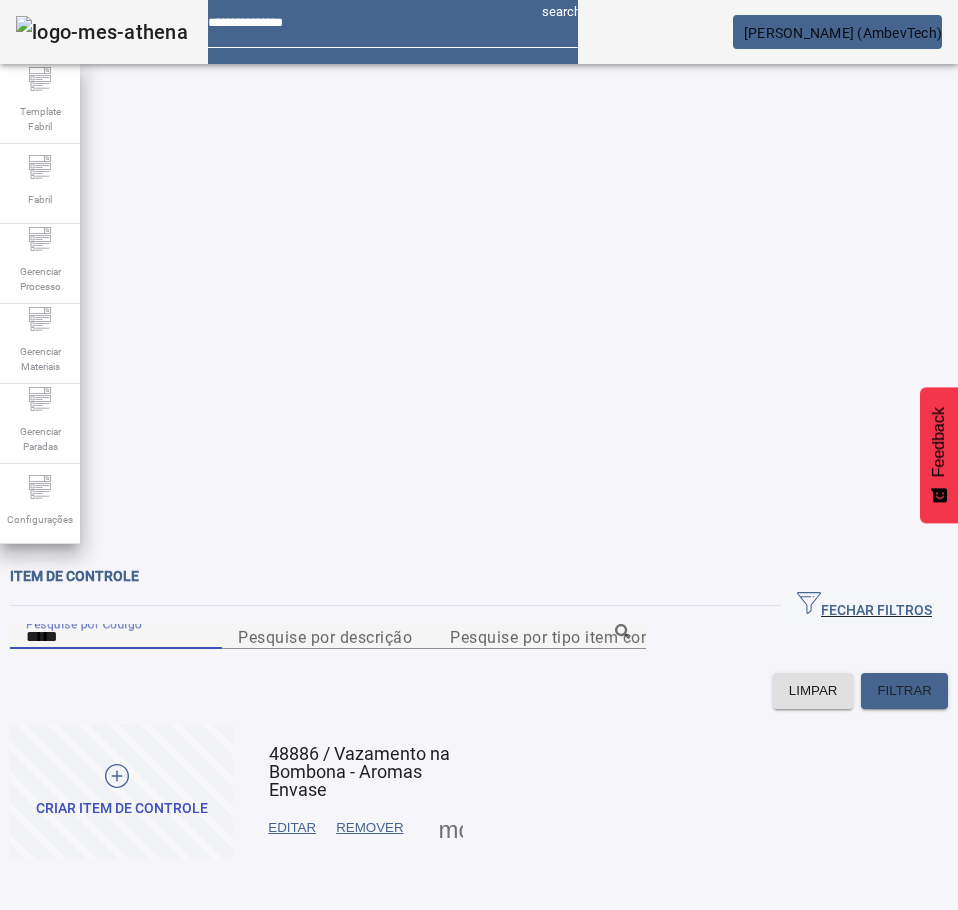 click on "*****" at bounding box center [116, 637] 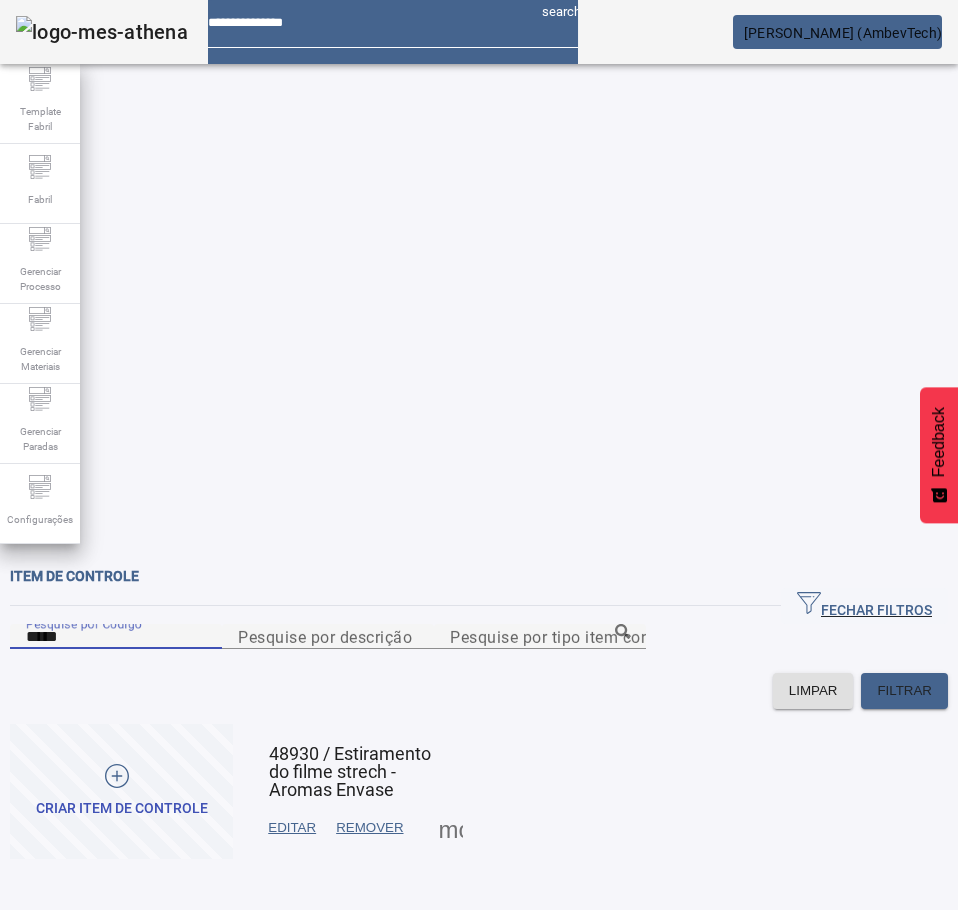 click at bounding box center (451, 828) 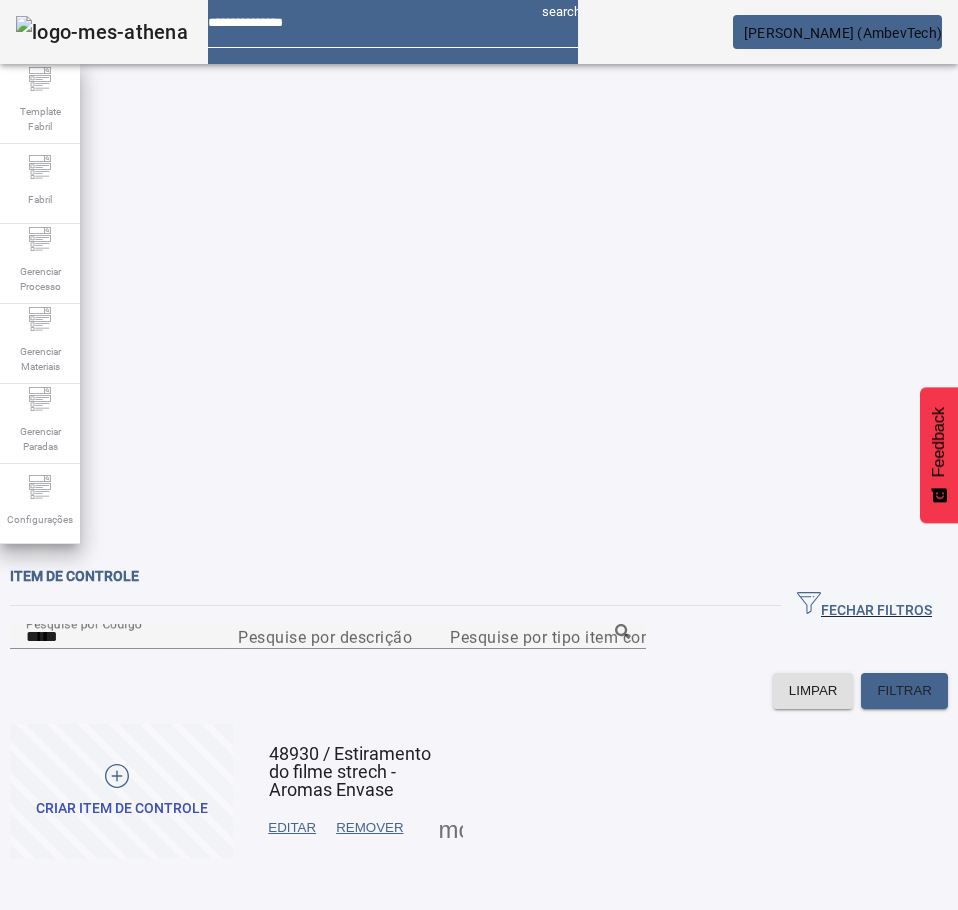click on "JUSTIFICATIVAS" at bounding box center [78, 942] 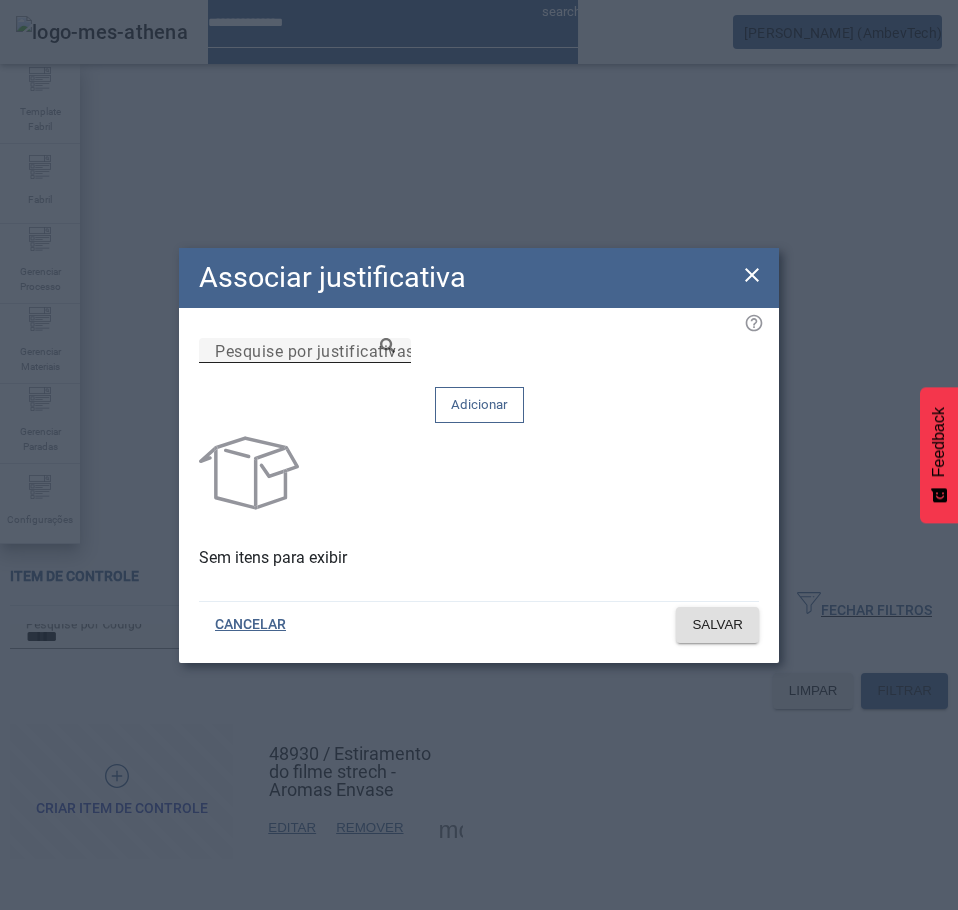 click on "Pesquise por justificativas" at bounding box center [305, 351] 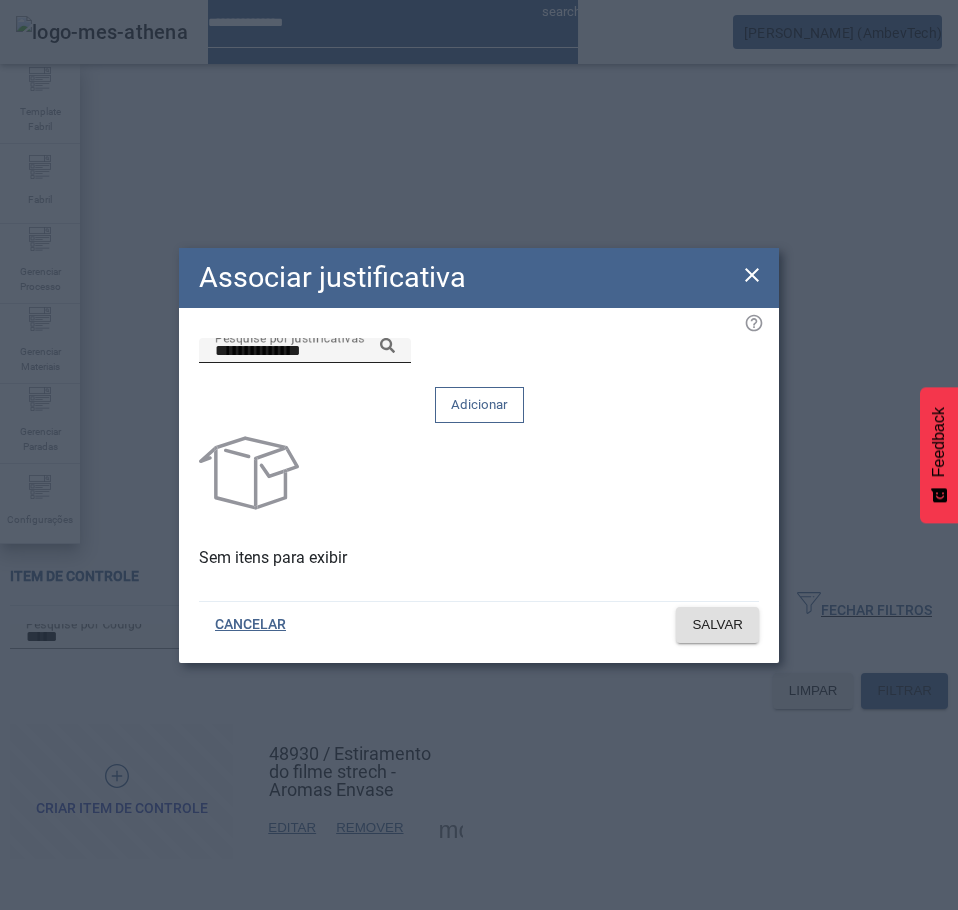 click 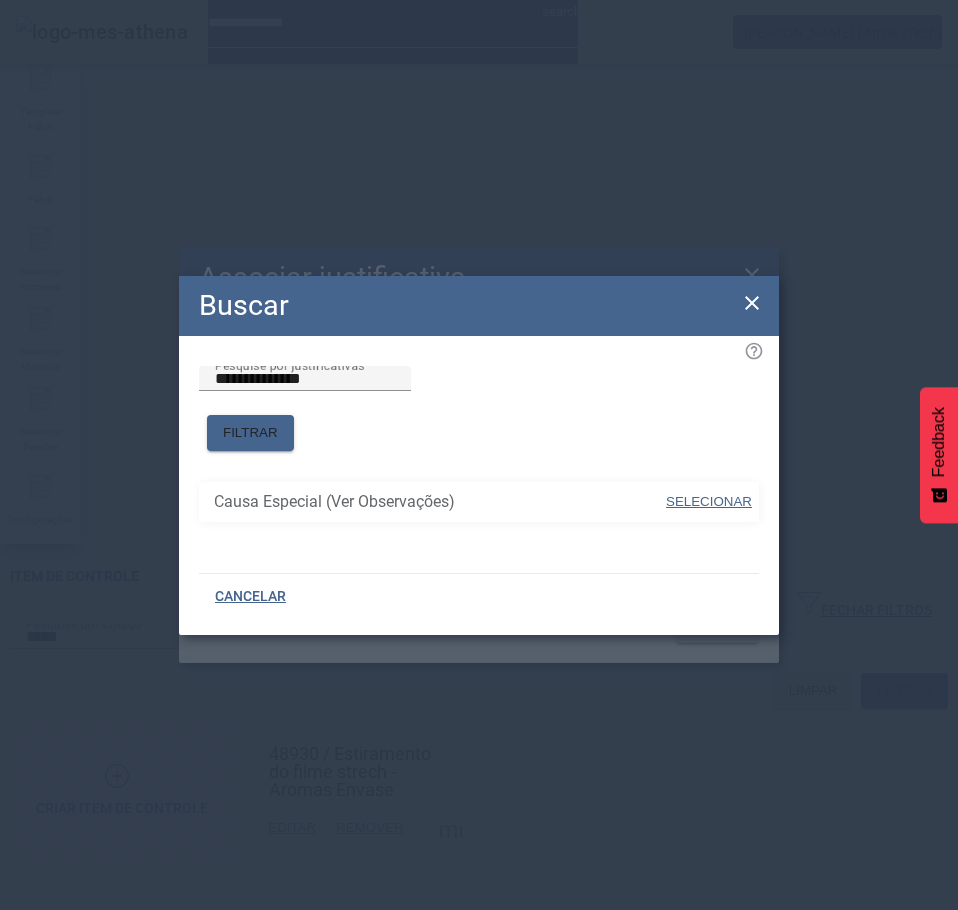 click on "SELECIONAR" at bounding box center (709, 502) 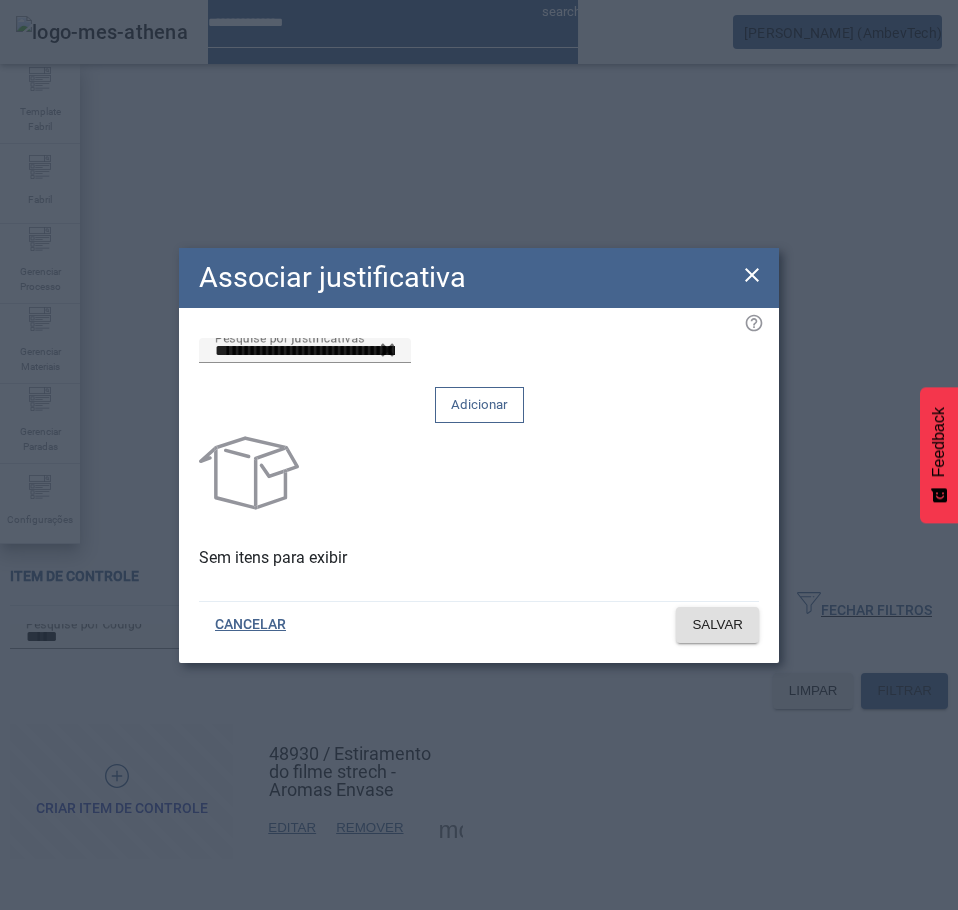 click 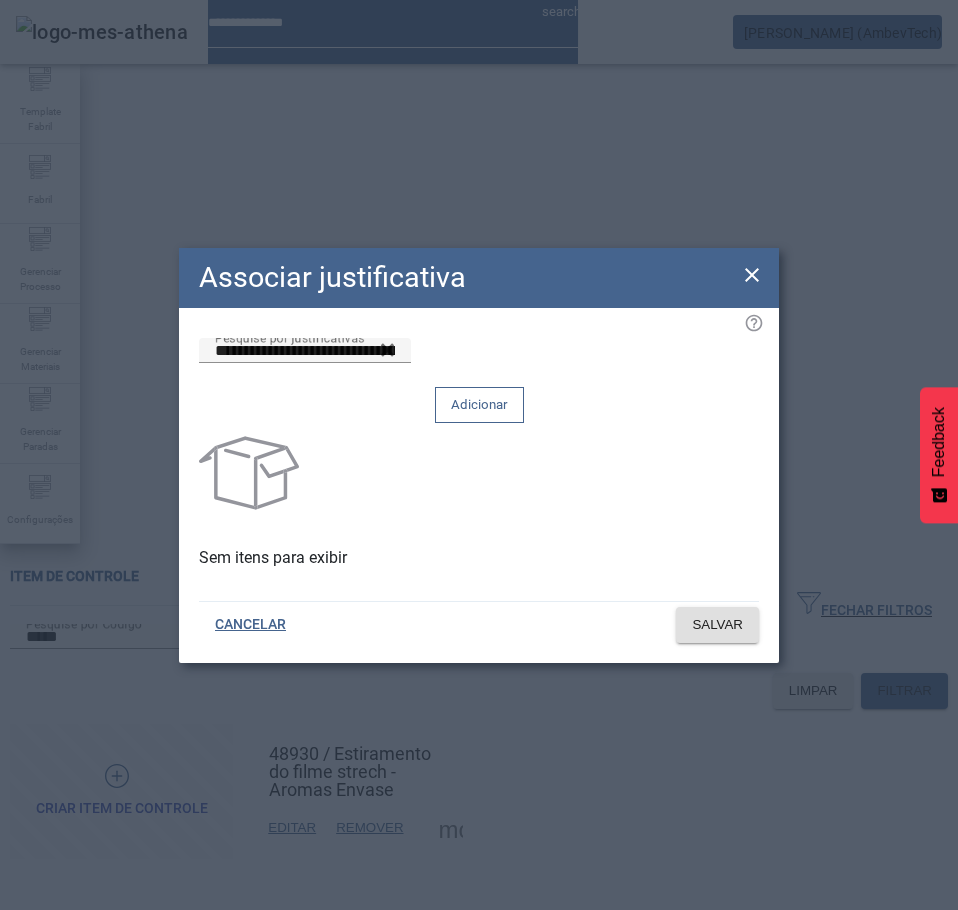 type 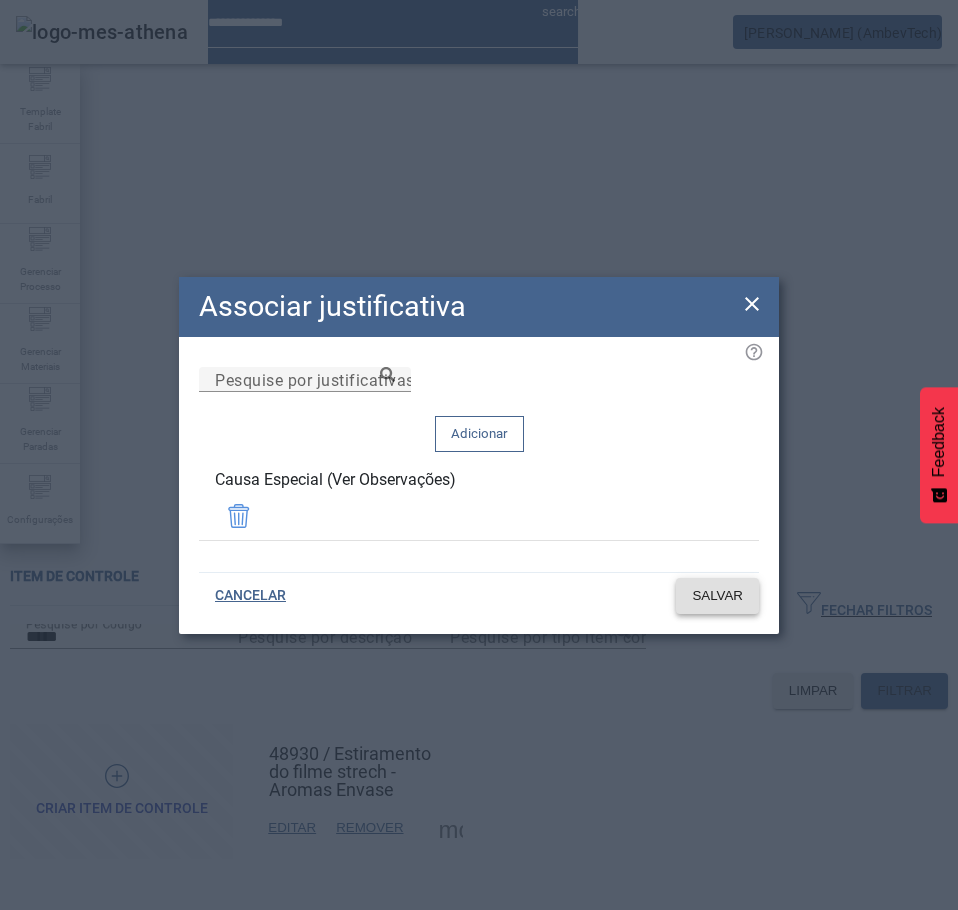click on "SALVAR" 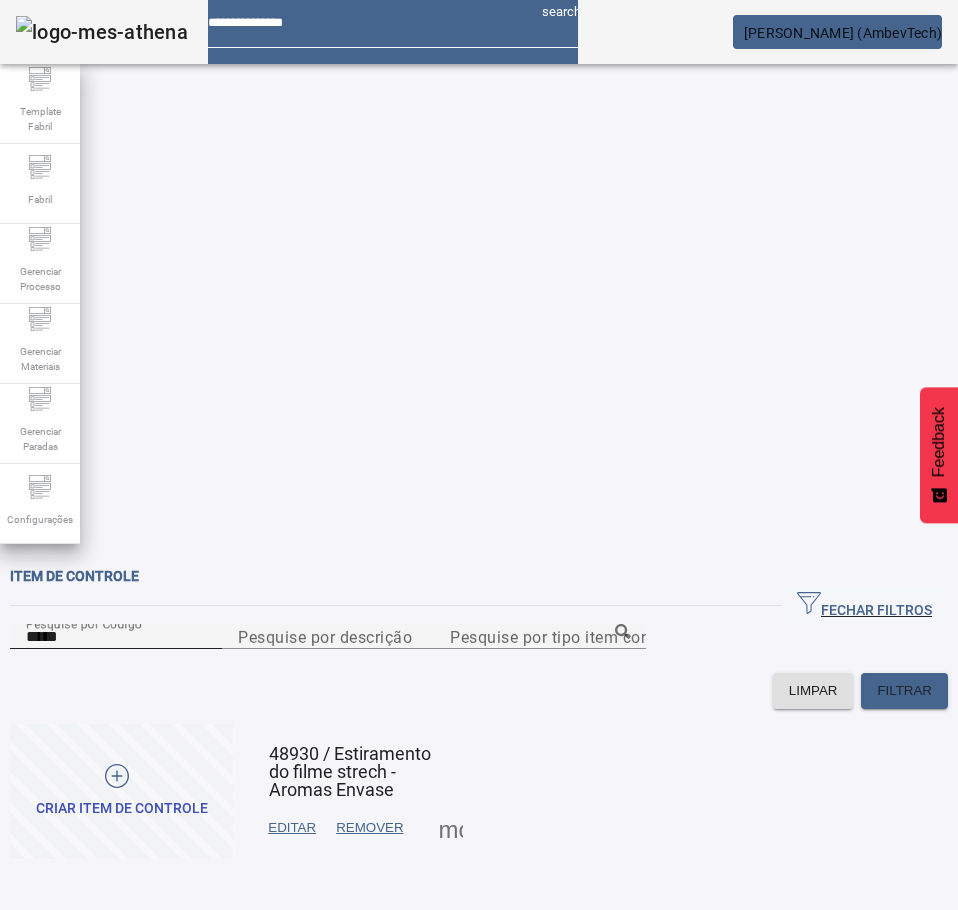 click on "*****" at bounding box center [116, 637] 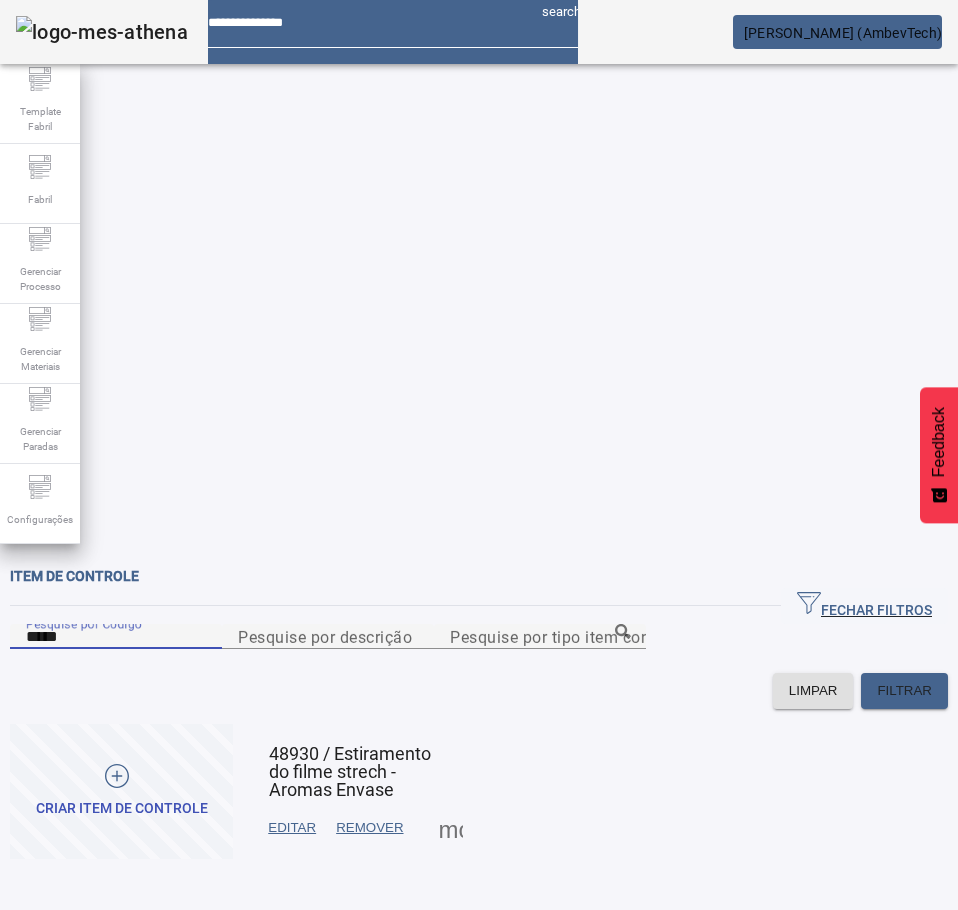 click on "*****" at bounding box center [116, 637] 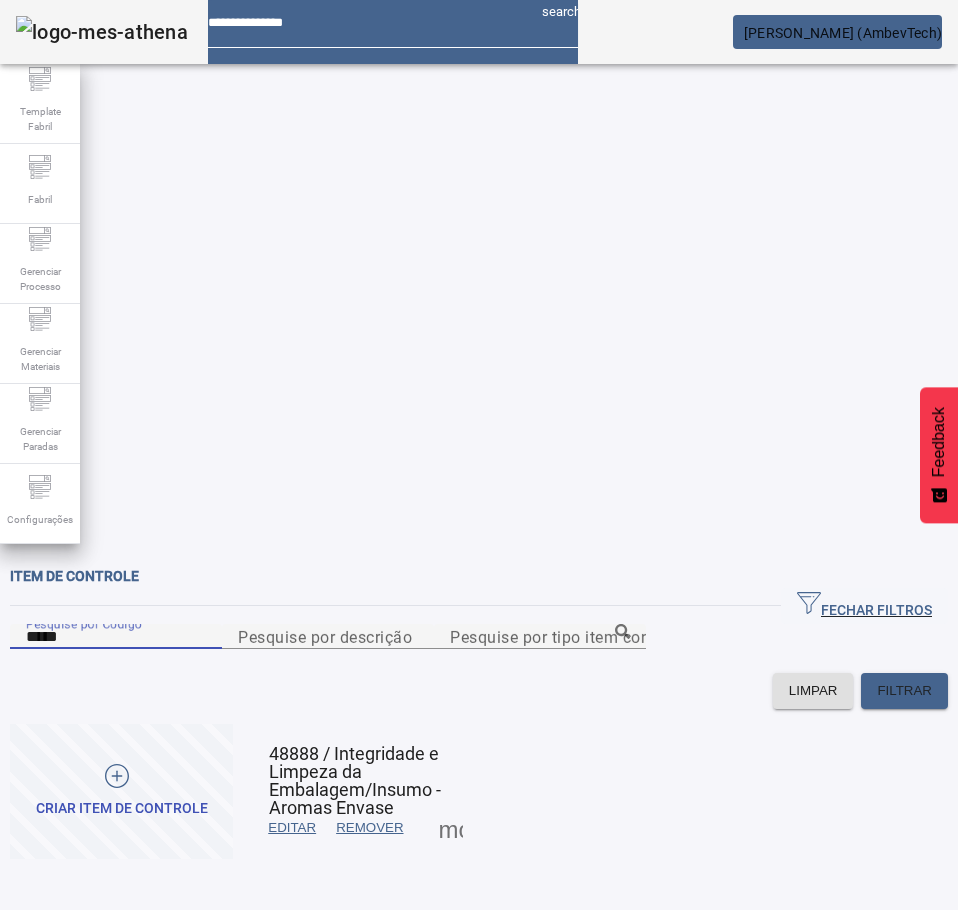 click at bounding box center [451, 828] 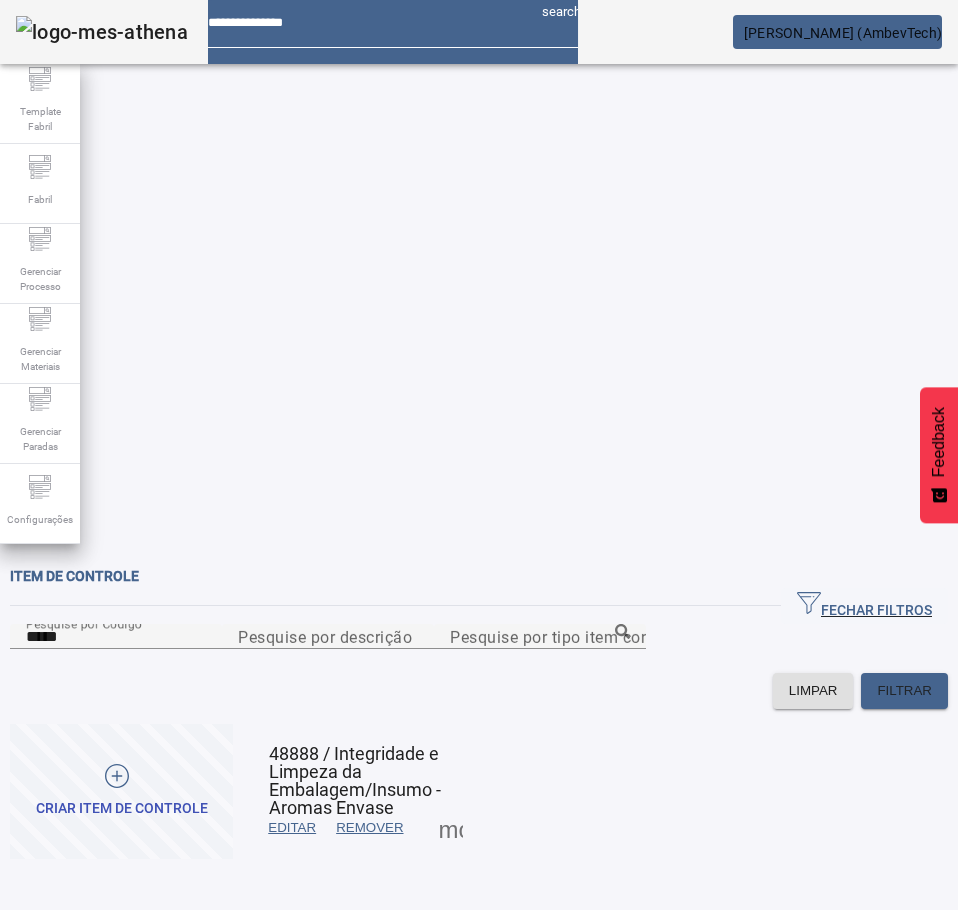 click on "JUSTIFICATIVAS" at bounding box center (78, 942) 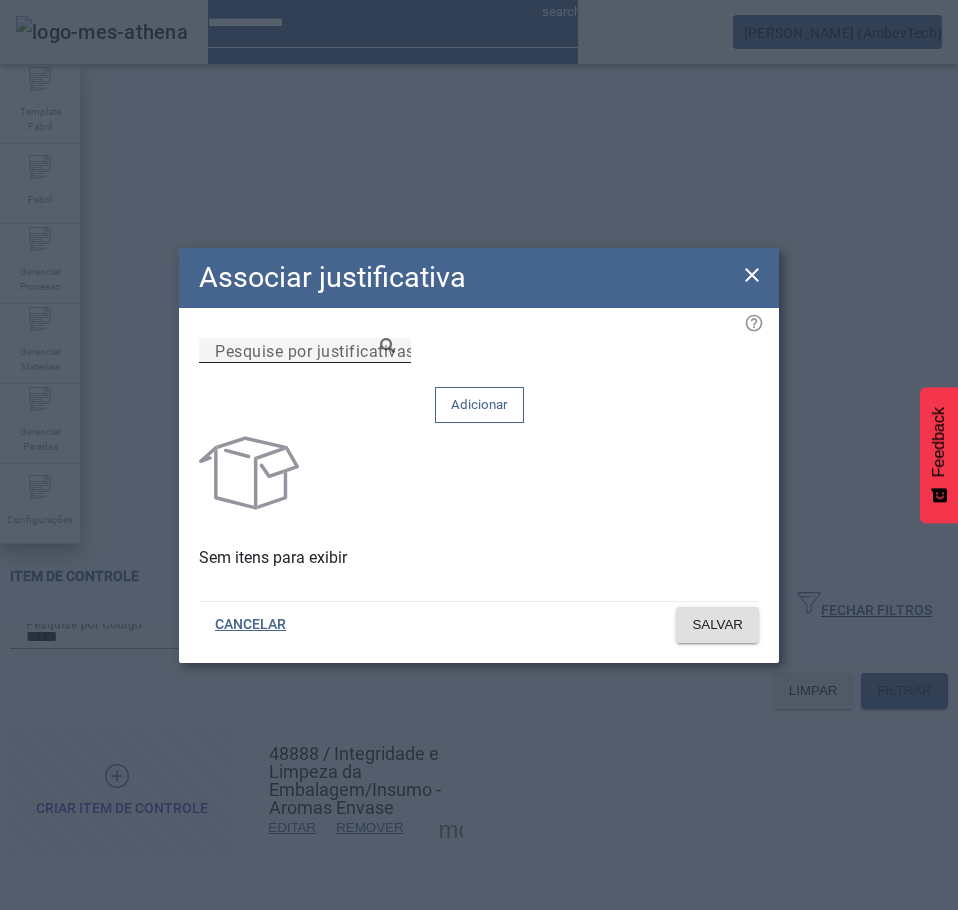 click on "Pesquise por justificativas" at bounding box center (315, 350) 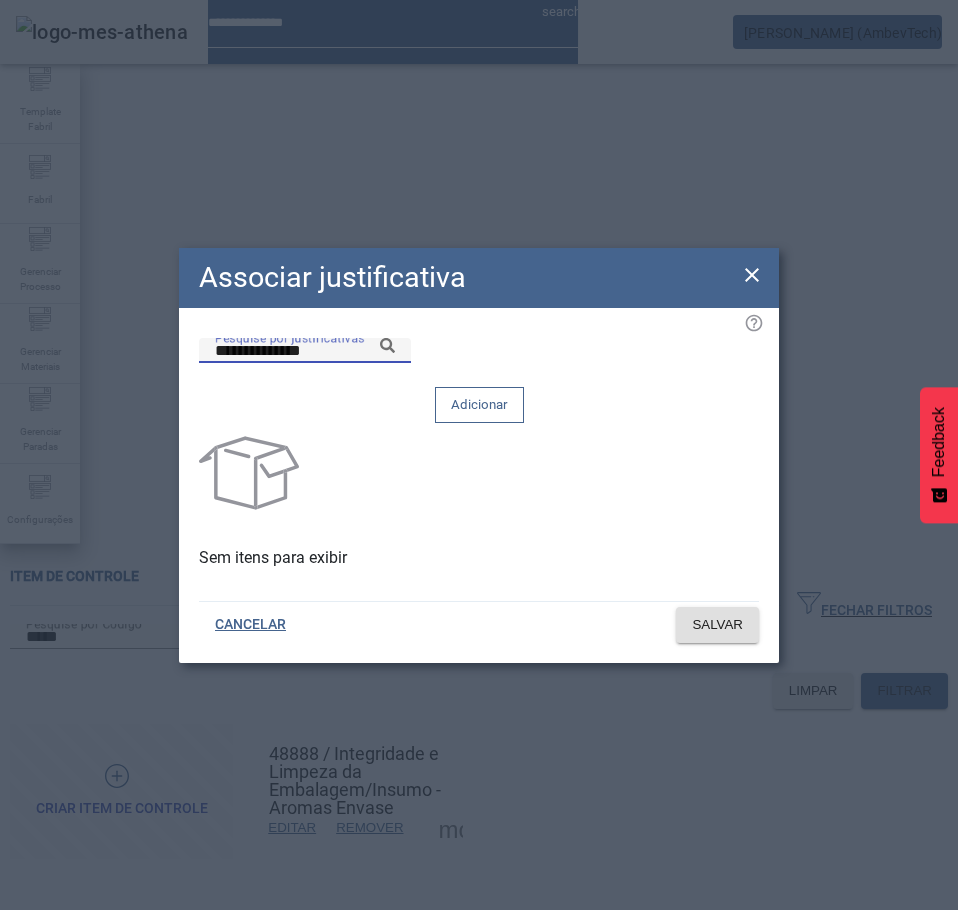 click 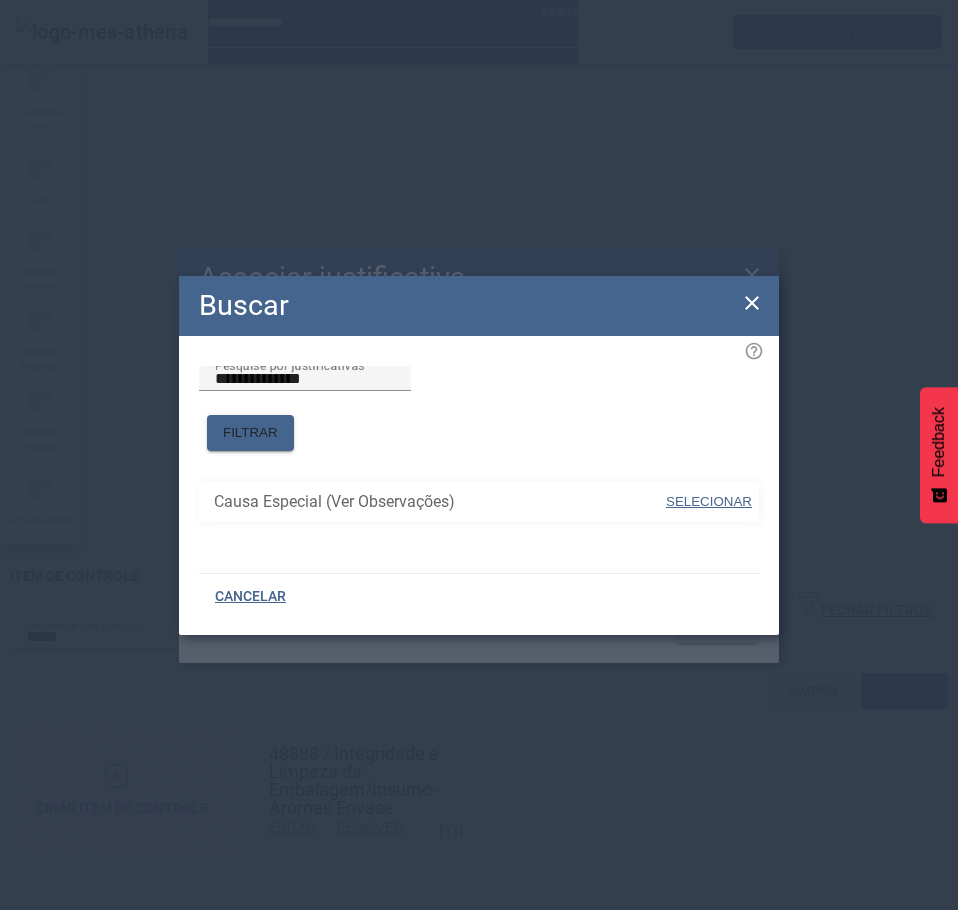 click on "SELECIONAR" at bounding box center (709, 501) 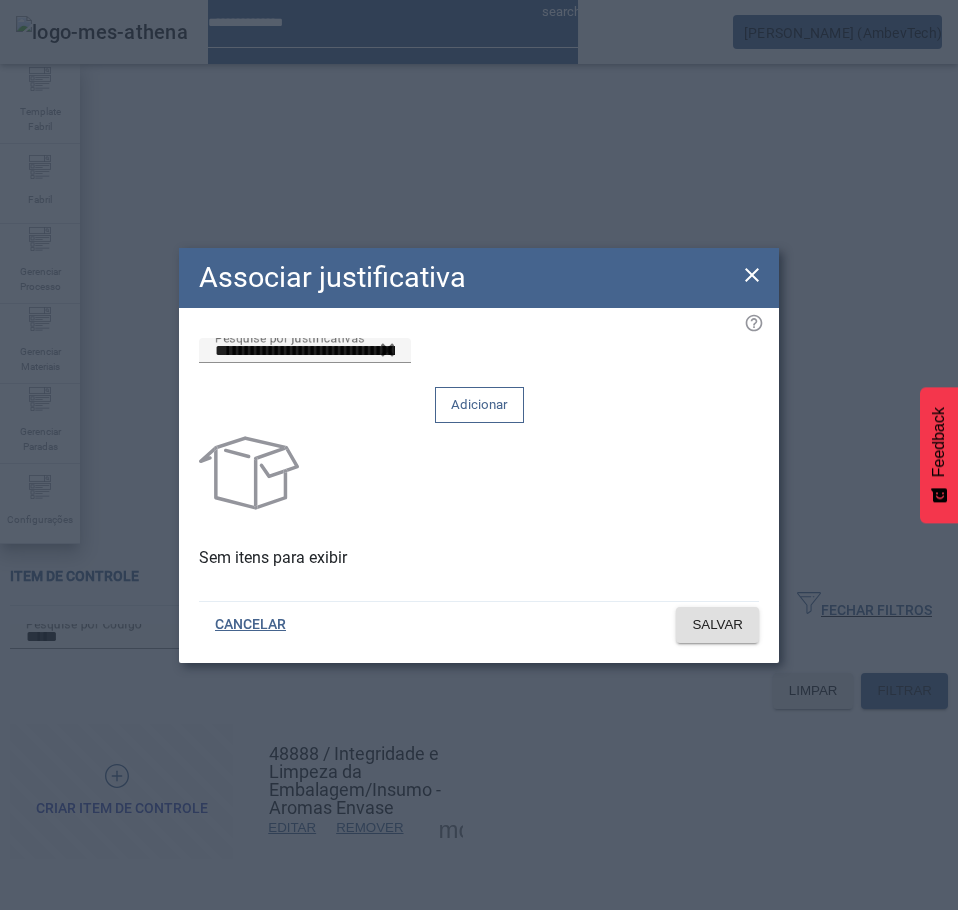 click on "Adicionar" 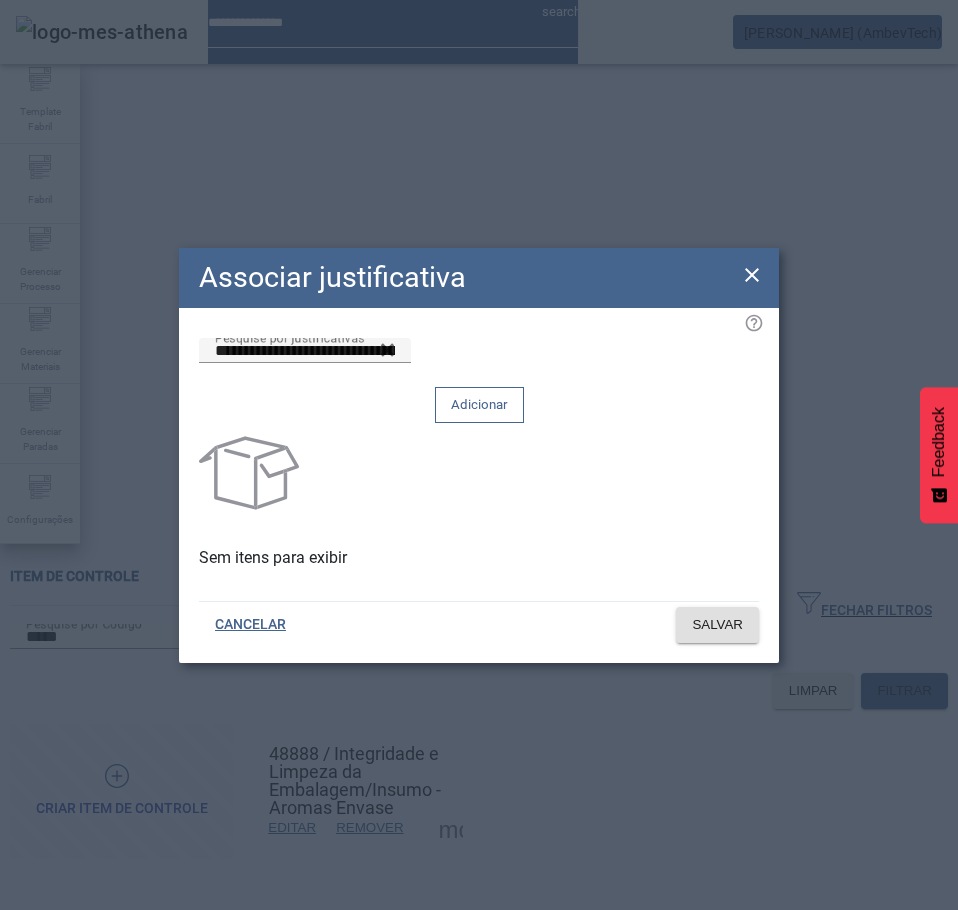 type 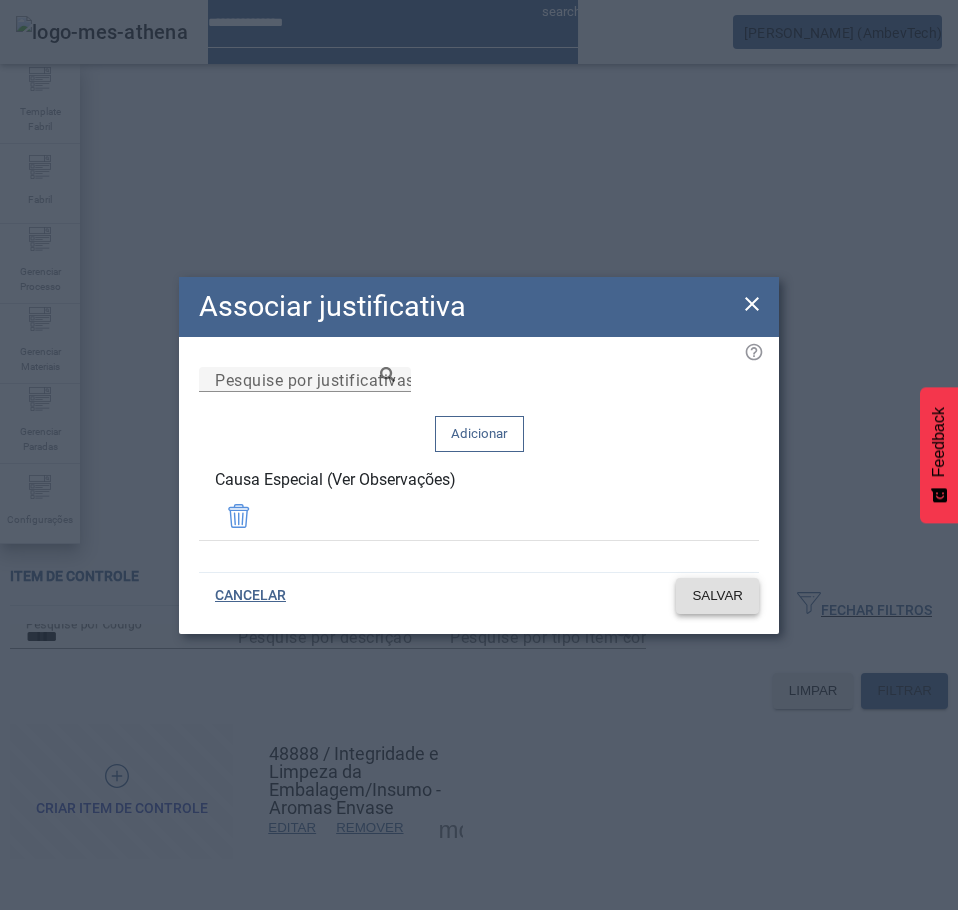 click on "SALVAR" 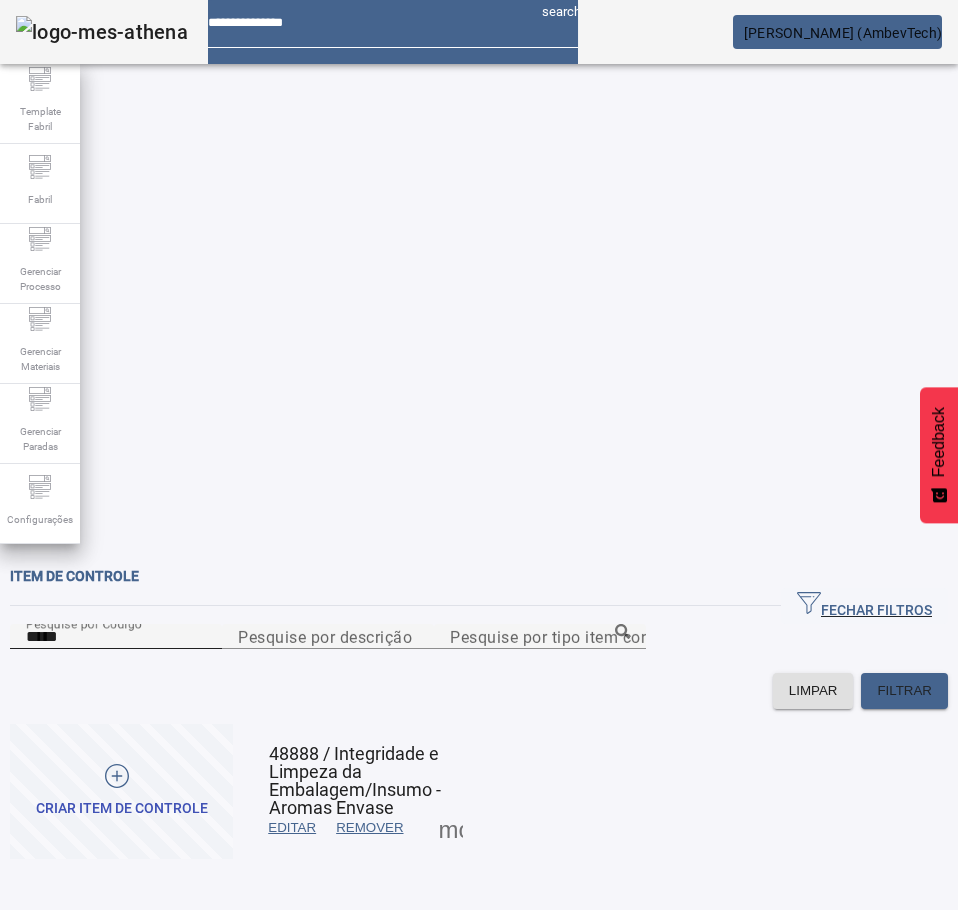 click on "*****" at bounding box center [116, 637] 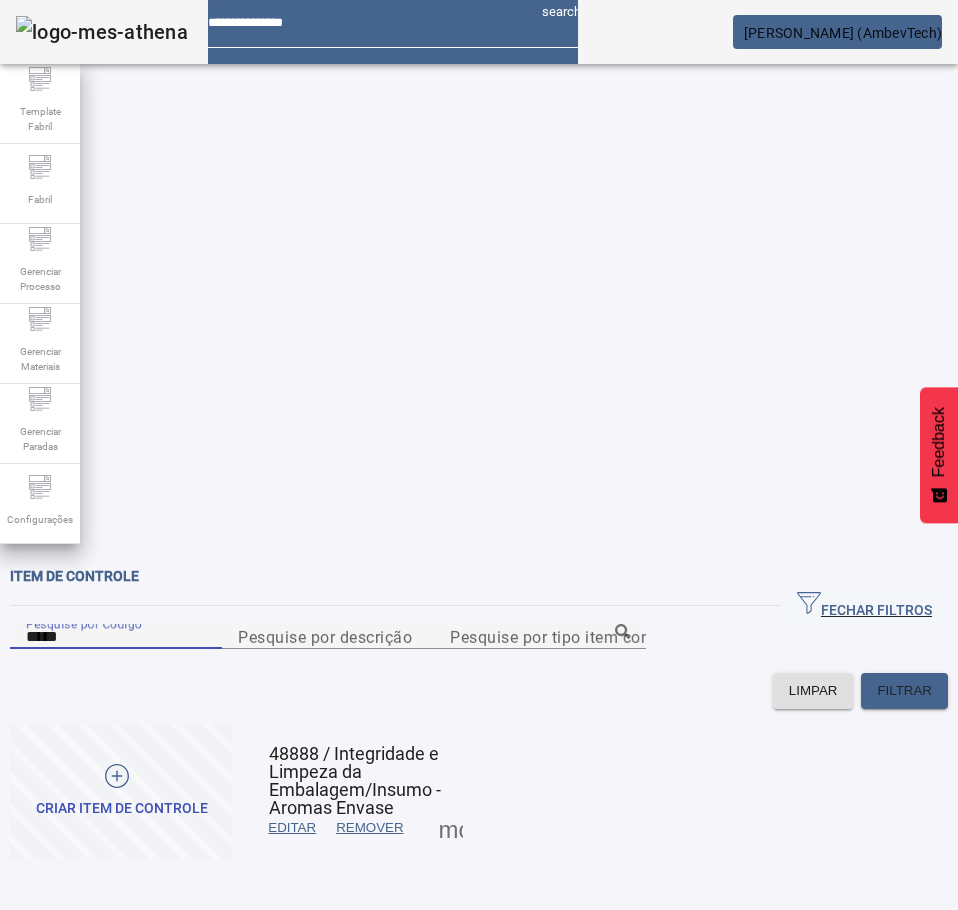 click on "*****" at bounding box center [116, 637] 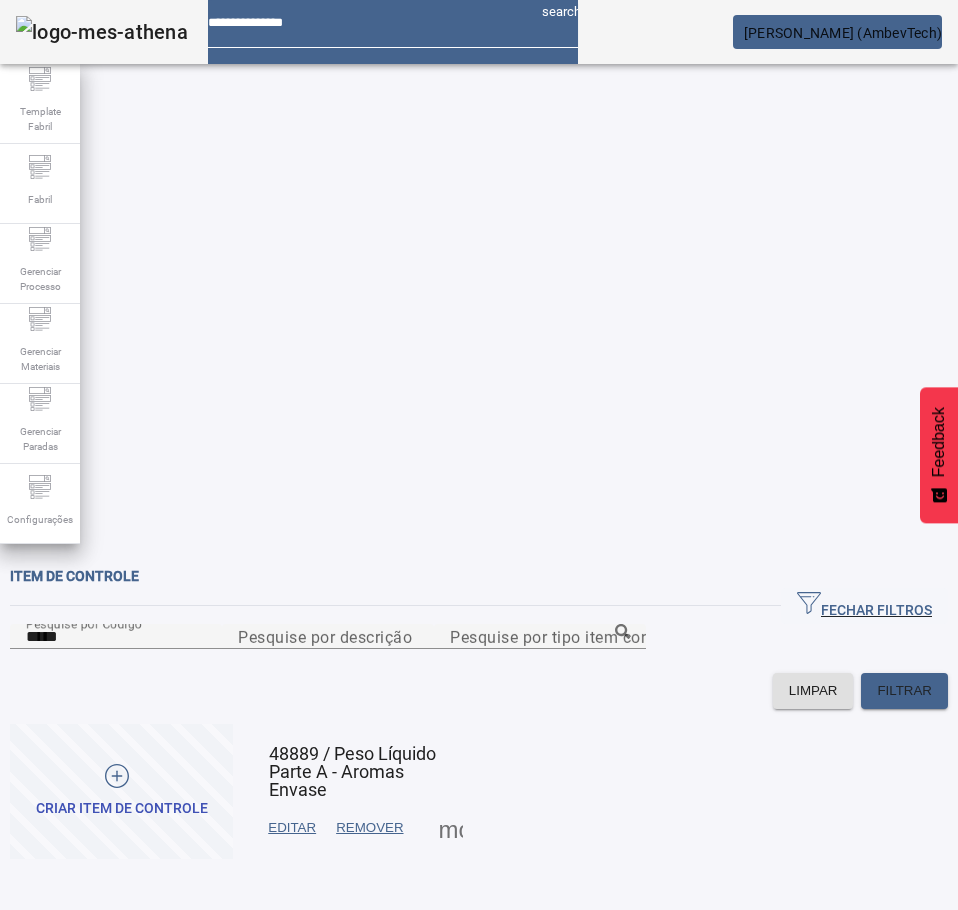 click on "Criar item de controle  48889 / Peso Líquido Parte A - Aromas Envase EDITAR REMOVER  more_vert" at bounding box center [479, 791] 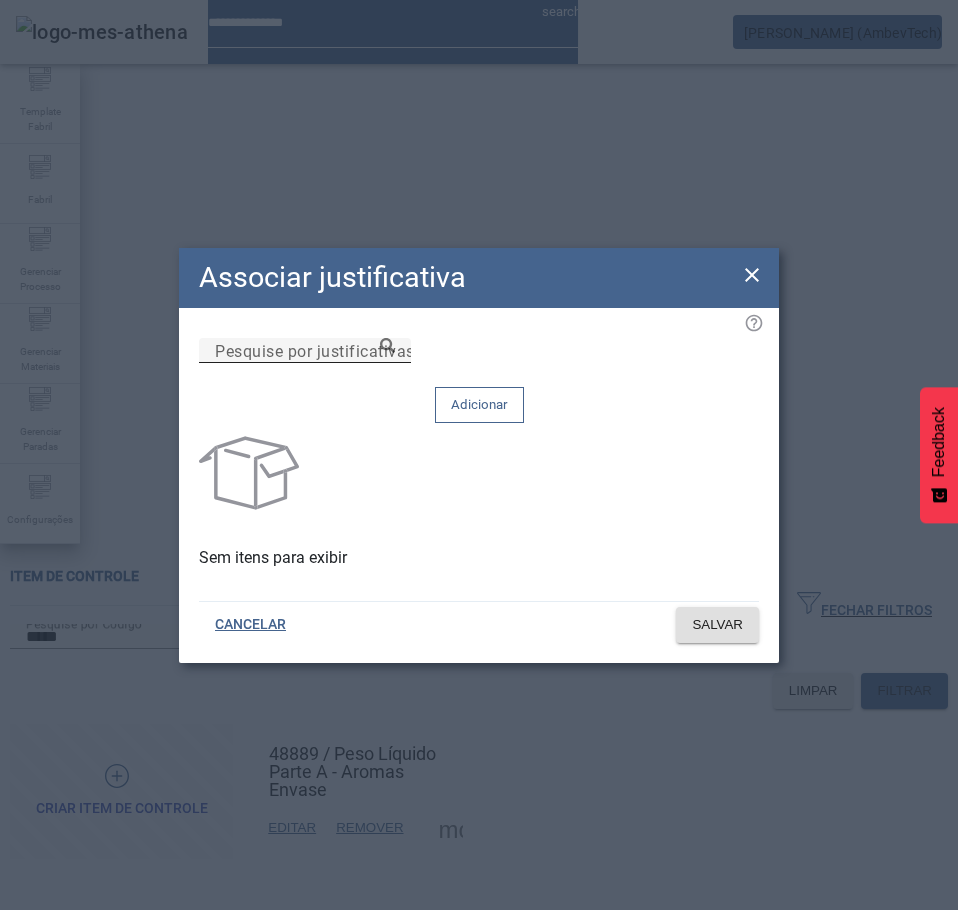 click on "Pesquise por justificativas" at bounding box center [315, 350] 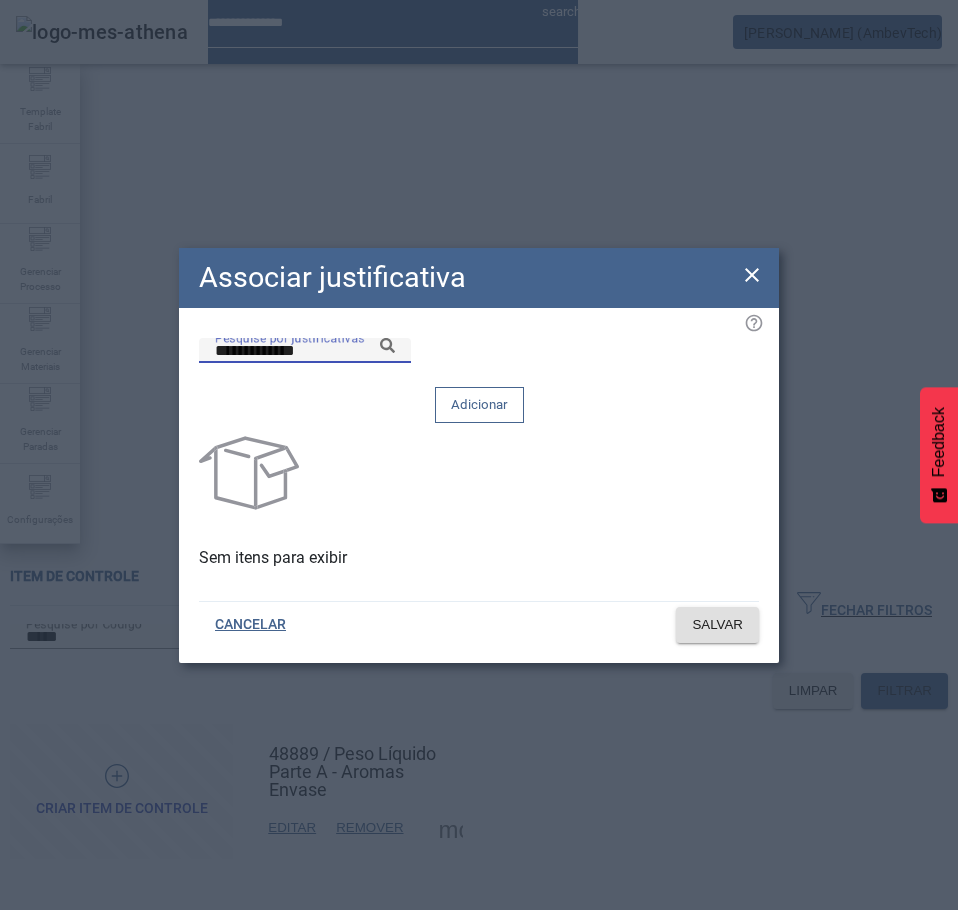 click 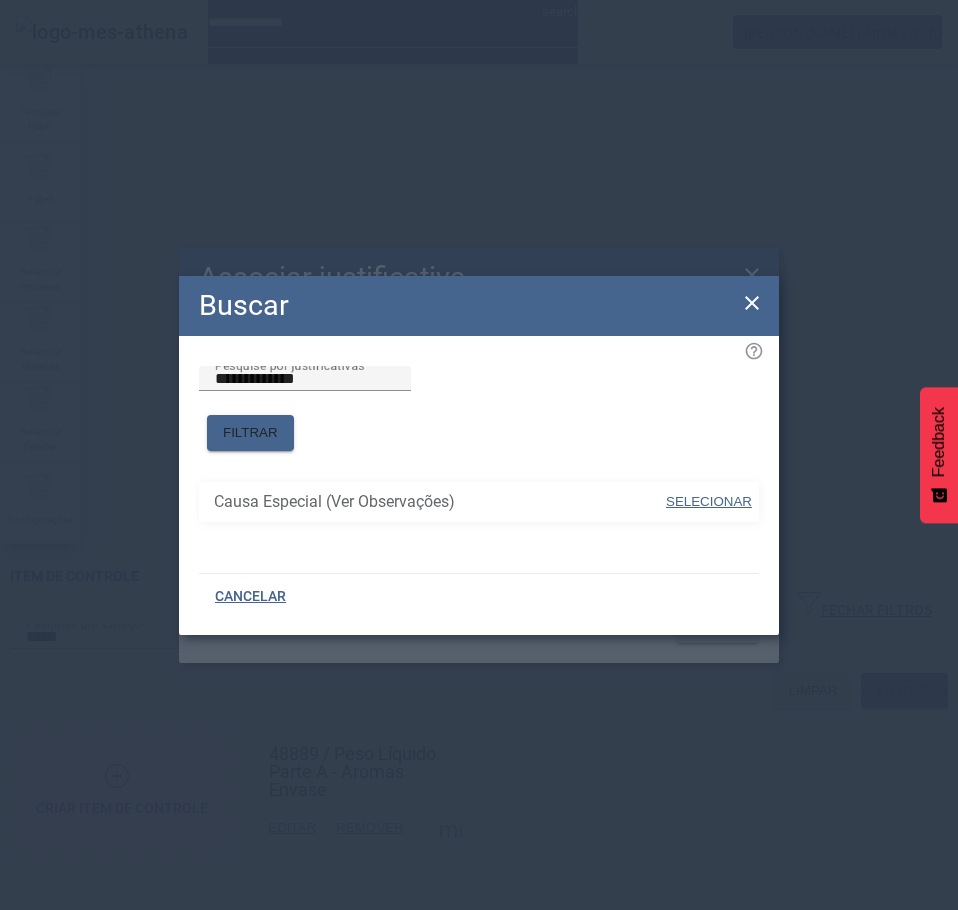 click on "SELECIONAR" at bounding box center [709, 501] 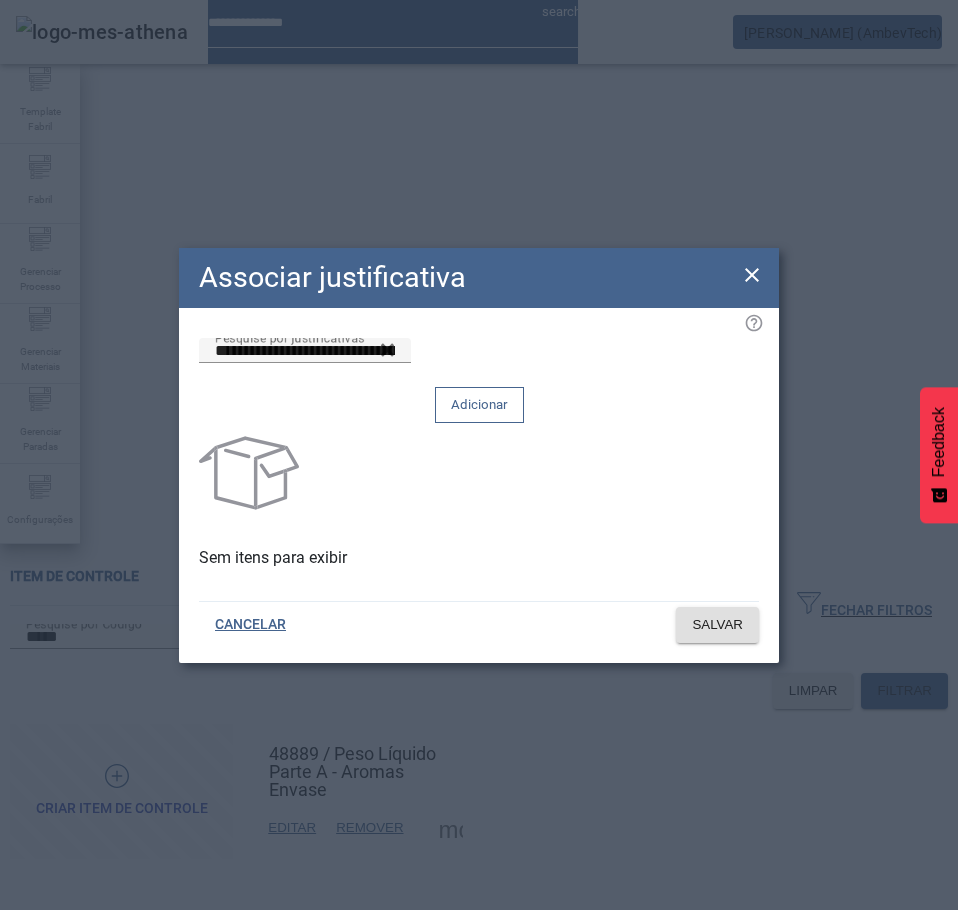 click on "Adicionar" 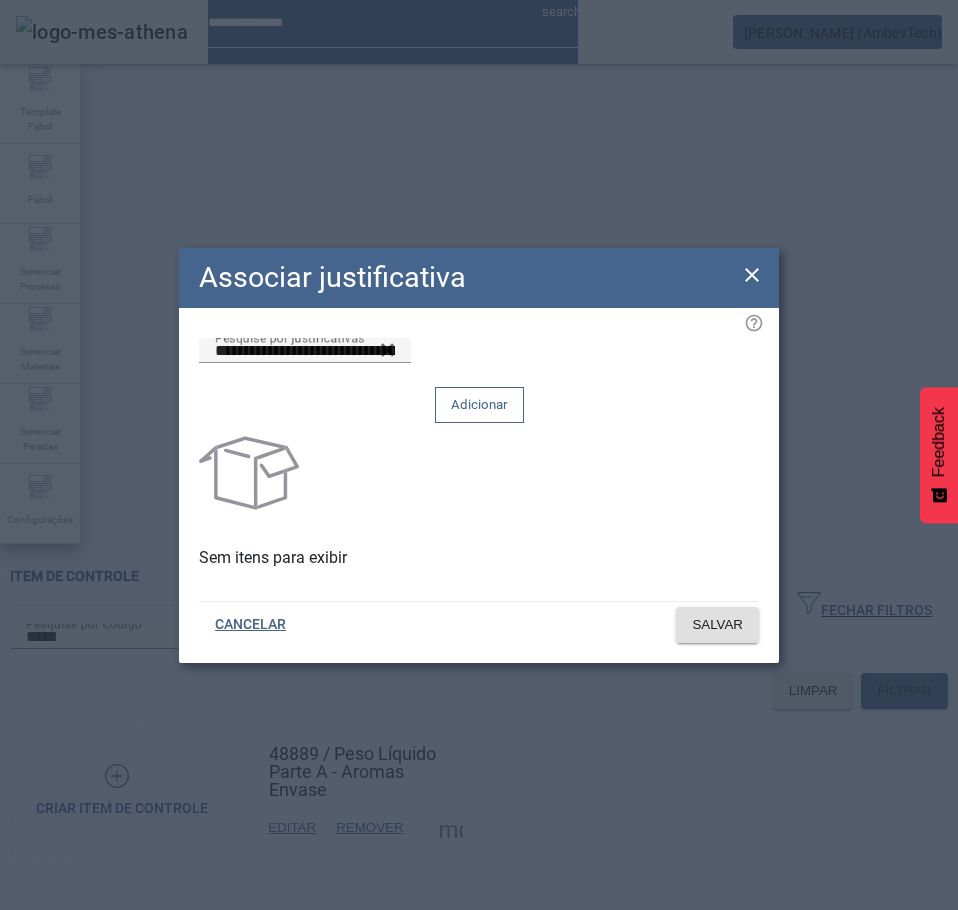 type 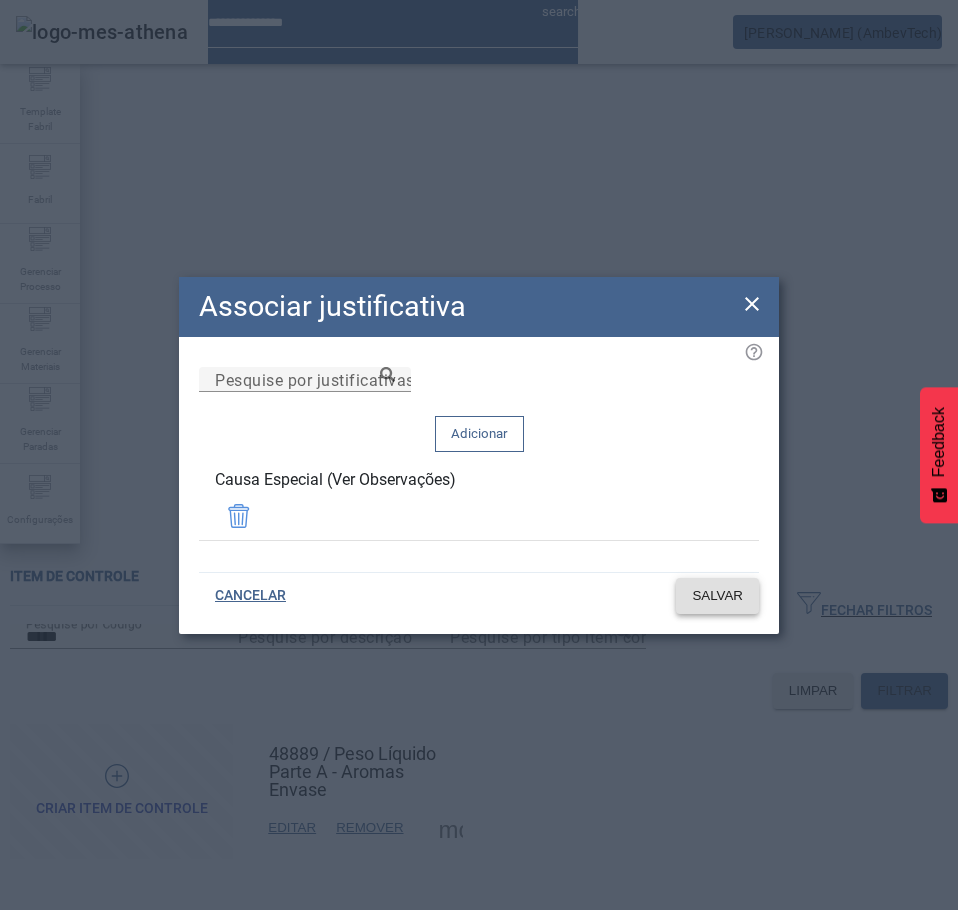 click 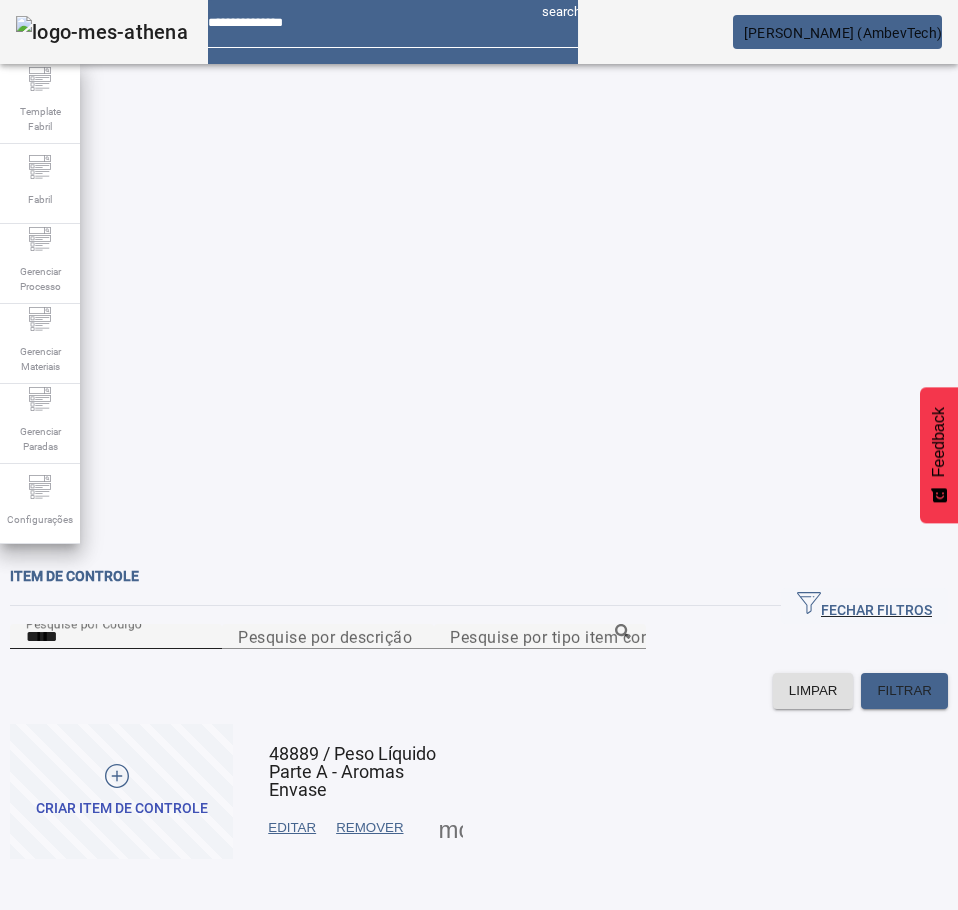 click on "*****" at bounding box center [116, 637] 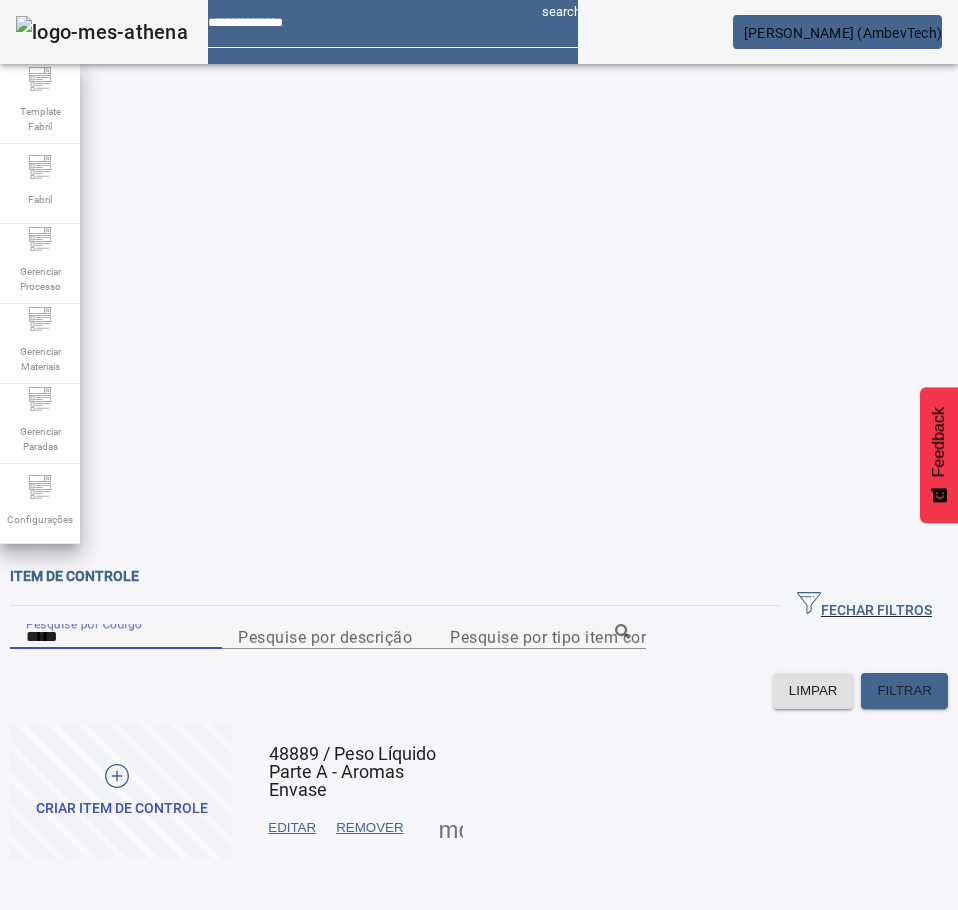 click on "*****" at bounding box center [116, 637] 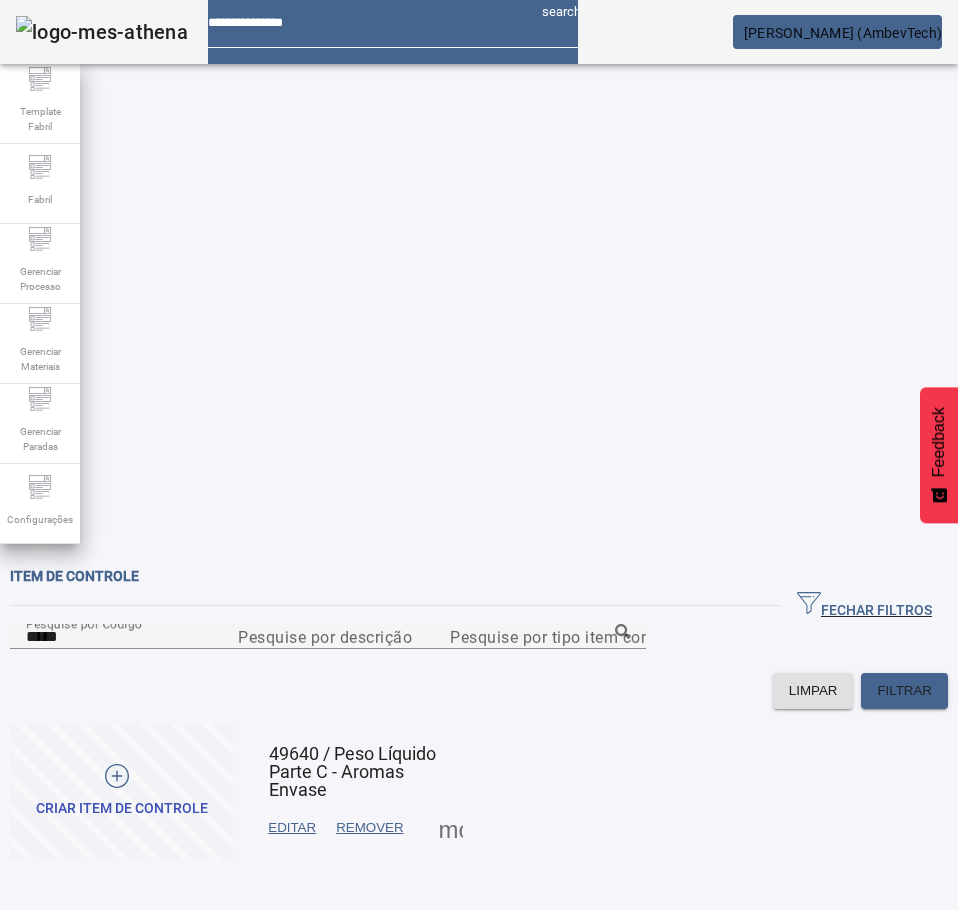 click at bounding box center (451, 828) 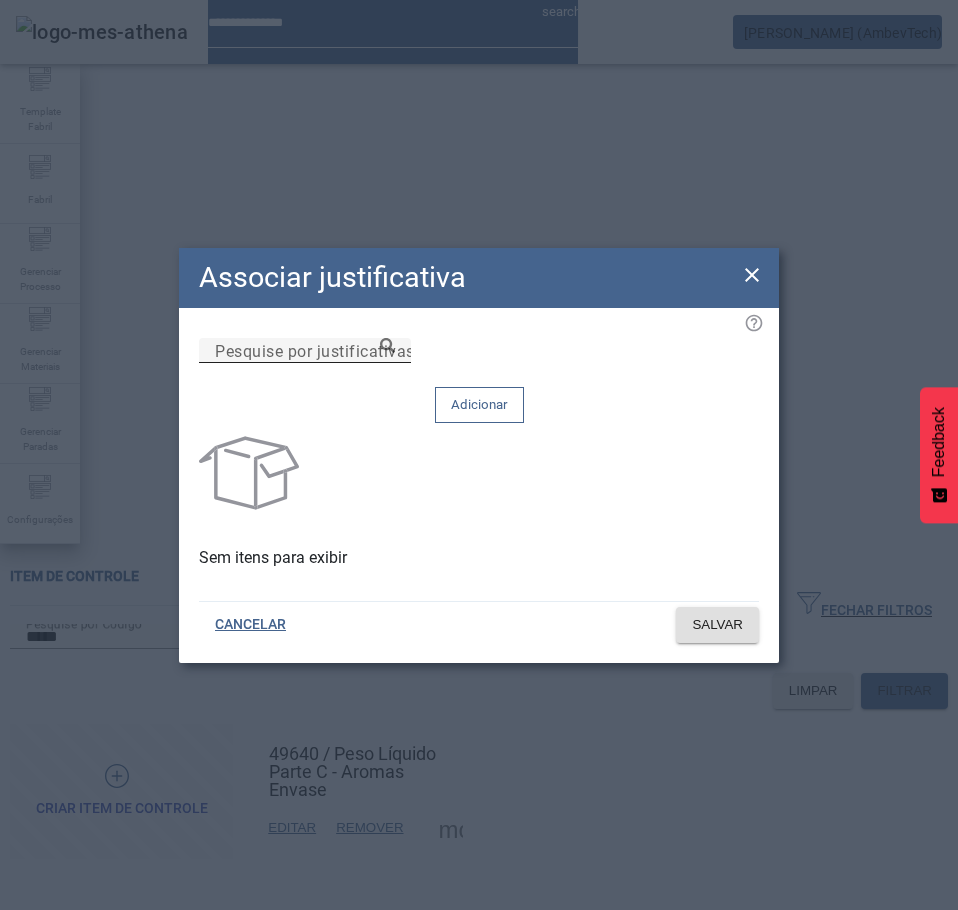 click on "Pesquise por justificativas" at bounding box center [315, 350] 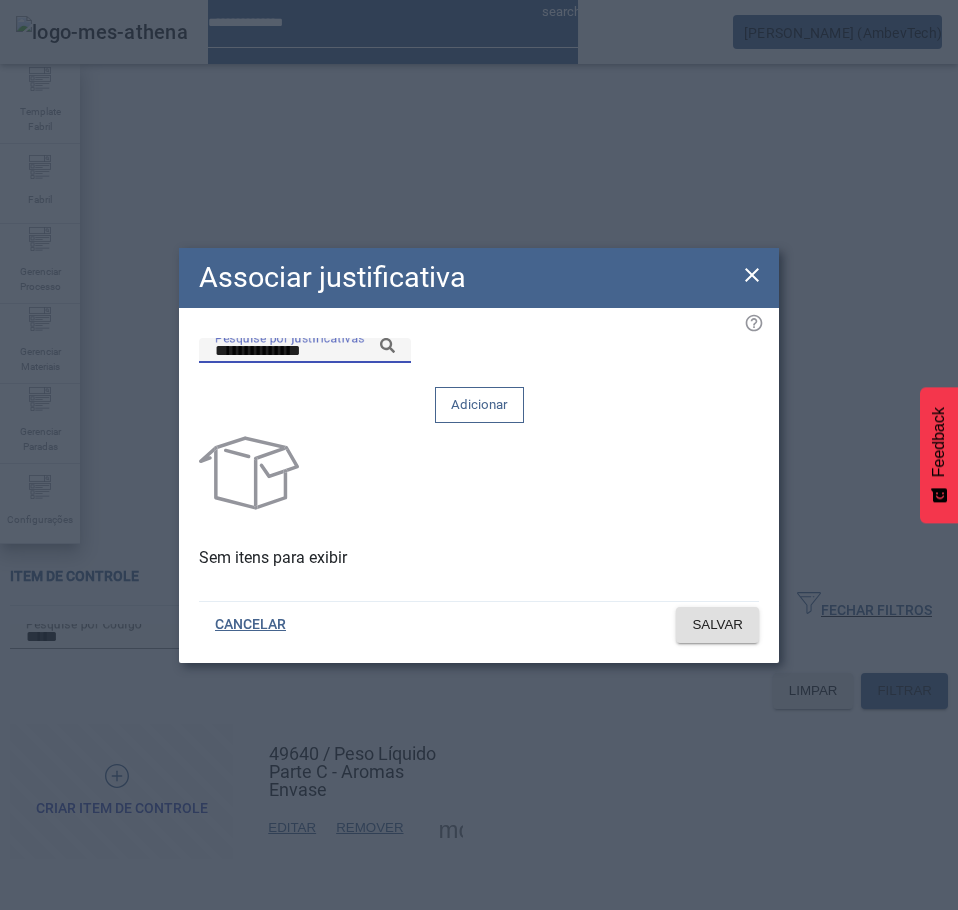 click 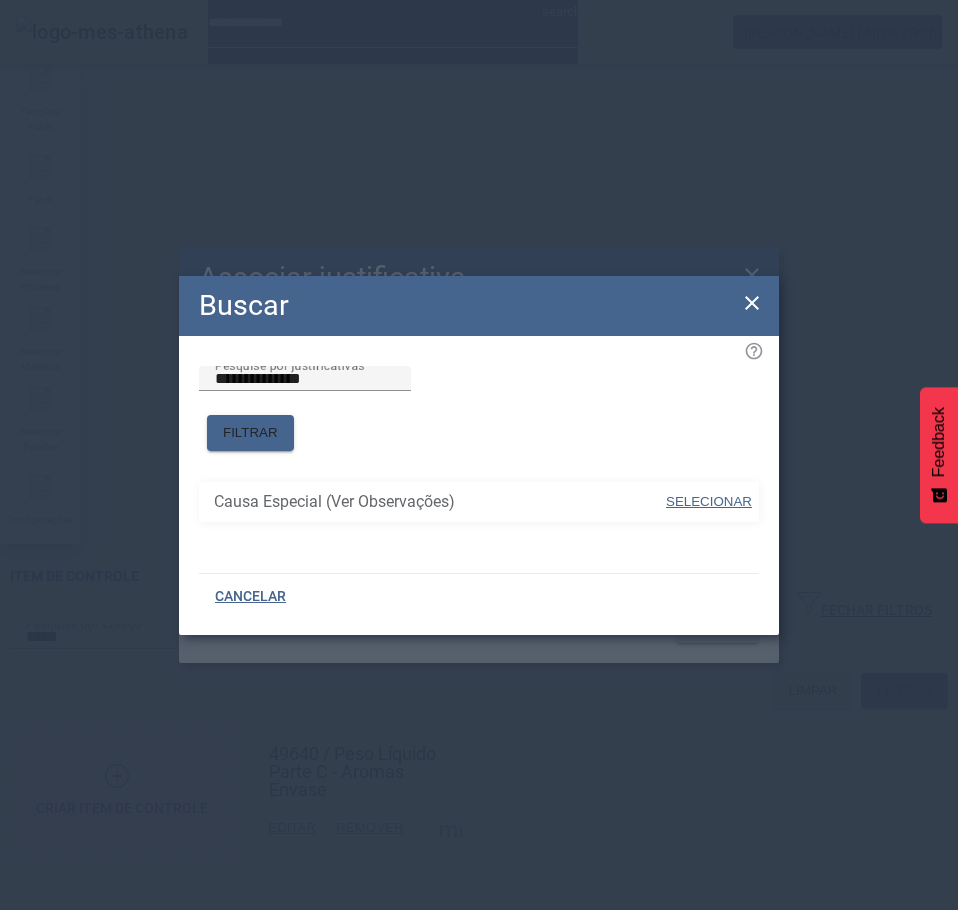click on "SELECIONAR" at bounding box center [709, 501] 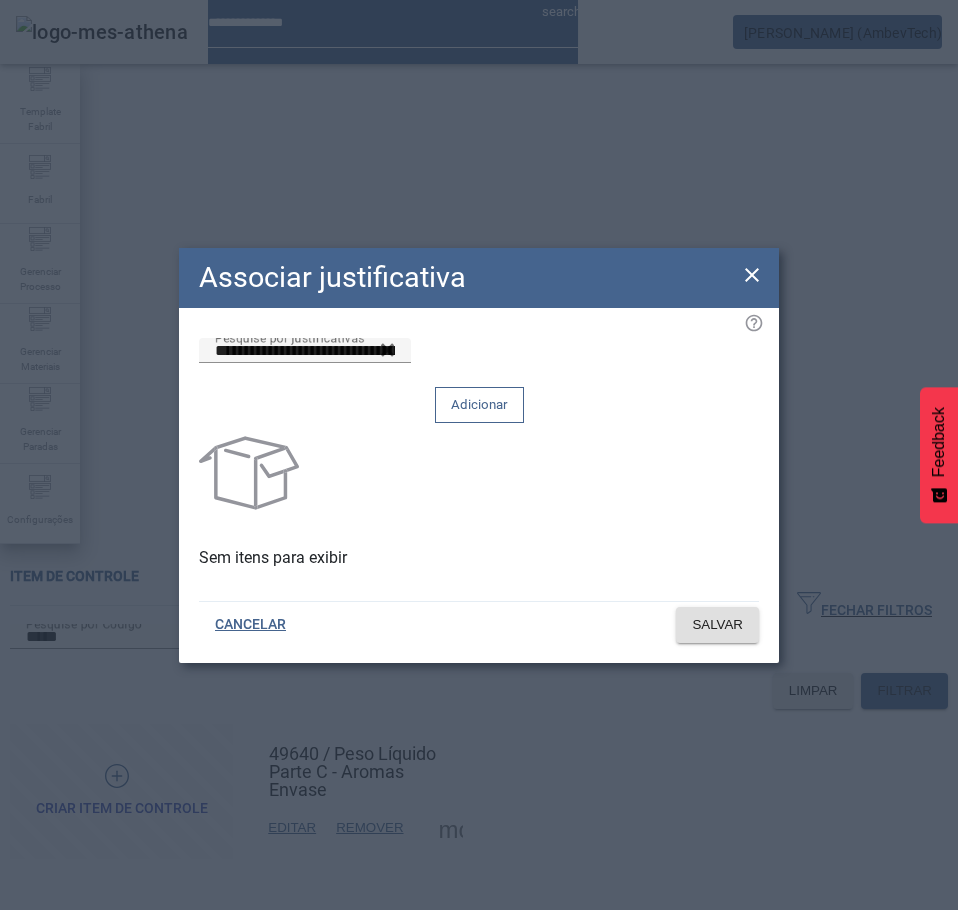 click 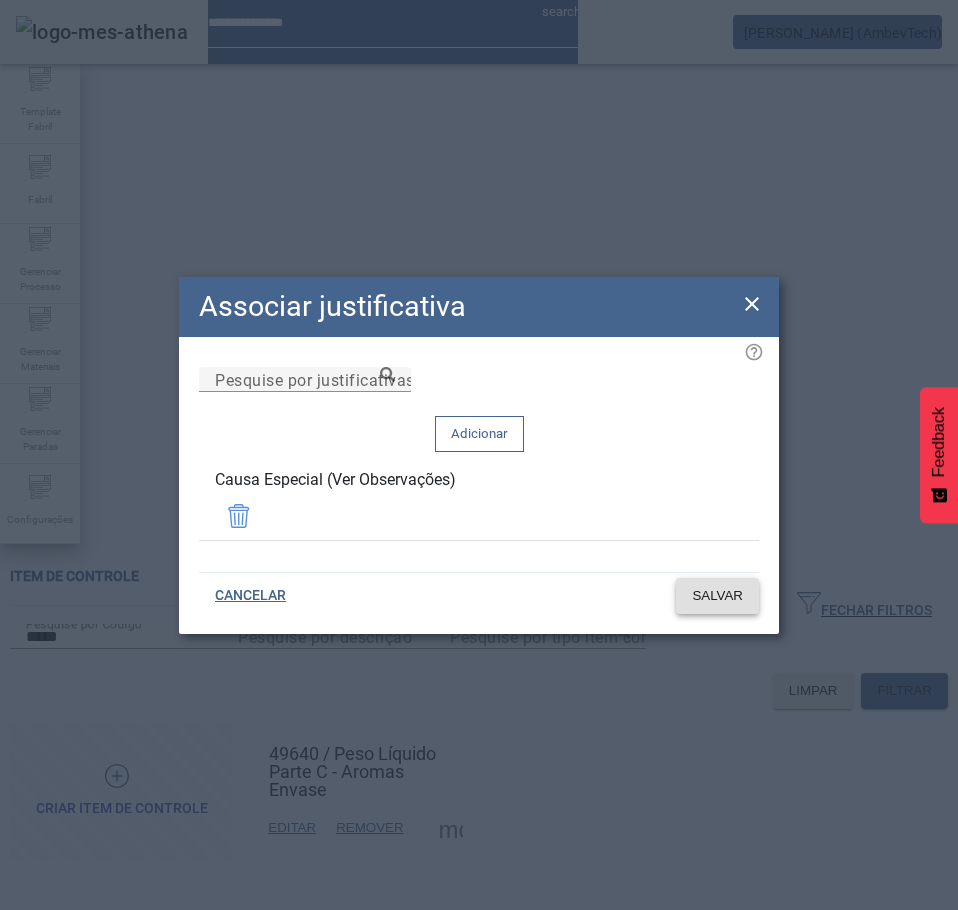click on "SALVAR" 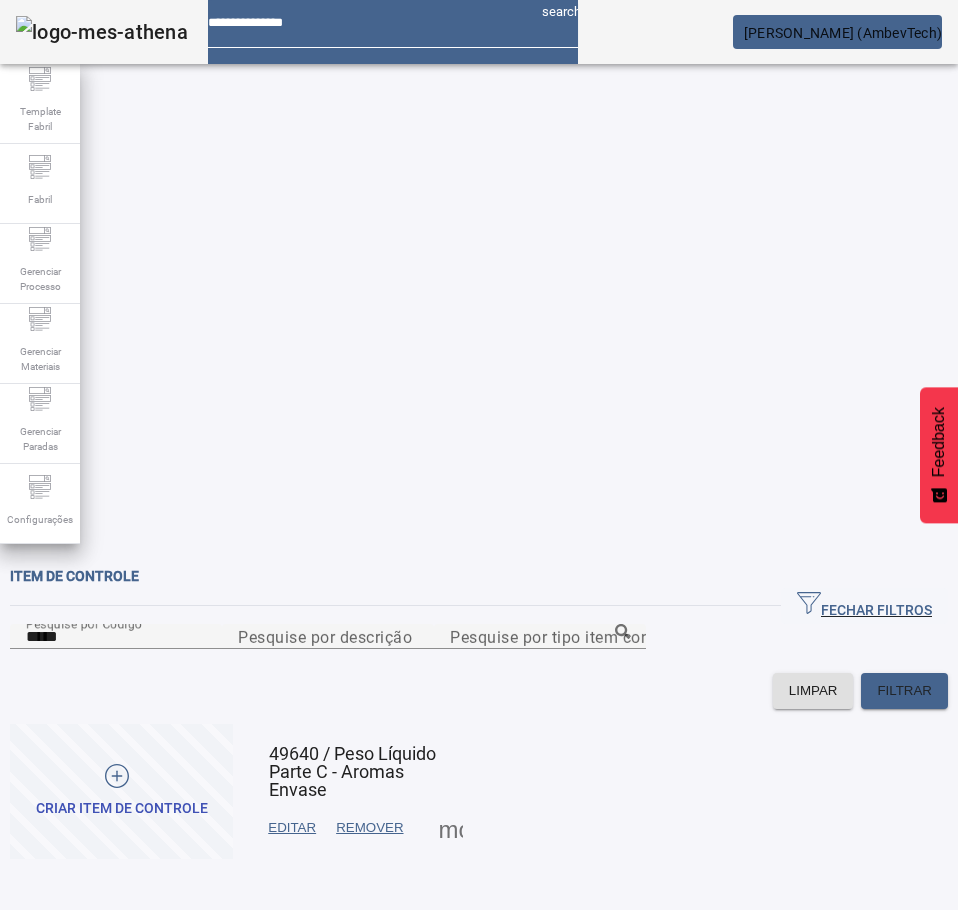 click at bounding box center (451, 828) 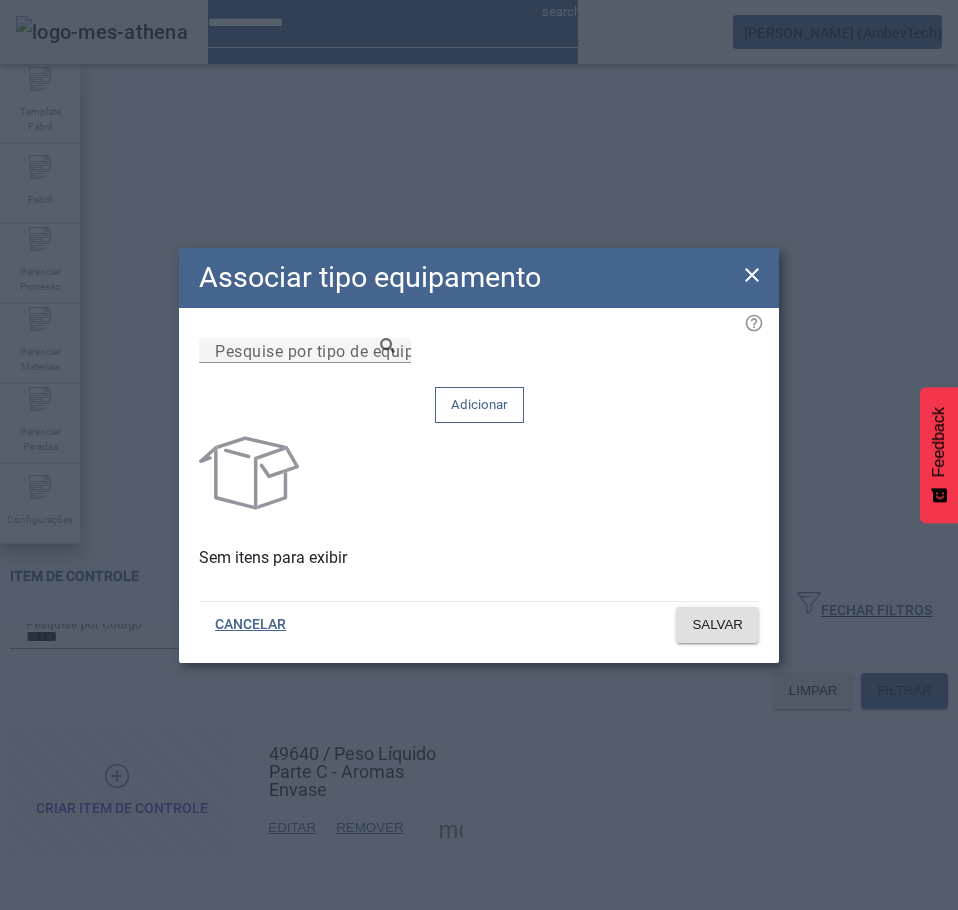 click 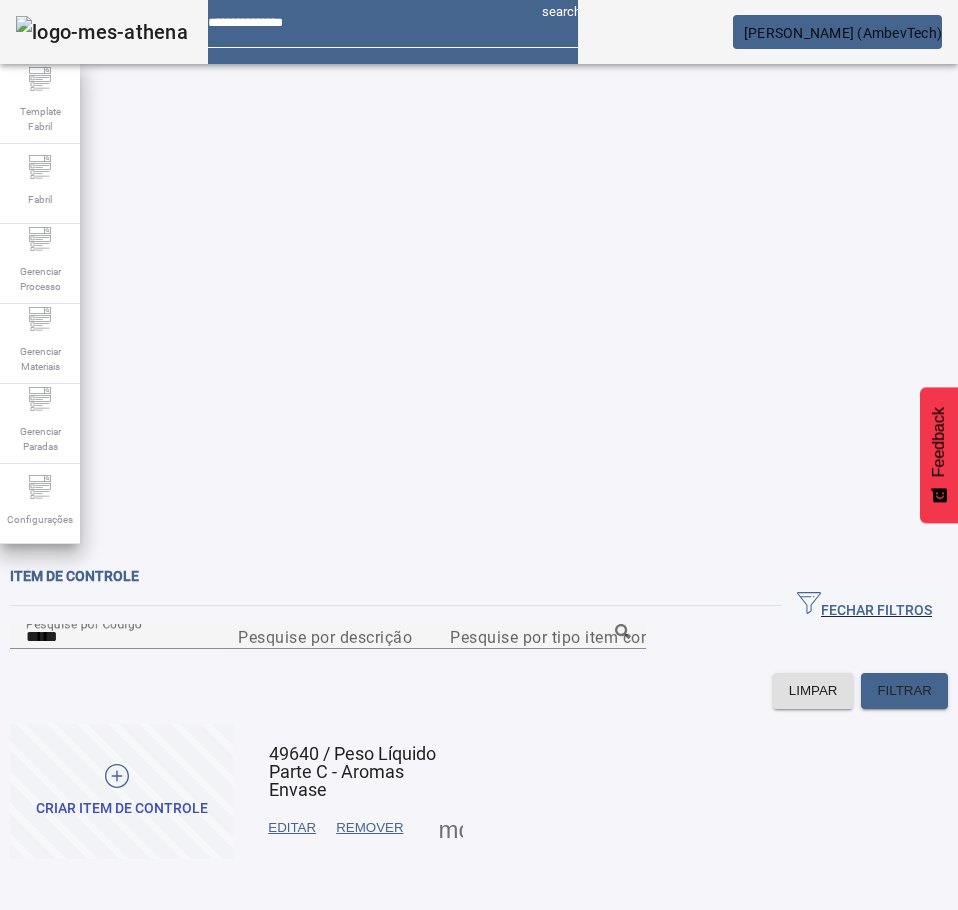 click at bounding box center [451, 828] 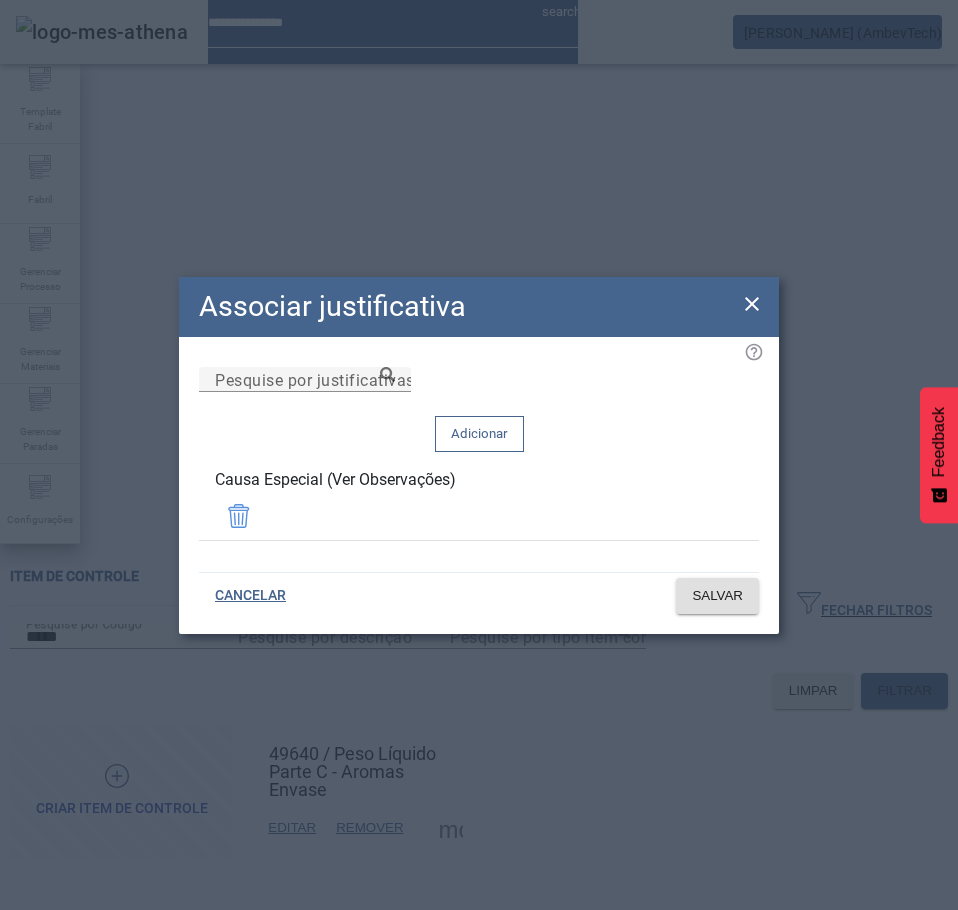 click 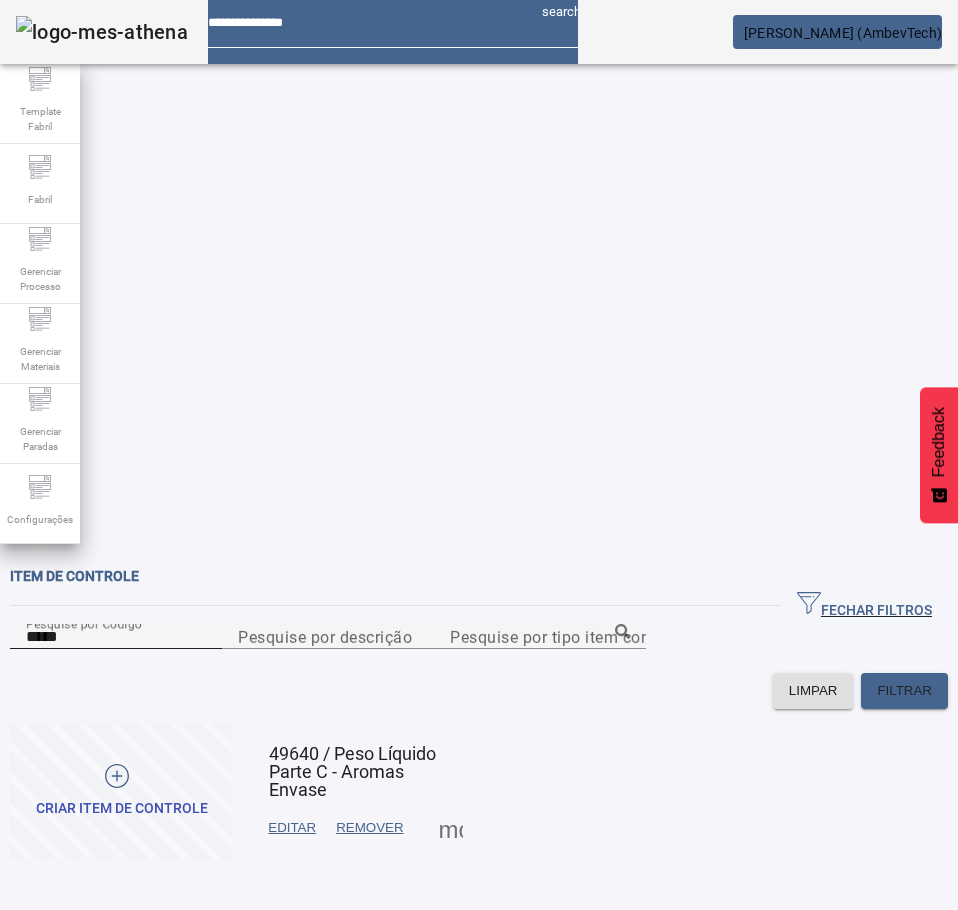 click on "*****" at bounding box center (116, 637) 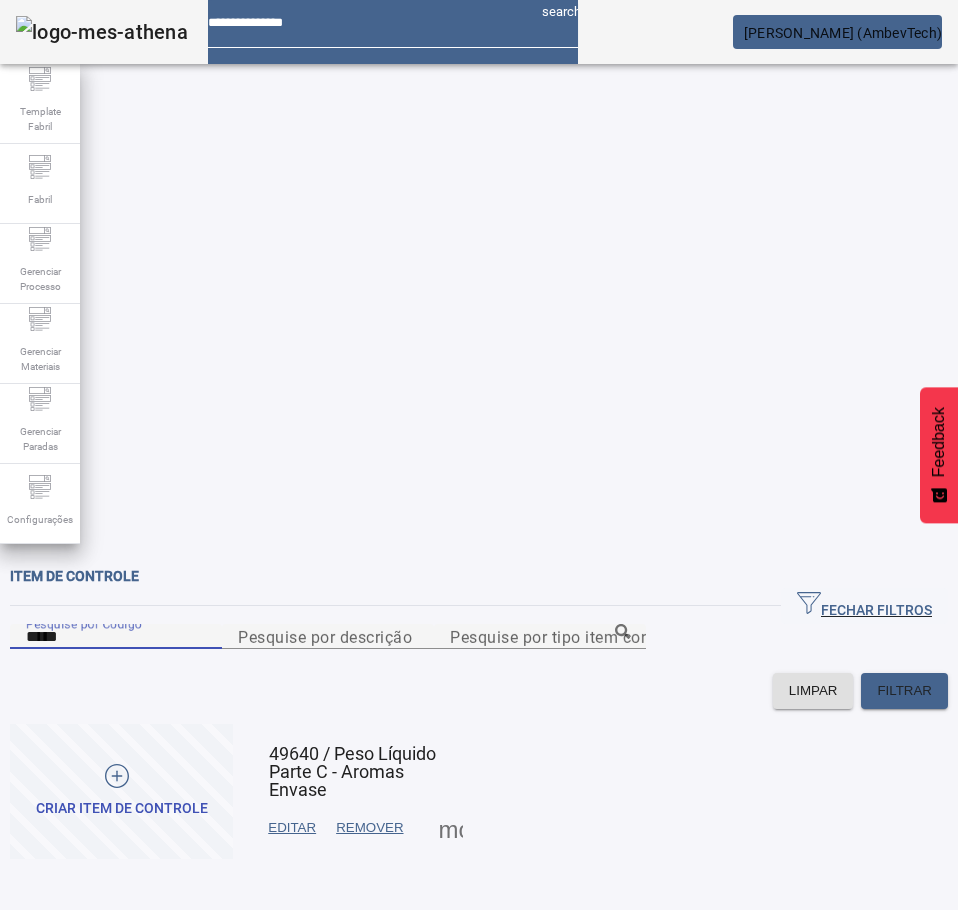 click on "*****" at bounding box center (116, 637) 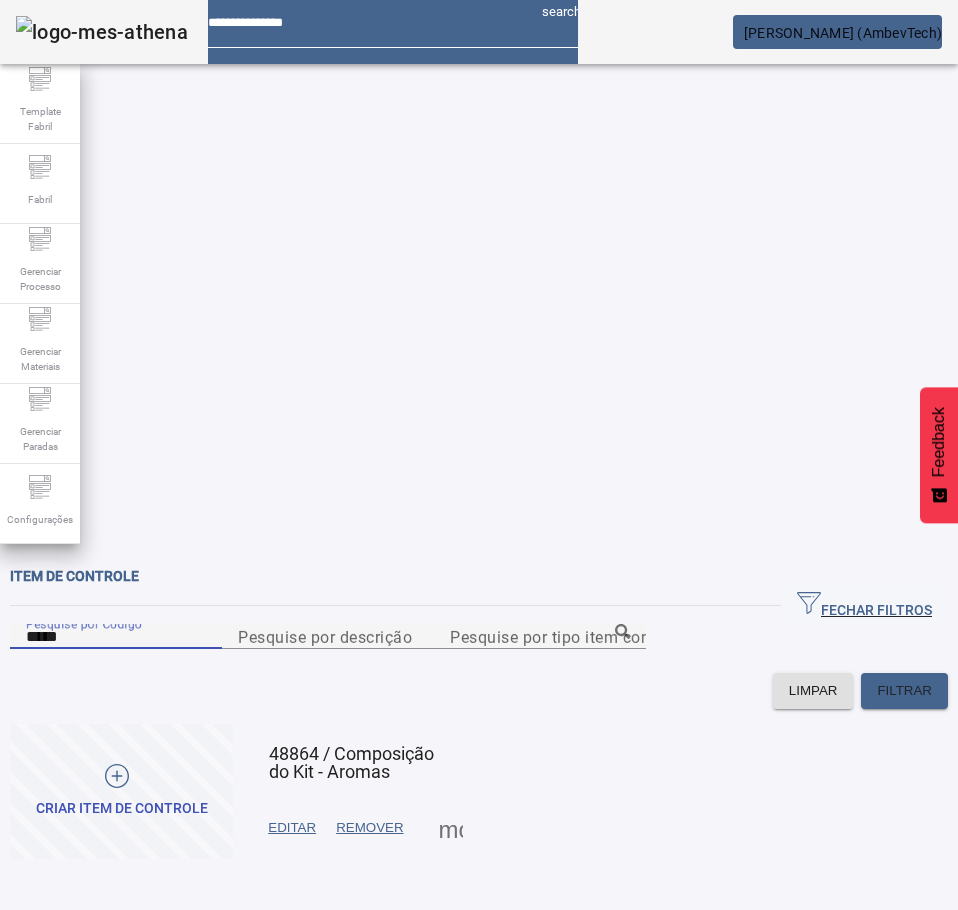click on "Criar item de controle  48864 / Composição do Kit - Aromas EDITAR REMOVER  more_vert" at bounding box center (479, 791) 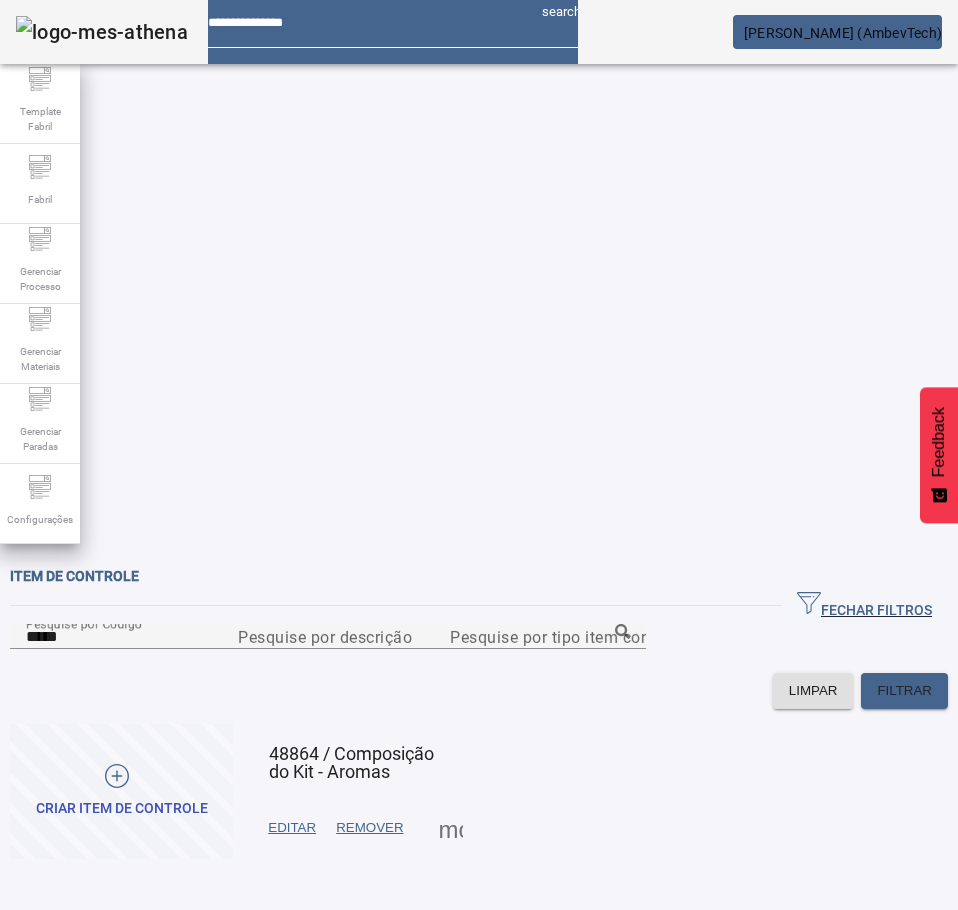 click at bounding box center [451, 828] 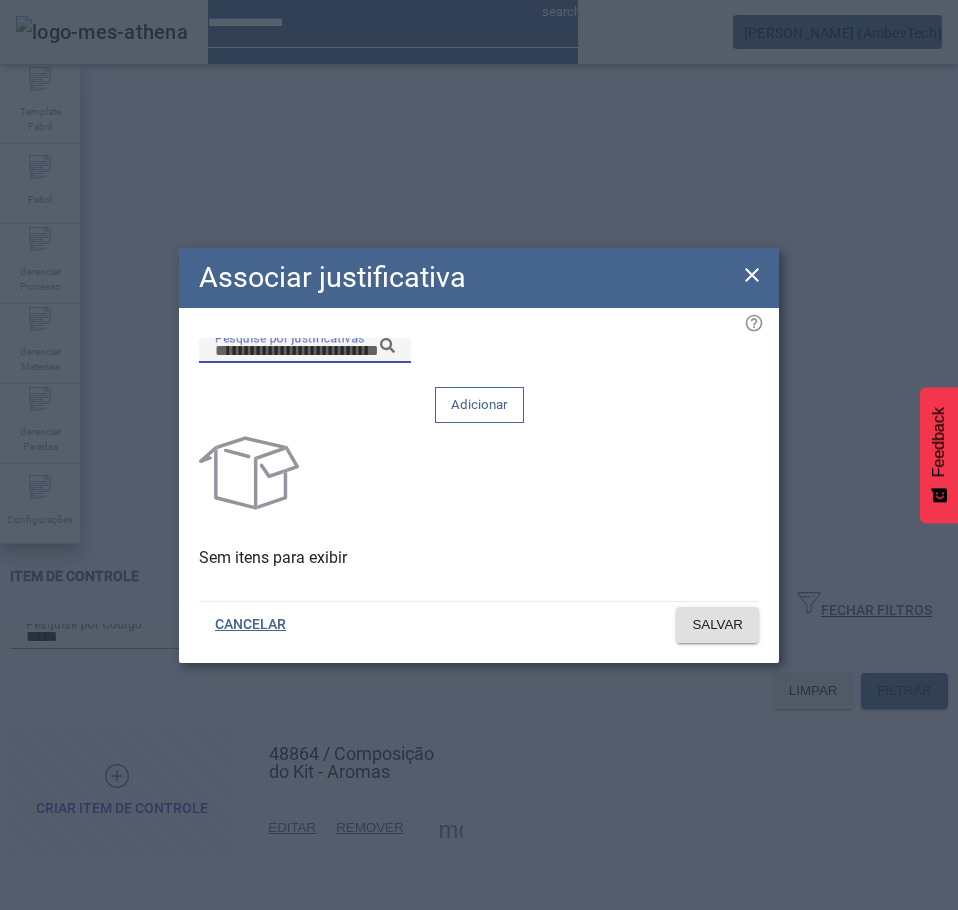 click on "Pesquise por justificativas" at bounding box center (305, 351) 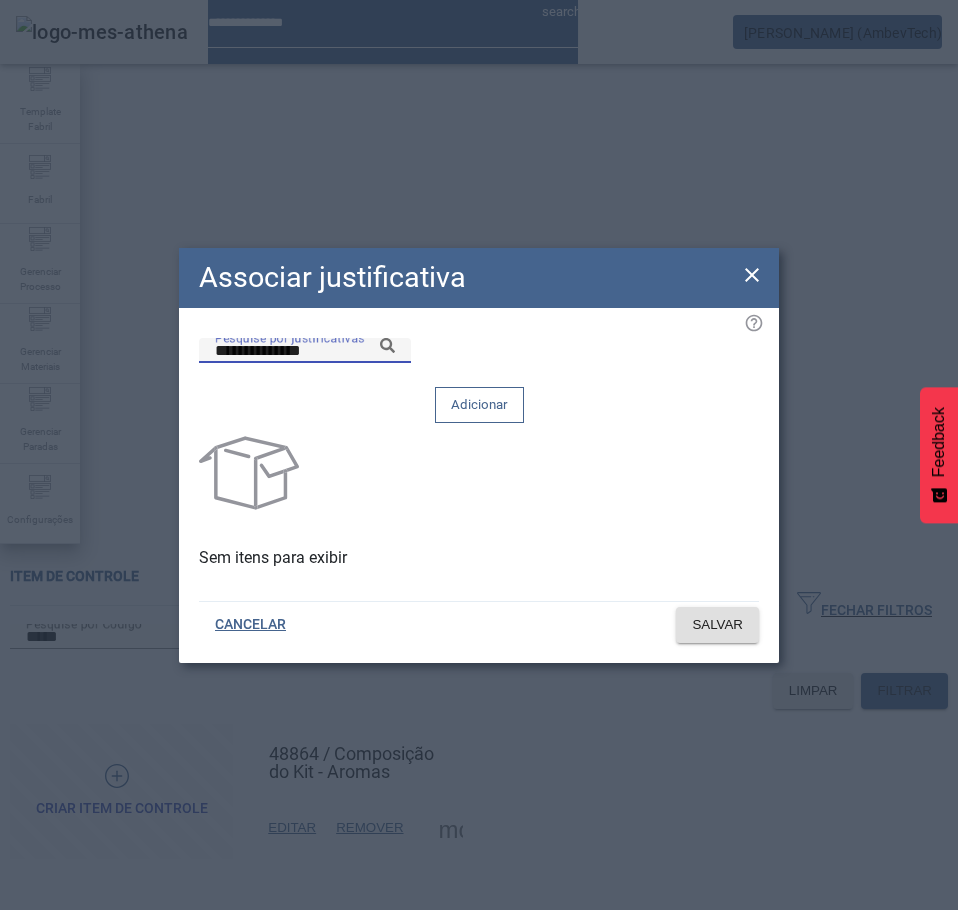 click 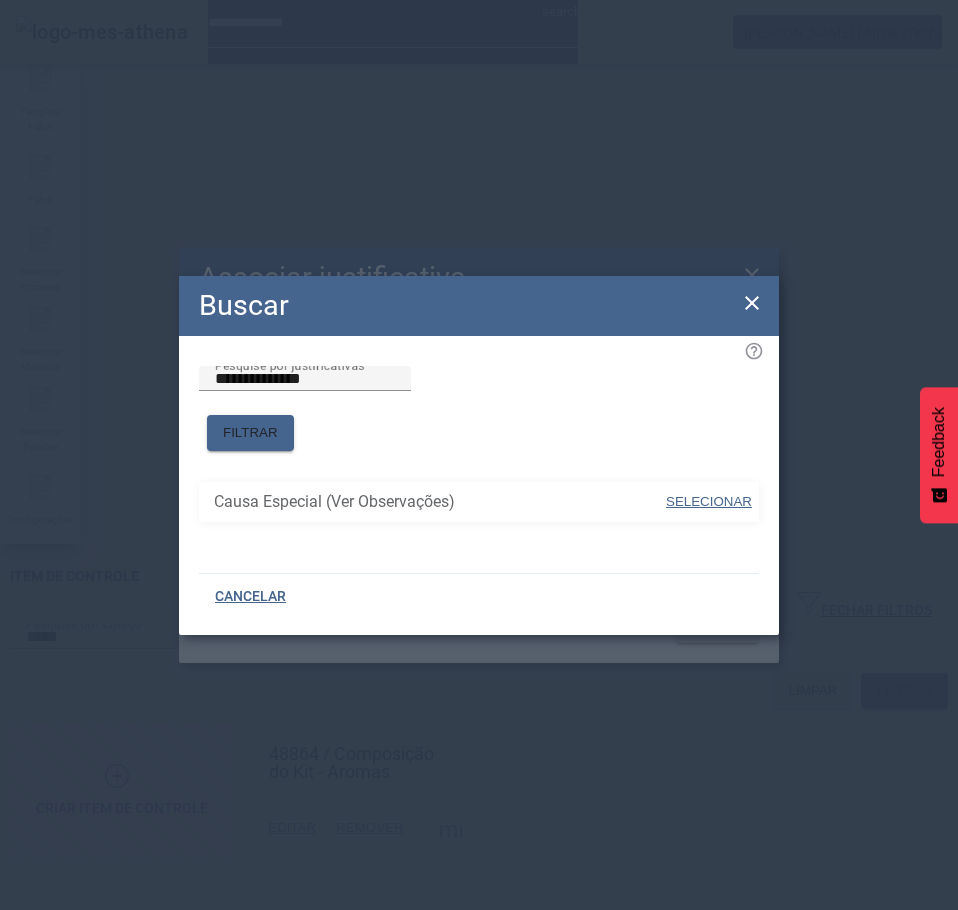 click on "SELECIONAR" at bounding box center [709, 502] 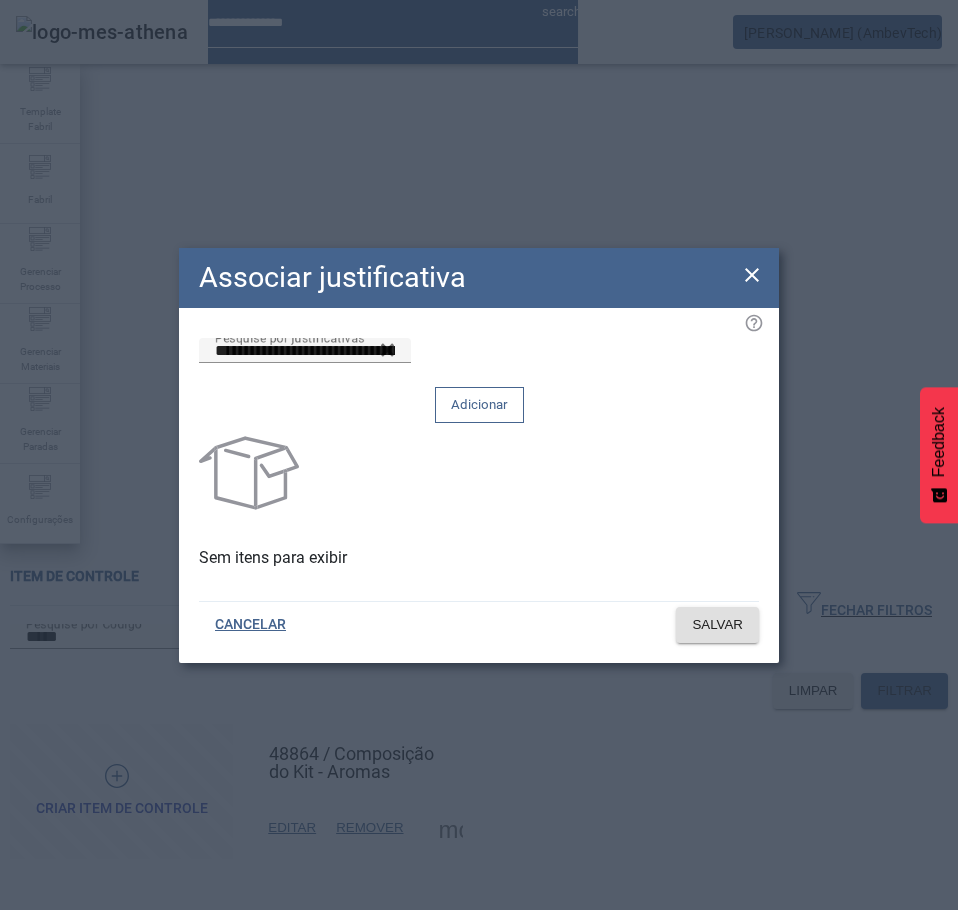 click on "Adicionar" 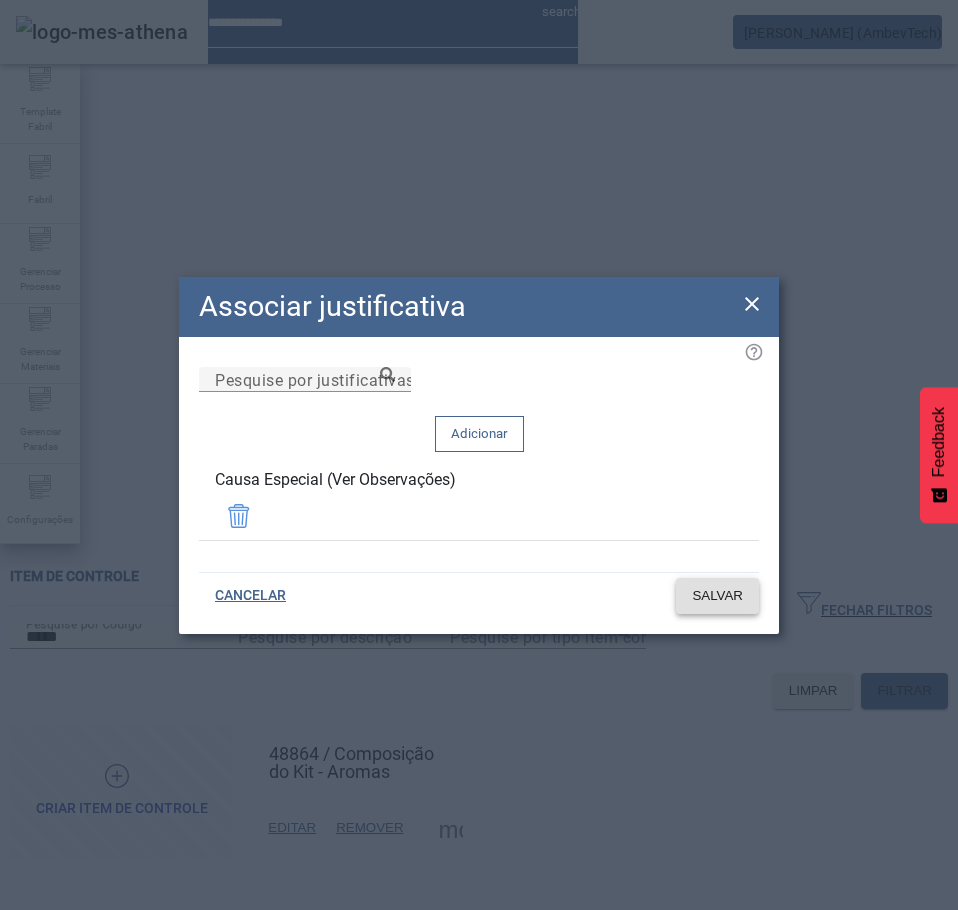 click on "SALVAR" 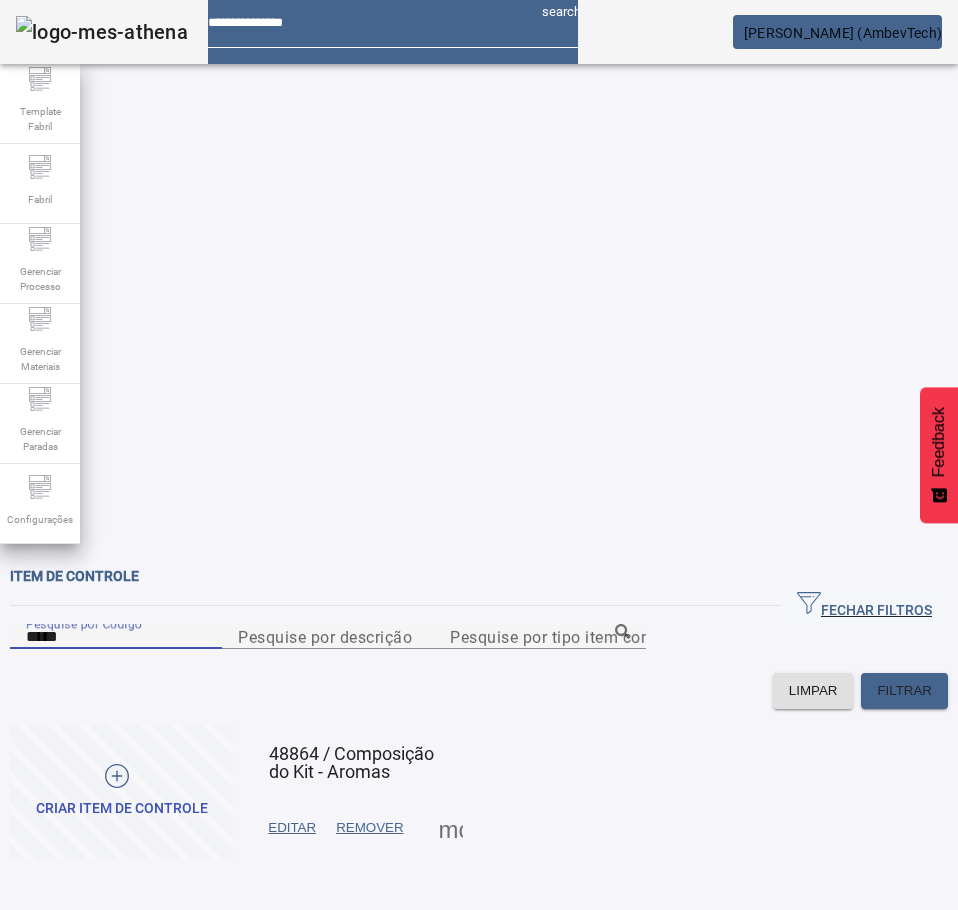 click on "*****" at bounding box center [116, 637] 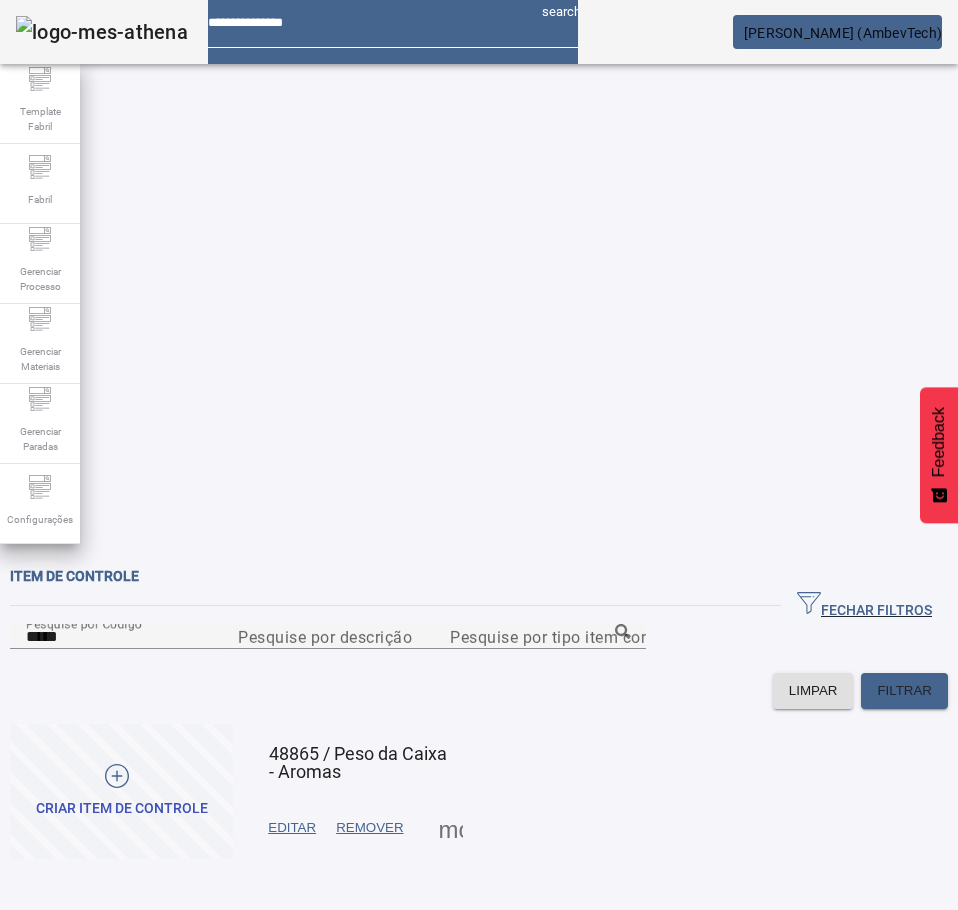 click at bounding box center (451, 828) 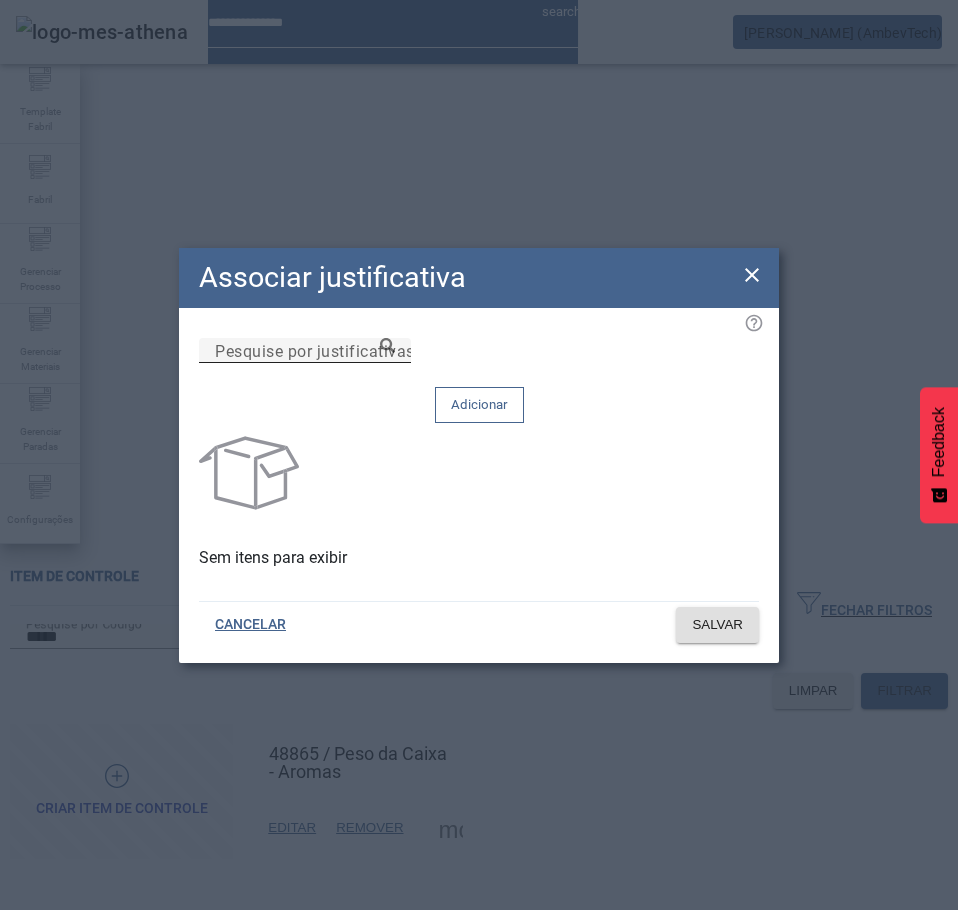 click on "Pesquise por justificativas" 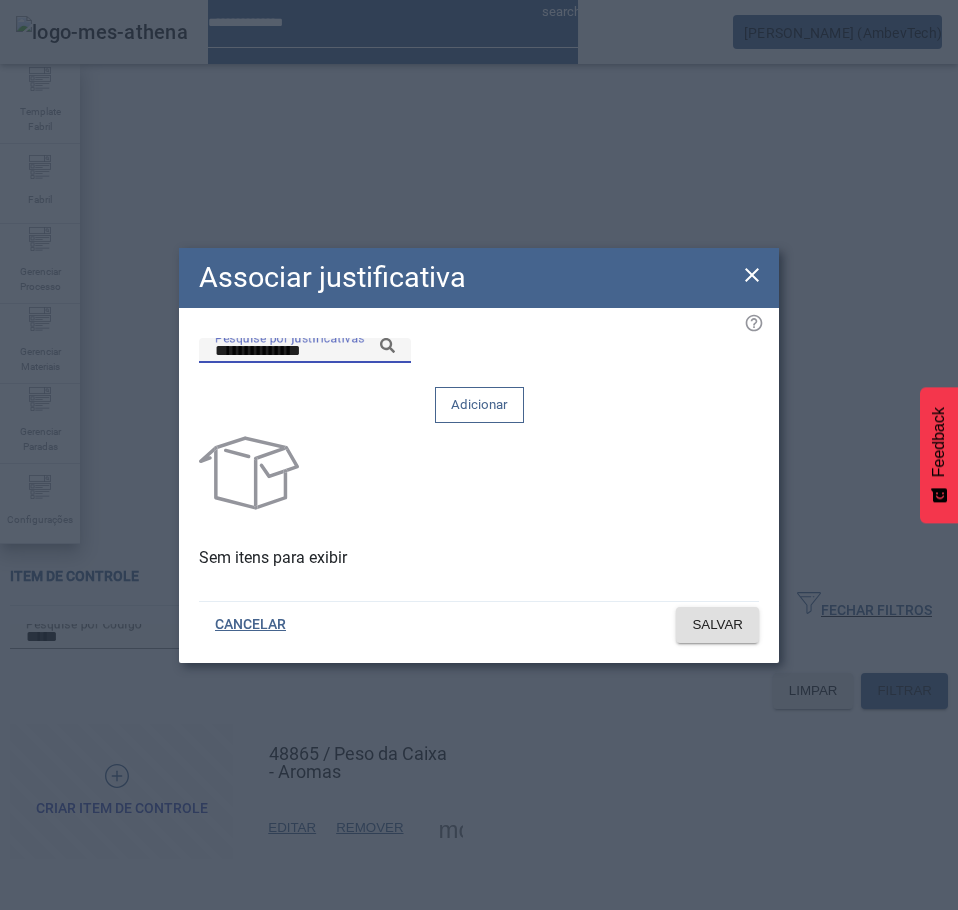 click 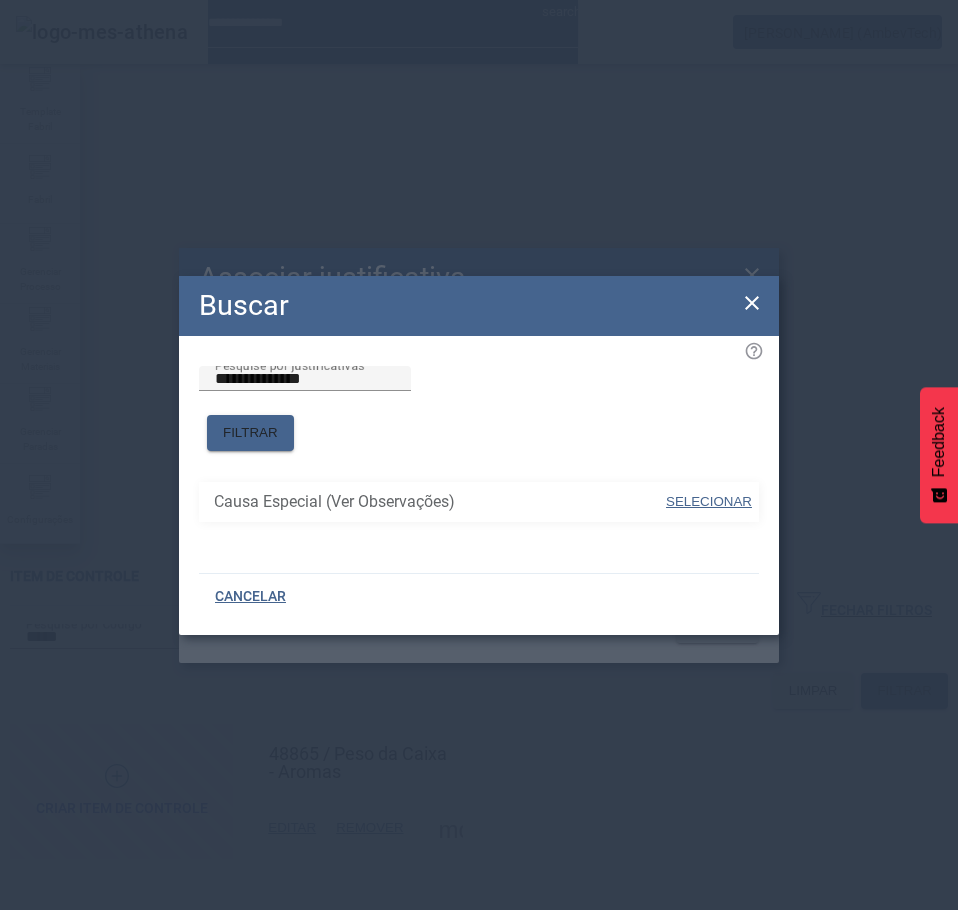 click on "SELECIONAR" at bounding box center [709, 501] 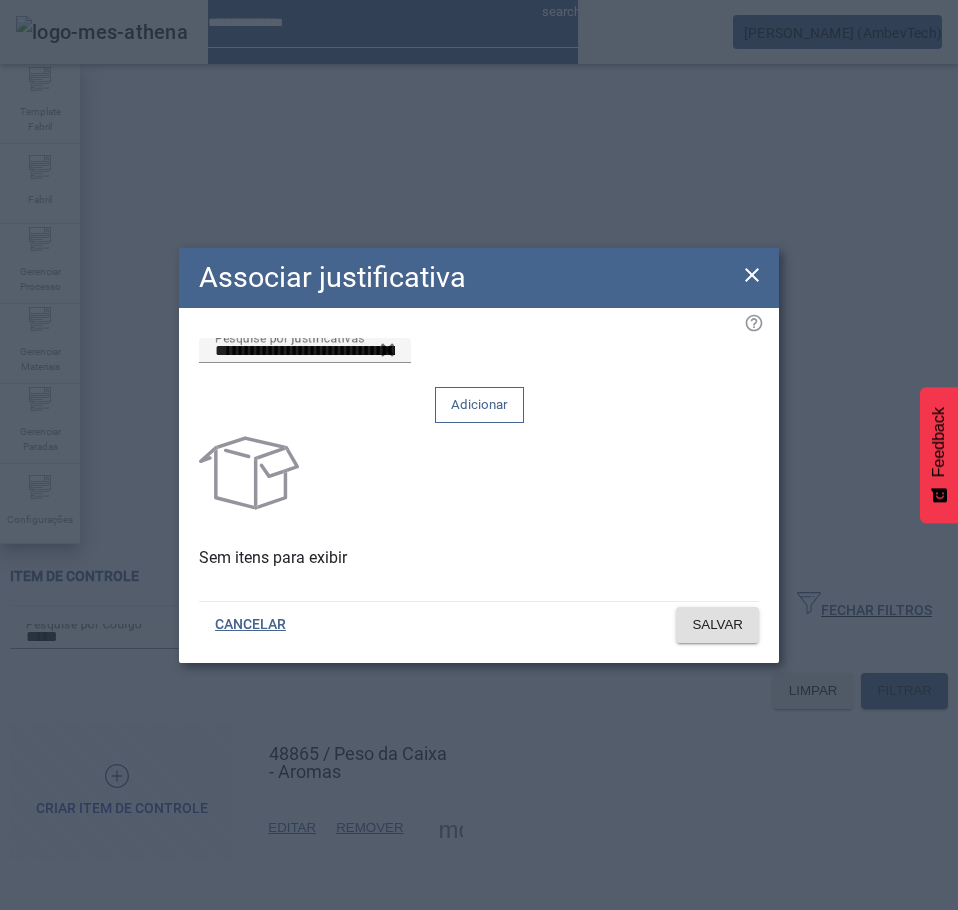 click on "Adicionar" 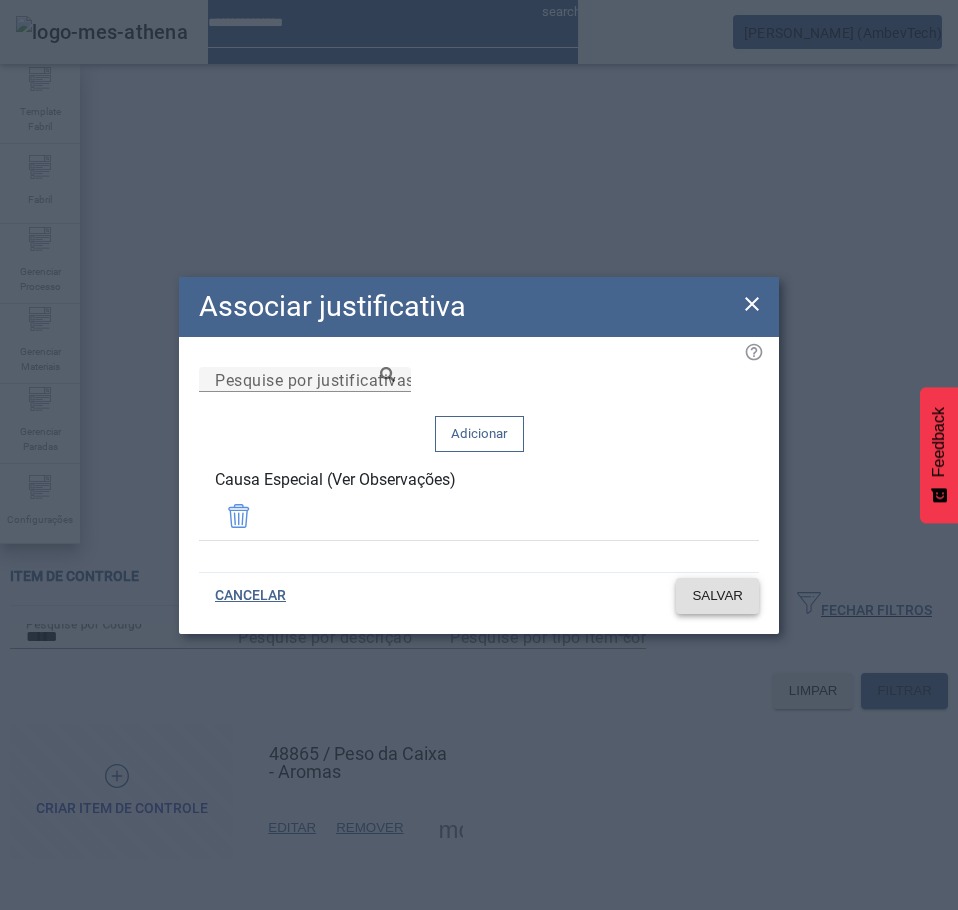 click 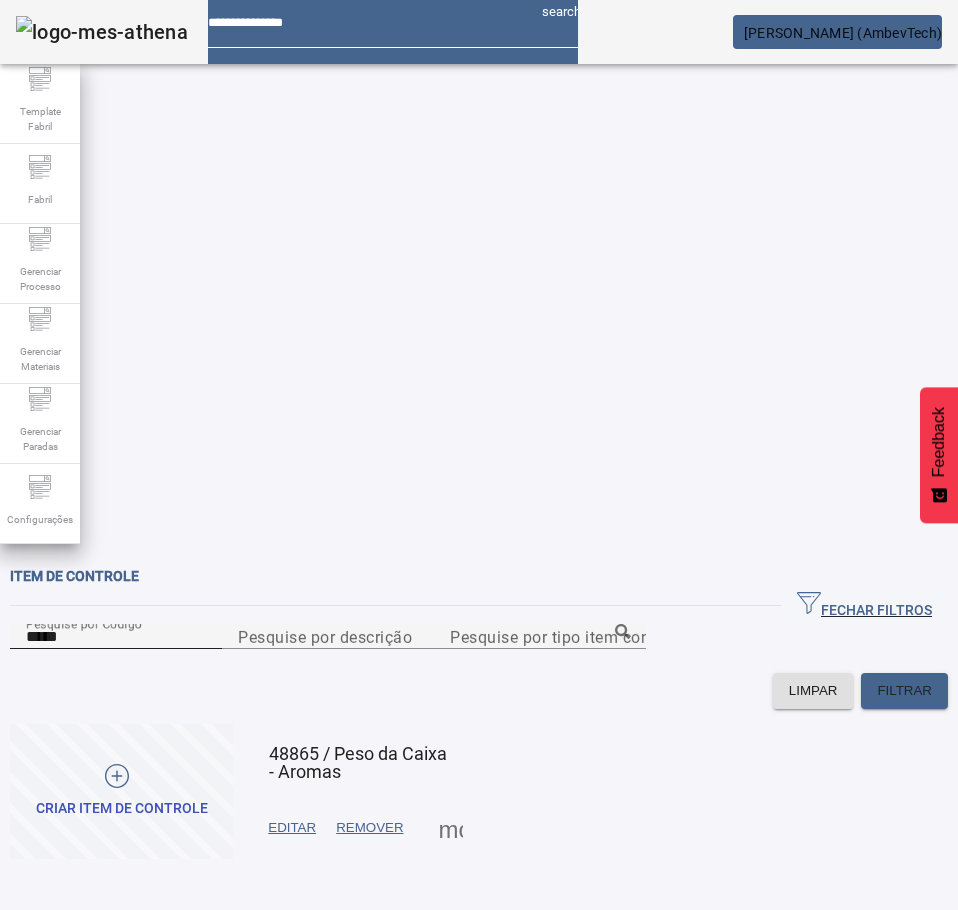 click on "*****" at bounding box center (116, 637) 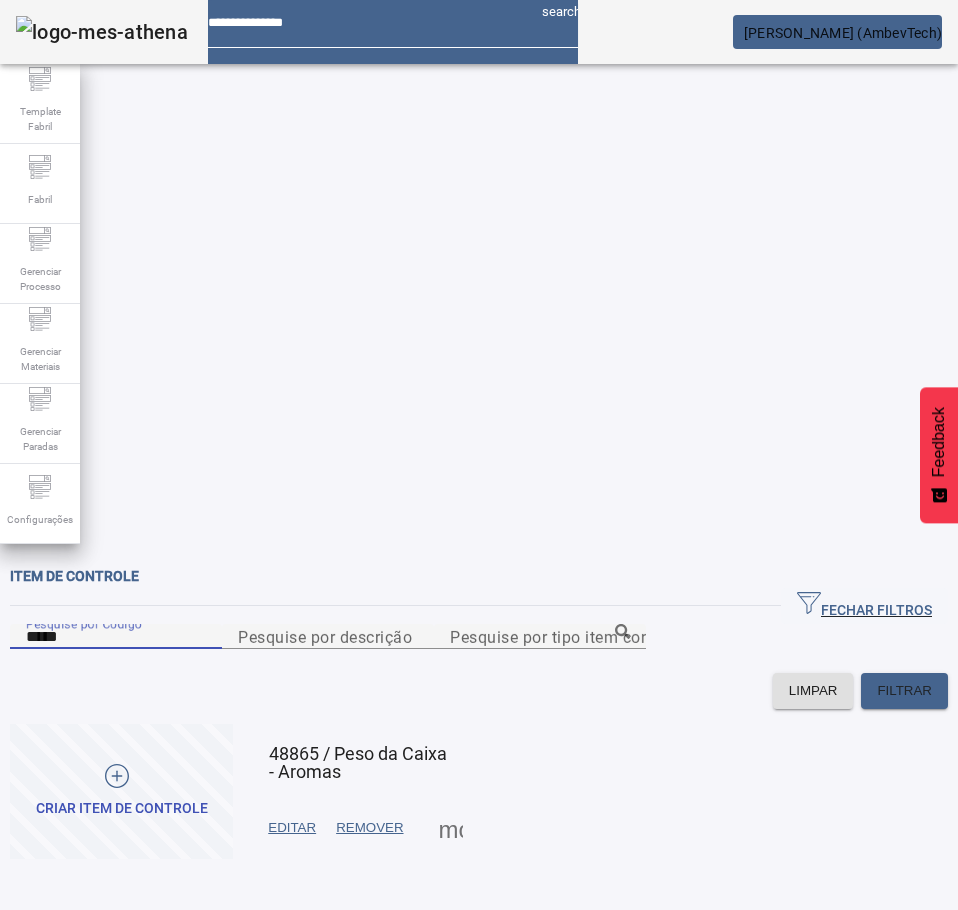 click on "*****" at bounding box center (116, 637) 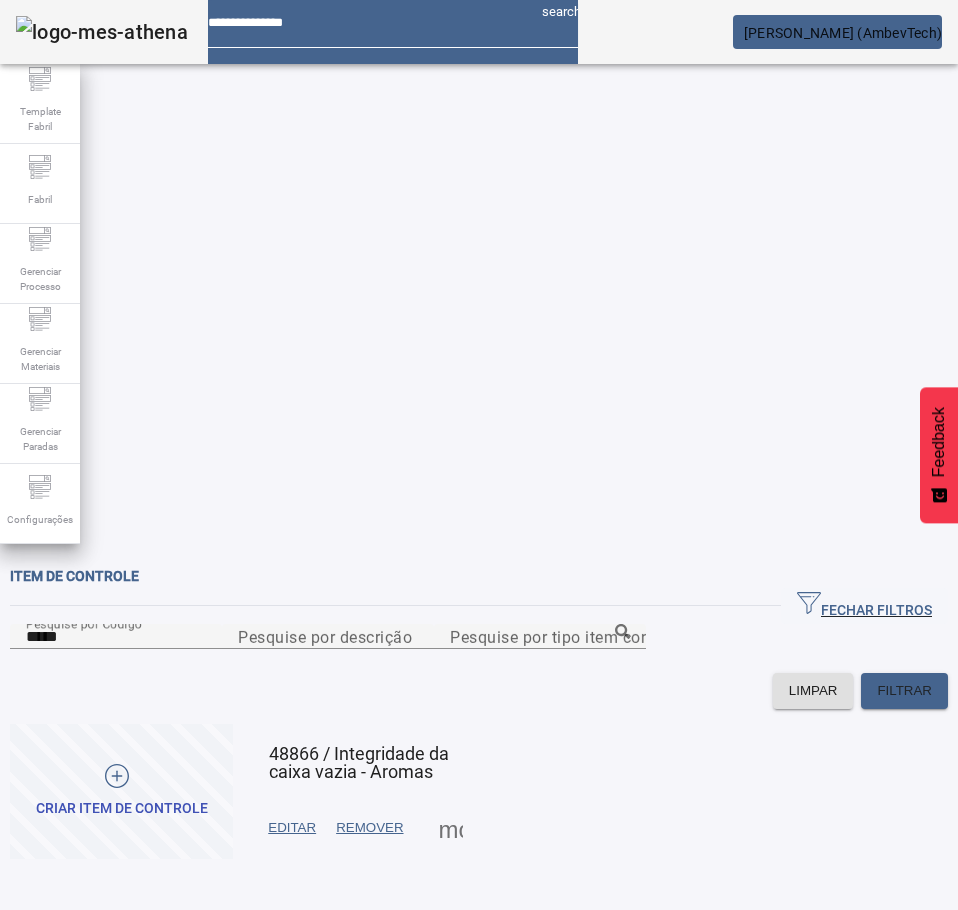 click at bounding box center (451, 828) 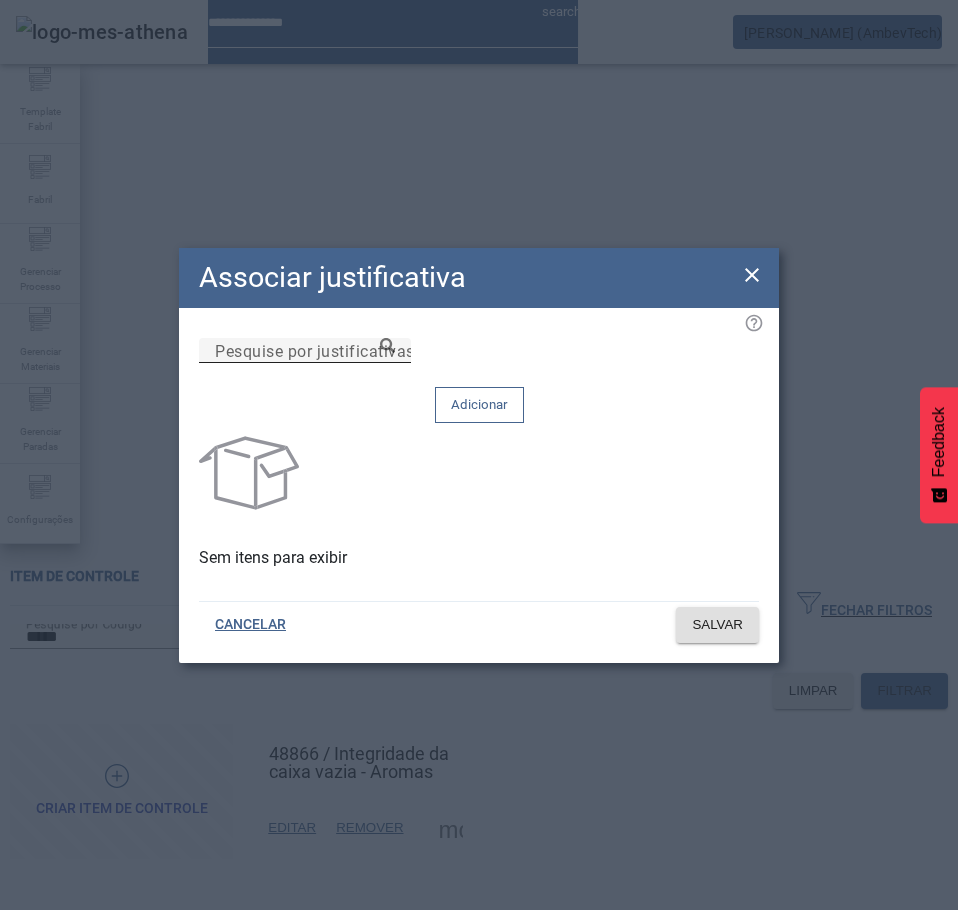 click on "Pesquise por justificativas" at bounding box center [305, 351] 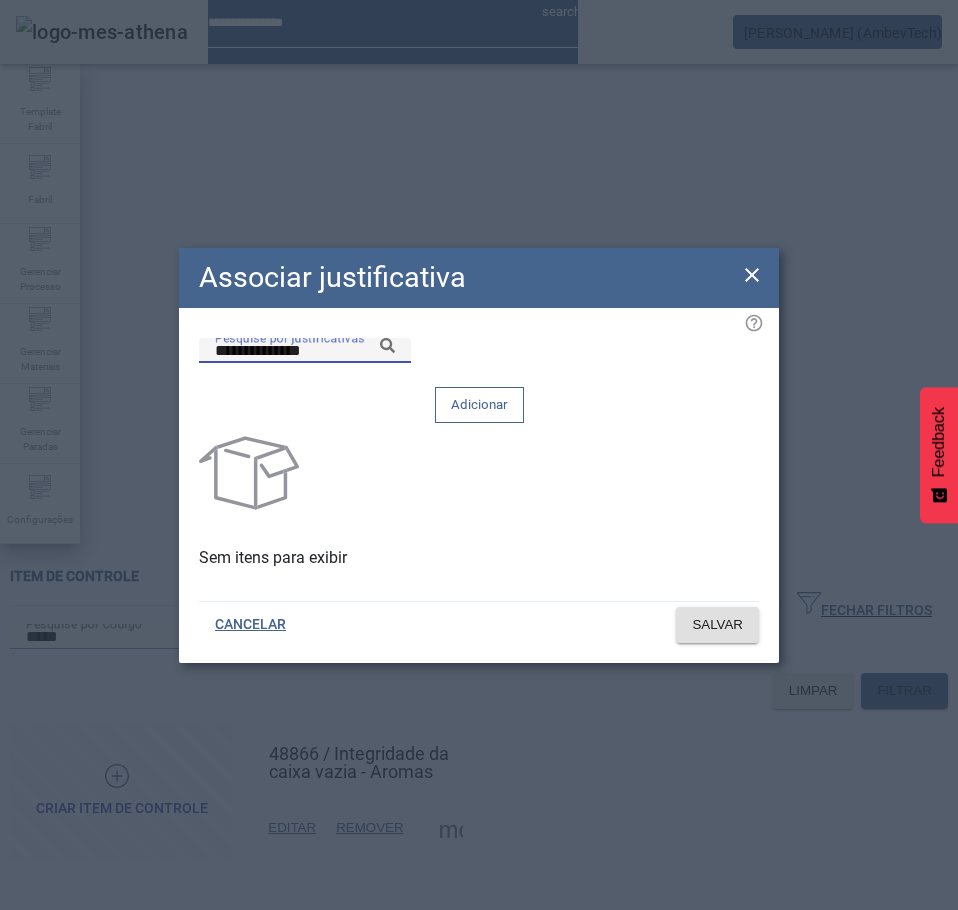 click 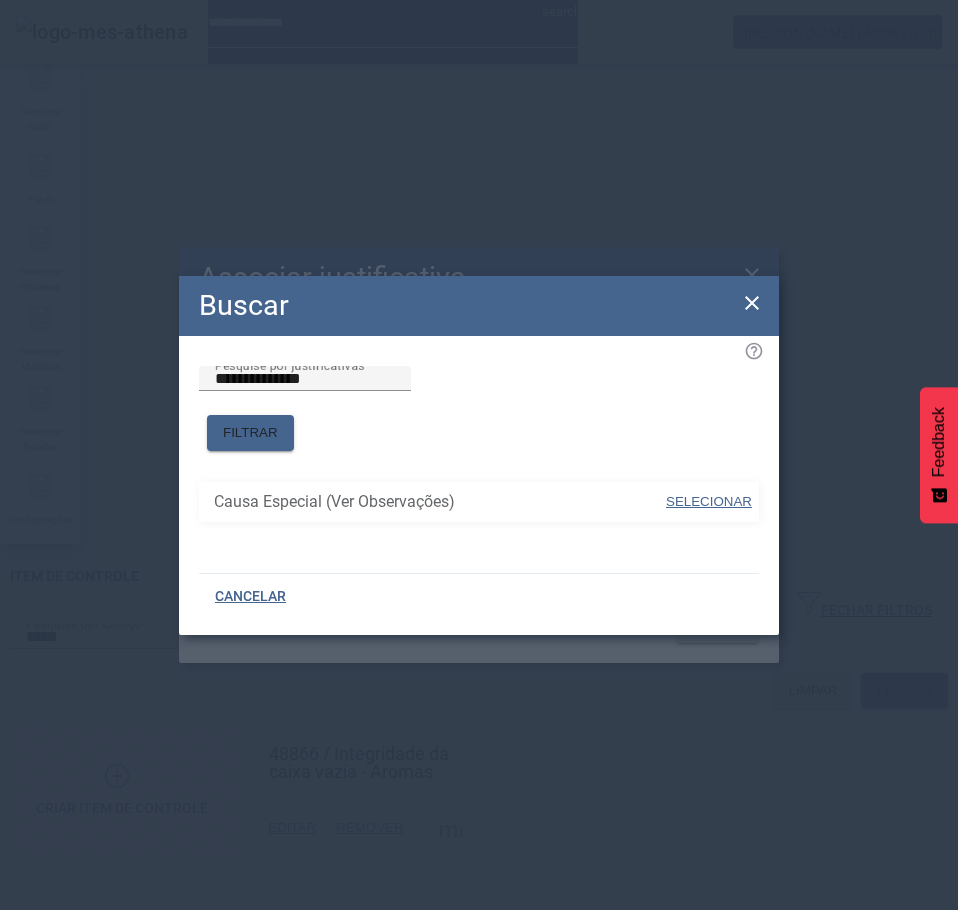 click at bounding box center (709, 502) 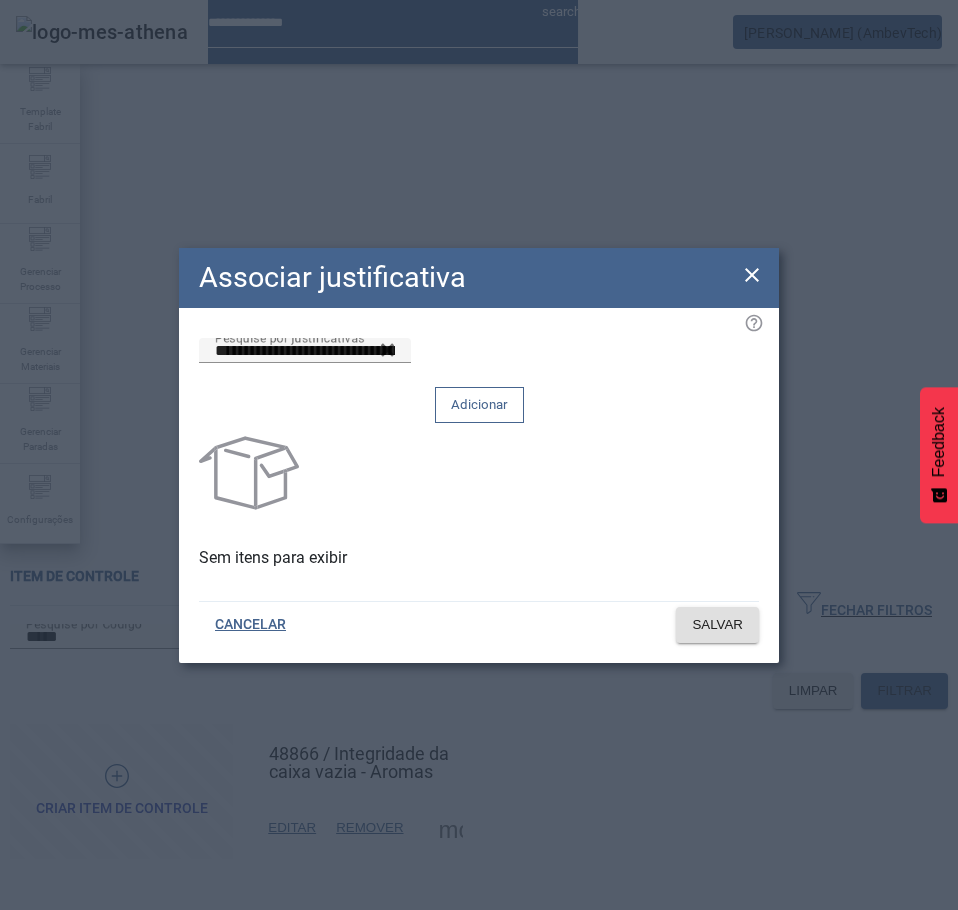 click on "Adicionar" 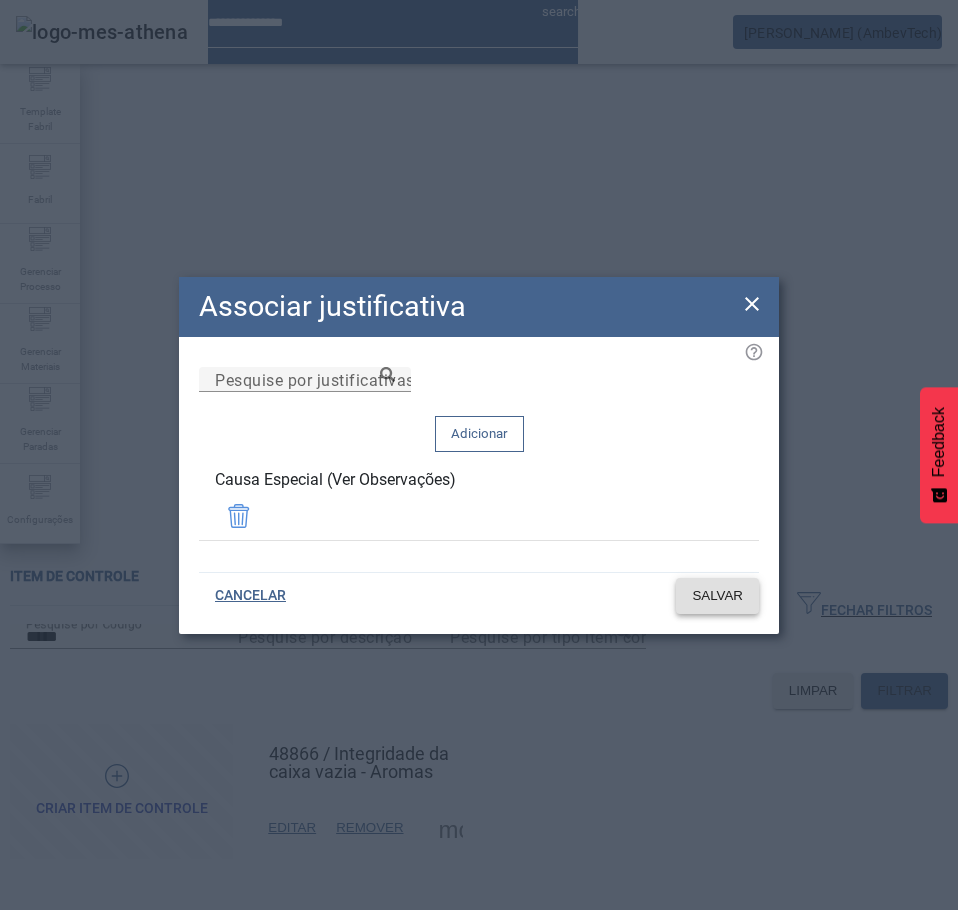 click on "SALVAR" 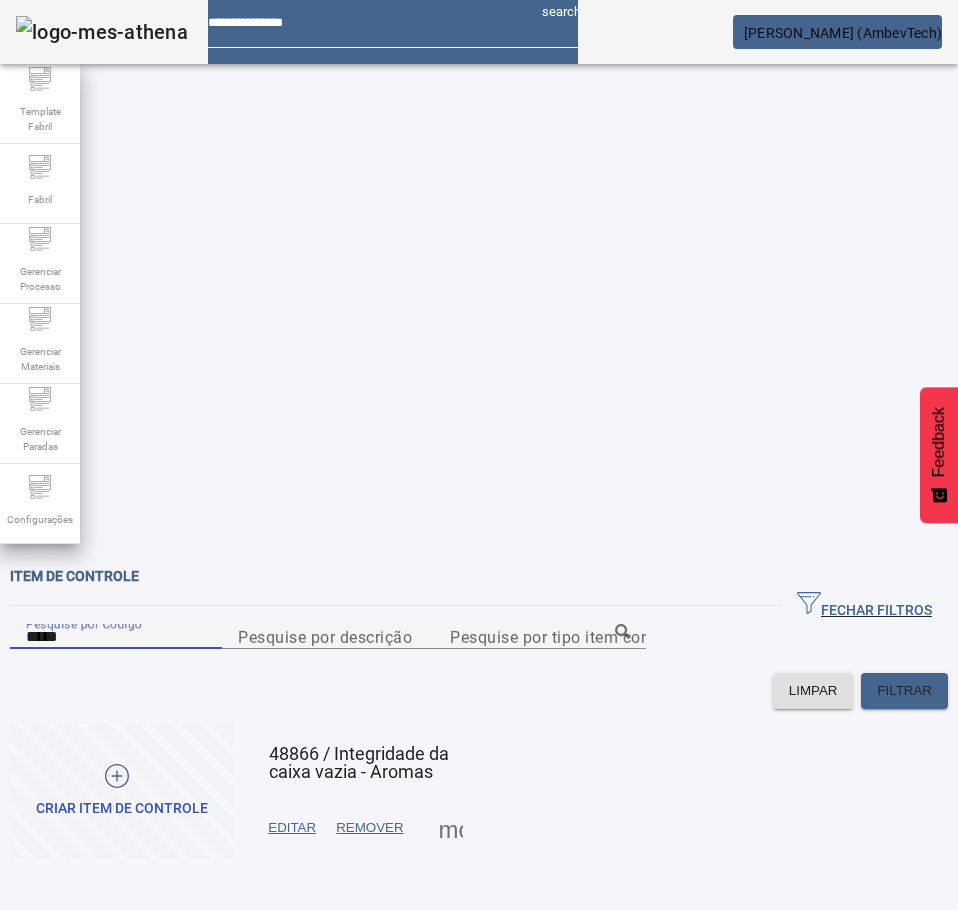 click on "*****" at bounding box center [116, 637] 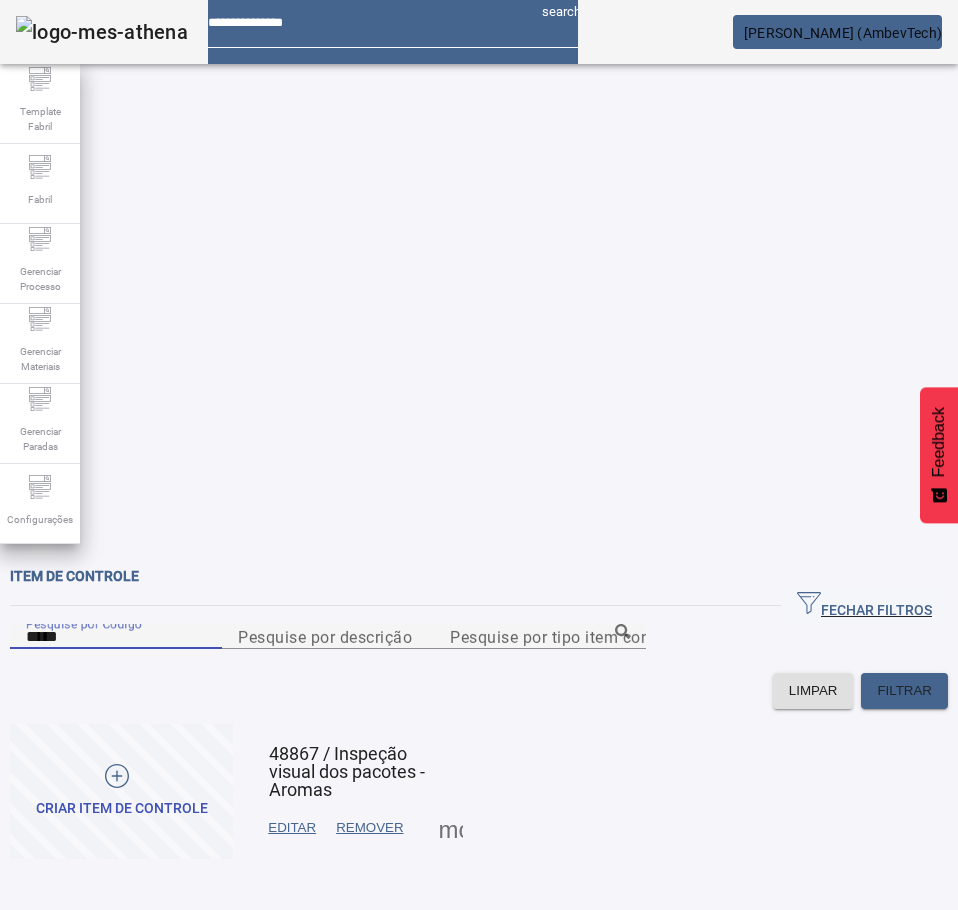 click on "Criar item de controle  48867 / Inspeção visual dos pacotes - Aromas EDITAR REMOVER  more_vert" at bounding box center (479, 791) 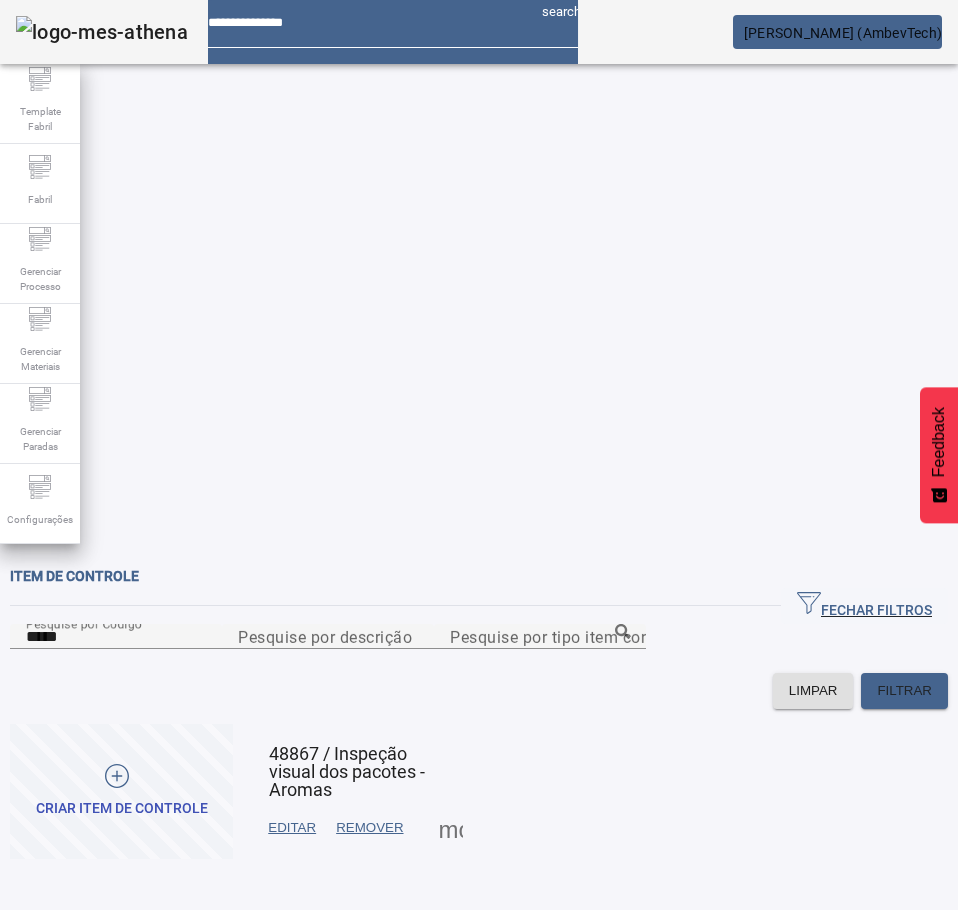 click at bounding box center [451, 828] 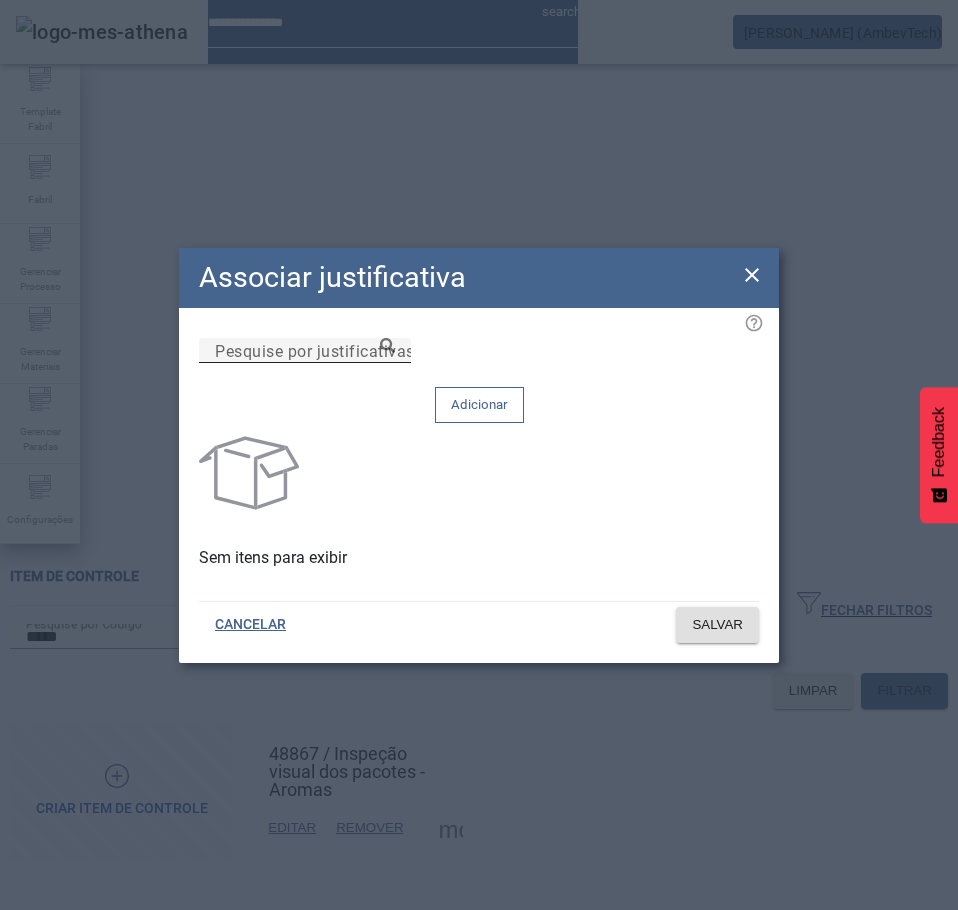 click on "Pesquise por justificativas" at bounding box center (305, 351) 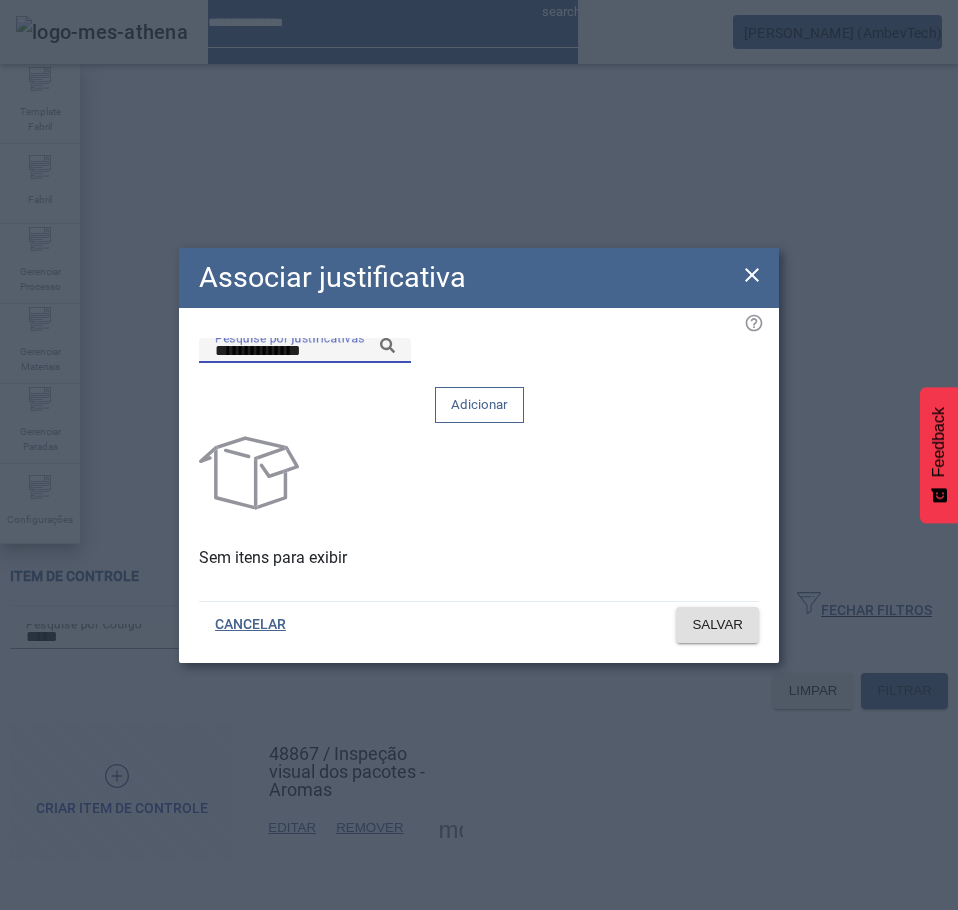 click 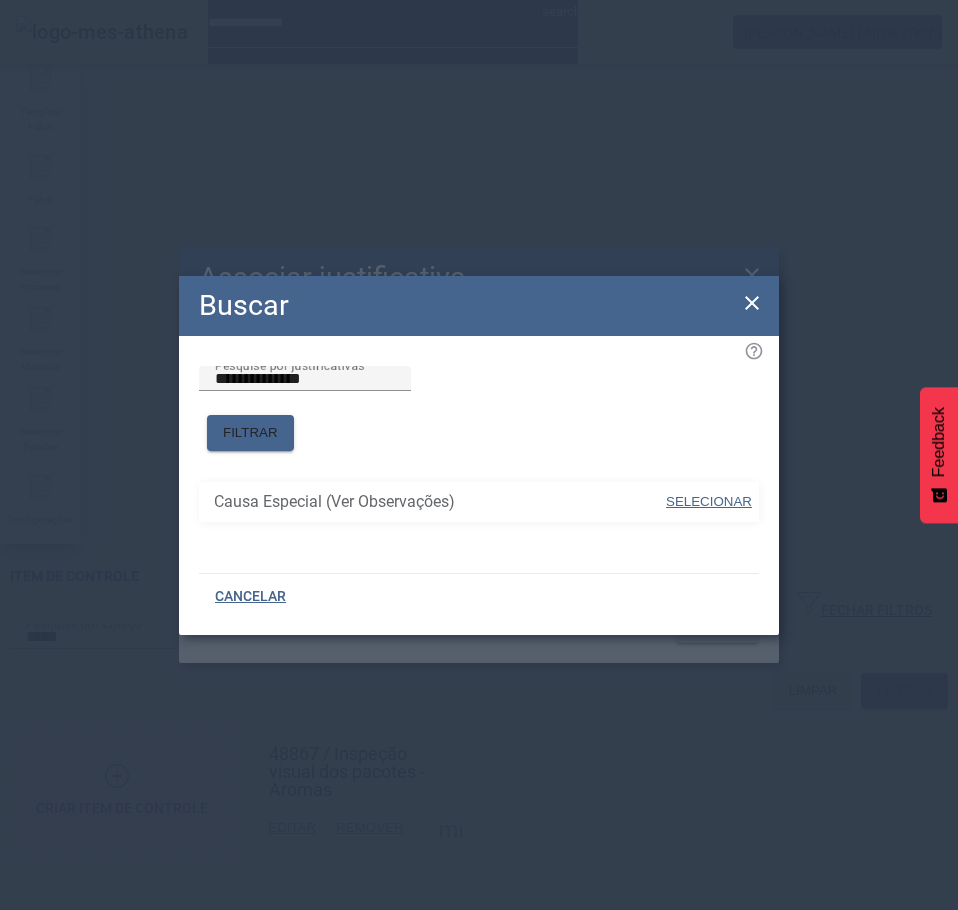 click on "SELECIONAR" at bounding box center (709, 501) 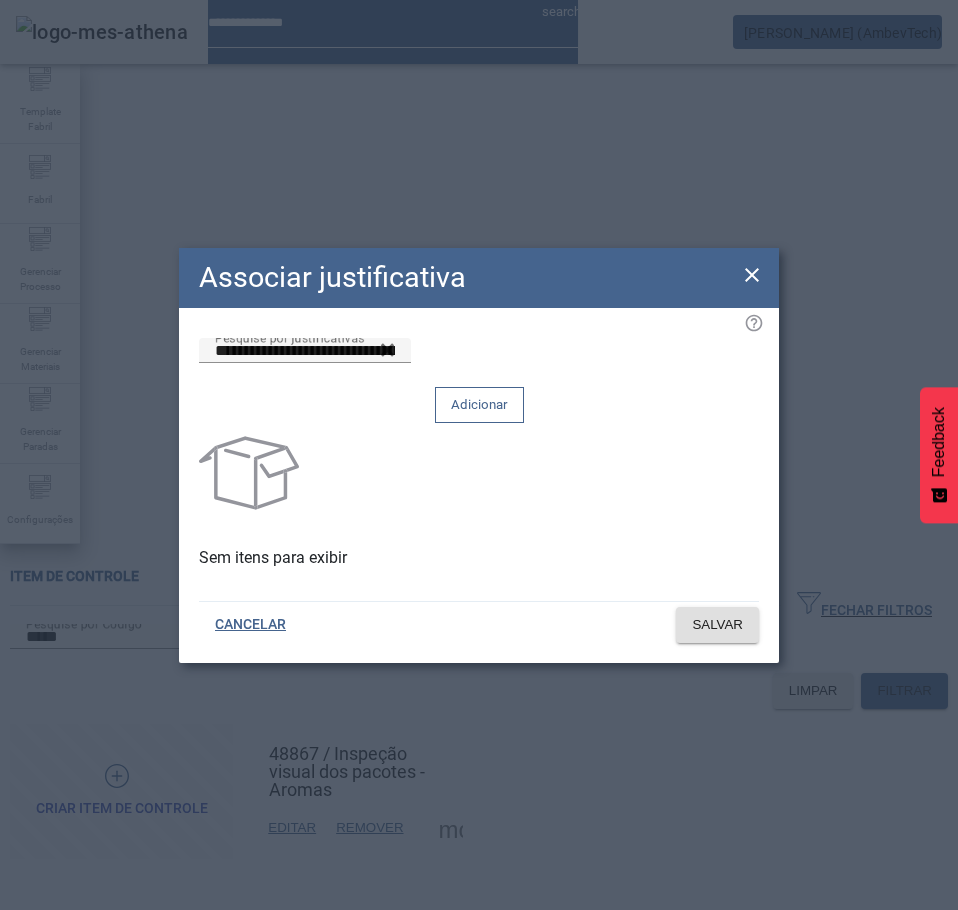 click 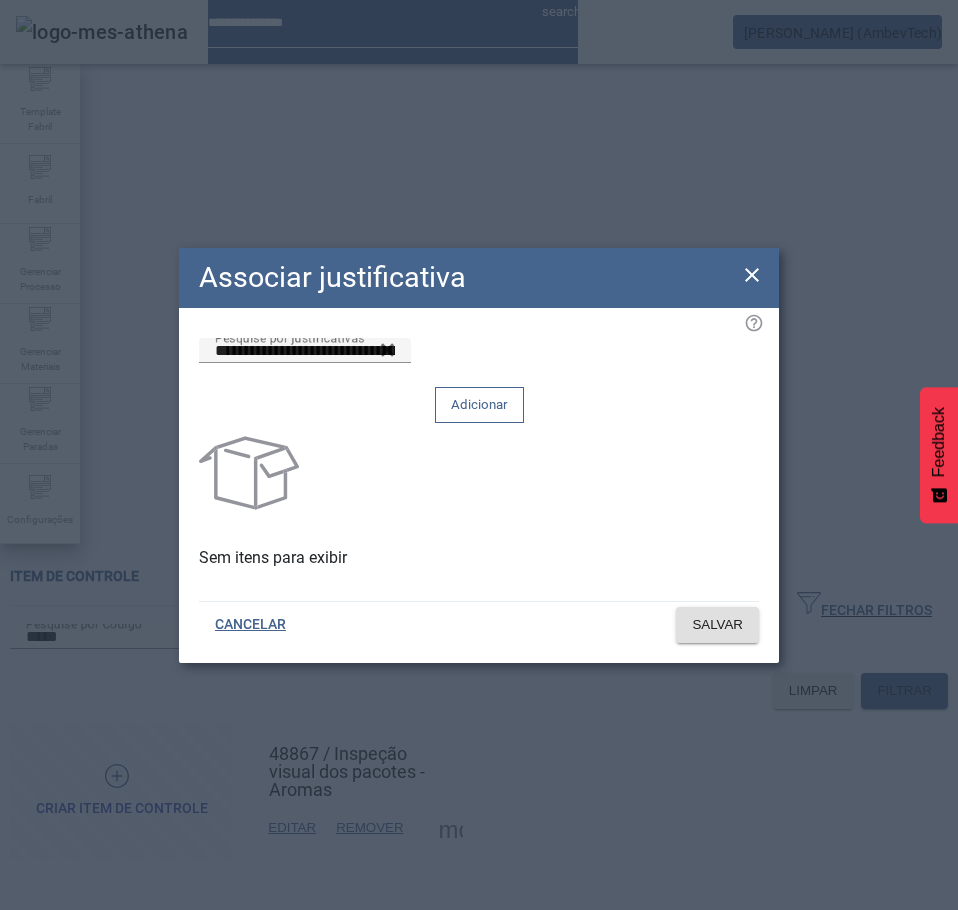 type 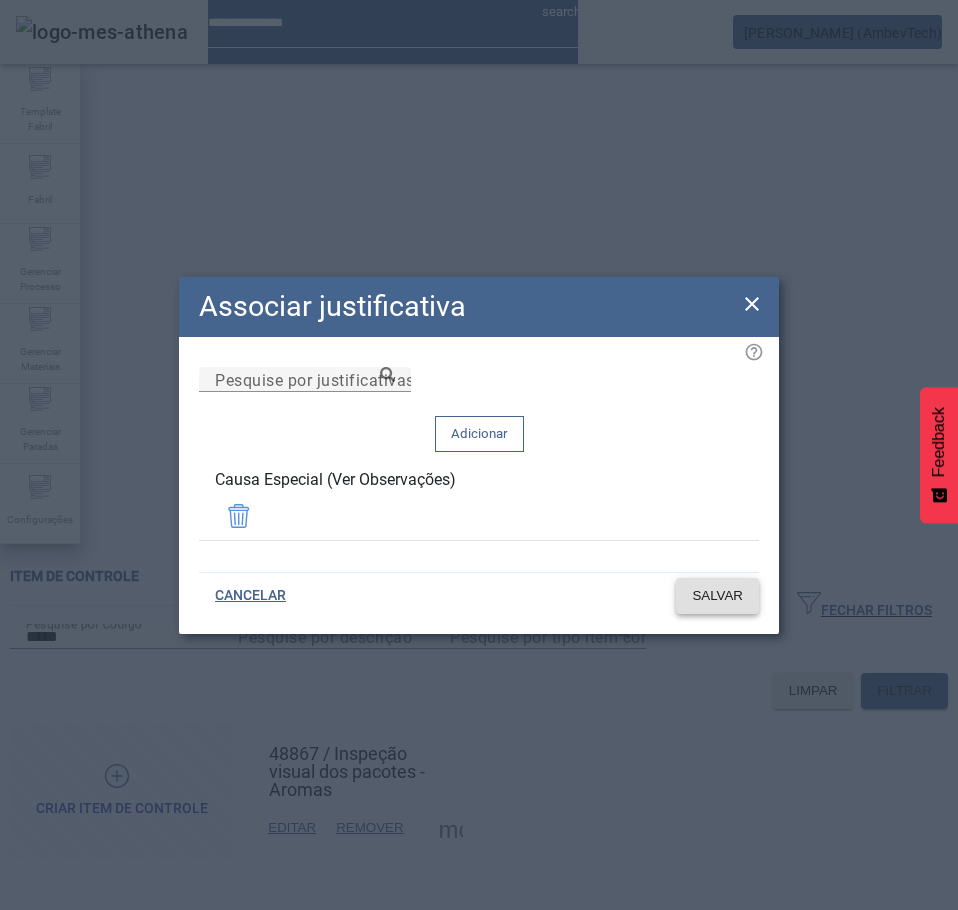 click on "SALVAR" 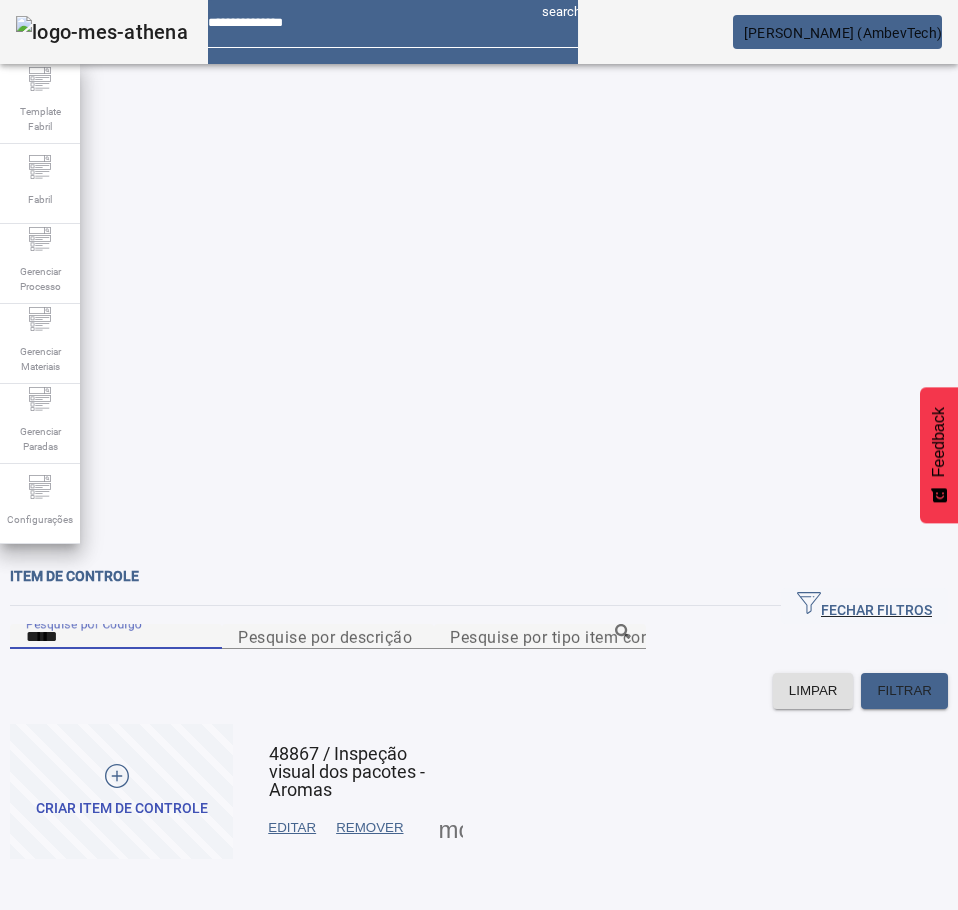 click on "*****" at bounding box center (116, 637) 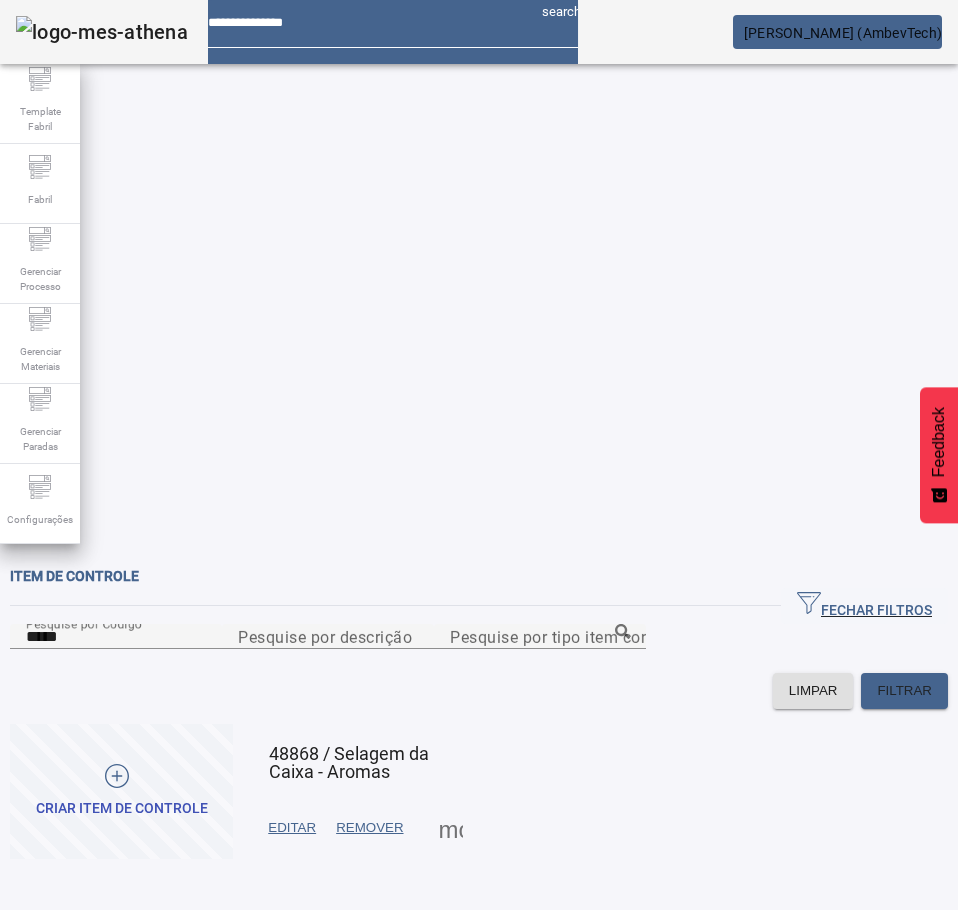 click at bounding box center (451, 828) 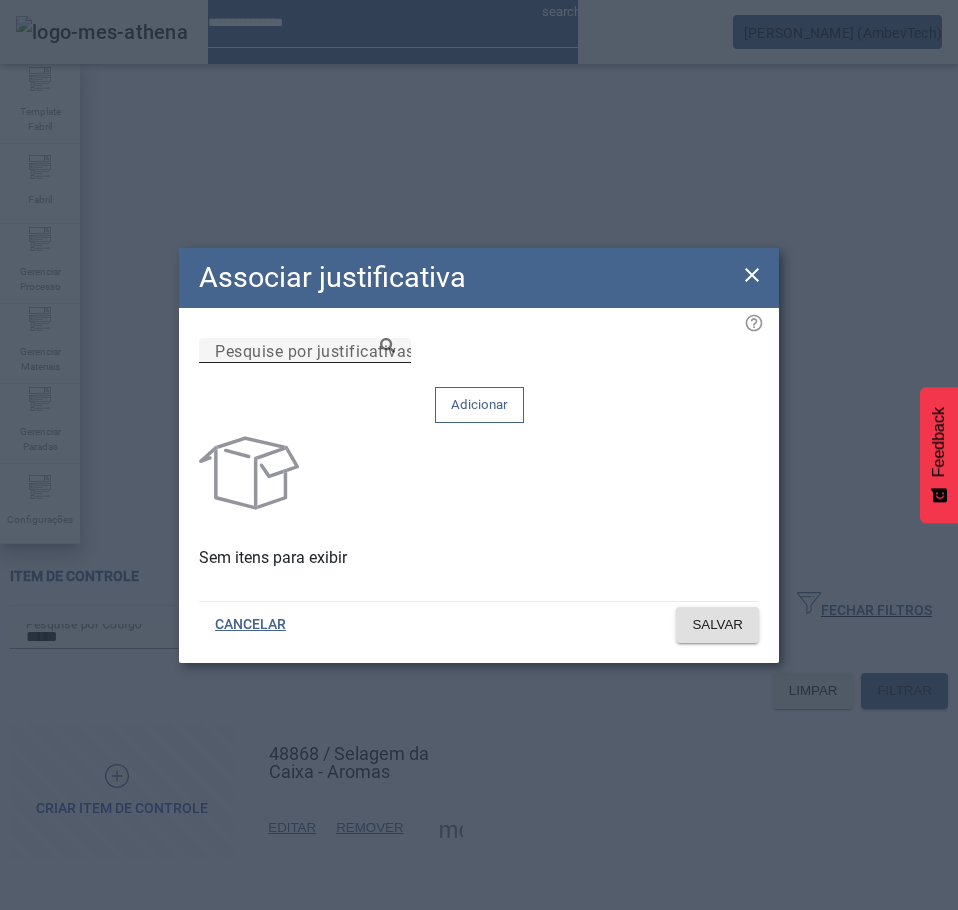 click on "Pesquise por justificativas" at bounding box center (305, 351) 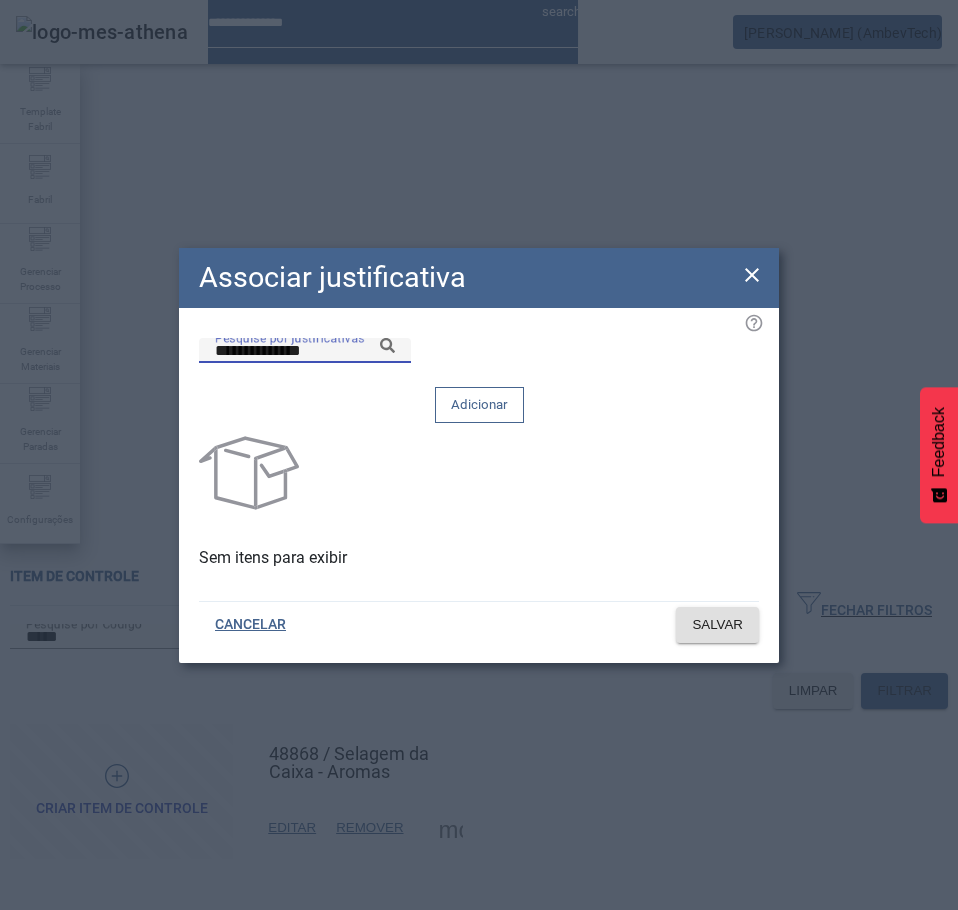 click 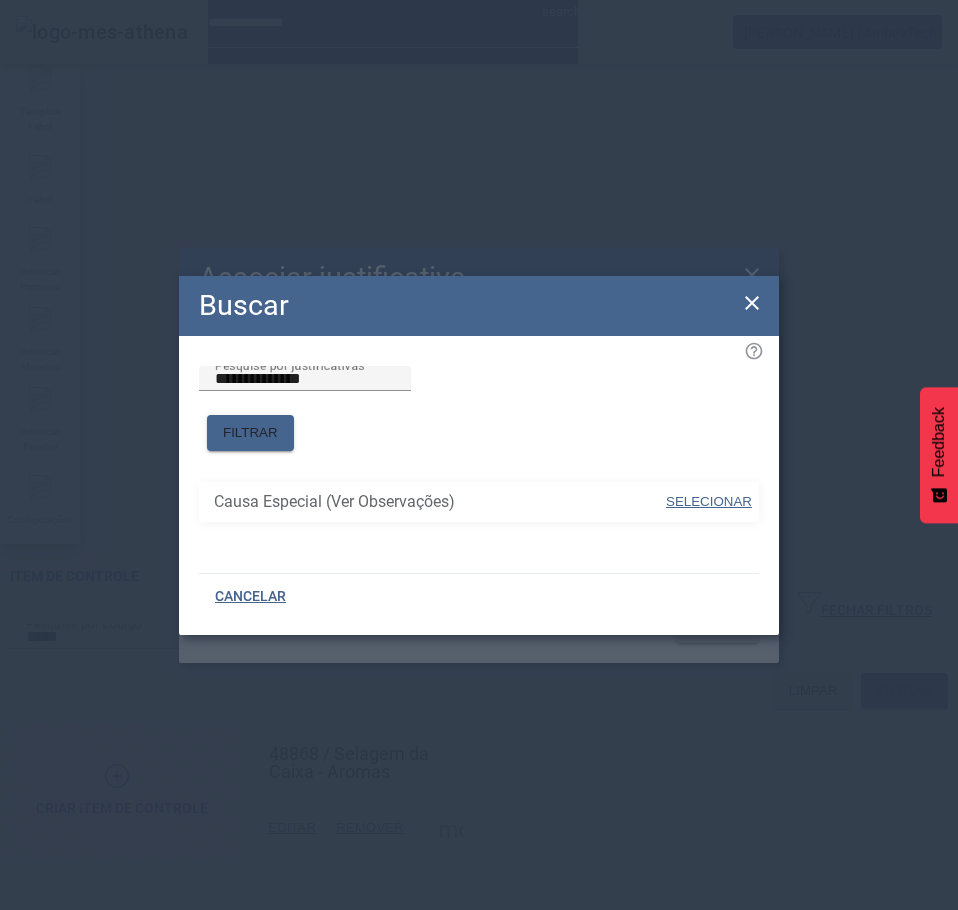 click on "SELECIONAR" at bounding box center [709, 501] 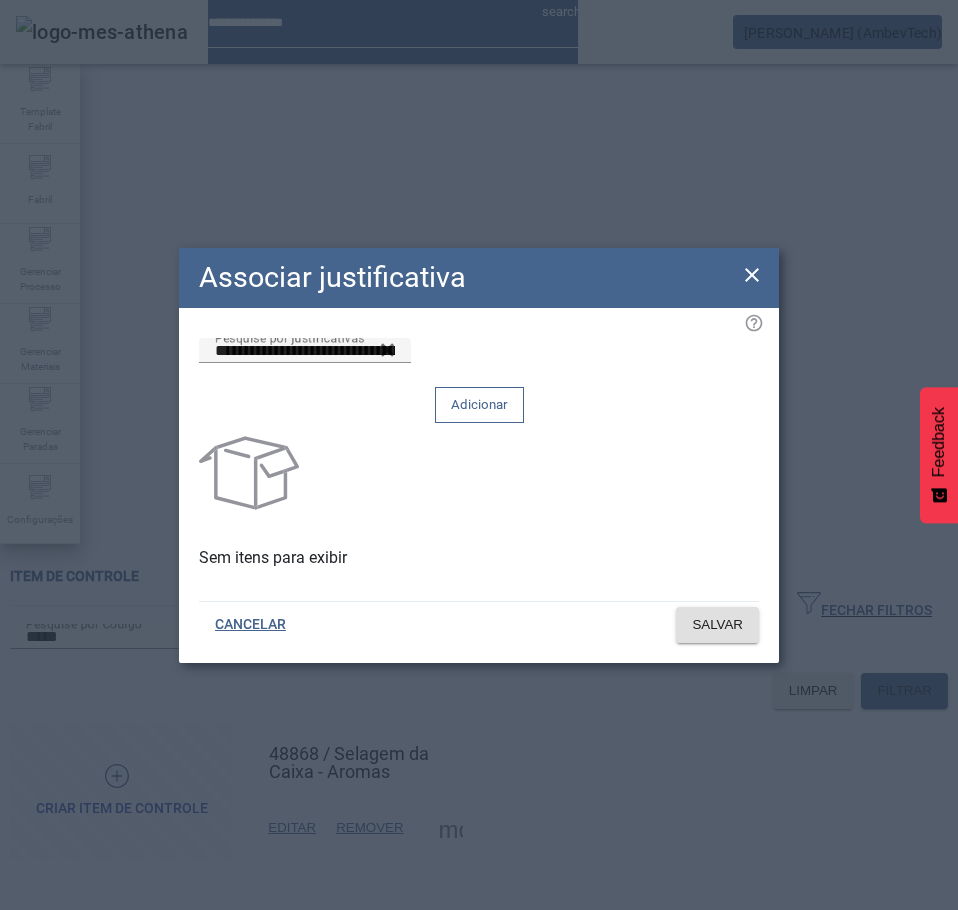 click on "Adicionar" 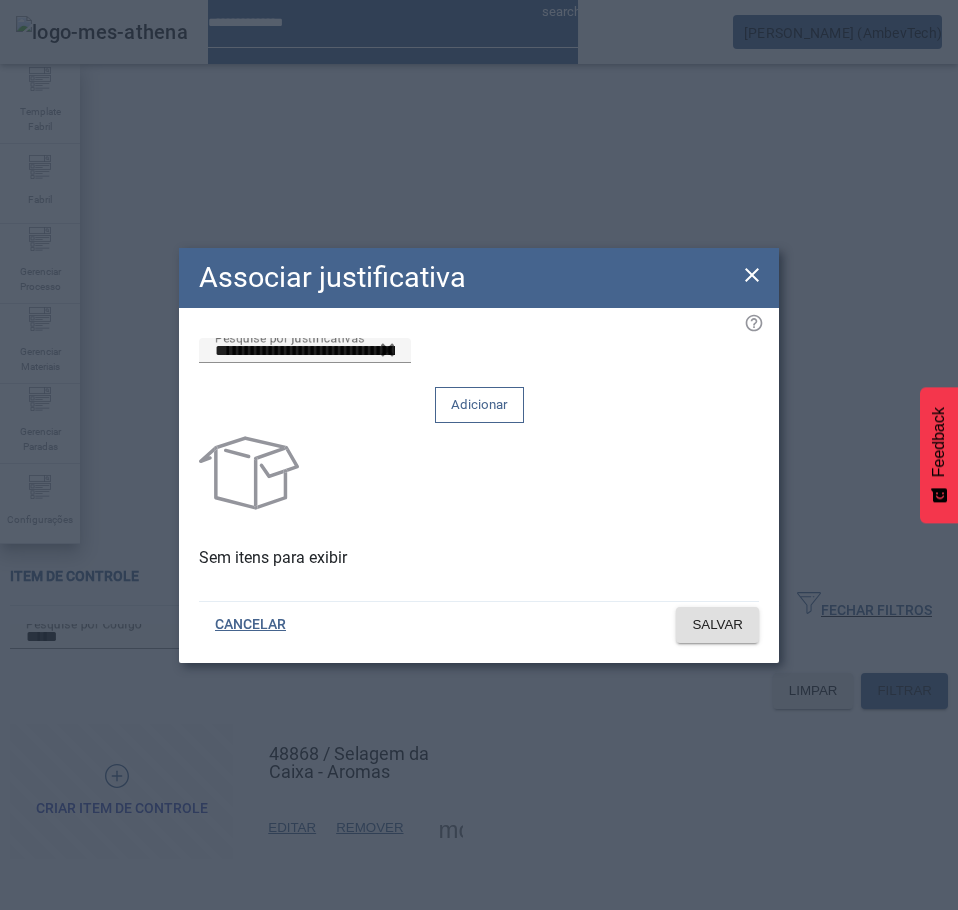 type 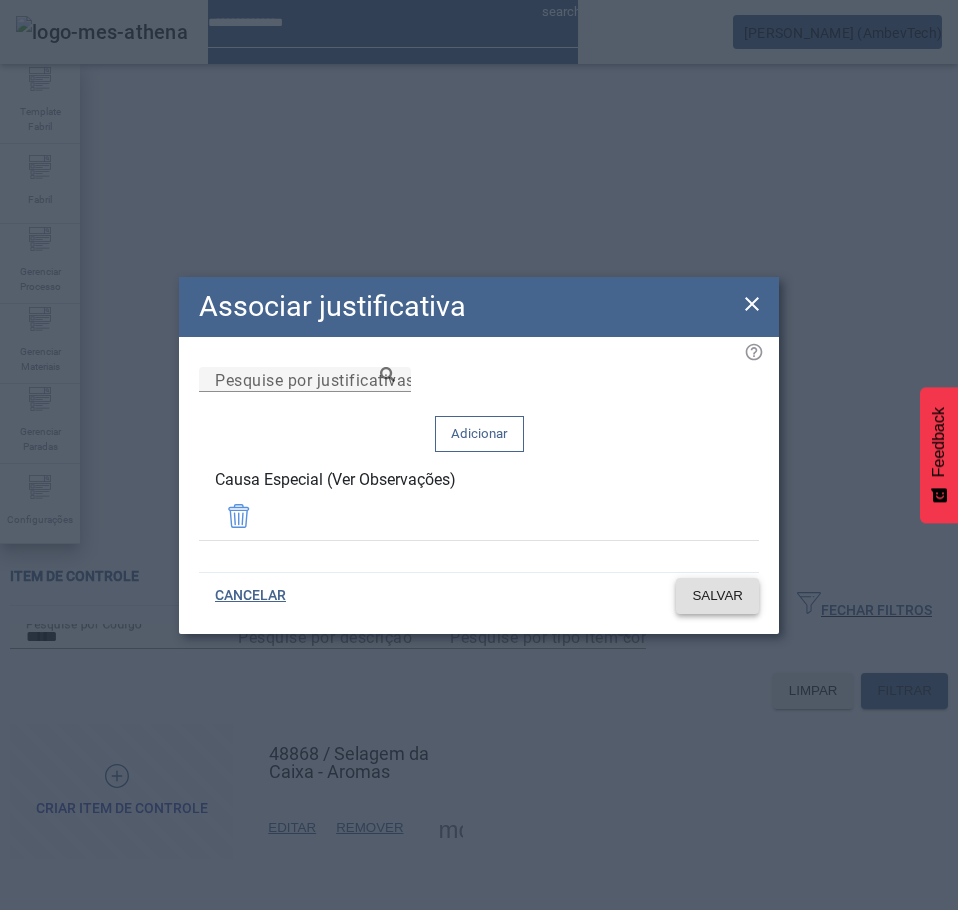 click on "SALVAR" 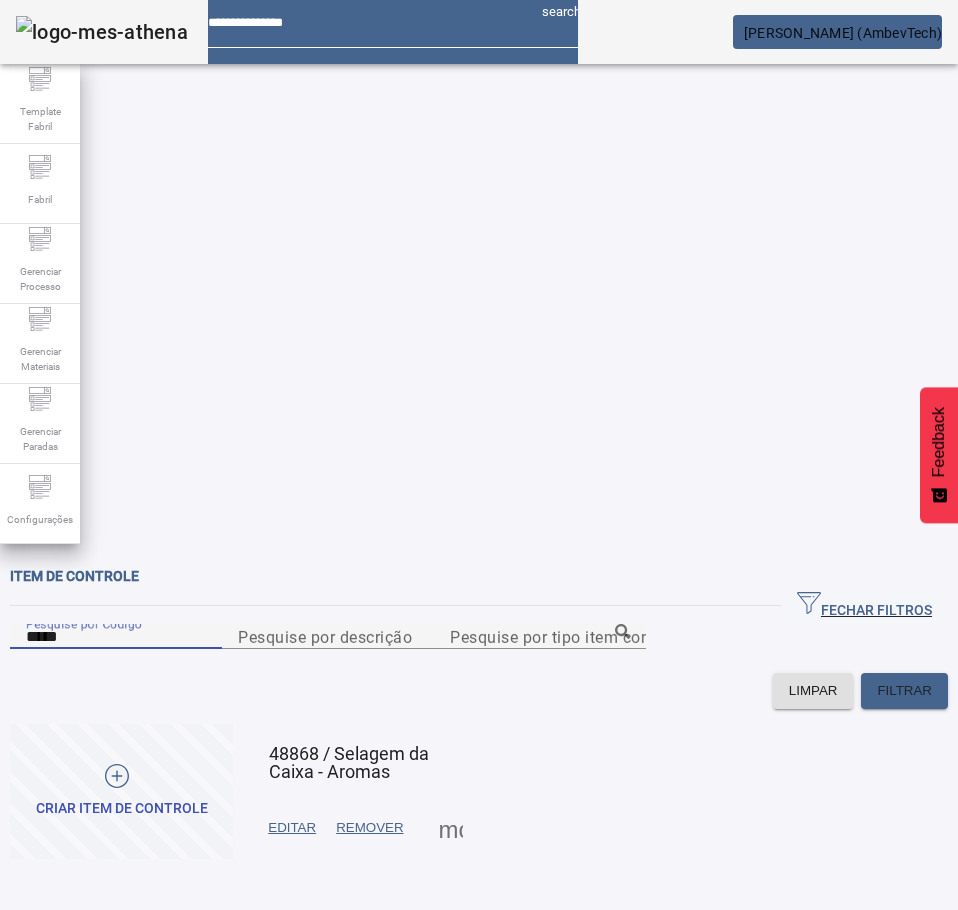 click on "*****" at bounding box center [116, 637] 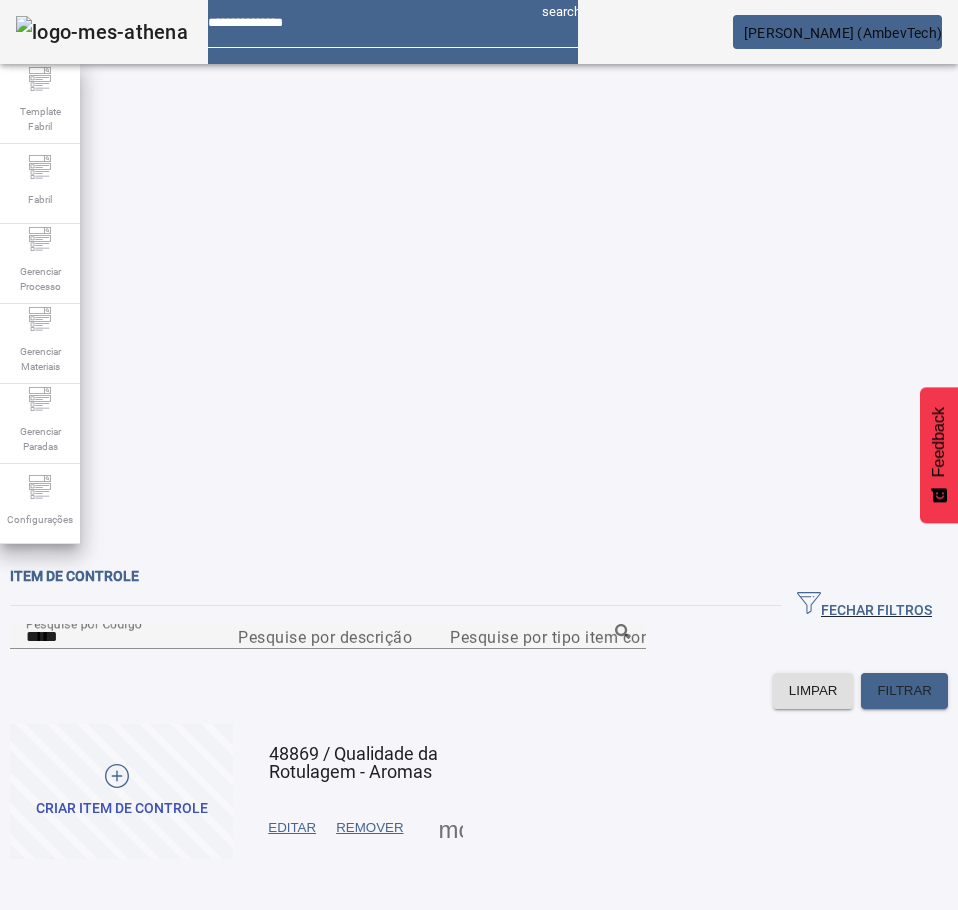 click at bounding box center (451, 828) 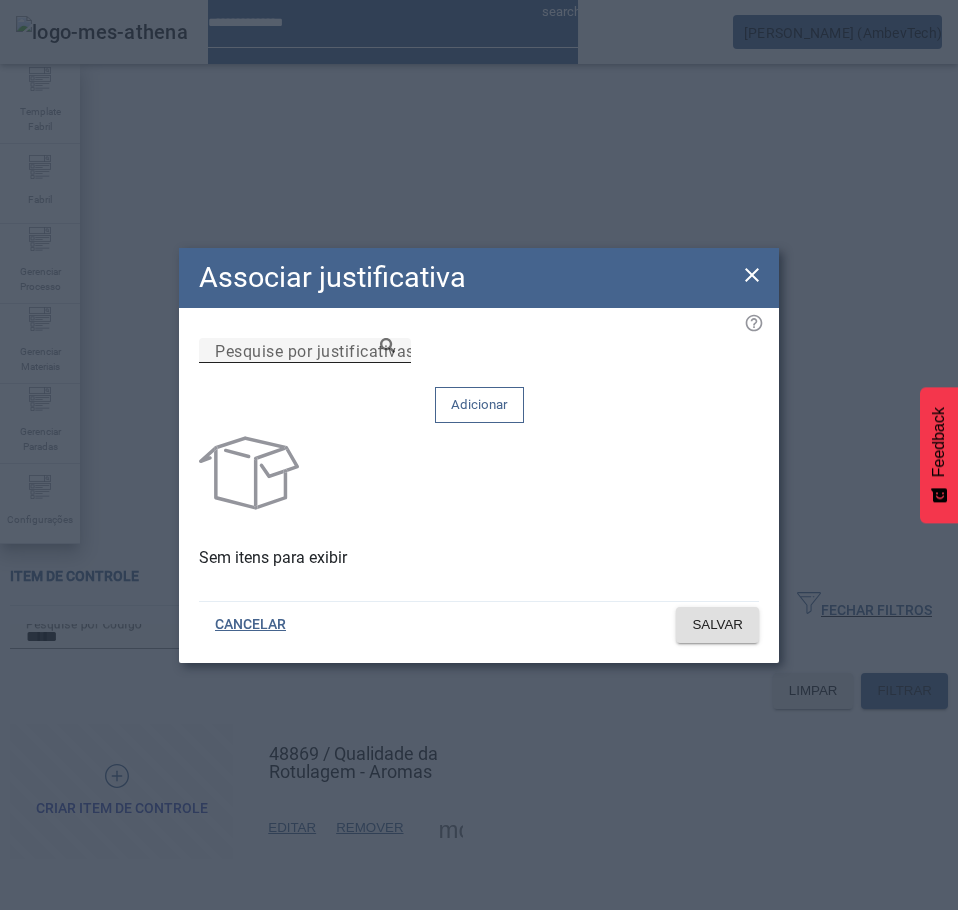 click on "Pesquise por justificativas" at bounding box center [315, 350] 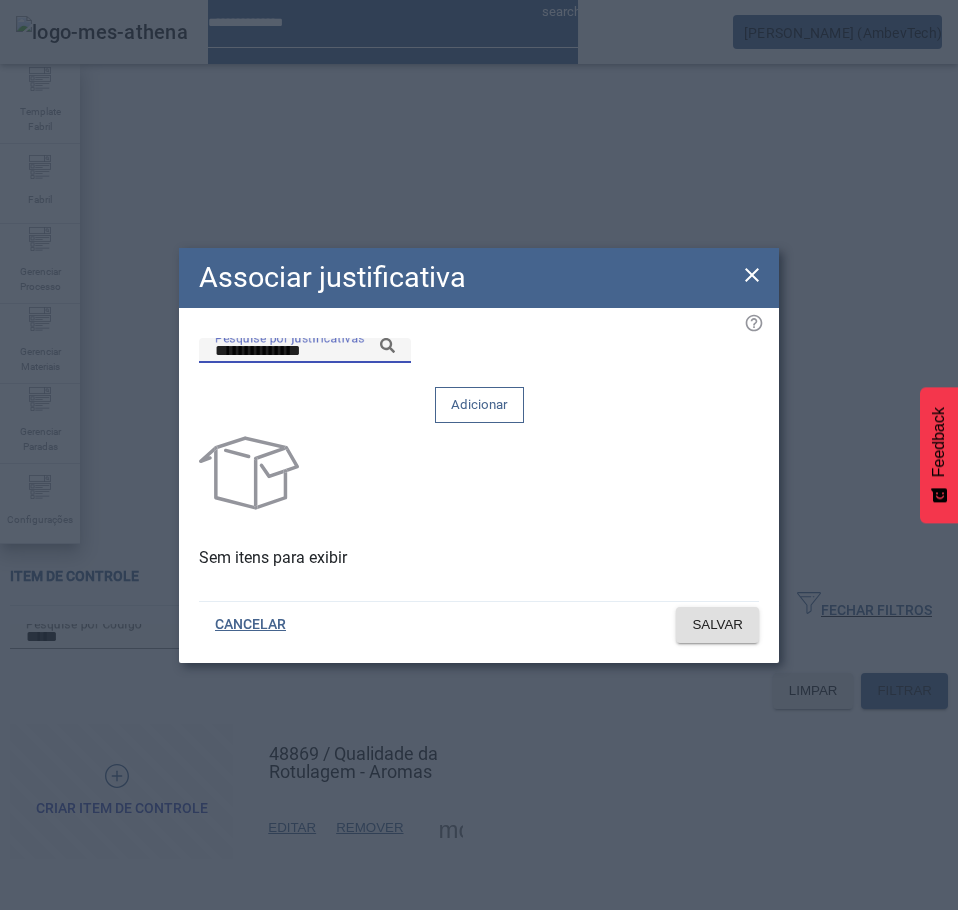 click 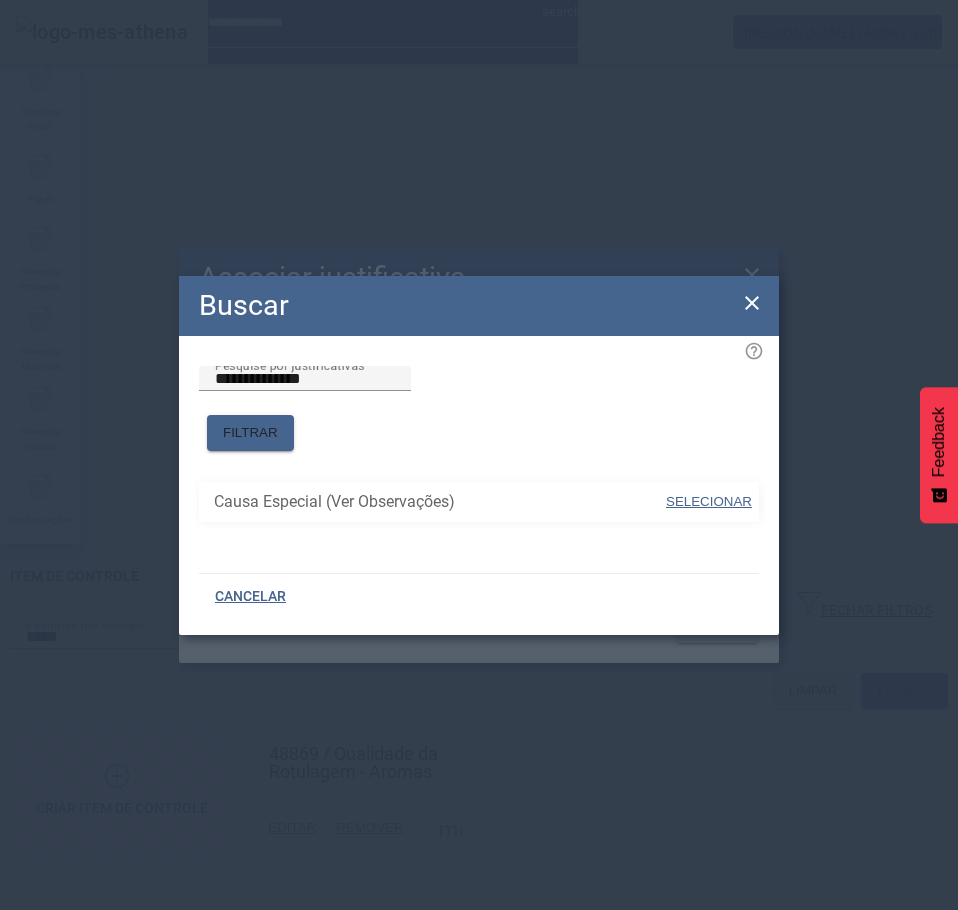 click at bounding box center [709, 502] 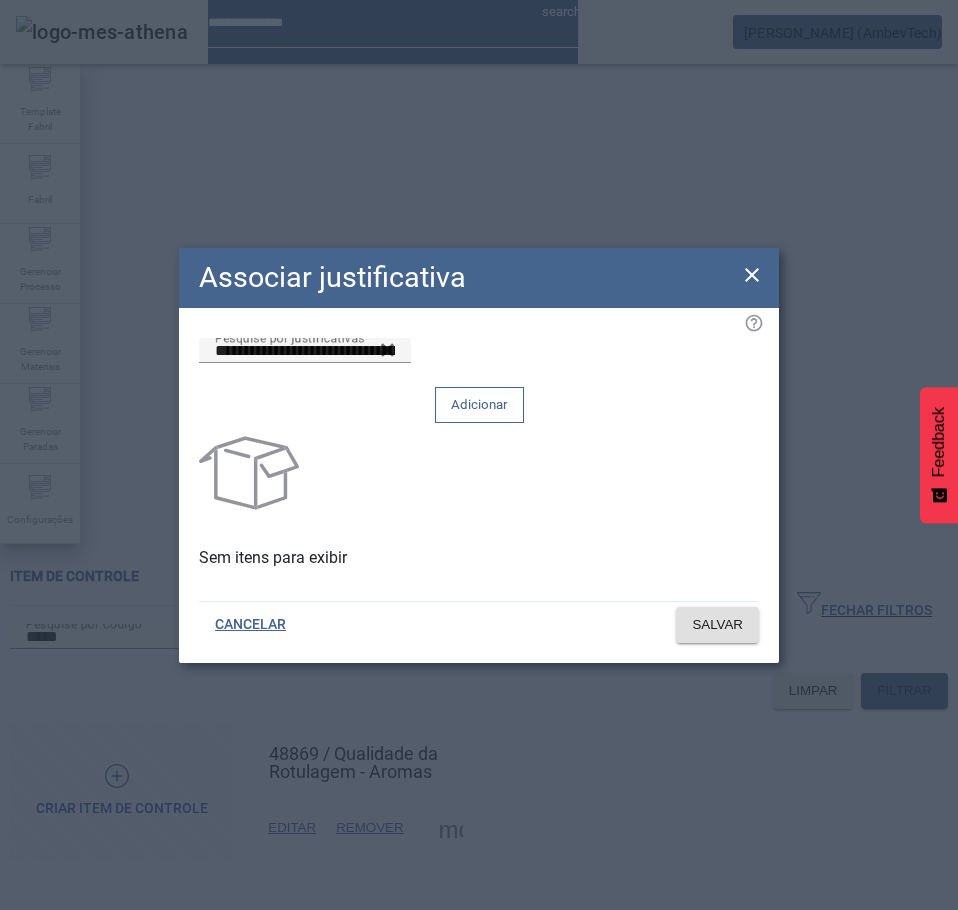 click on "Adicionar" 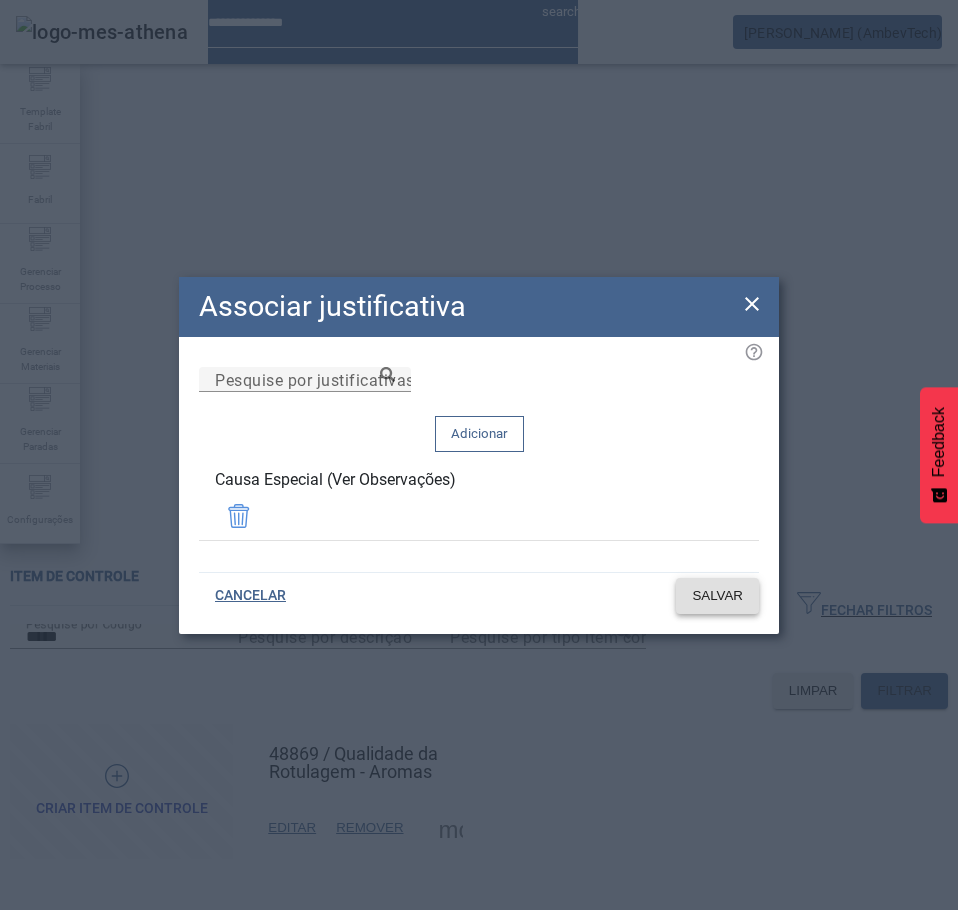 click 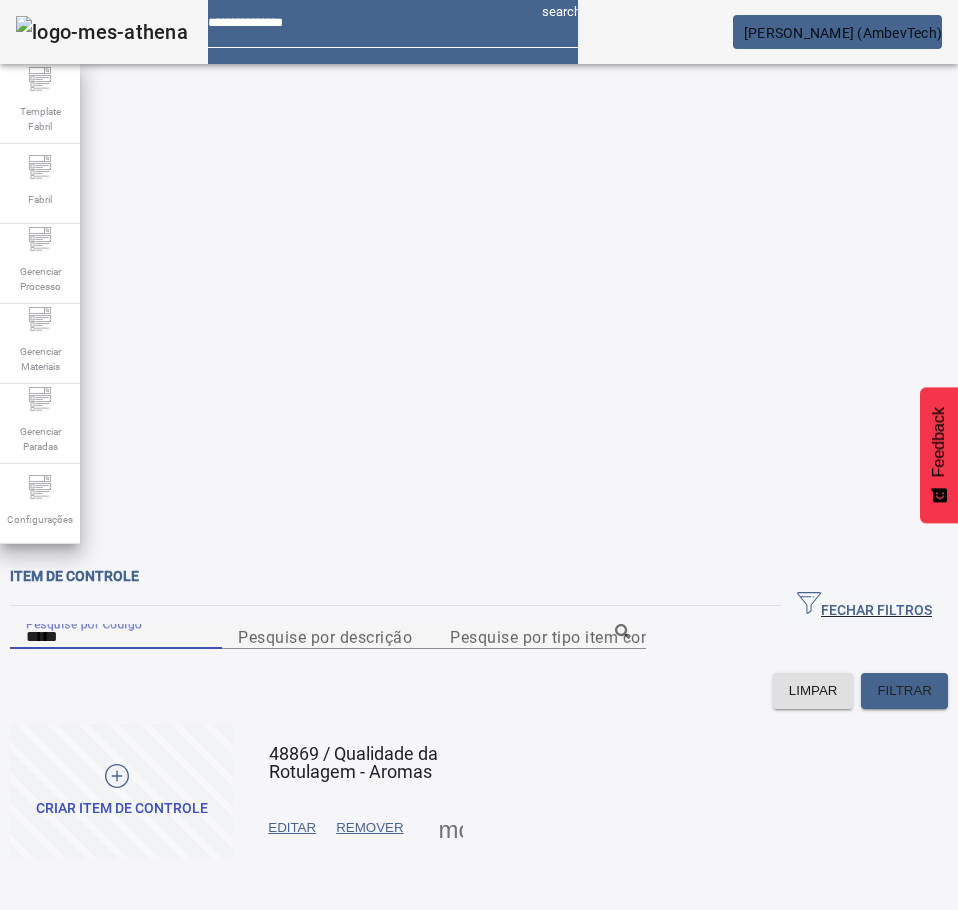 click on "*****" at bounding box center [116, 637] 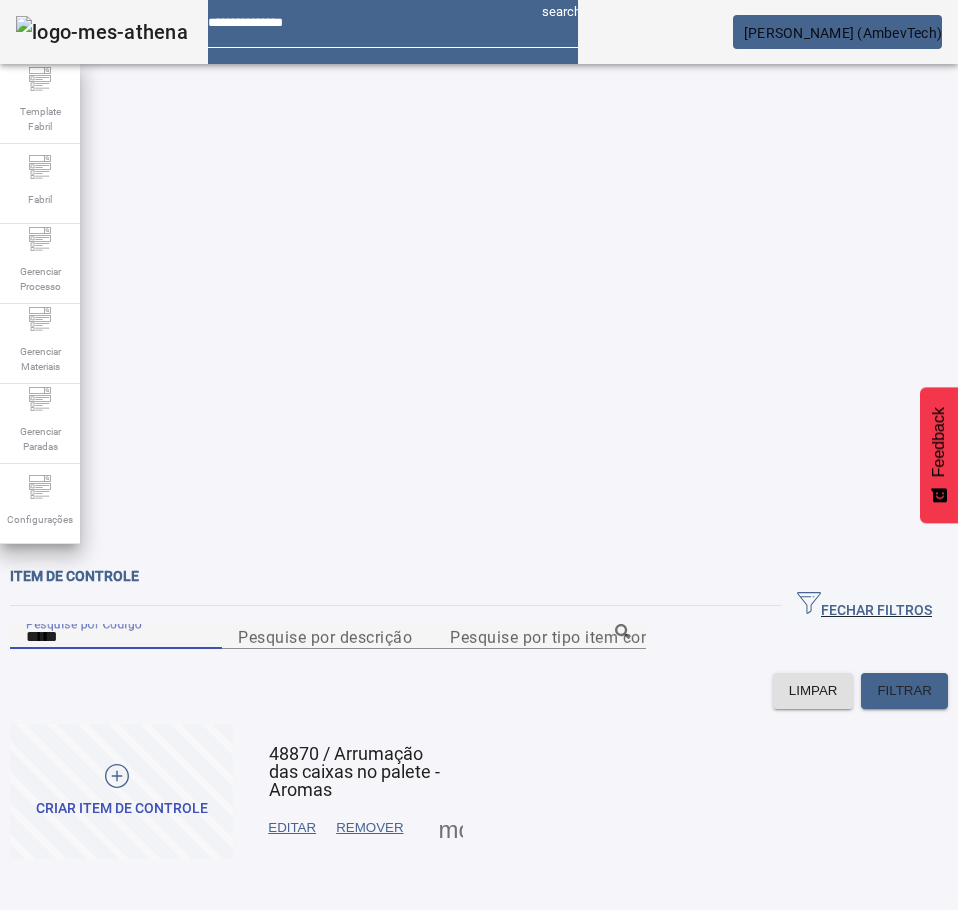 click at bounding box center (451, 828) 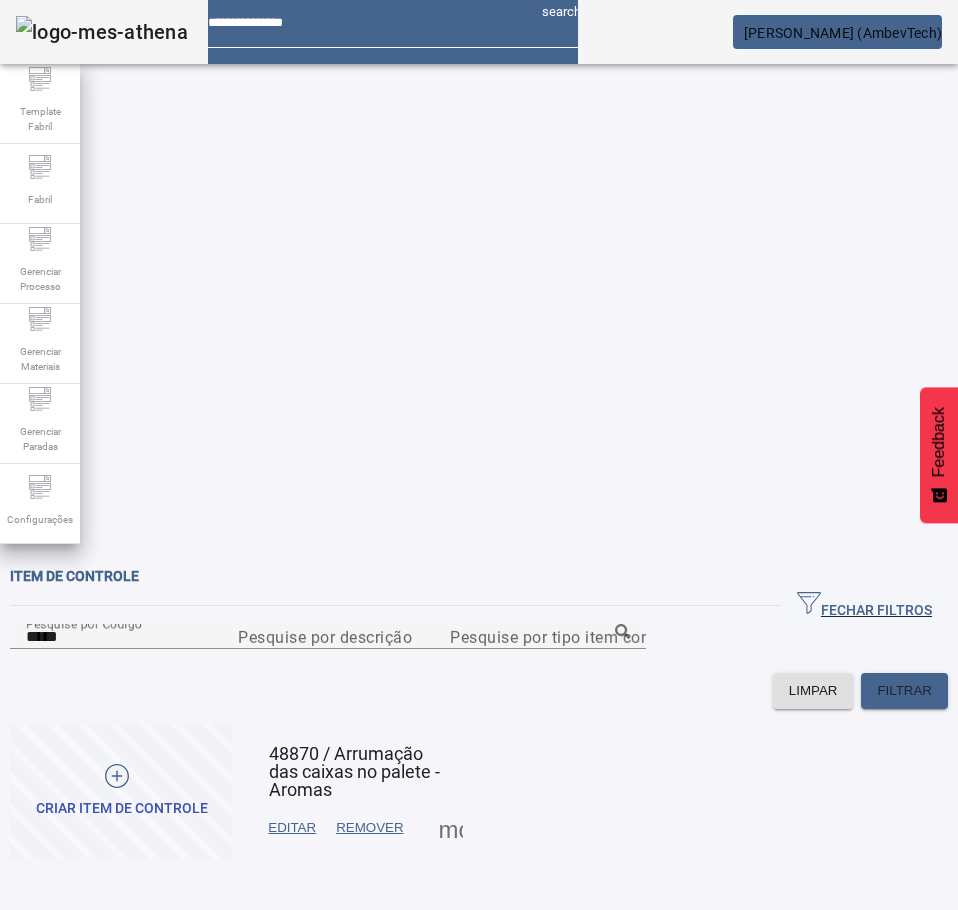 click on "TIPO DE EQUIPAMENTO" at bounding box center [108, 990] 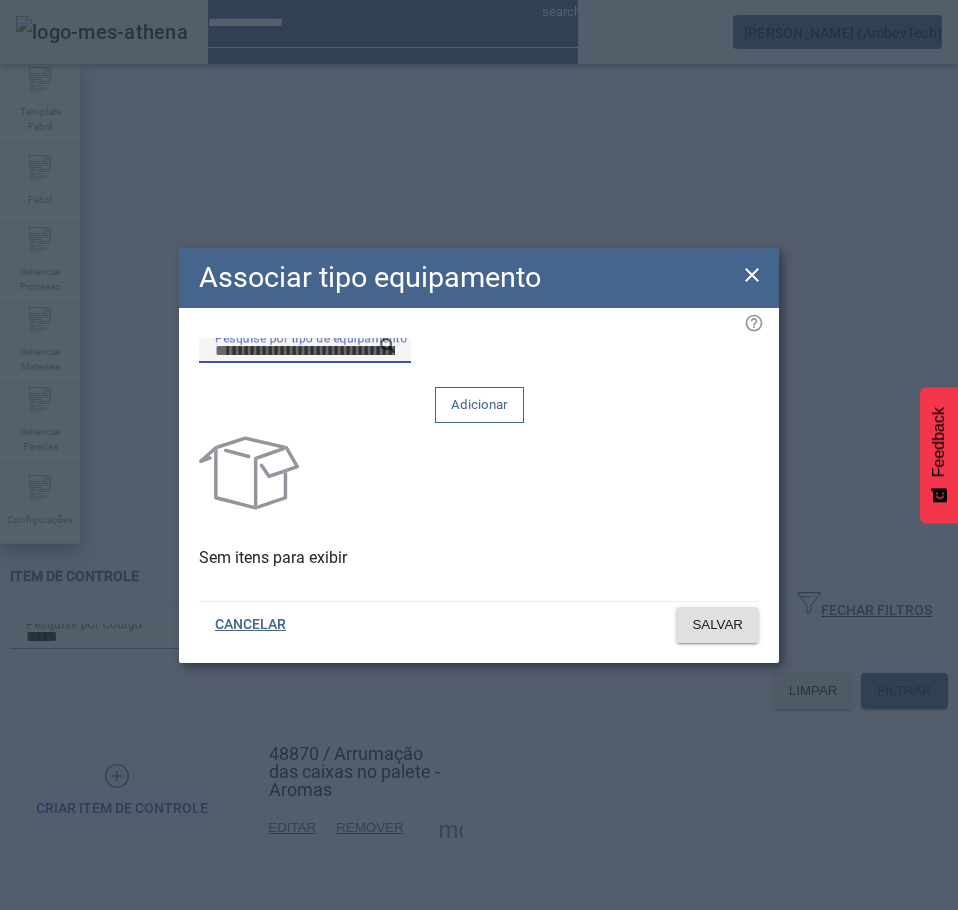 click on "Pesquise por tipo de equipamento" at bounding box center [305, 351] 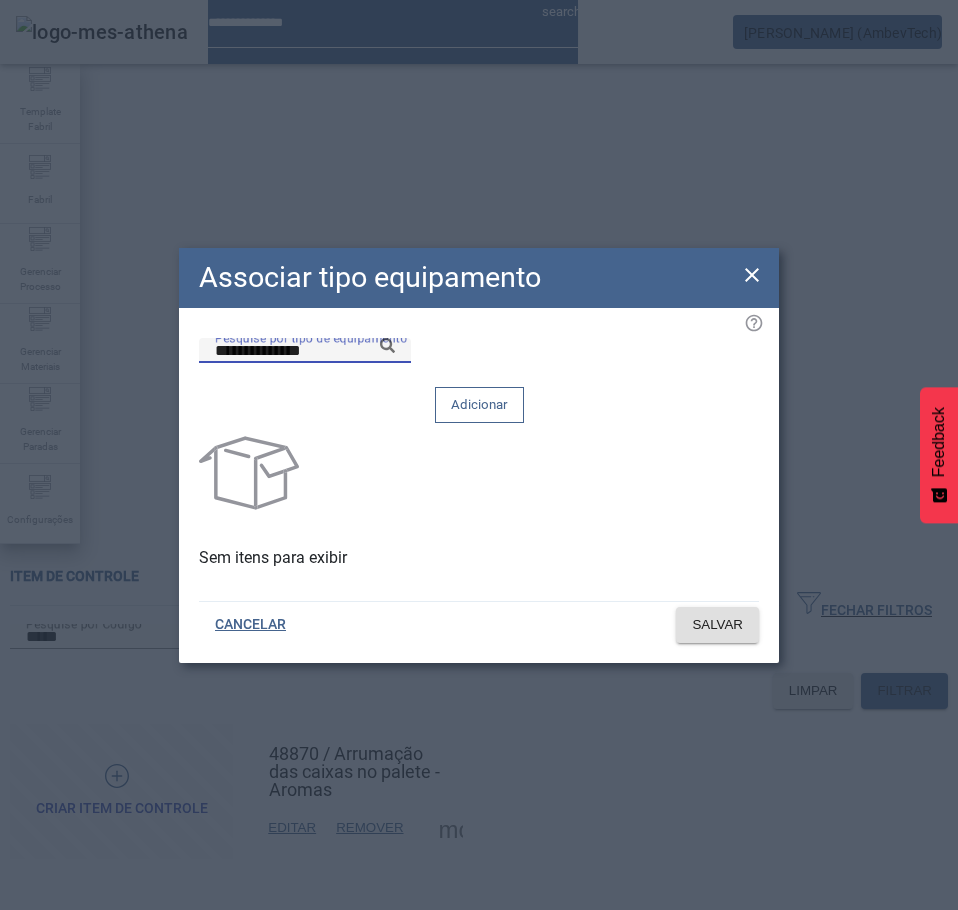 type on "**********" 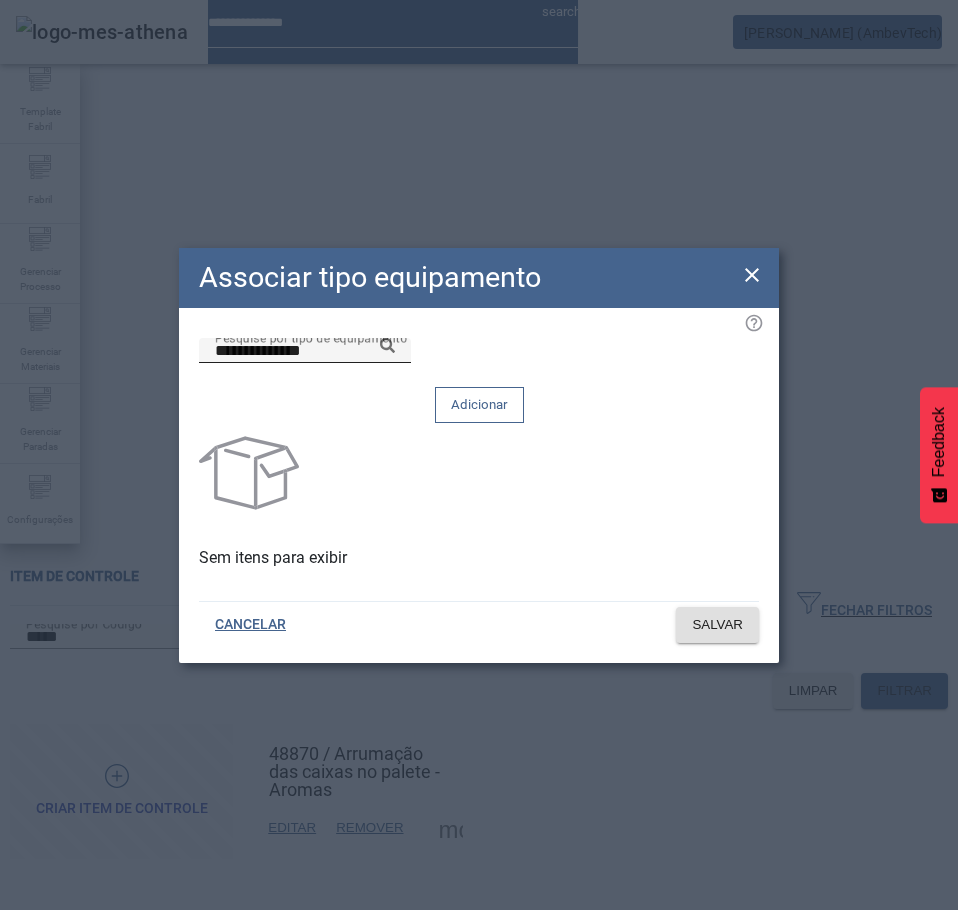 click 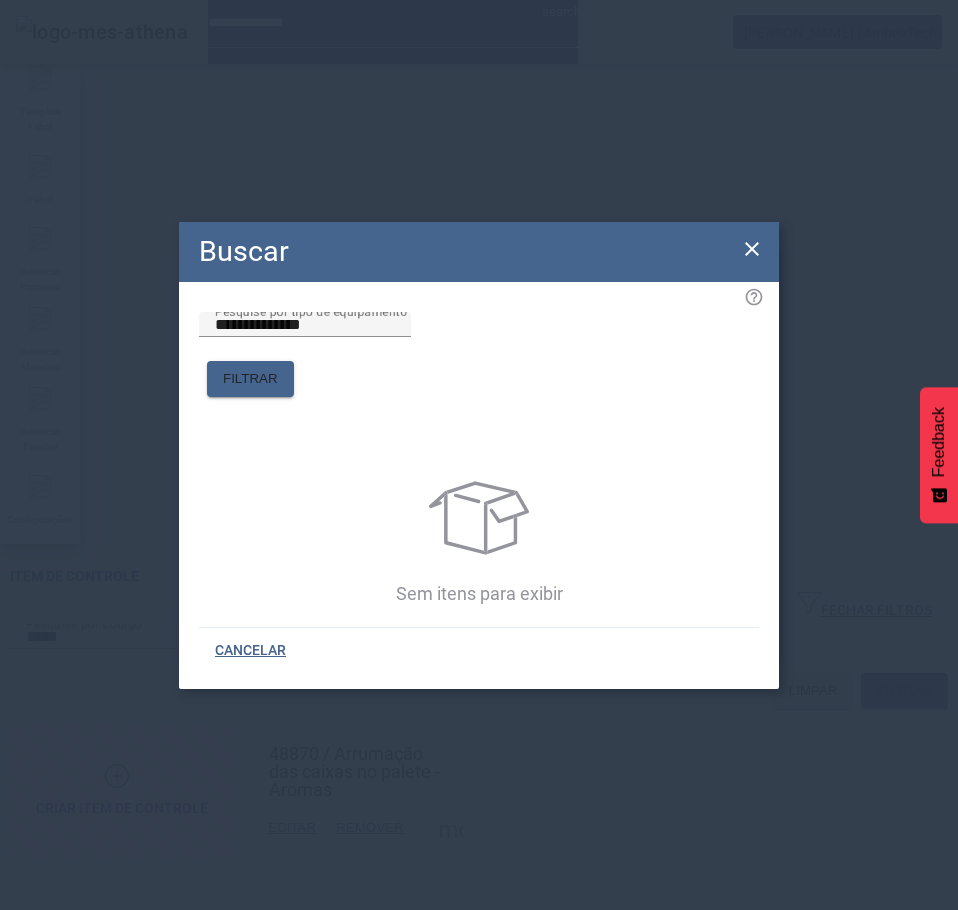 click 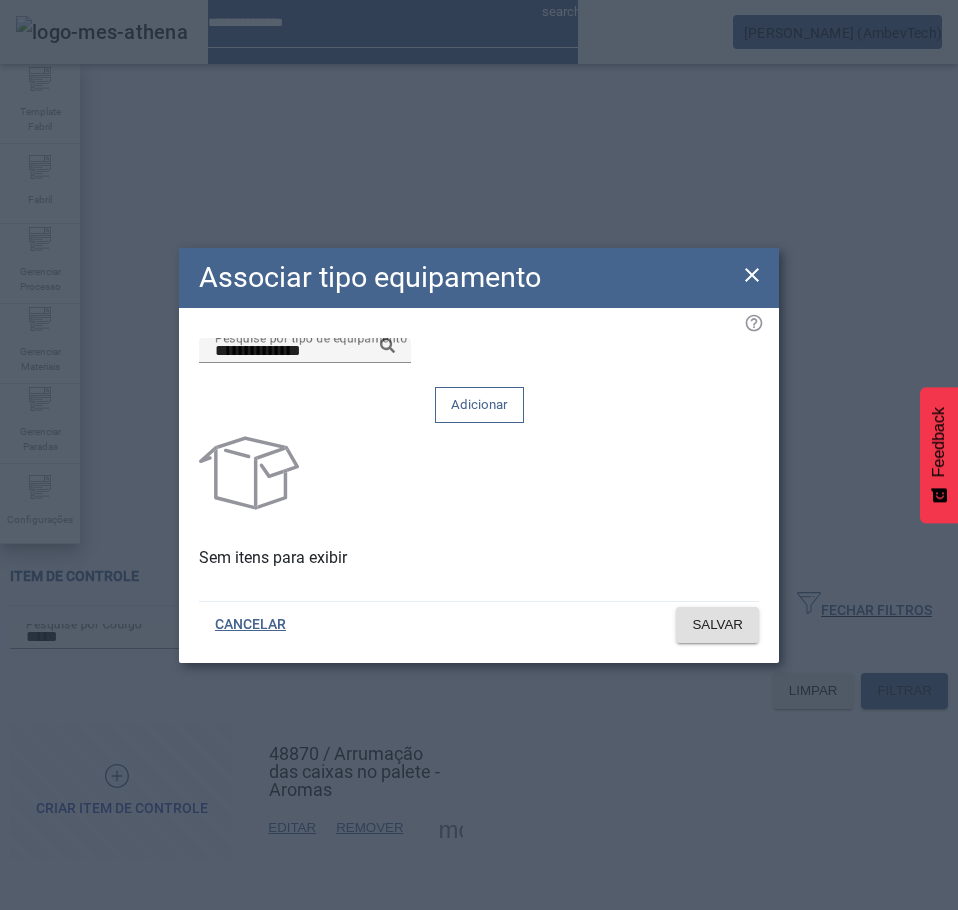 click 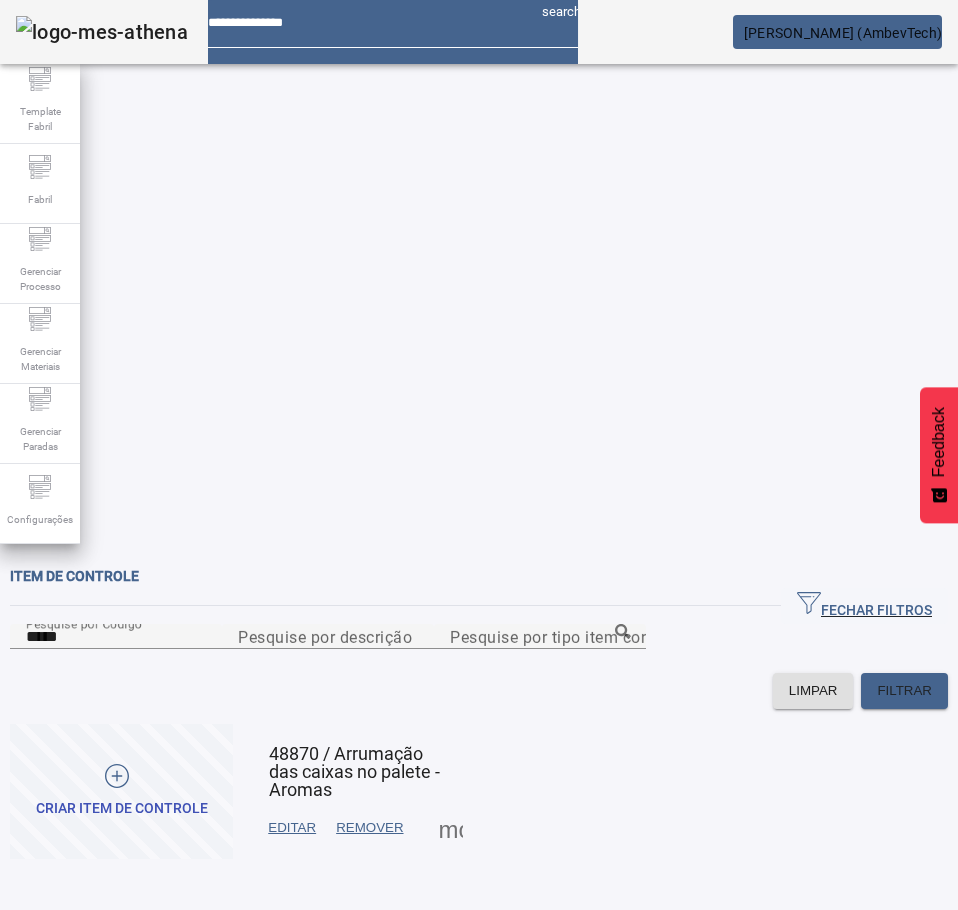 click at bounding box center [451, 828] 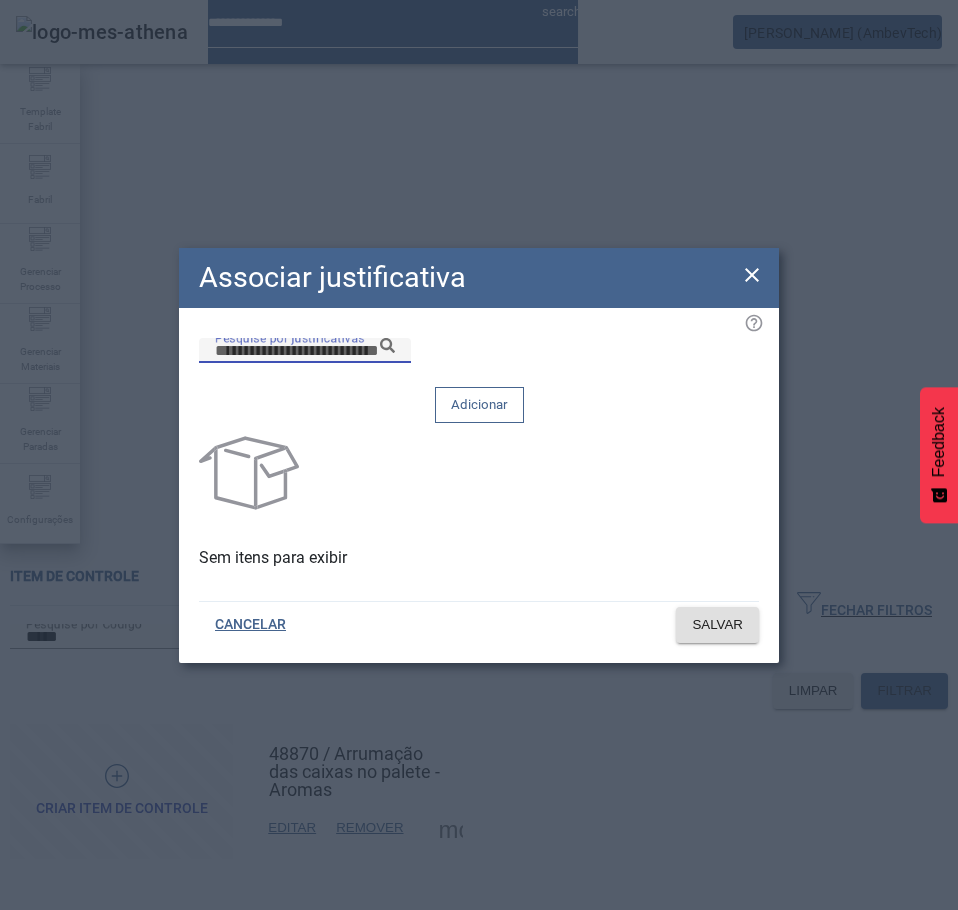 click on "Pesquise por justificativas" at bounding box center (305, 351) 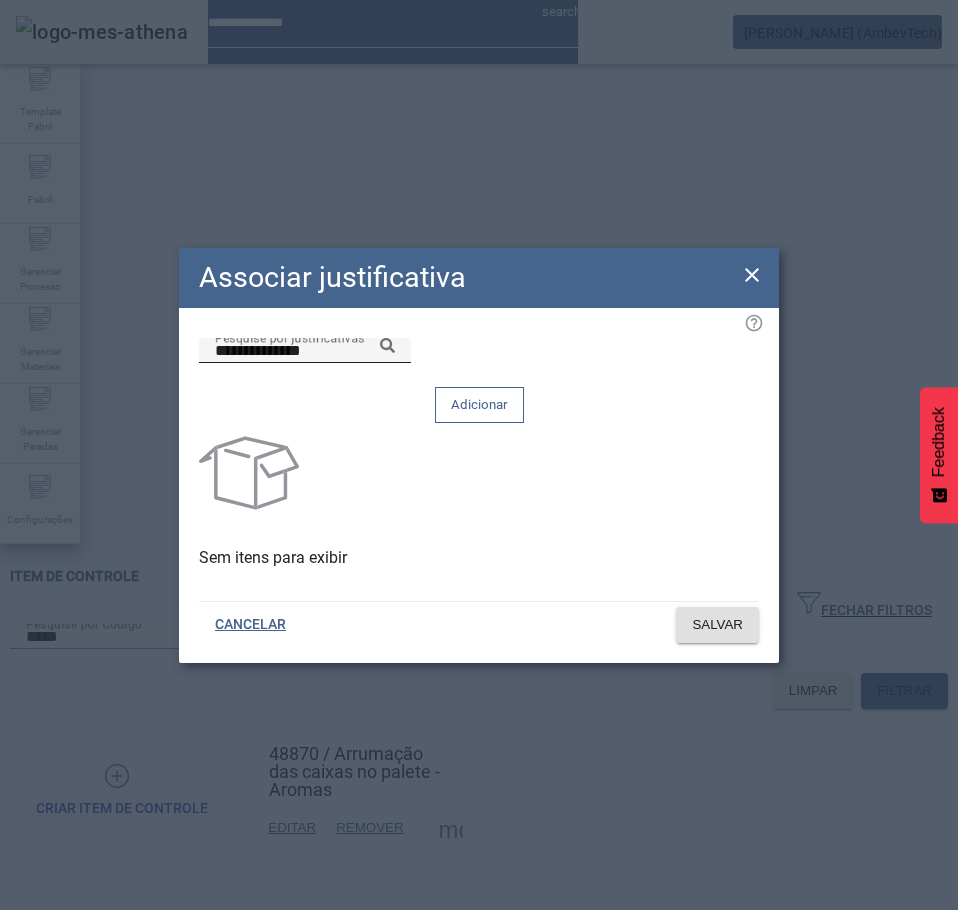 click 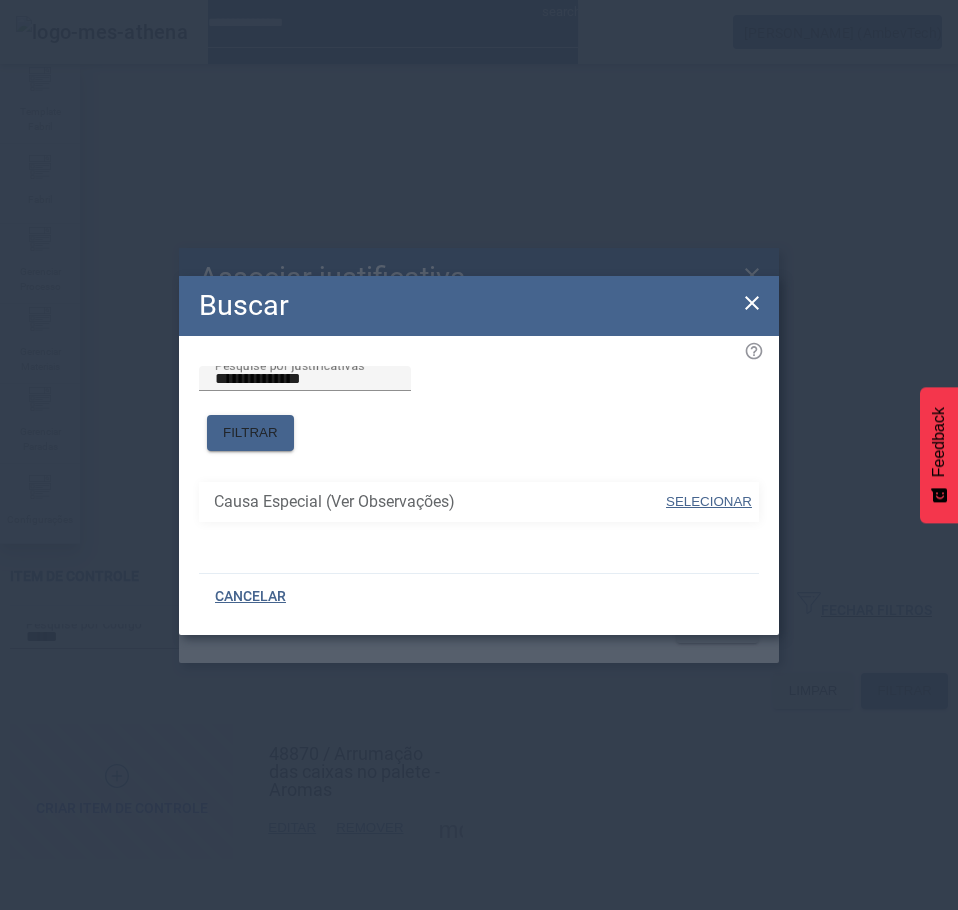 click on "SELECIONAR" at bounding box center (709, 501) 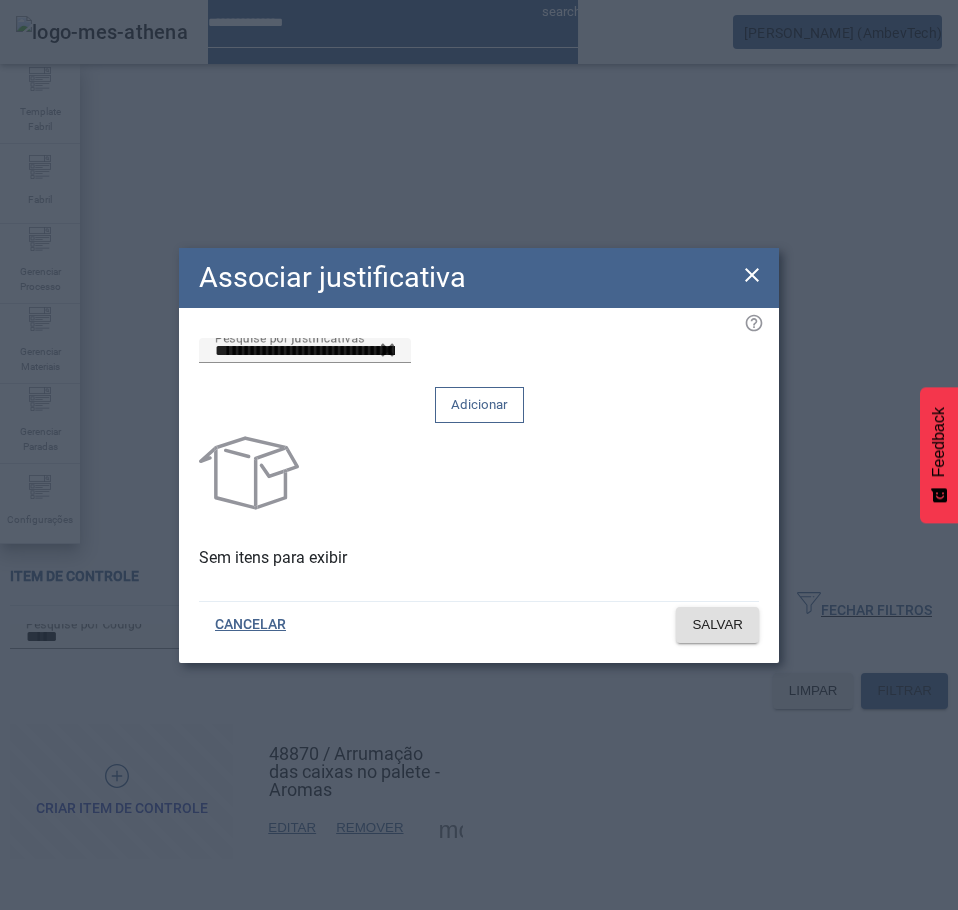 click on "Adicionar" 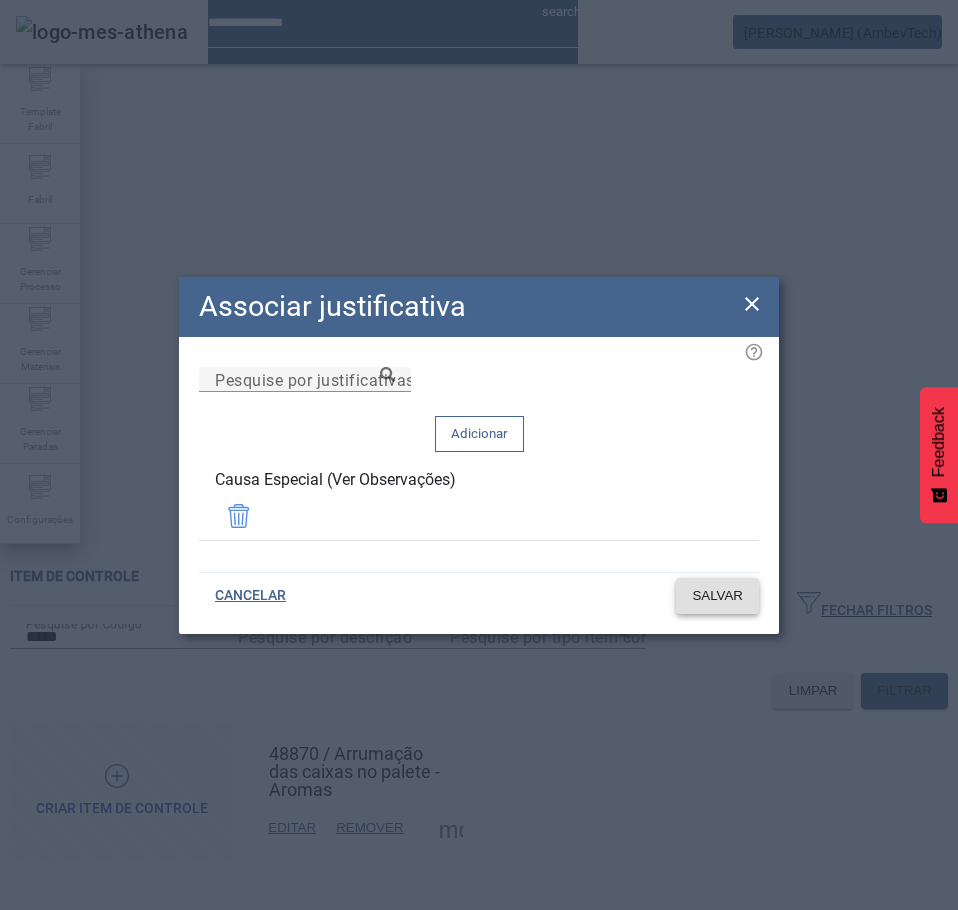 click 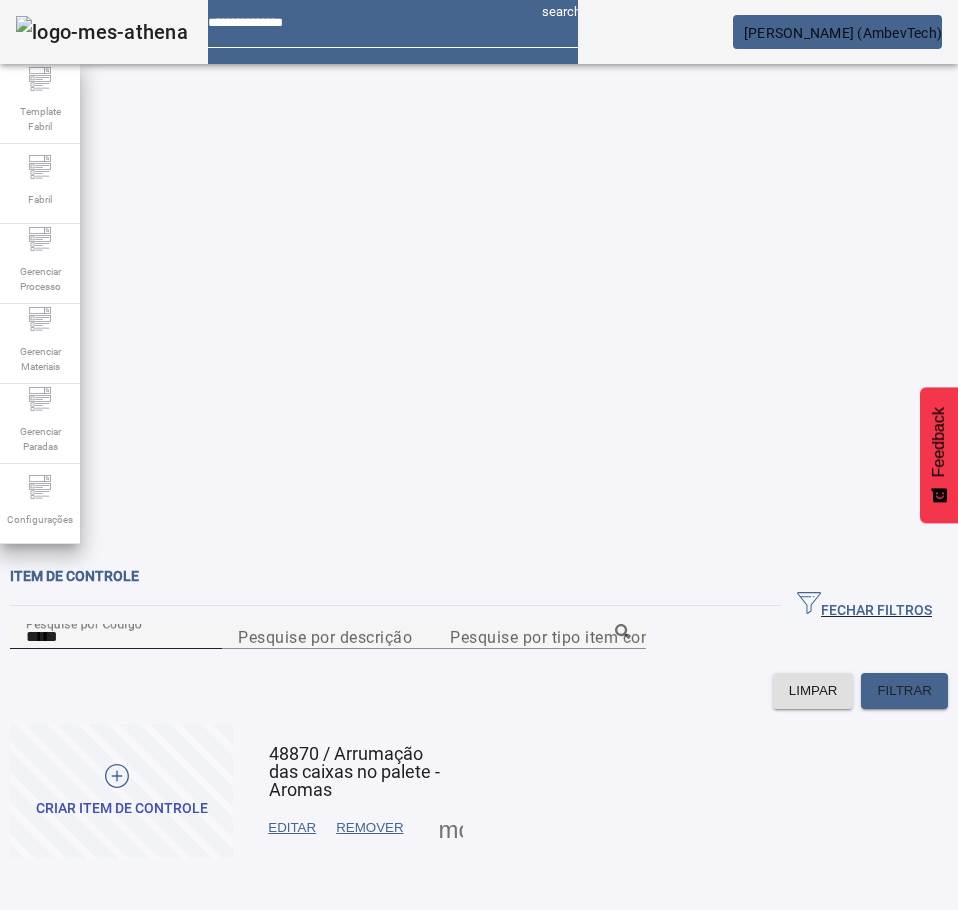 click on "*****" at bounding box center (116, 637) 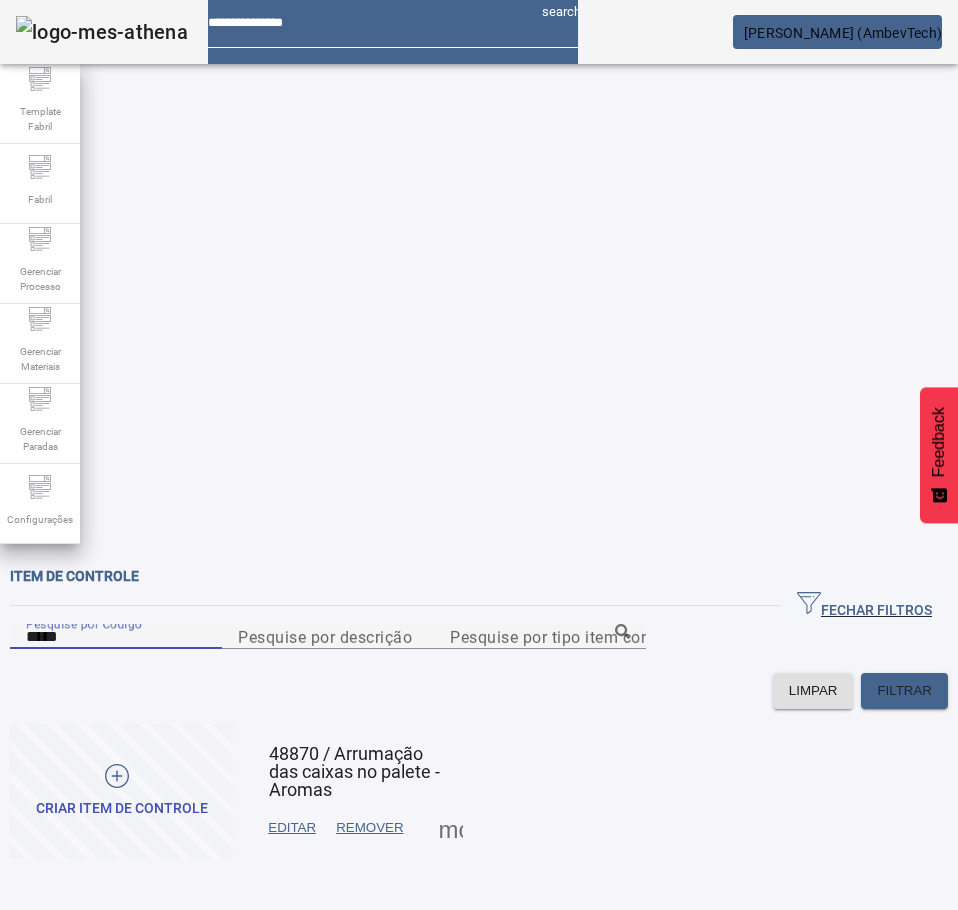 click on "*****" at bounding box center (116, 637) 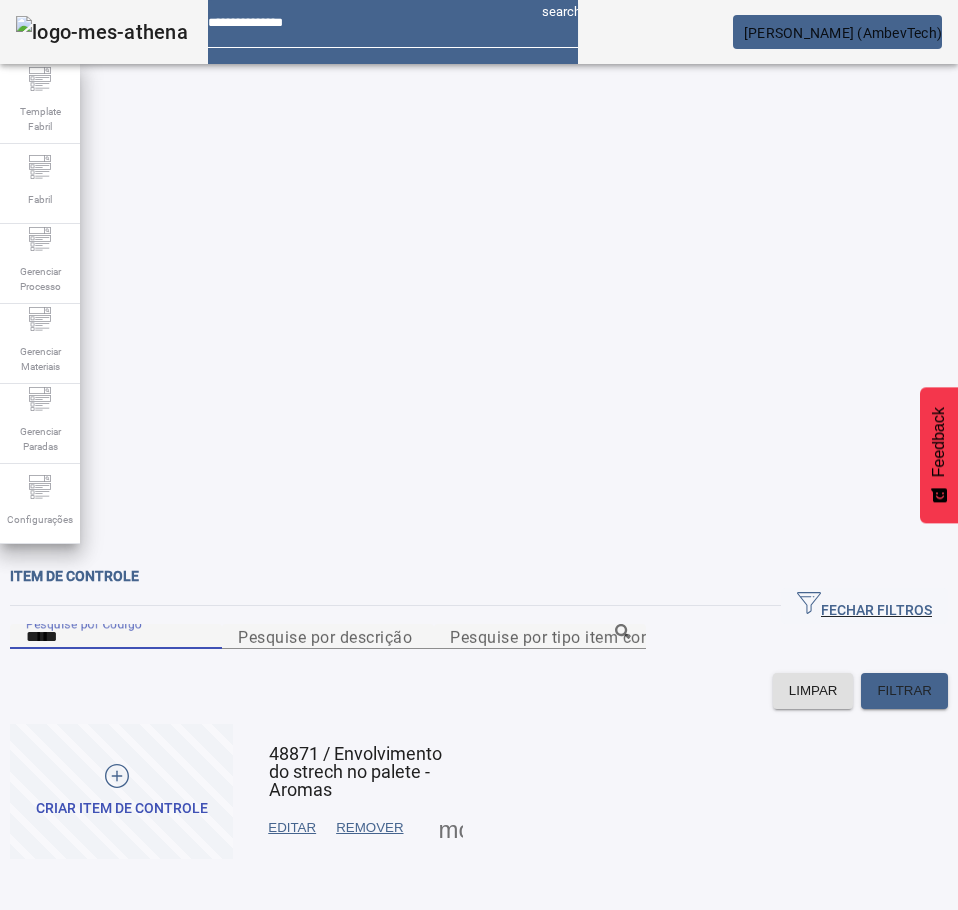 click at bounding box center [451, 828] 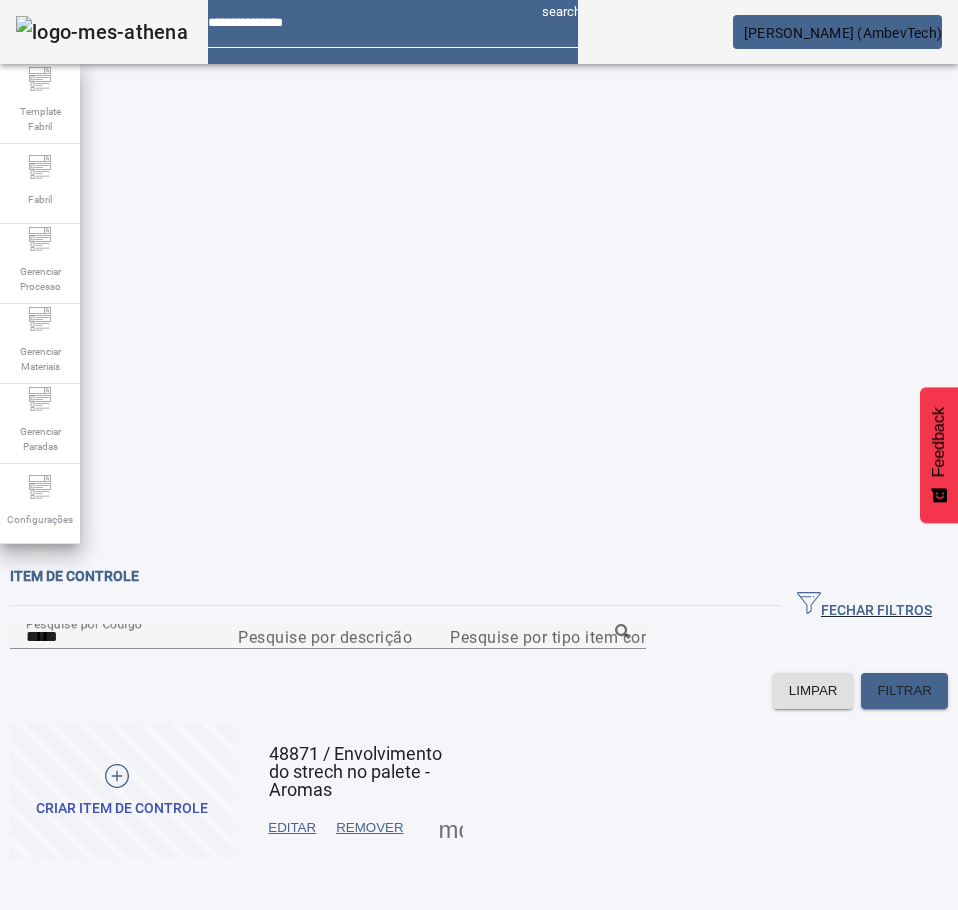 click on "JUSTIFICATIVAS" at bounding box center [140, 942] 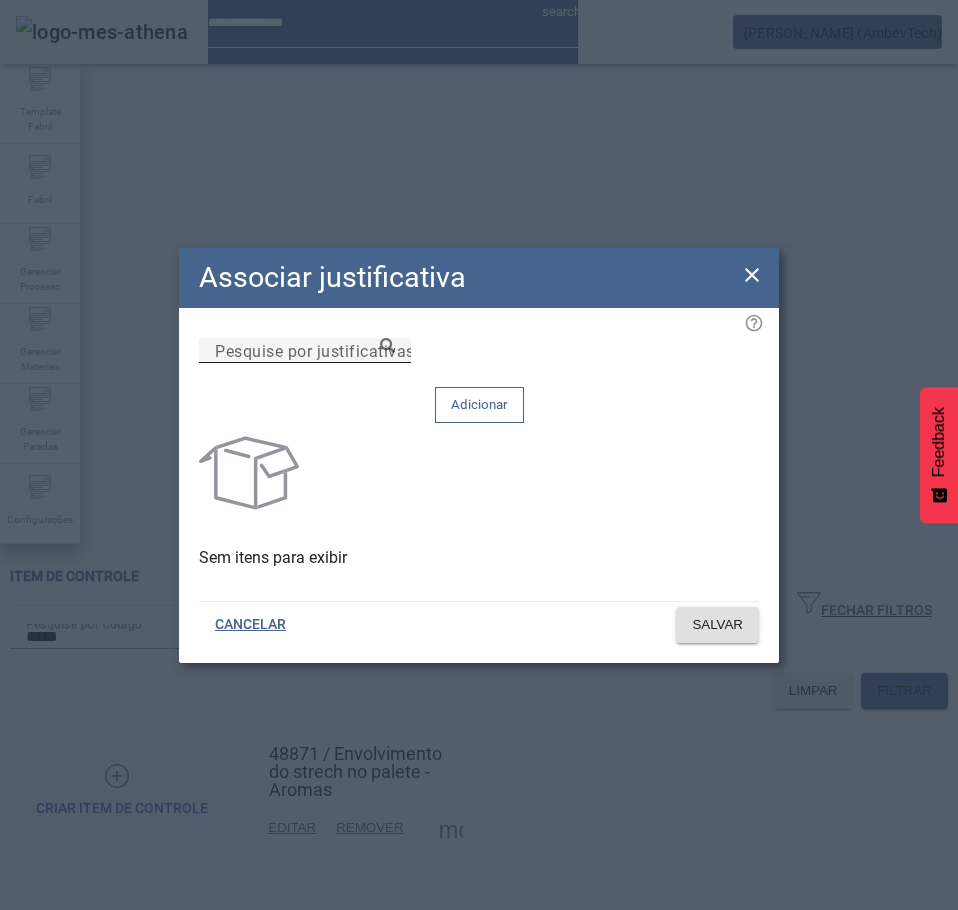 click on "Pesquise por justificativas" at bounding box center (305, 351) 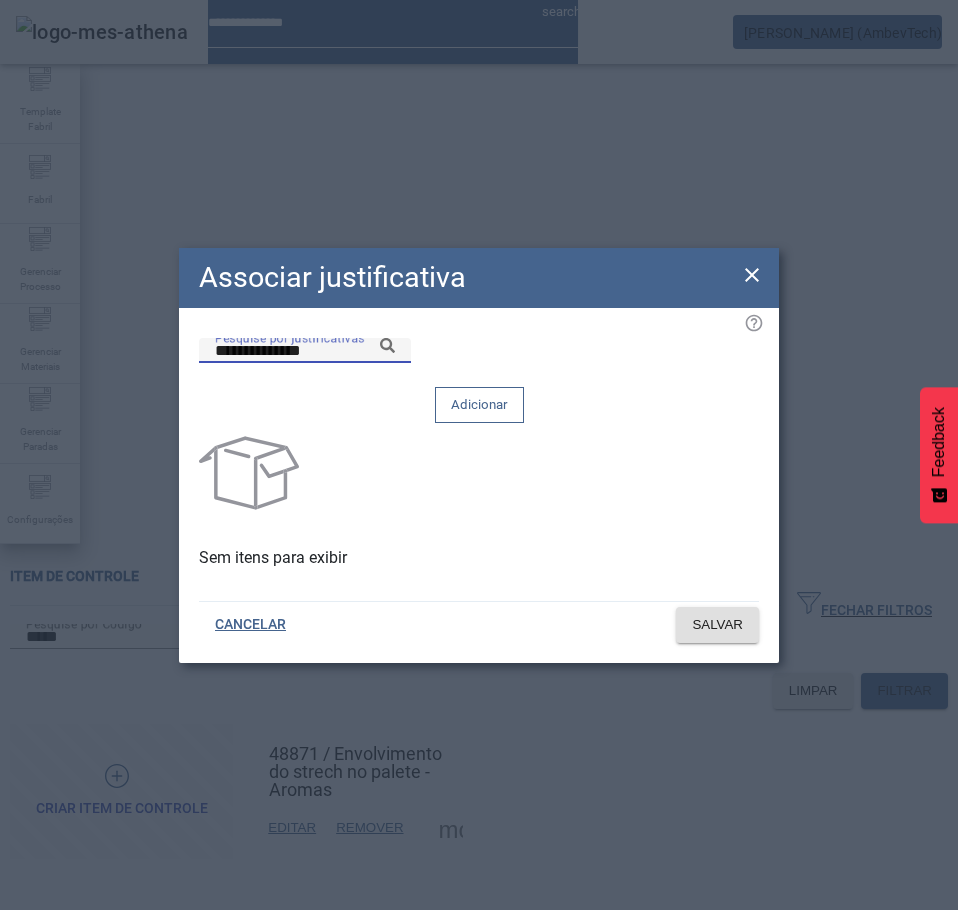 click 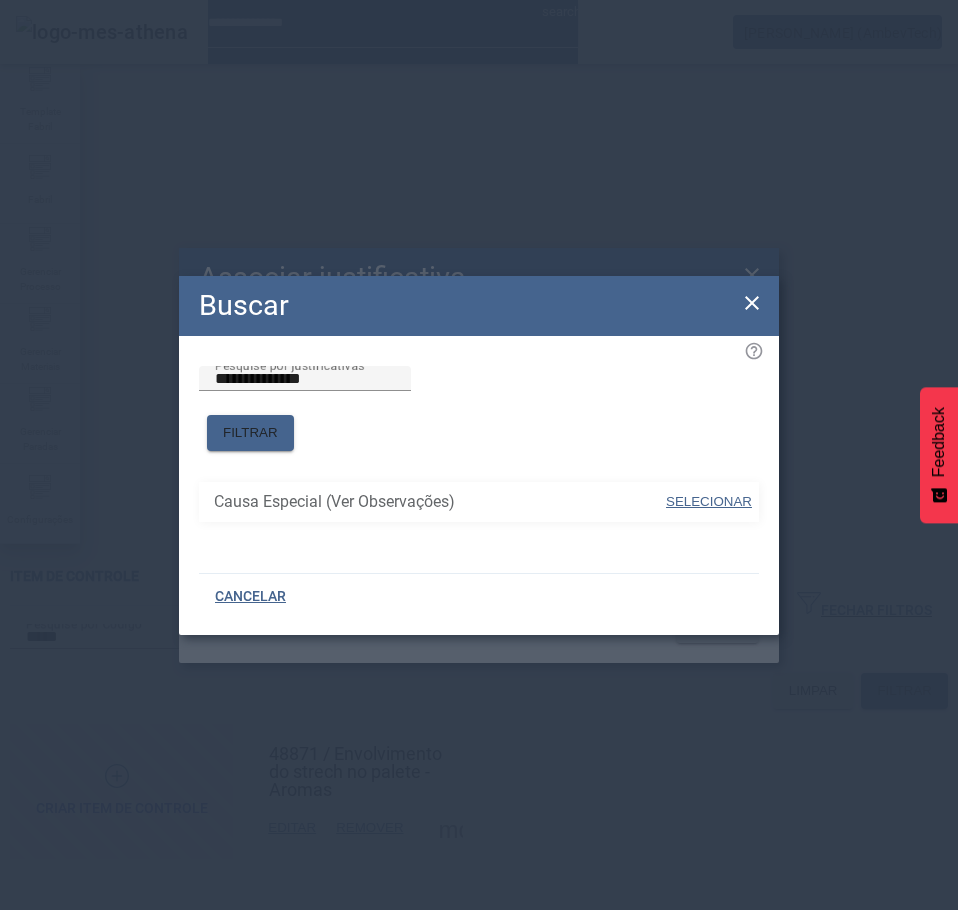 click at bounding box center (709, 502) 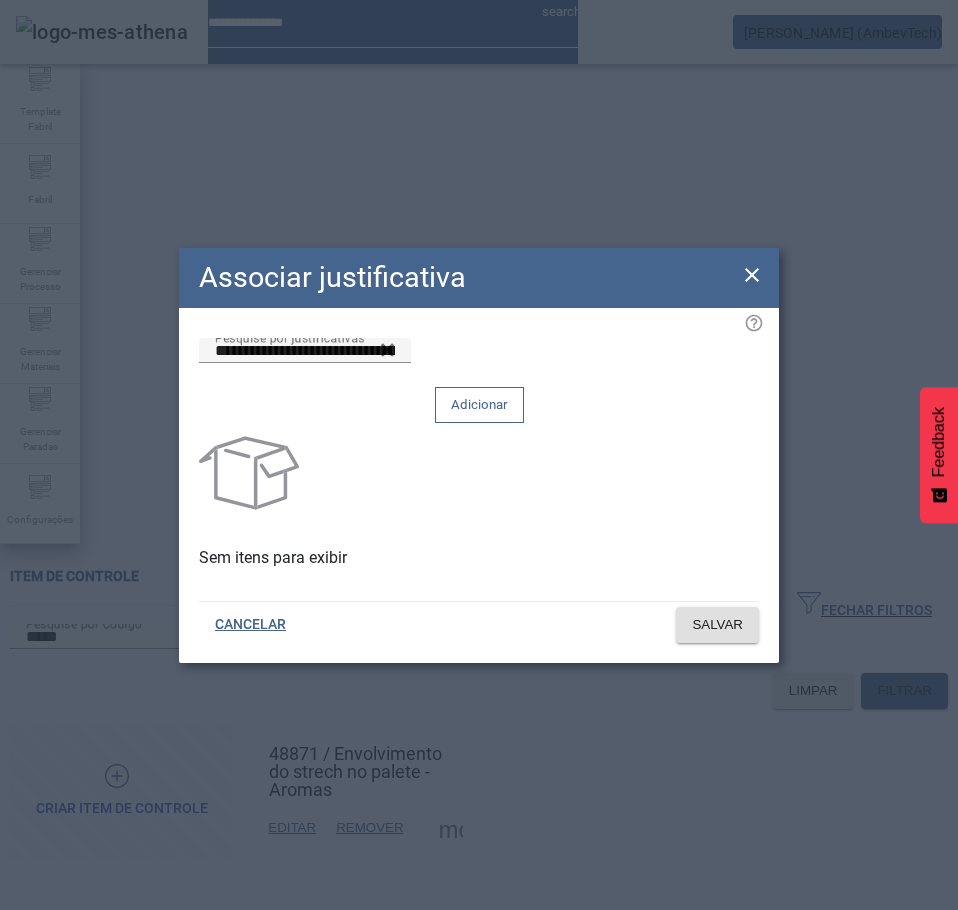 click on "Adicionar" 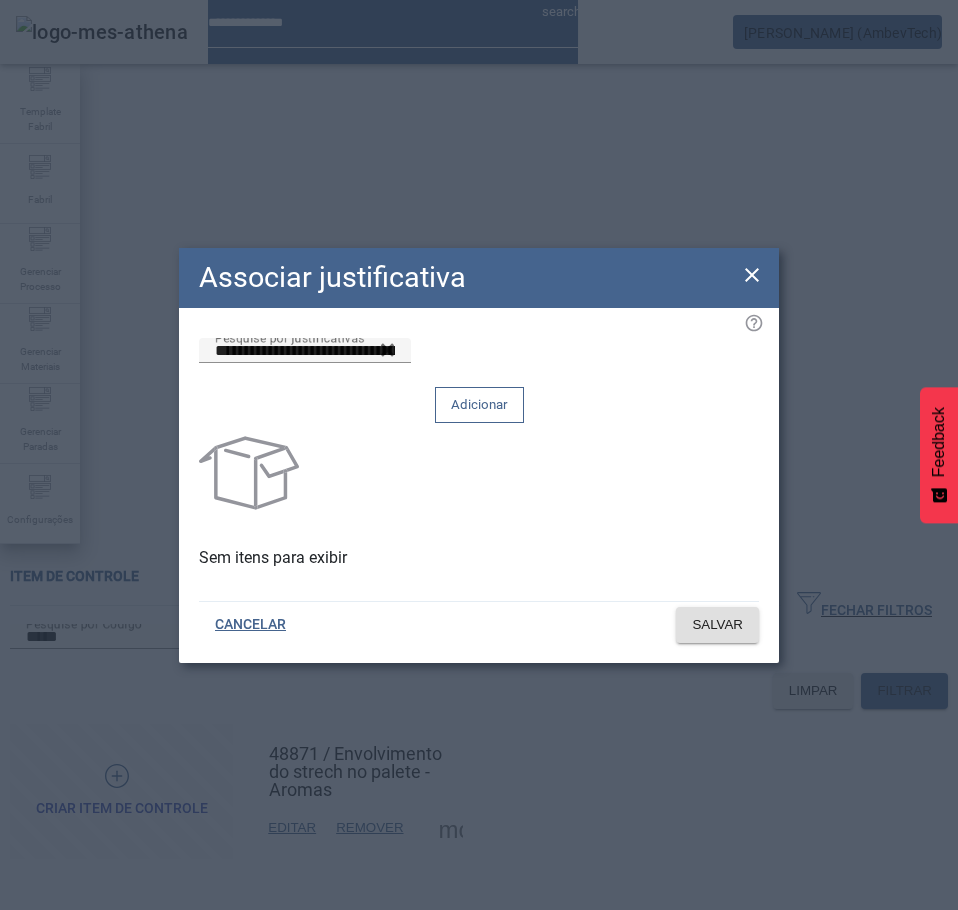type 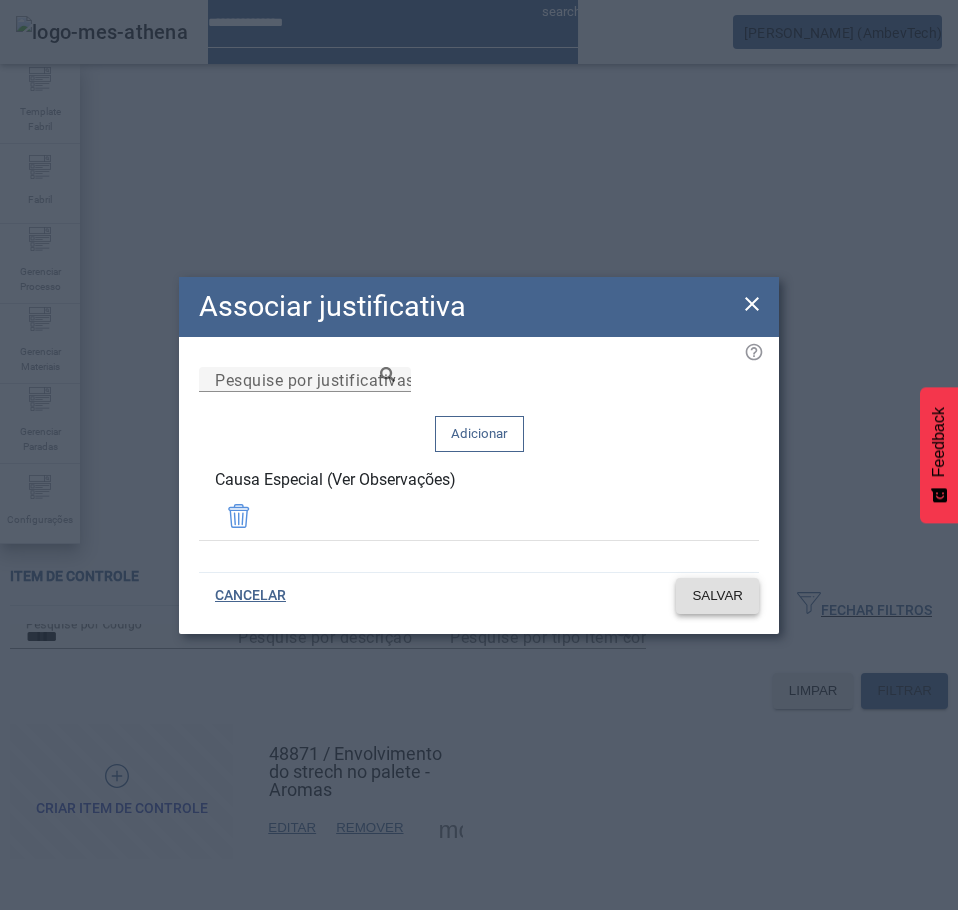 click on "SALVAR" 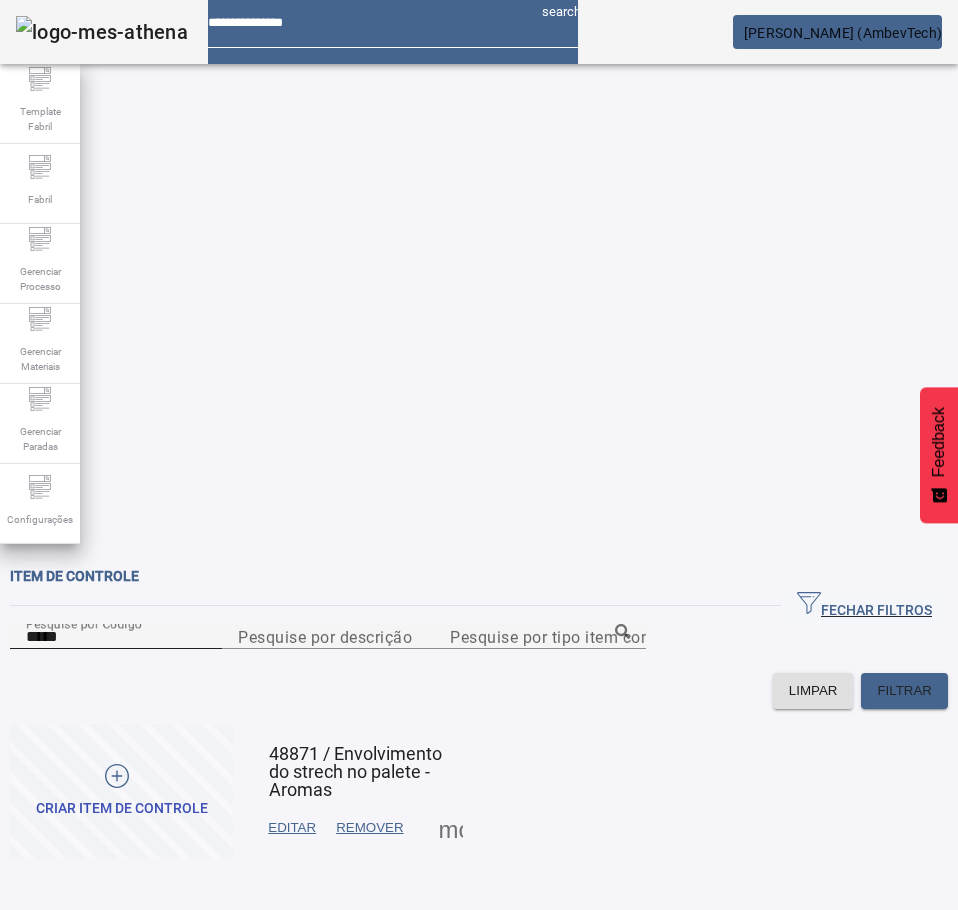 click on "*****" at bounding box center (116, 637) 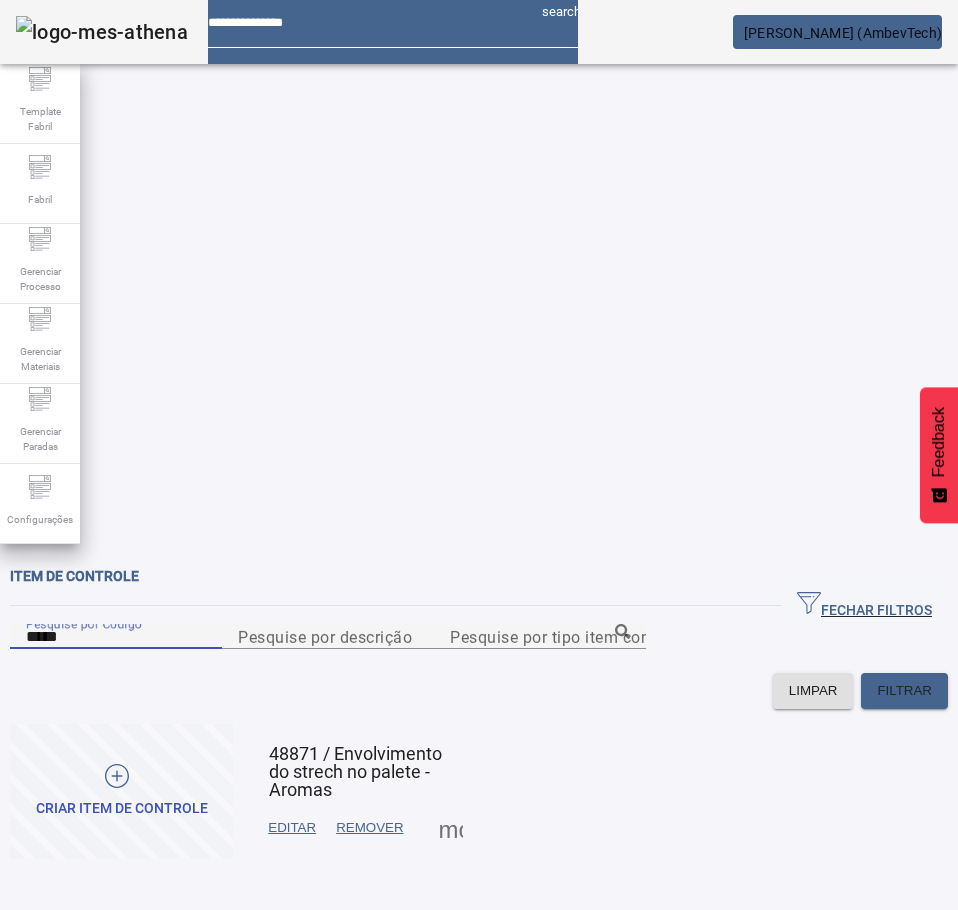 click on "*****" at bounding box center [116, 637] 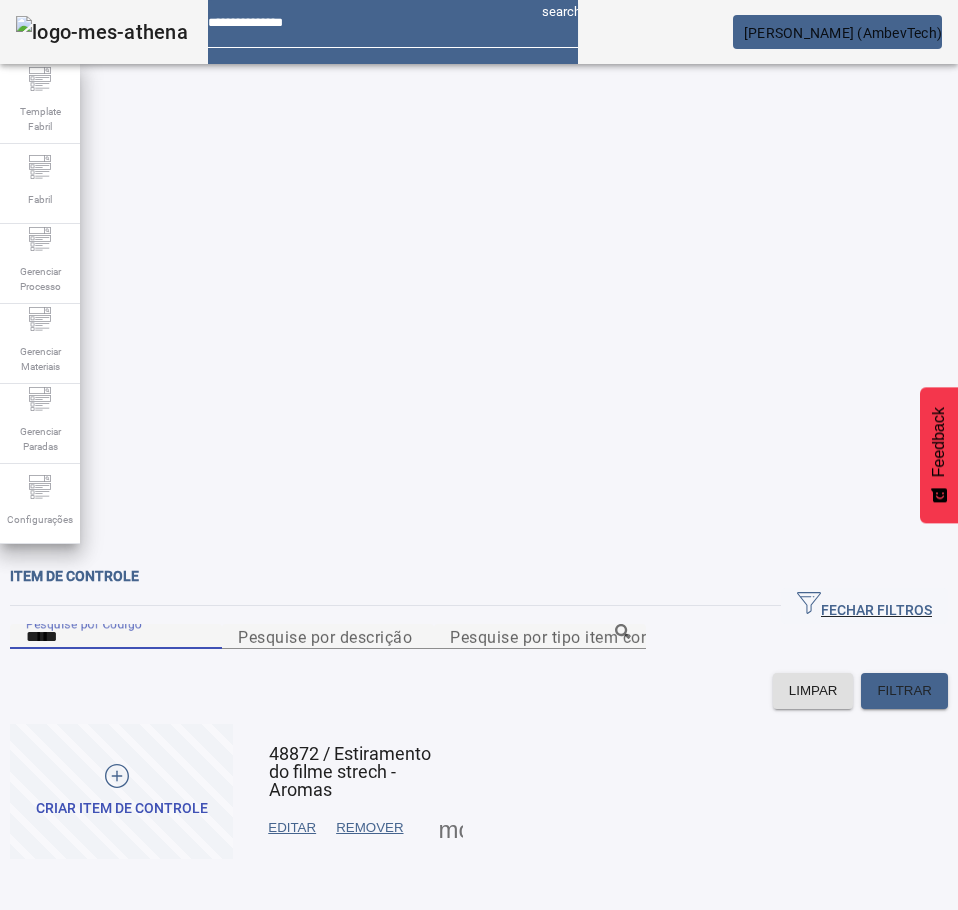 click at bounding box center (451, 828) 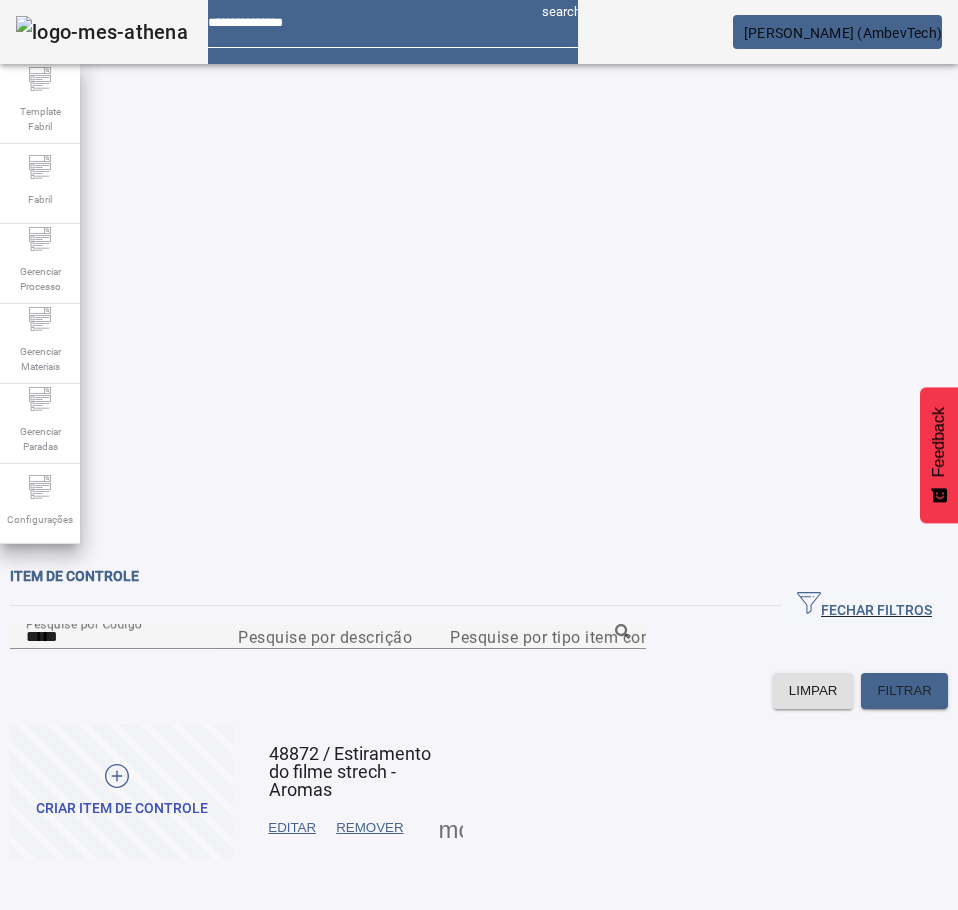 click on "JUSTIFICATIVAS" at bounding box center (78, 942) 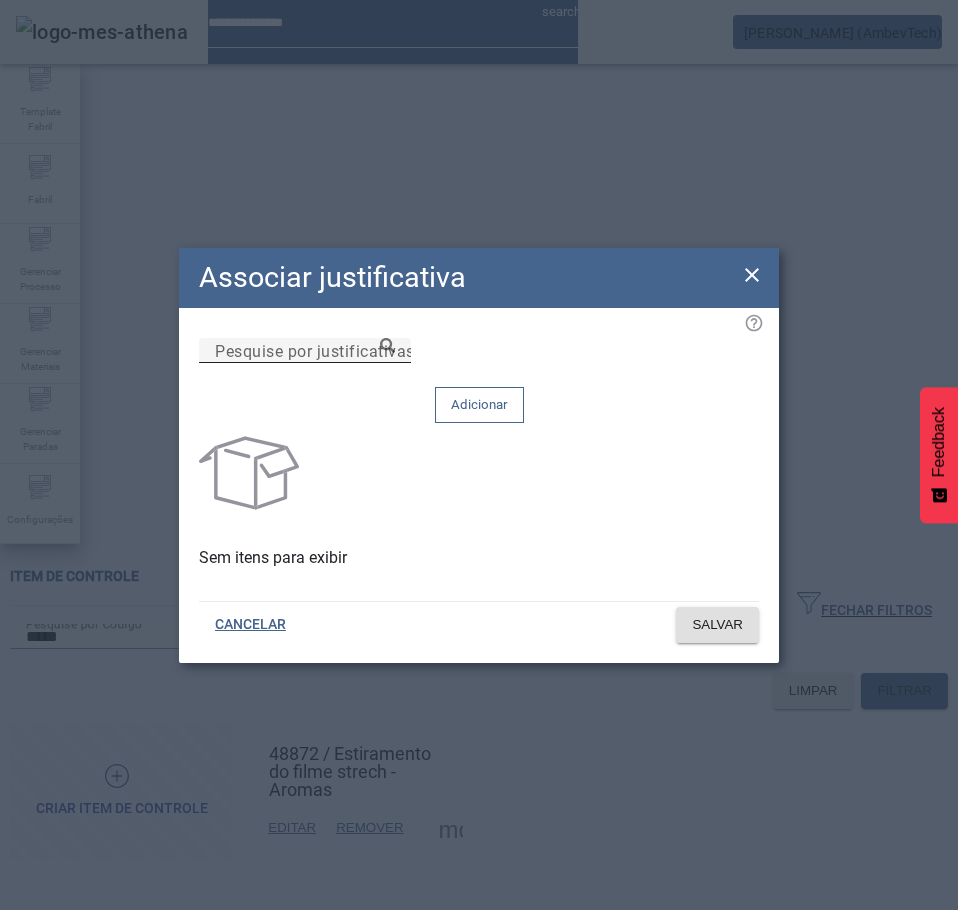 click on "Pesquise por justificativas" at bounding box center [315, 350] 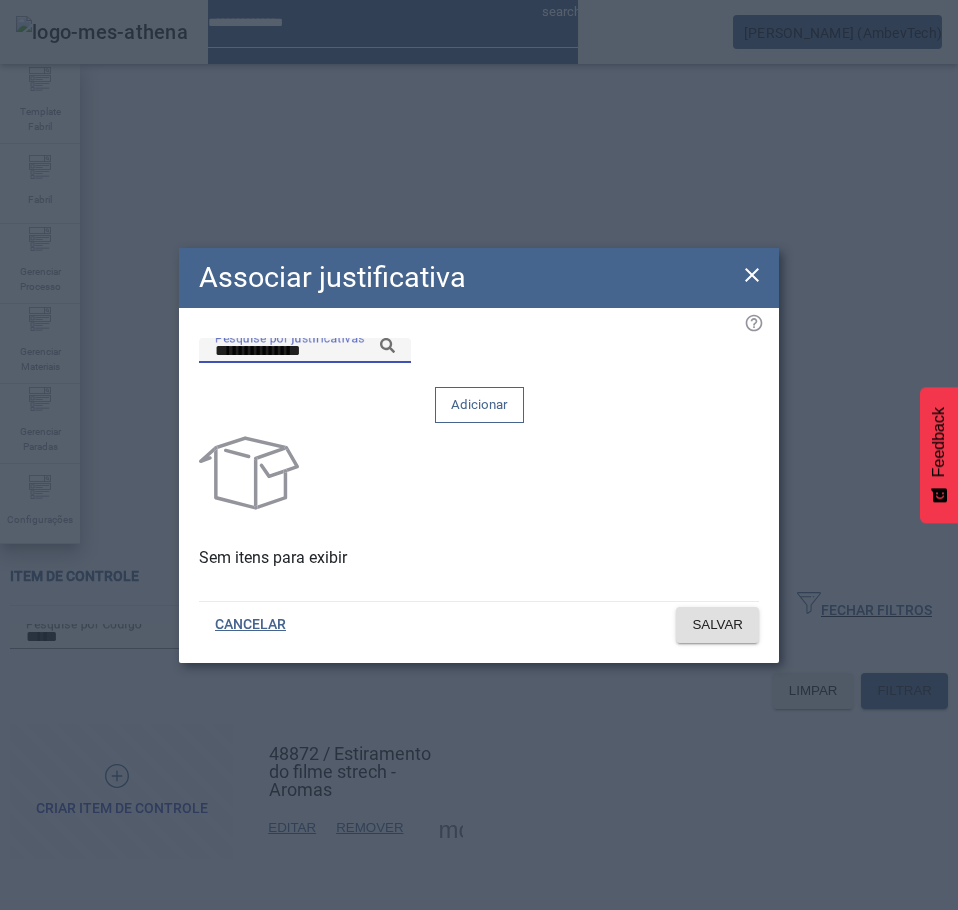 click 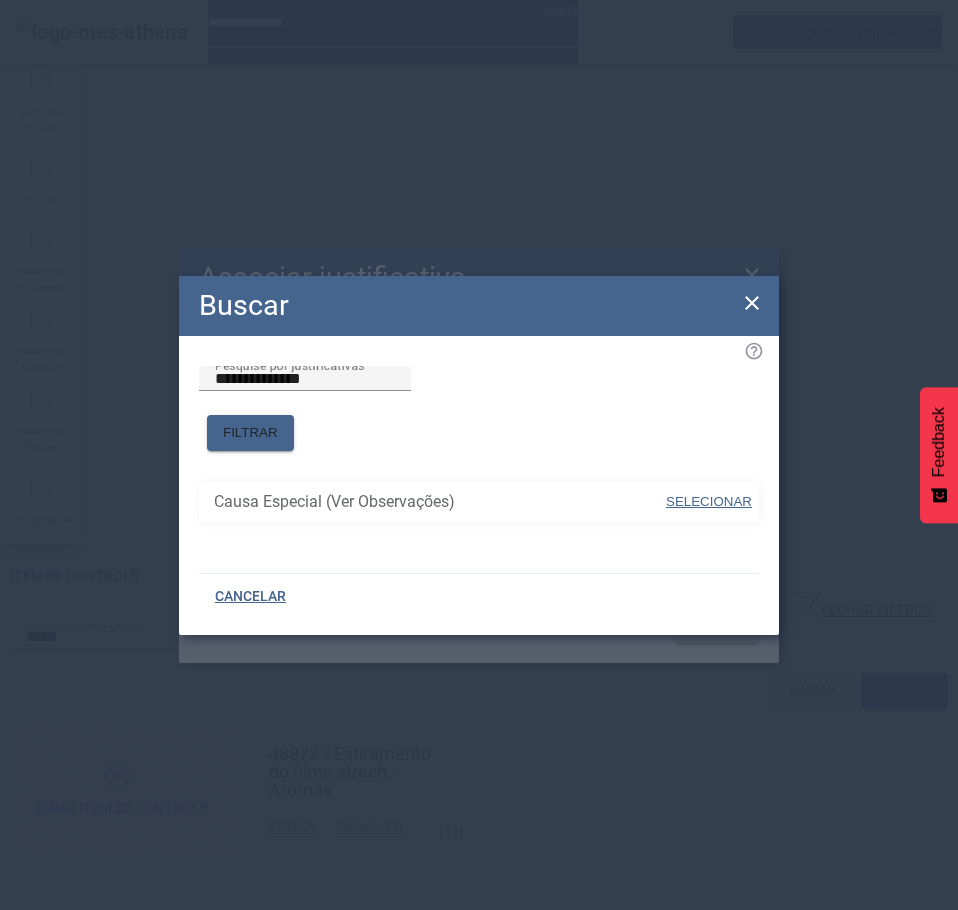 click at bounding box center (709, 502) 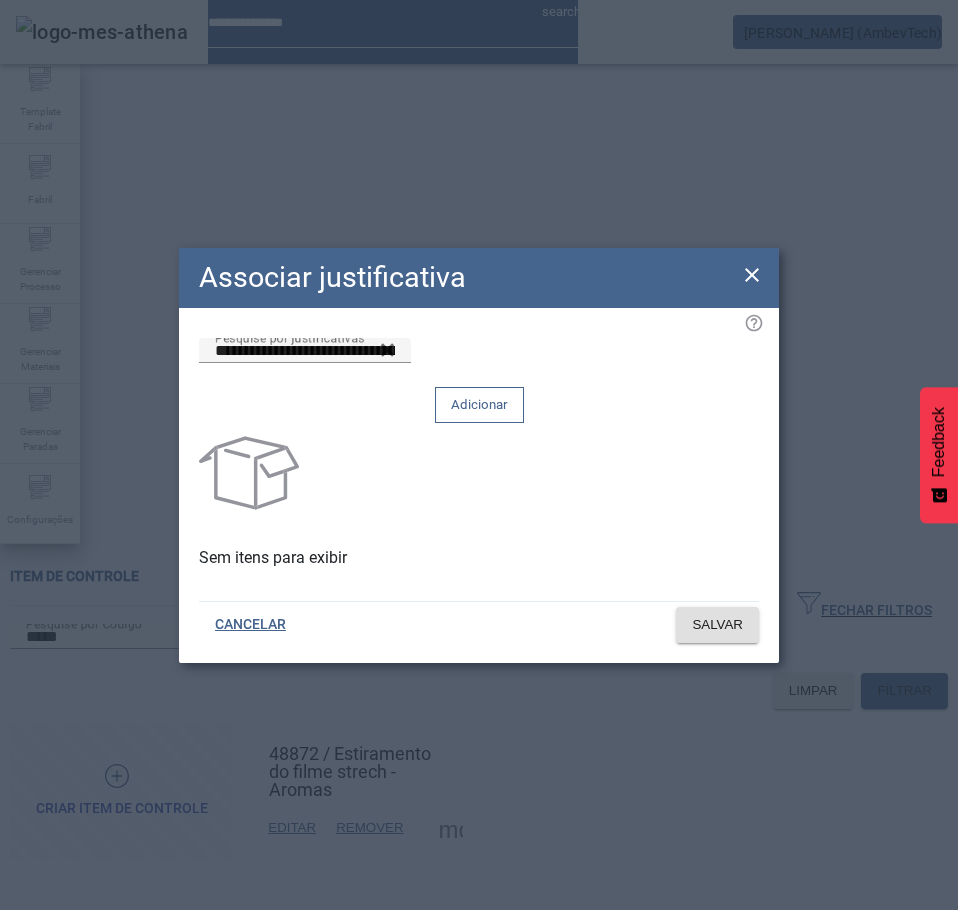 click on "Adicionar" 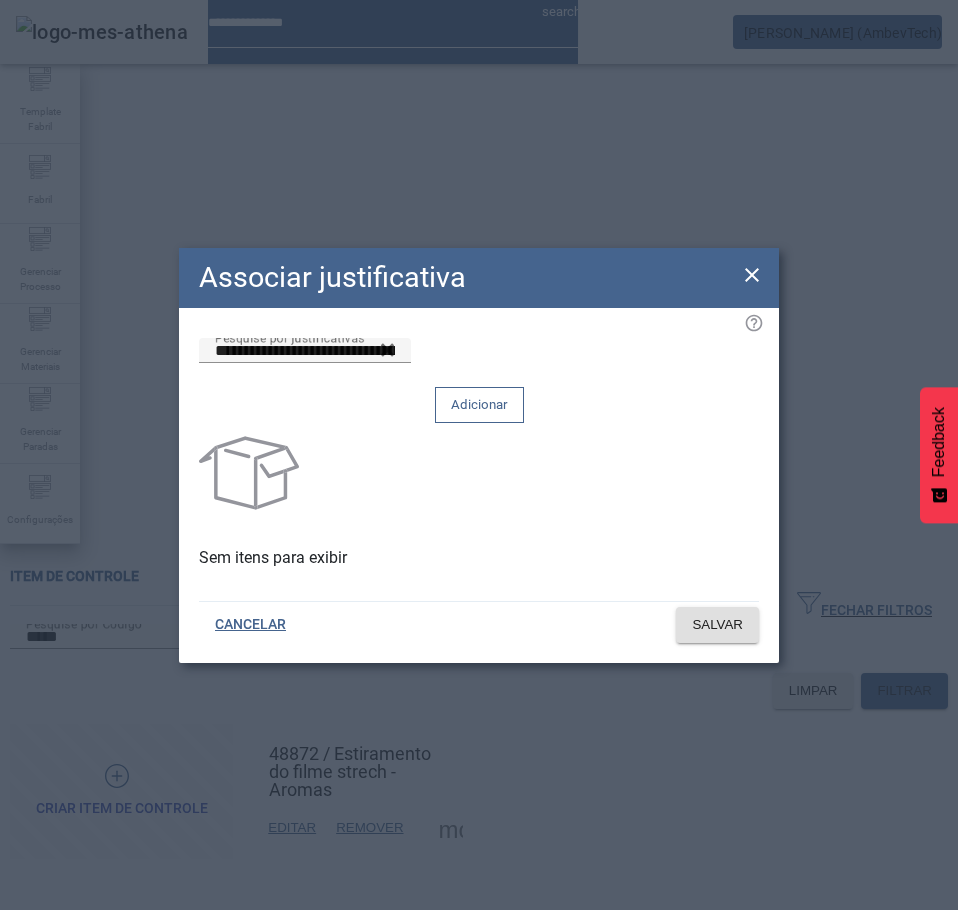 type 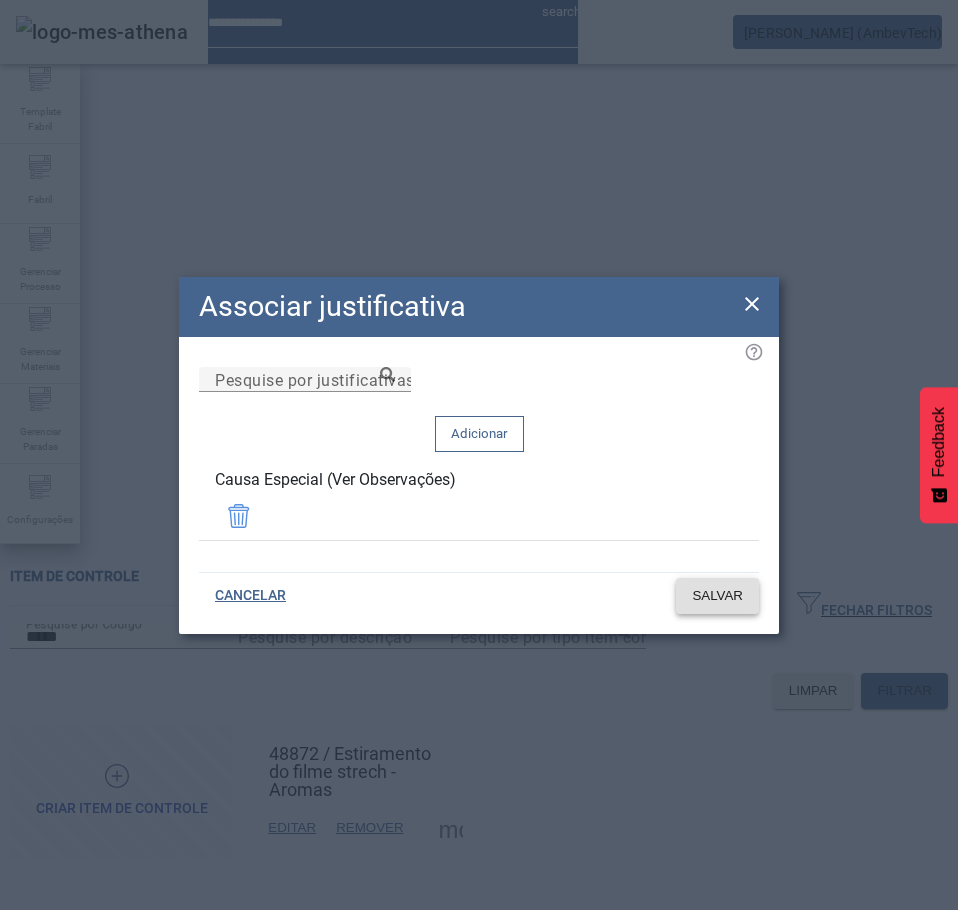 click on "SALVAR" 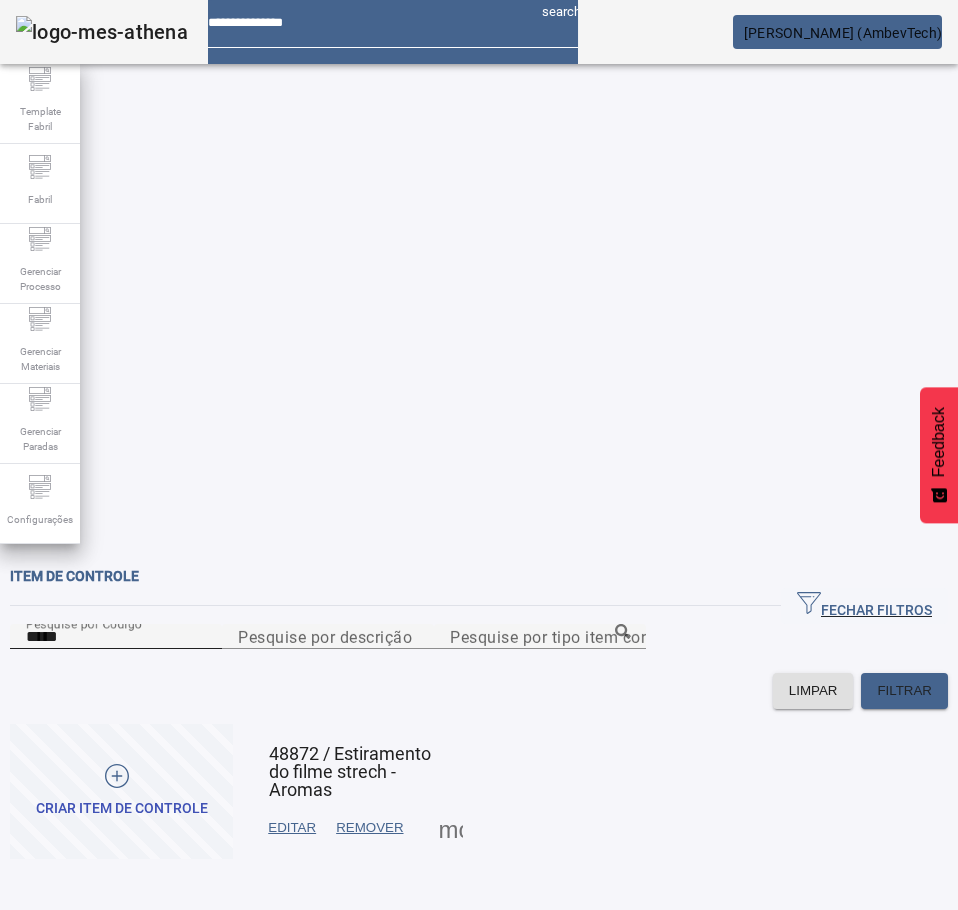 click on "*****" at bounding box center (116, 637) 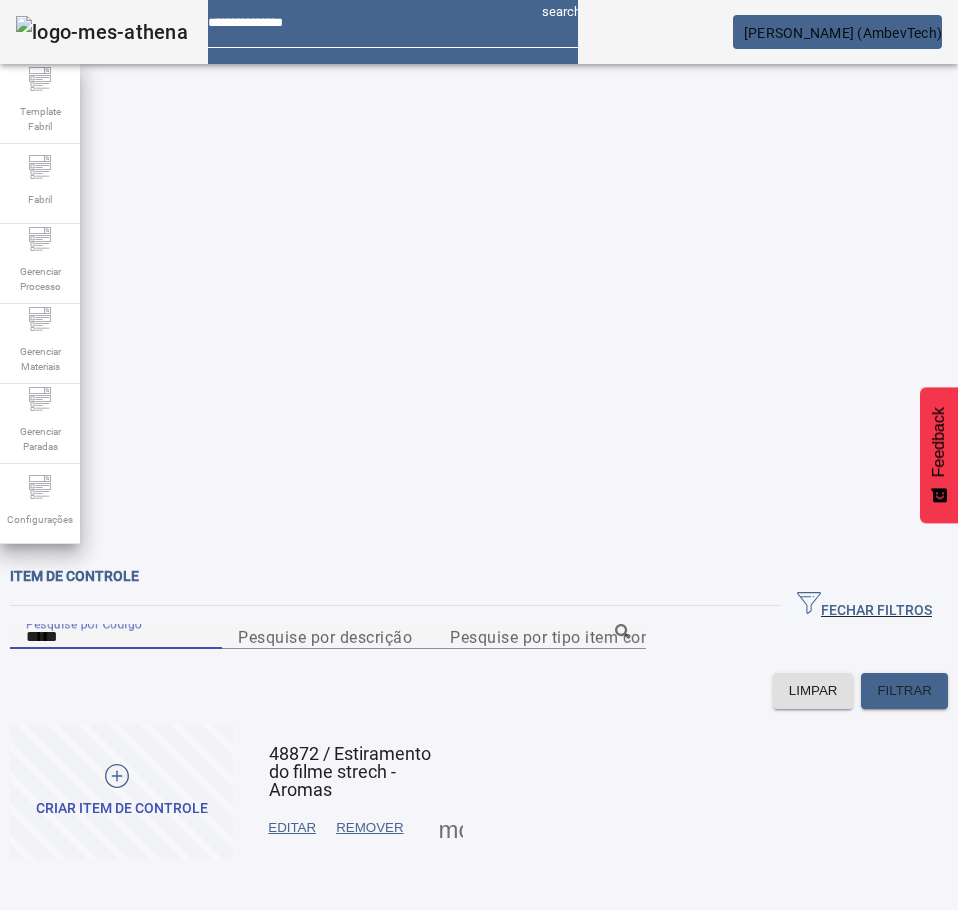 click on "*****" at bounding box center [116, 637] 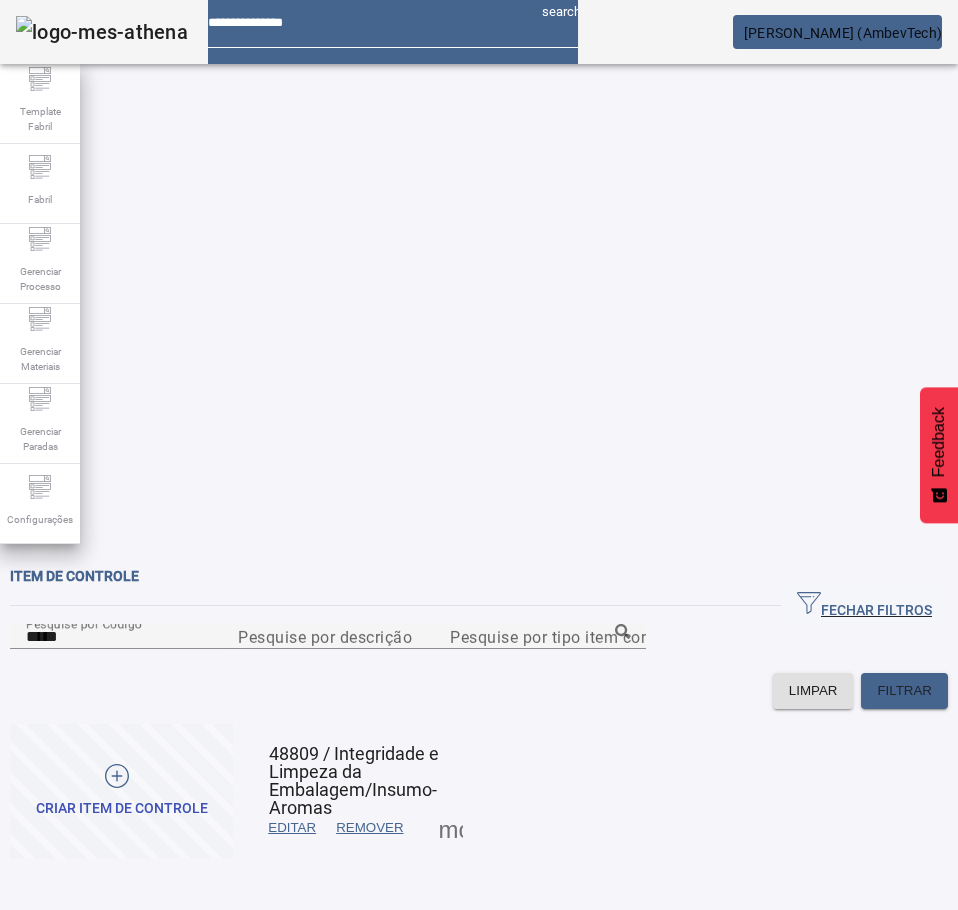 click at bounding box center [451, 828] 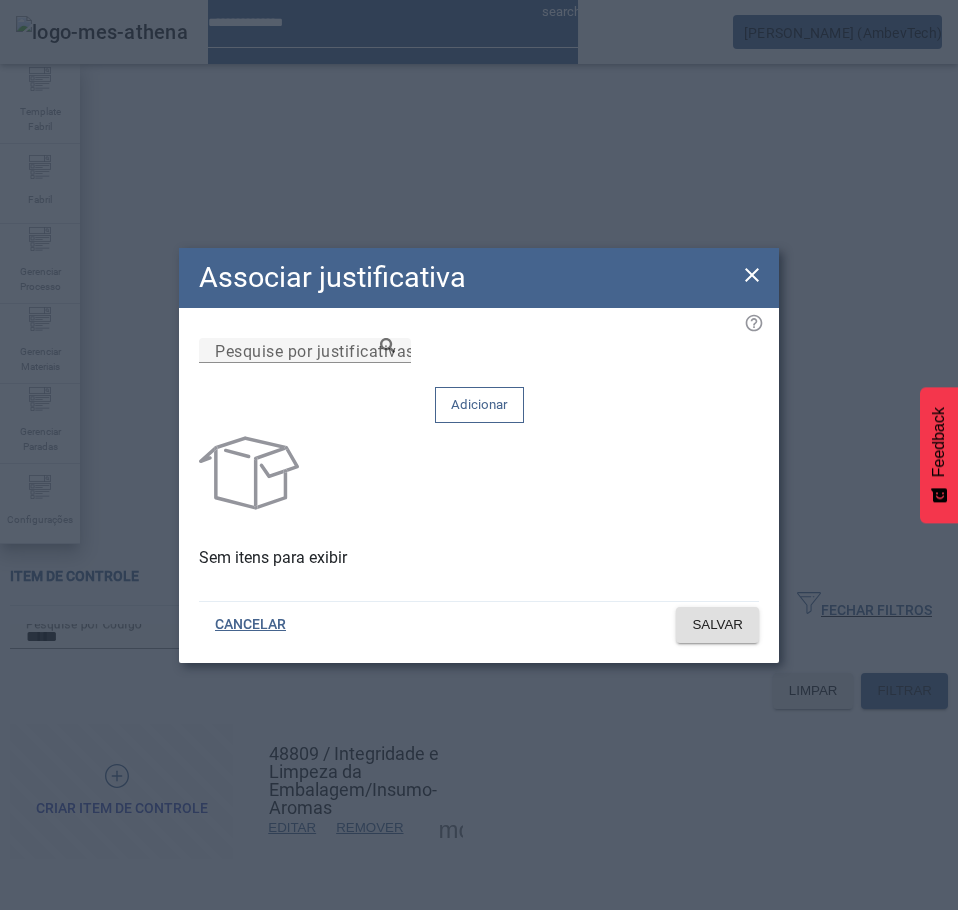 click on "Pesquise por justificativas  Adicionar  Sem itens para exibir" 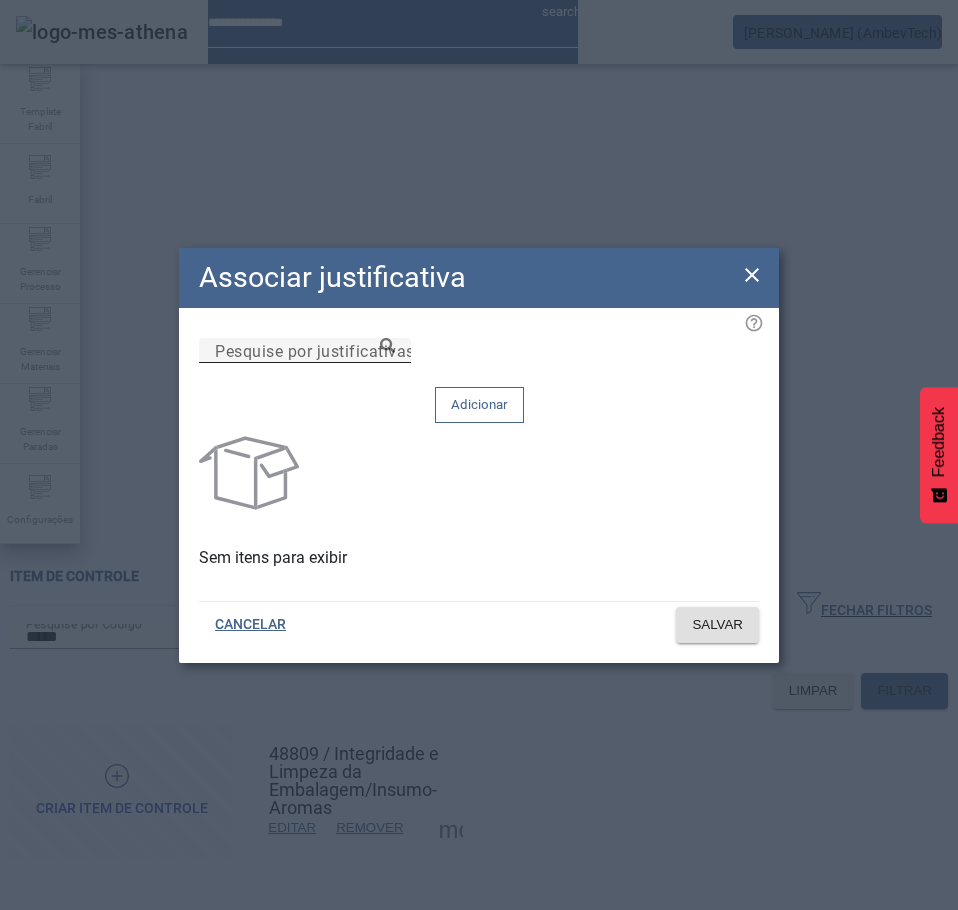 click on "Pesquise por justificativas" at bounding box center [315, 350] 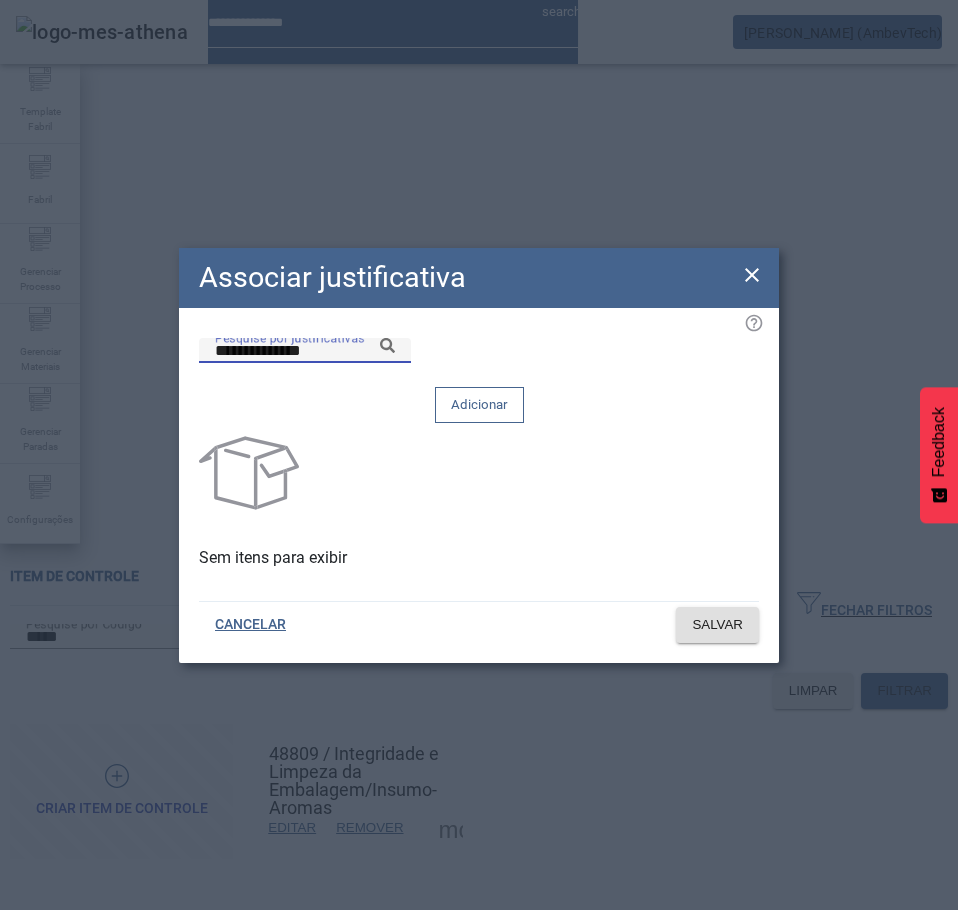 click 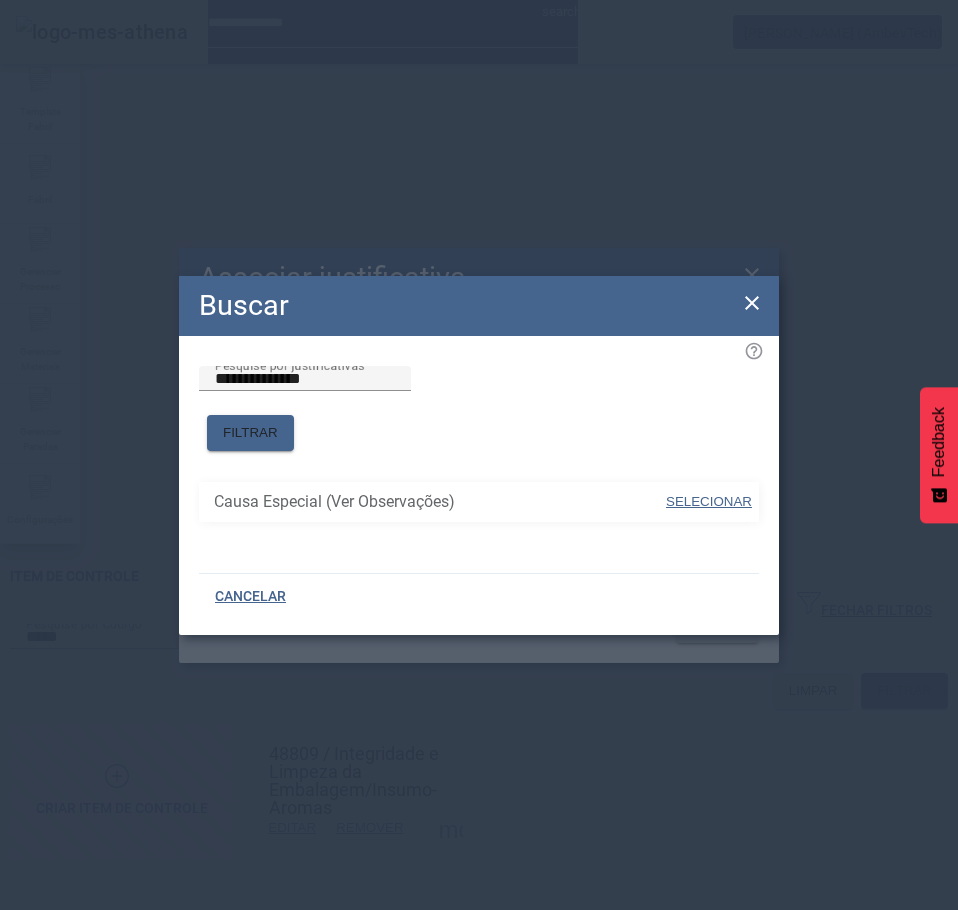 click at bounding box center (709, 502) 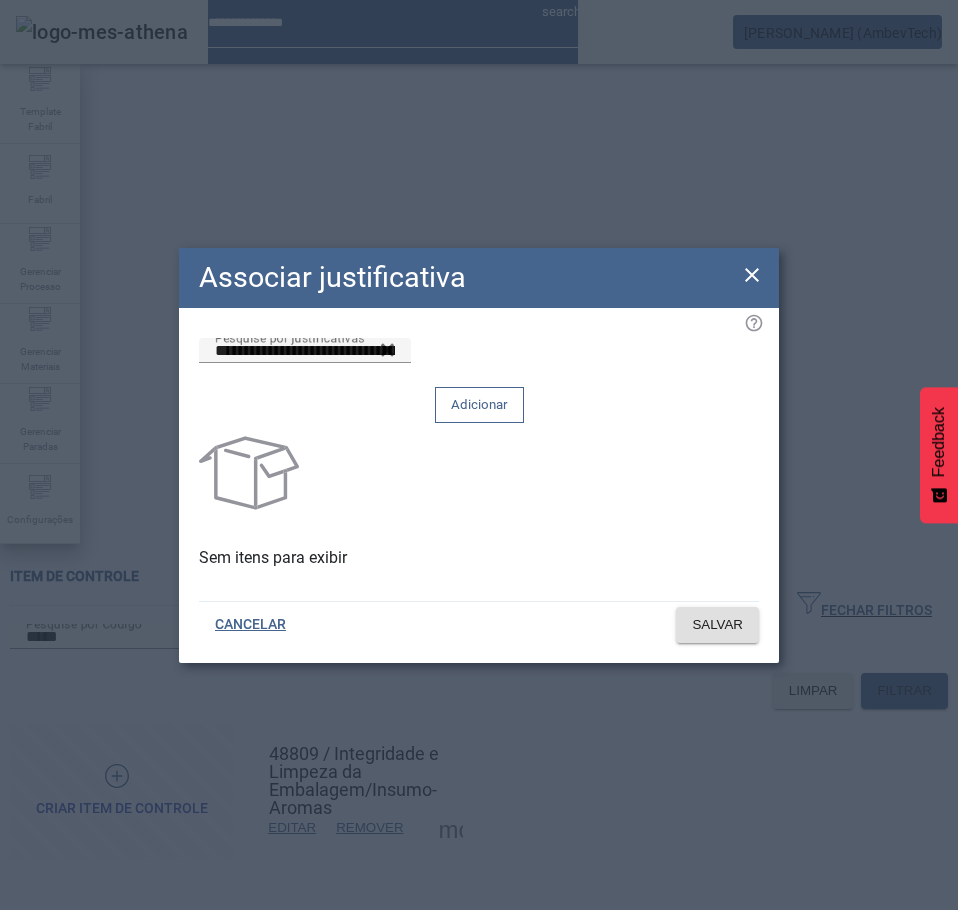 click on "Adicionar" 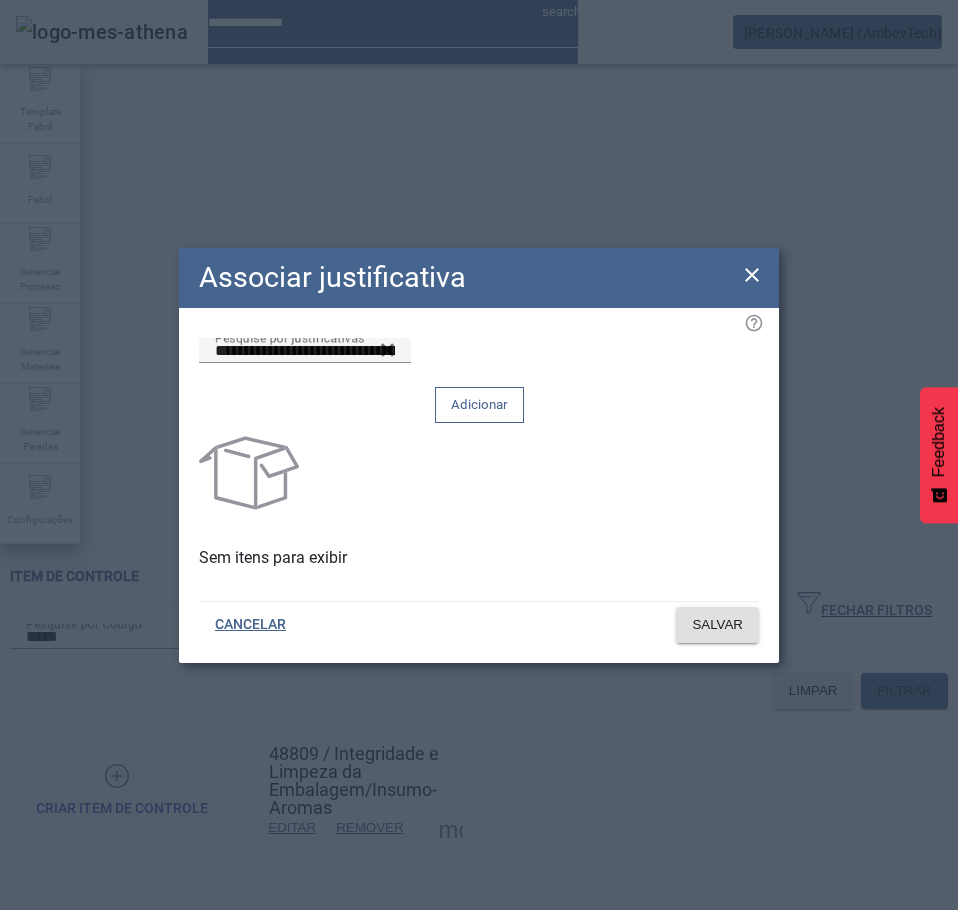 type 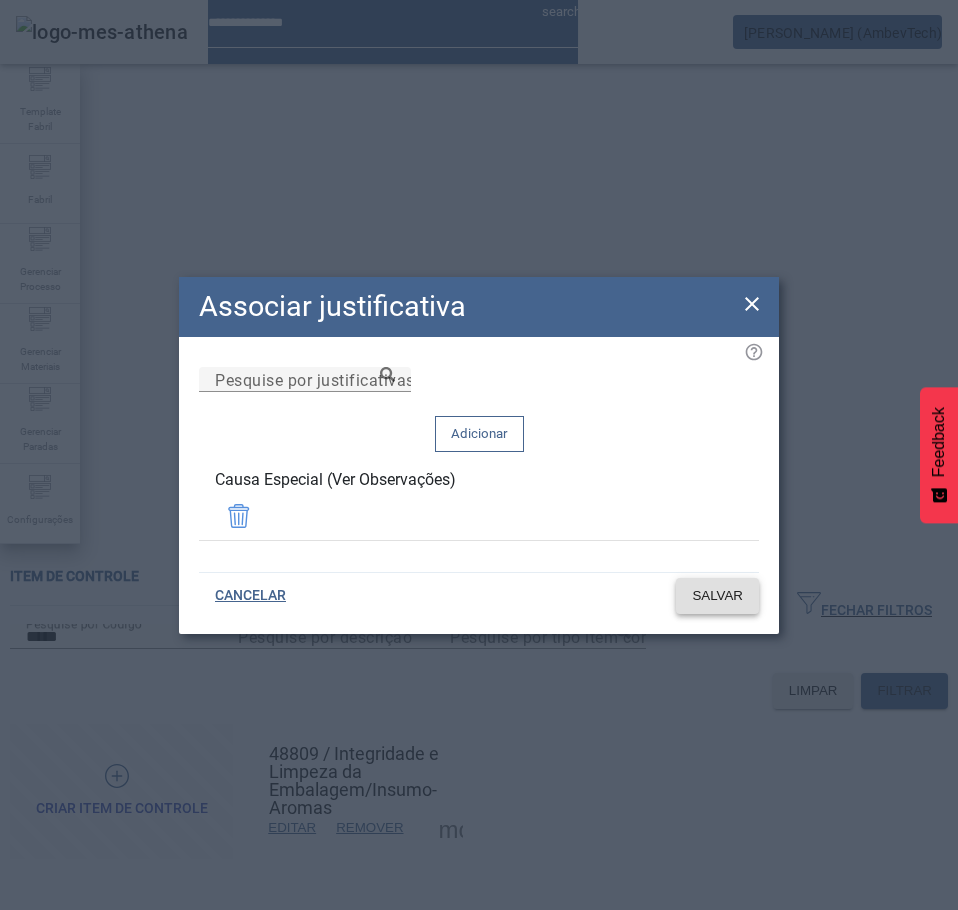 click 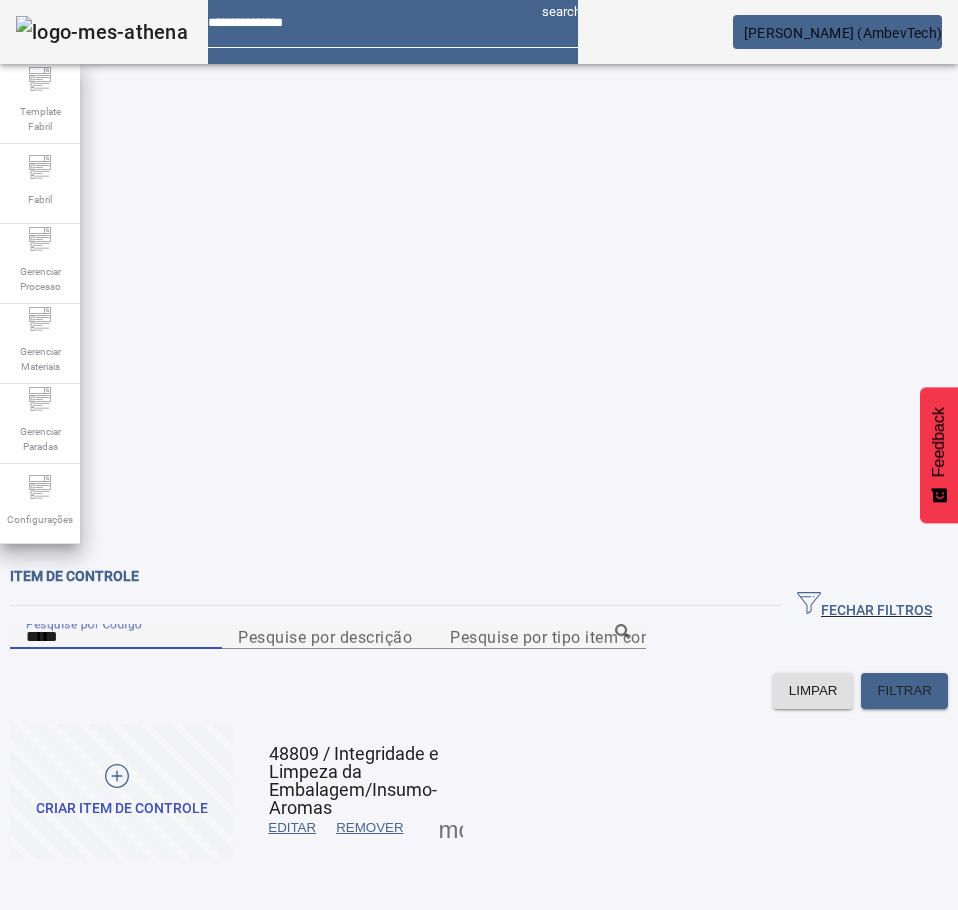click on "*****" at bounding box center (116, 637) 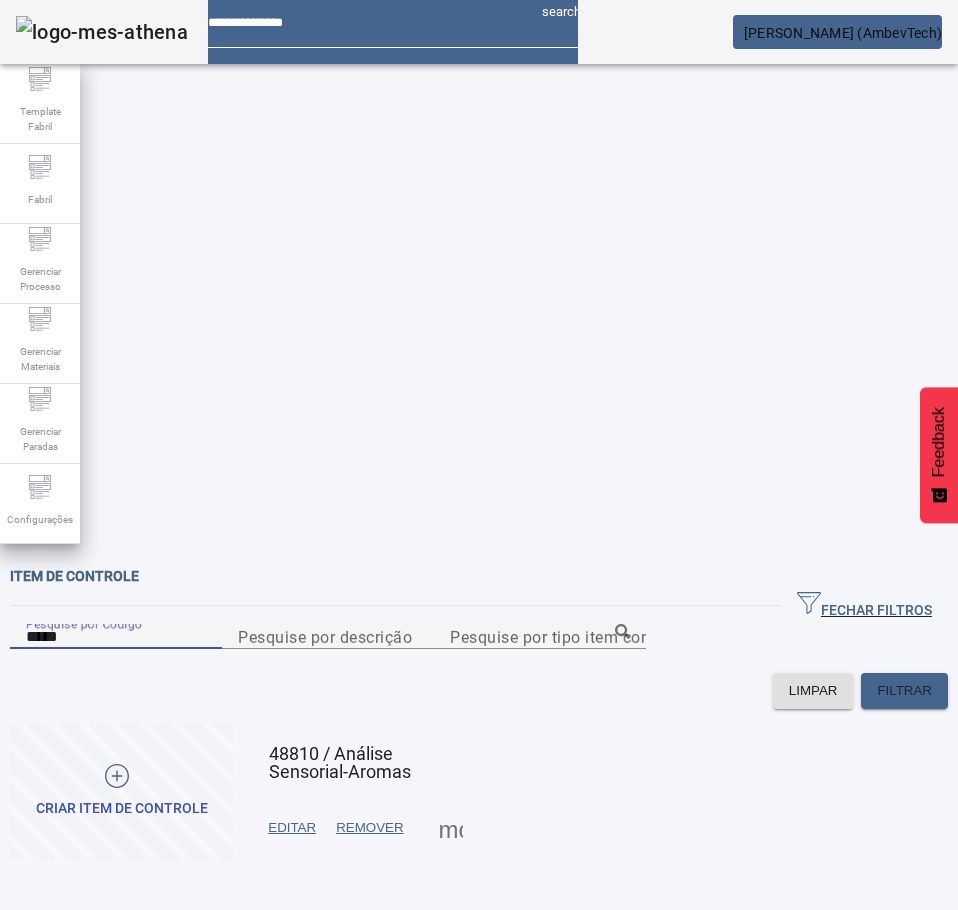 click at bounding box center (451, 828) 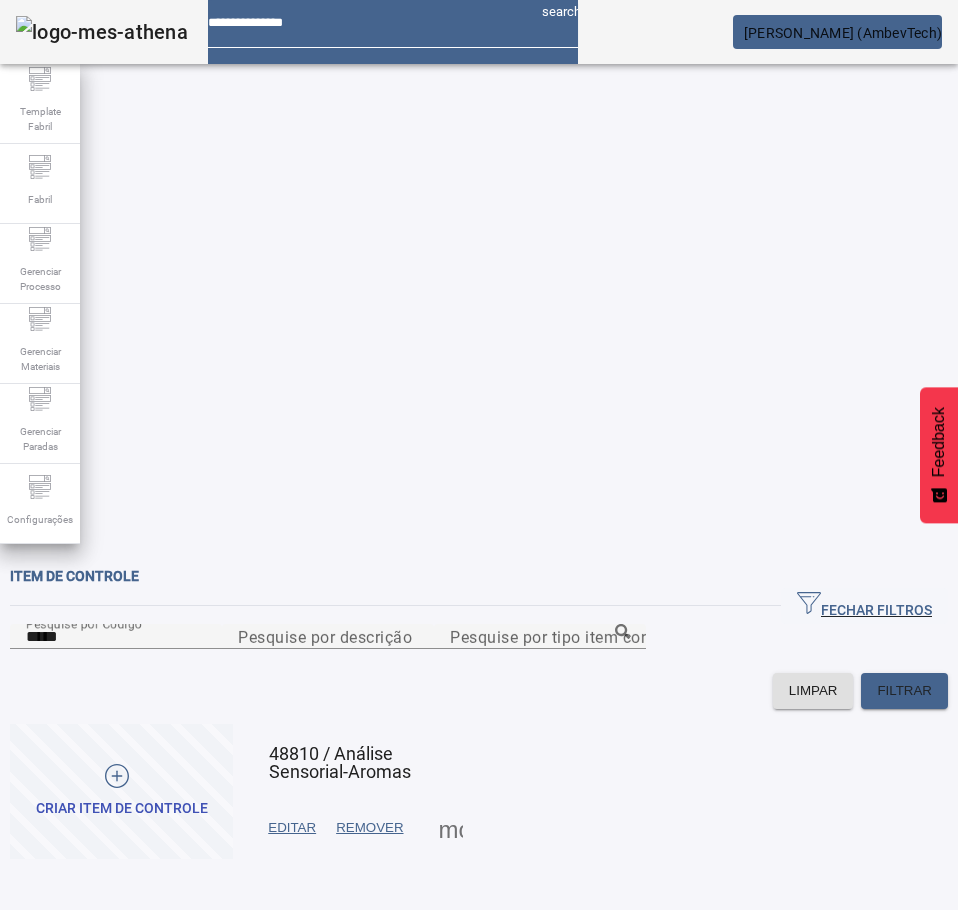 click on "JUSTIFICATIVAS" at bounding box center [78, 942] 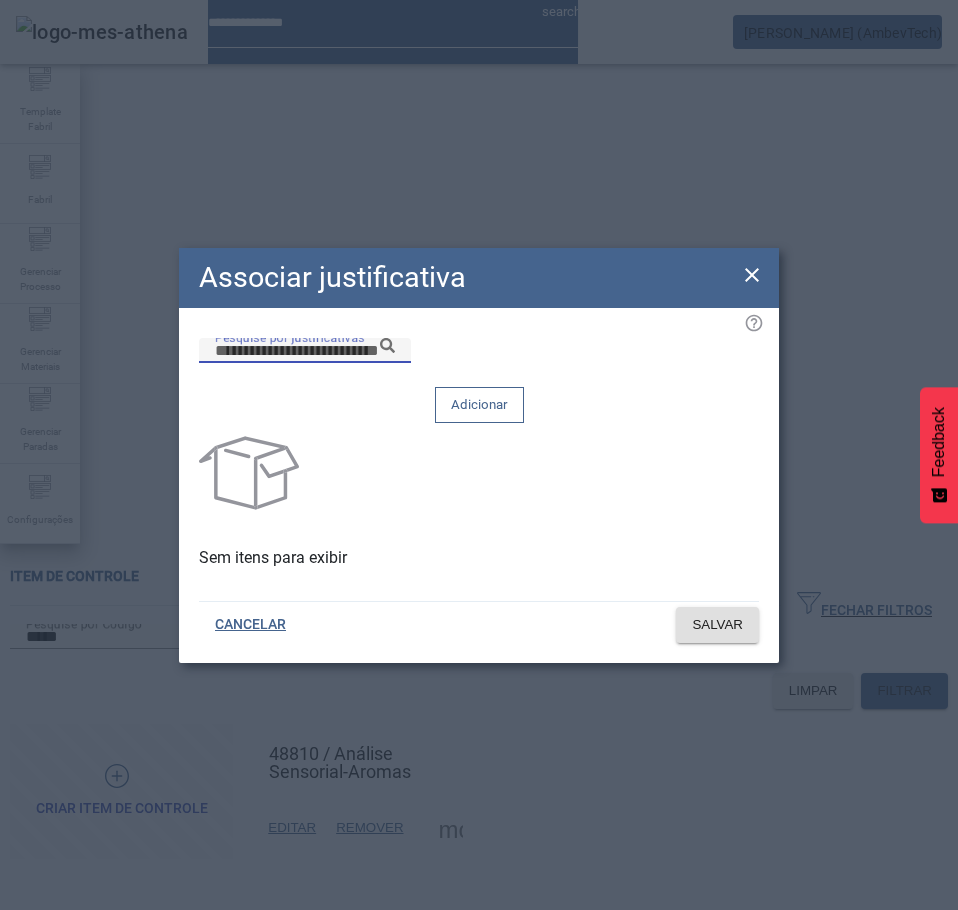 click on "Pesquise por justificativas" at bounding box center [305, 351] 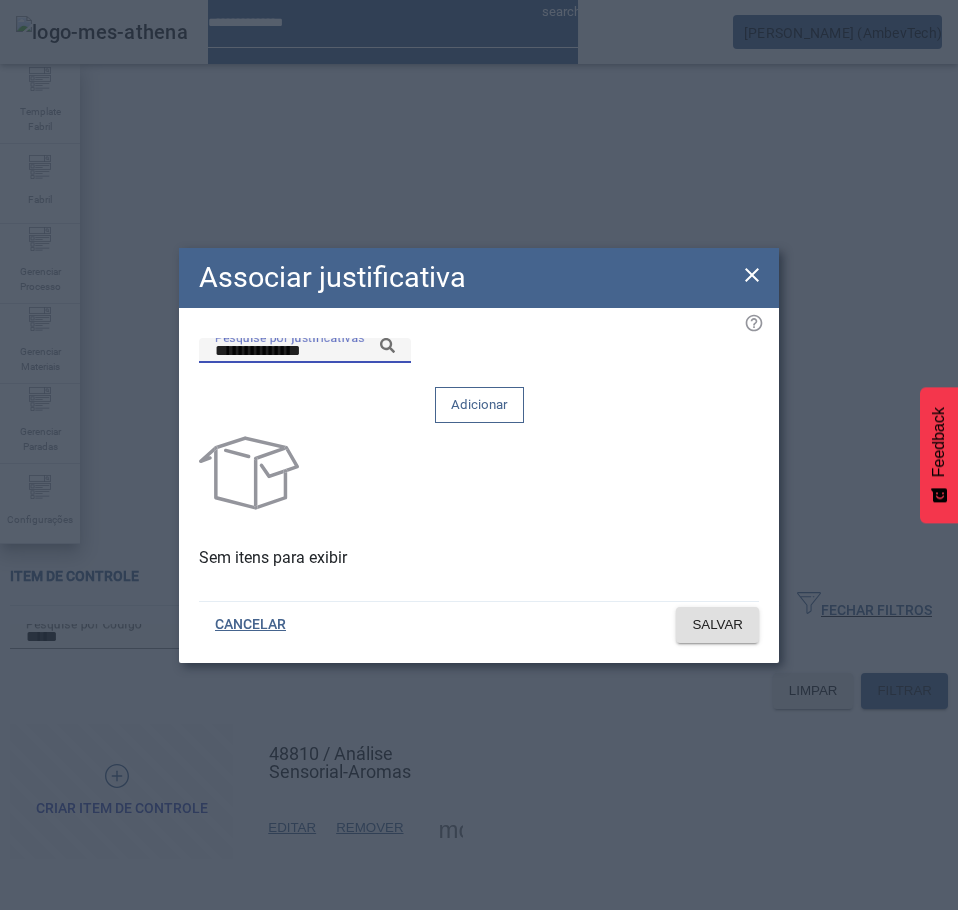 click 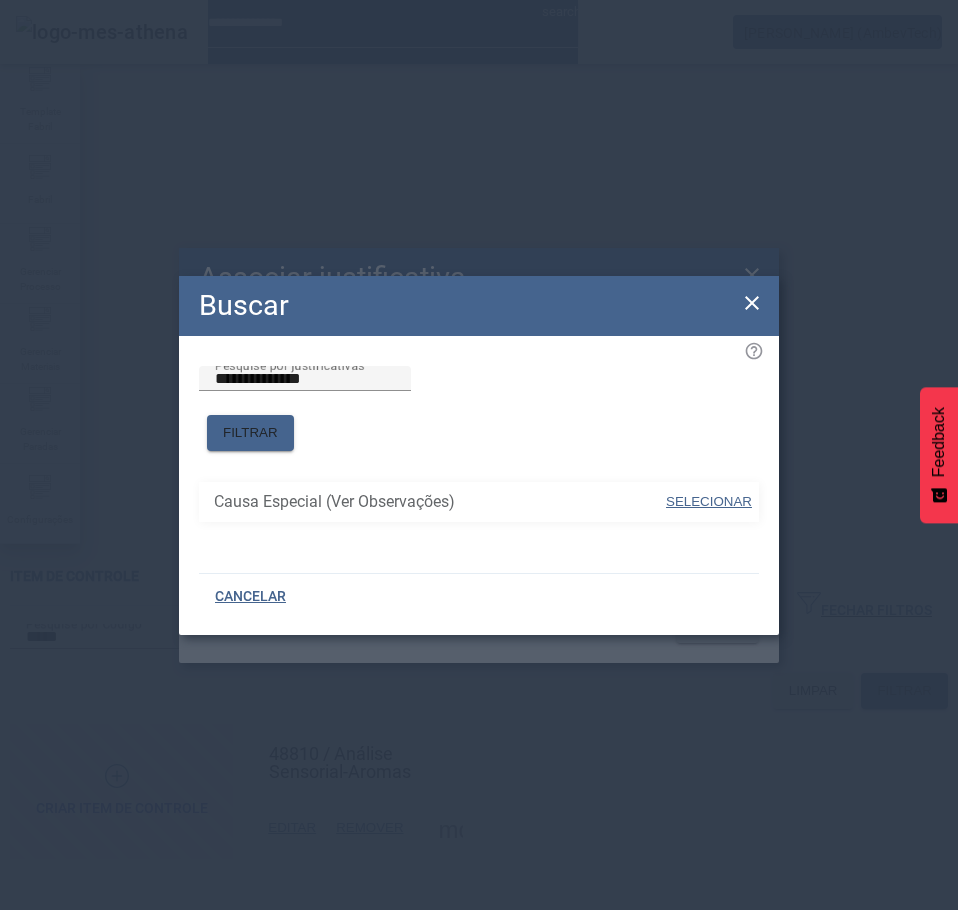 click on "SELECIONAR" at bounding box center (709, 502) 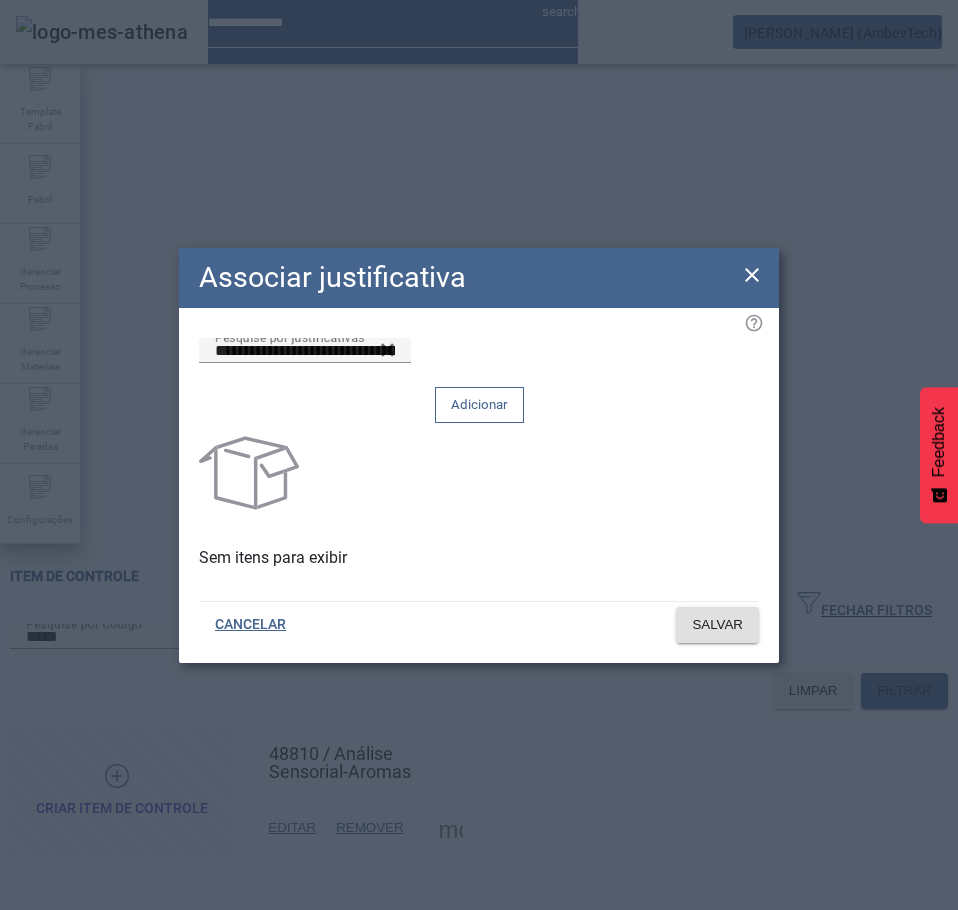 click on "Adicionar" 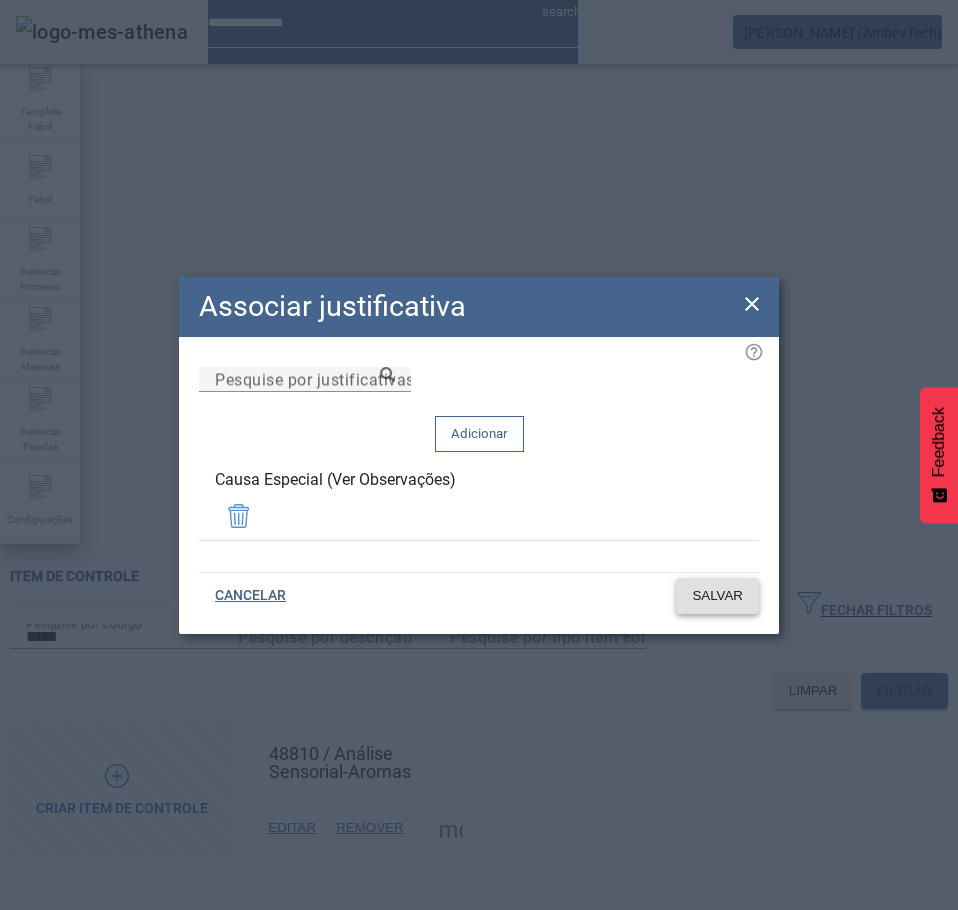 click on "SALVAR" 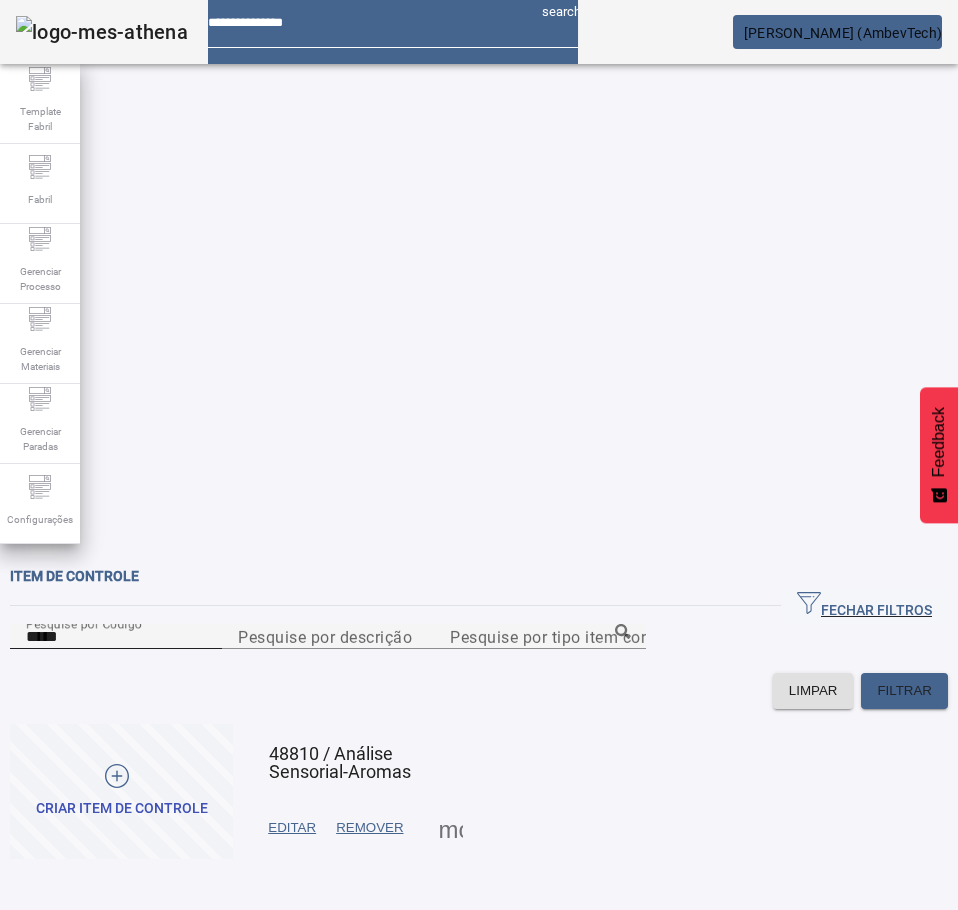 click on "Pesquise por Código" at bounding box center (84, 623) 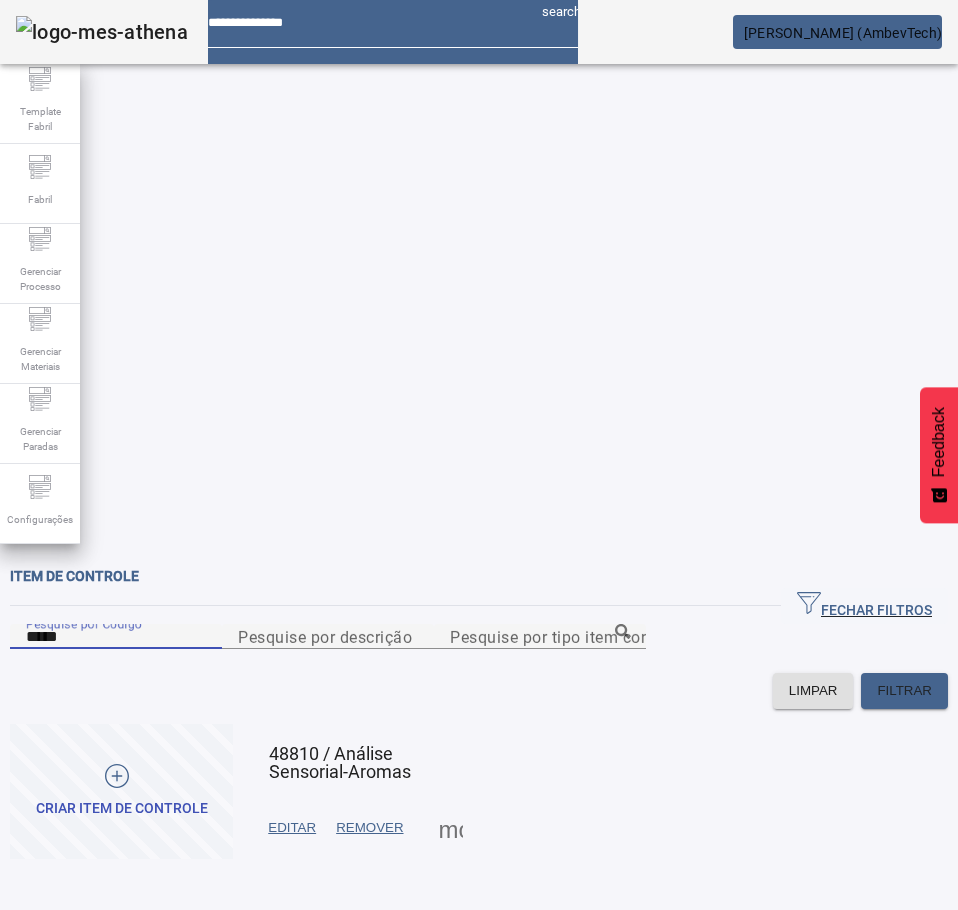 click on "*****" at bounding box center (116, 637) 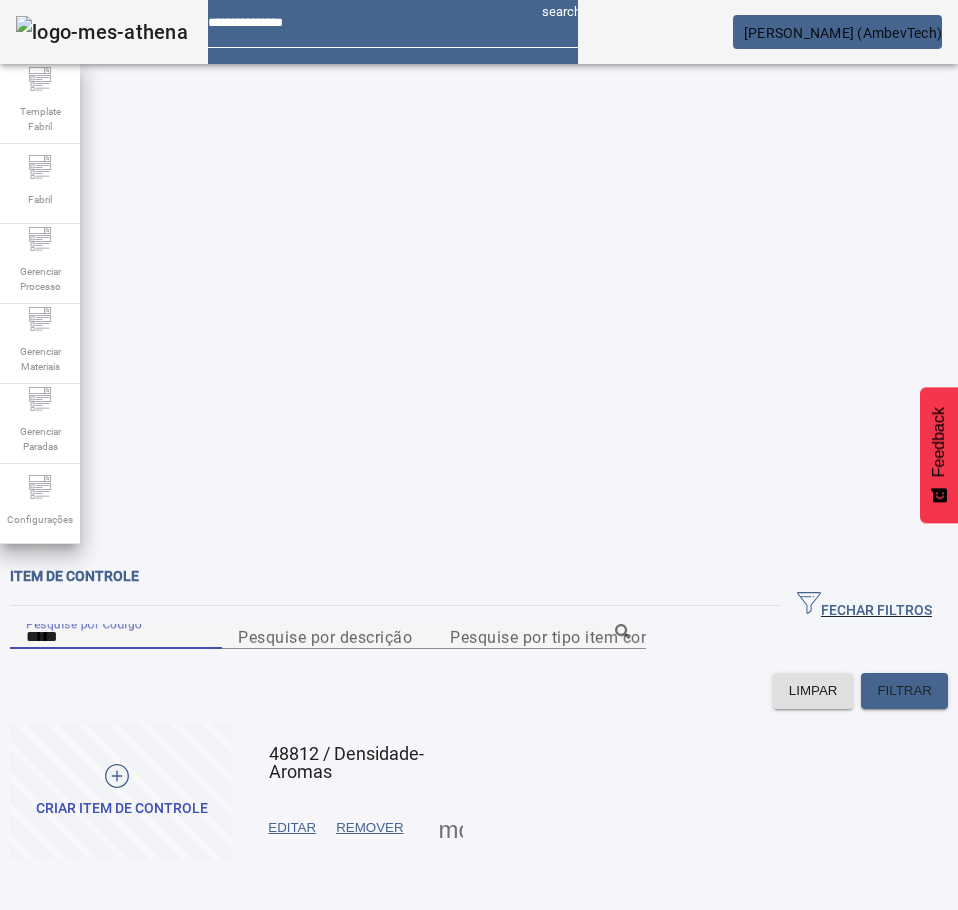 click at bounding box center (451, 828) 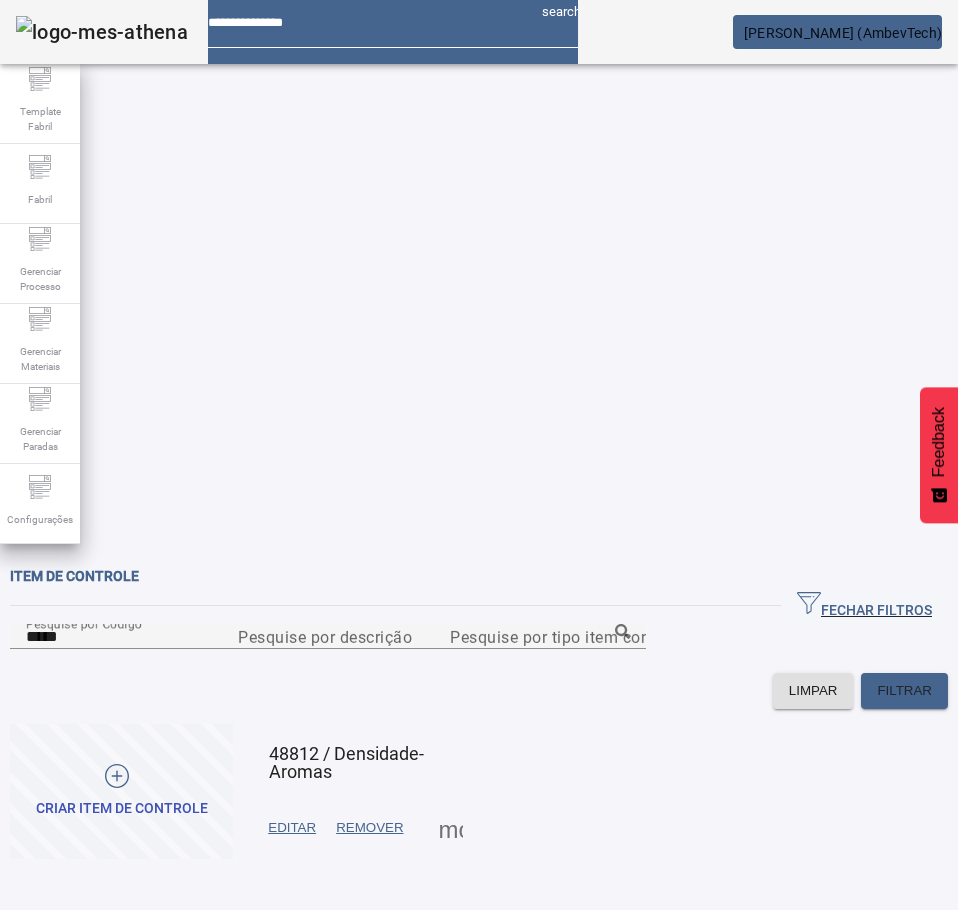 click on "JUSTIFICATIVAS" at bounding box center (78, 942) 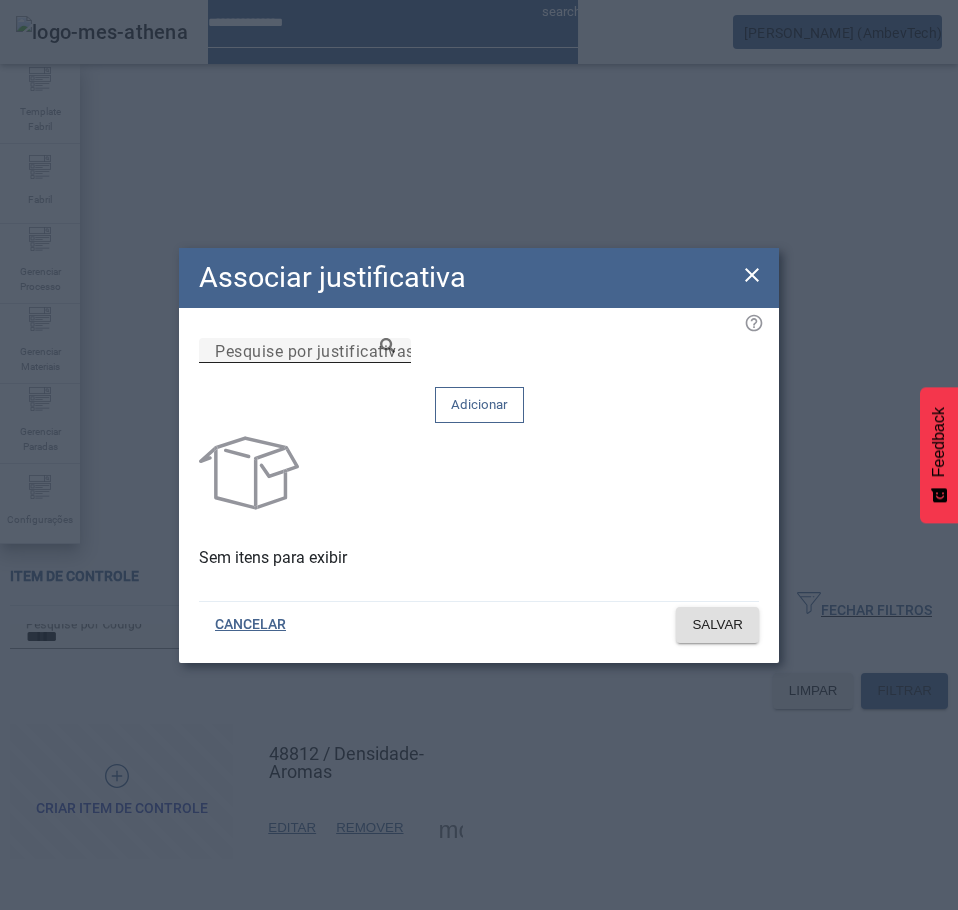 click on "Pesquise por justificativas" at bounding box center (305, 351) 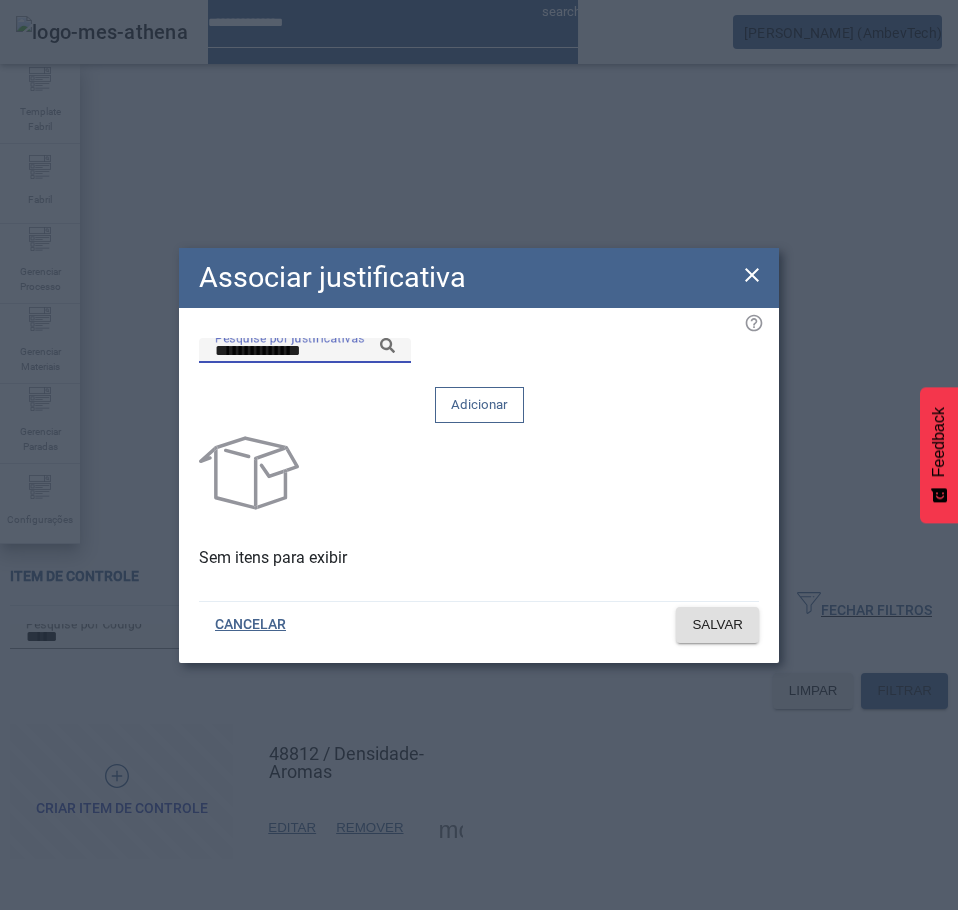 click 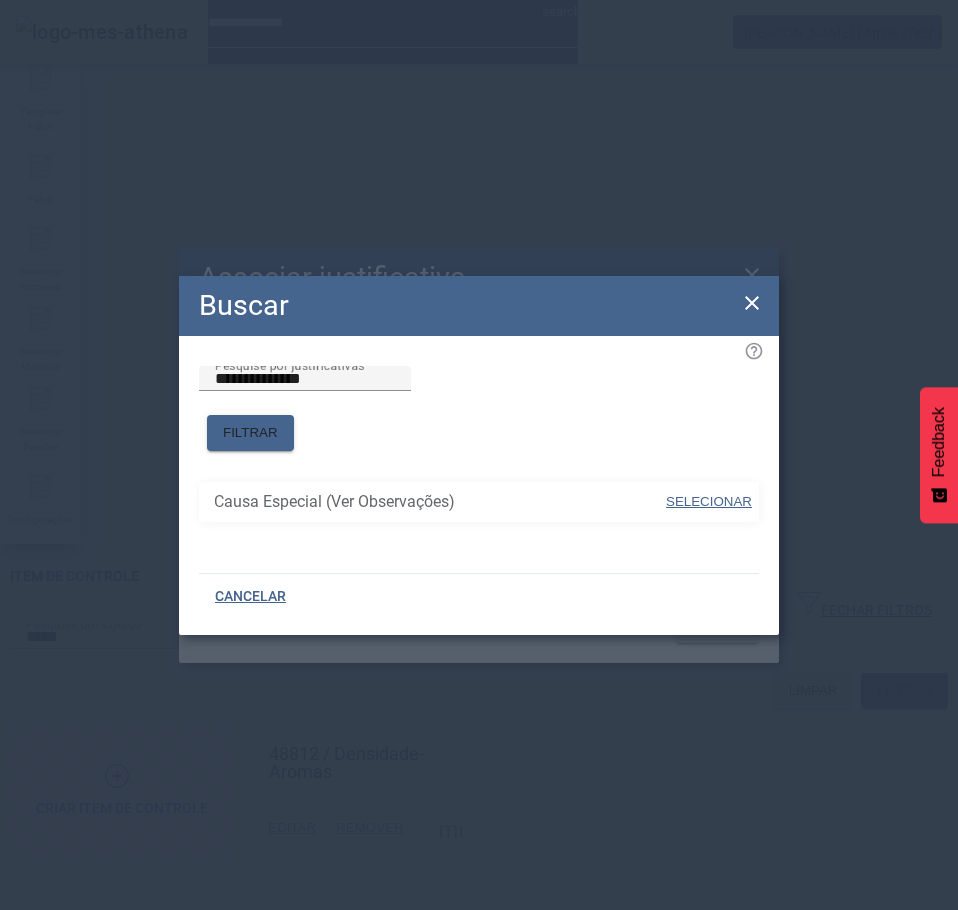 click on "SELECIONAR" at bounding box center (709, 501) 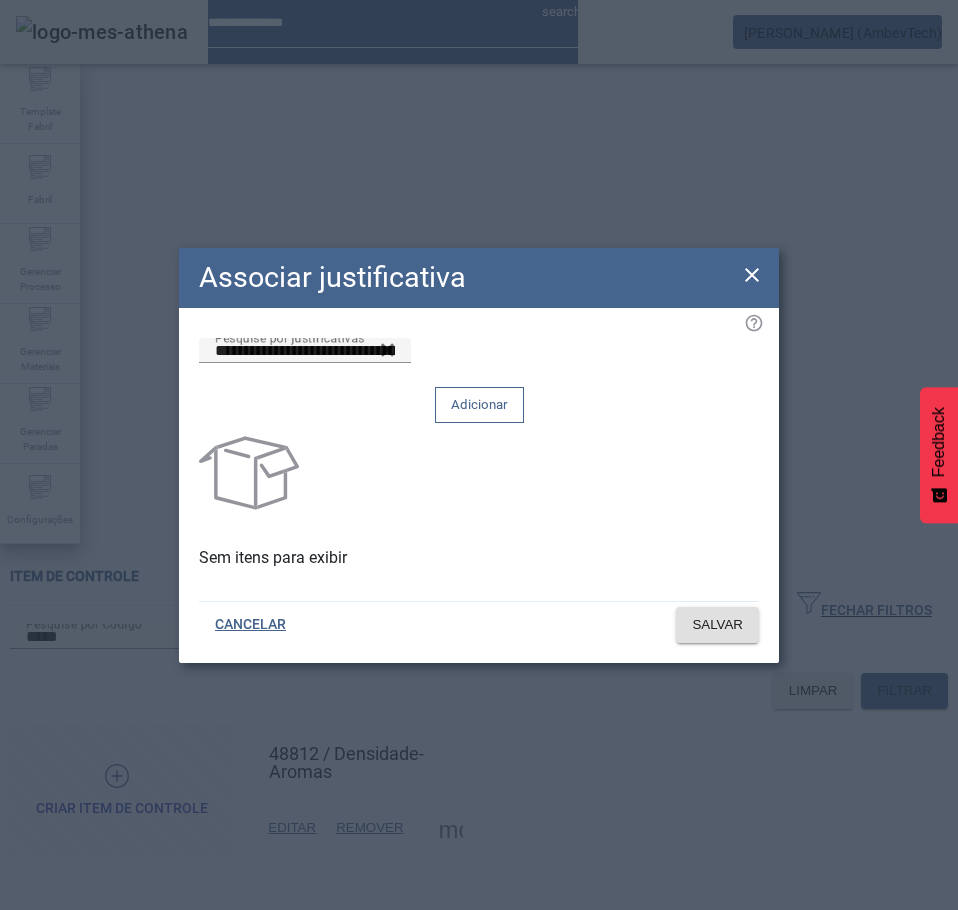 click on "Adicionar" 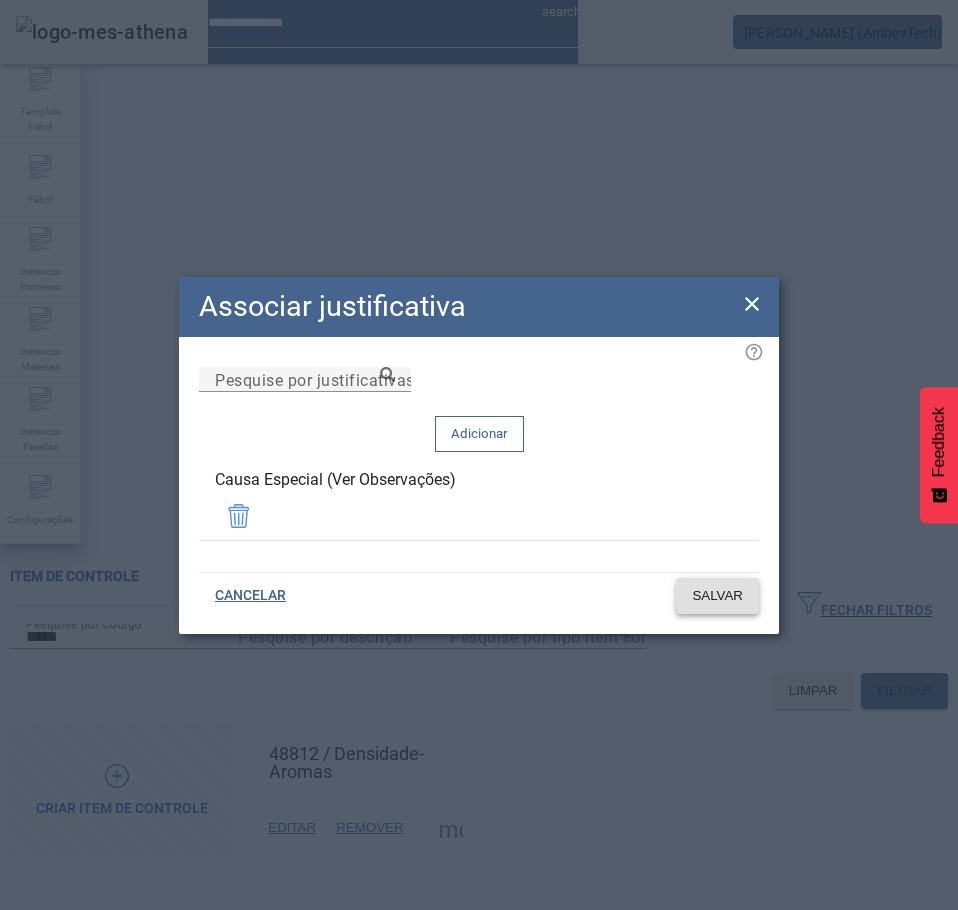 click 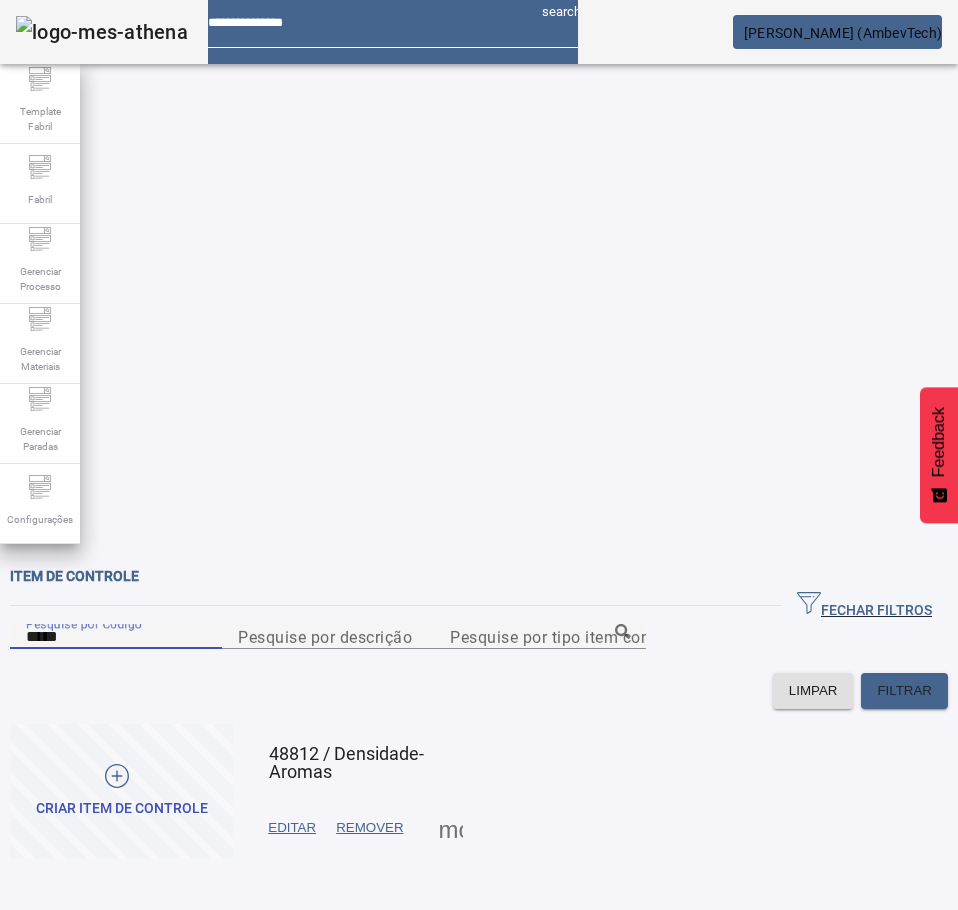 click on "*****" at bounding box center [116, 637] 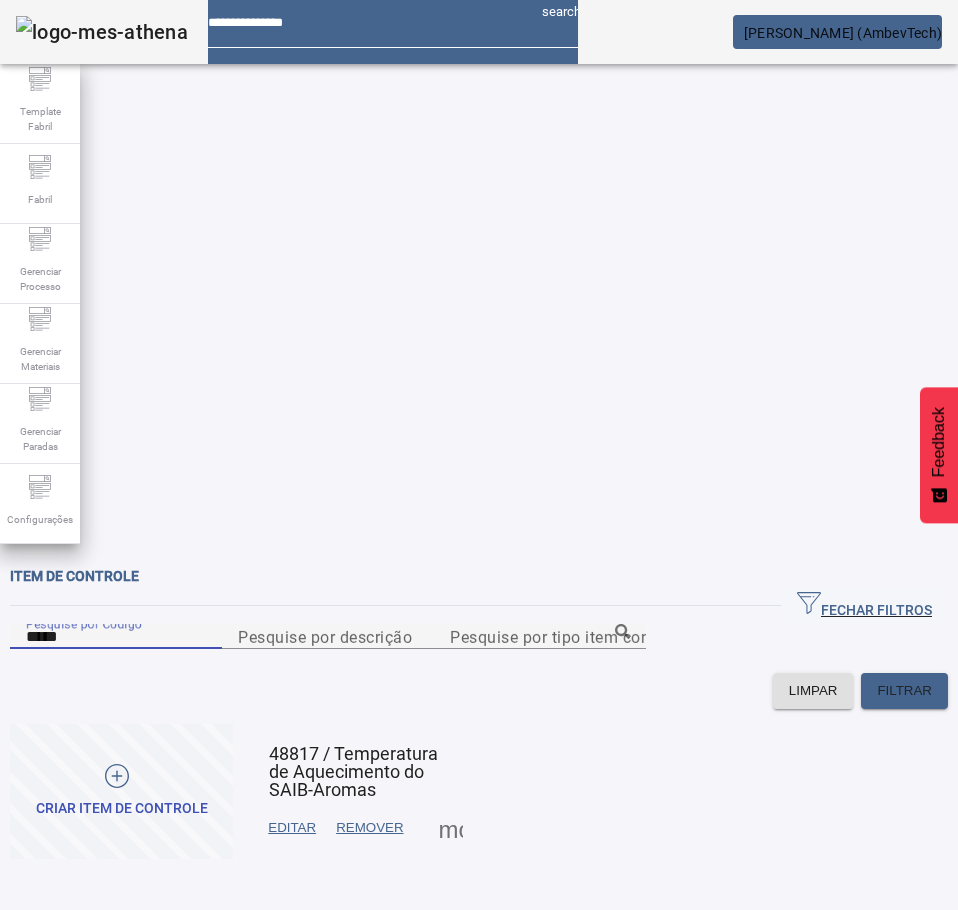 click at bounding box center (451, 828) 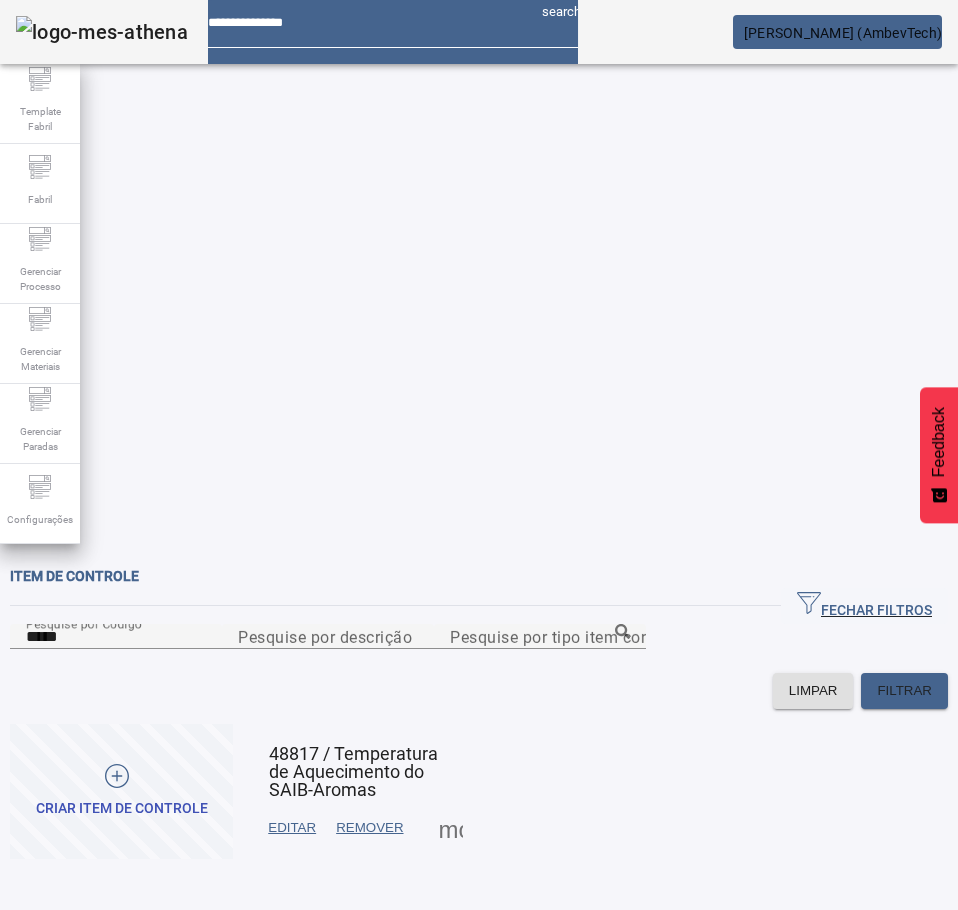 click on "JUSTIFICATIVAS" at bounding box center [78, 942] 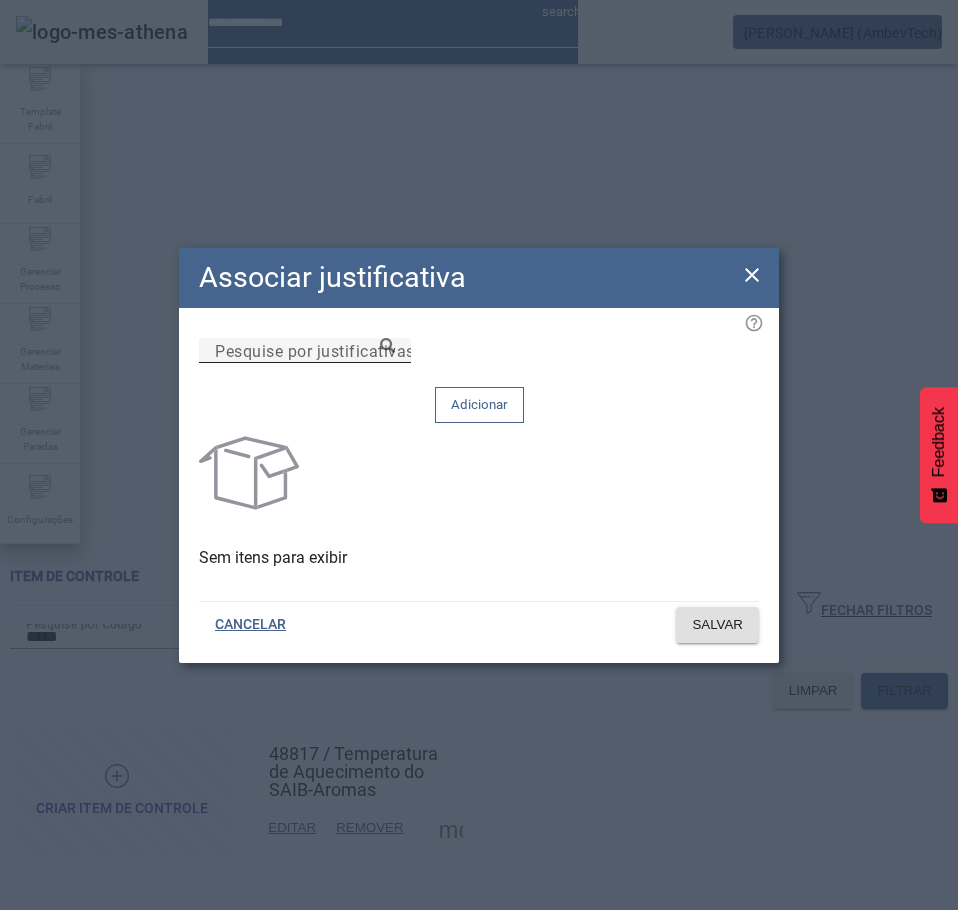 click on "Pesquise por justificativas" 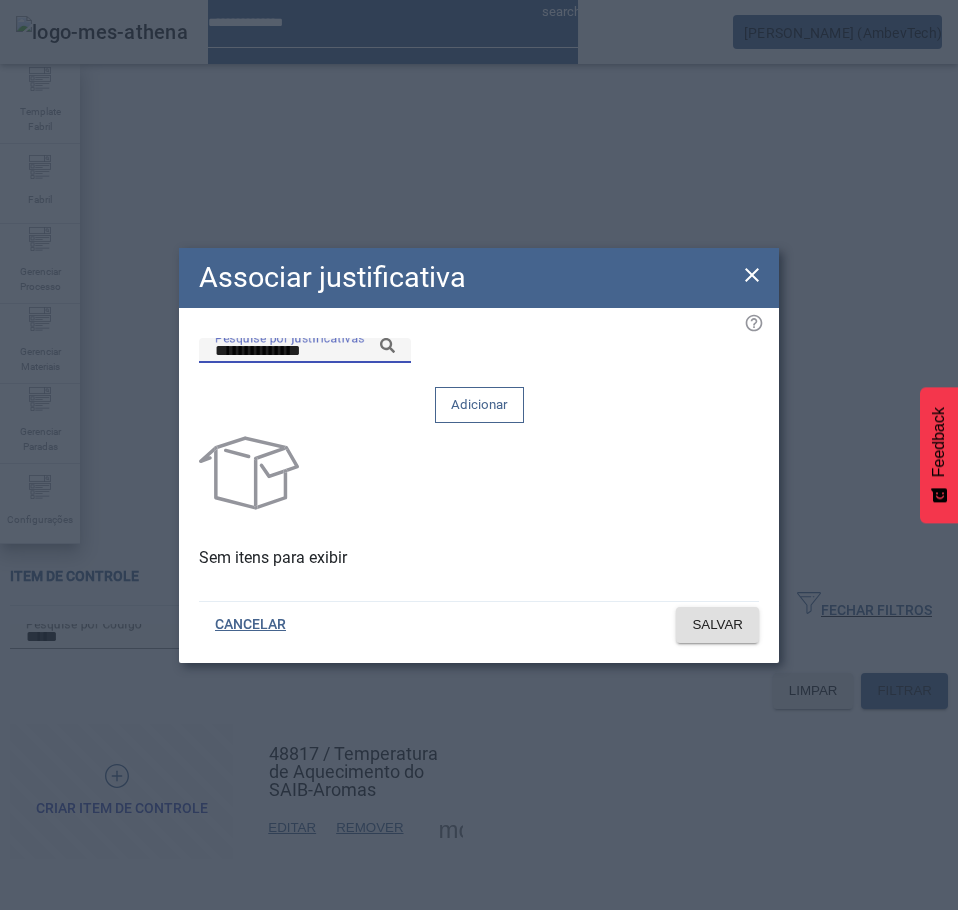 click on "**********" 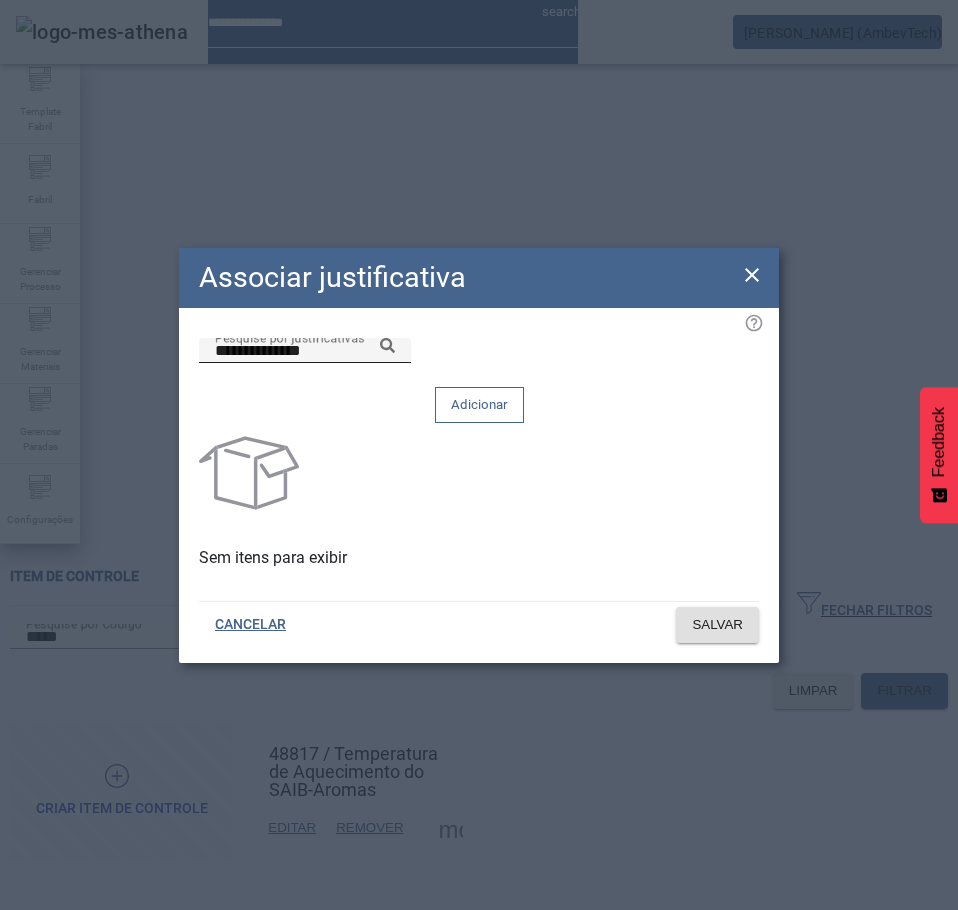 click 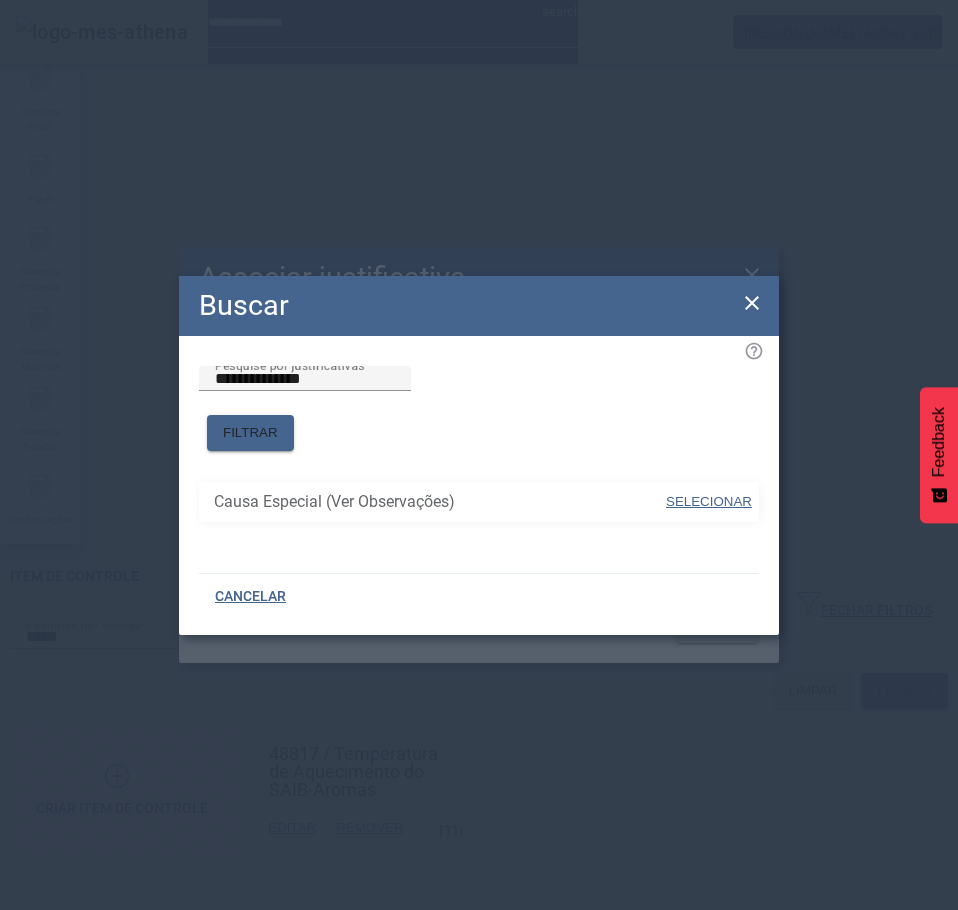 click on "SELECIONAR" at bounding box center (709, 501) 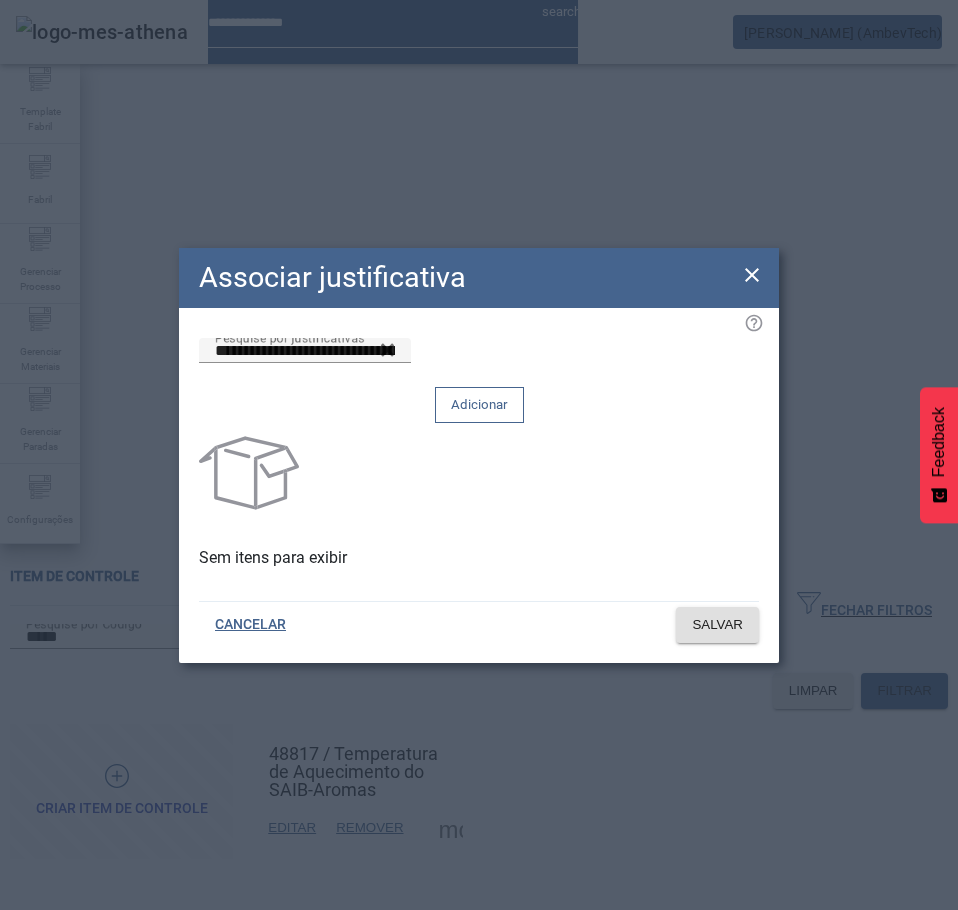 click on "Adicionar" 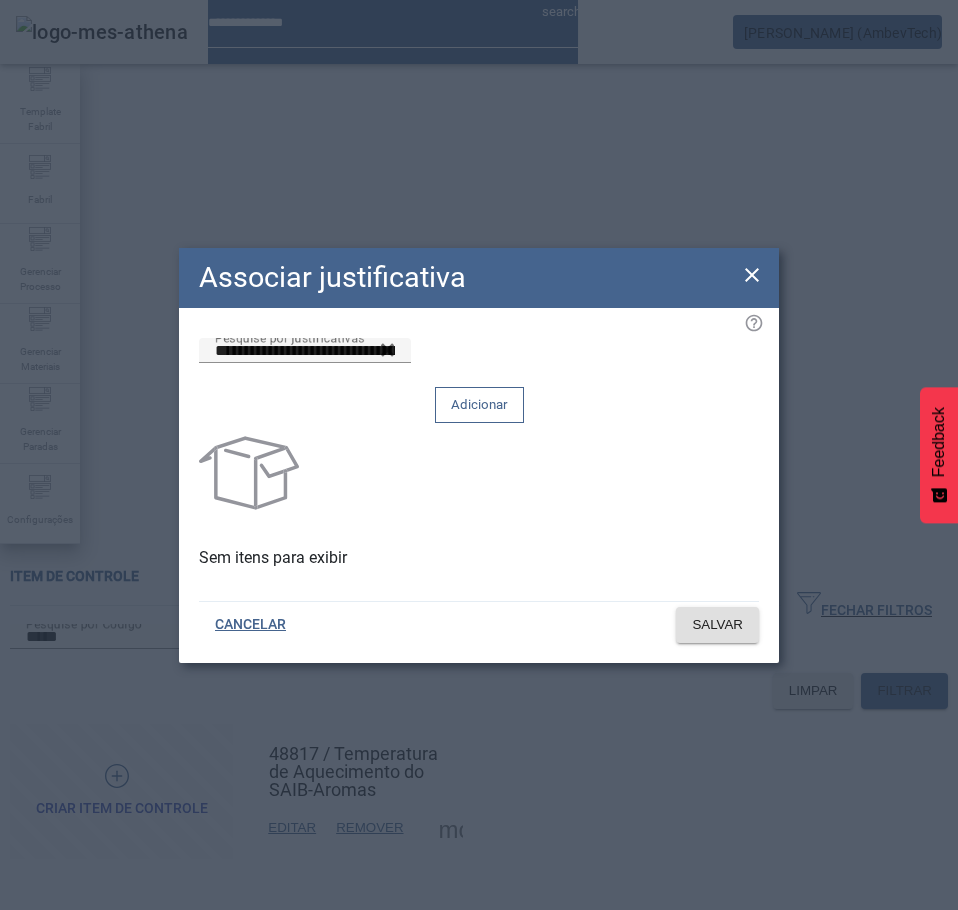 type 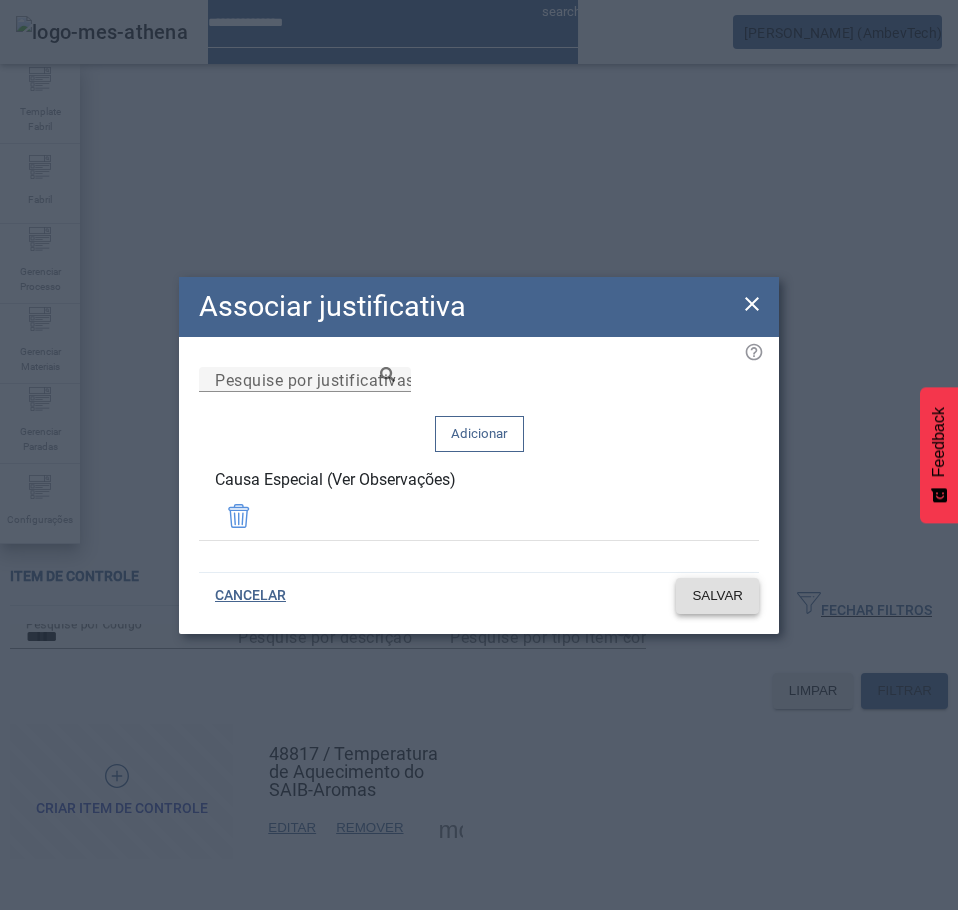 click on "SALVAR" 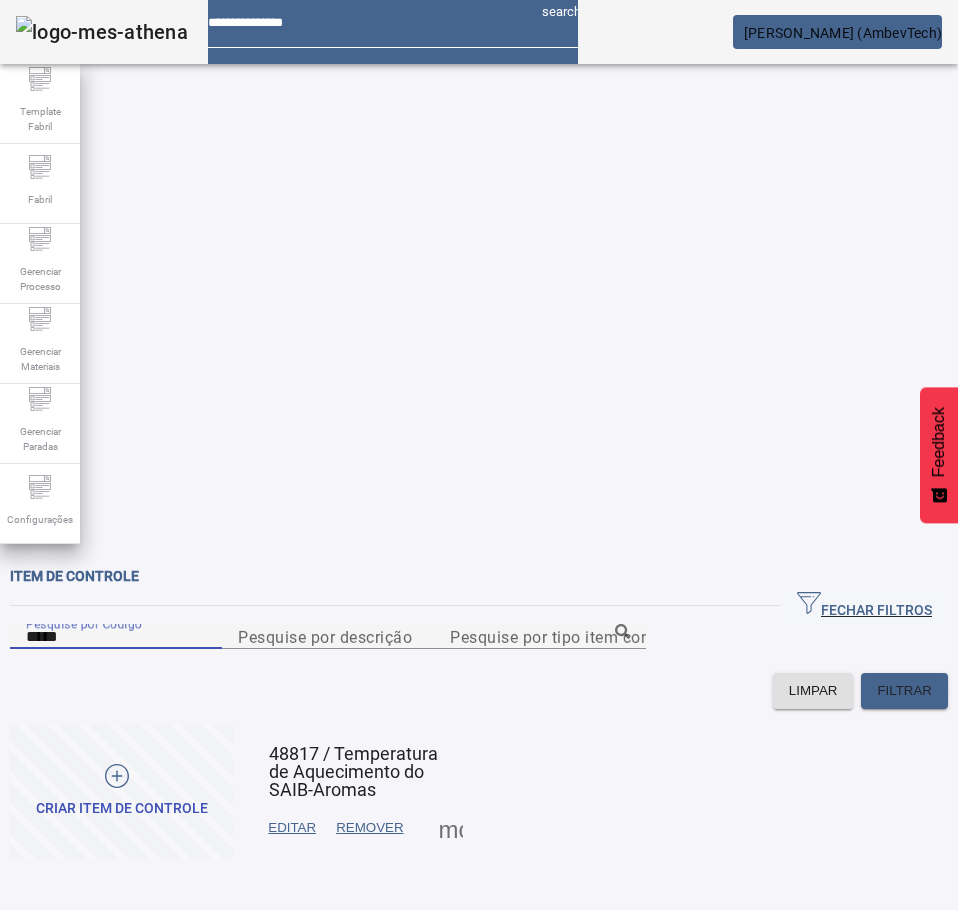 click on "*****" at bounding box center [116, 637] 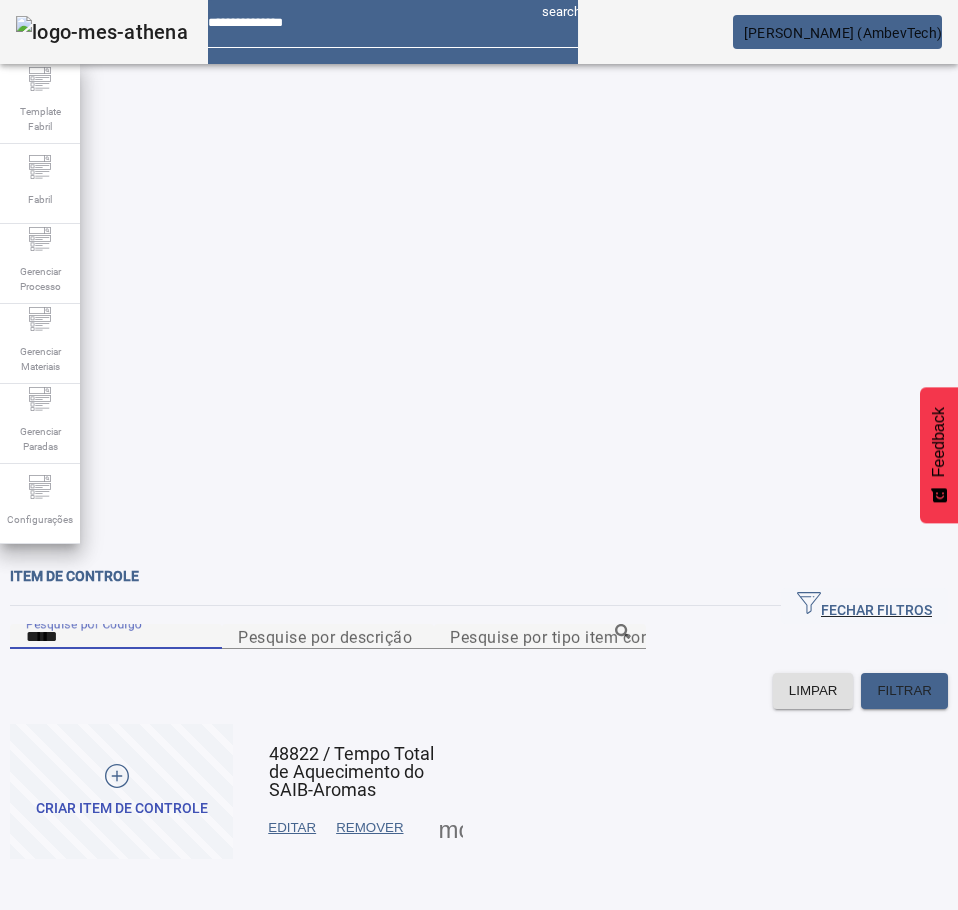 click at bounding box center (451, 828) 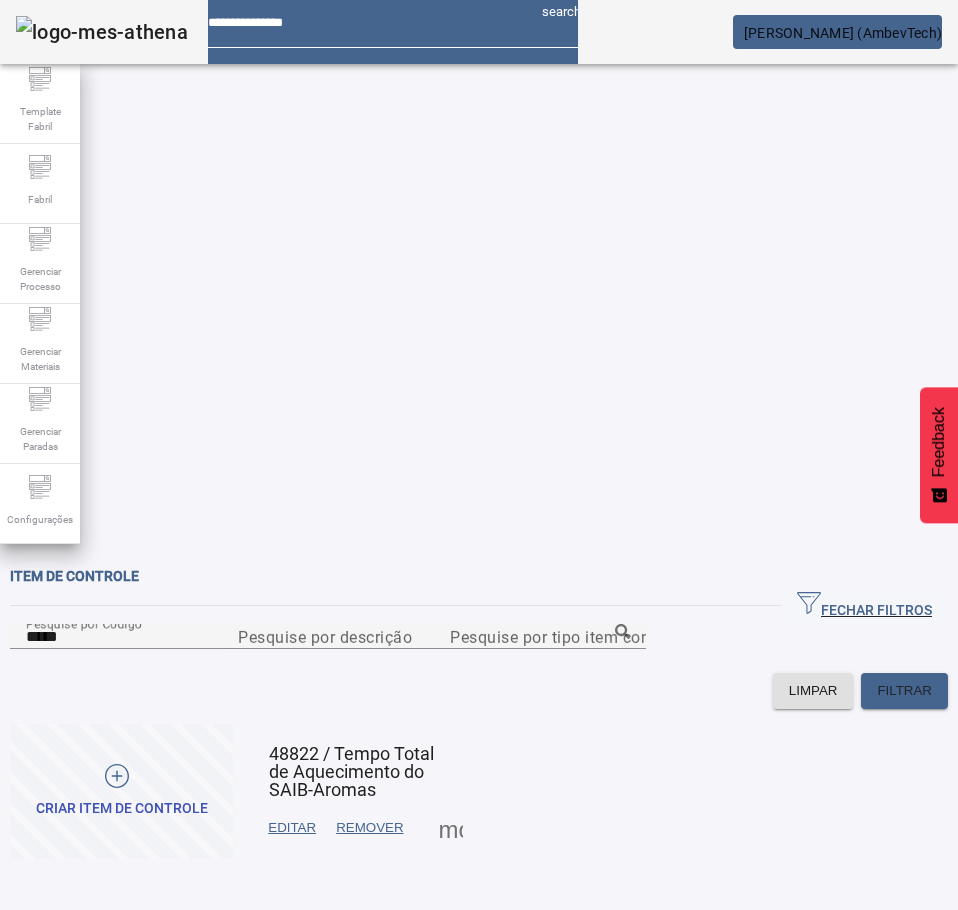 click on "JUSTIFICATIVAS" at bounding box center (78, 942) 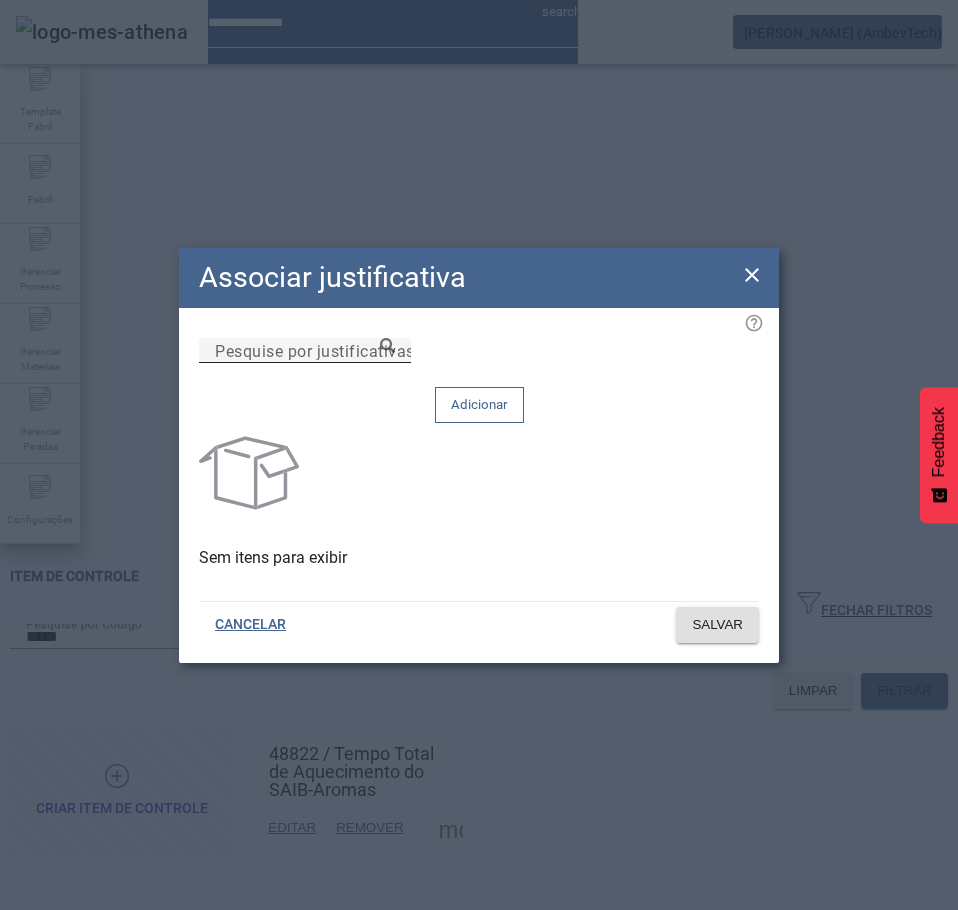click on "Pesquise por justificativas" at bounding box center (315, 350) 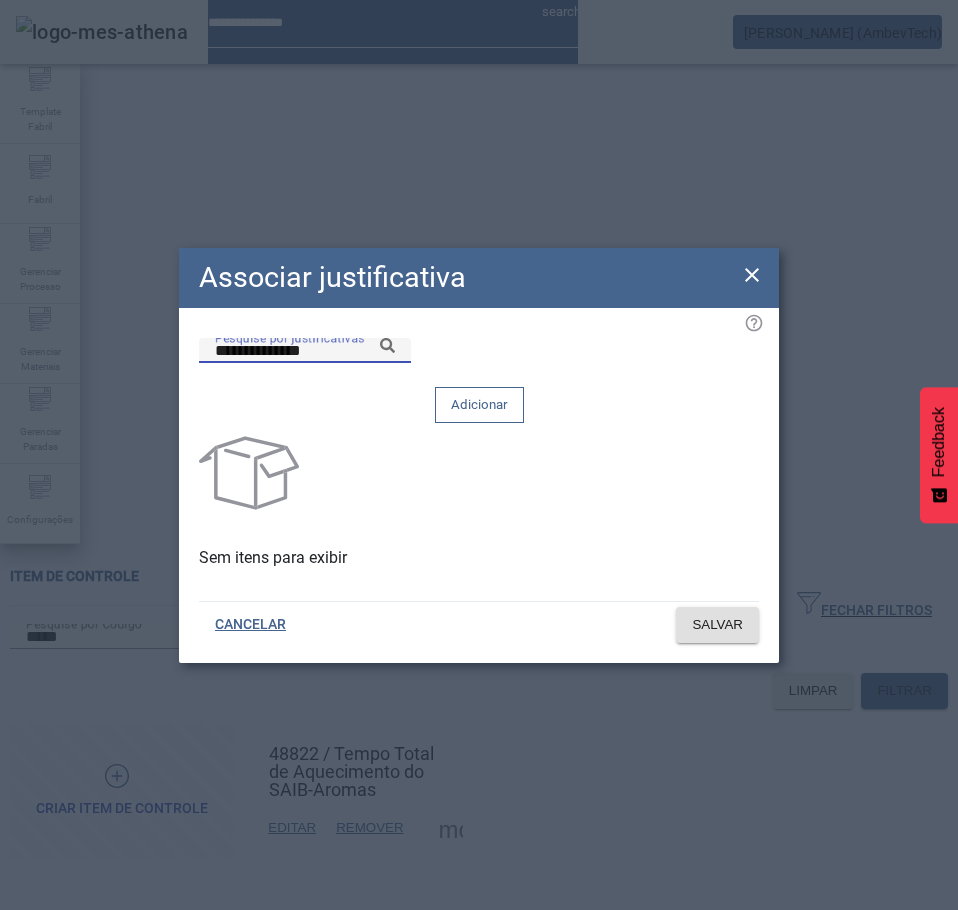 click 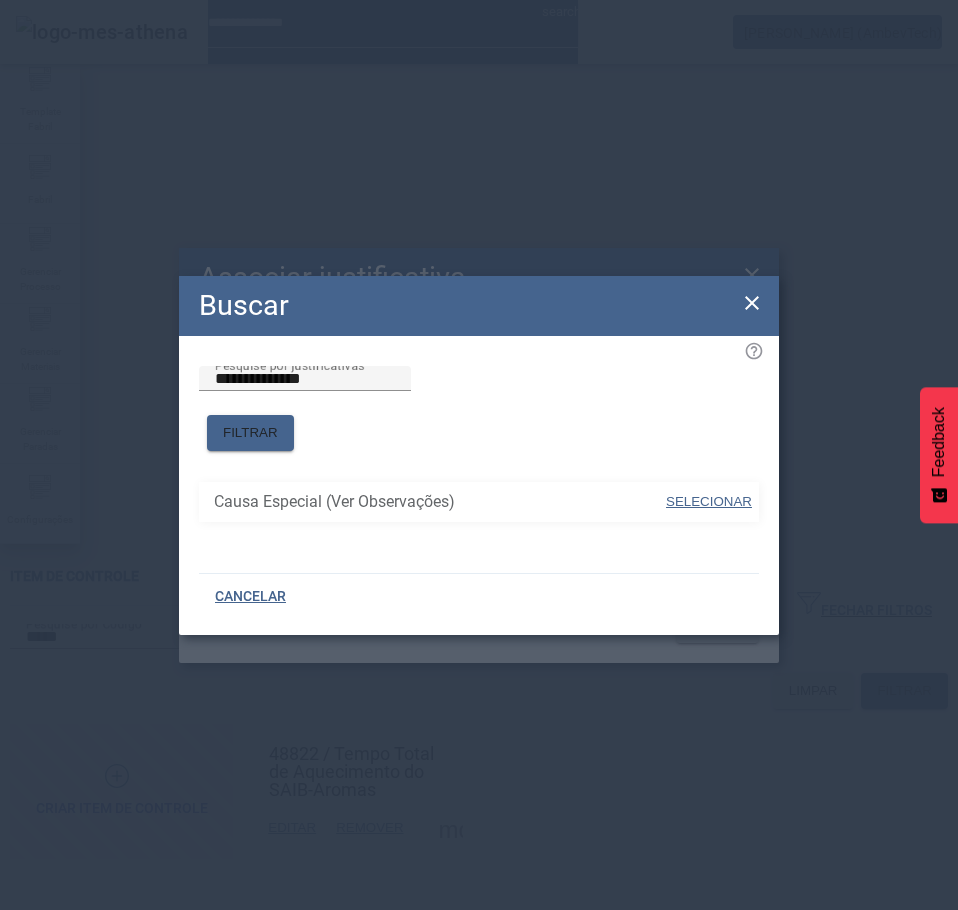 click at bounding box center (709, 502) 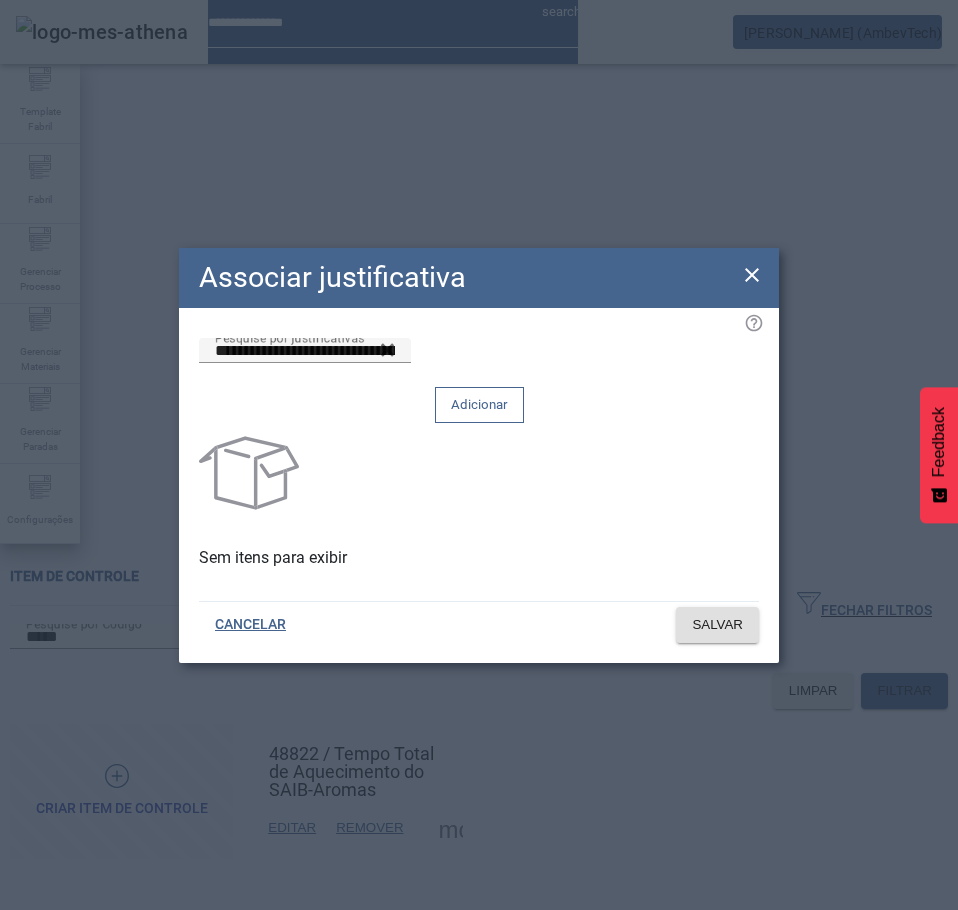 click 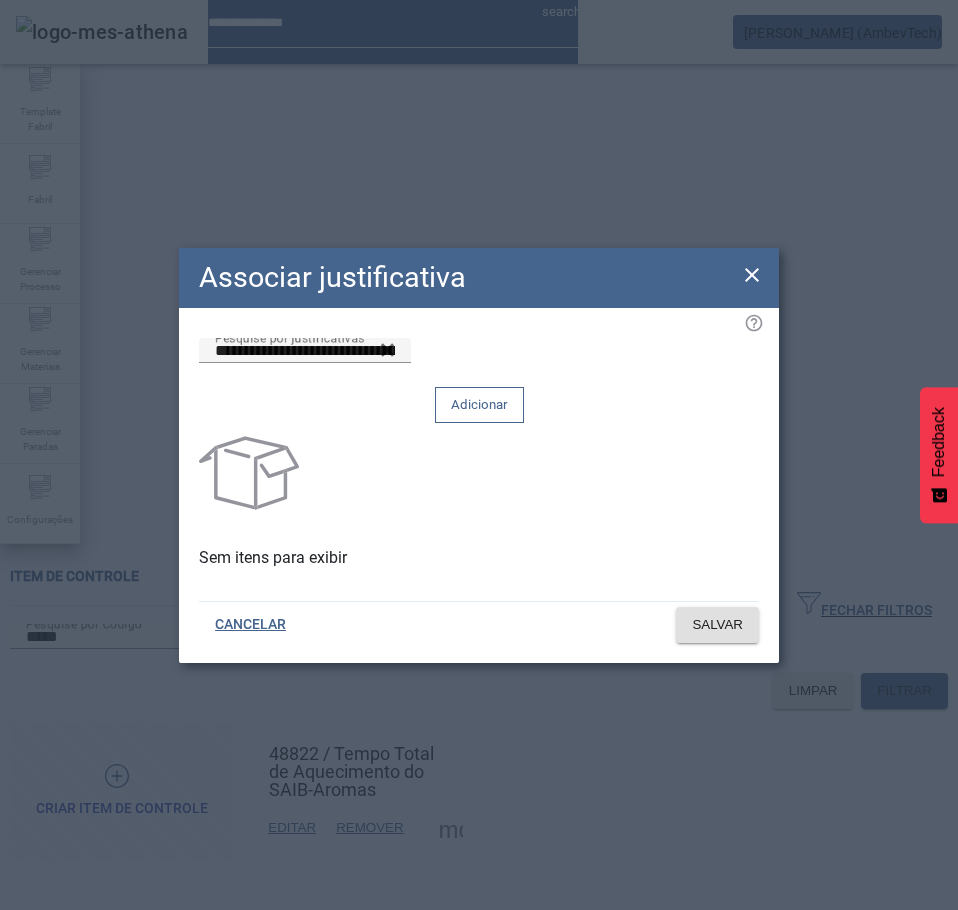 type 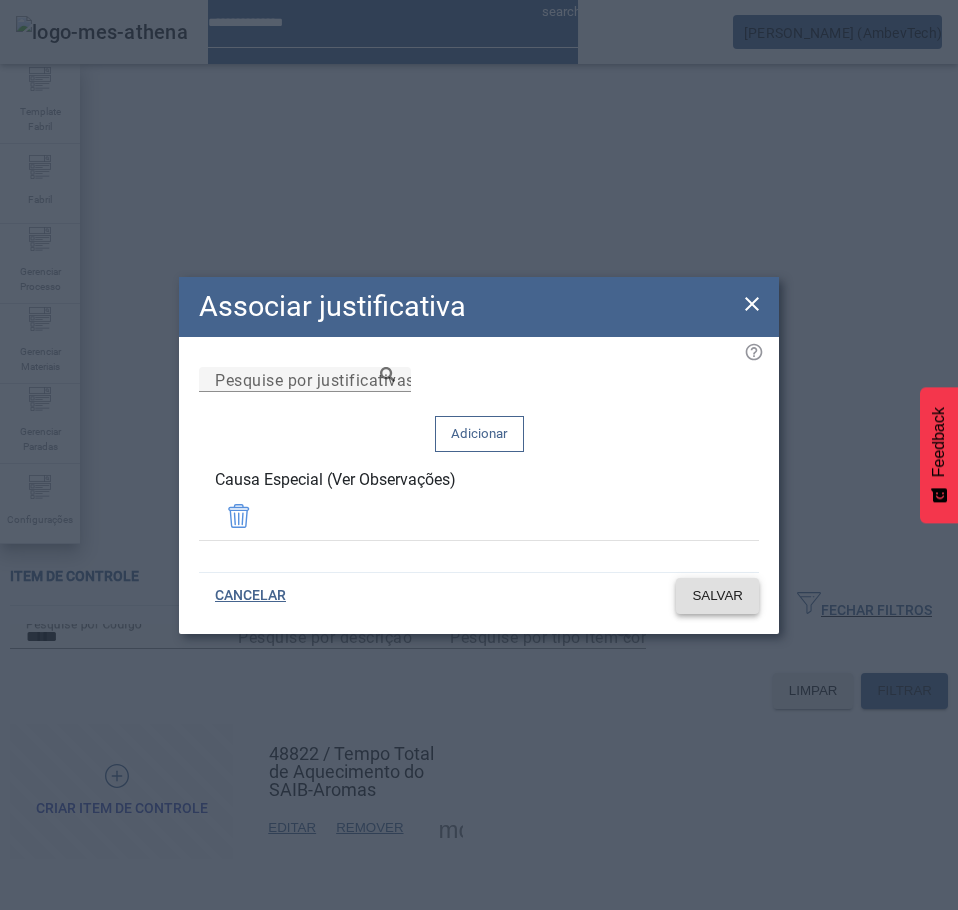 click on "SALVAR" 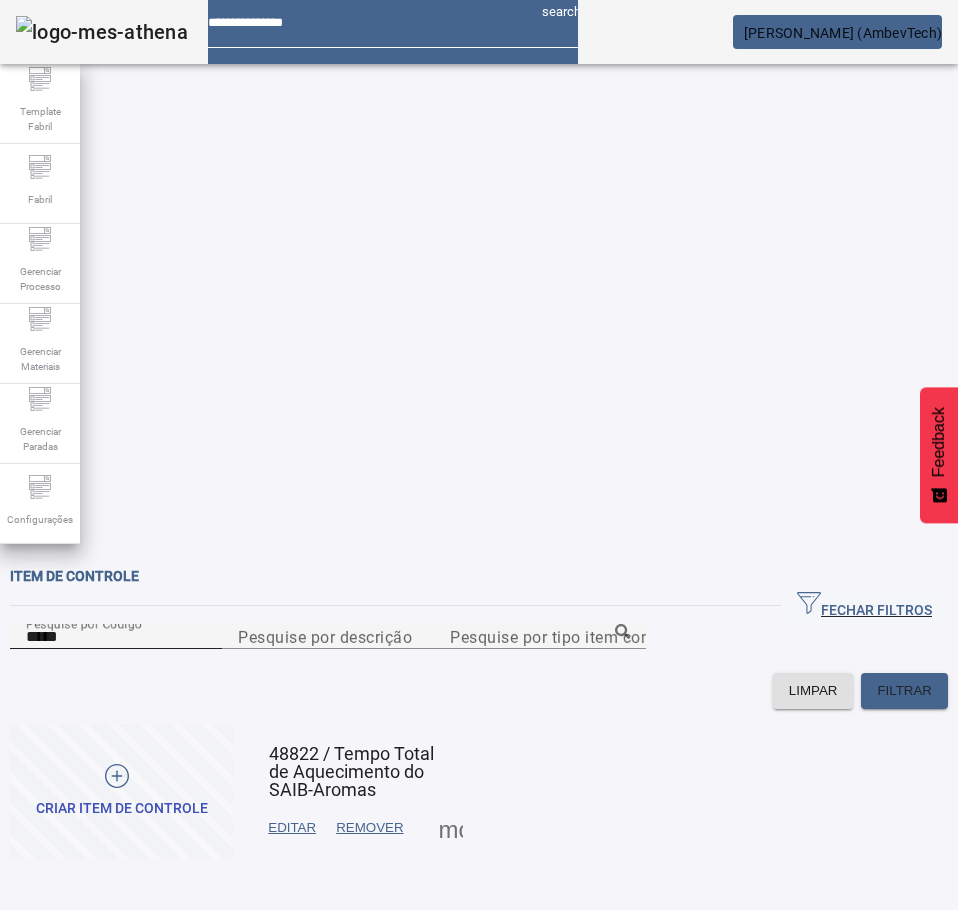 click on "Pesquise por Código *****" 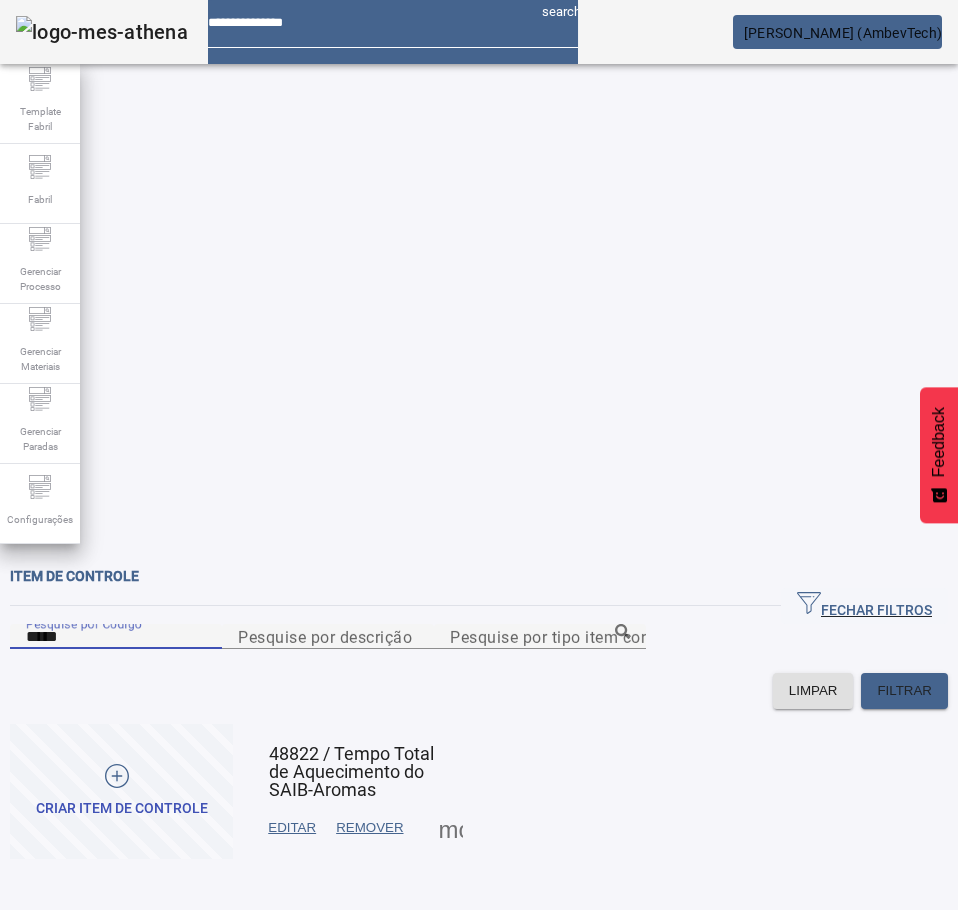 click on "*****" at bounding box center (116, 637) 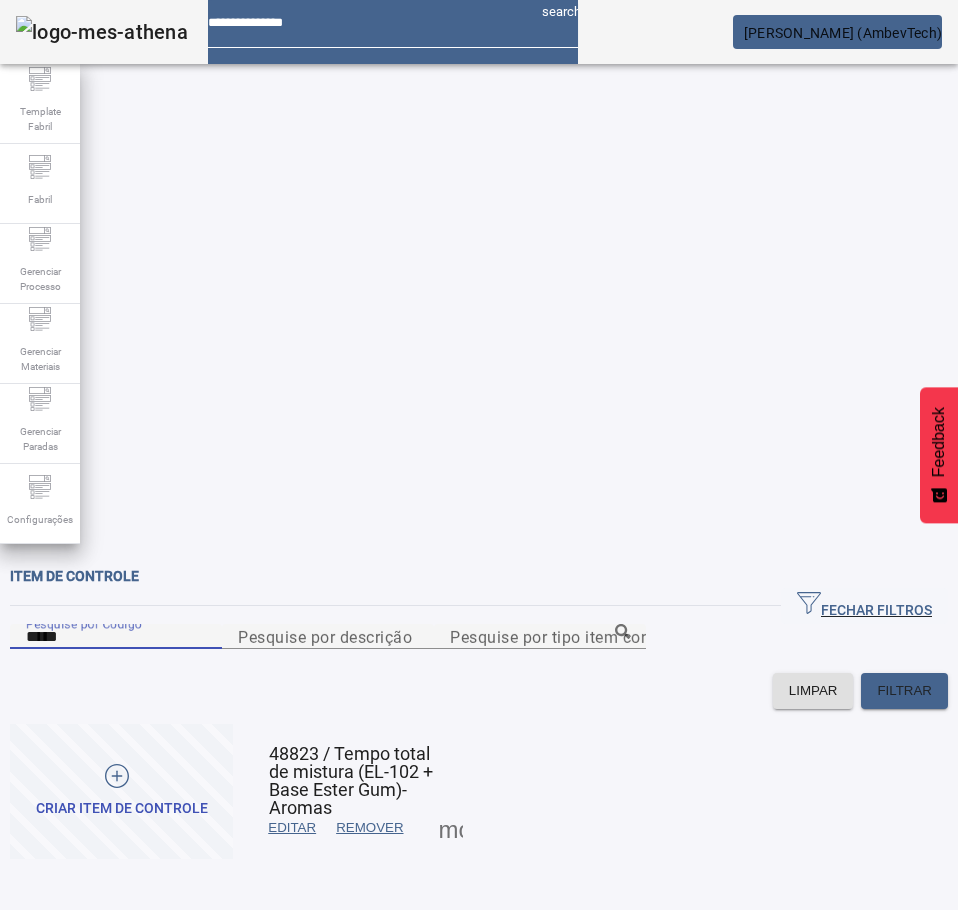 click at bounding box center [451, 828] 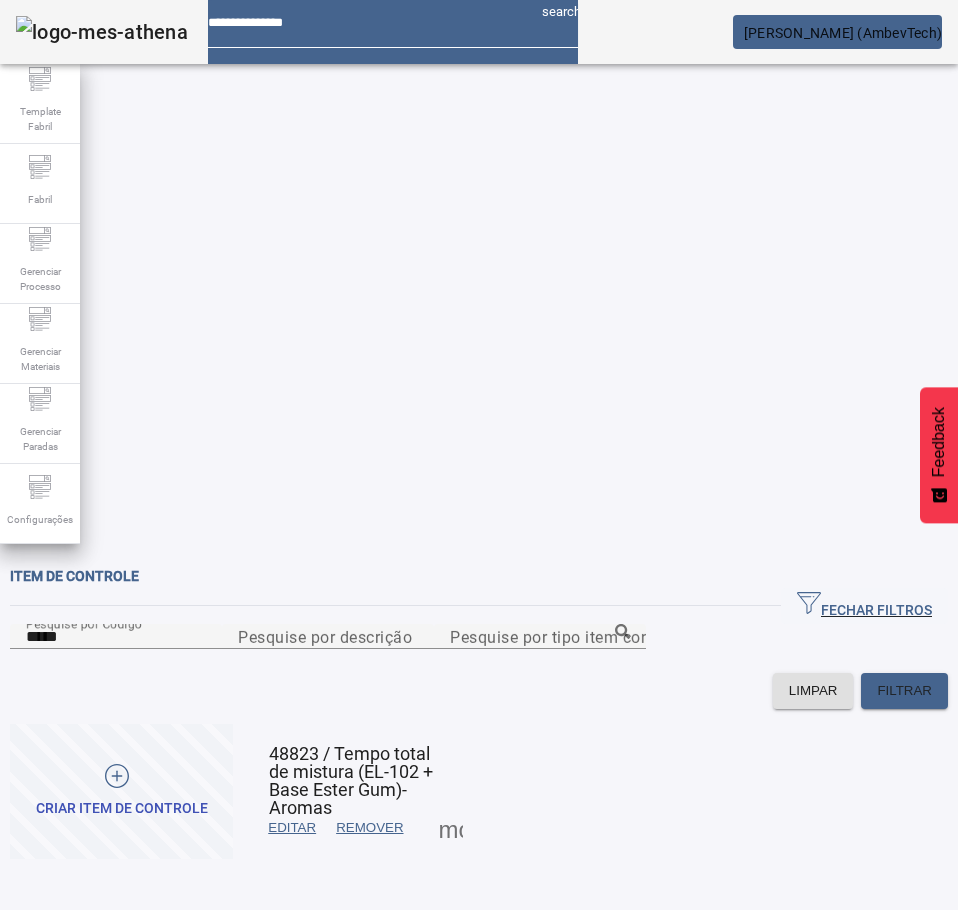 click on "JUSTIFICATIVAS" at bounding box center [78, 942] 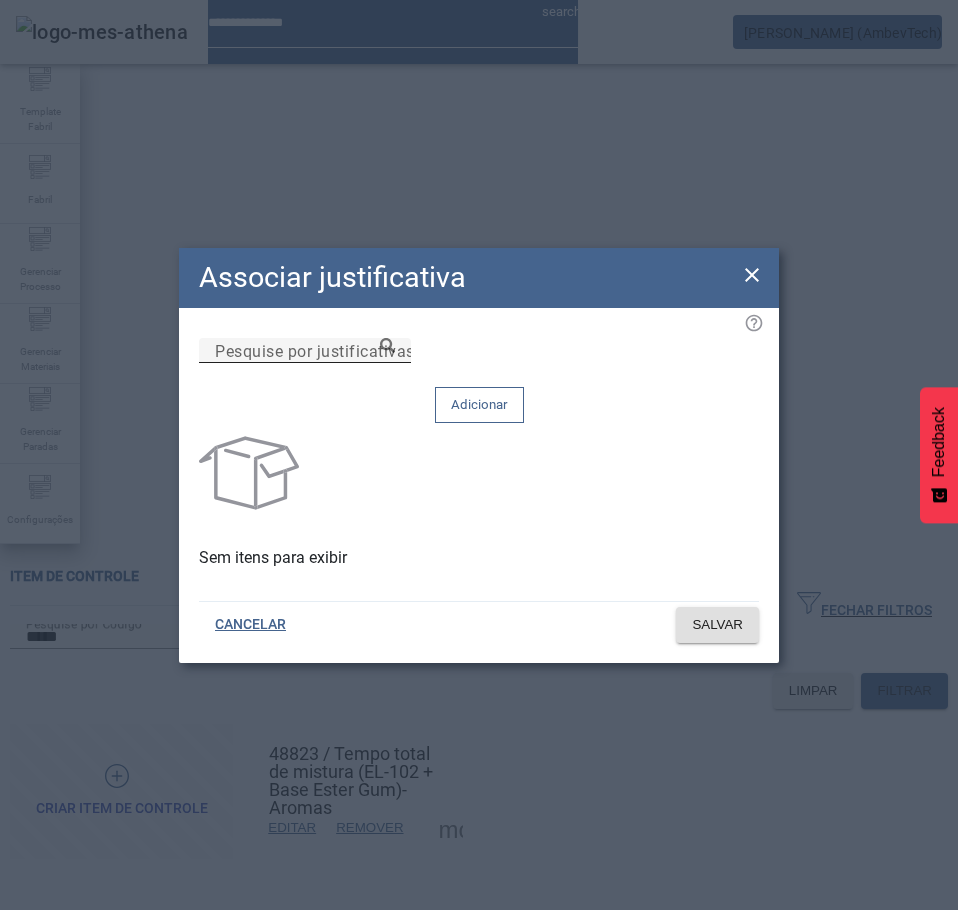 click on "Pesquise por justificativas" at bounding box center (315, 350) 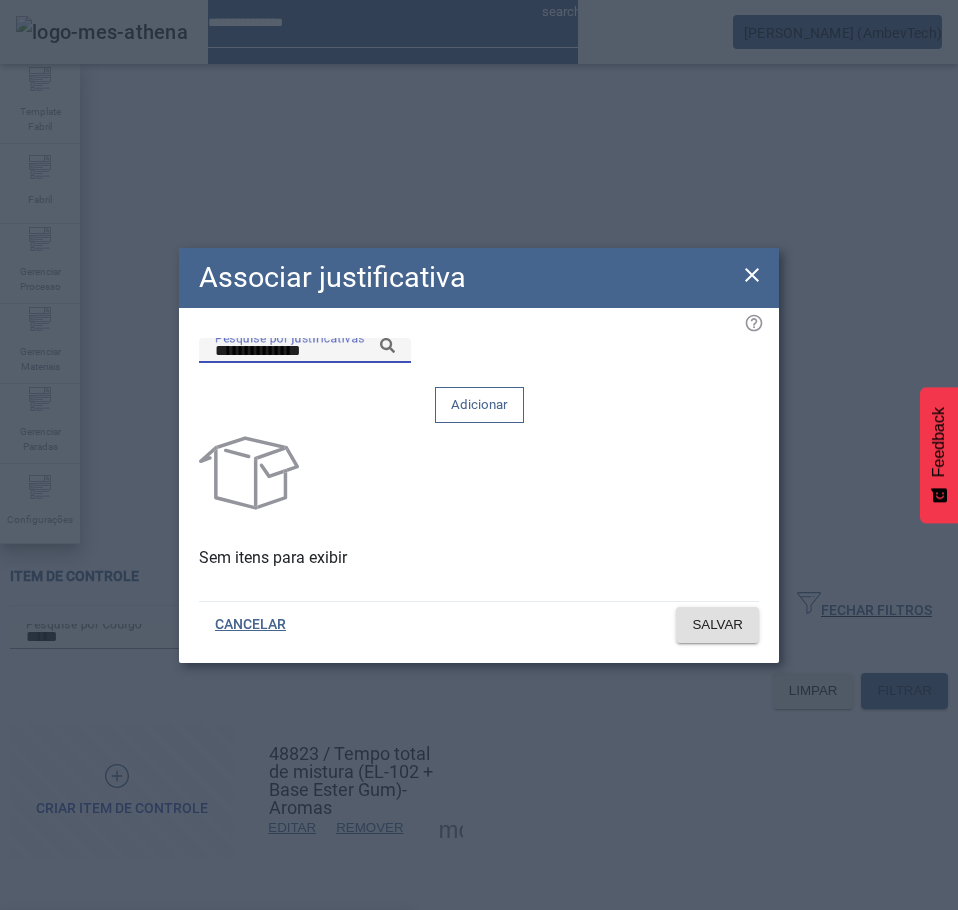click on "Causa Especial (Ver Observações)" at bounding box center (144, 942) 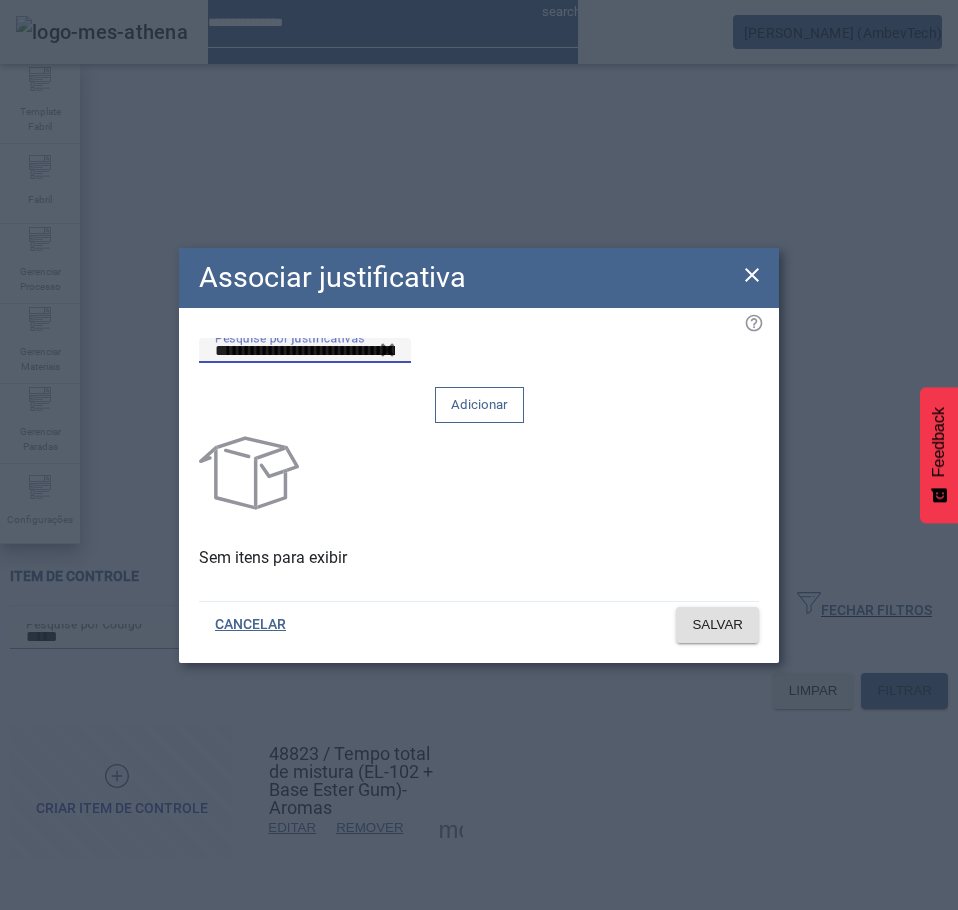 click 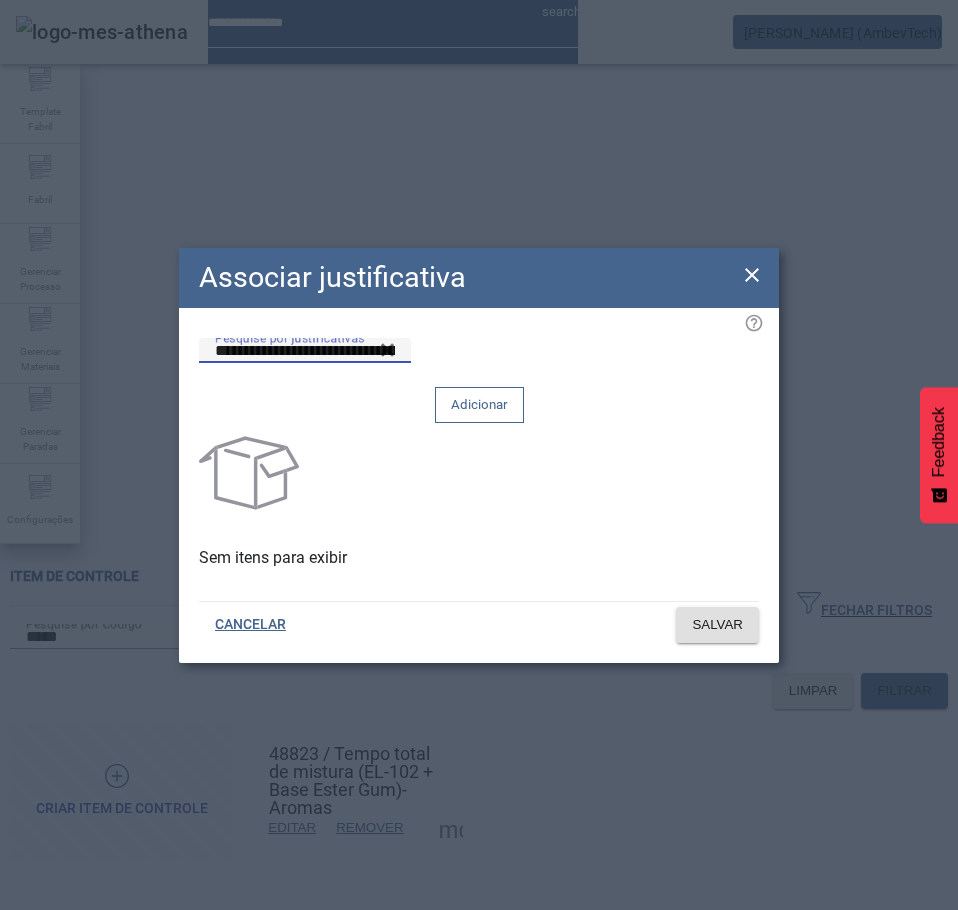 type 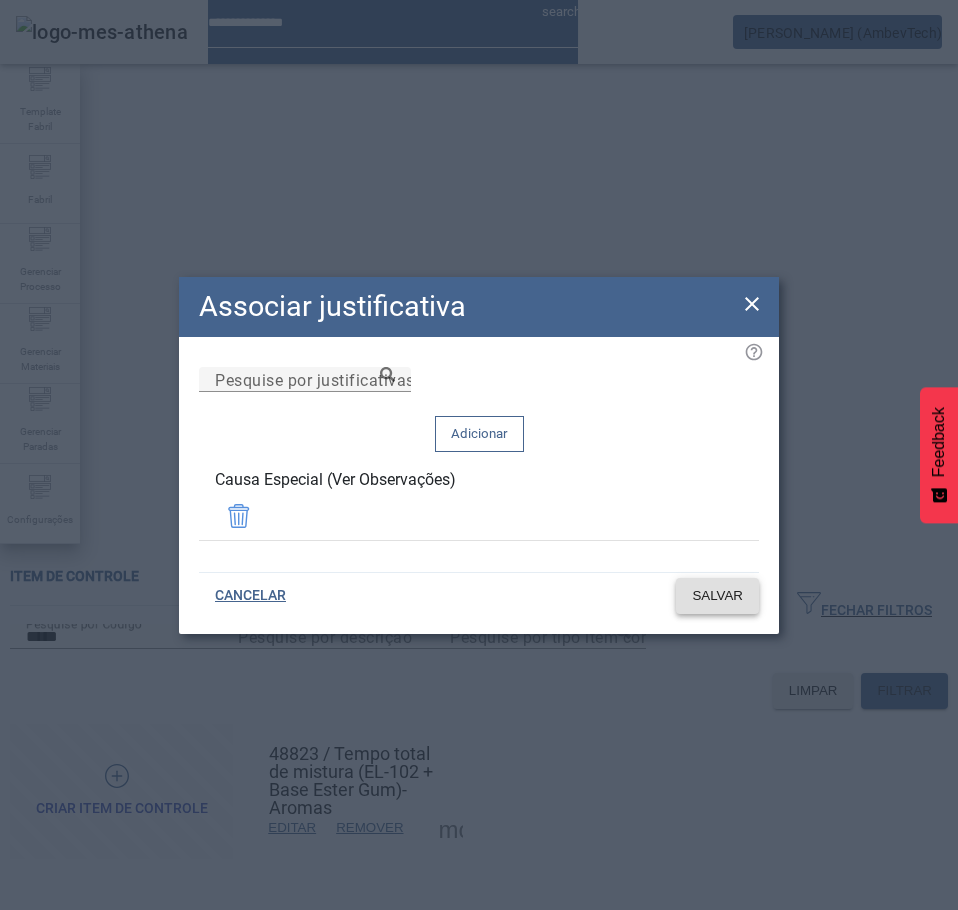 click 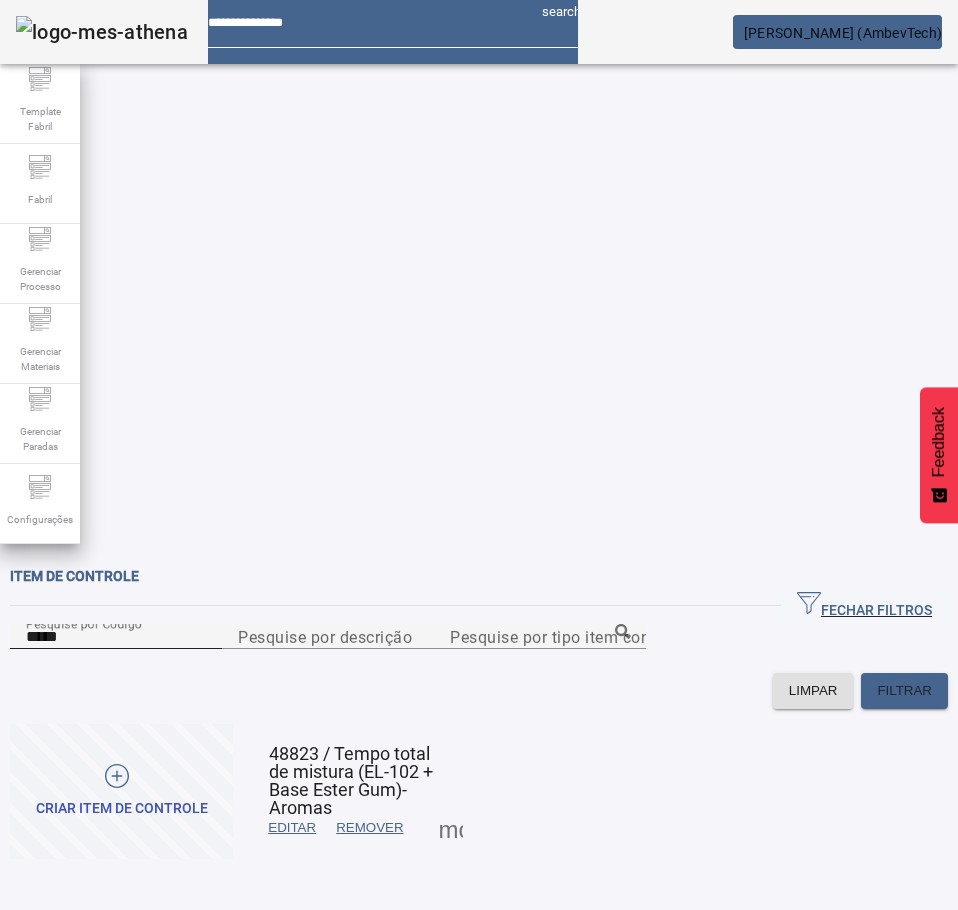 click on "*****" at bounding box center (116, 637) 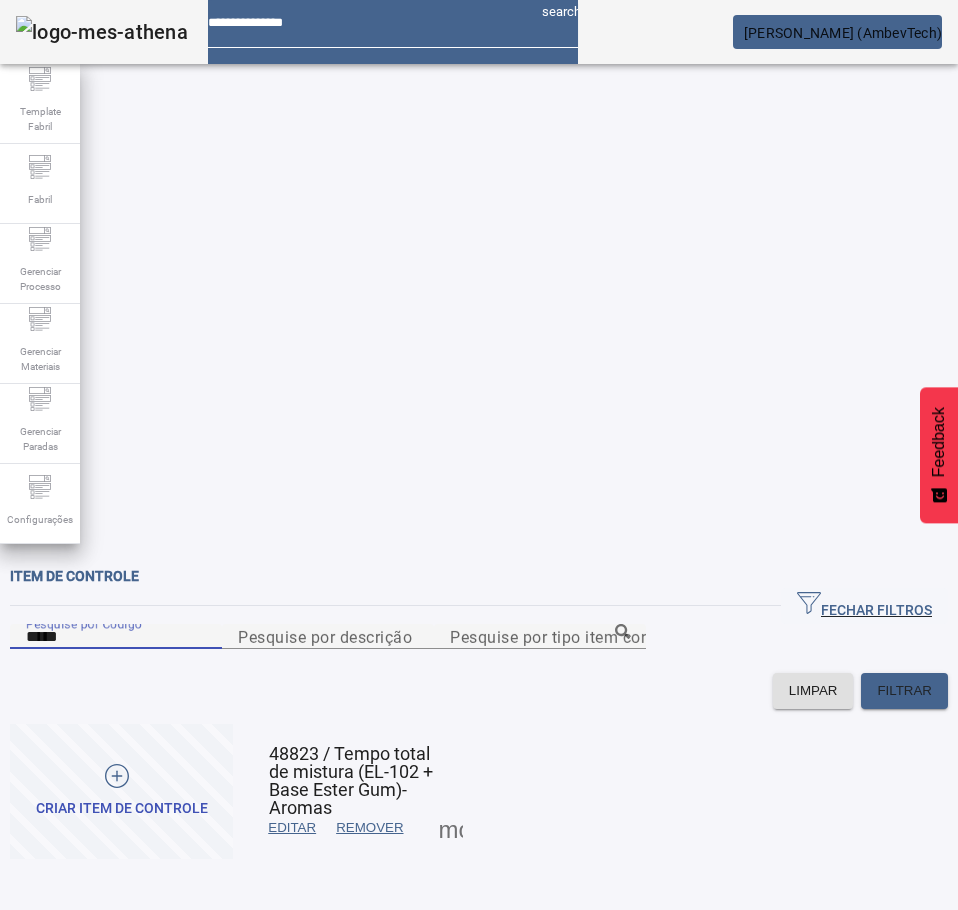 click on "*****" at bounding box center [116, 637] 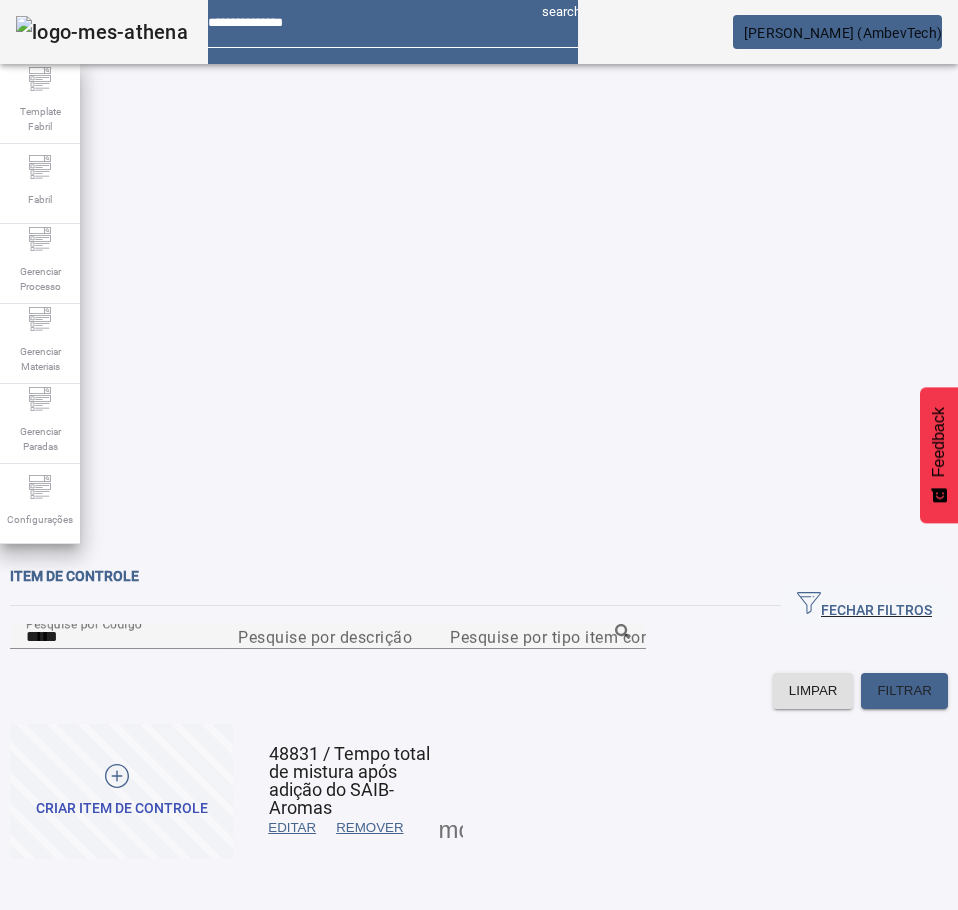 click at bounding box center (451, 828) 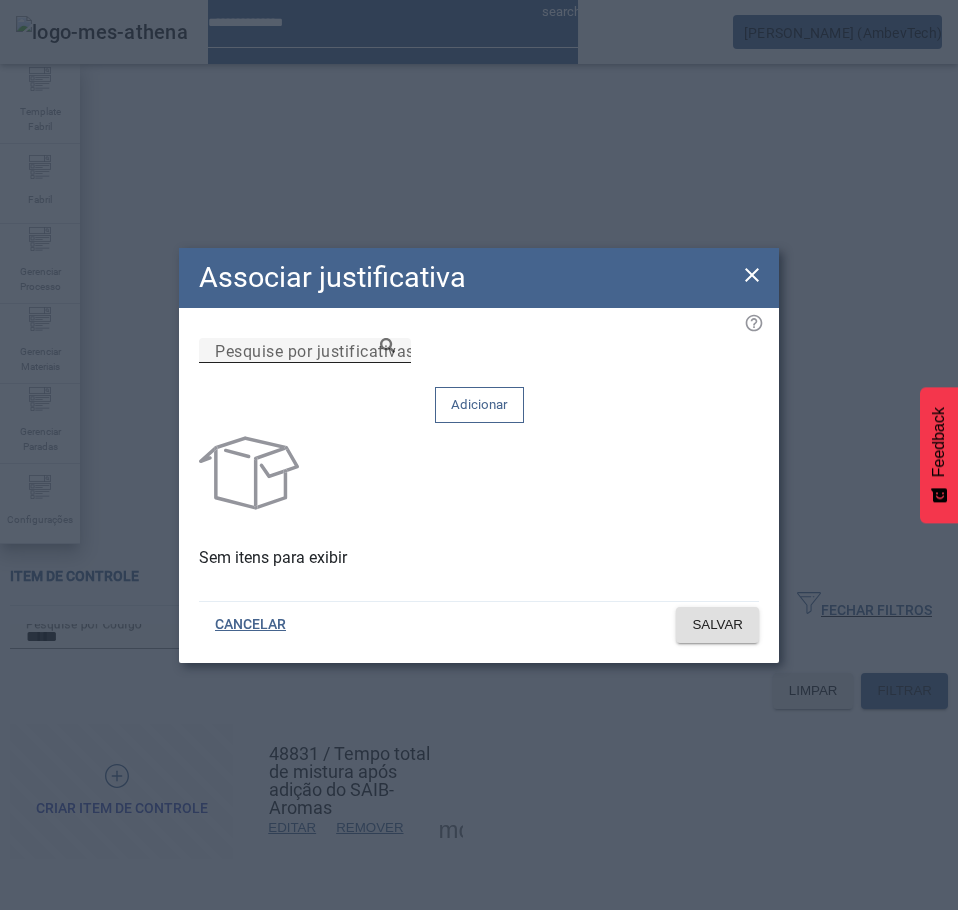 click on "Pesquise por justificativas" 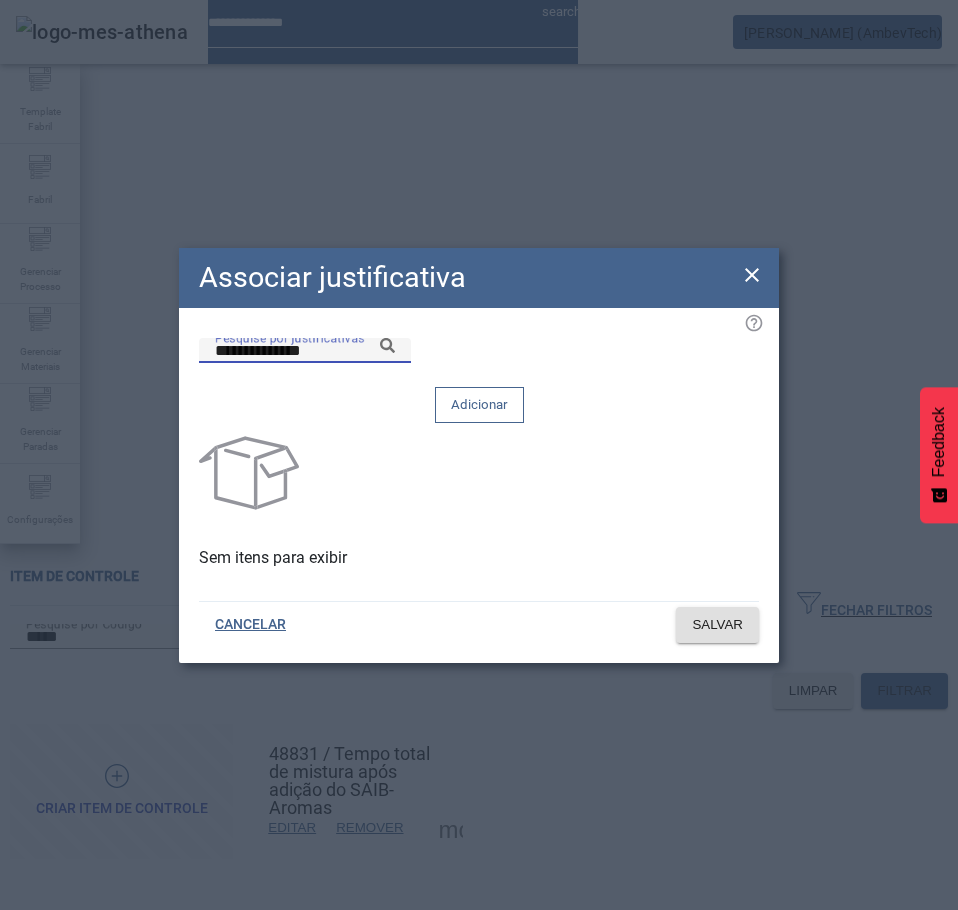 click 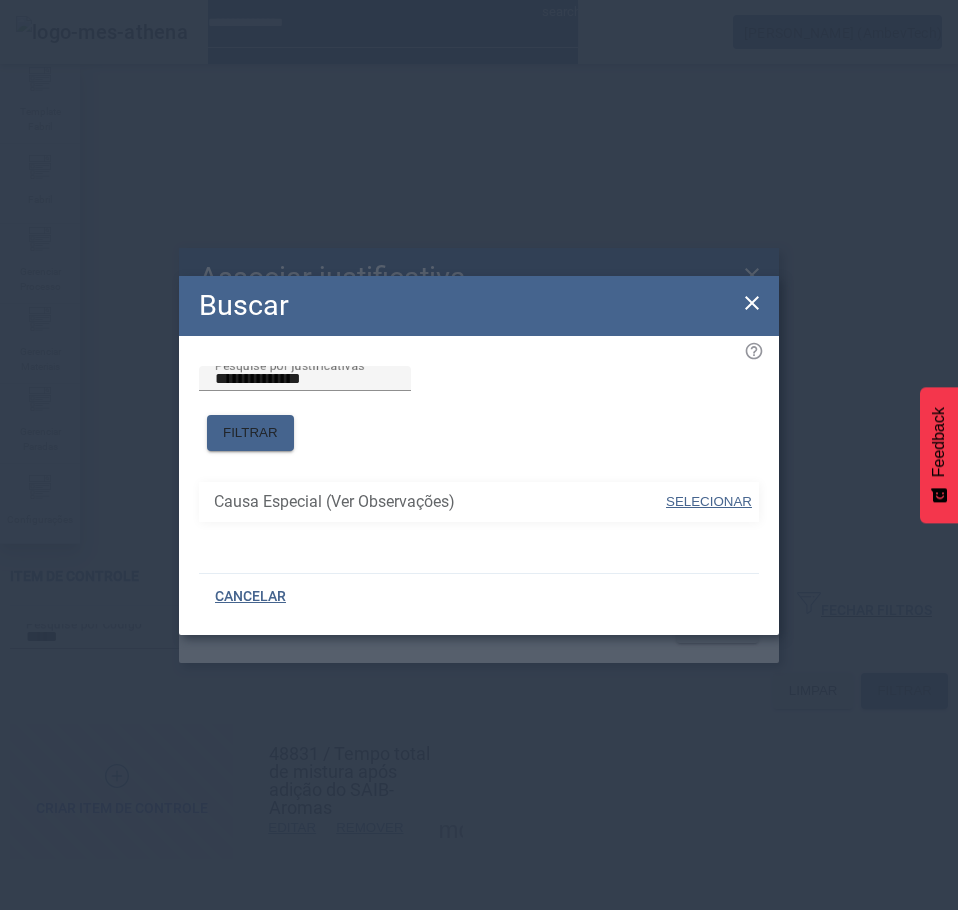 click at bounding box center [709, 502] 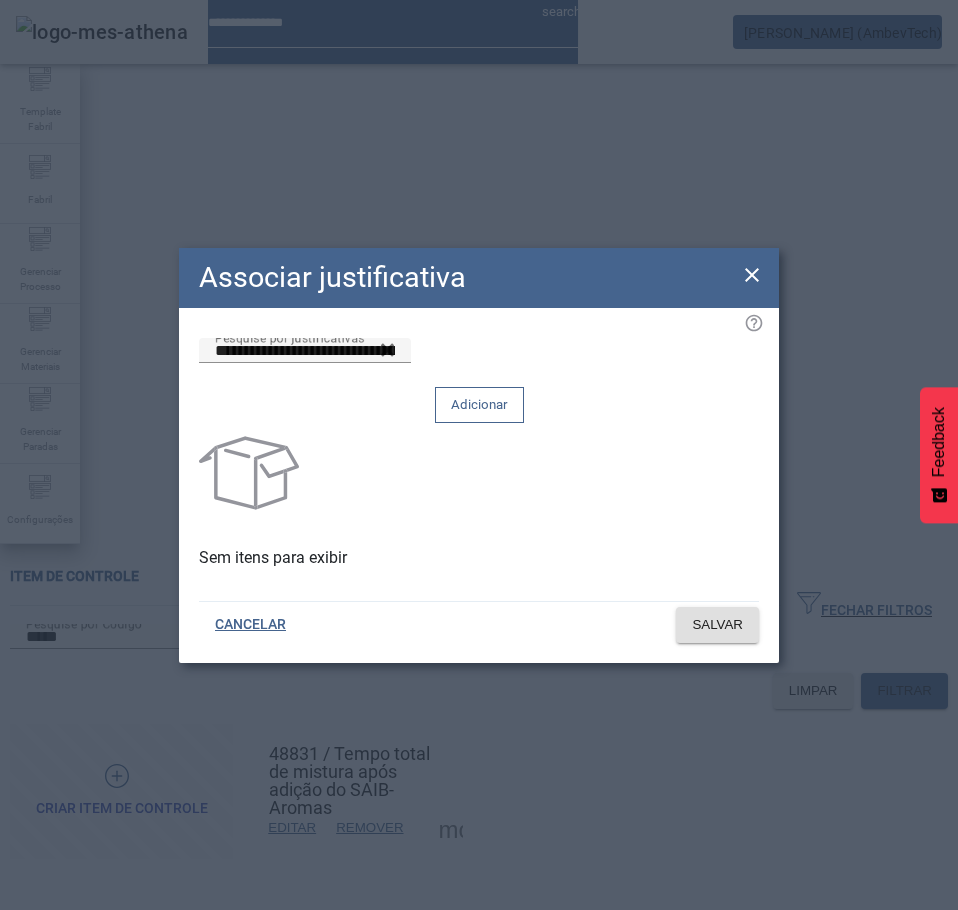 click on "Adicionar" 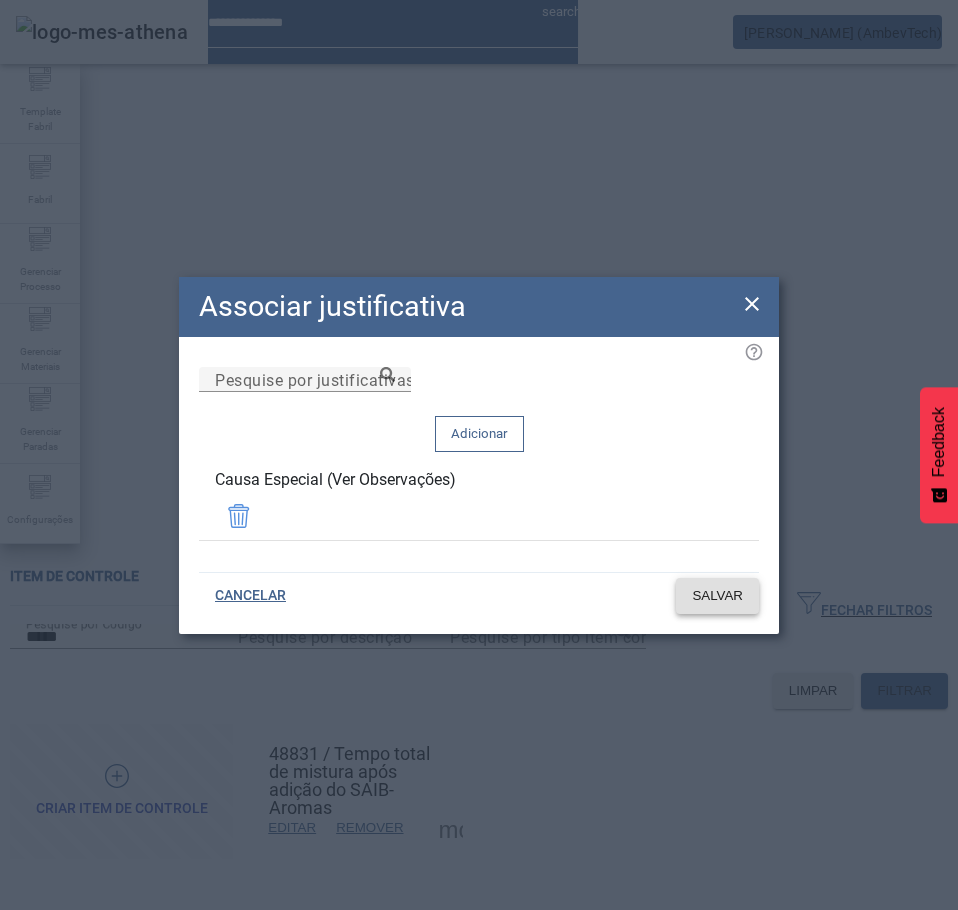 click on "SALVAR" 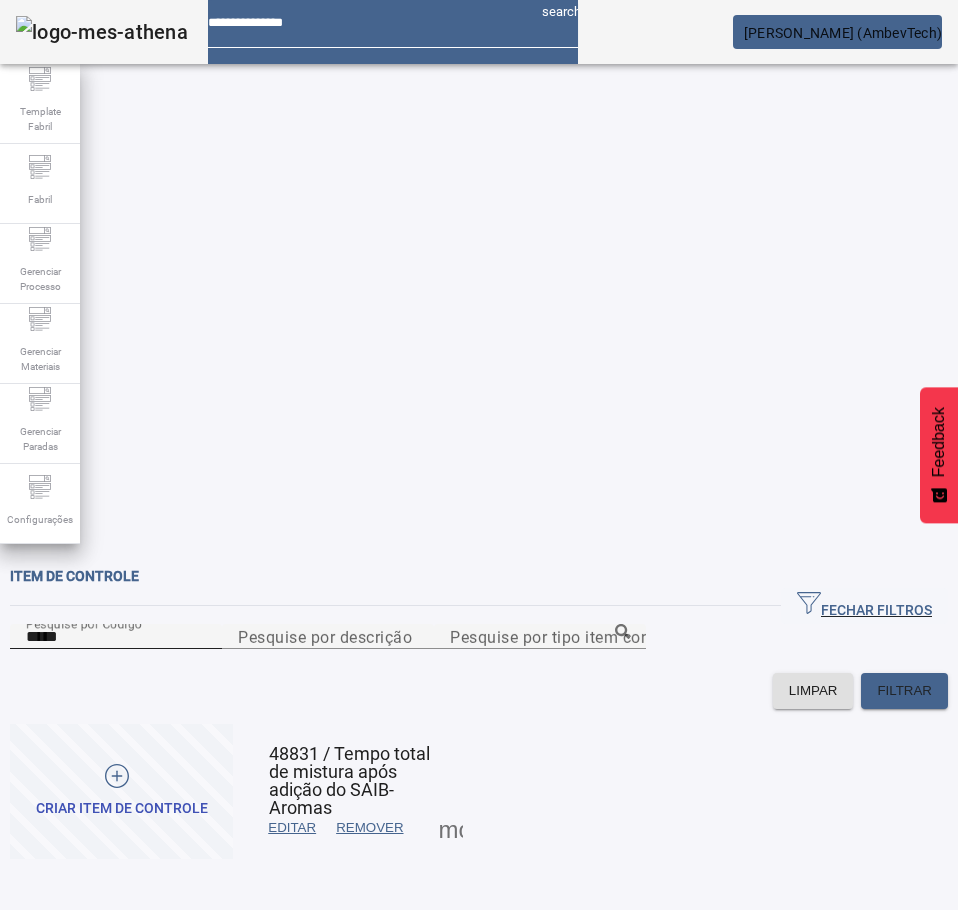 click on "*****" at bounding box center (116, 637) 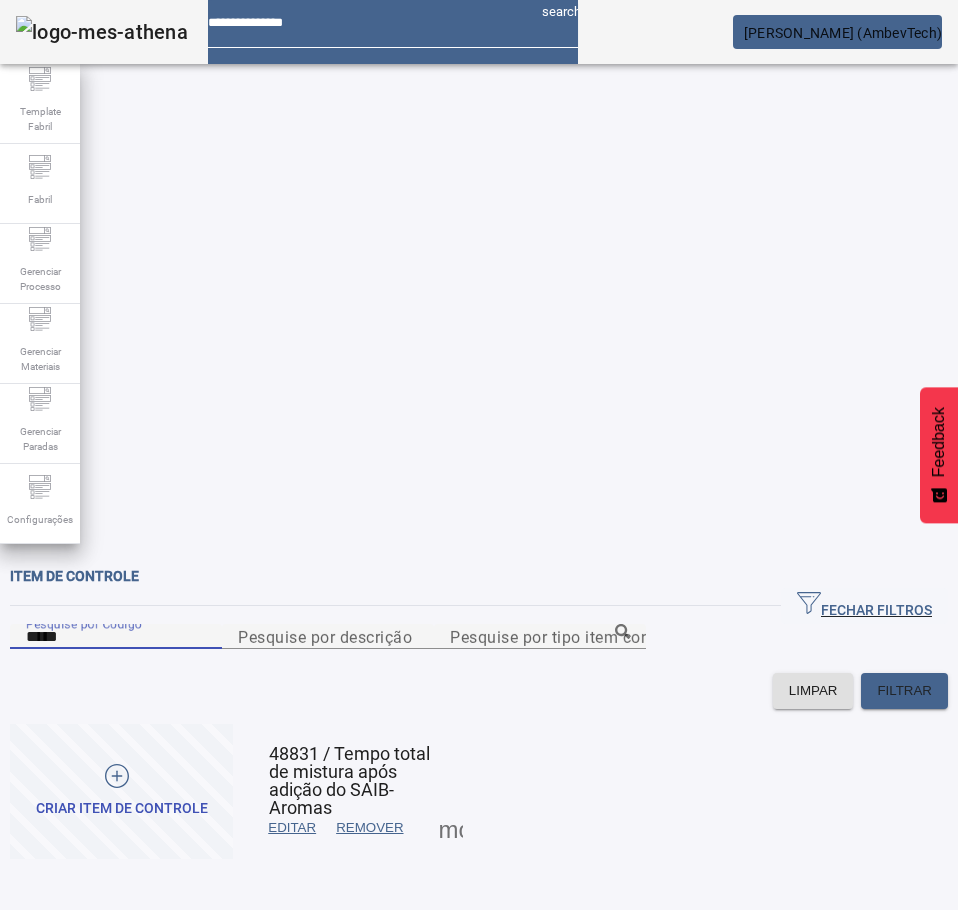 click on "*****" at bounding box center (116, 637) 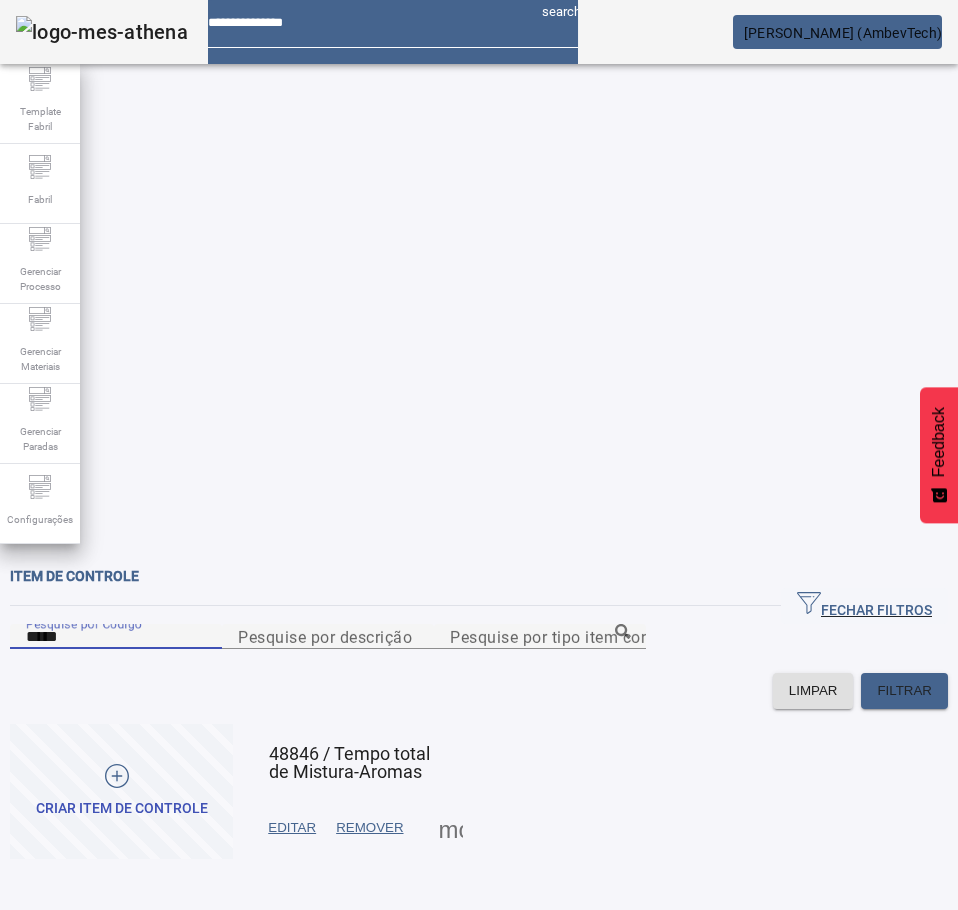 click at bounding box center (451, 828) 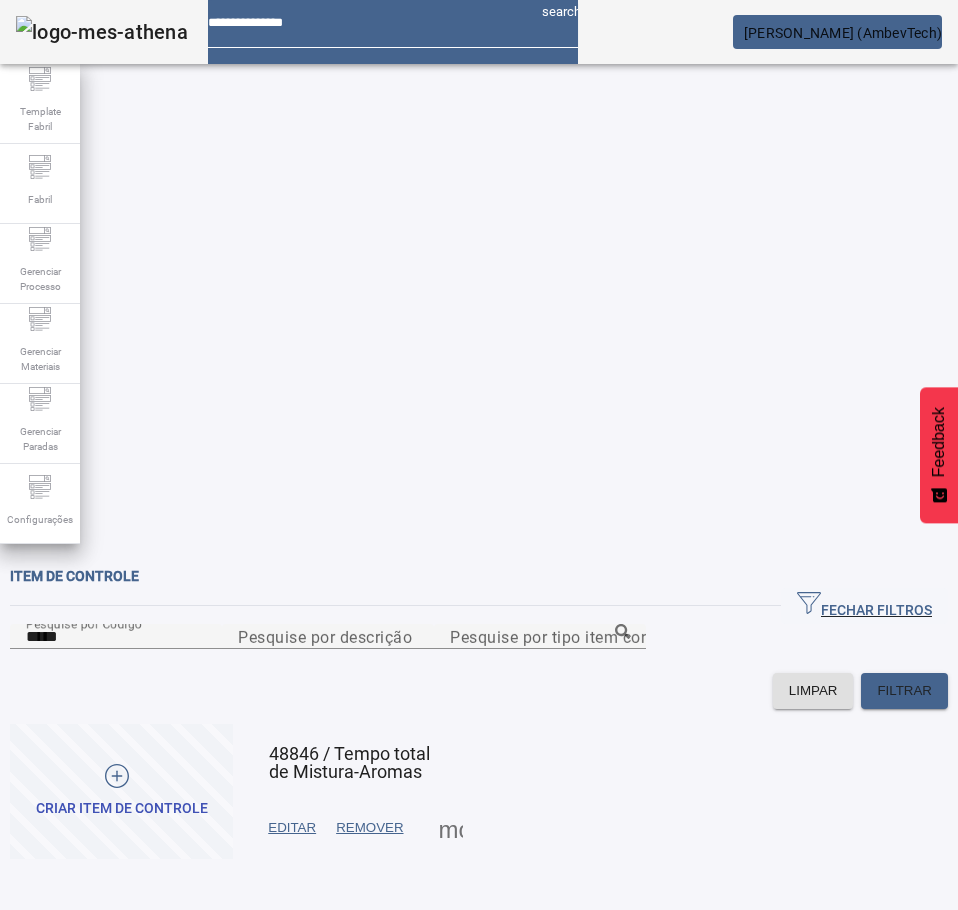 click on "JUSTIFICATIVAS" at bounding box center (78, 942) 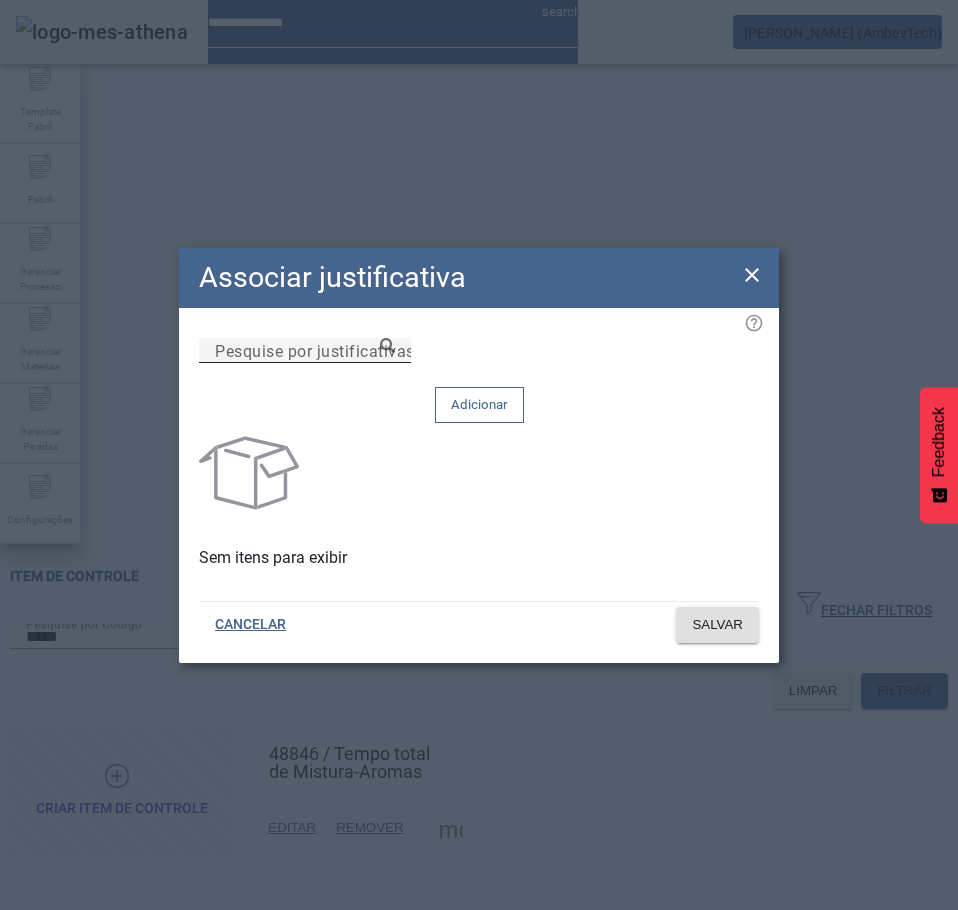 click on "Pesquise por justificativas" 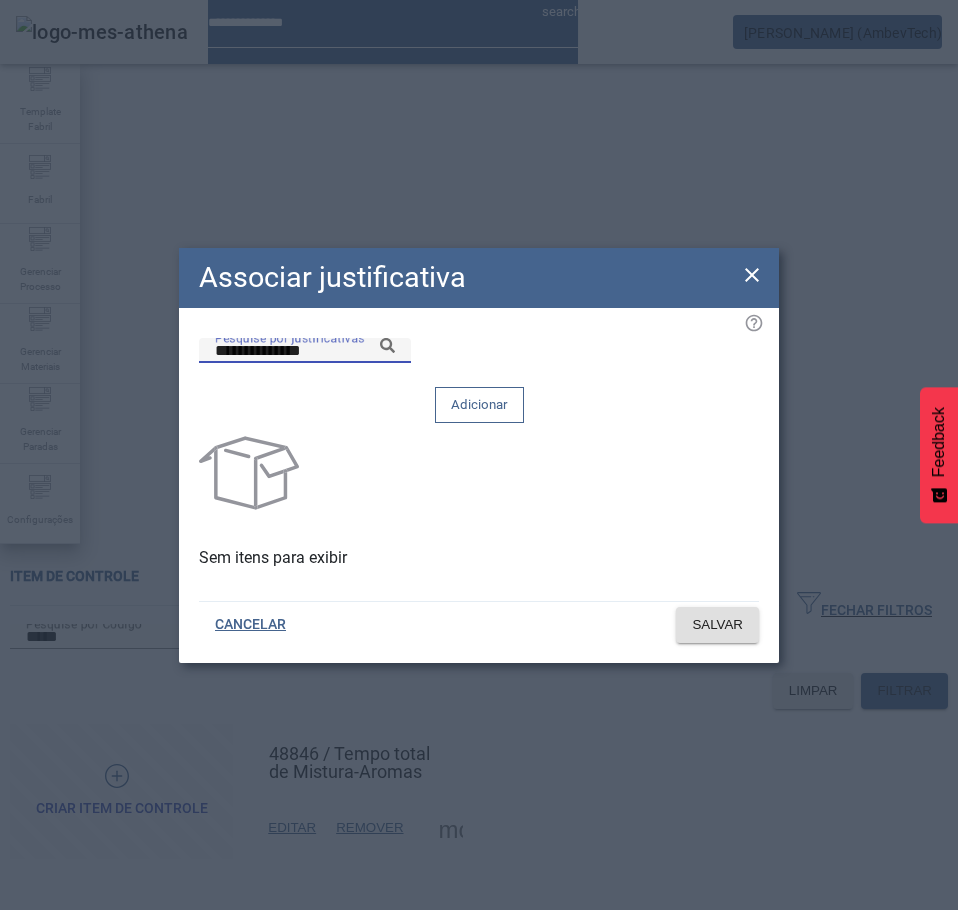 click on "**********" 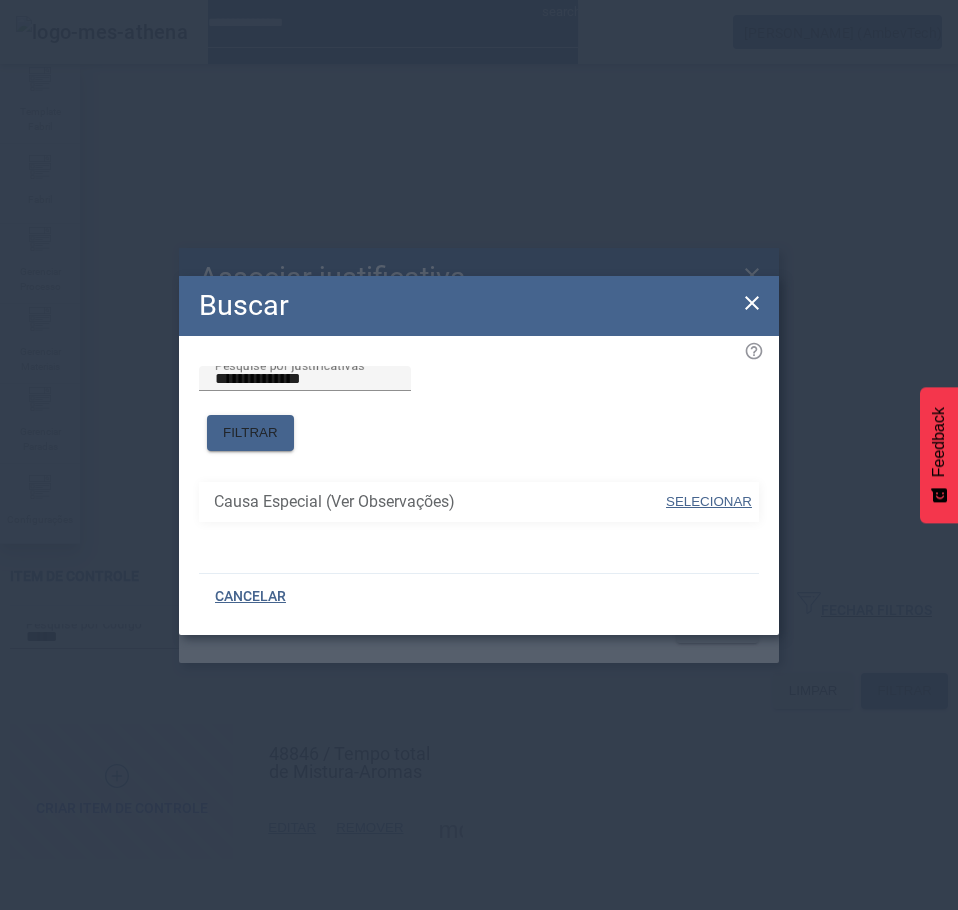 click on "SELECIONAR" at bounding box center (709, 501) 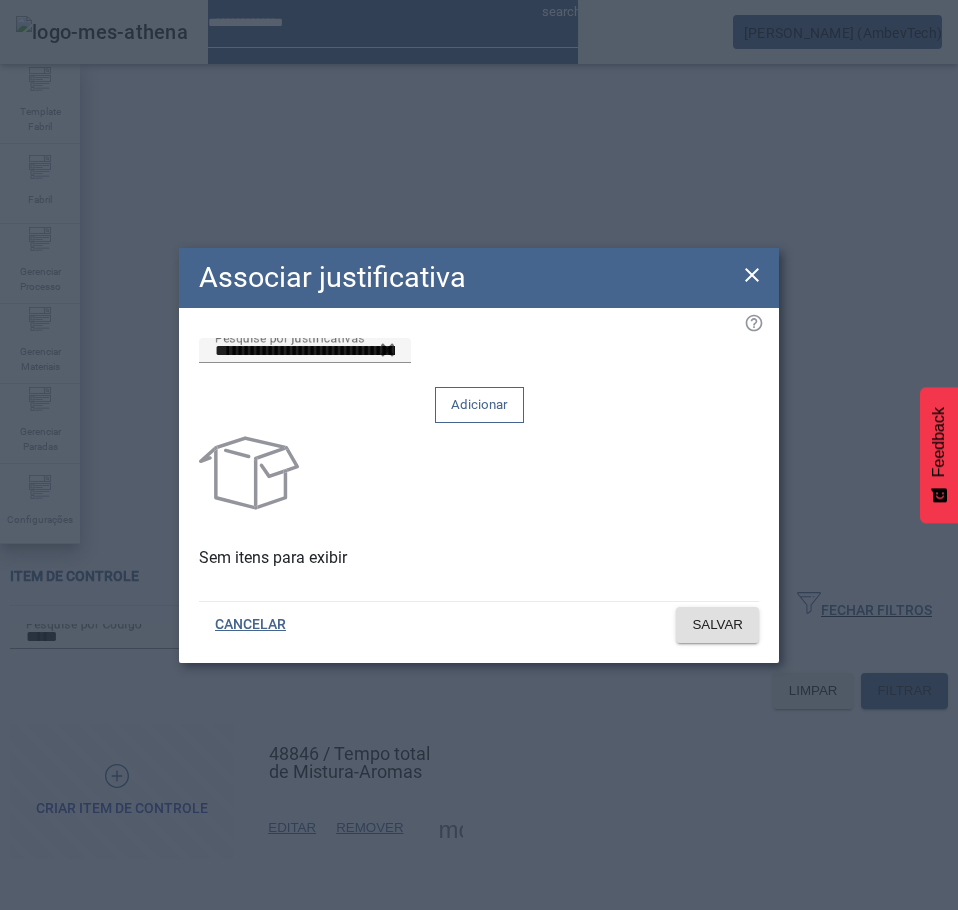 click 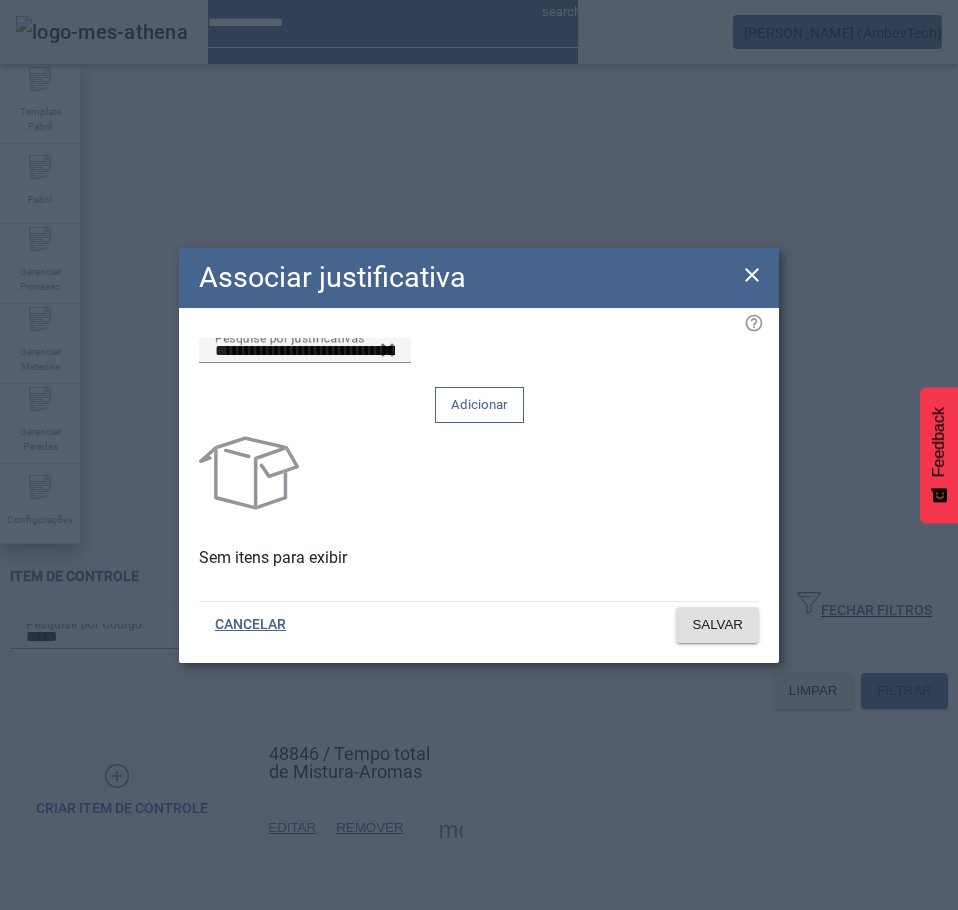 type 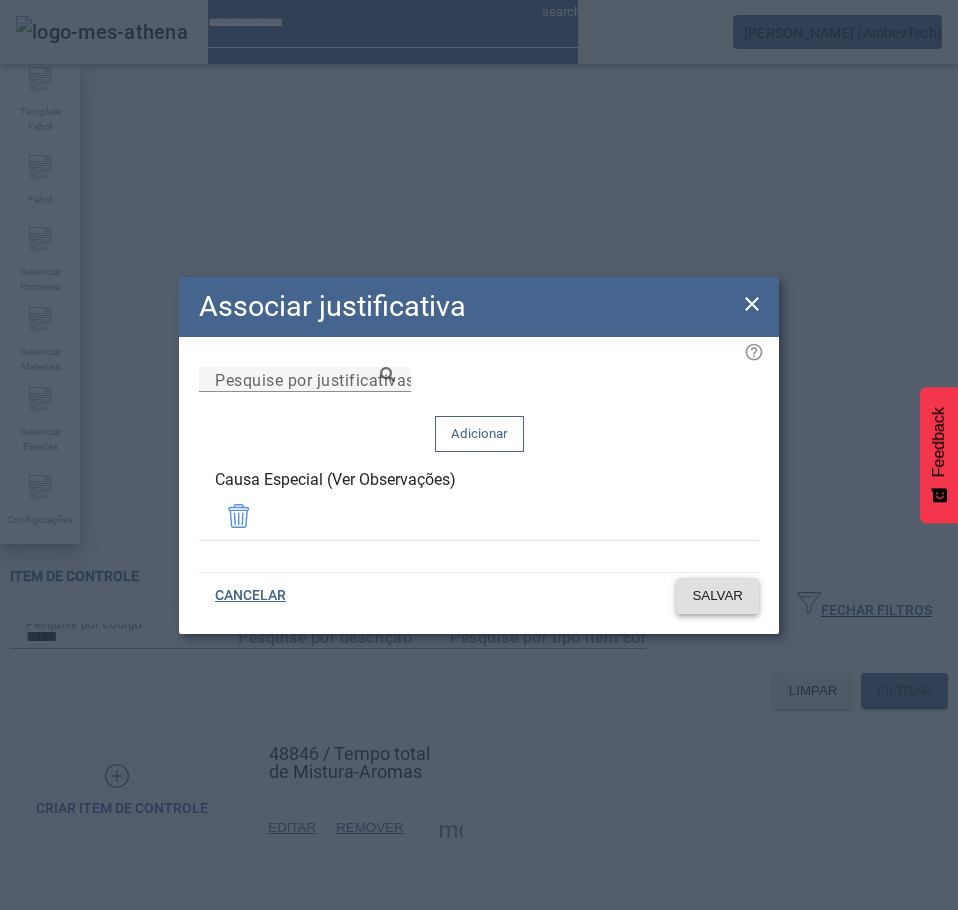 click on "SALVAR" 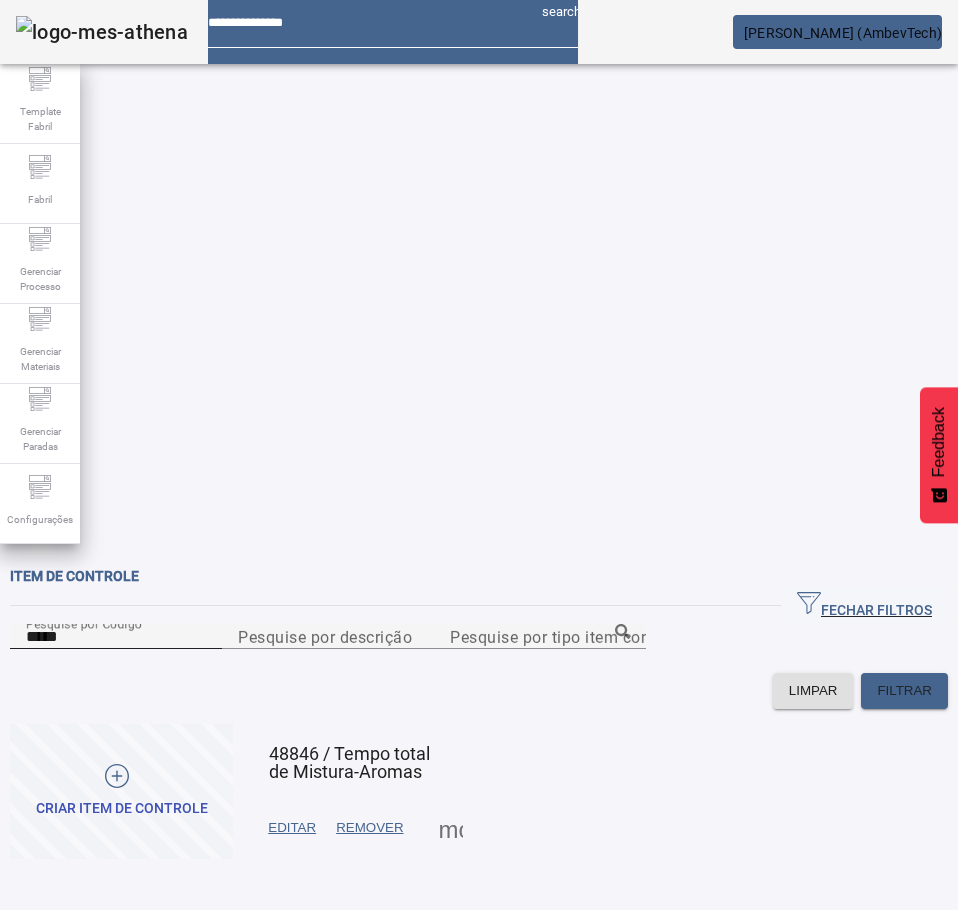 click on "*****" at bounding box center (116, 637) 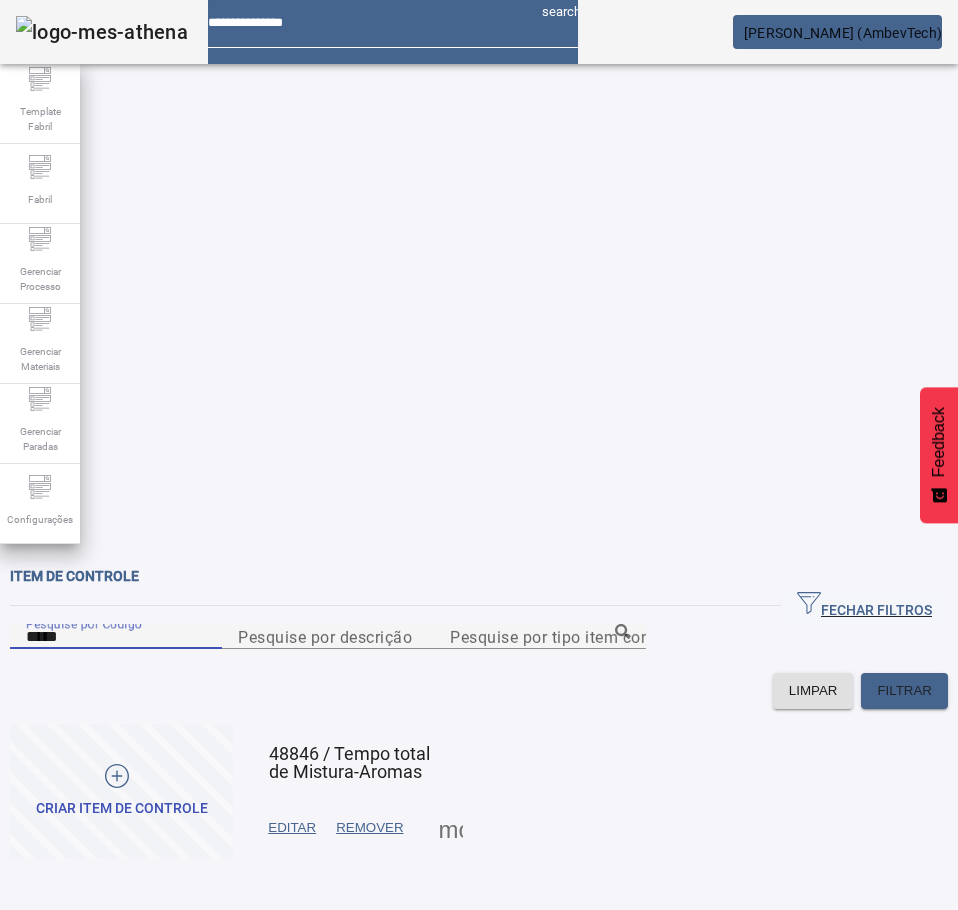 click on "*****" at bounding box center (116, 637) 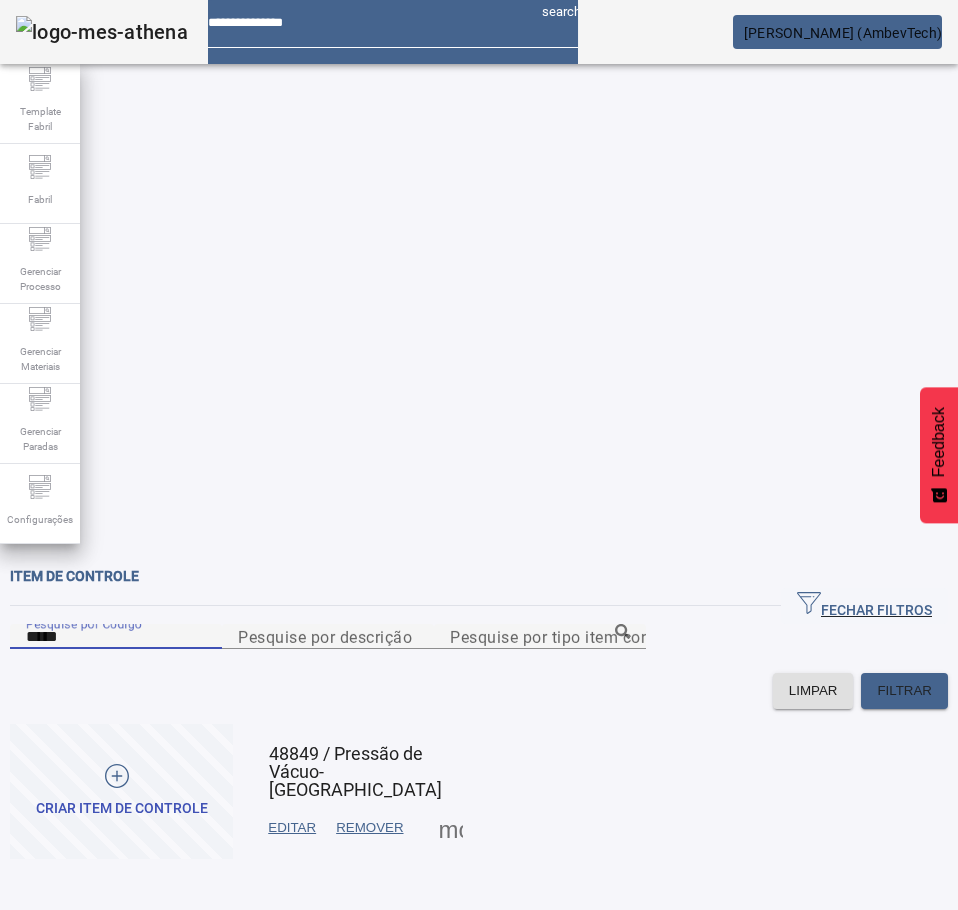 click at bounding box center (451, 828) 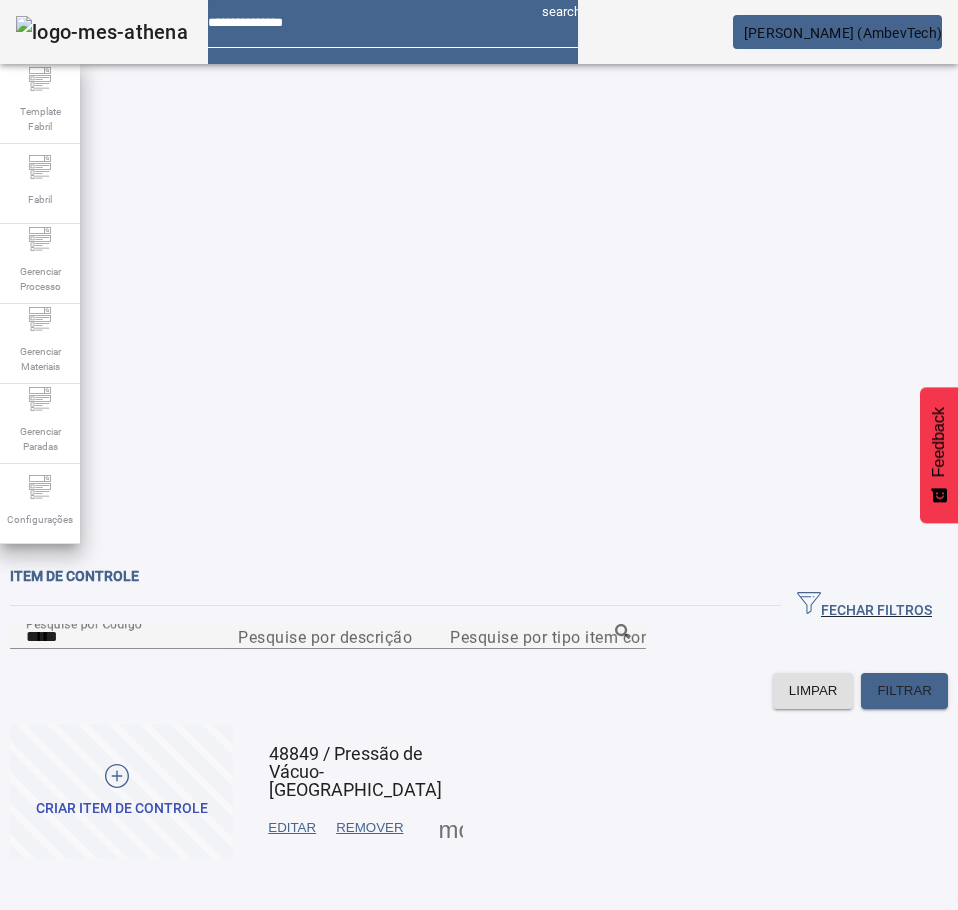 click on "JUSTIFICATIVAS" at bounding box center (78, 942) 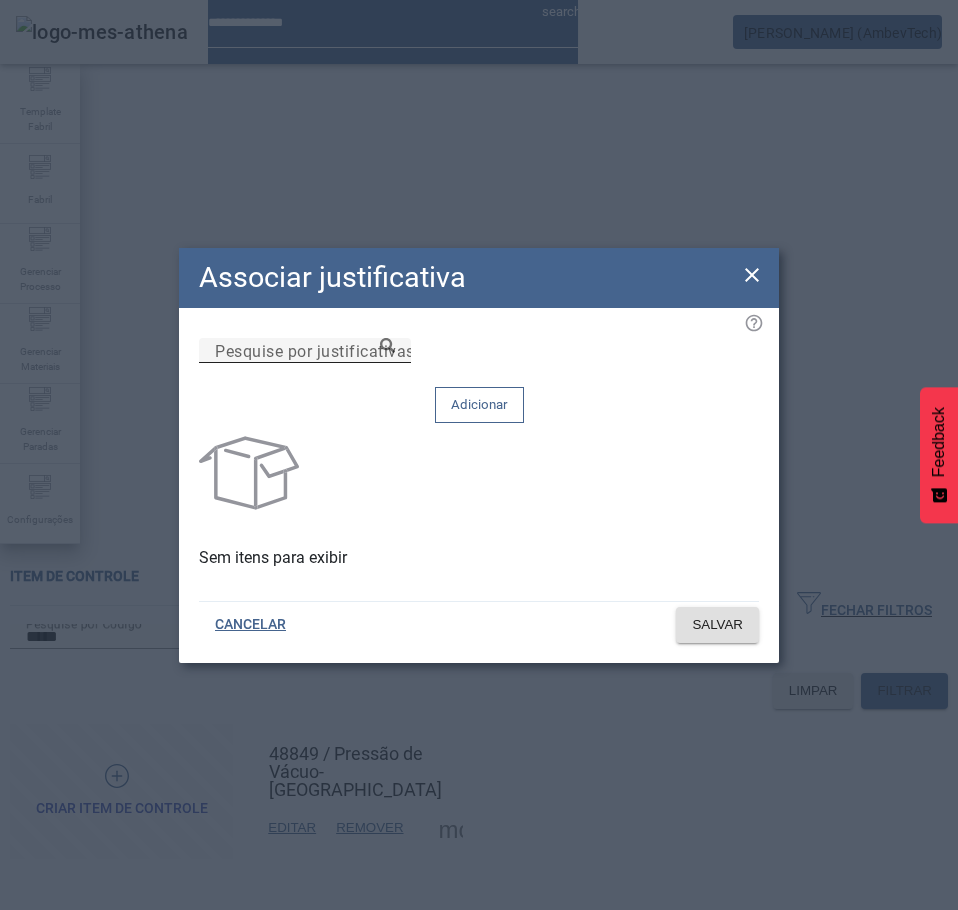click on "Pesquise por justificativas" at bounding box center [315, 350] 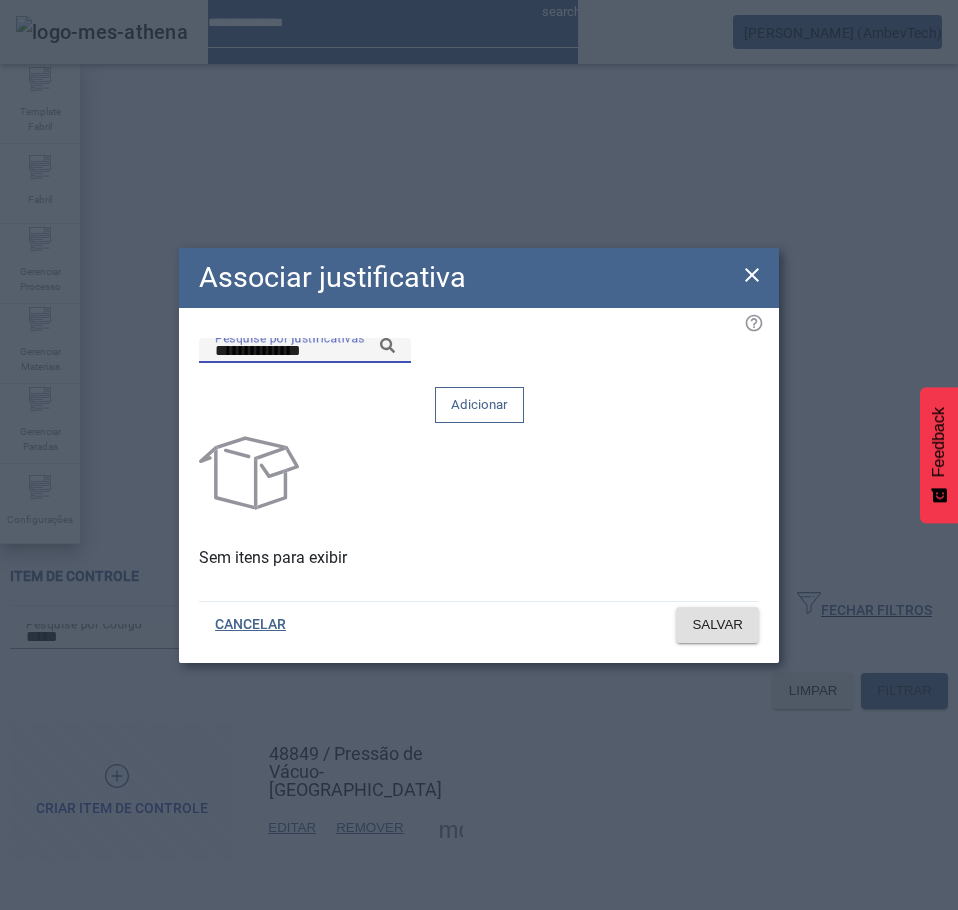 click 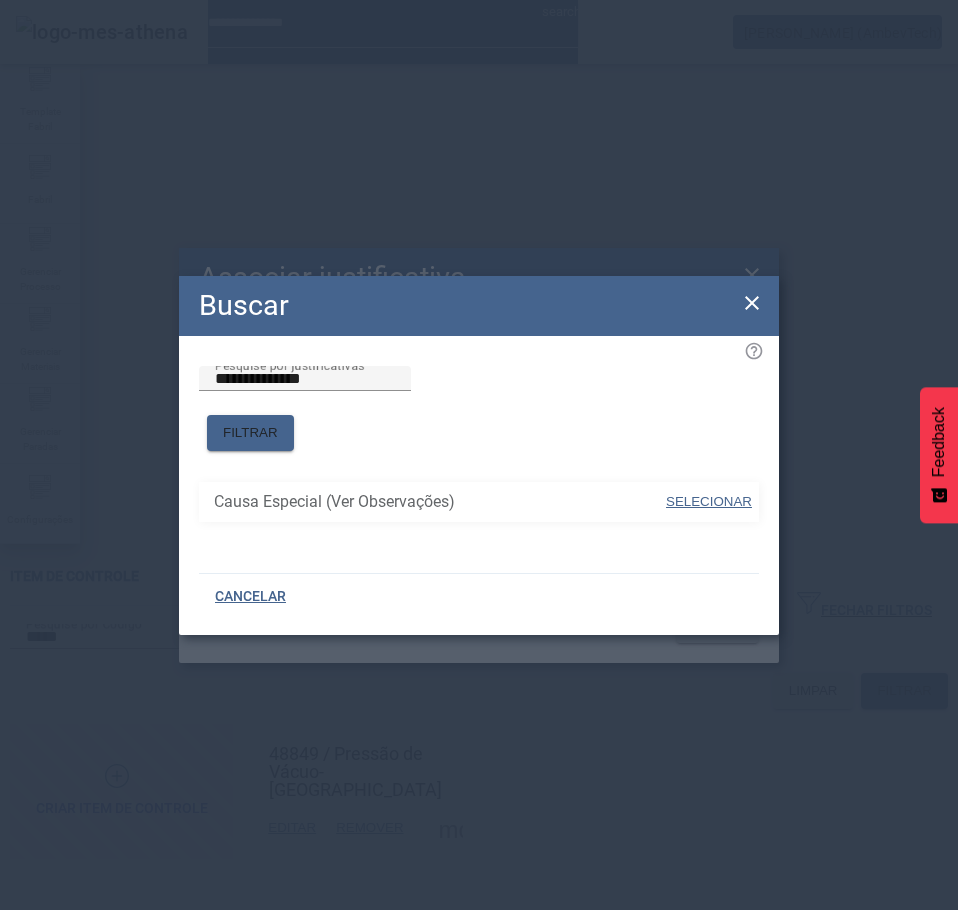 click on "SELECIONAR" at bounding box center [709, 501] 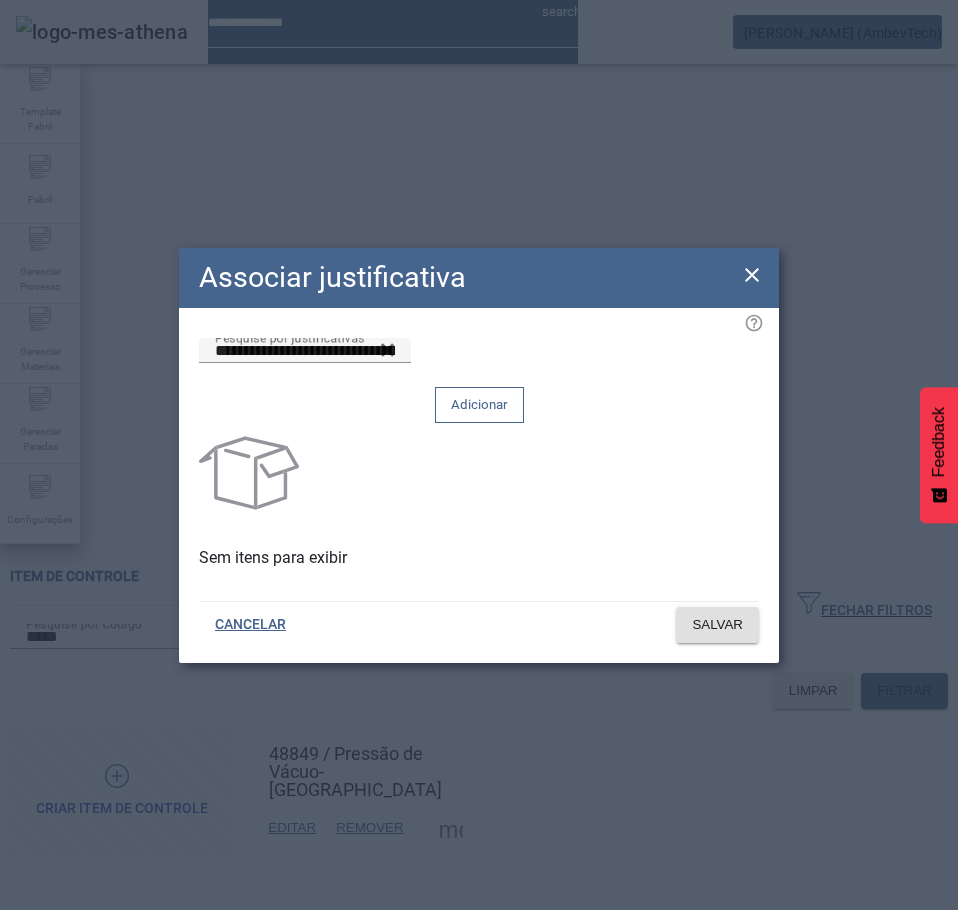 click on "Adicionar" 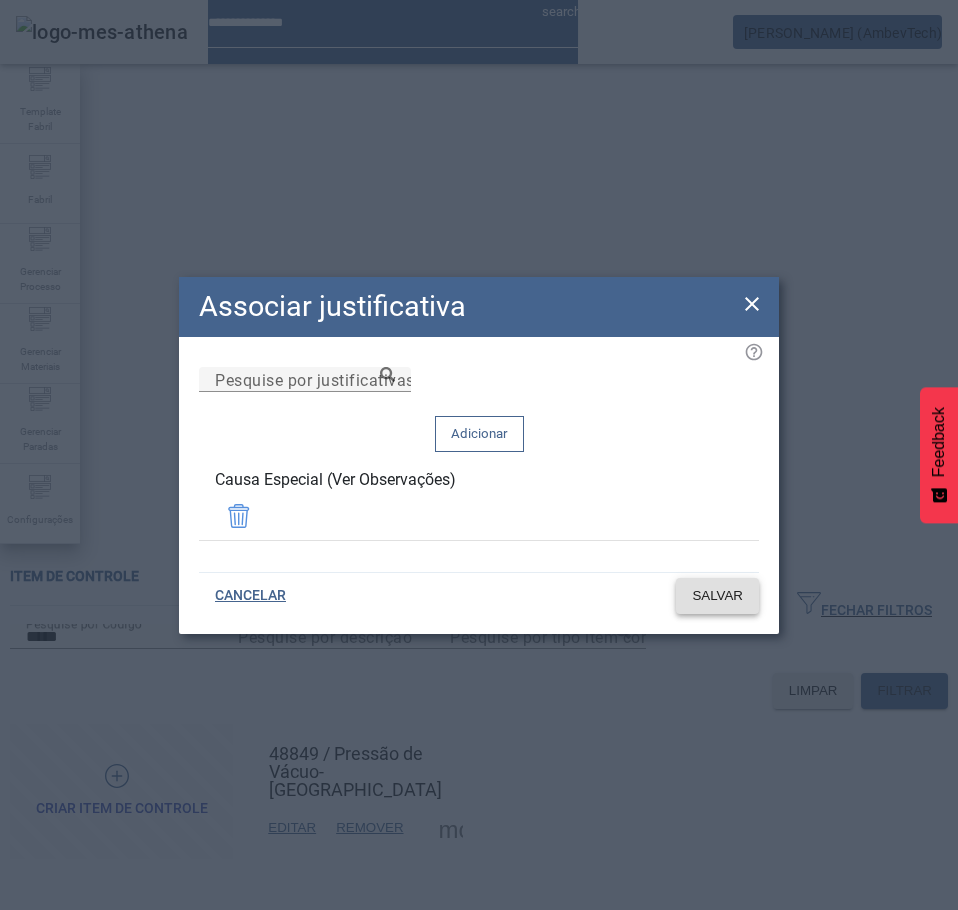 click 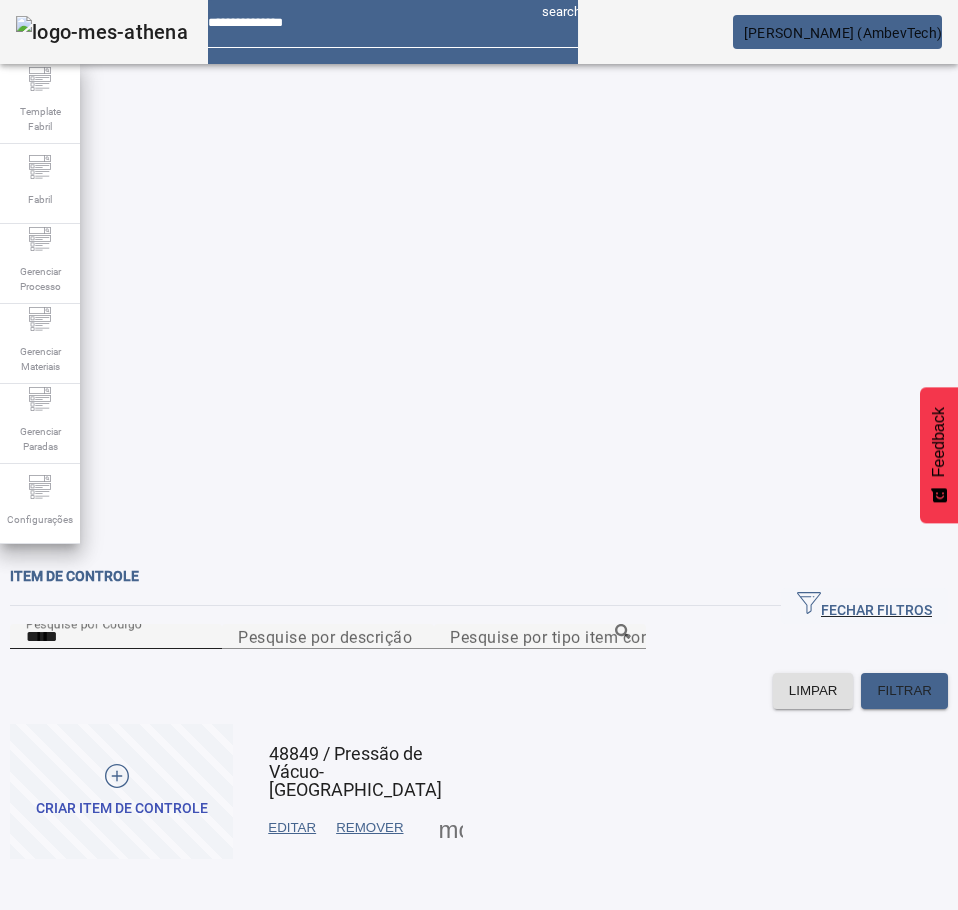 click on "*****" at bounding box center (116, 637) 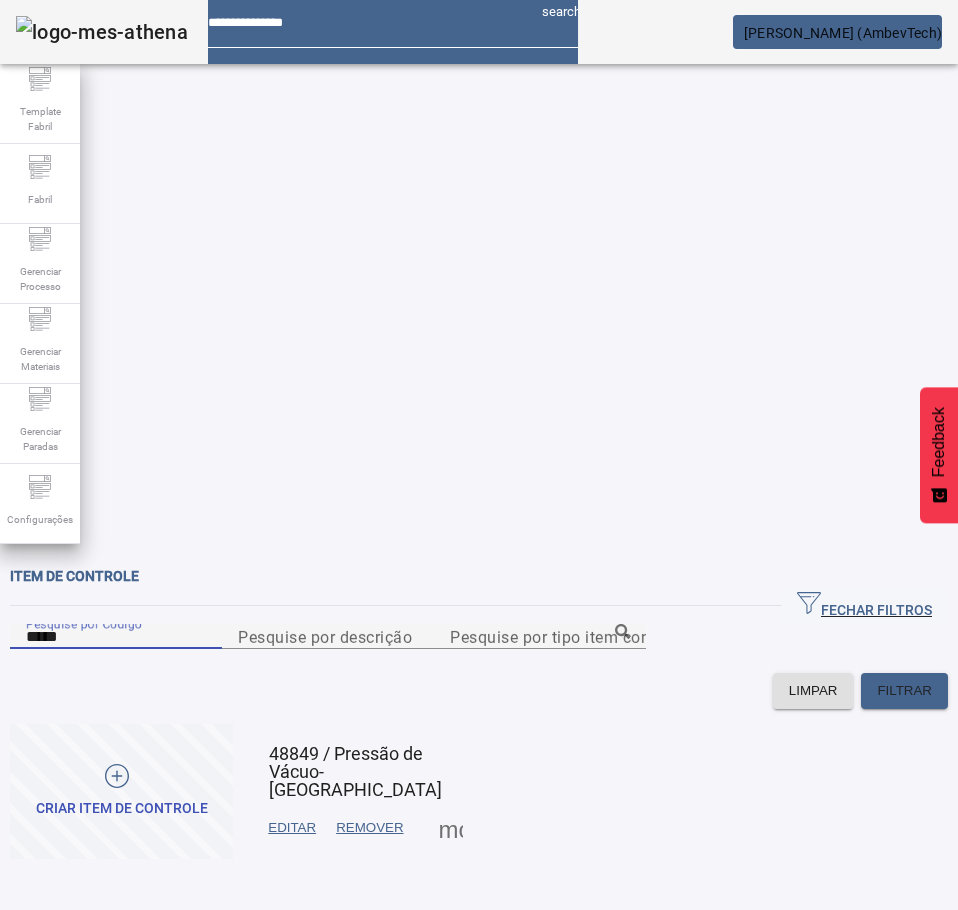 paste on "*****" 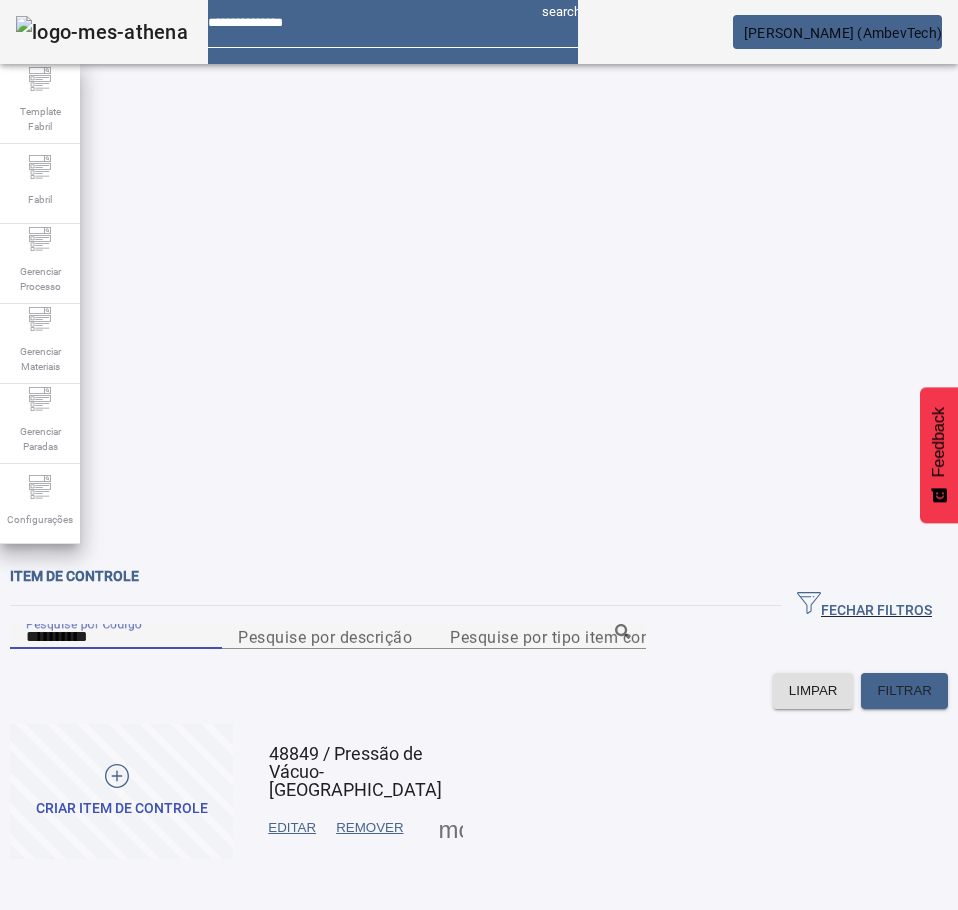 paste 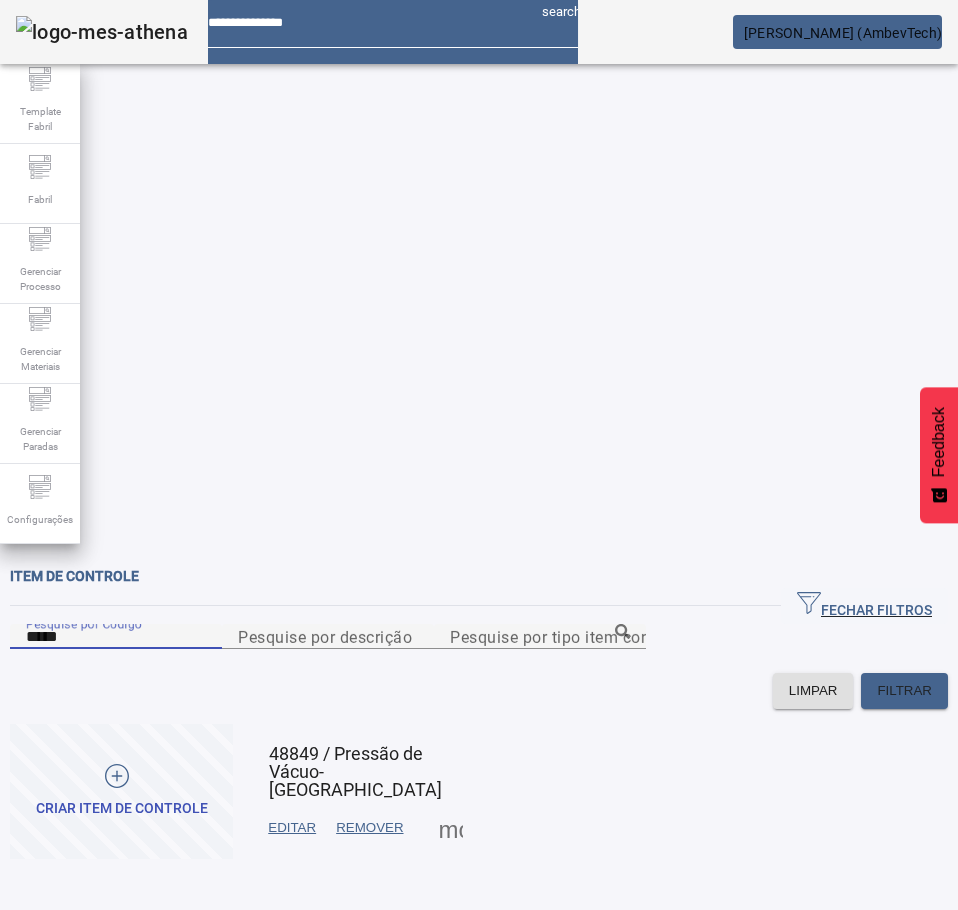type on "*****" 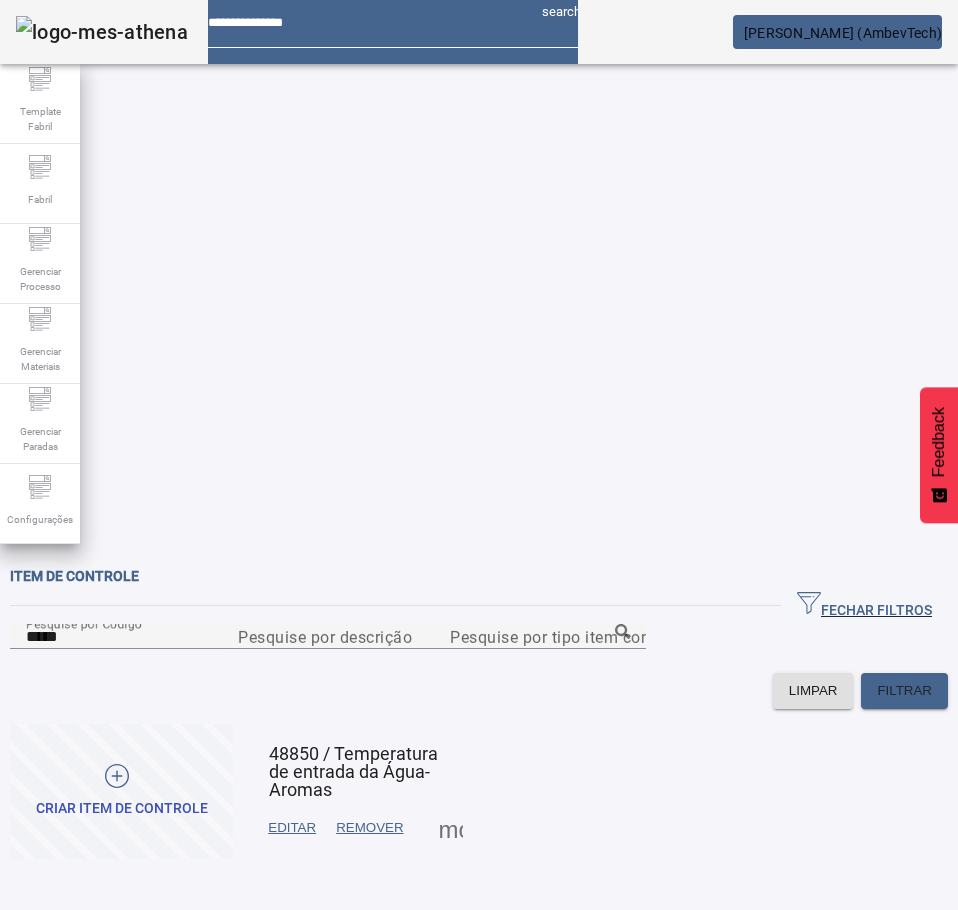 click at bounding box center (451, 828) 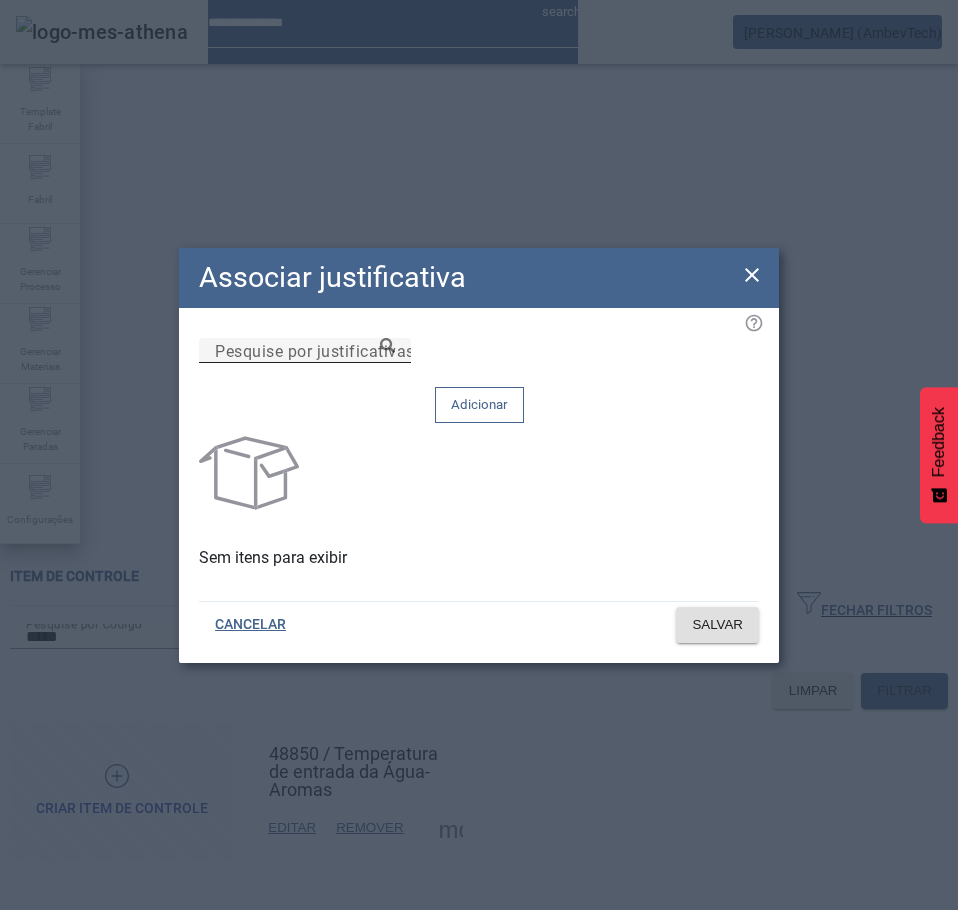 click on "Pesquise por justificativas" at bounding box center (305, 351) 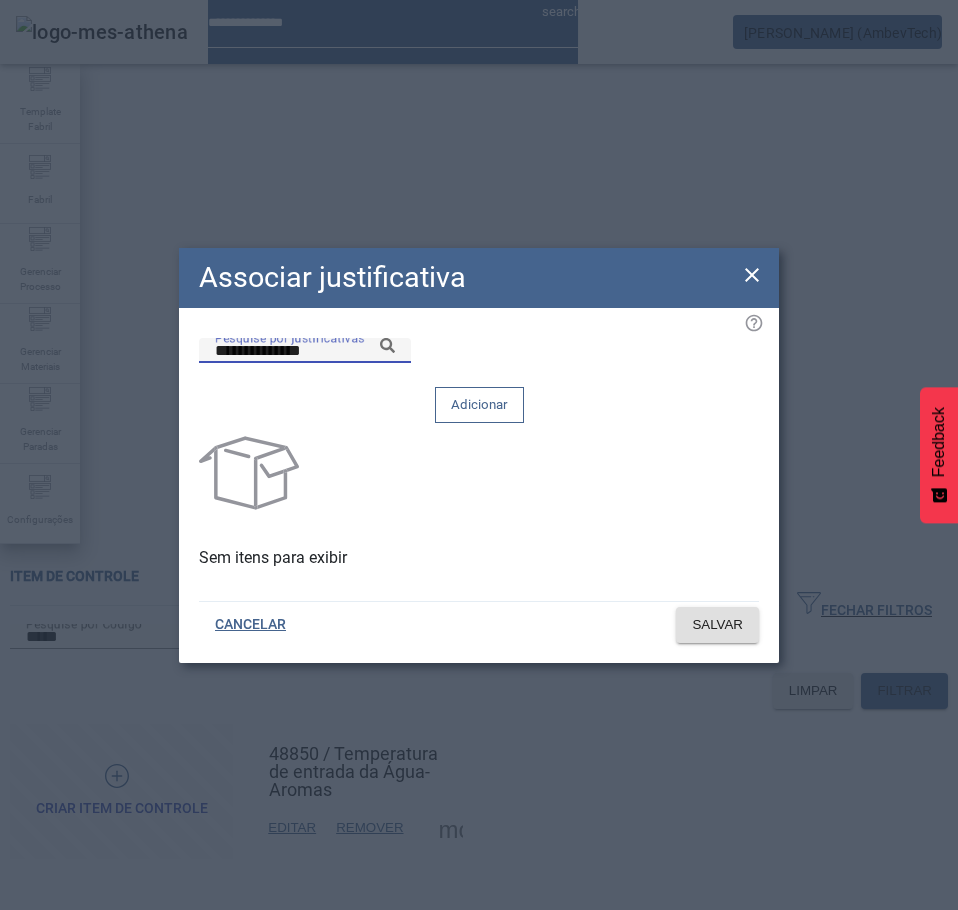 click on "**********" 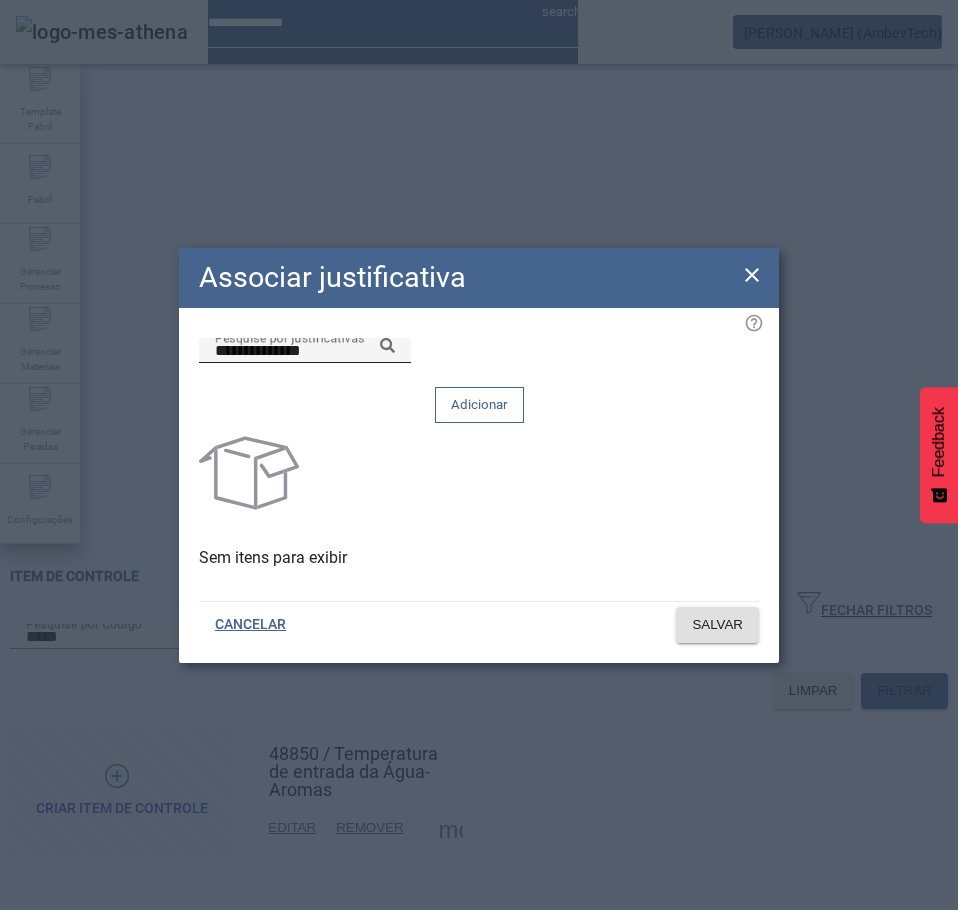 click 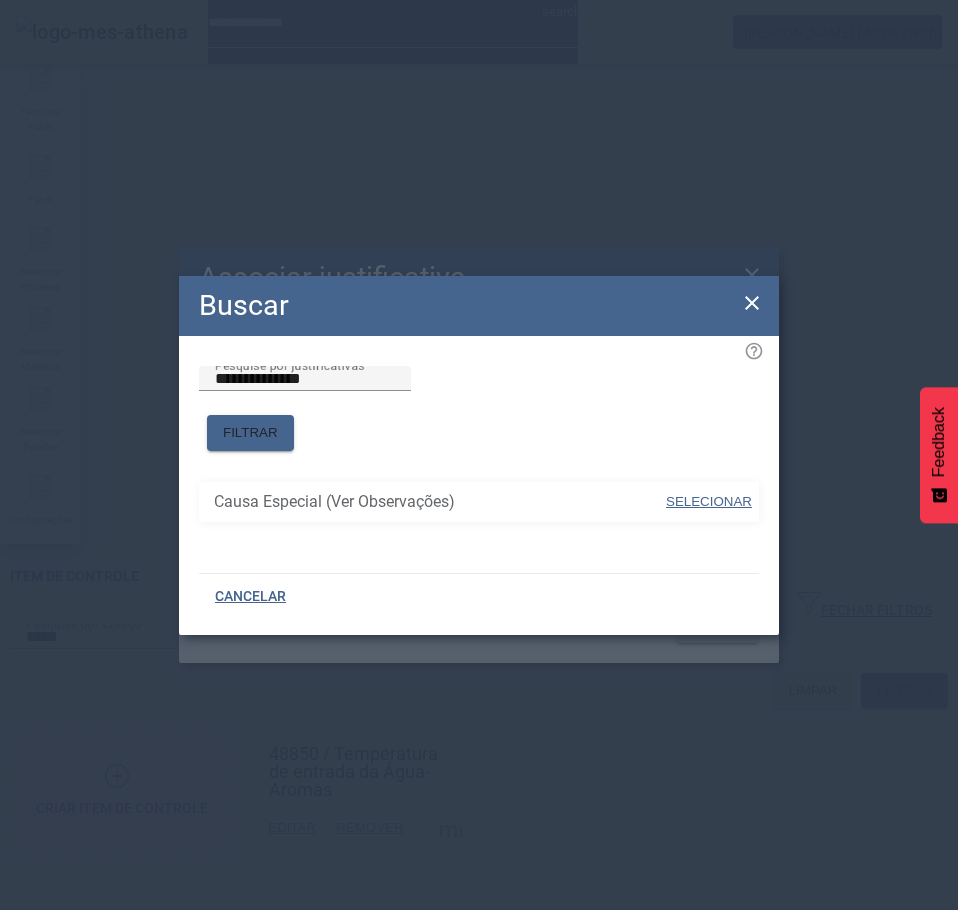 click at bounding box center [709, 502] 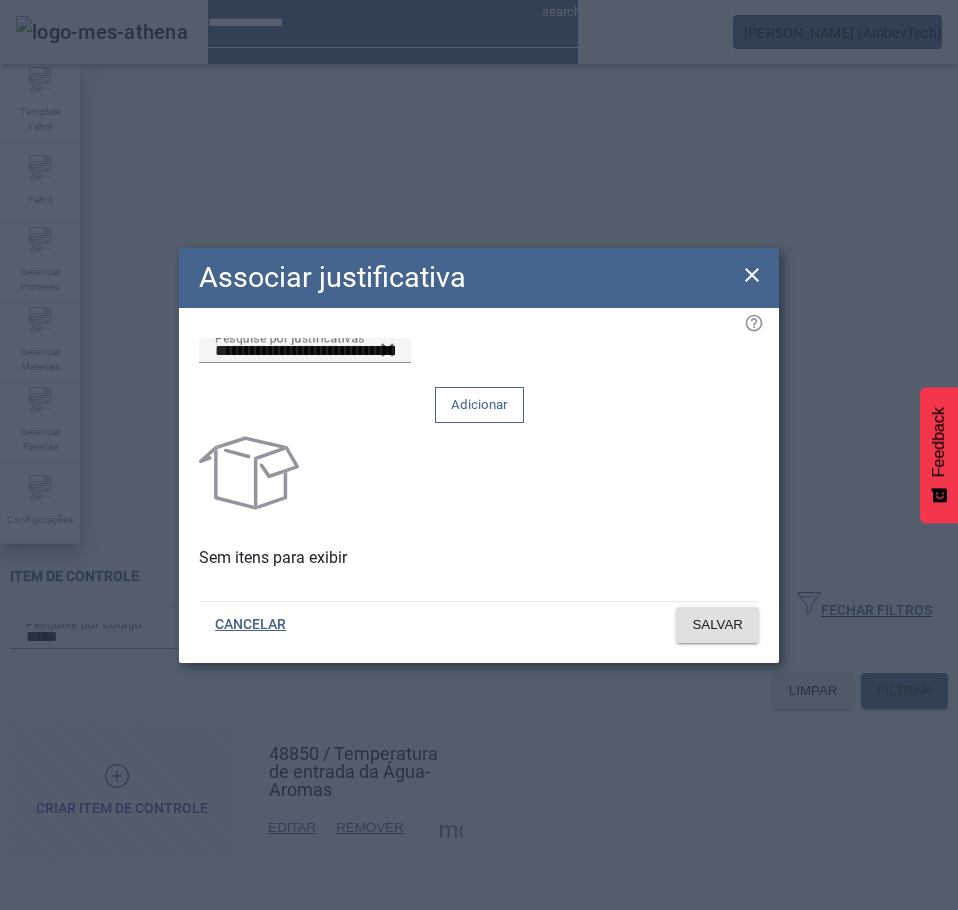 click on "Adicionar" 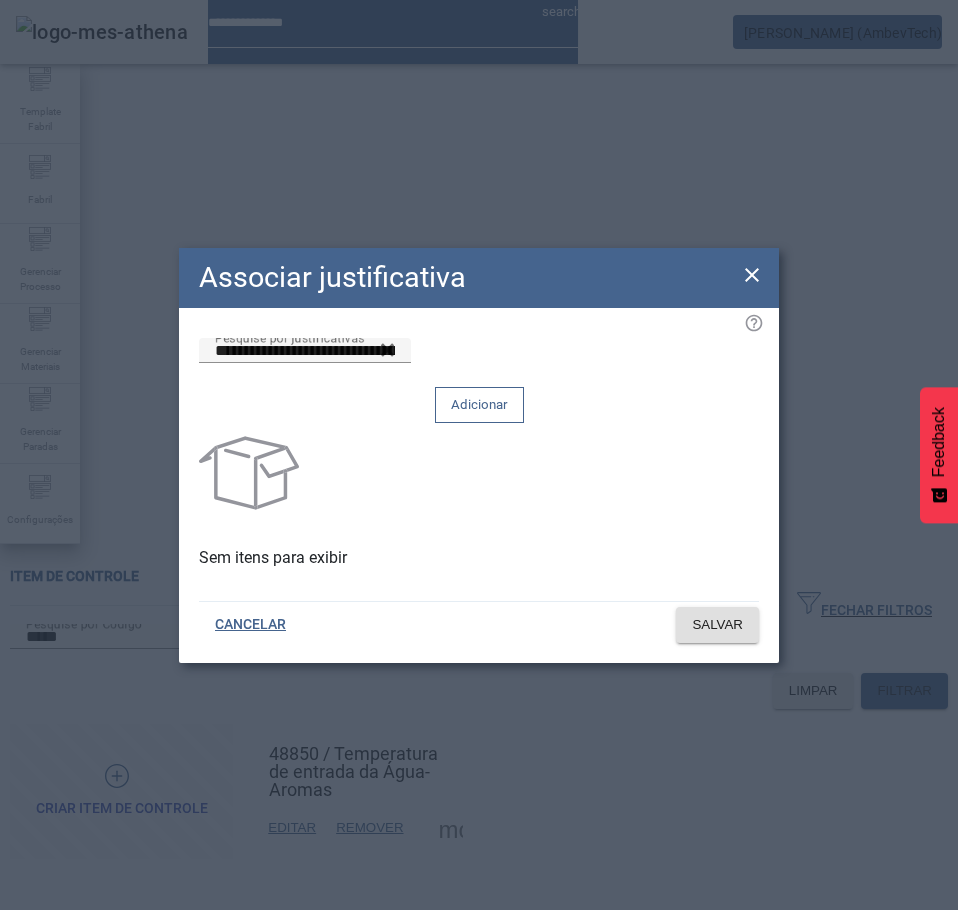 type 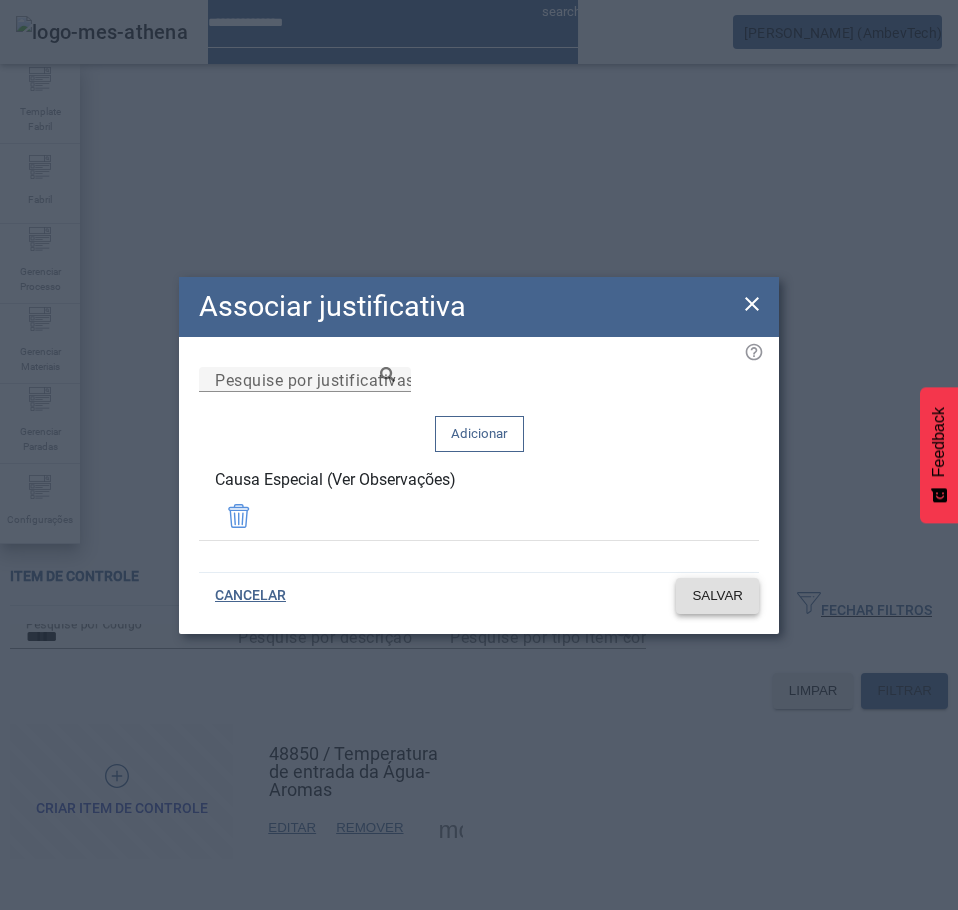 click 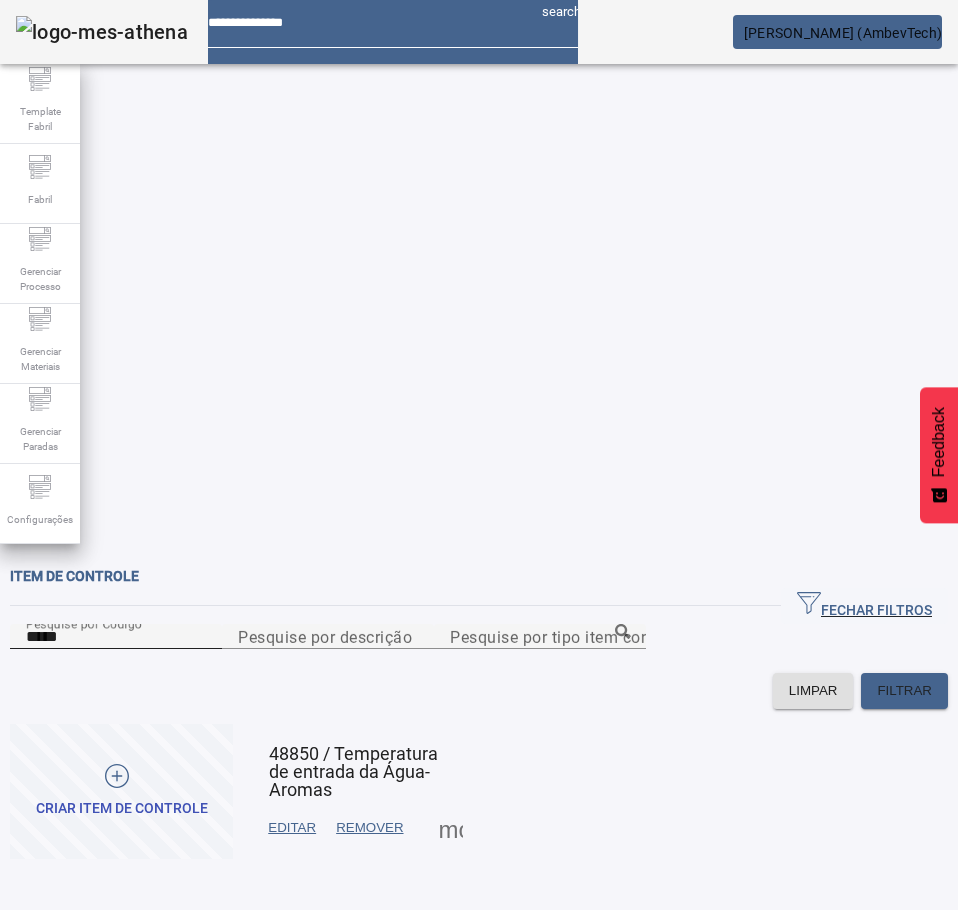 click on "*****" at bounding box center (116, 637) 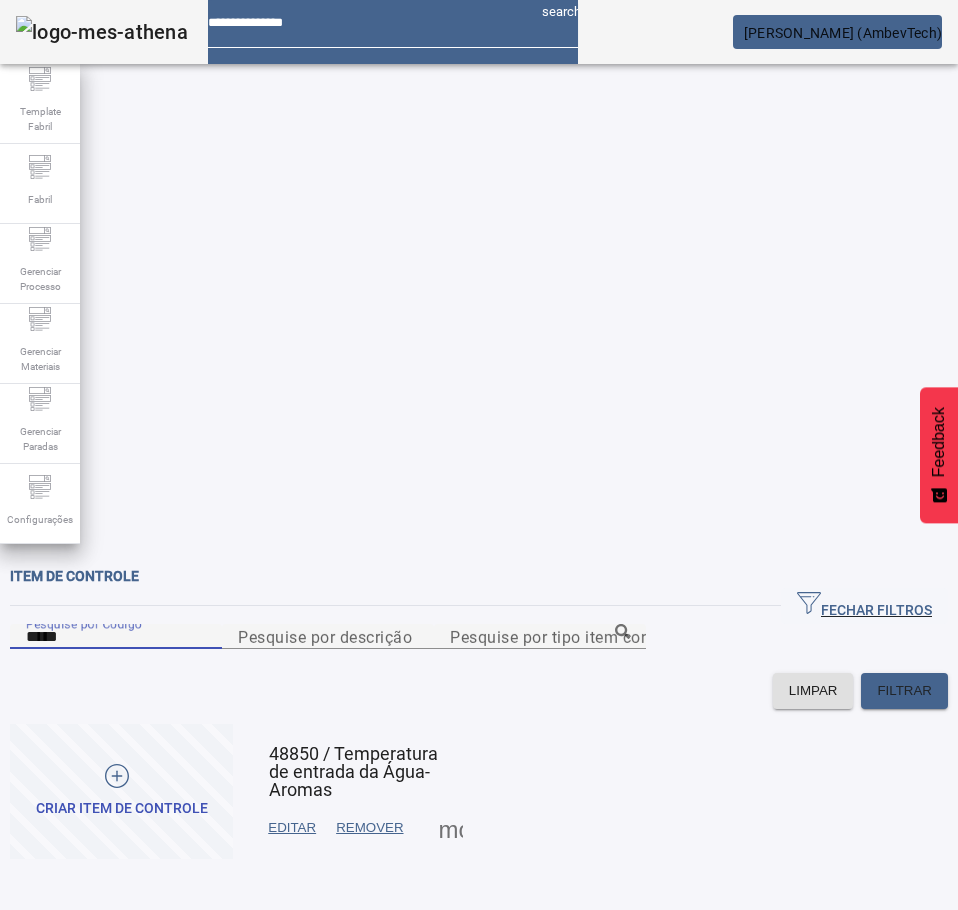 click on "*****" at bounding box center [116, 637] 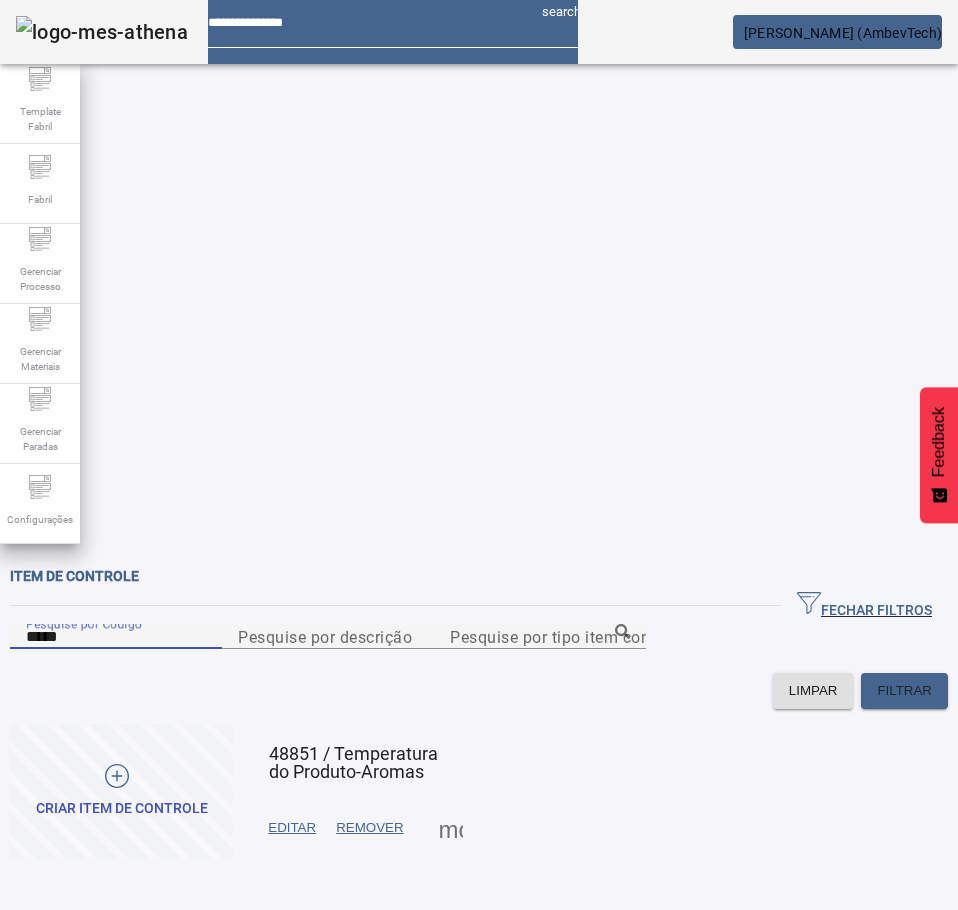 click at bounding box center (451, 828) 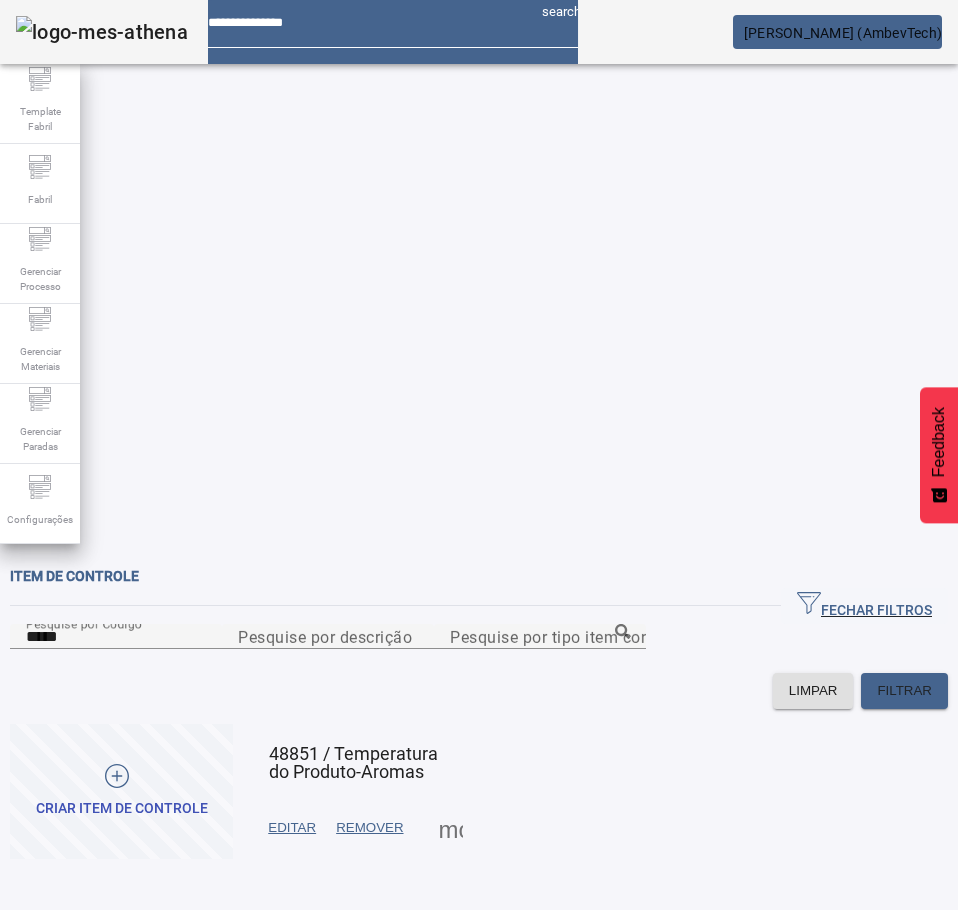 click on "JUSTIFICATIVAS" at bounding box center (78, 942) 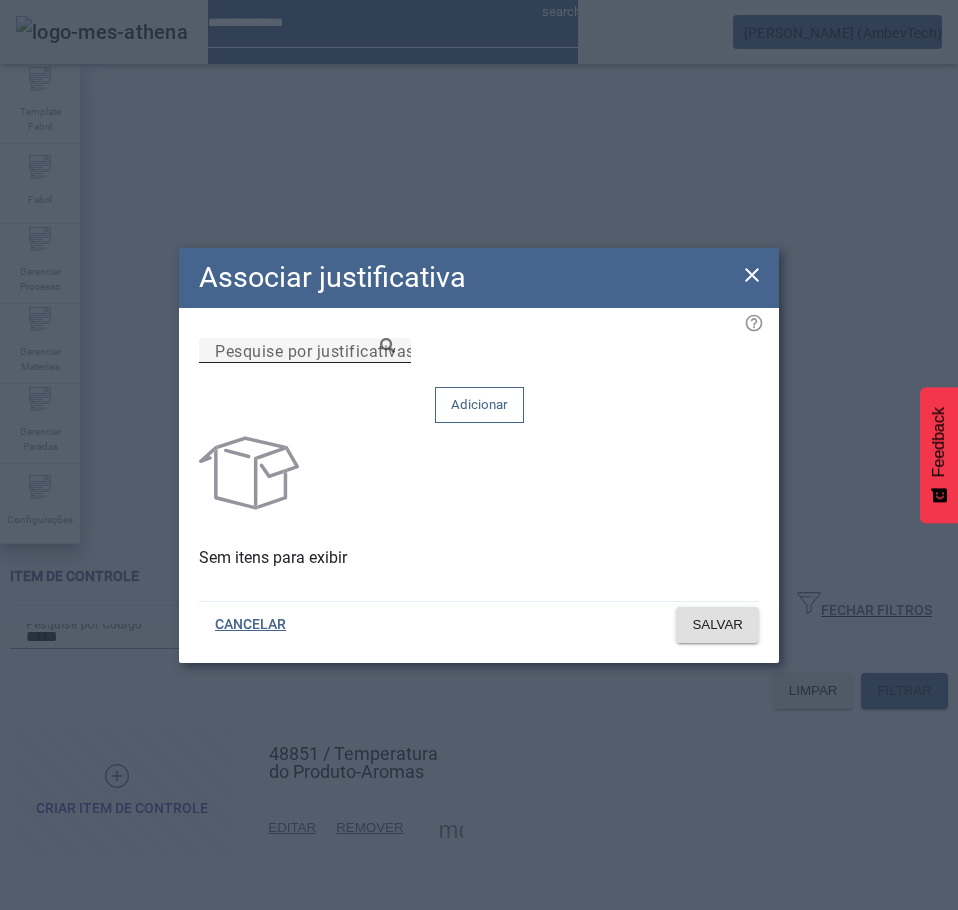 click on "Pesquise por justificativas" at bounding box center (305, 351) 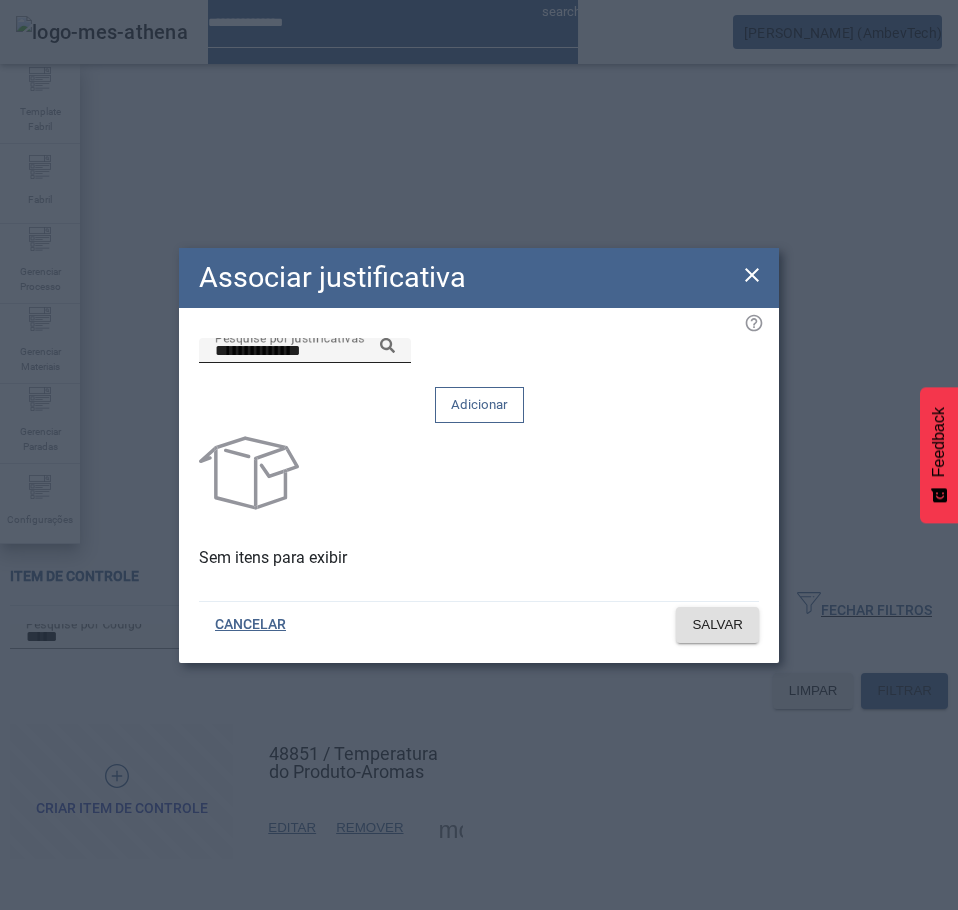 click 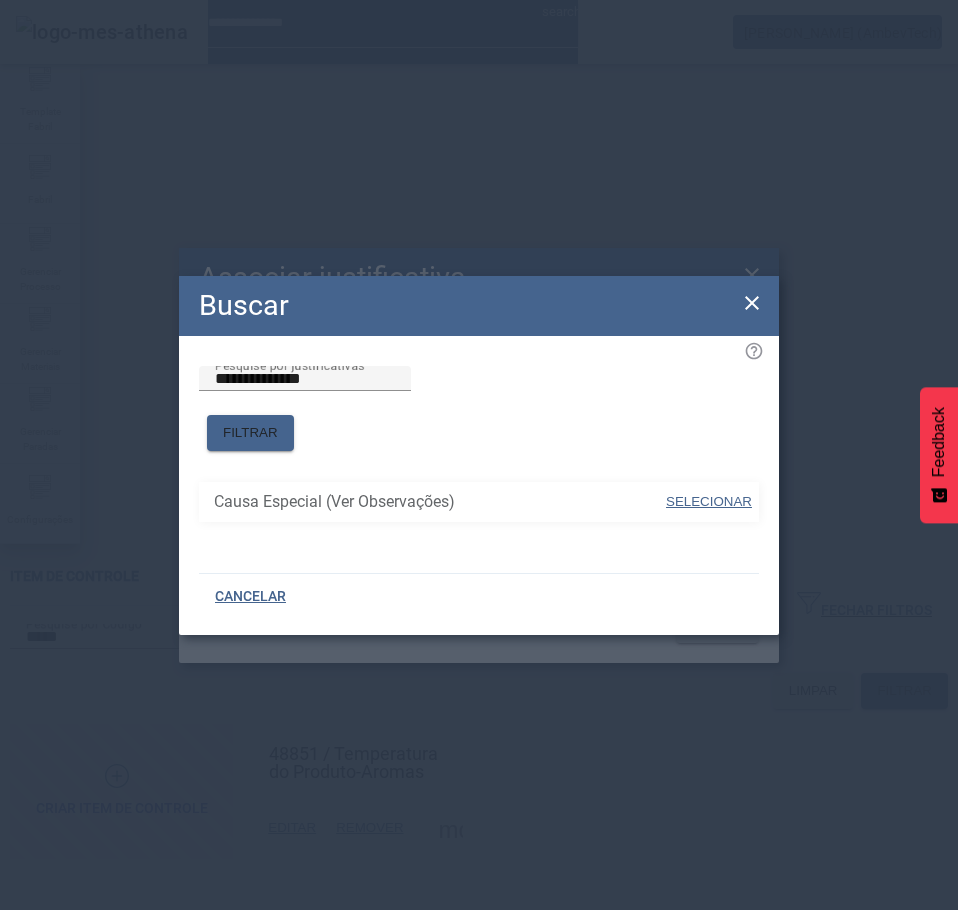 click on "SELECIONAR" at bounding box center (709, 501) 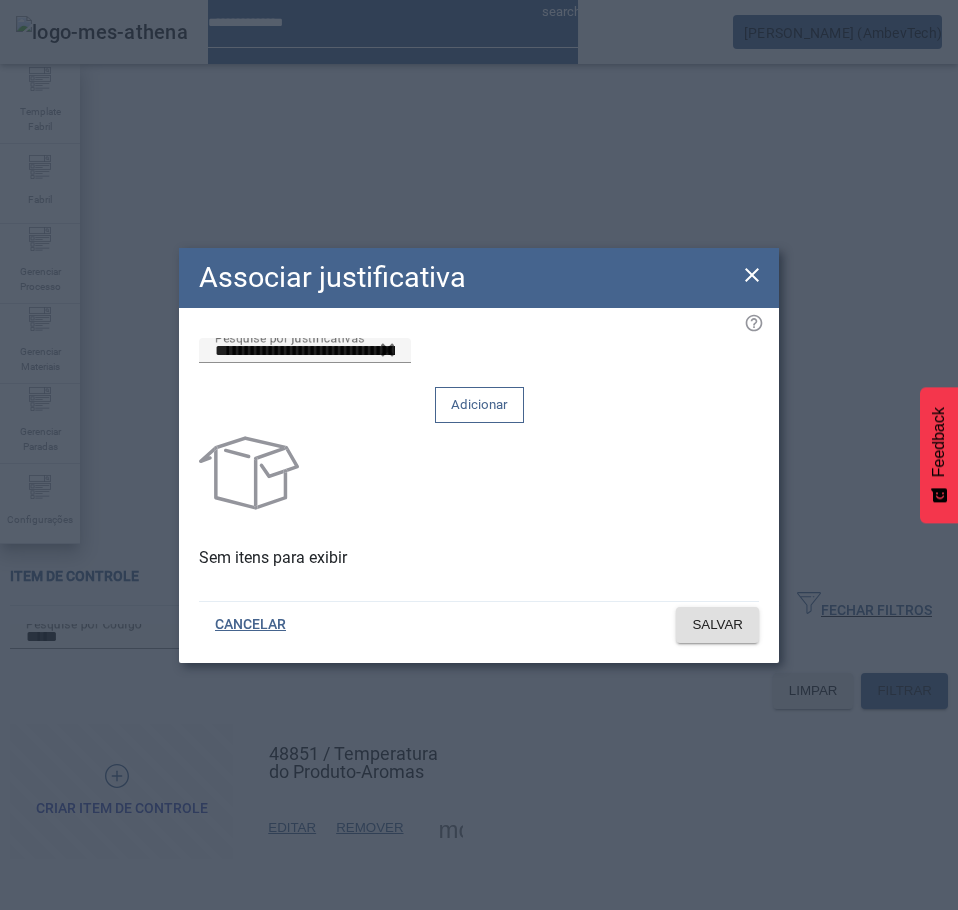 click on "Adicionar" 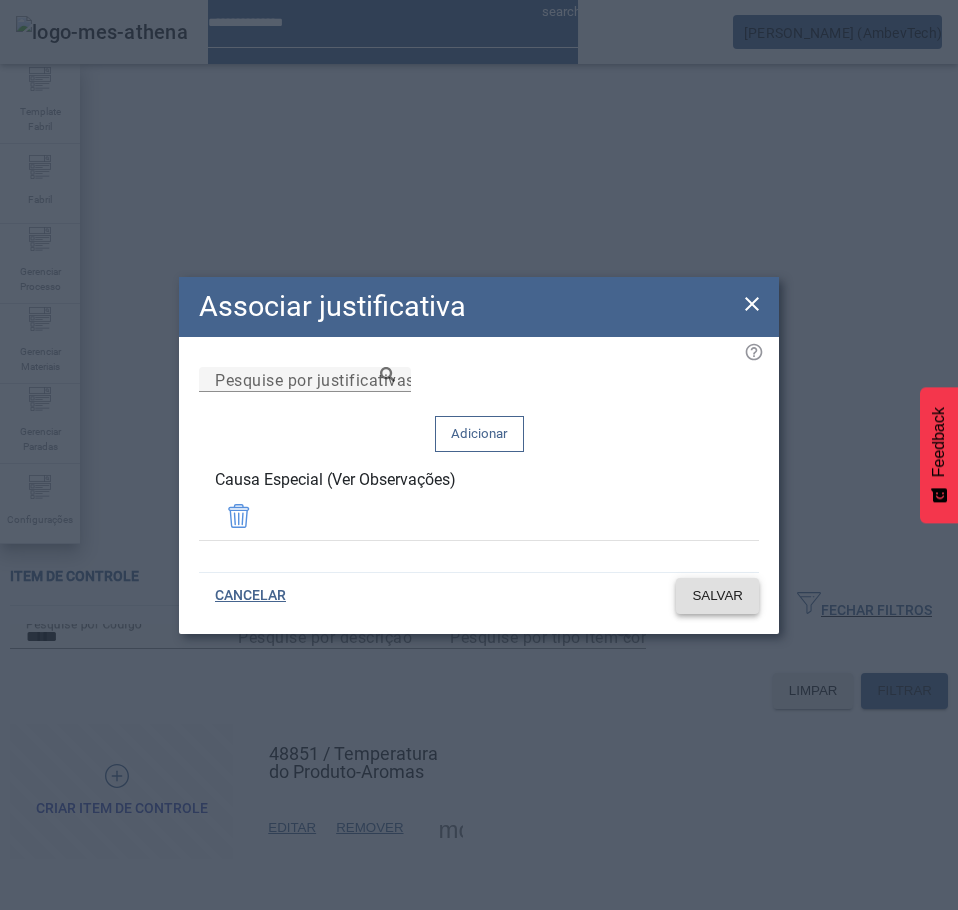 click on "SALVAR" 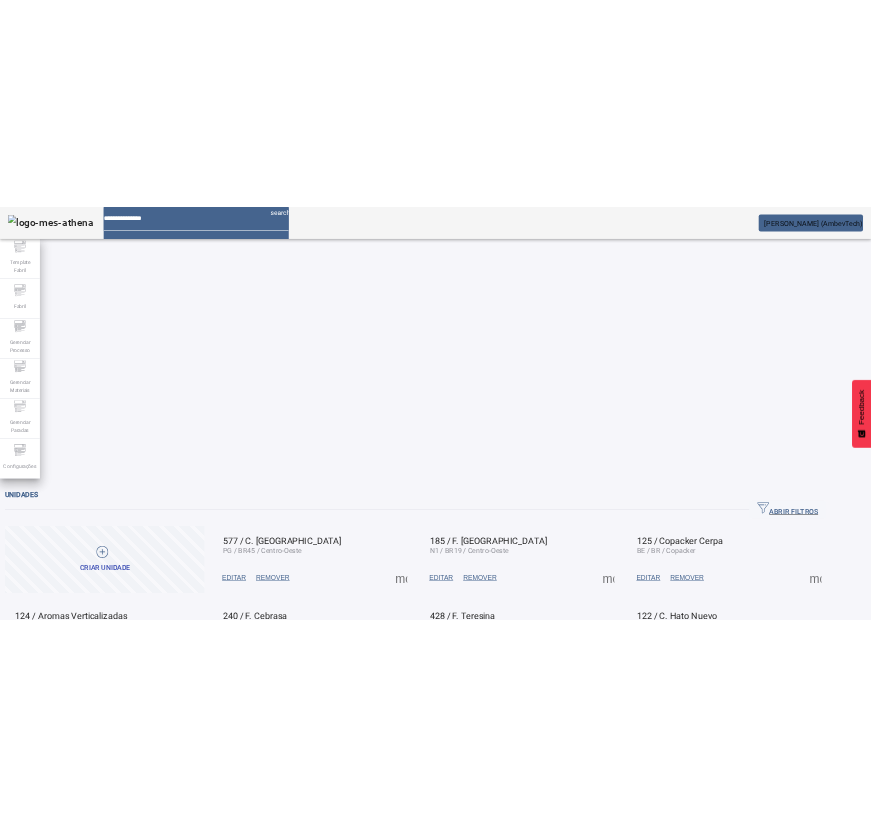 scroll, scrollTop: 0, scrollLeft: 0, axis: both 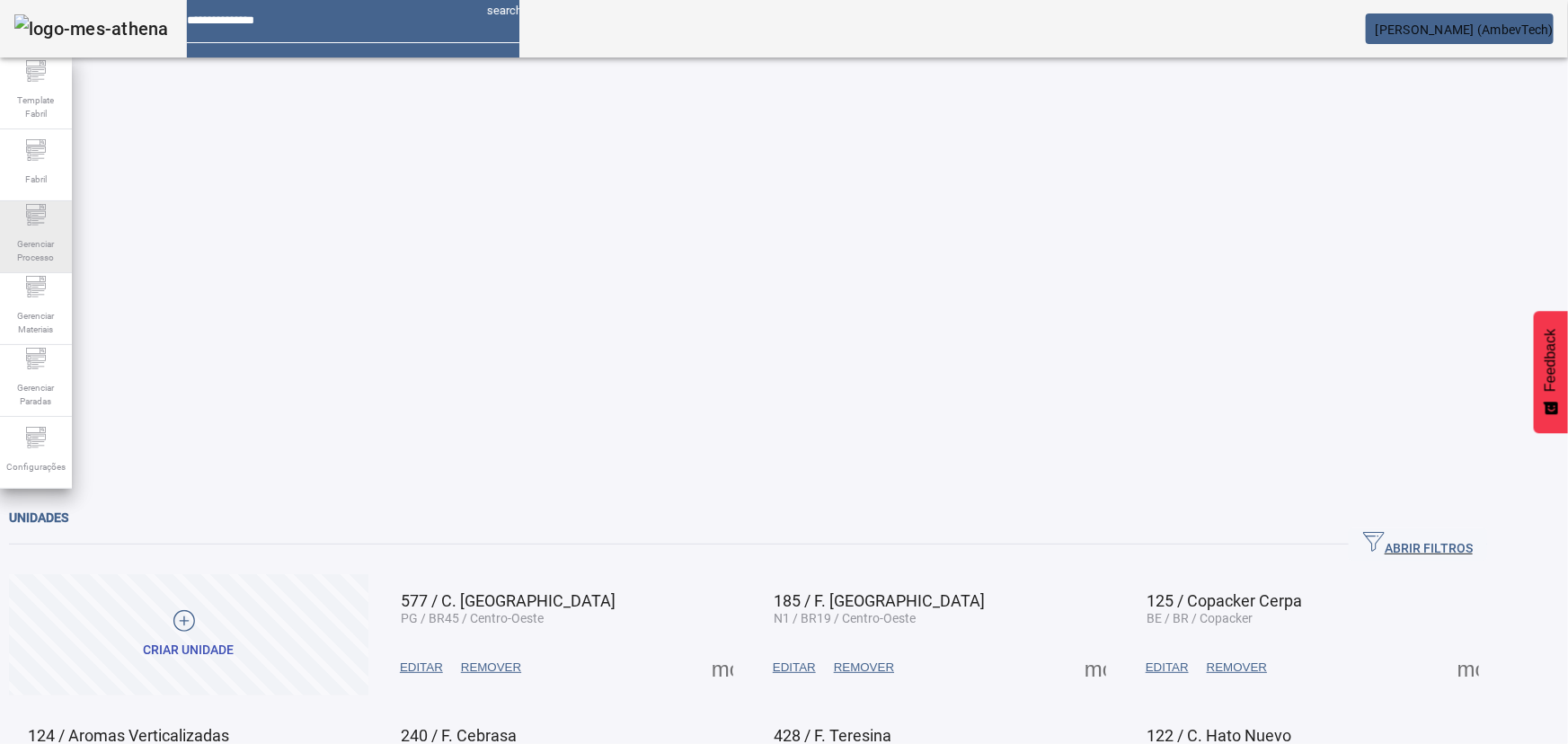 drag, startPoint x: 0, startPoint y: 0, endPoint x: 49, endPoint y: 252, distance: 256.71969 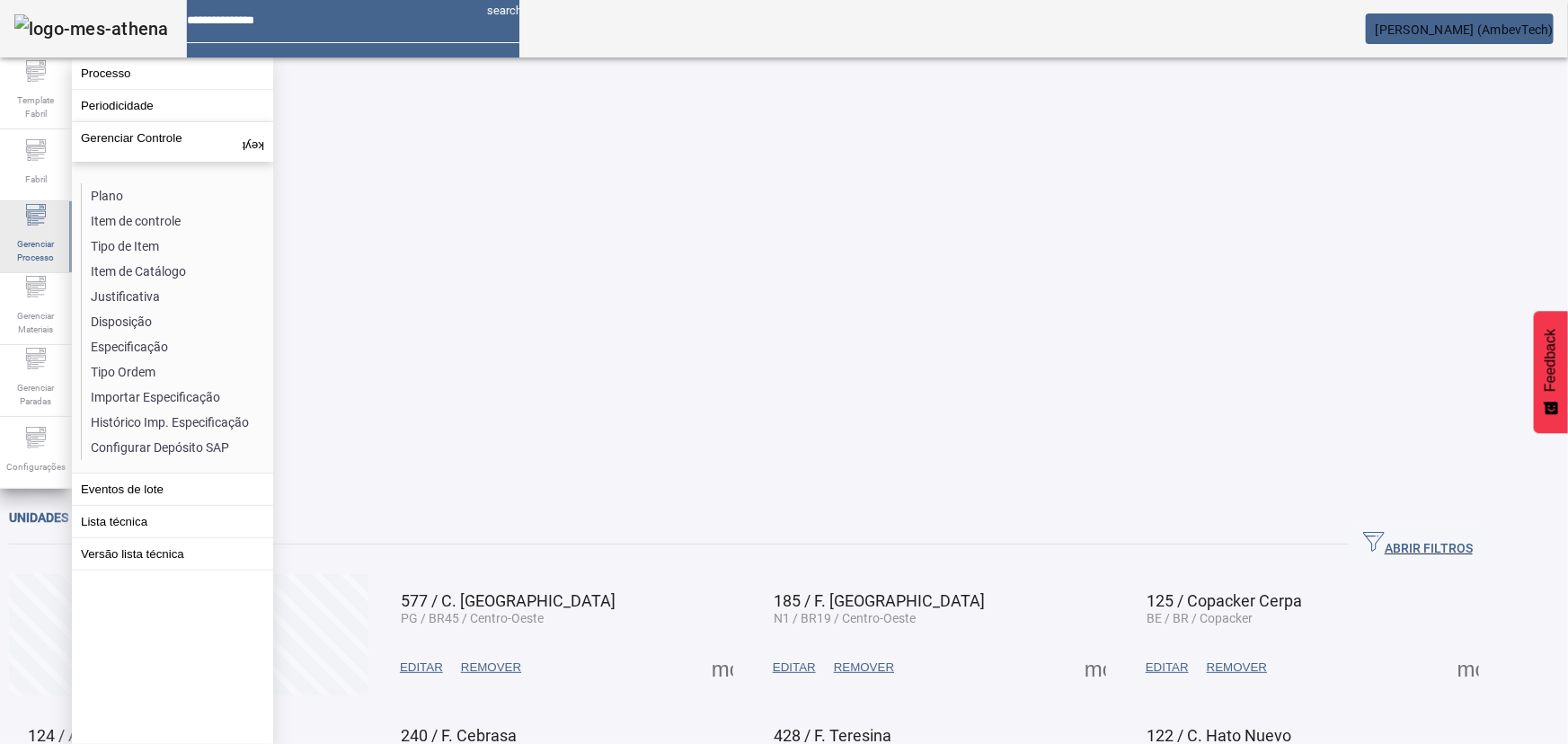 click on "Gerenciar Processo" 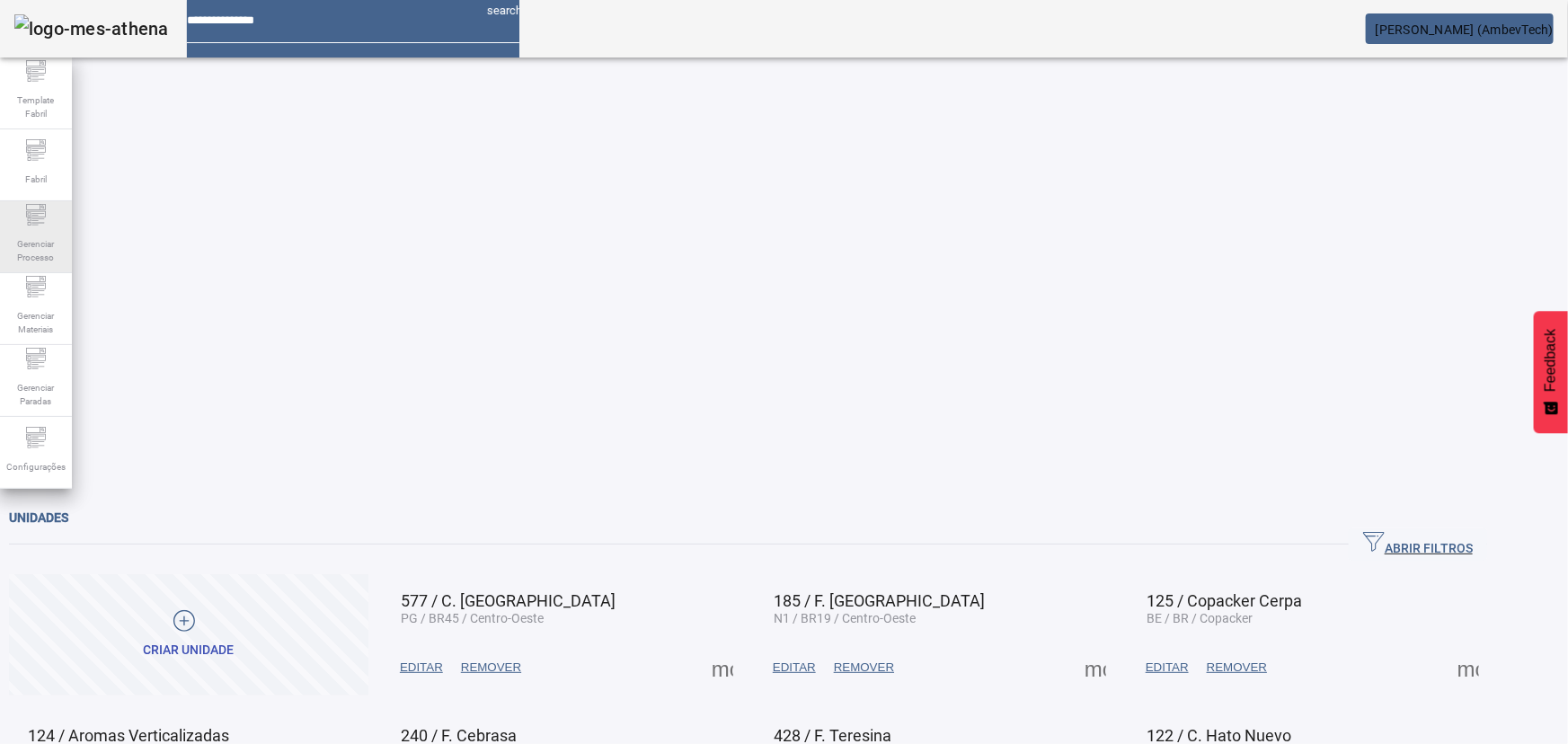 click on "Gerenciar Processo" 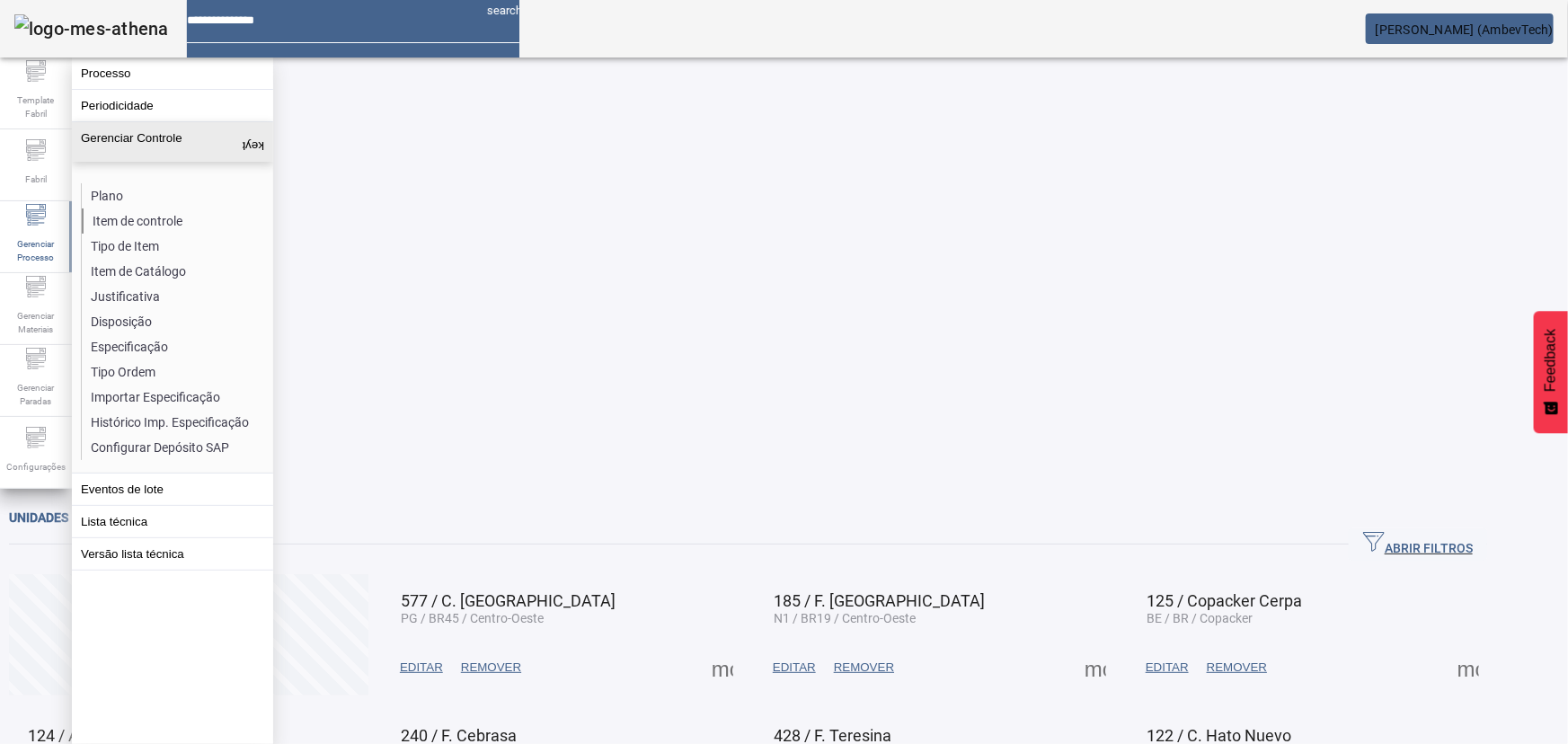 click on "Item de controle" 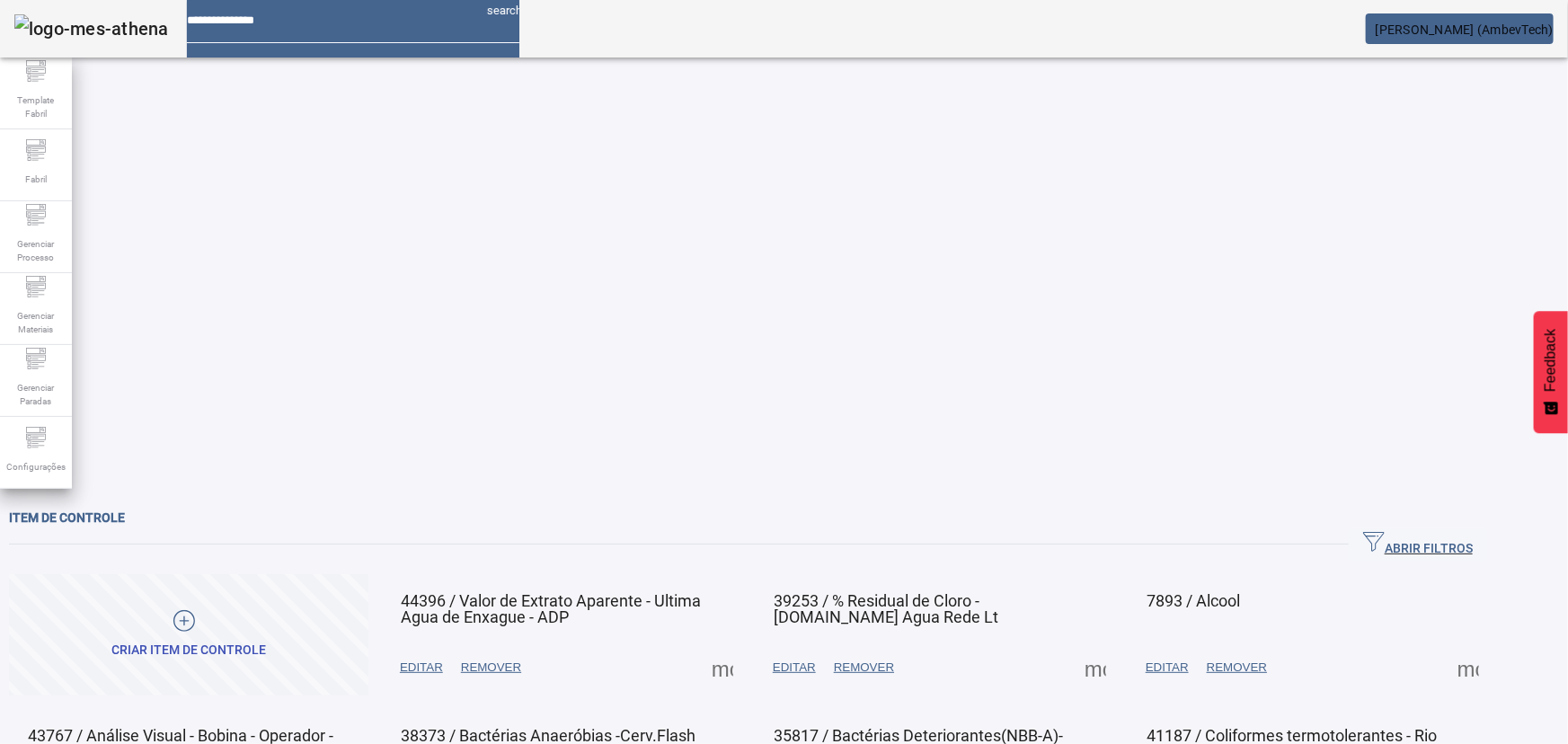 click 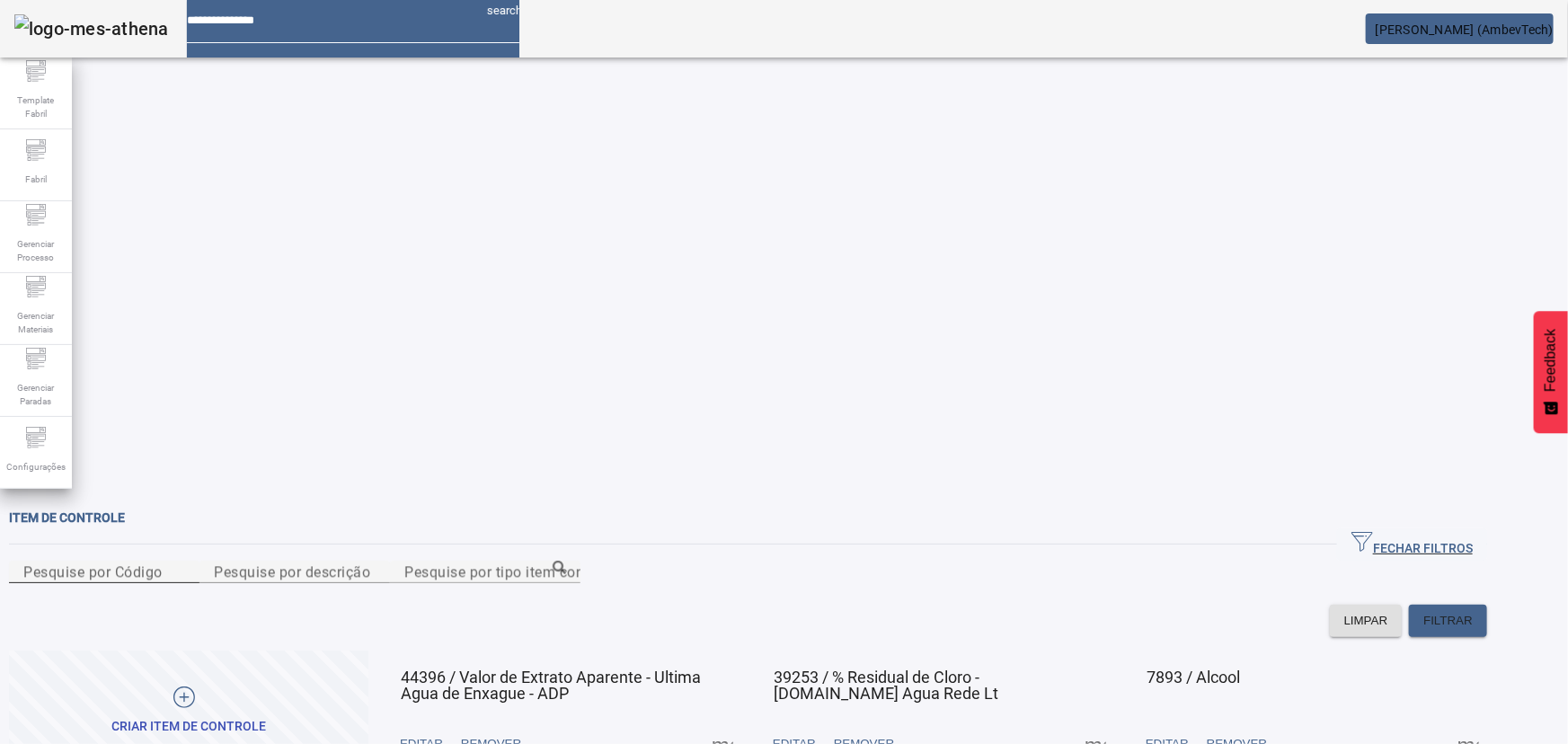 click on "Pesquise por Código" at bounding box center [93, 571] 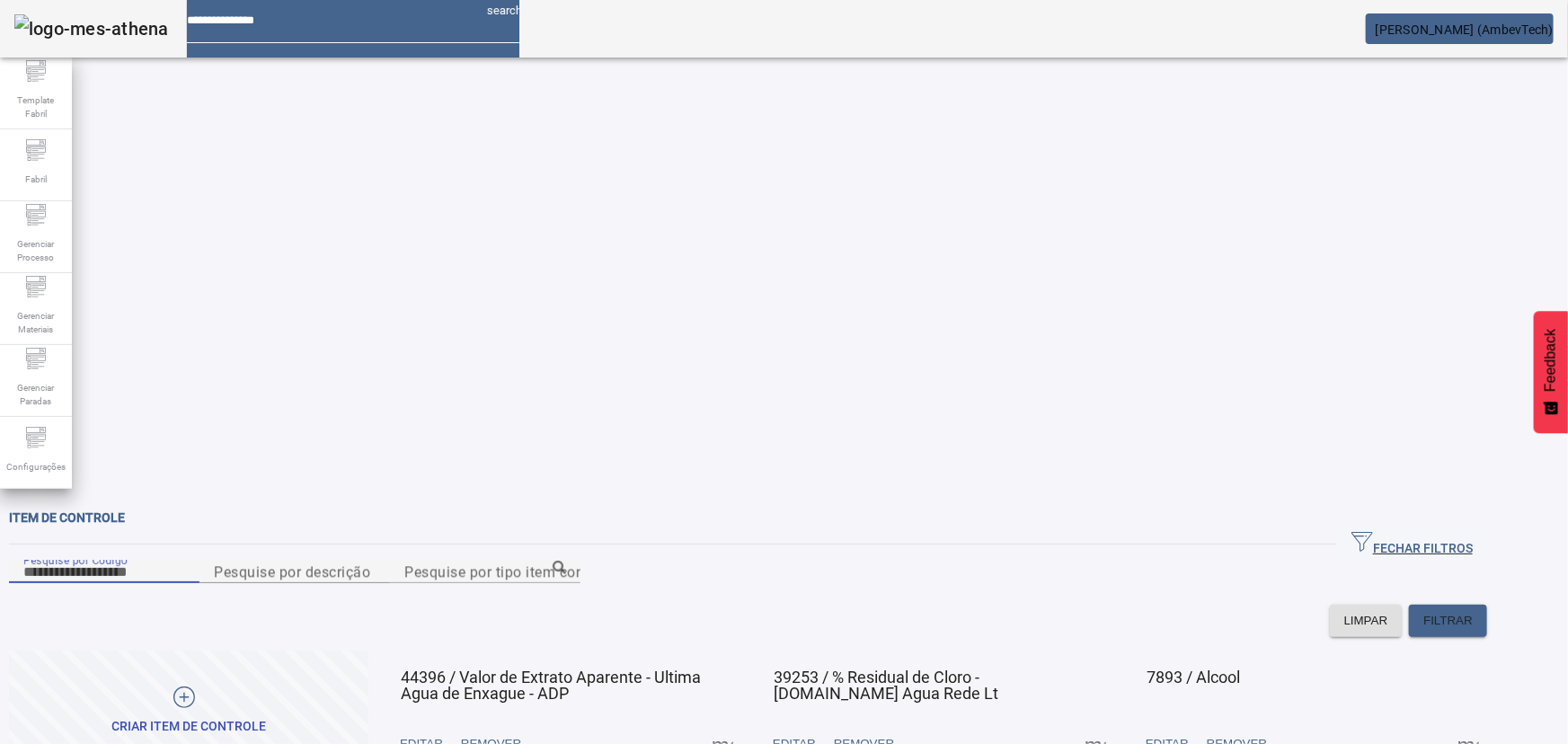 paste on "*****" 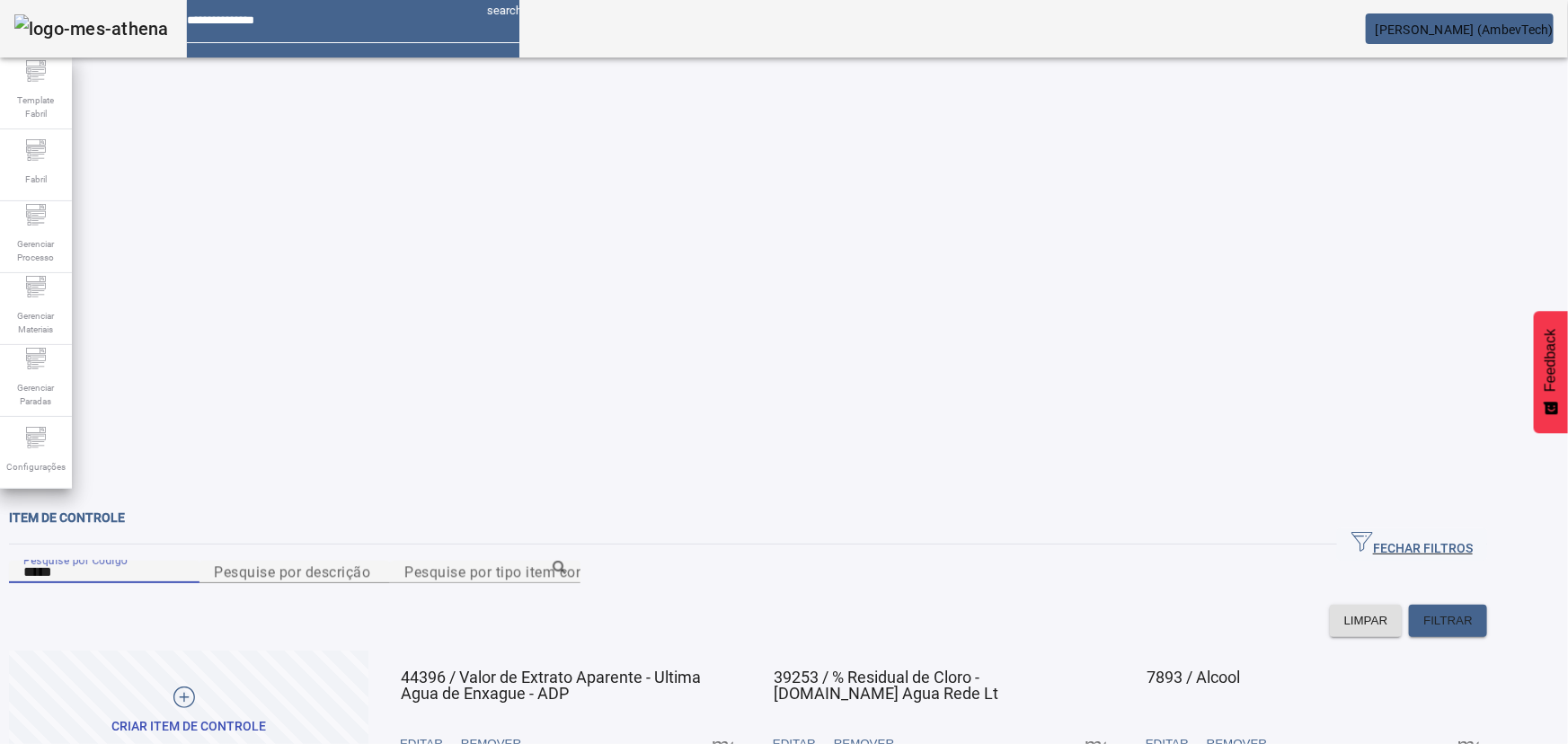 type on "*****" 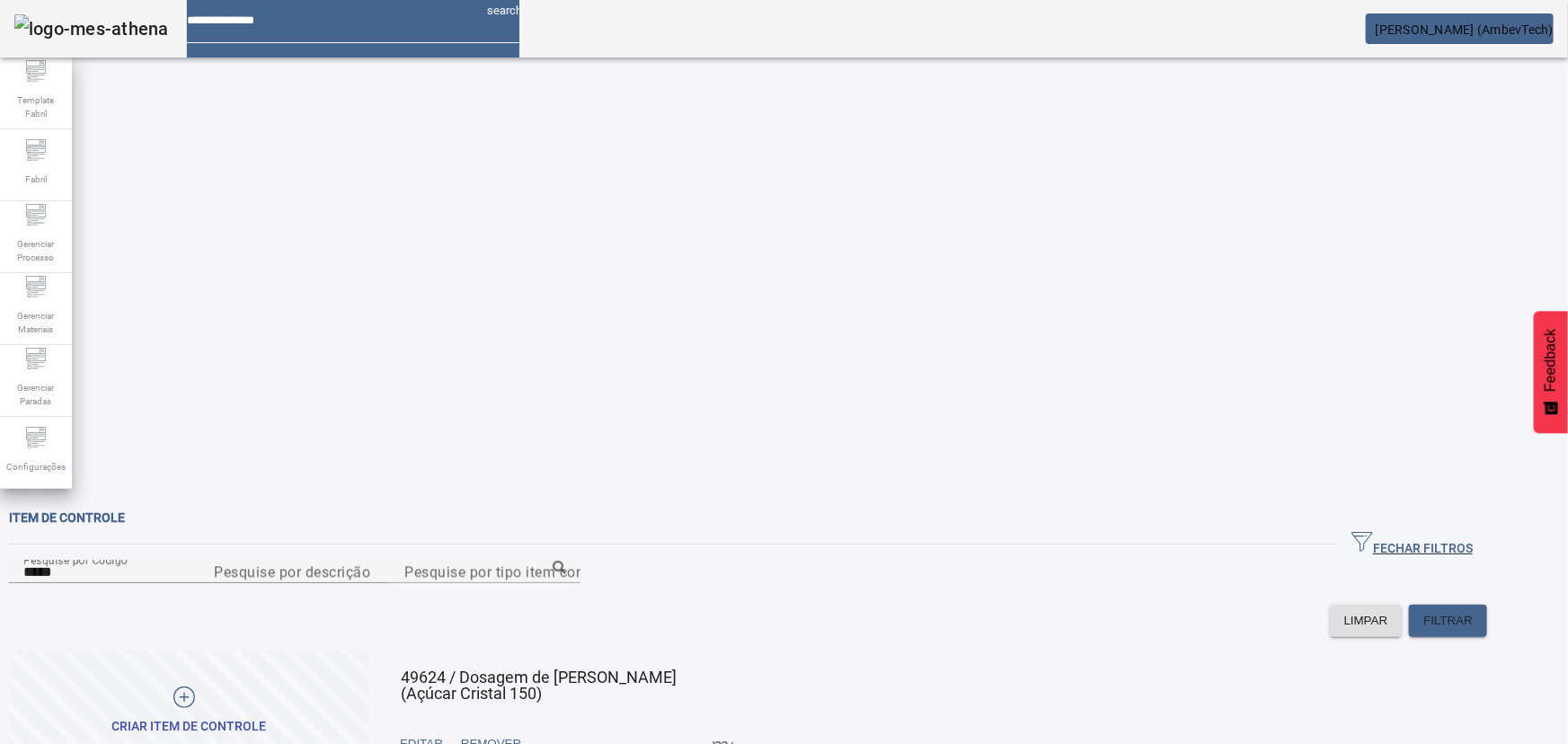 click at bounding box center [722, 744] 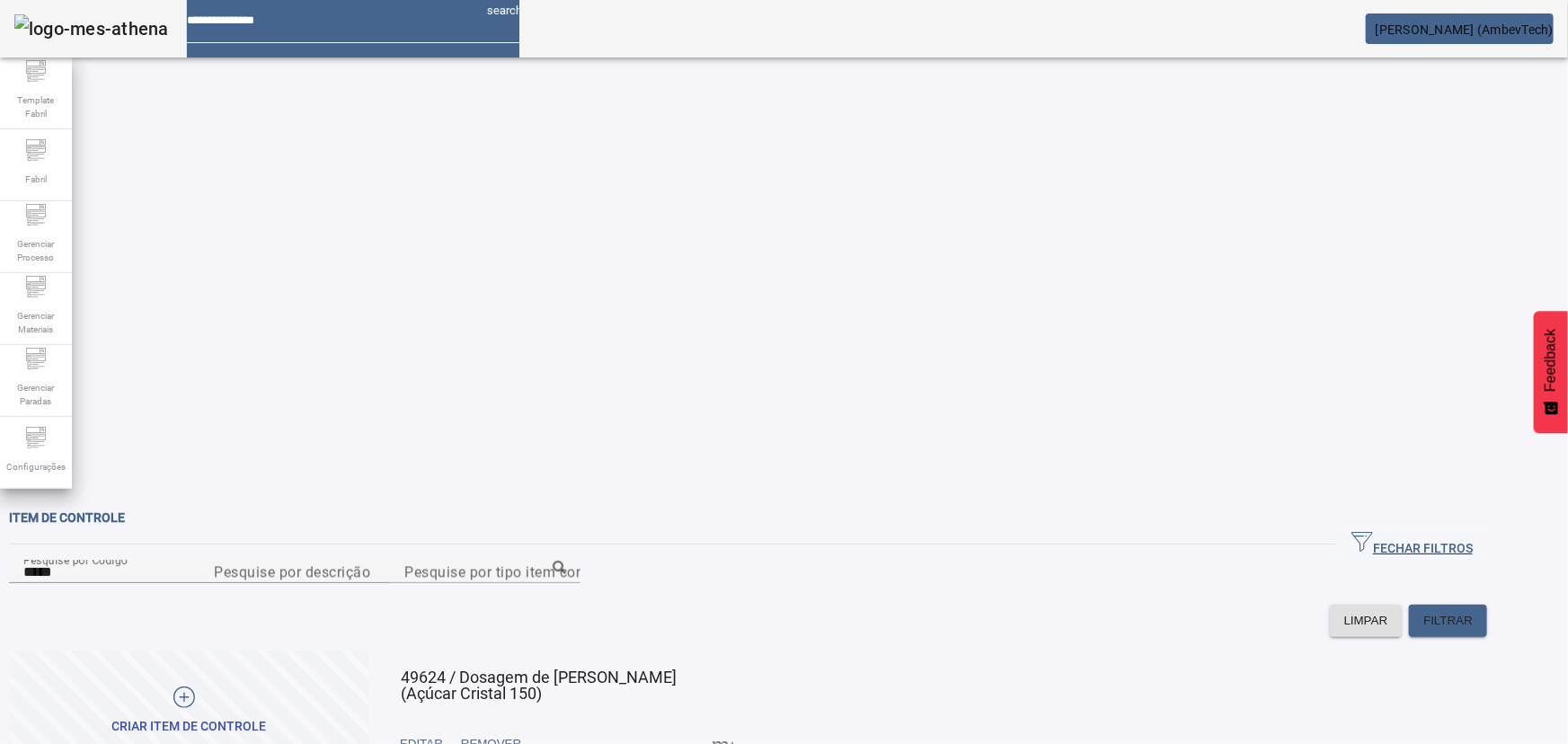 click on "JUSTIFICATIVAS" at bounding box center [70, 794] 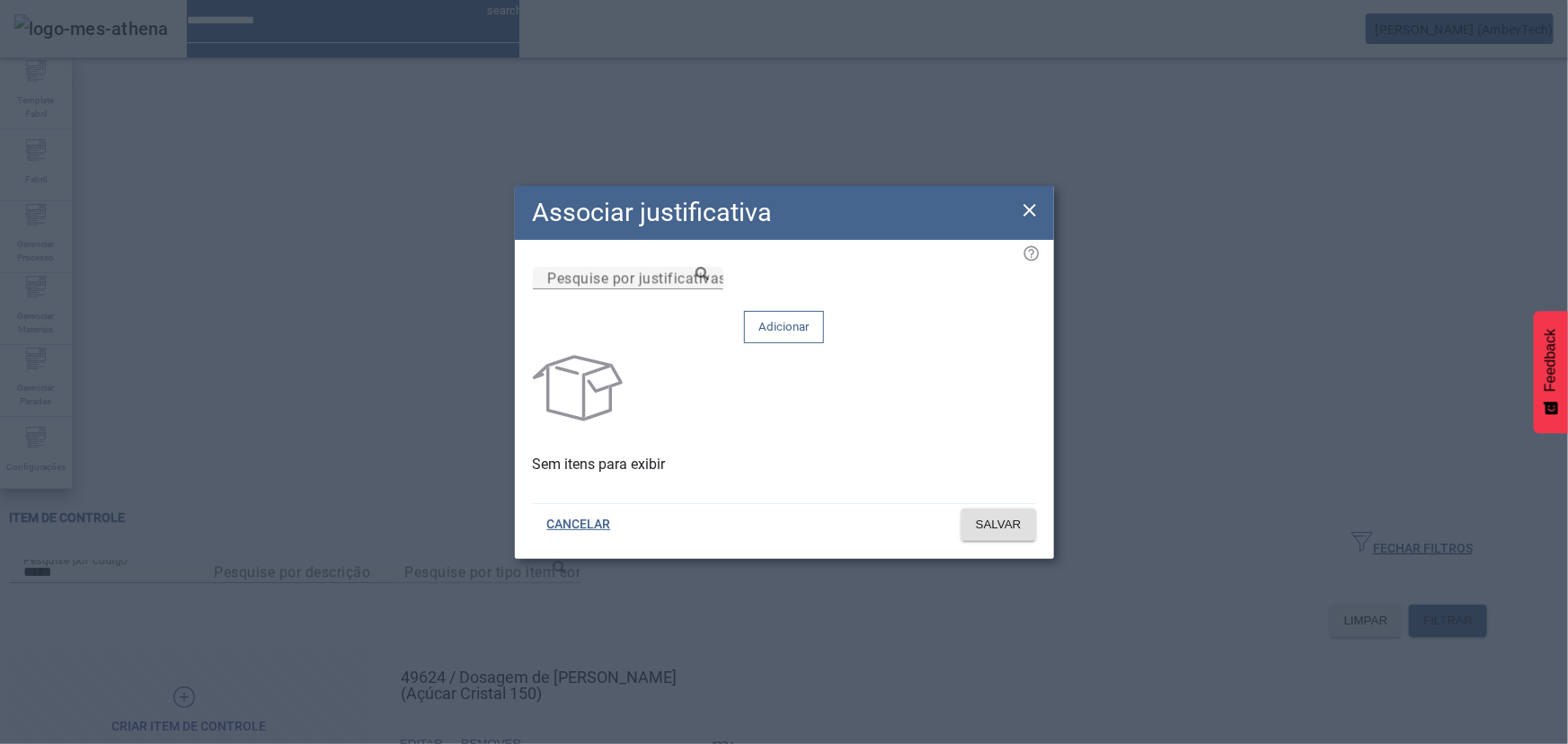 click 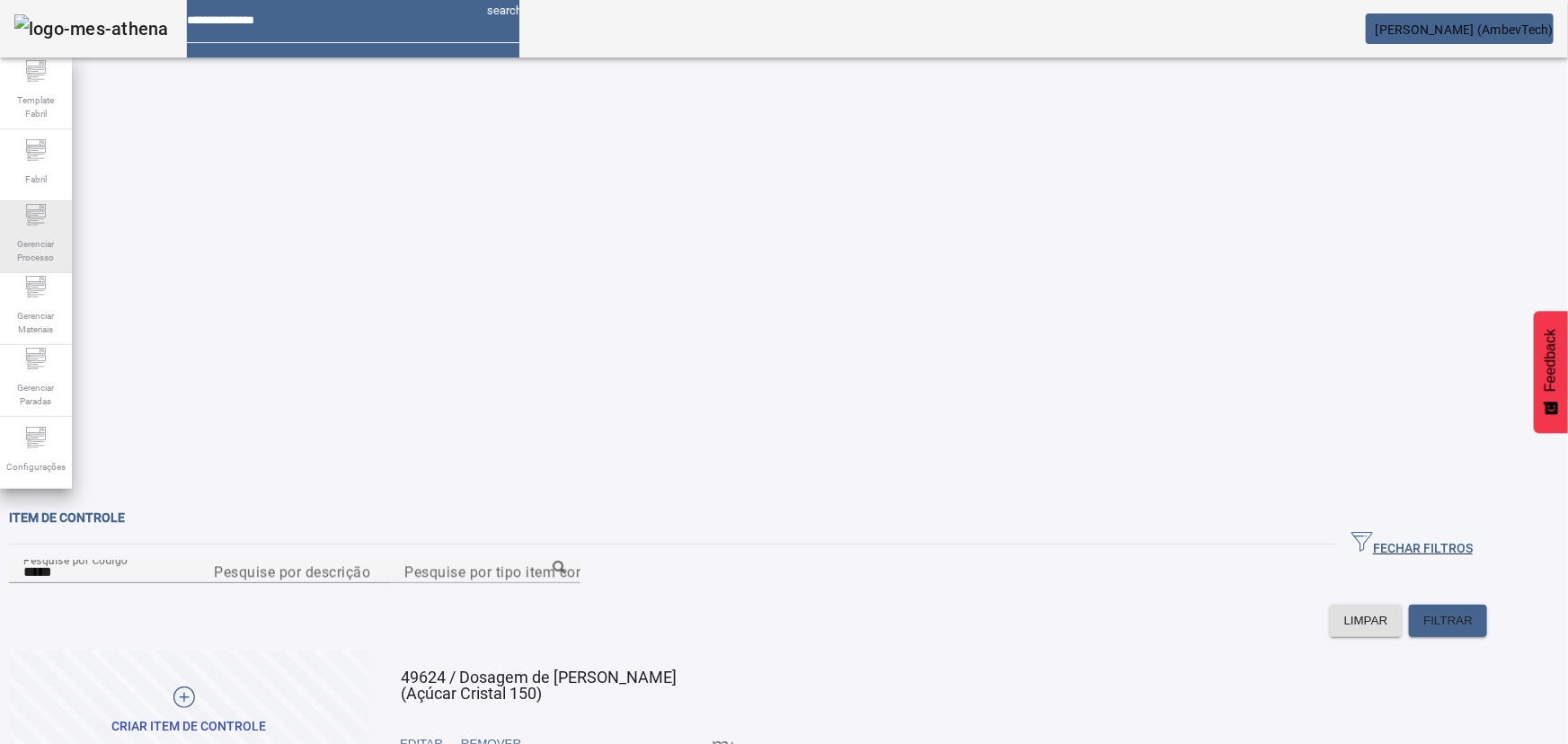 click on "Gerenciar Processo" 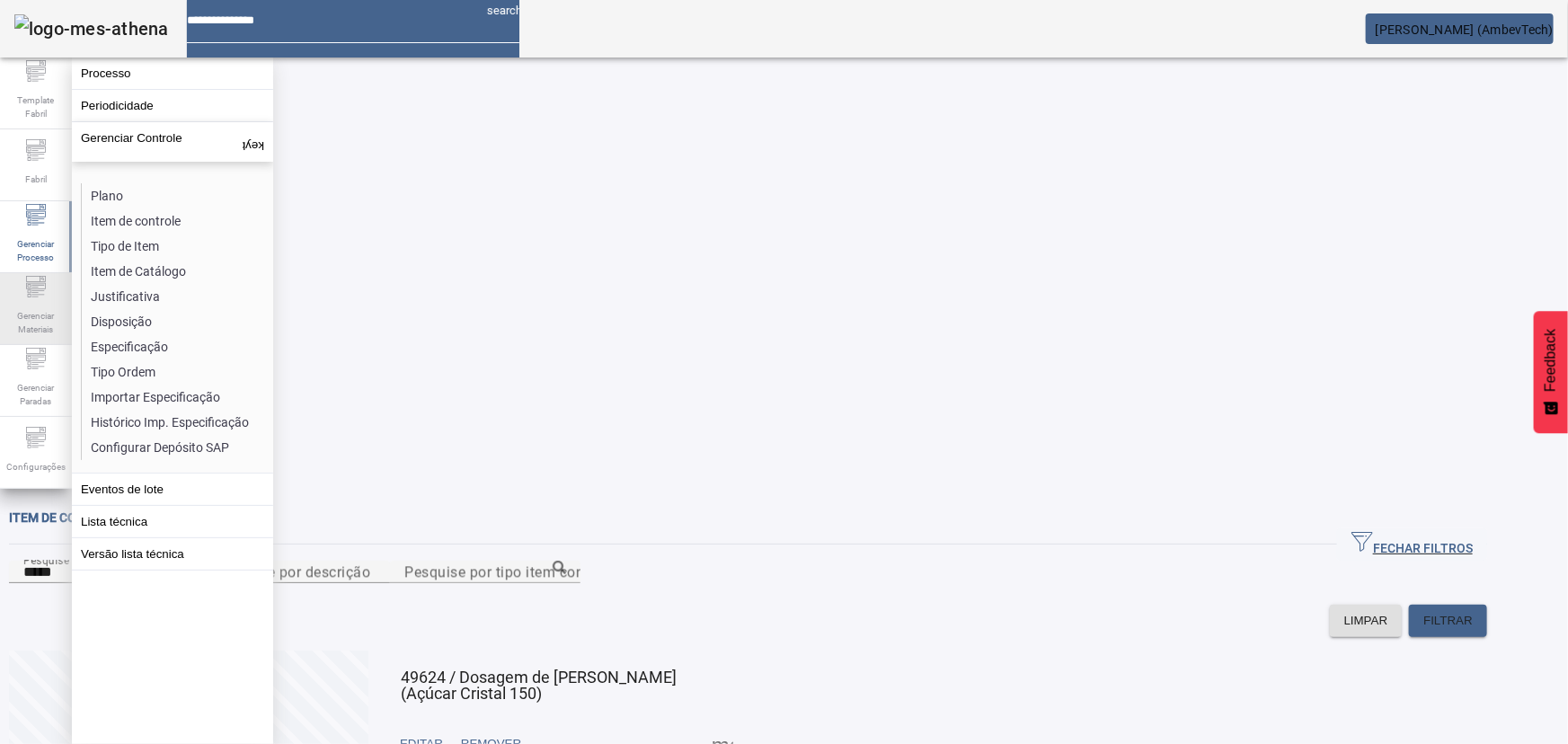 click on "Gerenciar Materiais" 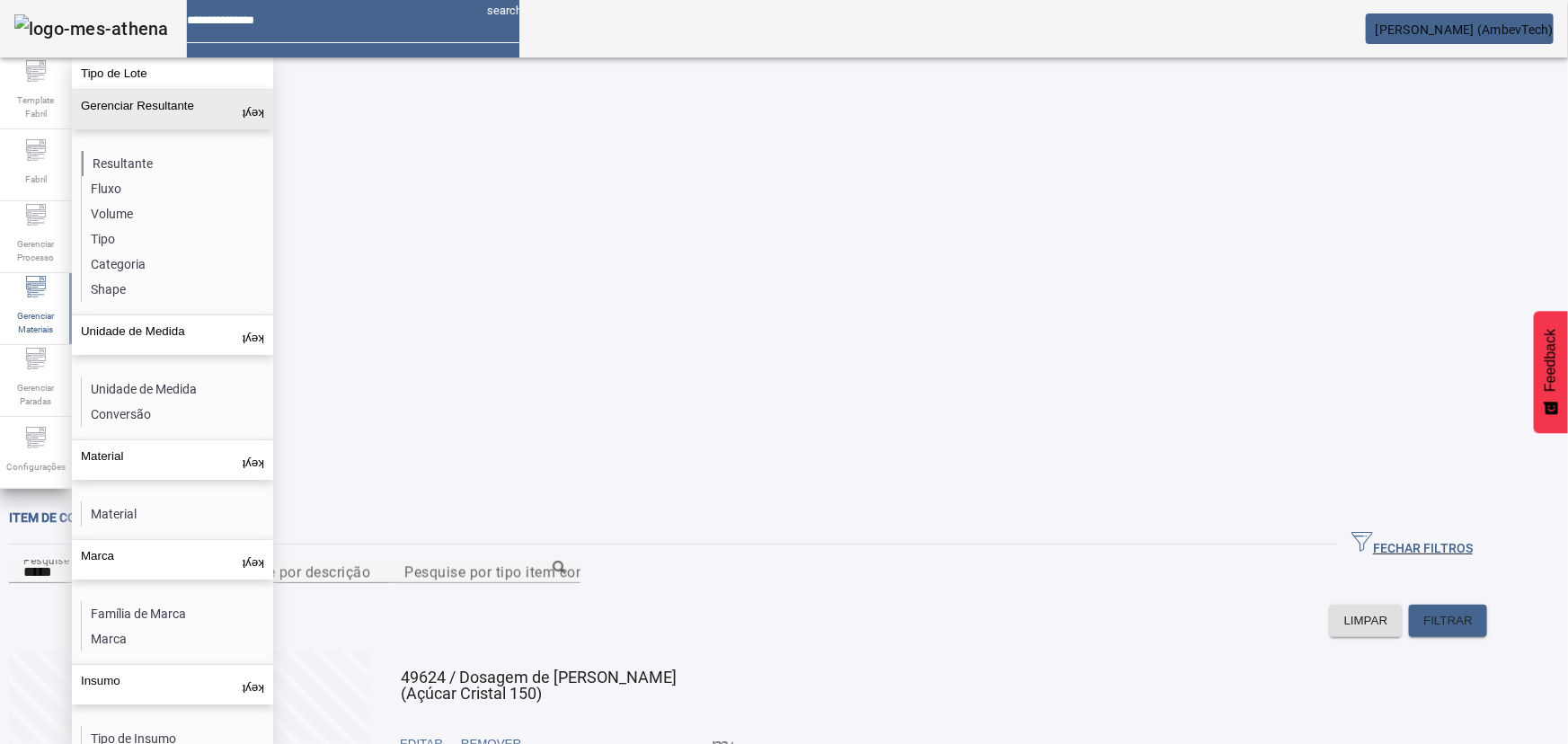 click on "Resultante" 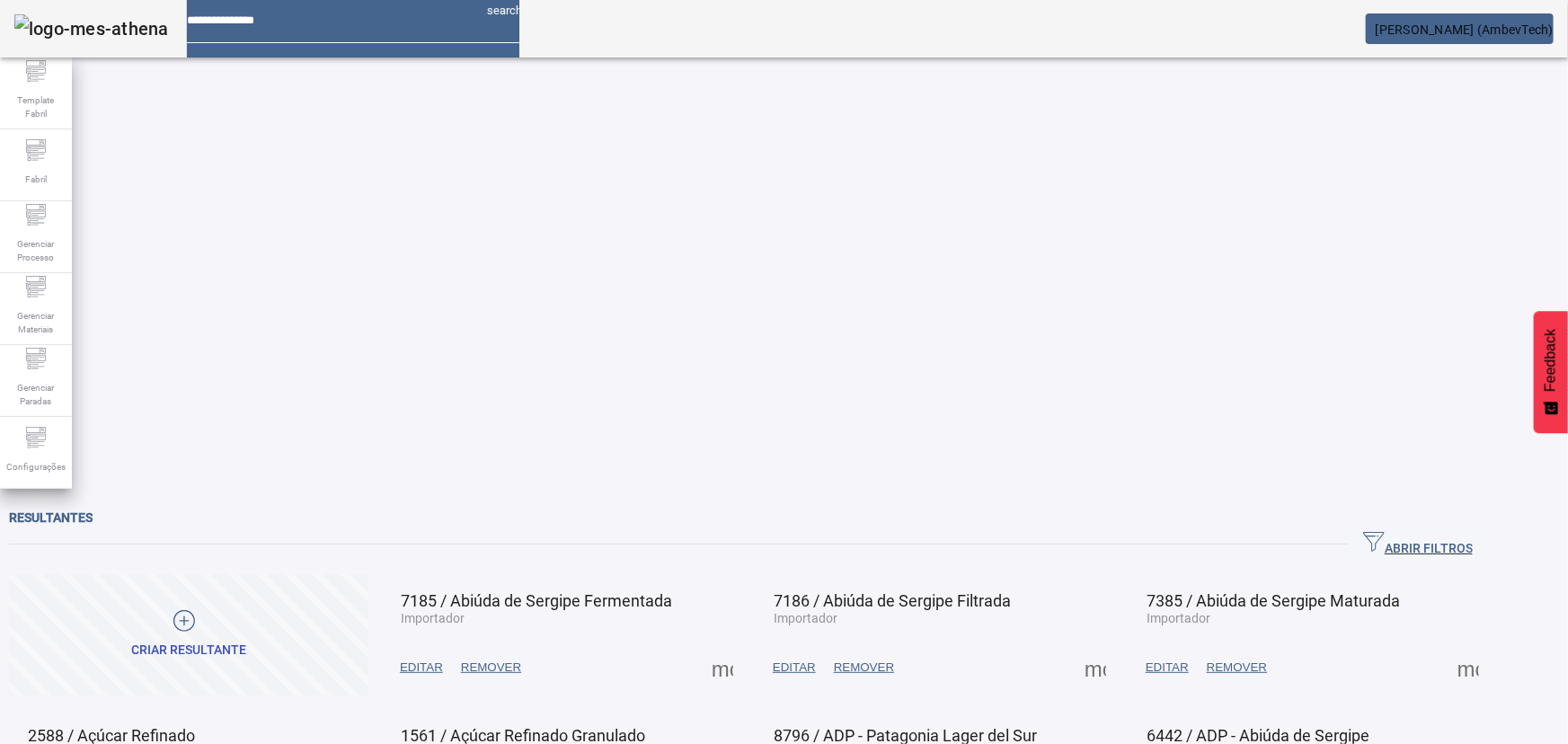 click 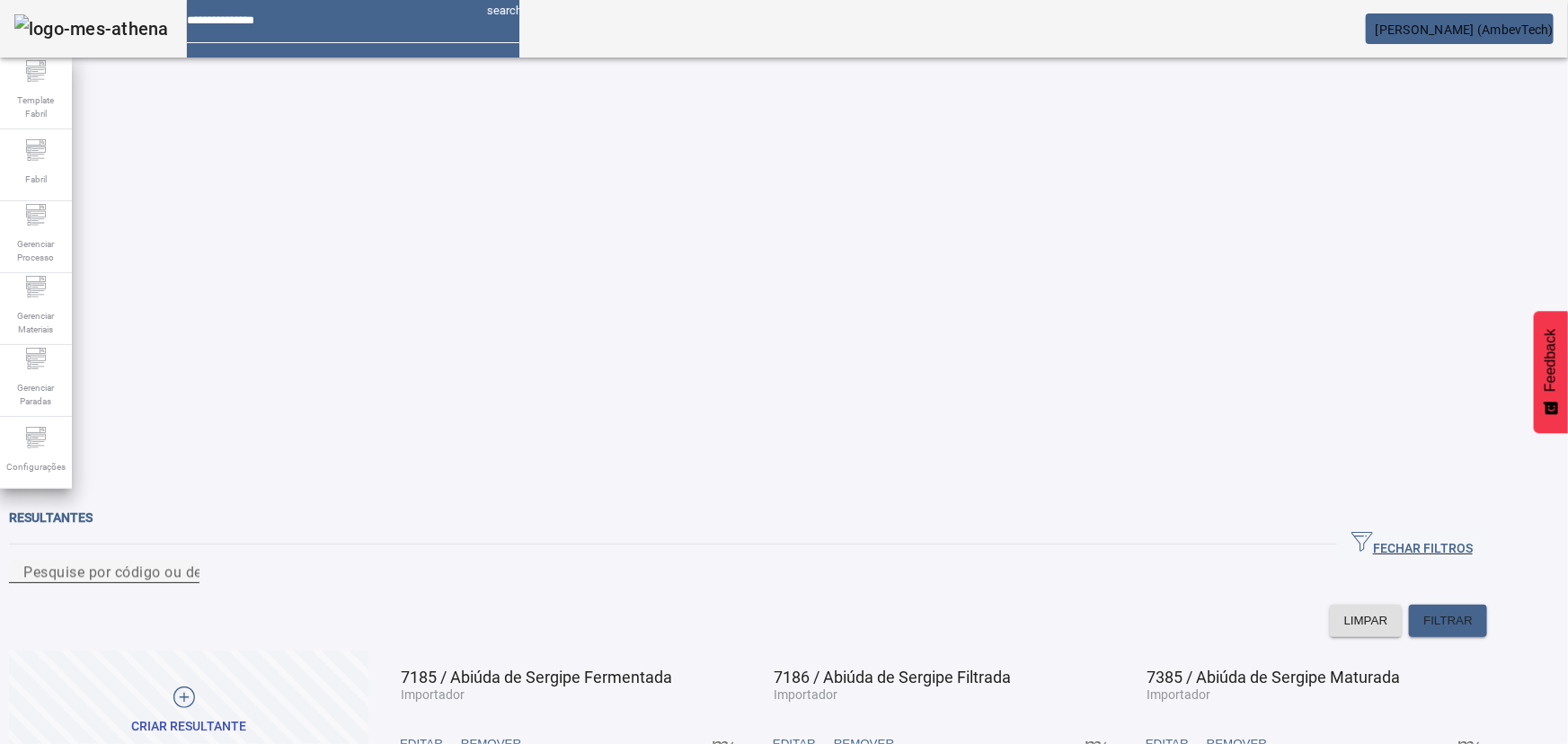 type 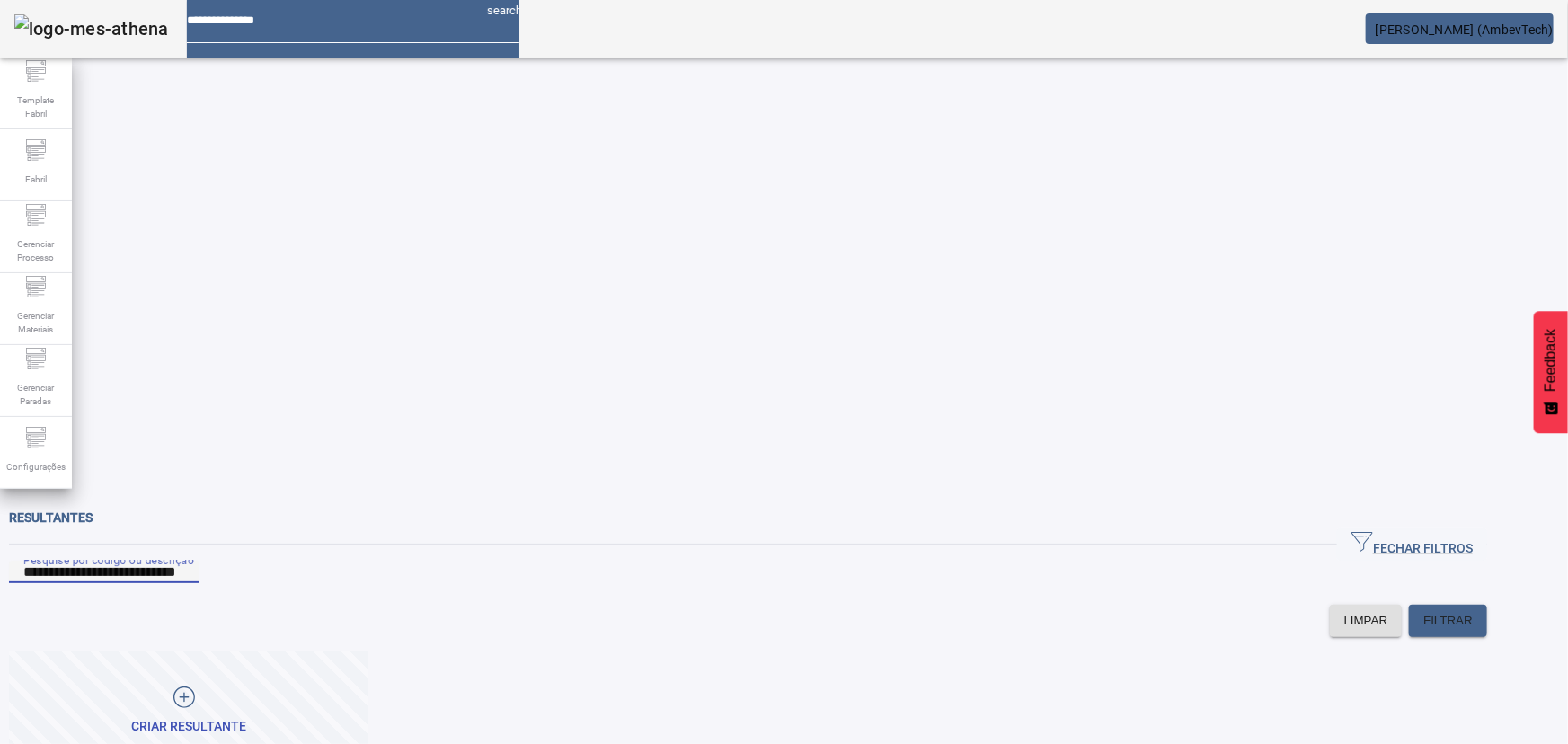 drag, startPoint x: 326, startPoint y: 158, endPoint x: 182, endPoint y: 168, distance: 144.3468 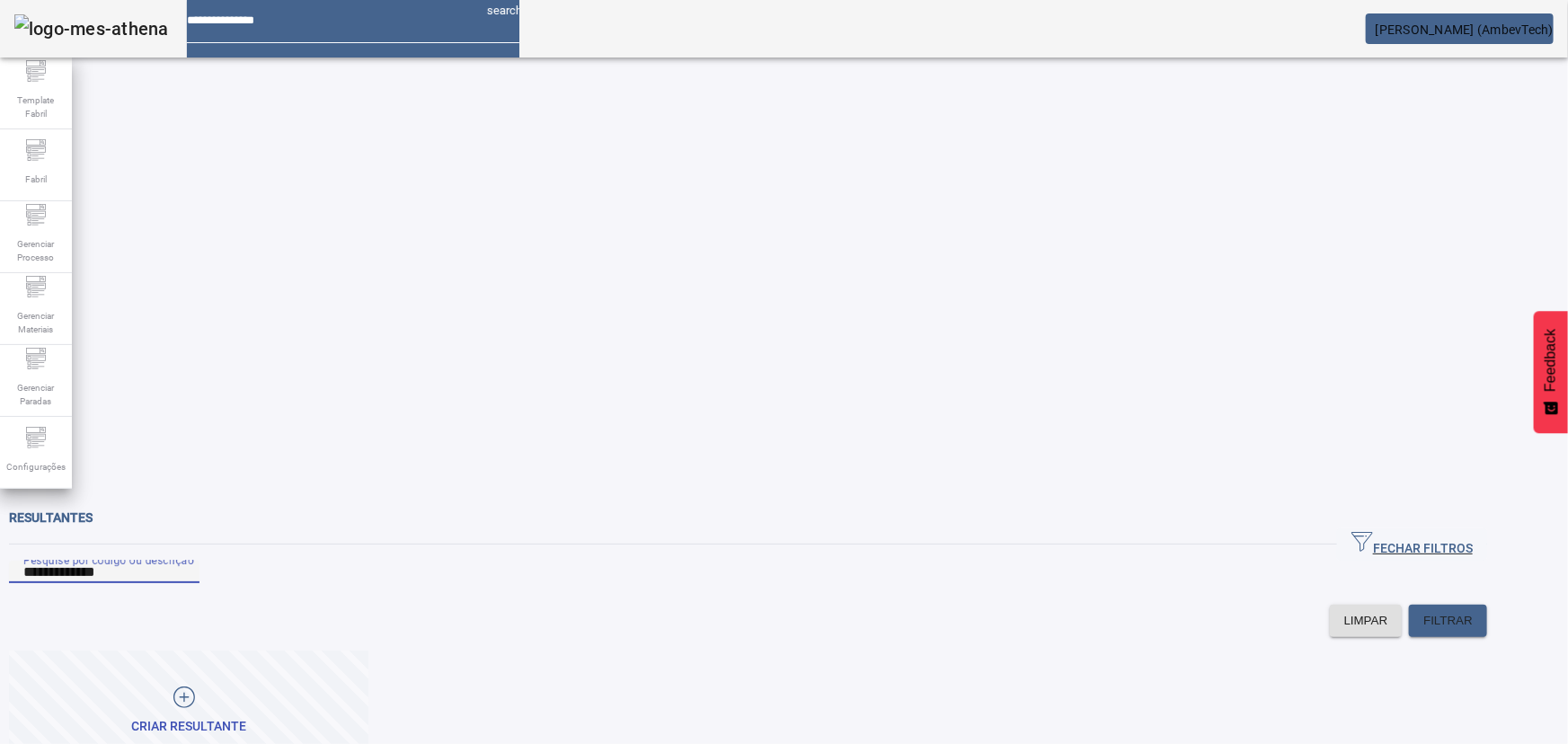 type on "**********" 